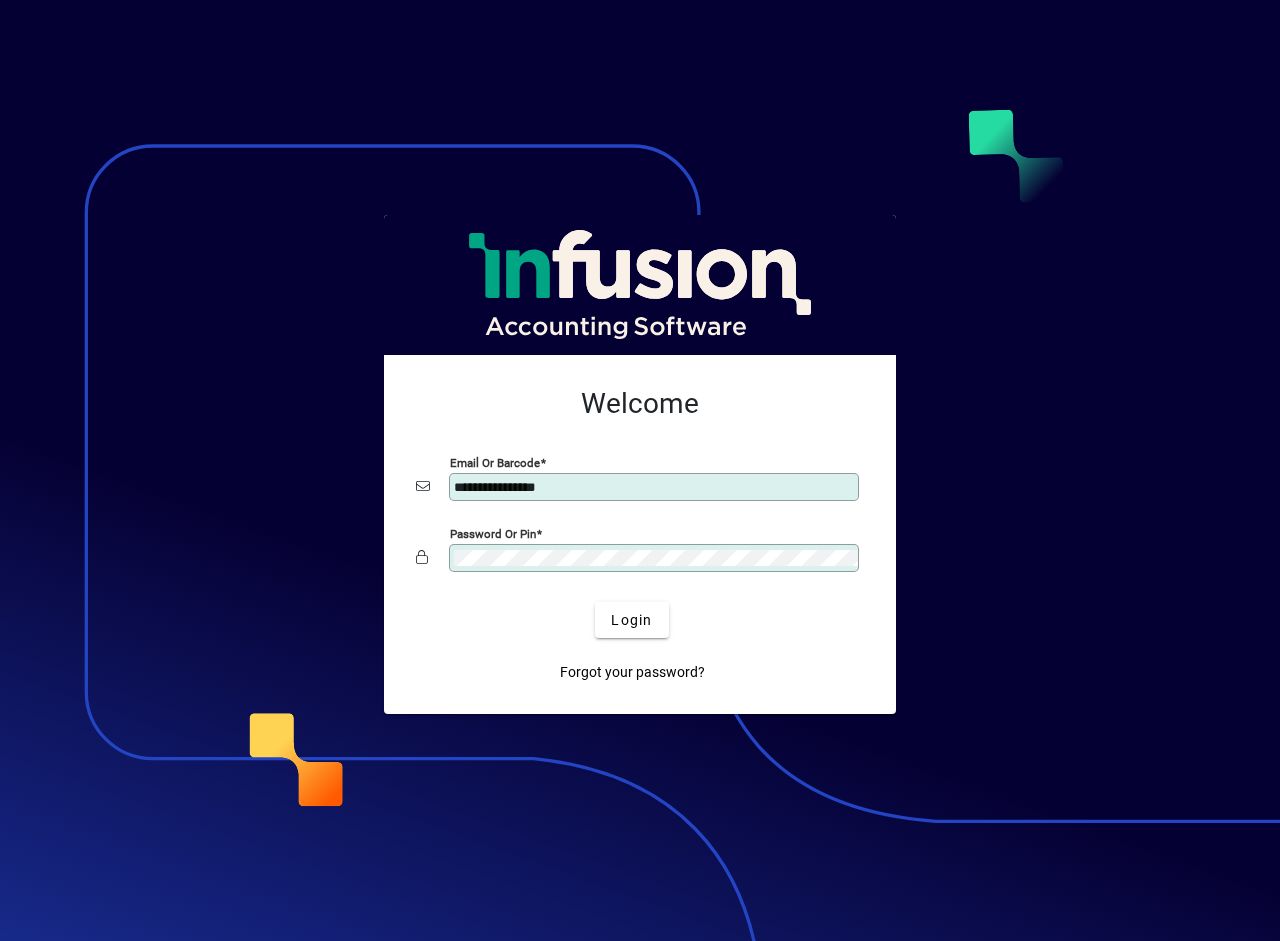 scroll, scrollTop: 0, scrollLeft: 0, axis: both 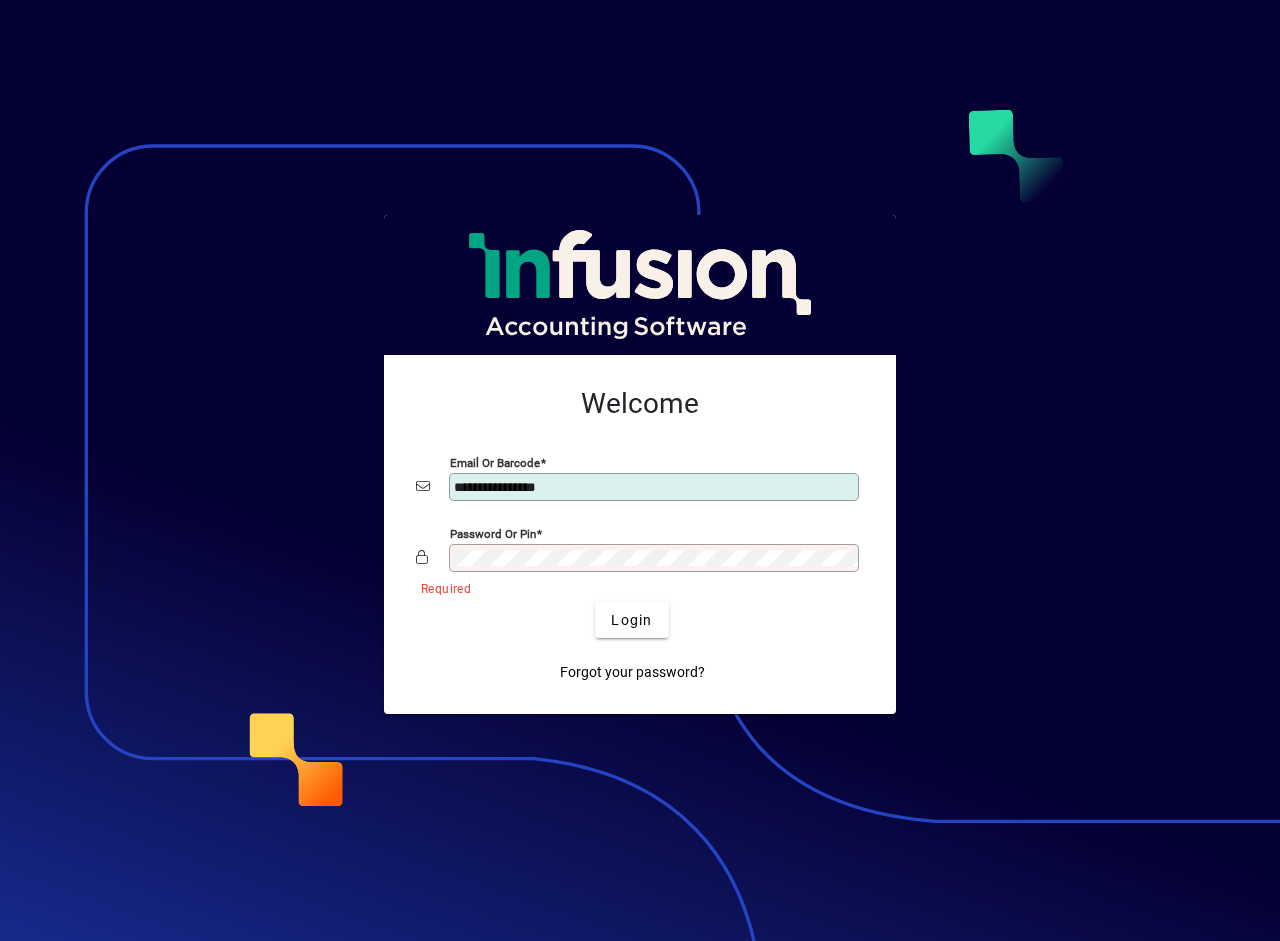 click on "**********" 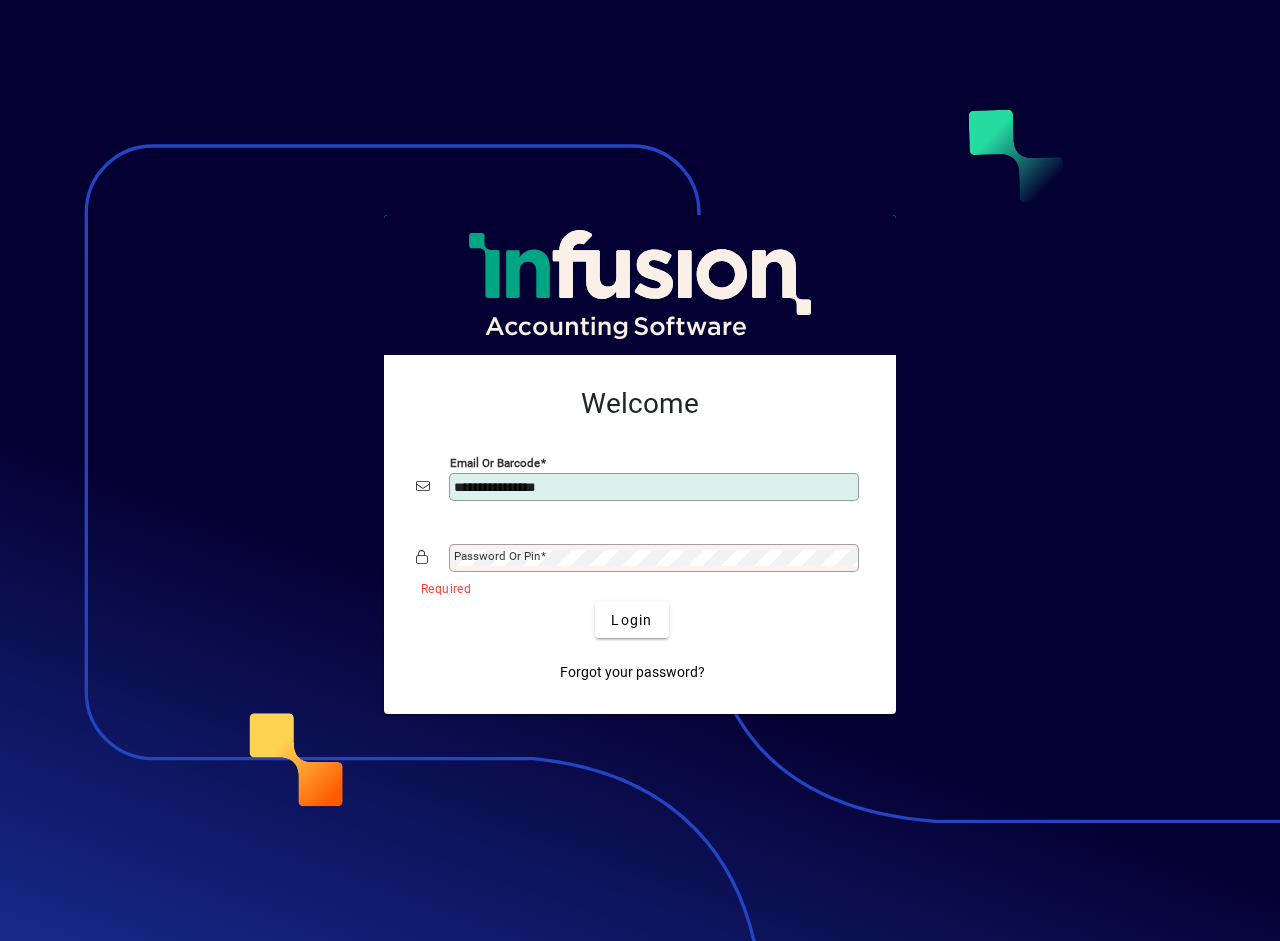 click on "**********" at bounding box center (656, 487) 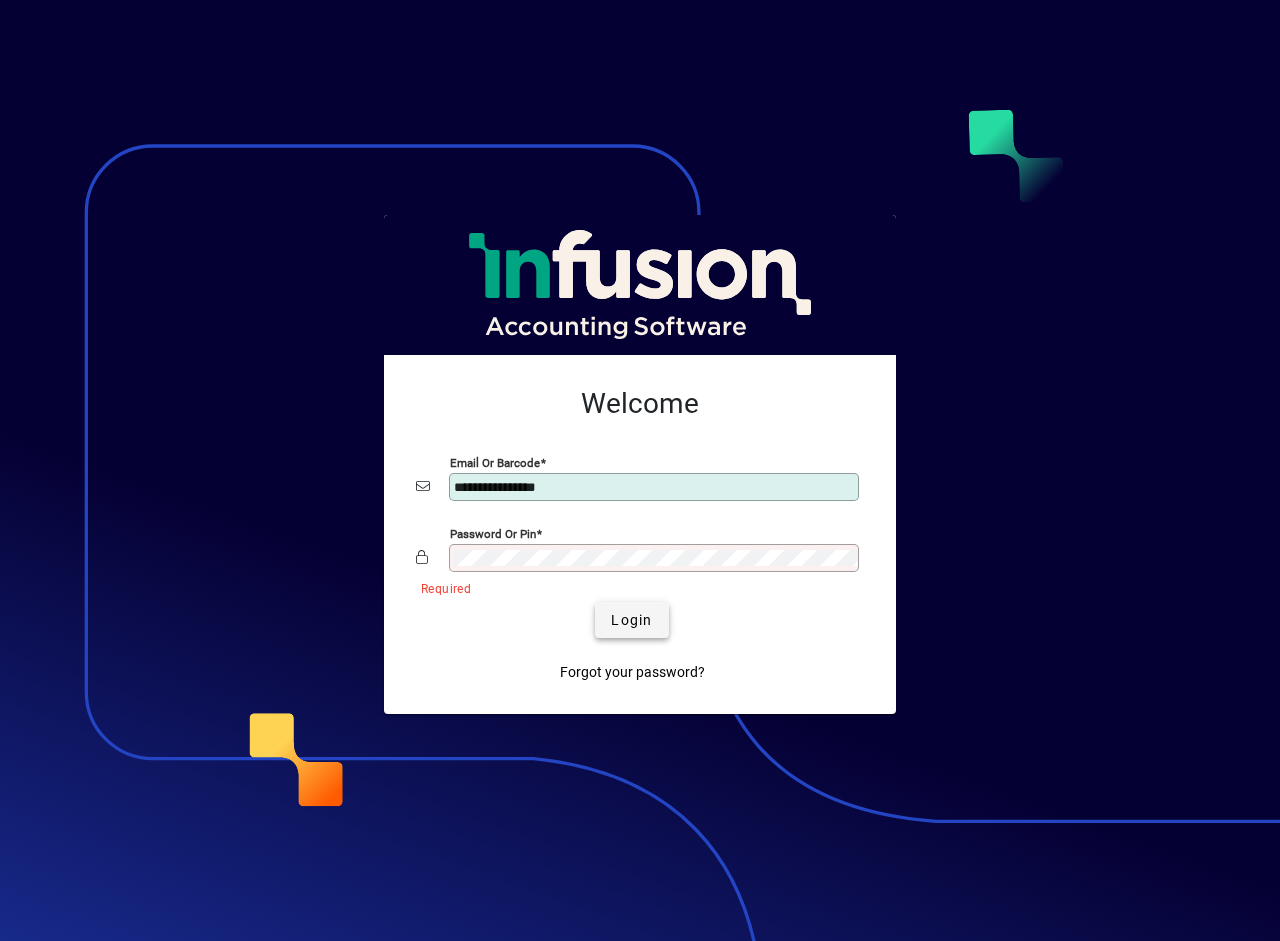 click on "Login" 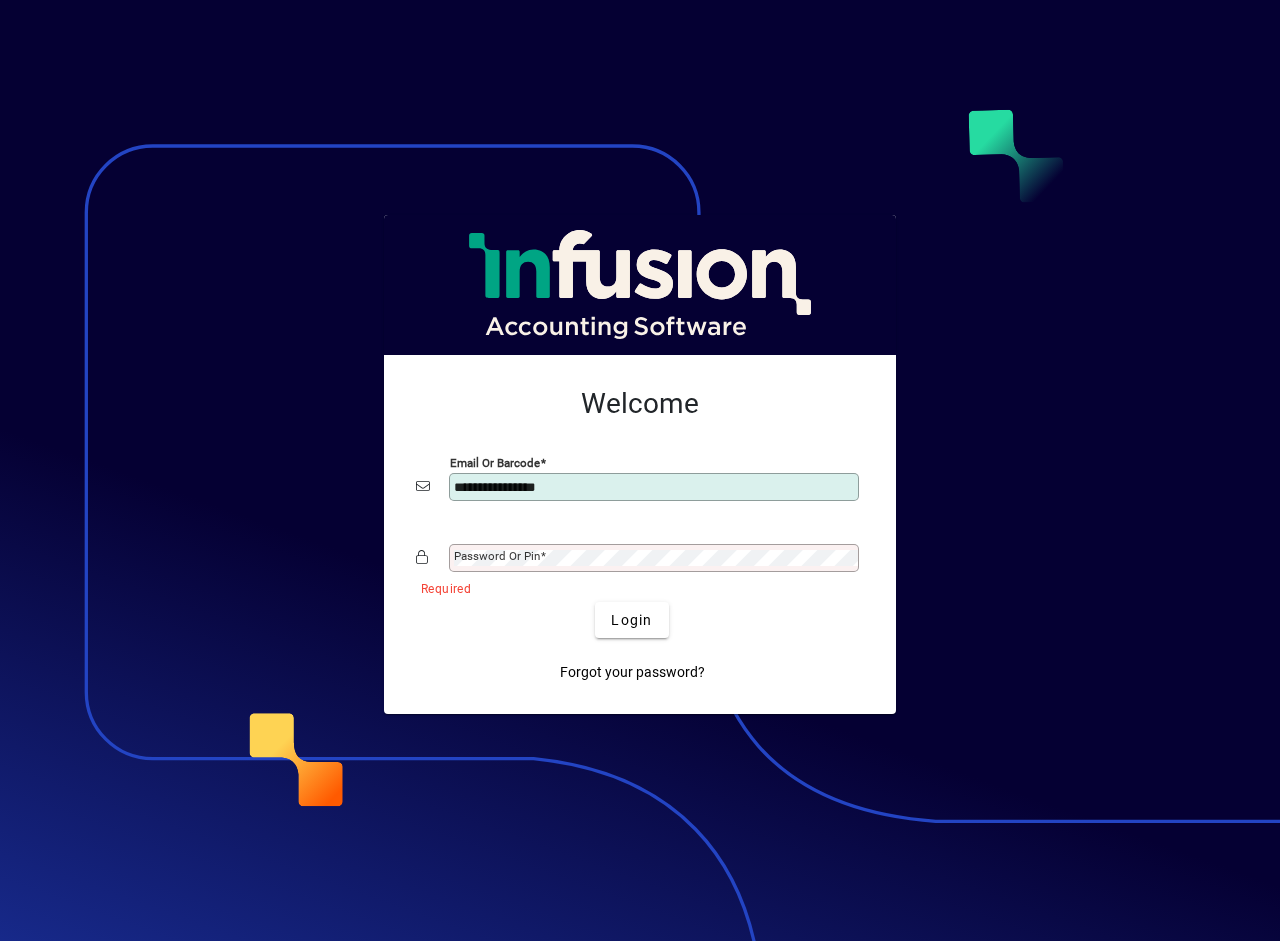 click on "Password or Pin" at bounding box center [497, 556] 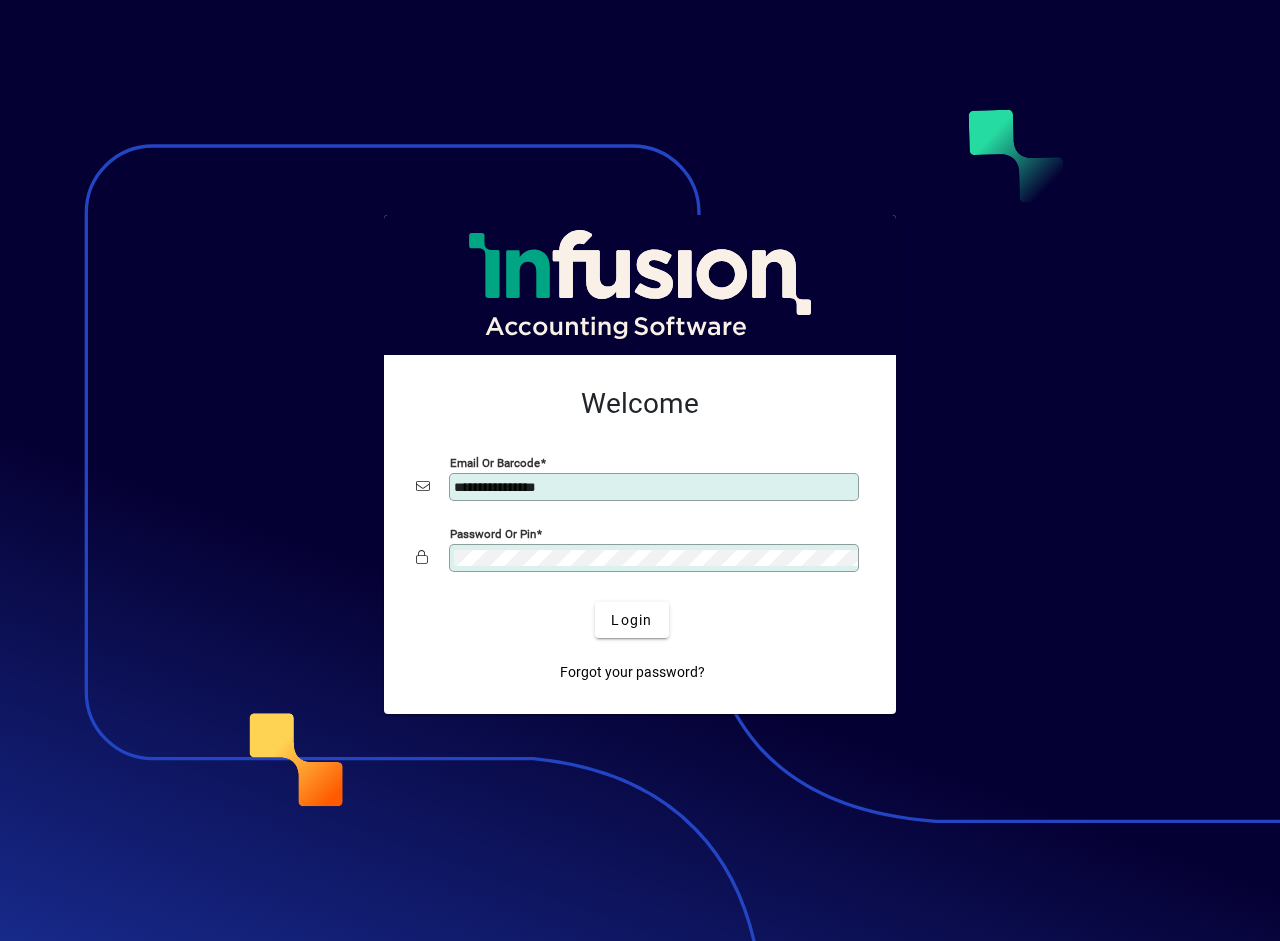 type on "**********" 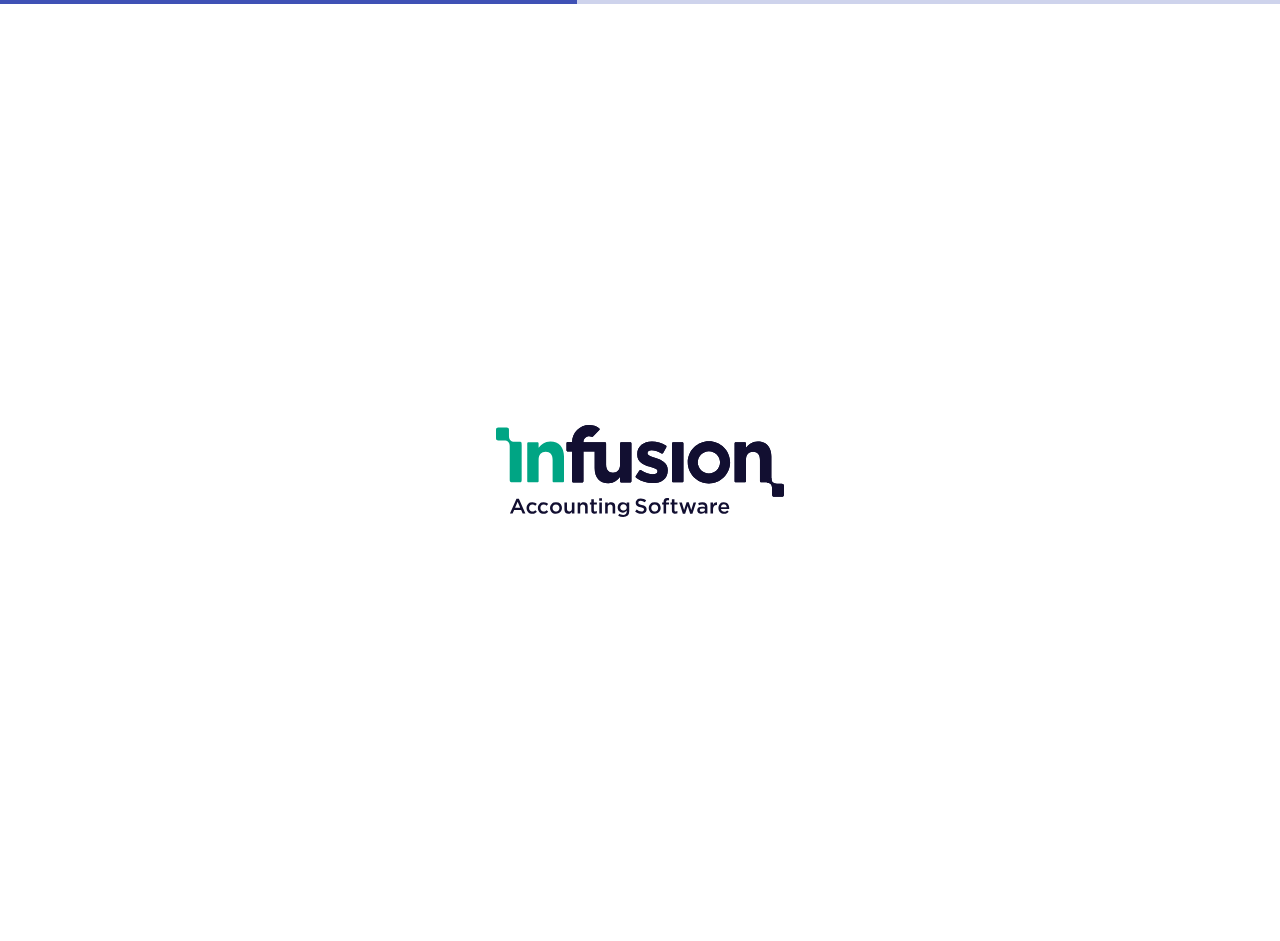 scroll, scrollTop: 0, scrollLeft: 0, axis: both 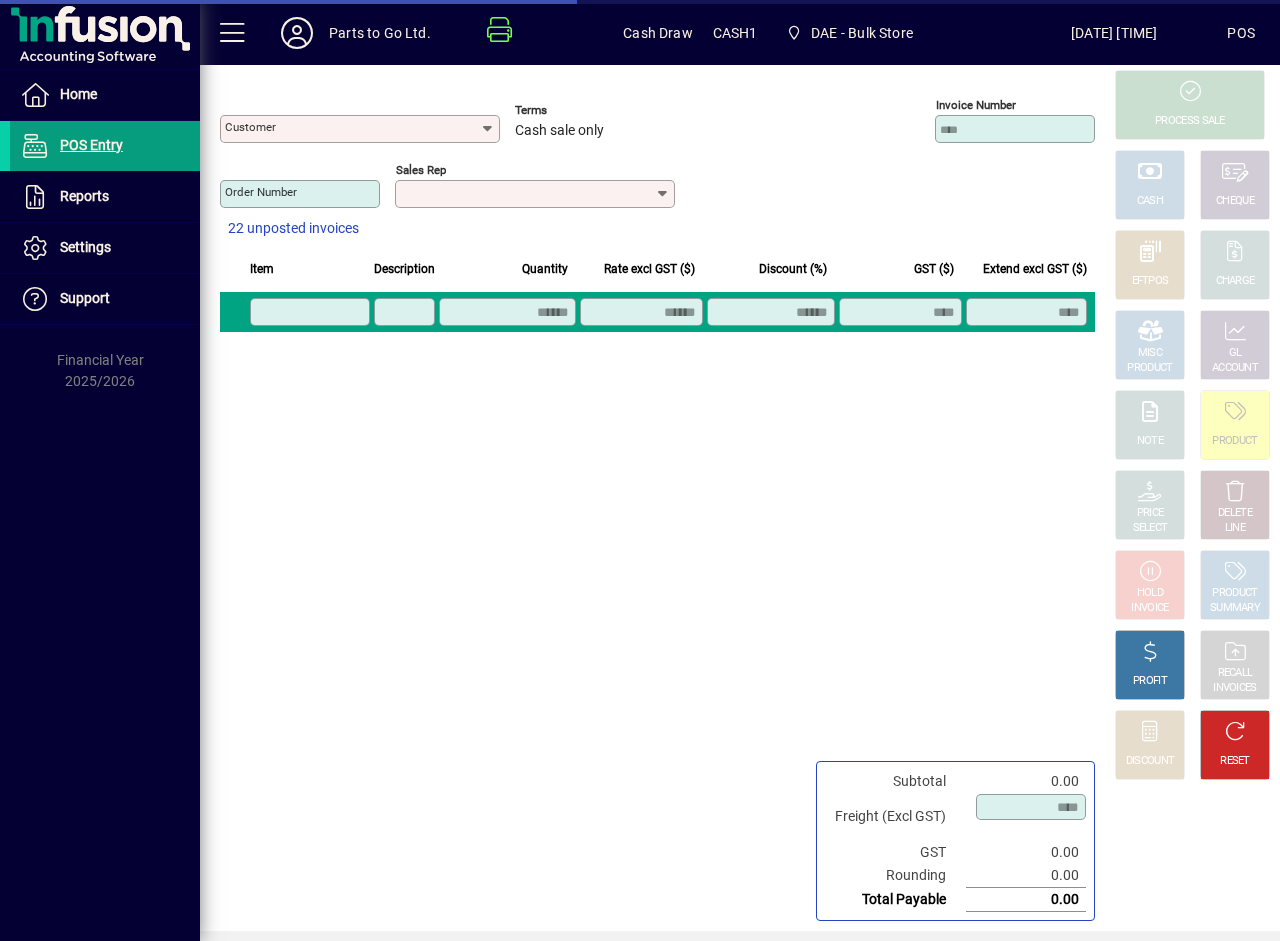 type on "**********" 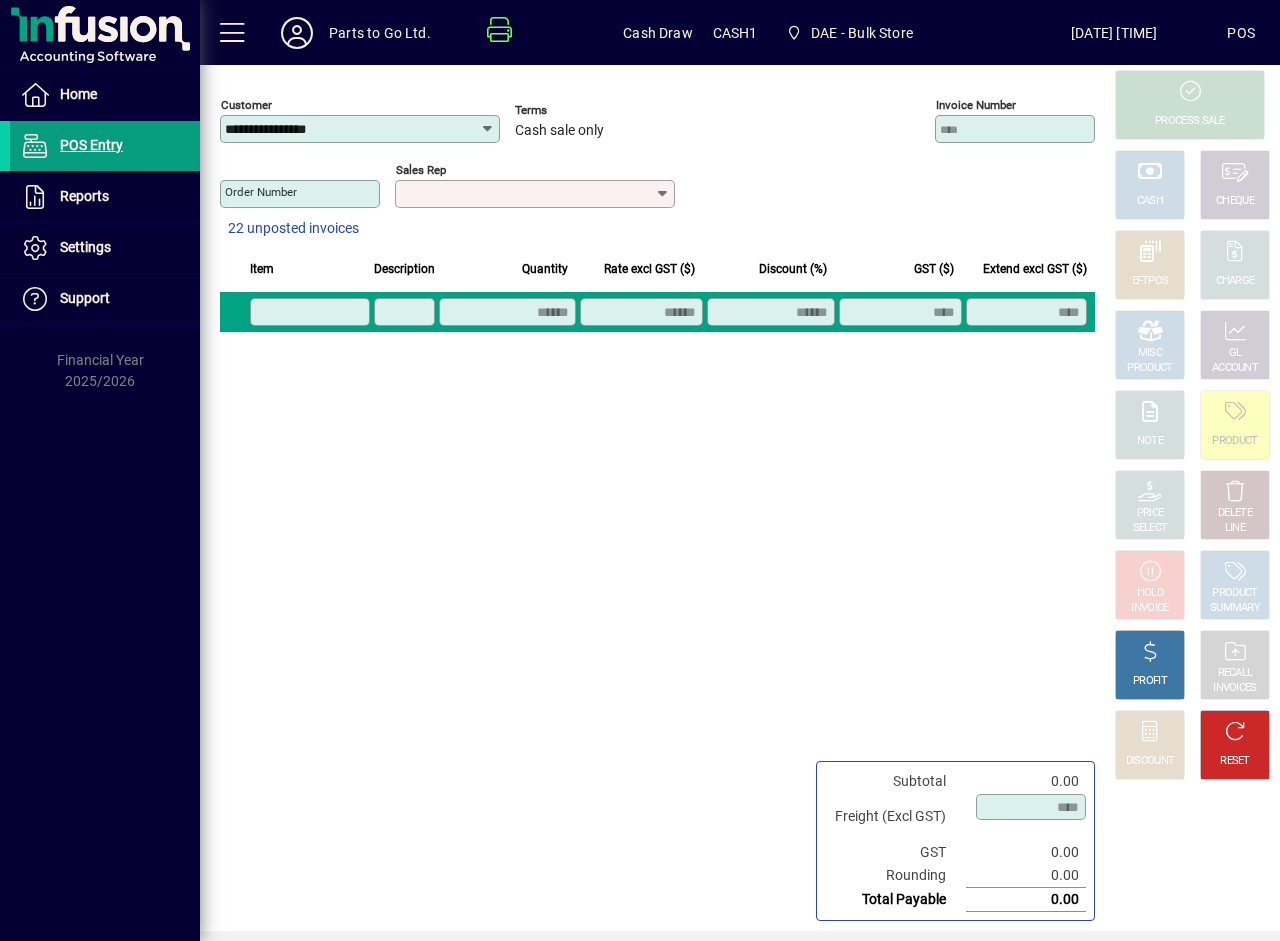click 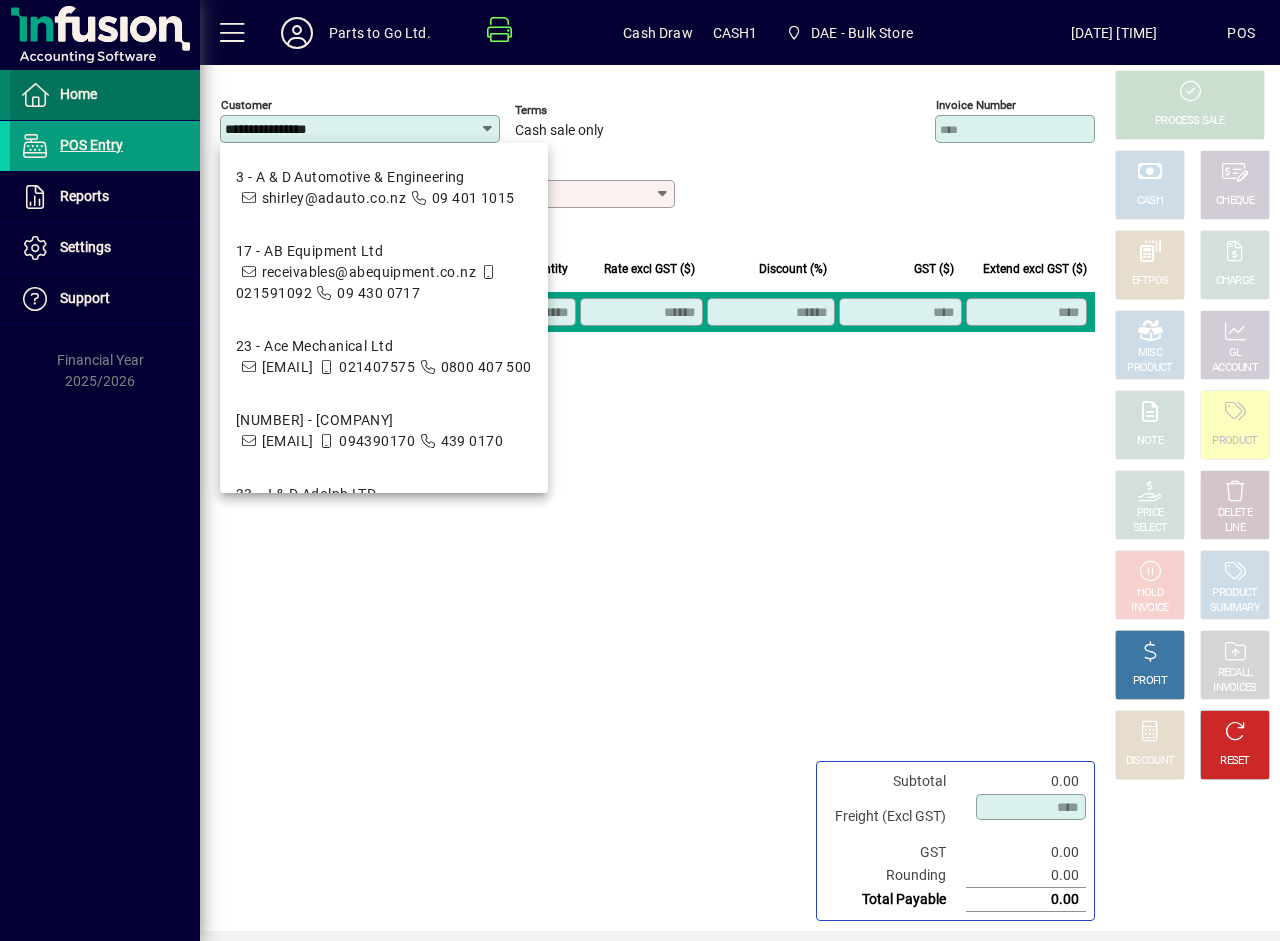 click on "Home" at bounding box center [78, 94] 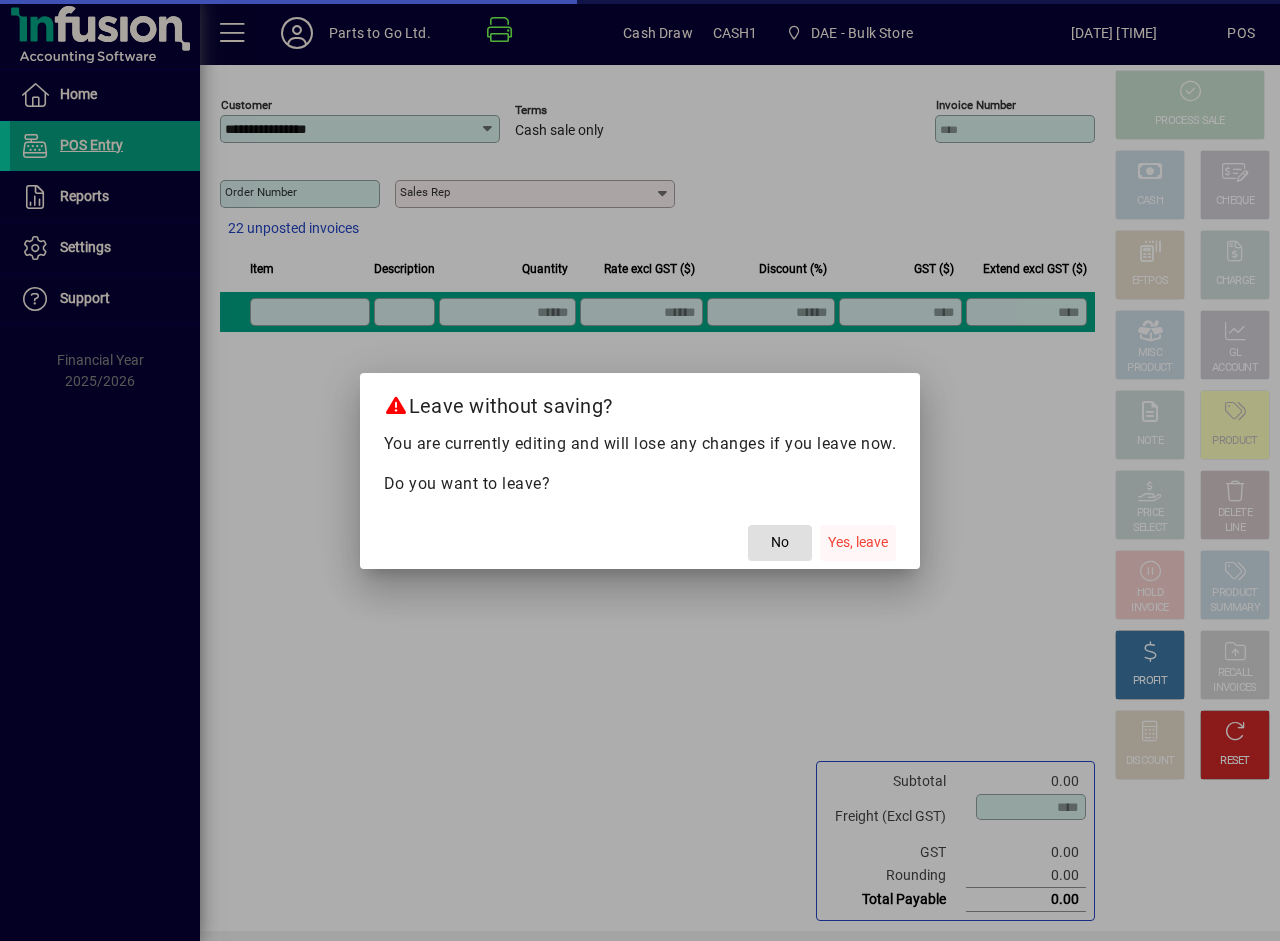 click on "Yes, leave" 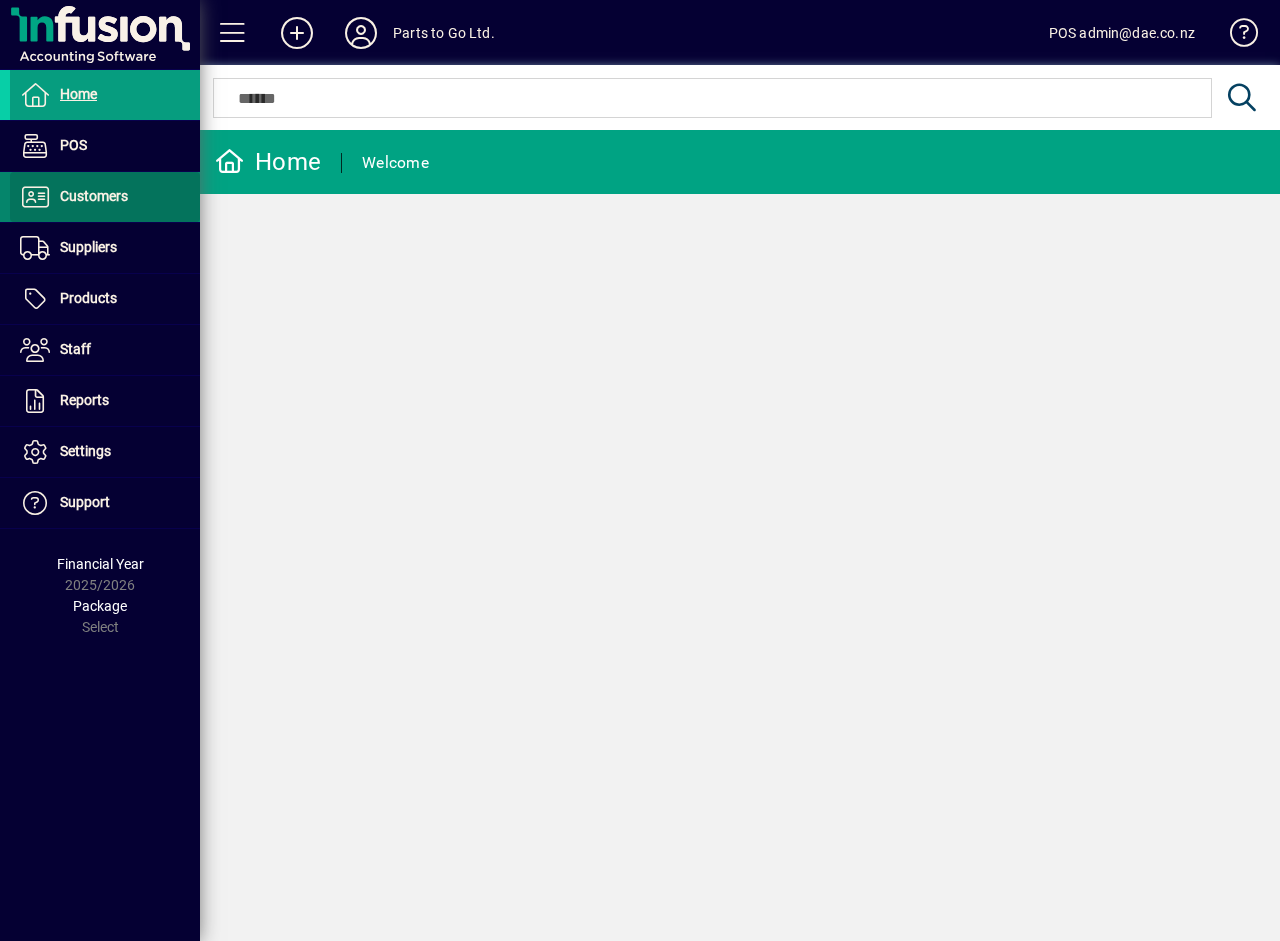 click on "Customers" at bounding box center [94, 196] 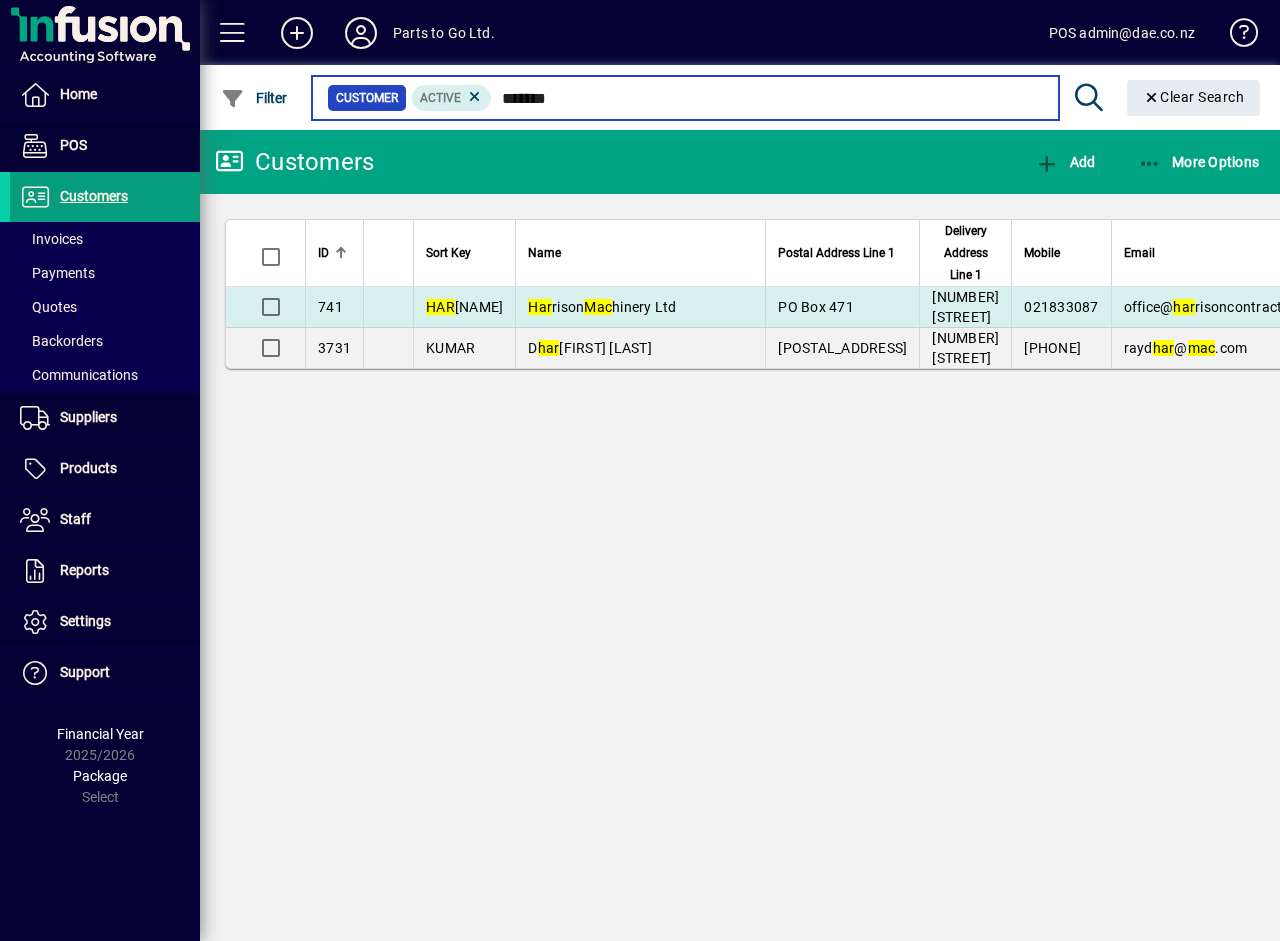 type on "*******" 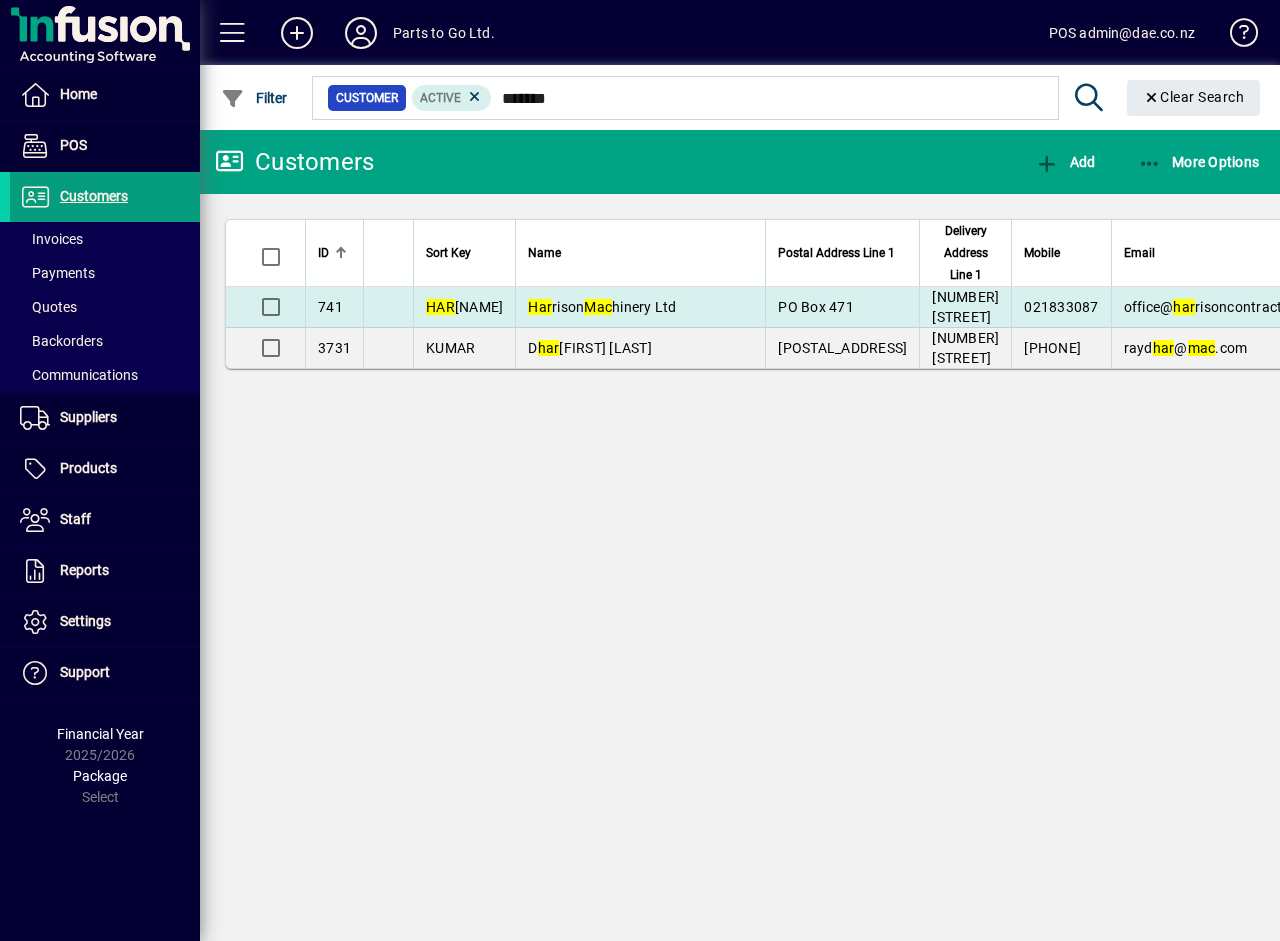click on "Har rison  Mac hinery Ltd" at bounding box center [602, 307] 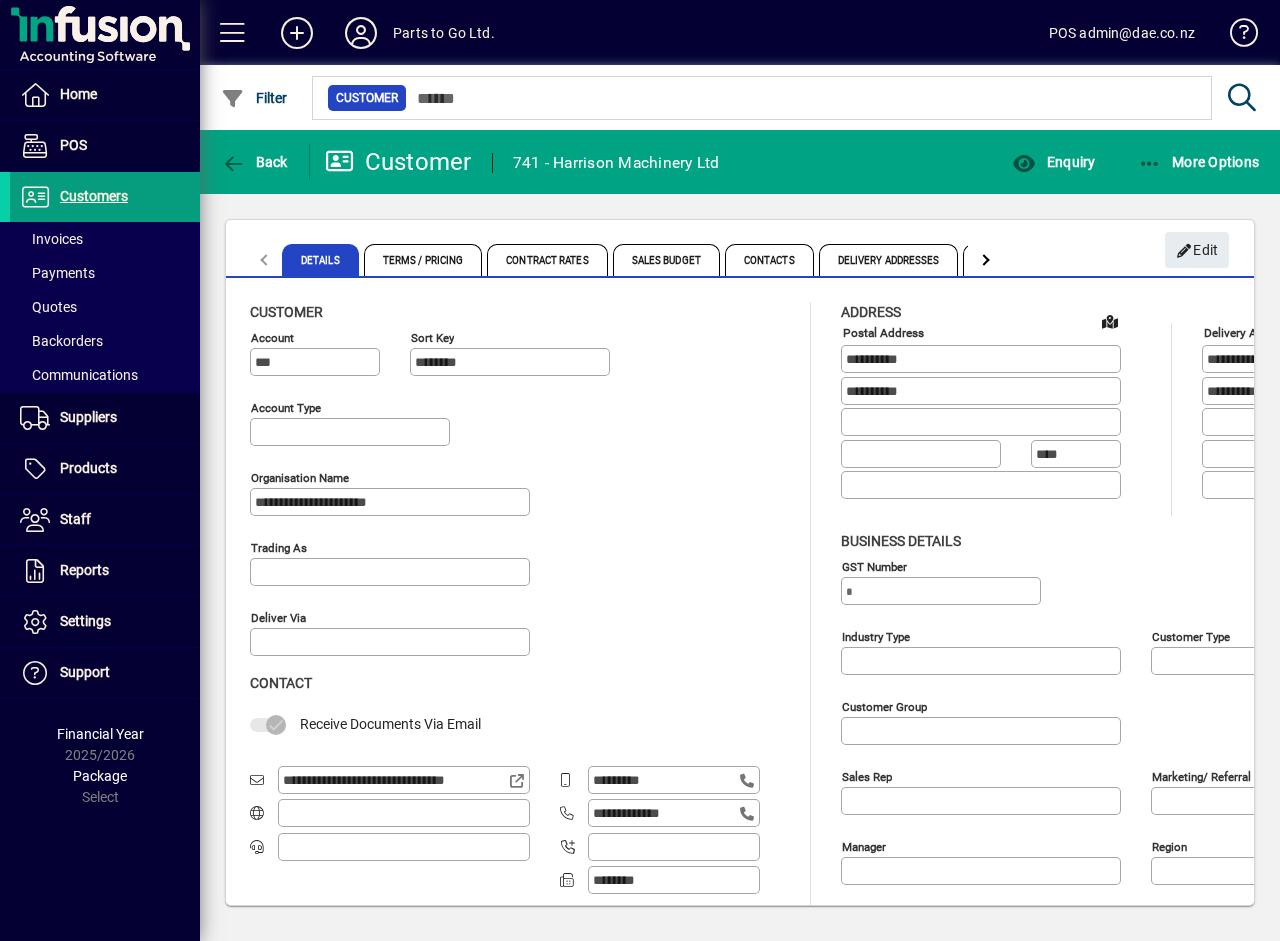 type on "**********" 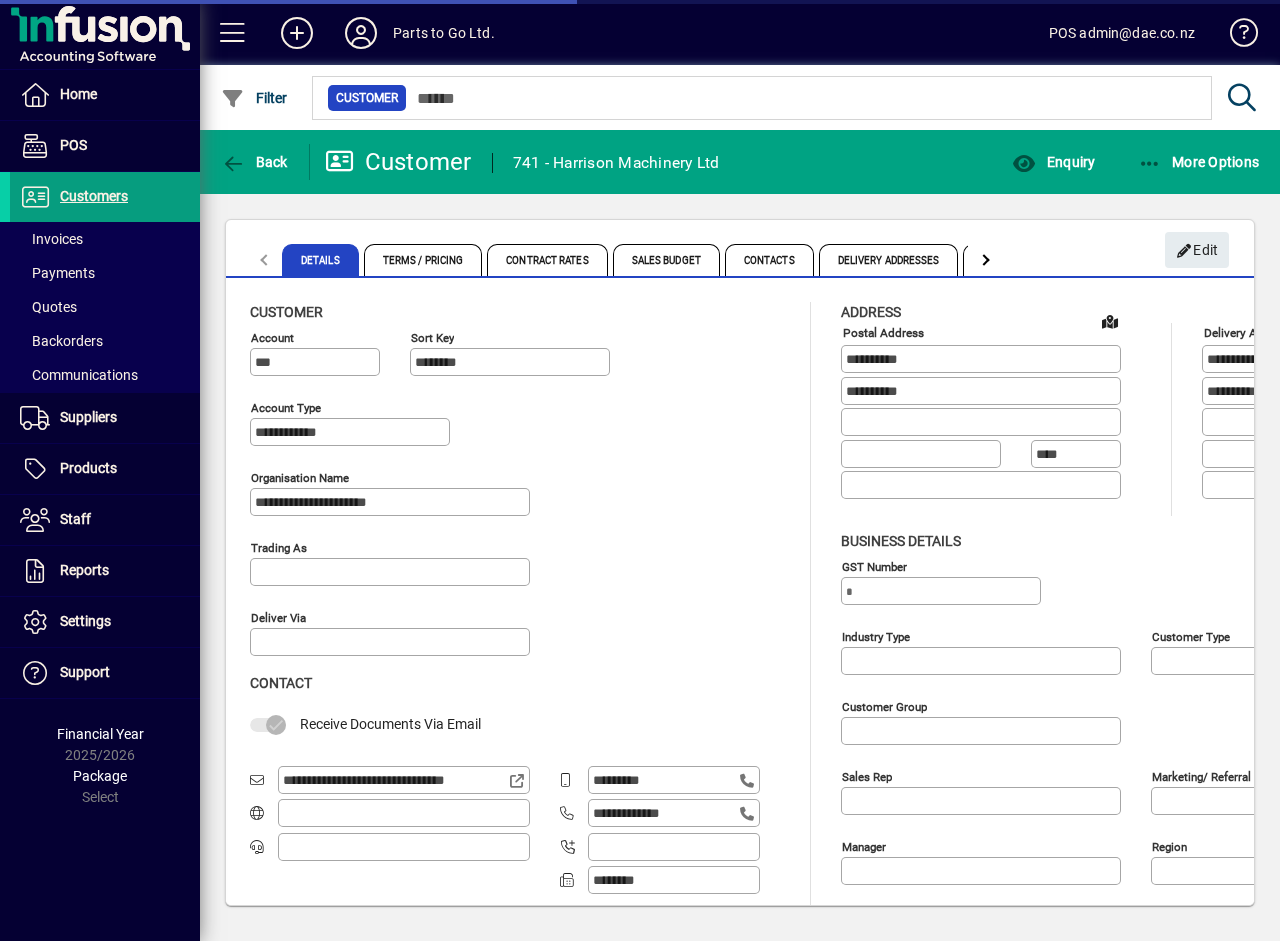 type on "**********" 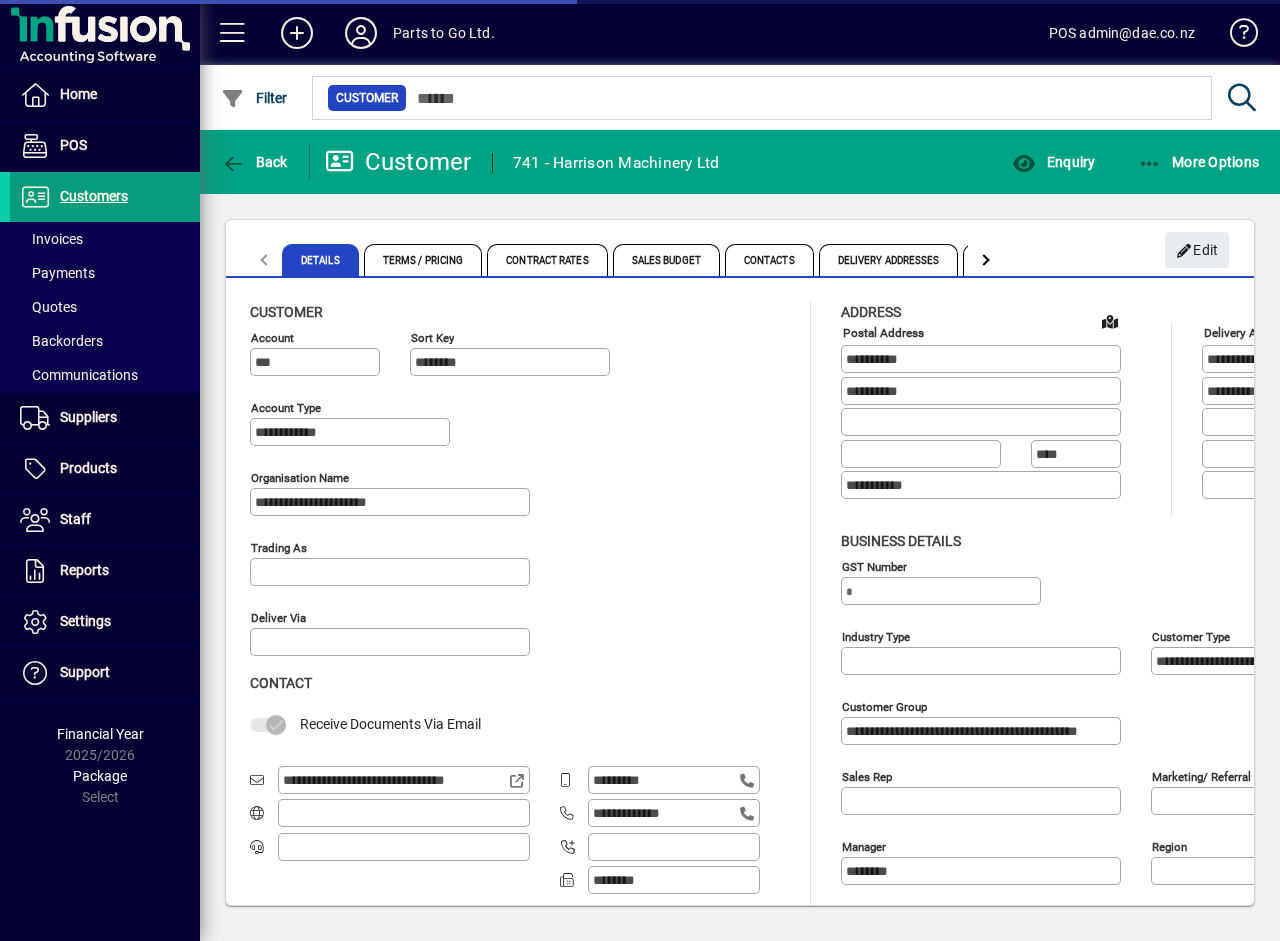 type on "**********" 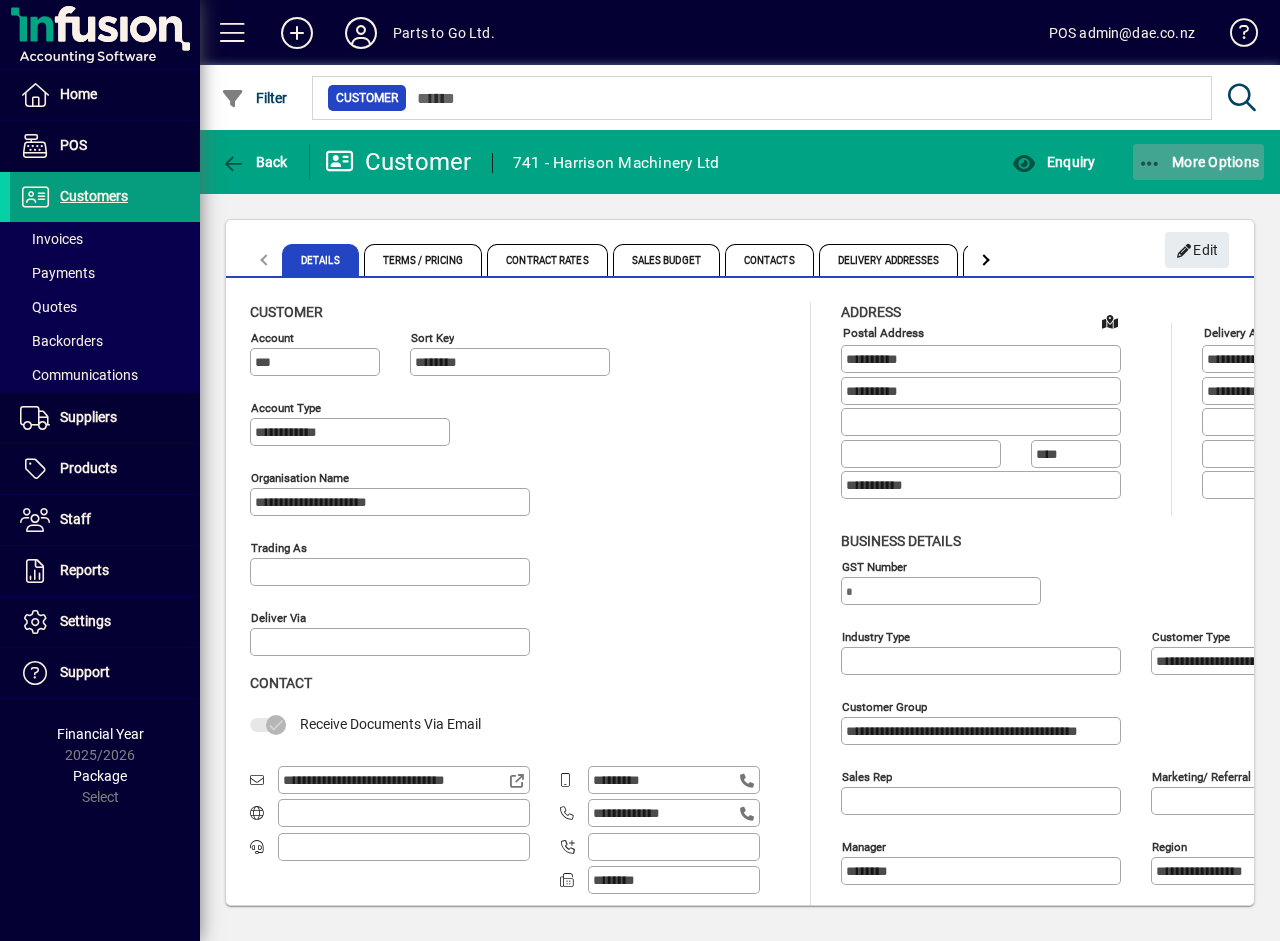 click on "More Options" 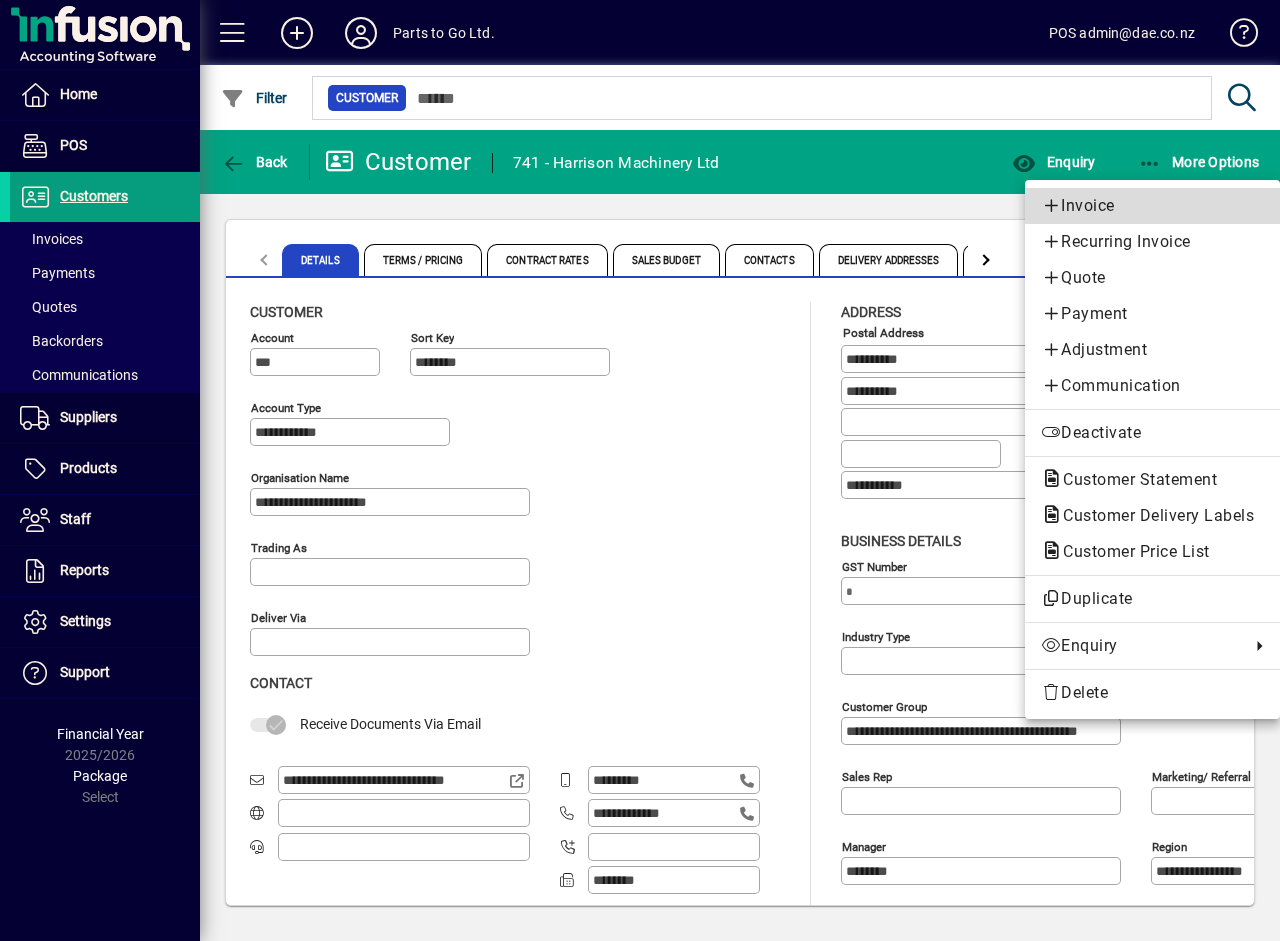 click on "Invoice" at bounding box center [1152, 206] 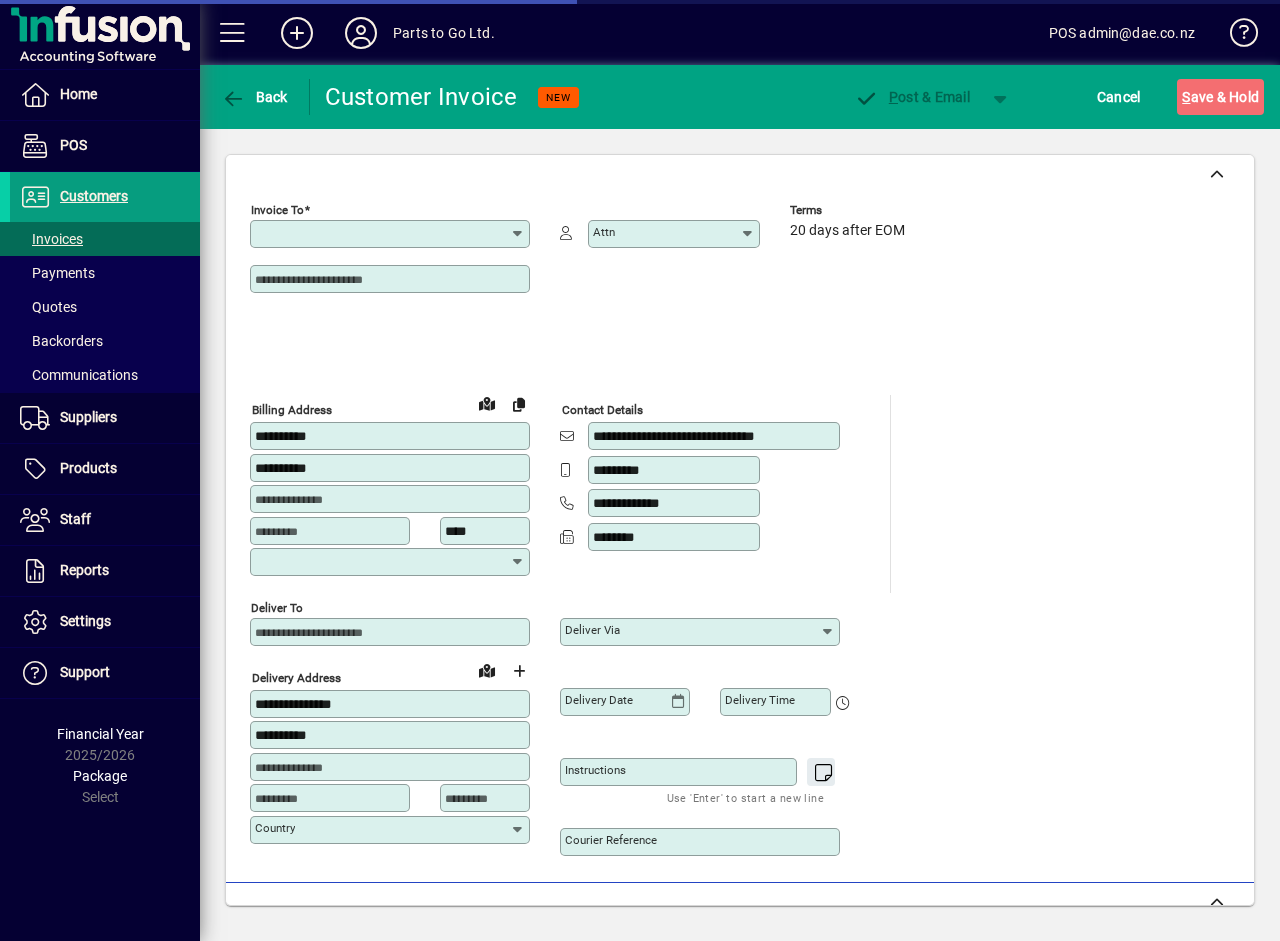 type on "**********" 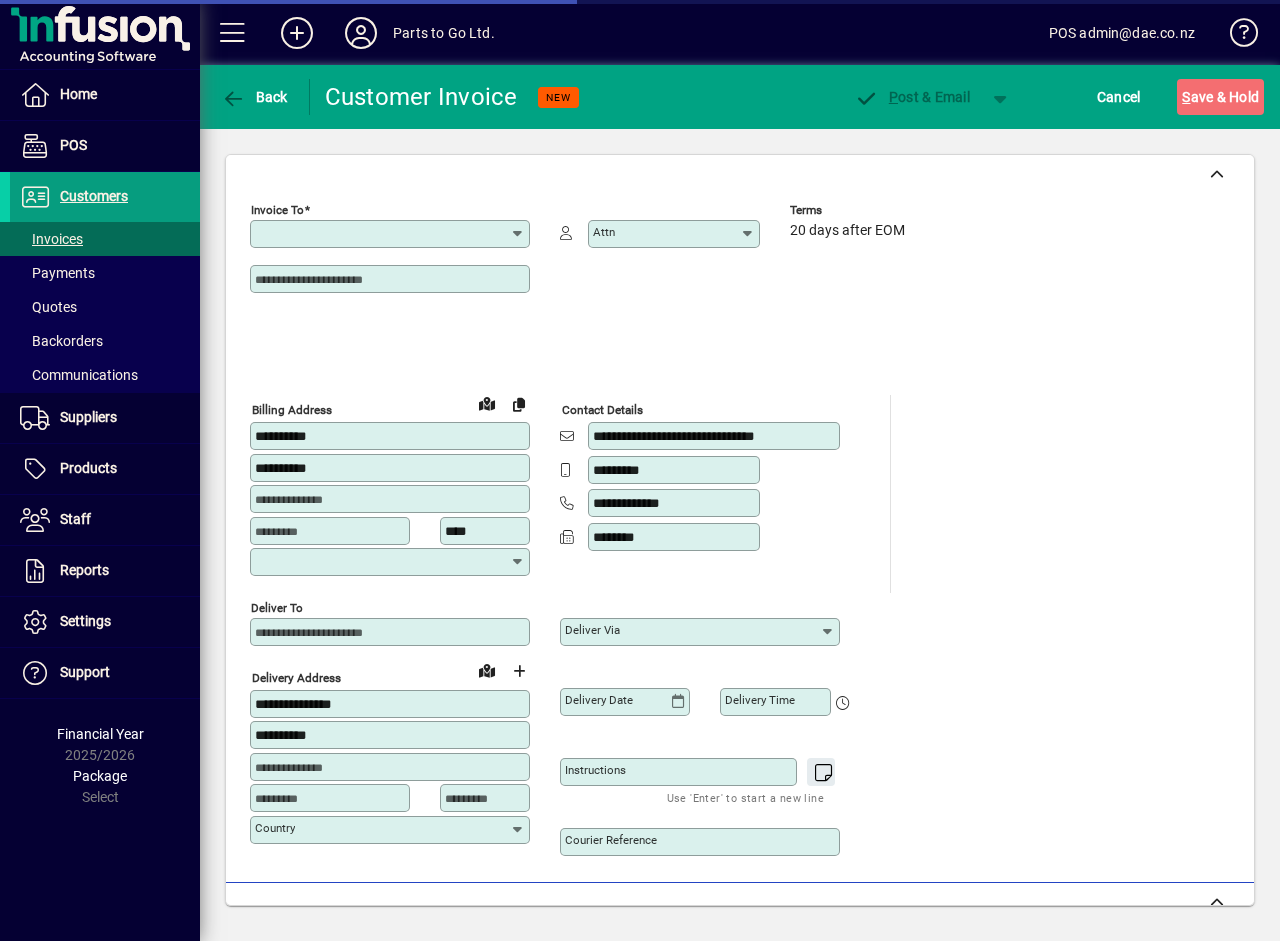 type on "**********" 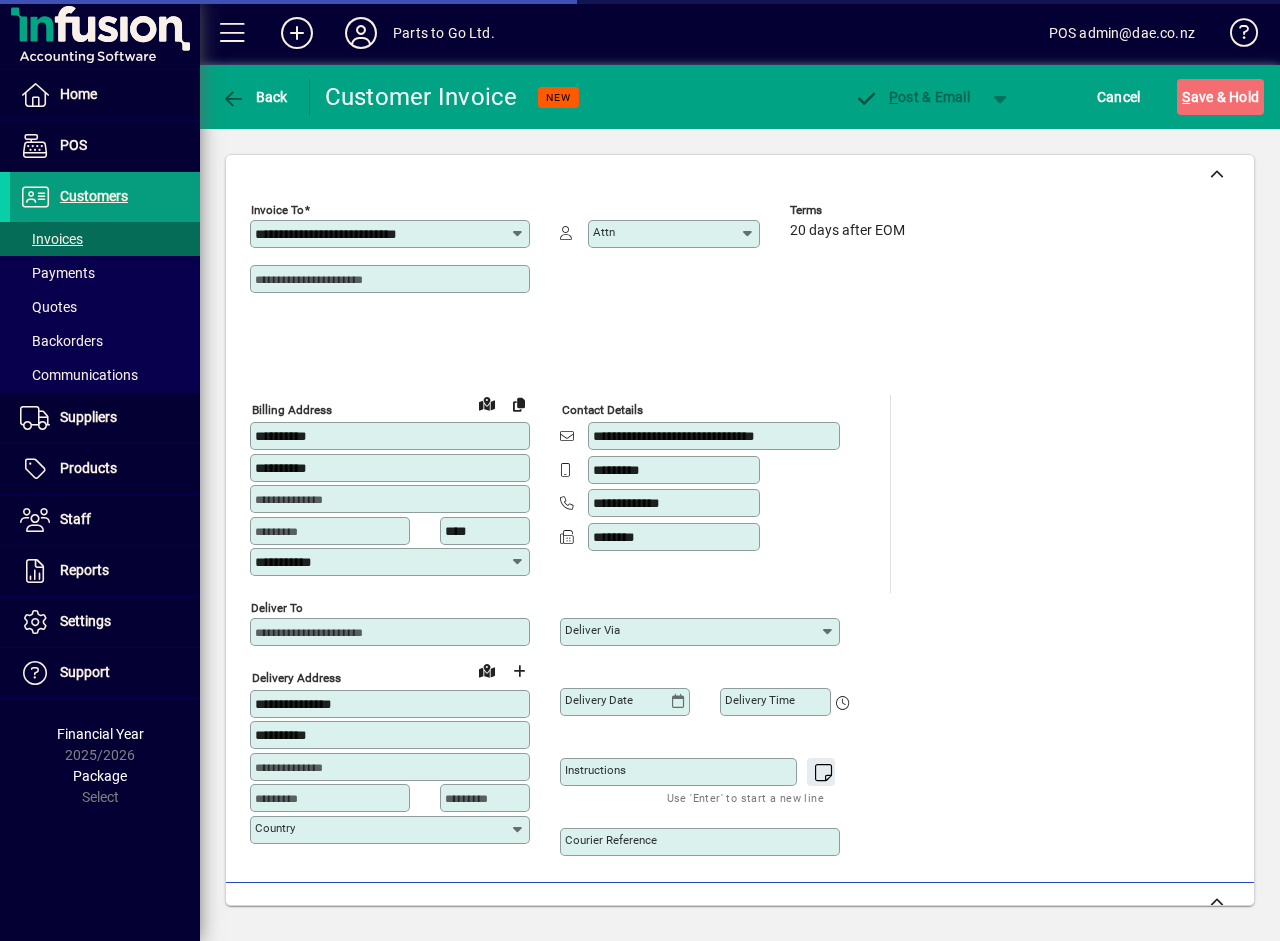 type on "**********" 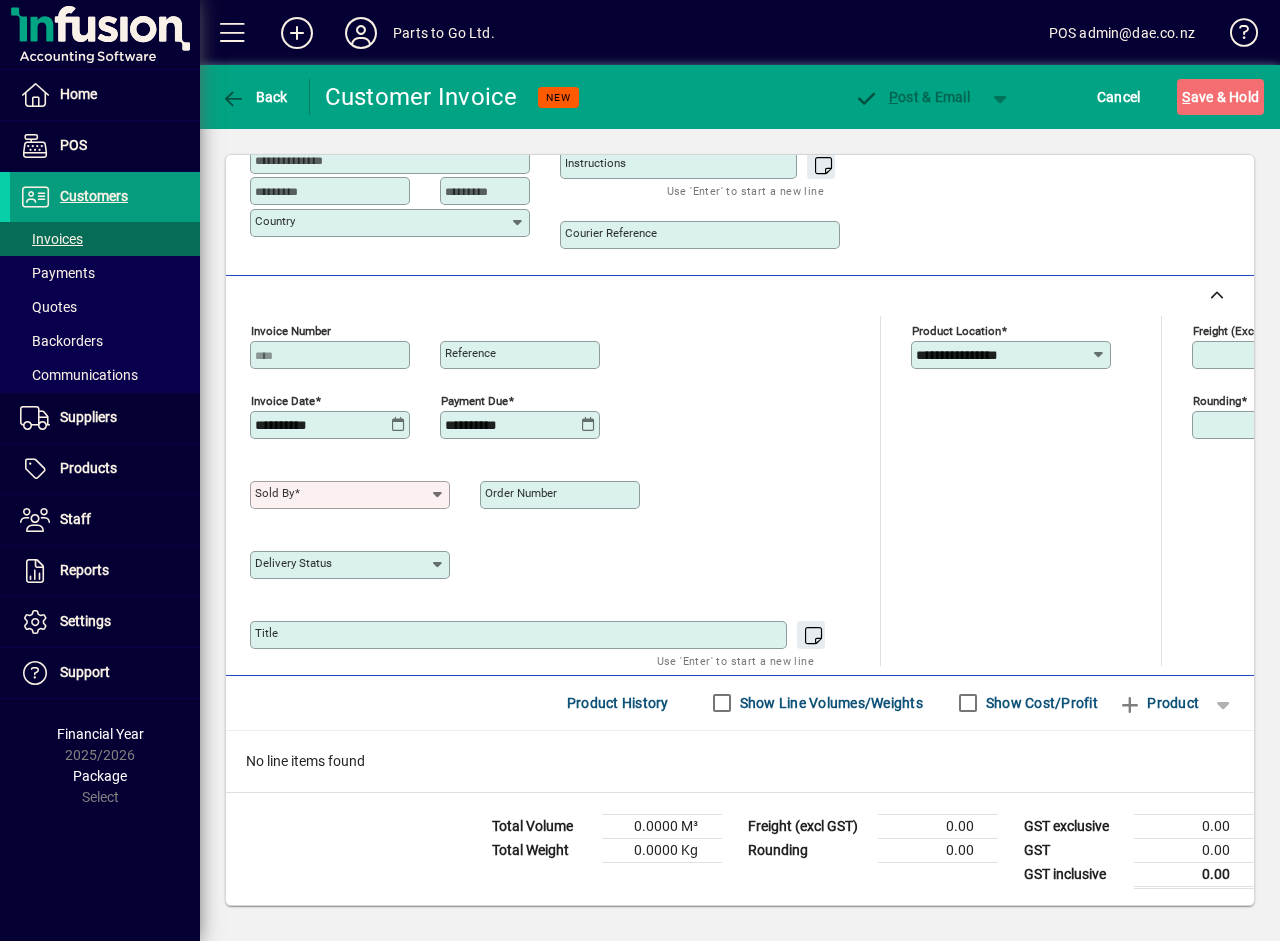 click 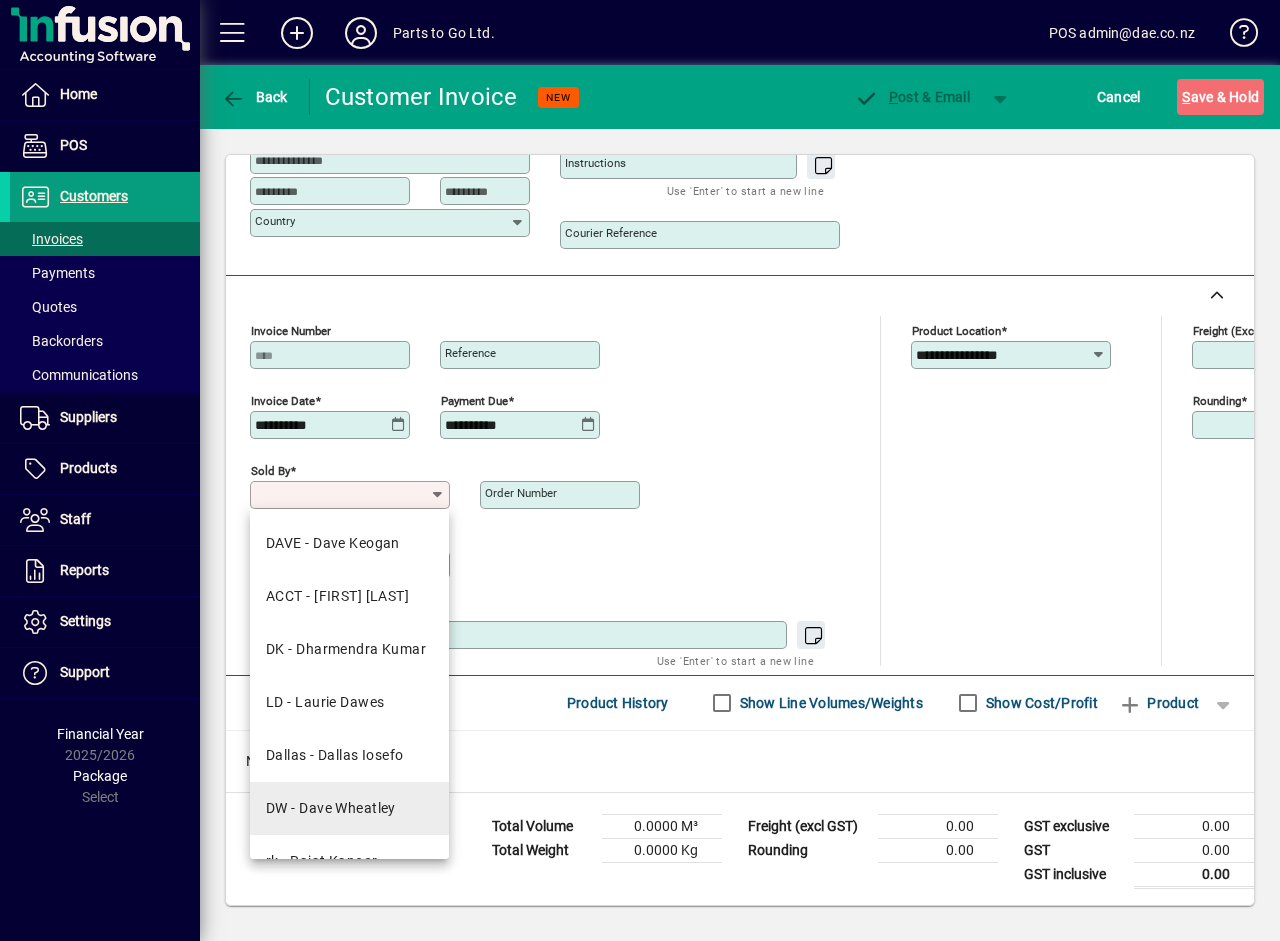 click on "DW - Dave Wheatley" at bounding box center (349, 808) 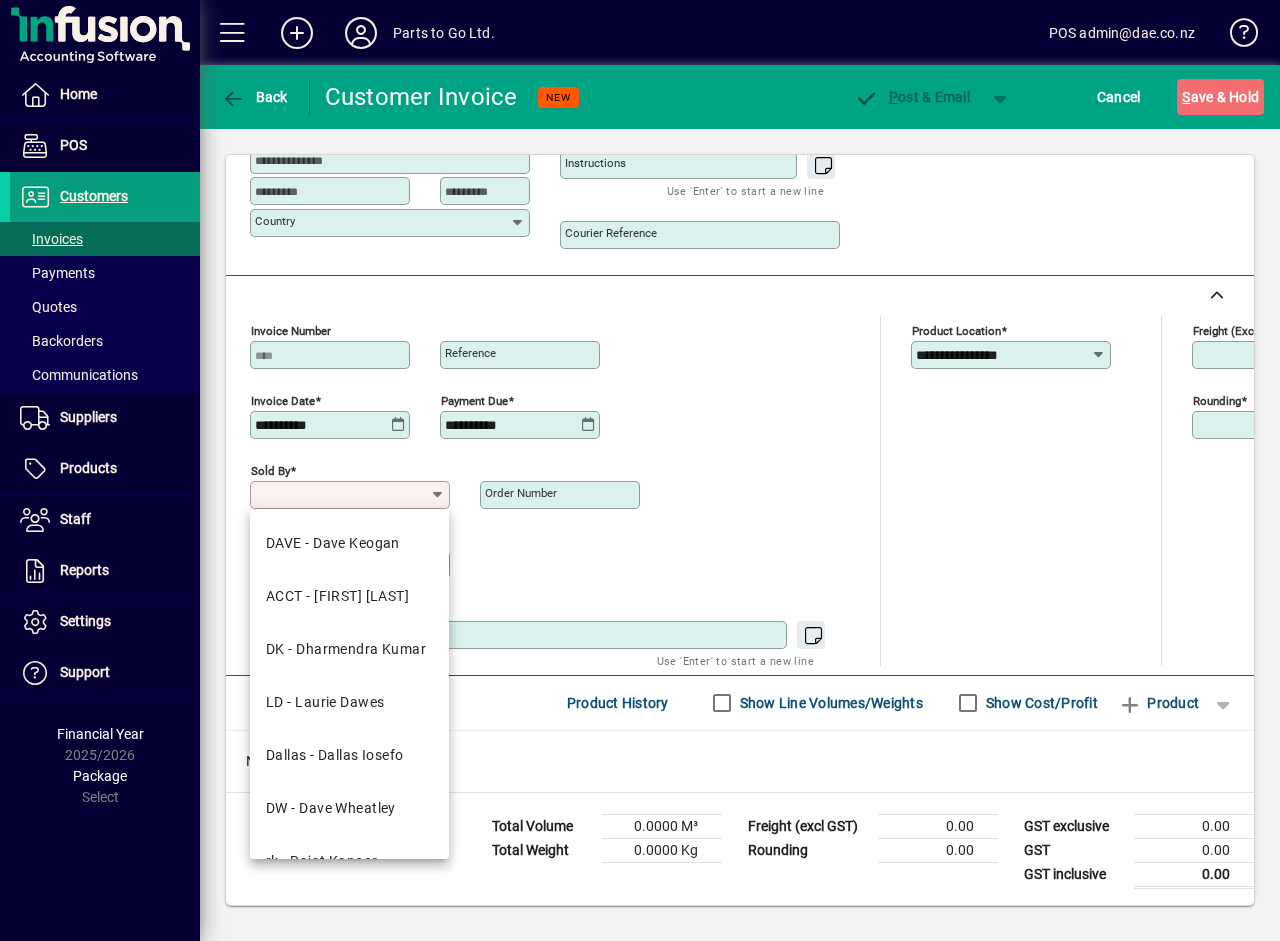 type on "**********" 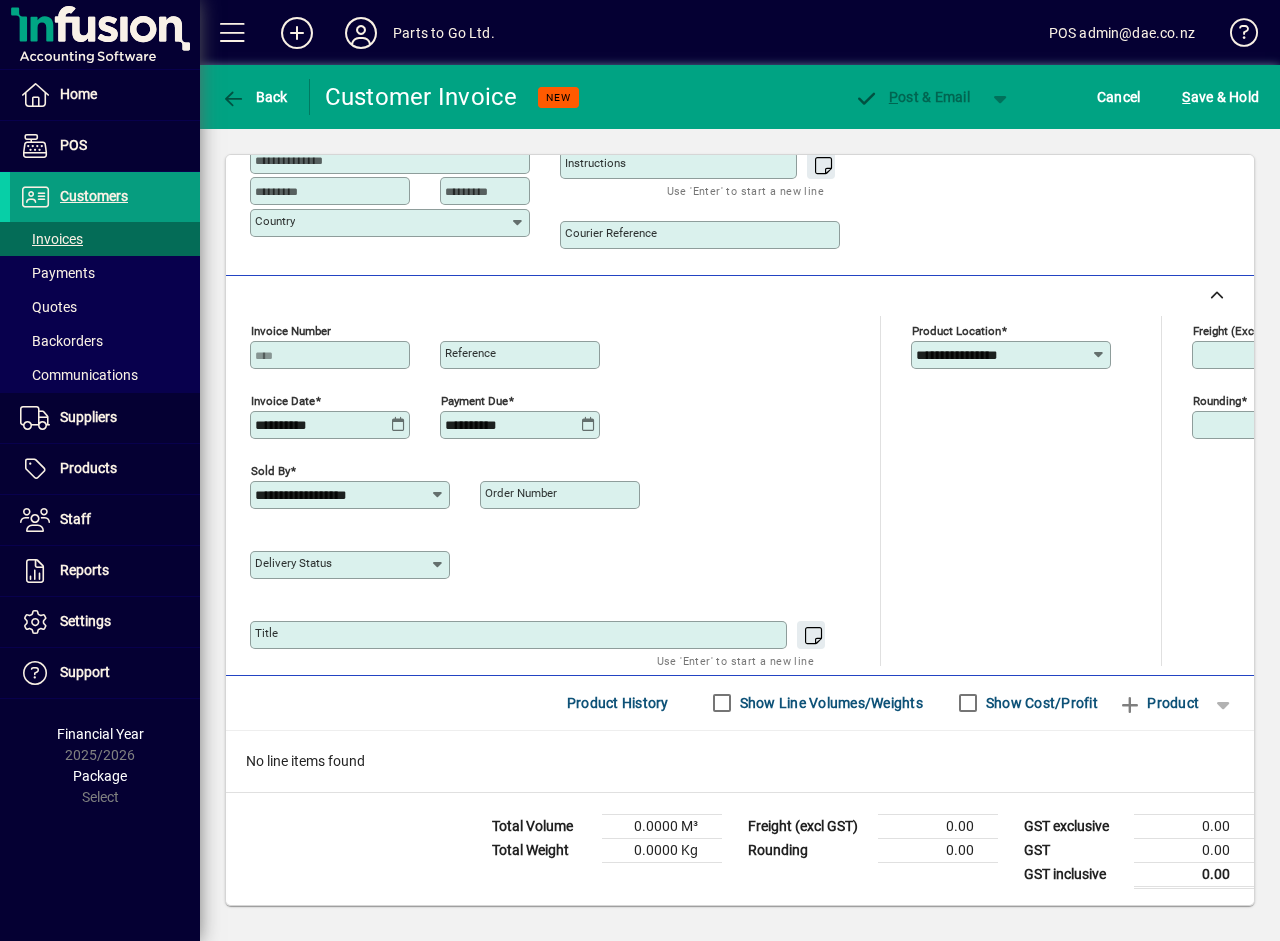click on "Order number" at bounding box center [521, 493] 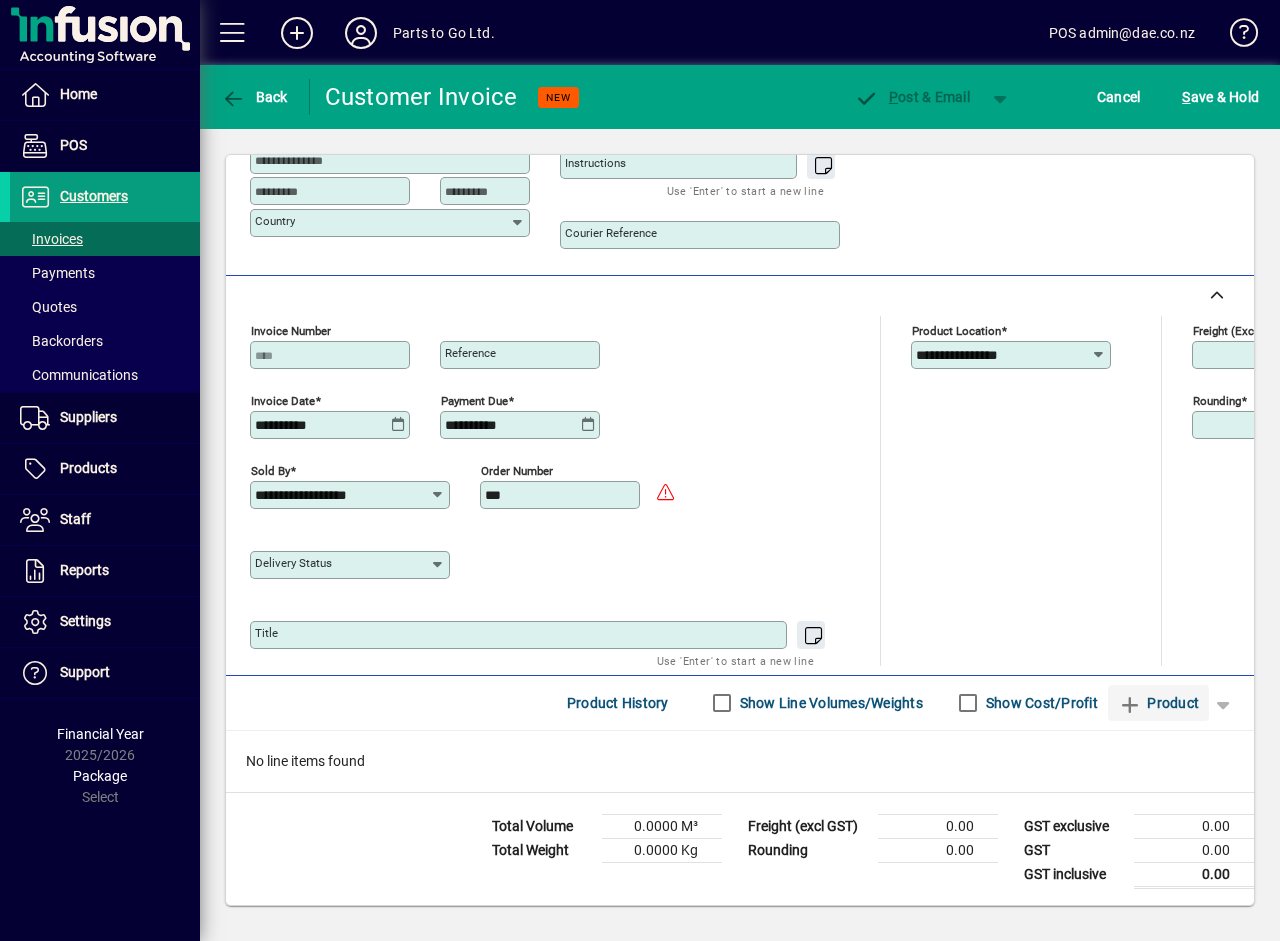 type on "***" 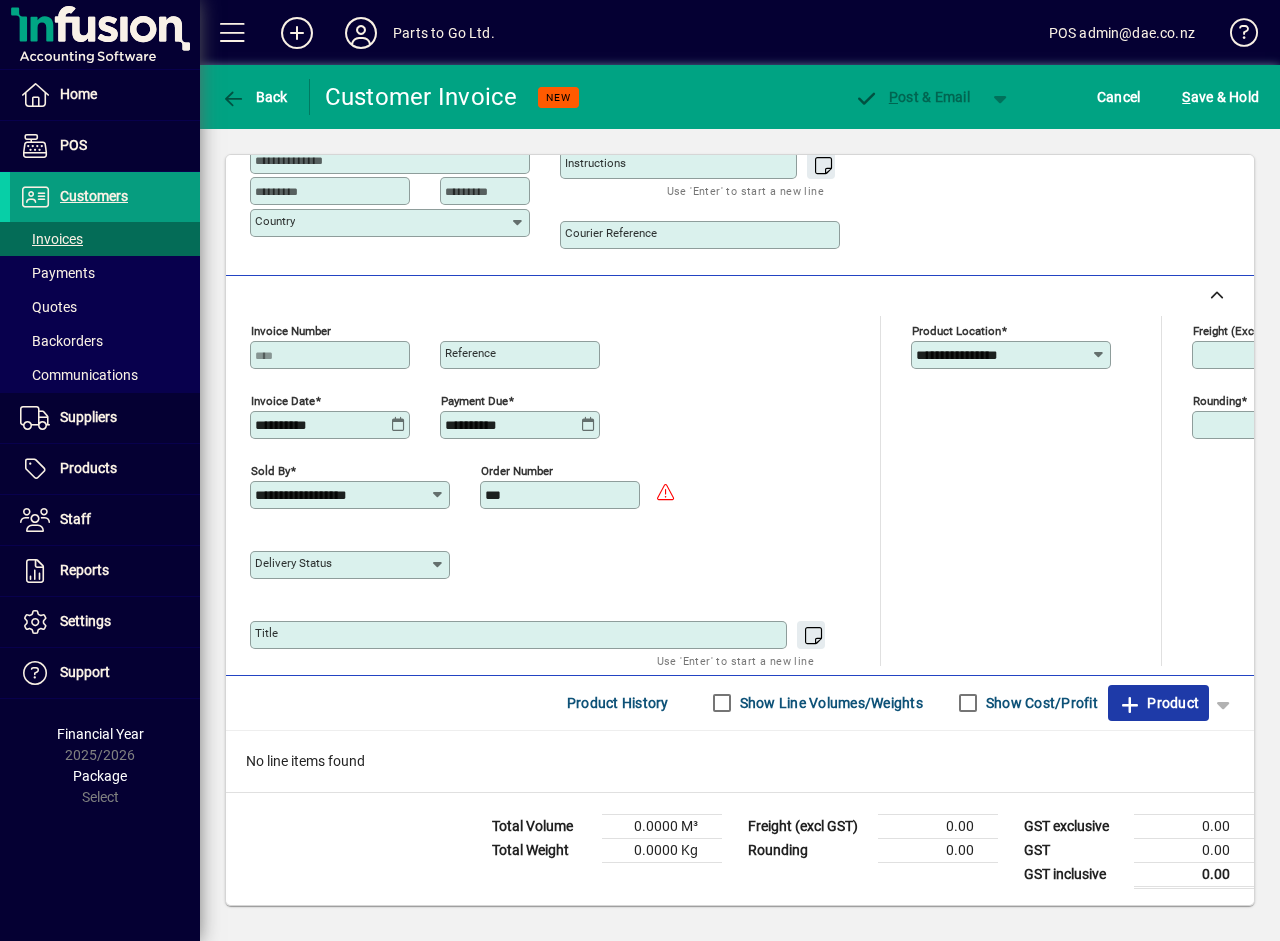 click on "Product" 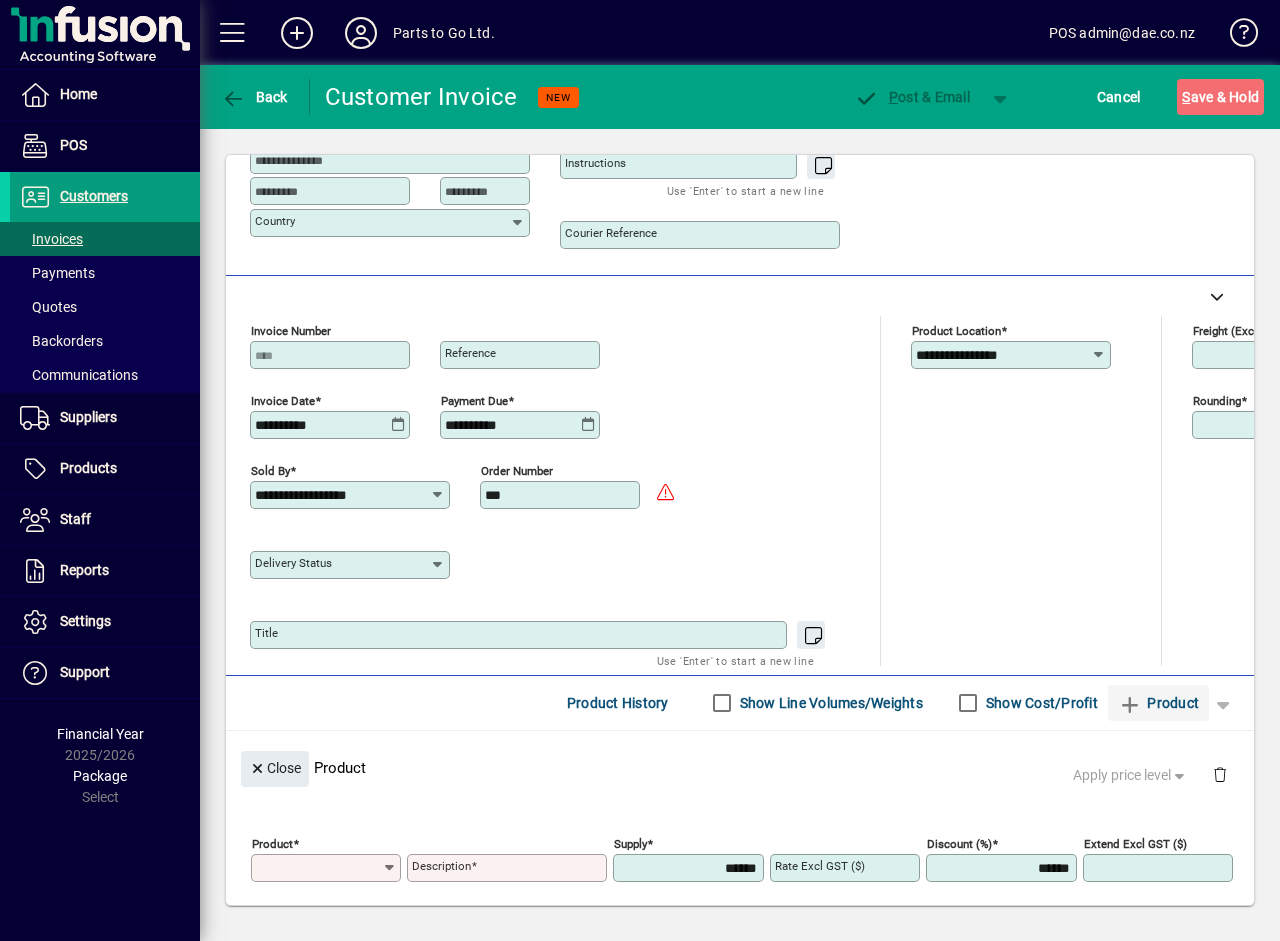 scroll, scrollTop: 0, scrollLeft: 0, axis: both 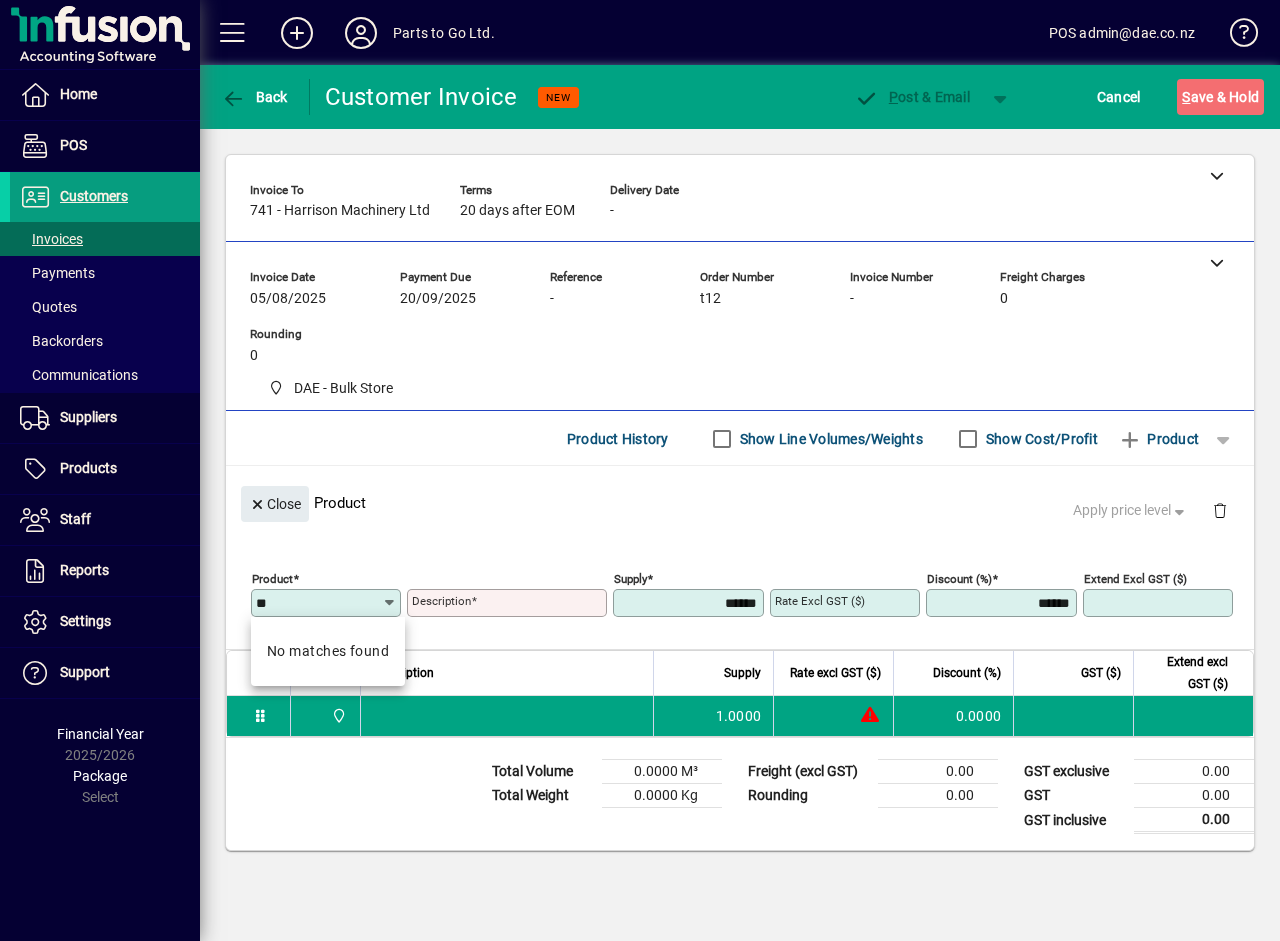 type on "*" 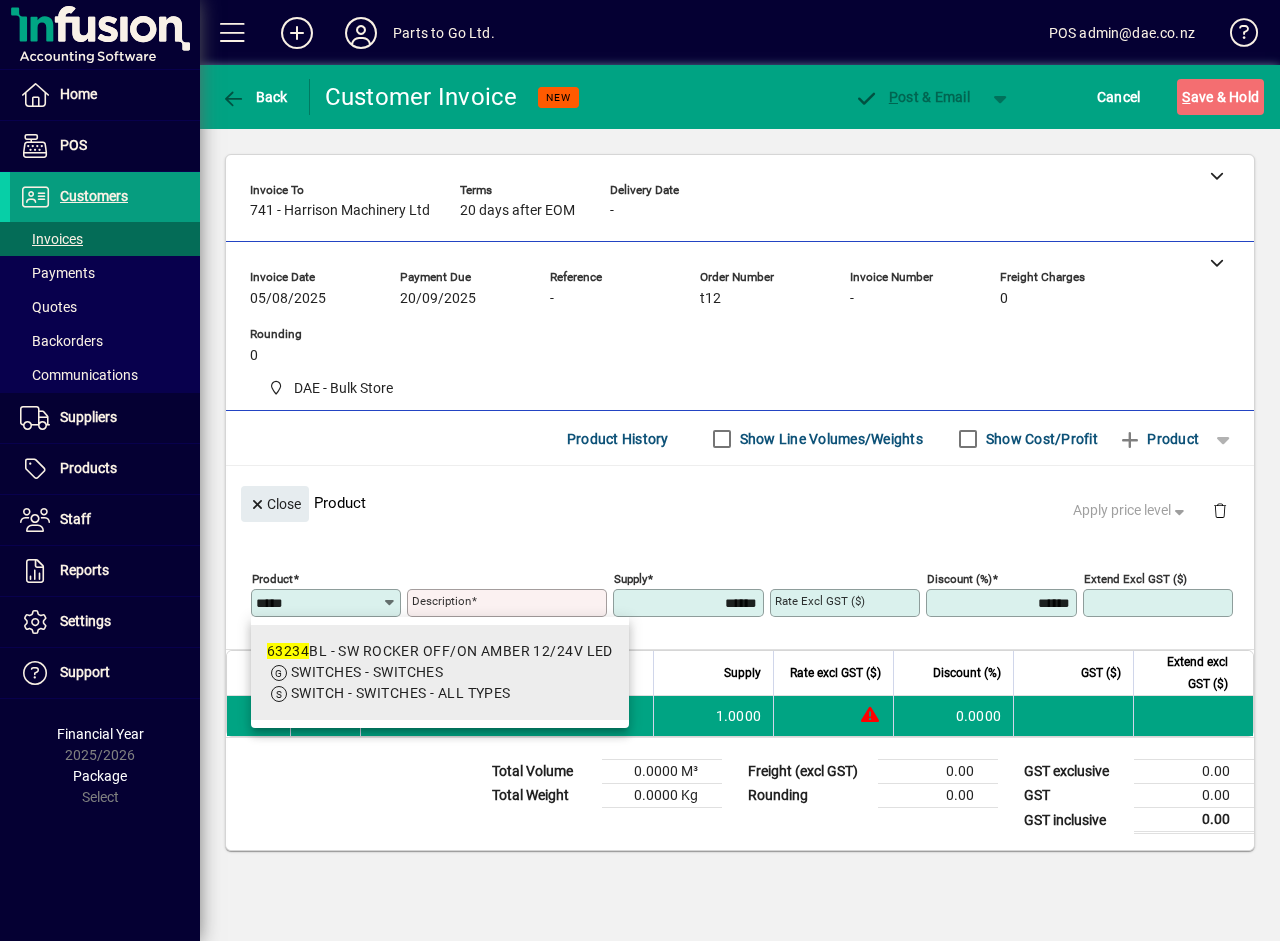 click on "SWITCH - SWITCHES - ALL TYPES" at bounding box center [401, 693] 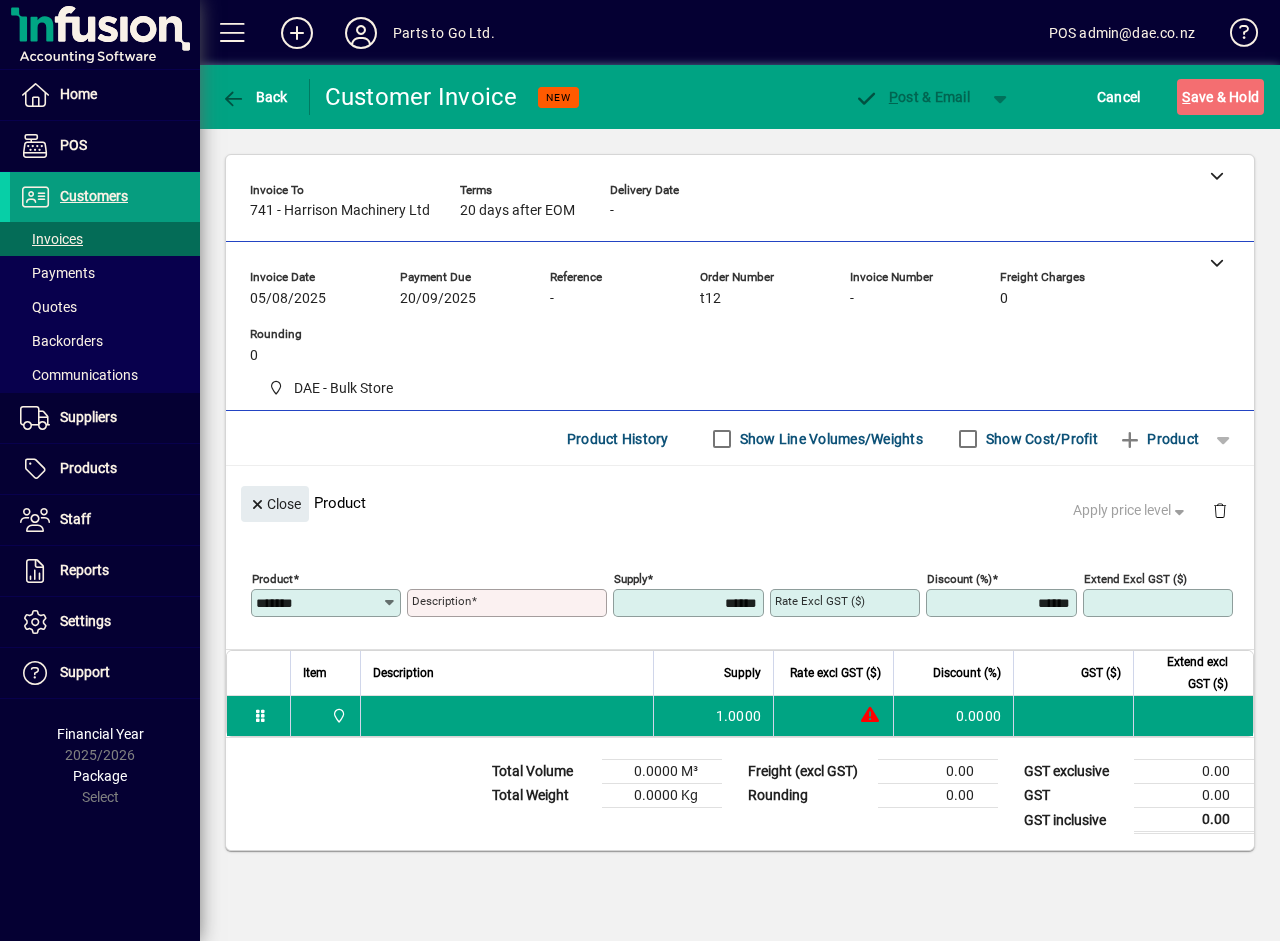 type on "**********" 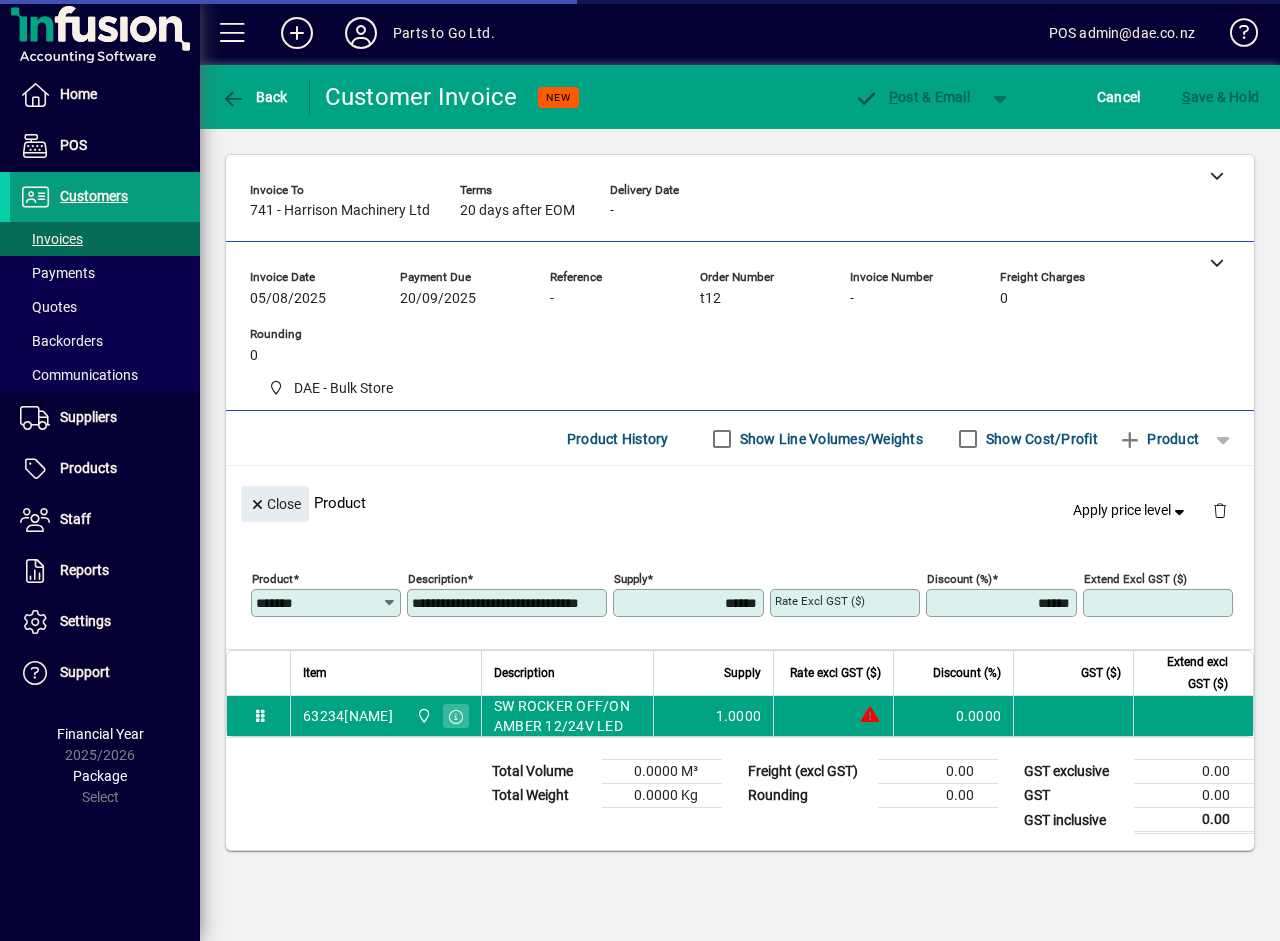type on "*******" 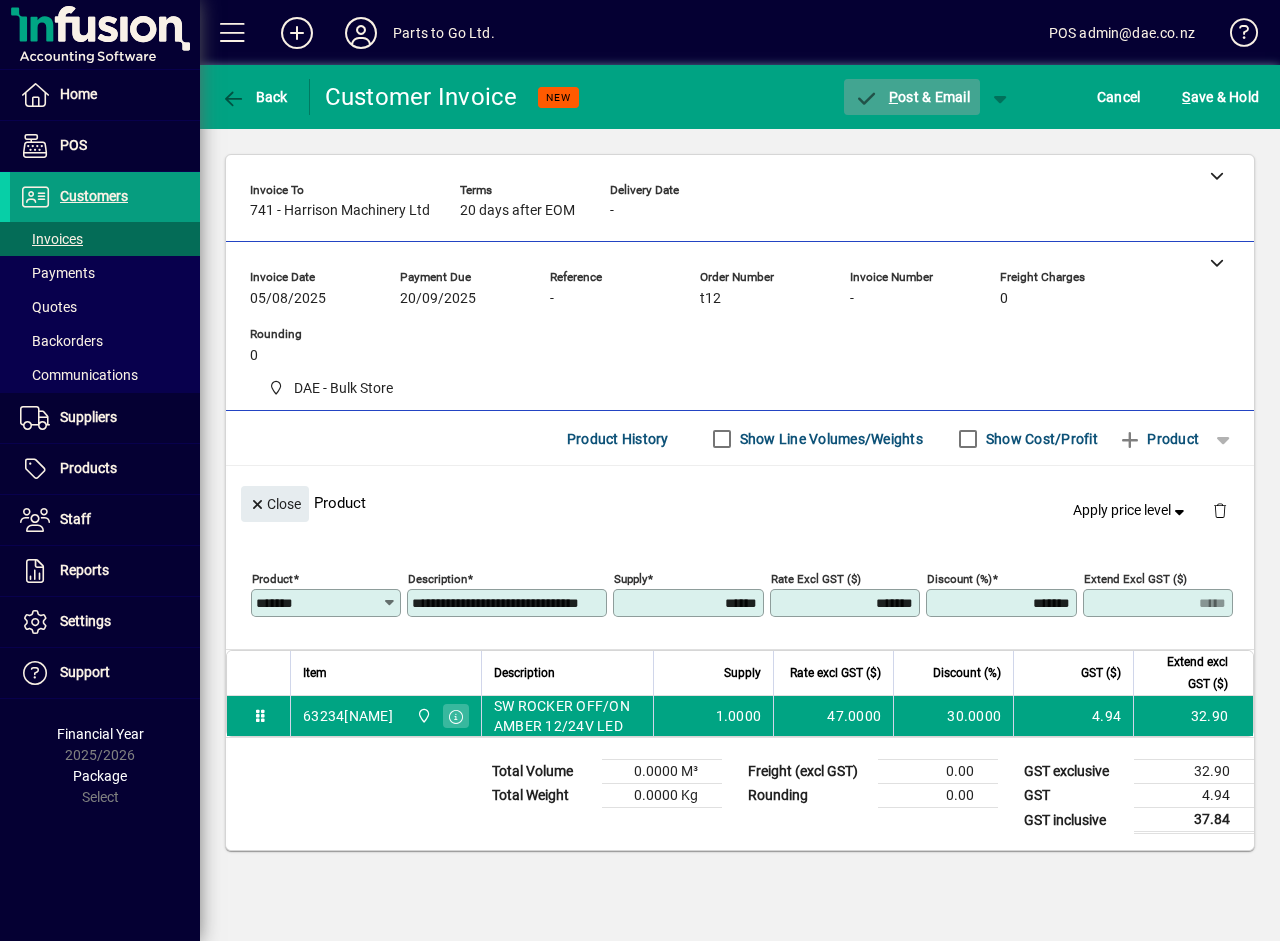 click on "P ost & Email" 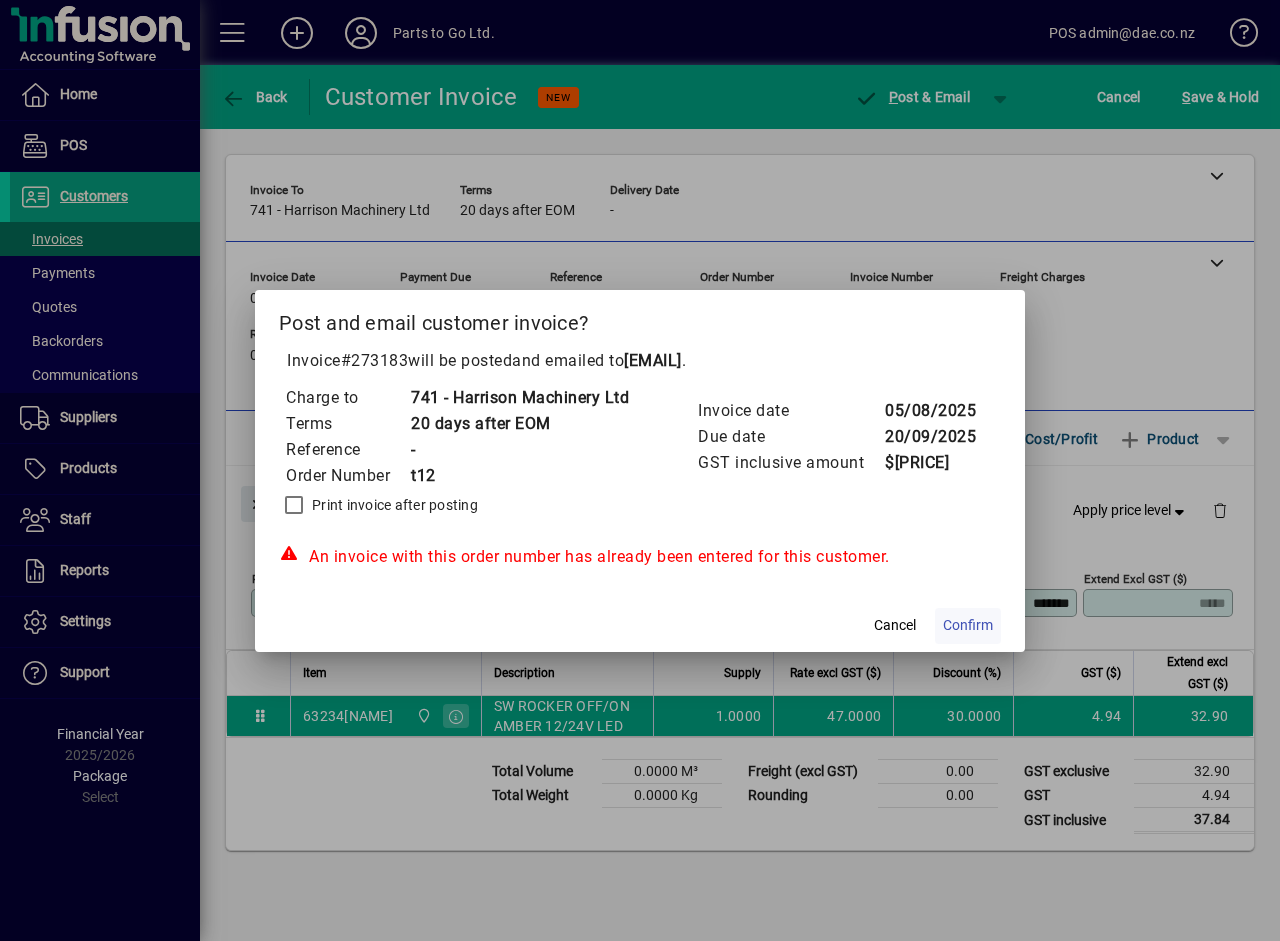 click on "Confirm" 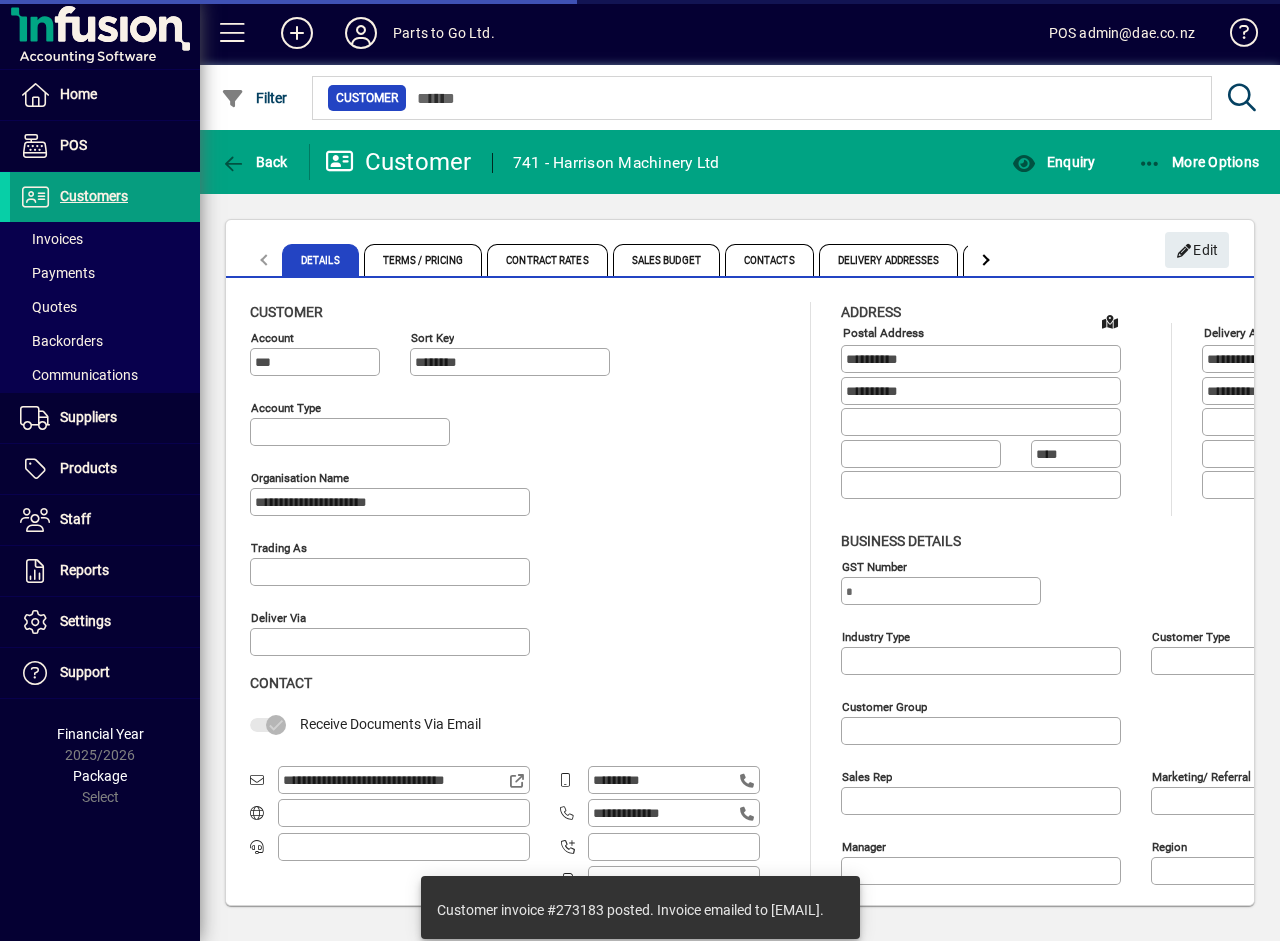 type on "**********" 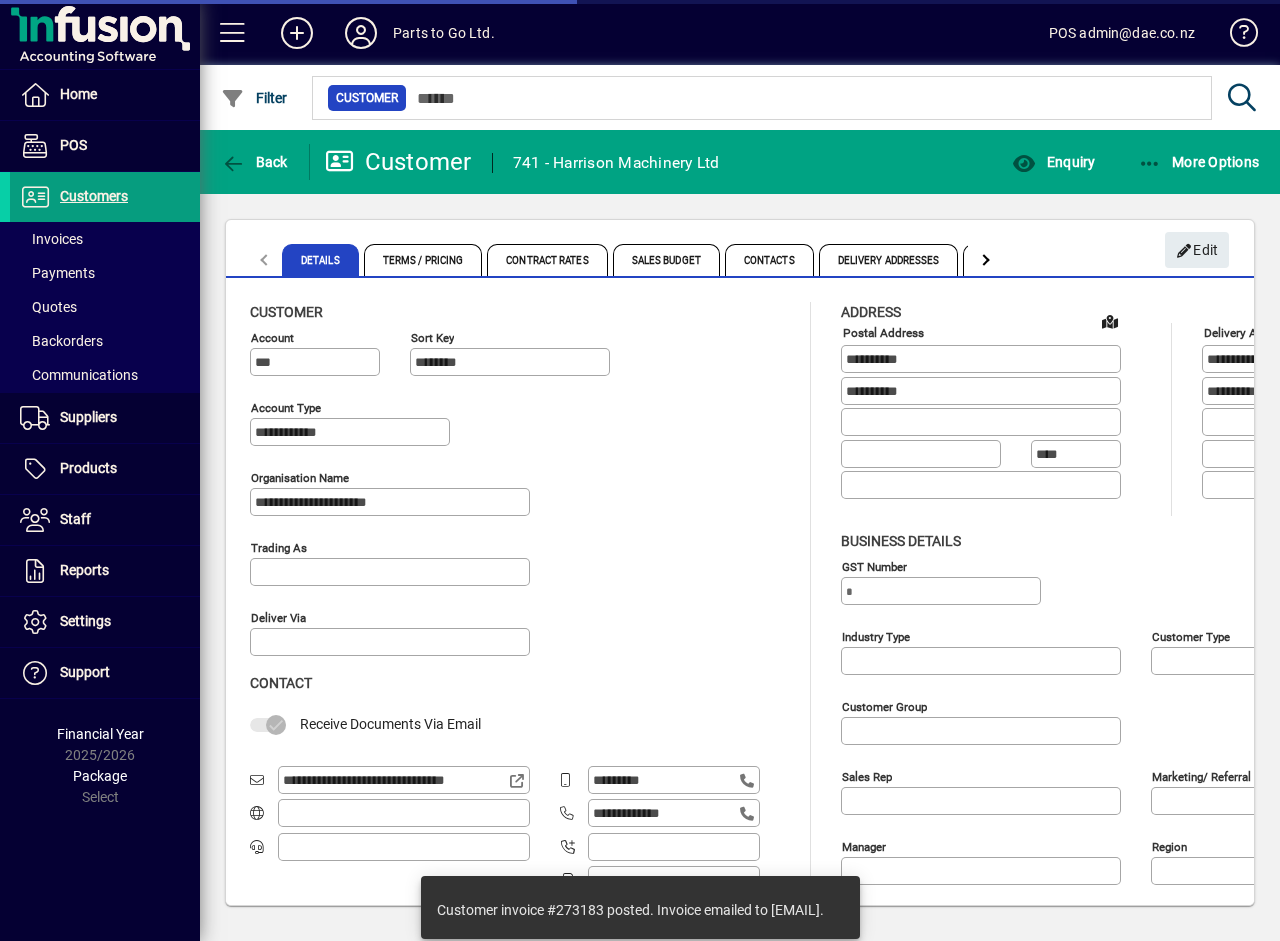 type on "**********" 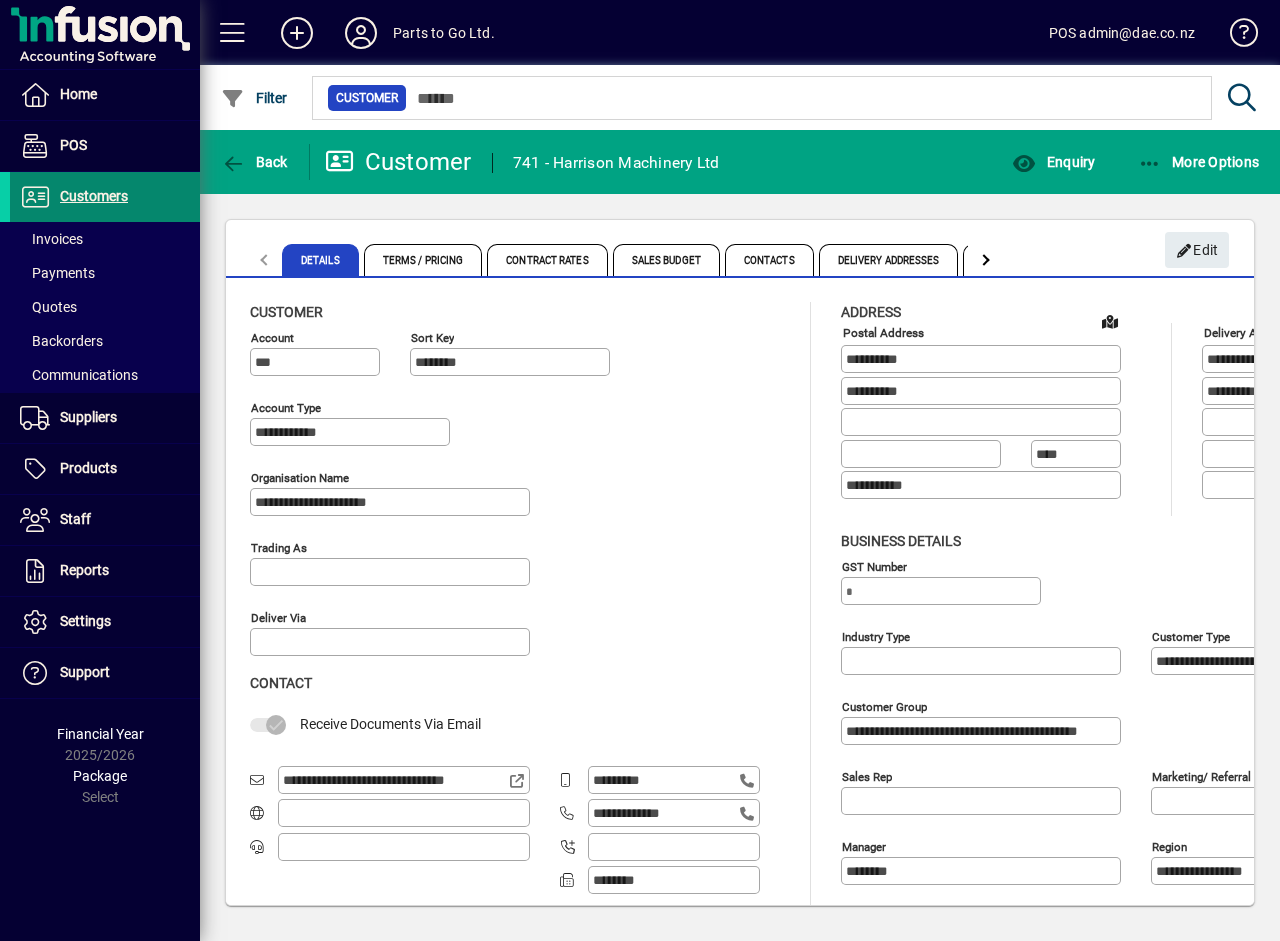click on "Customers" at bounding box center [94, 196] 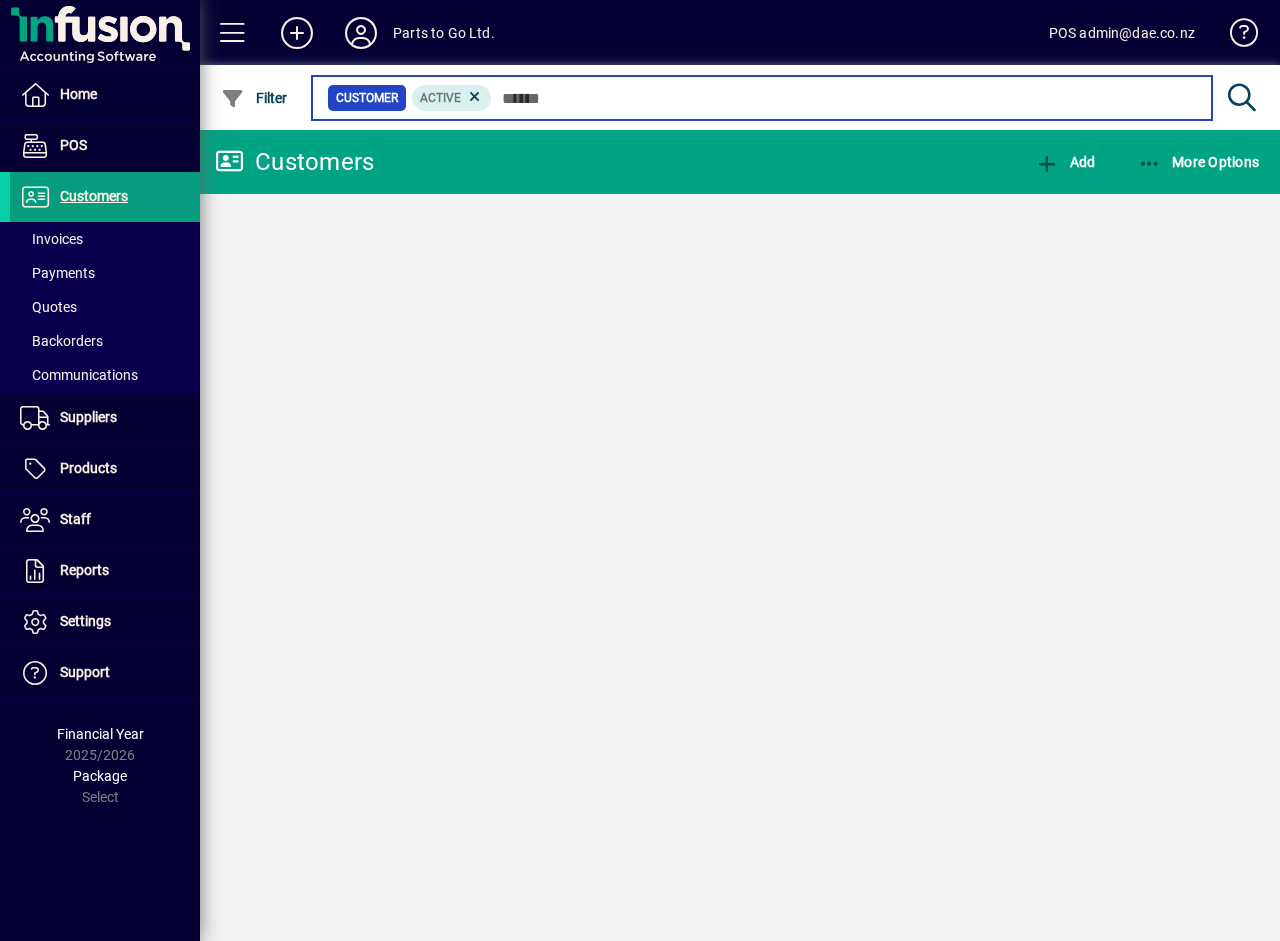 click at bounding box center (844, 98) 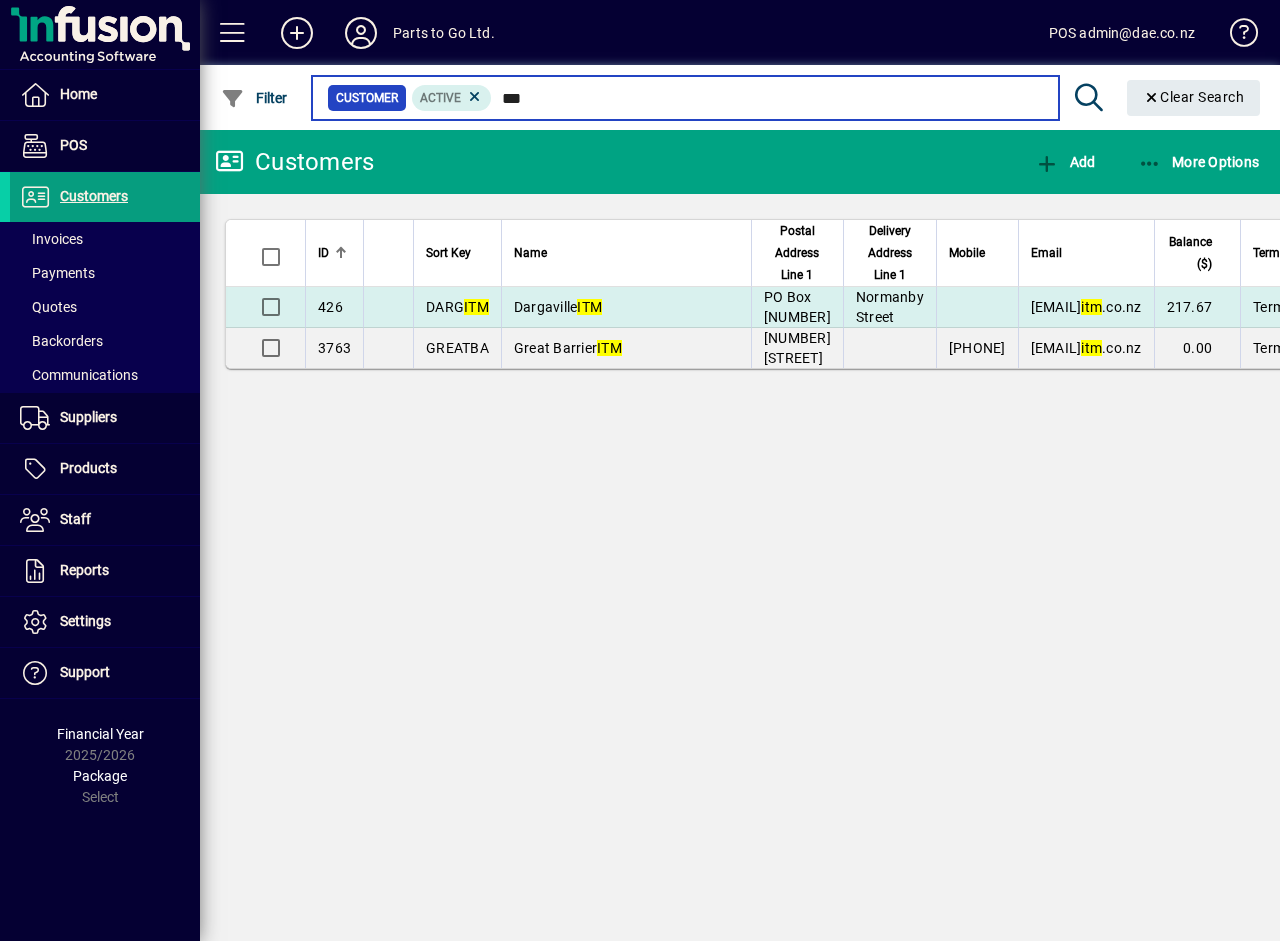 type on "***" 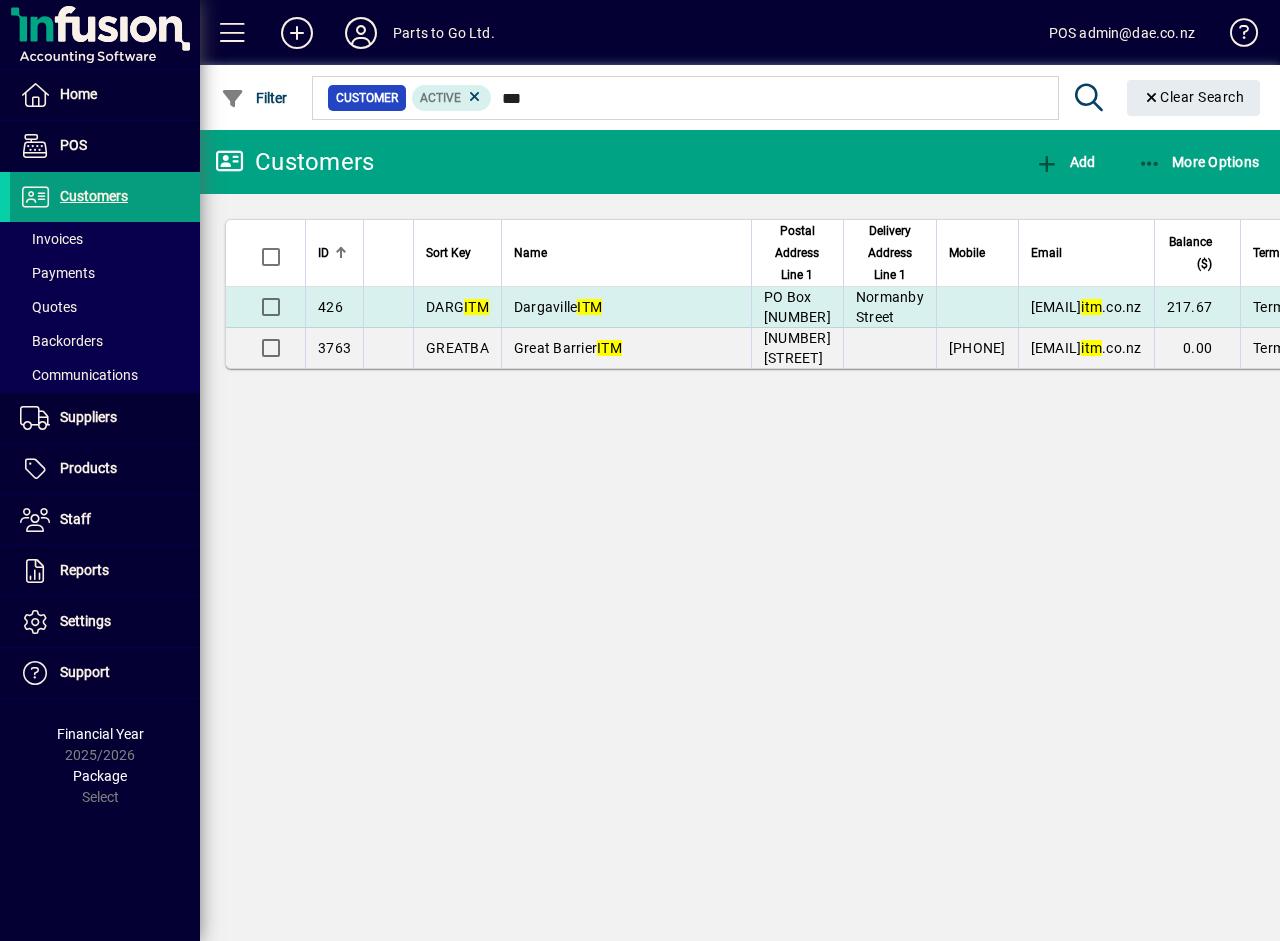 click on "Dargaville  ITM" at bounding box center [558, 307] 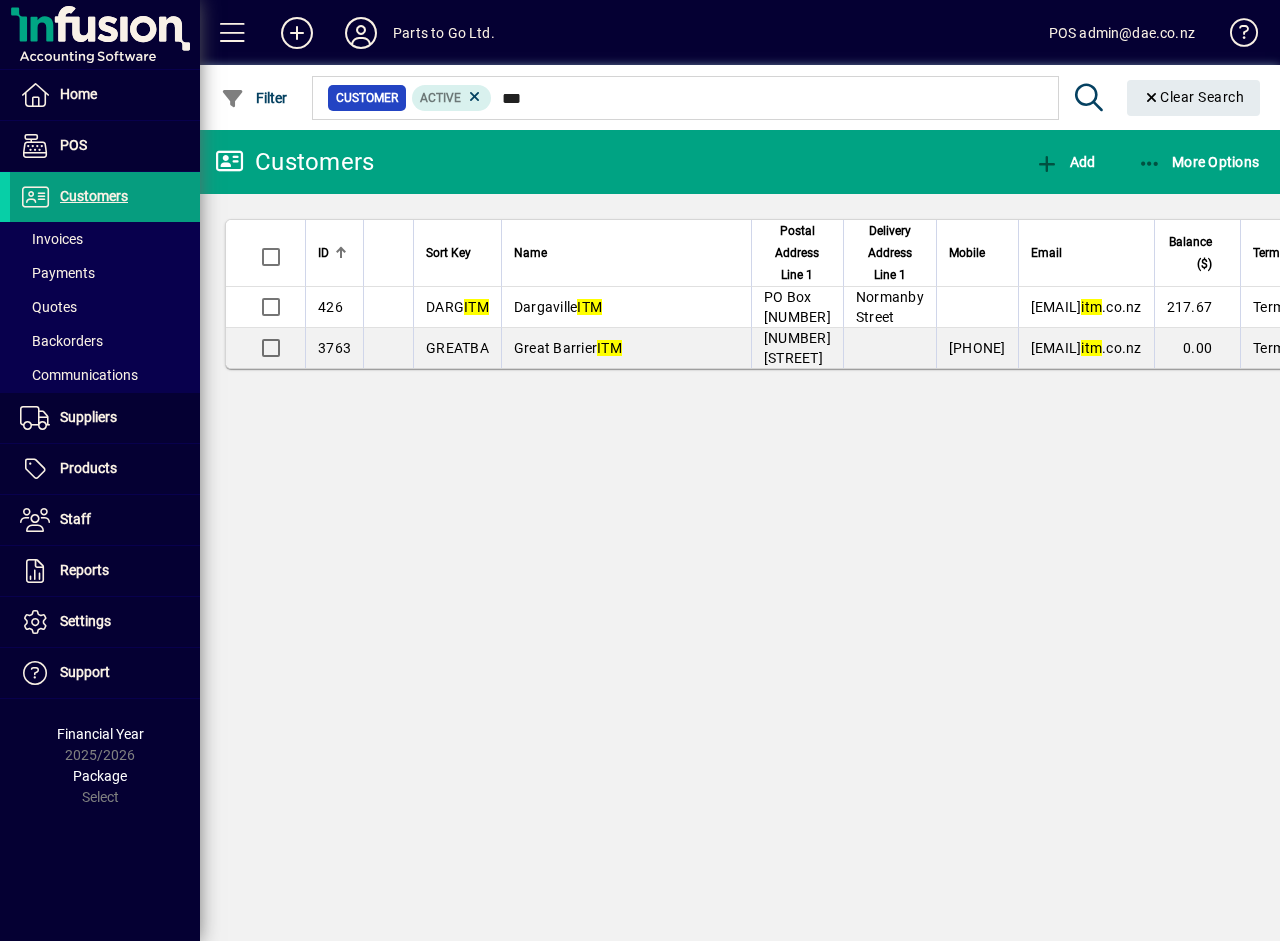 type 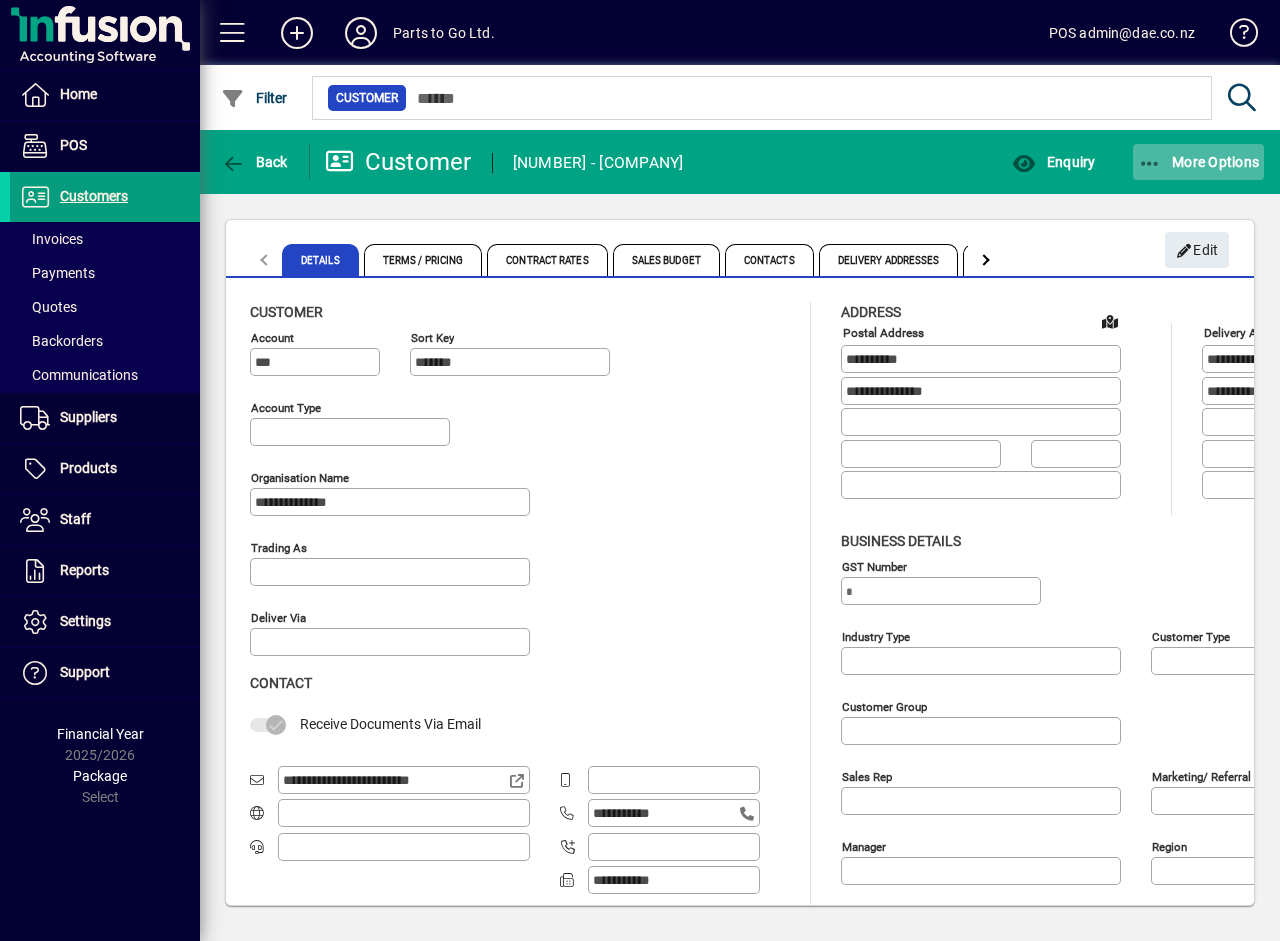 type on "**********" 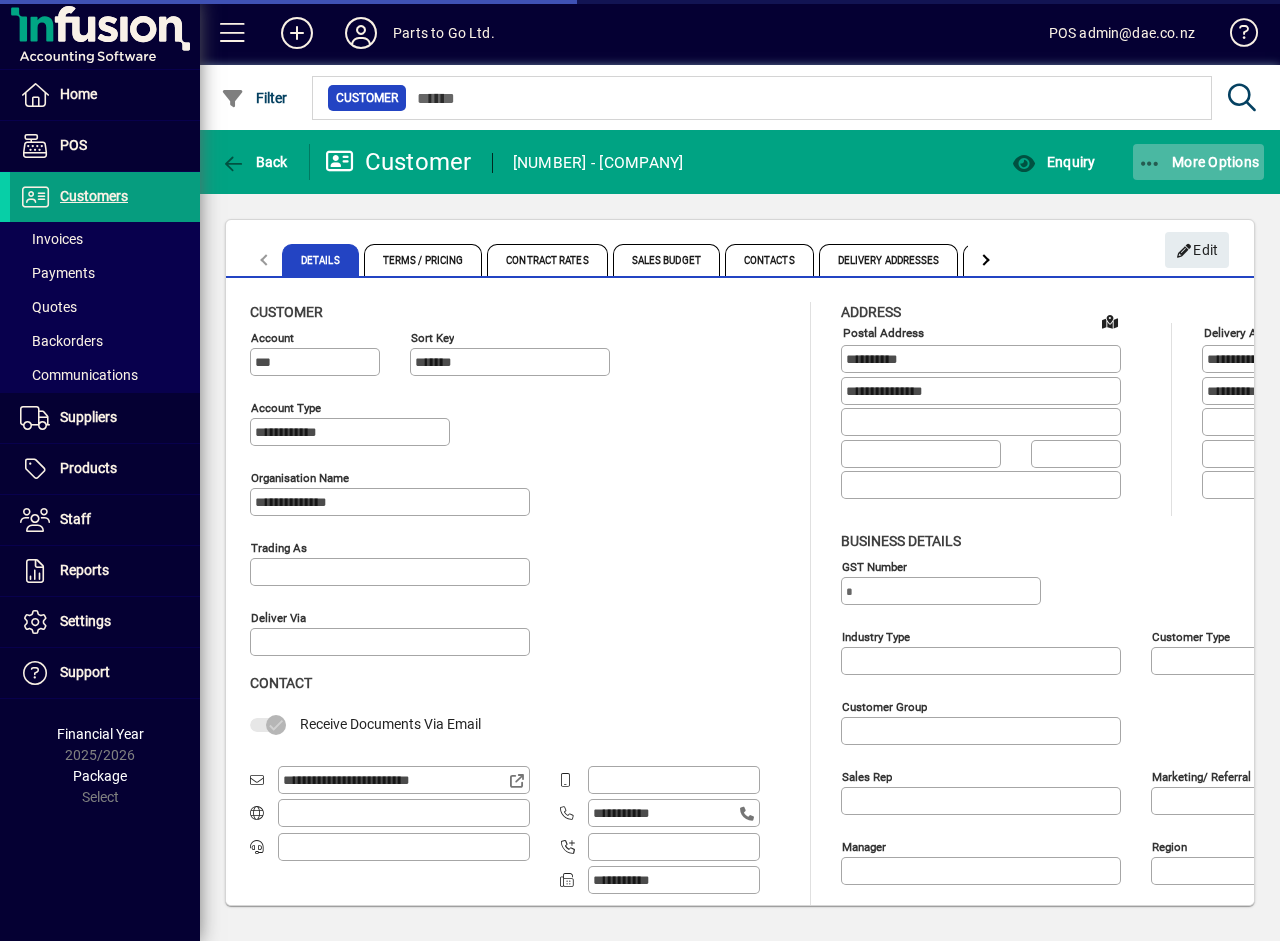 type on "**********" 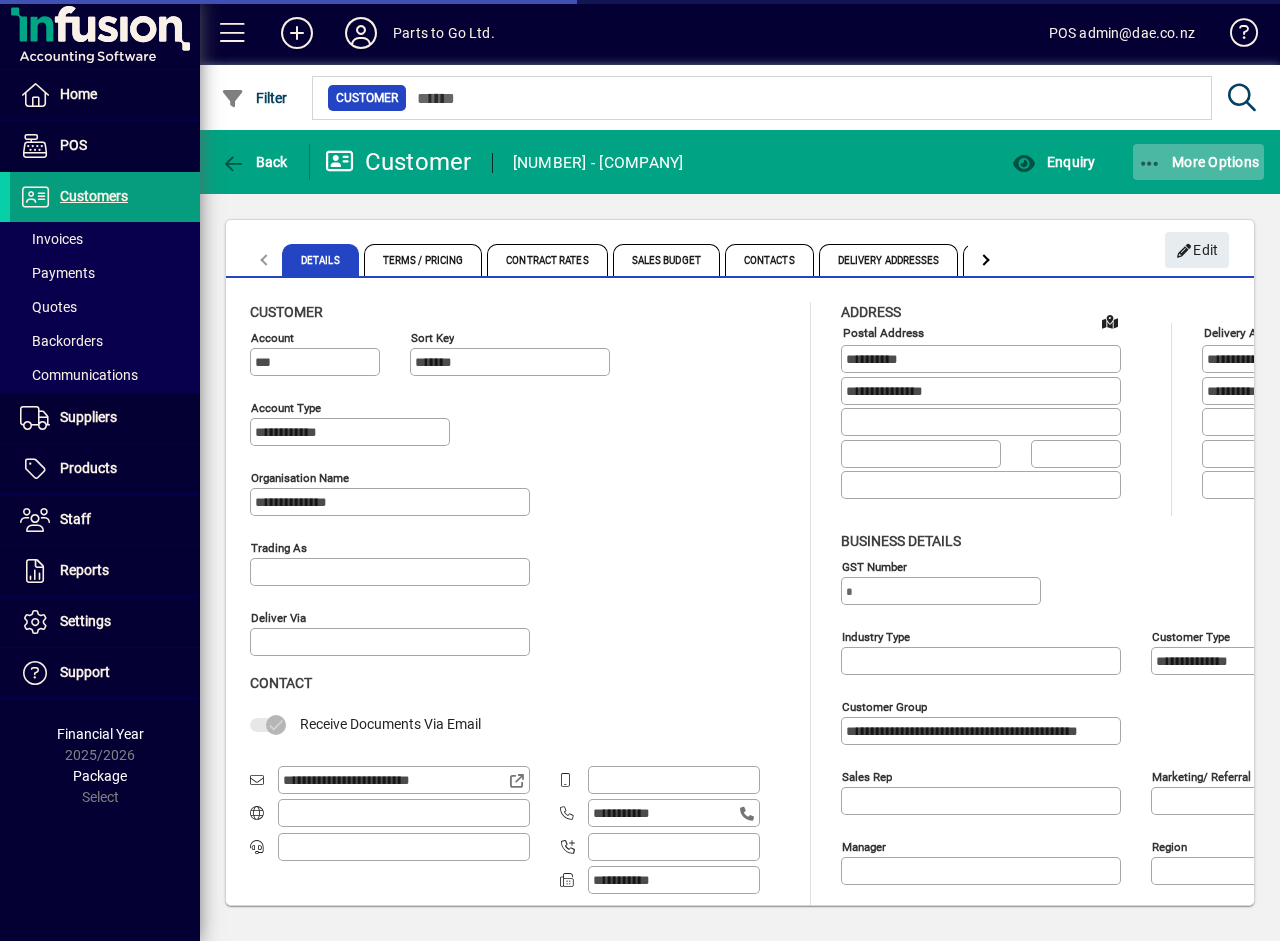 click on "More Options" 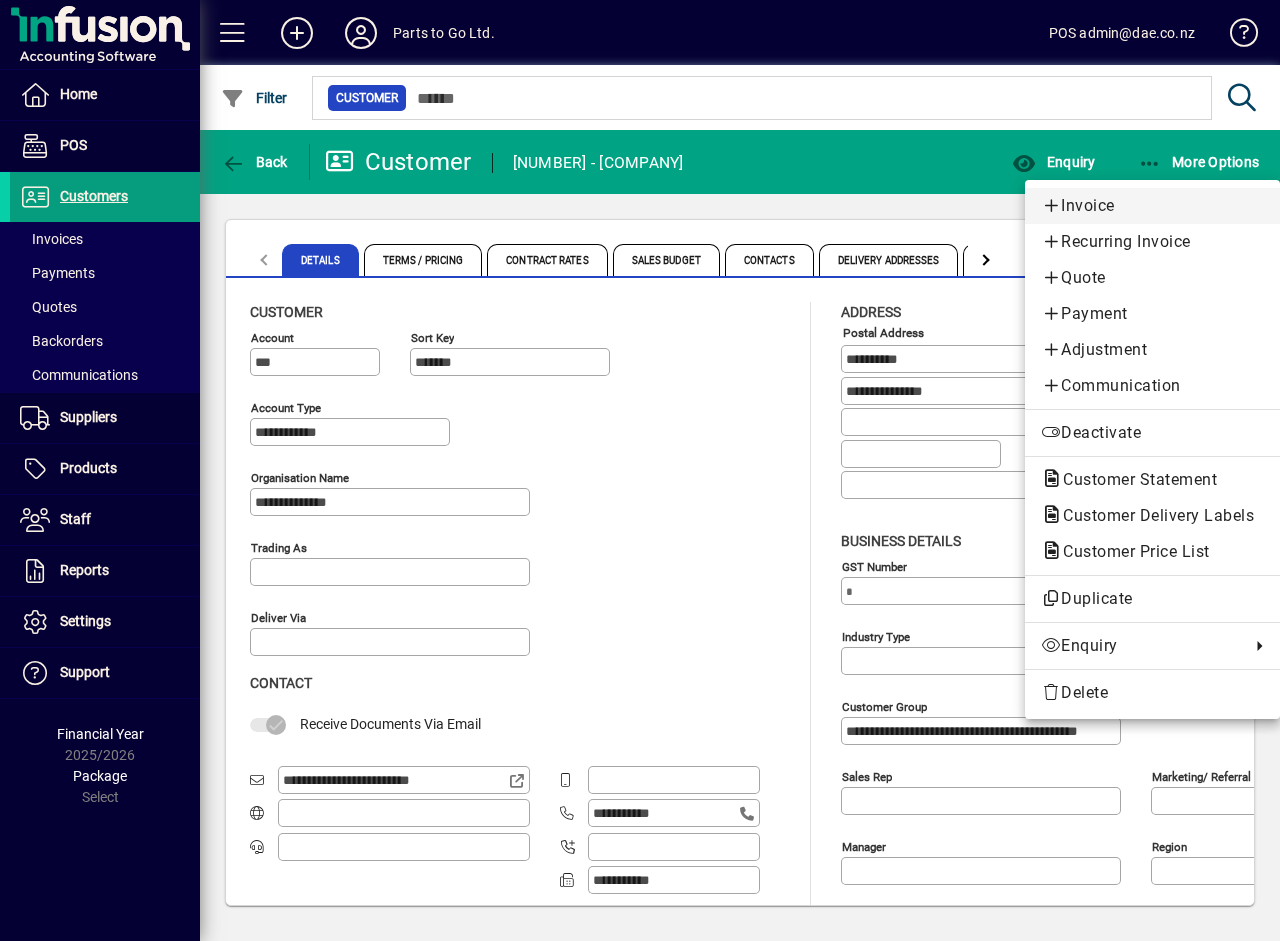 click on "Invoice" at bounding box center [1152, 206] 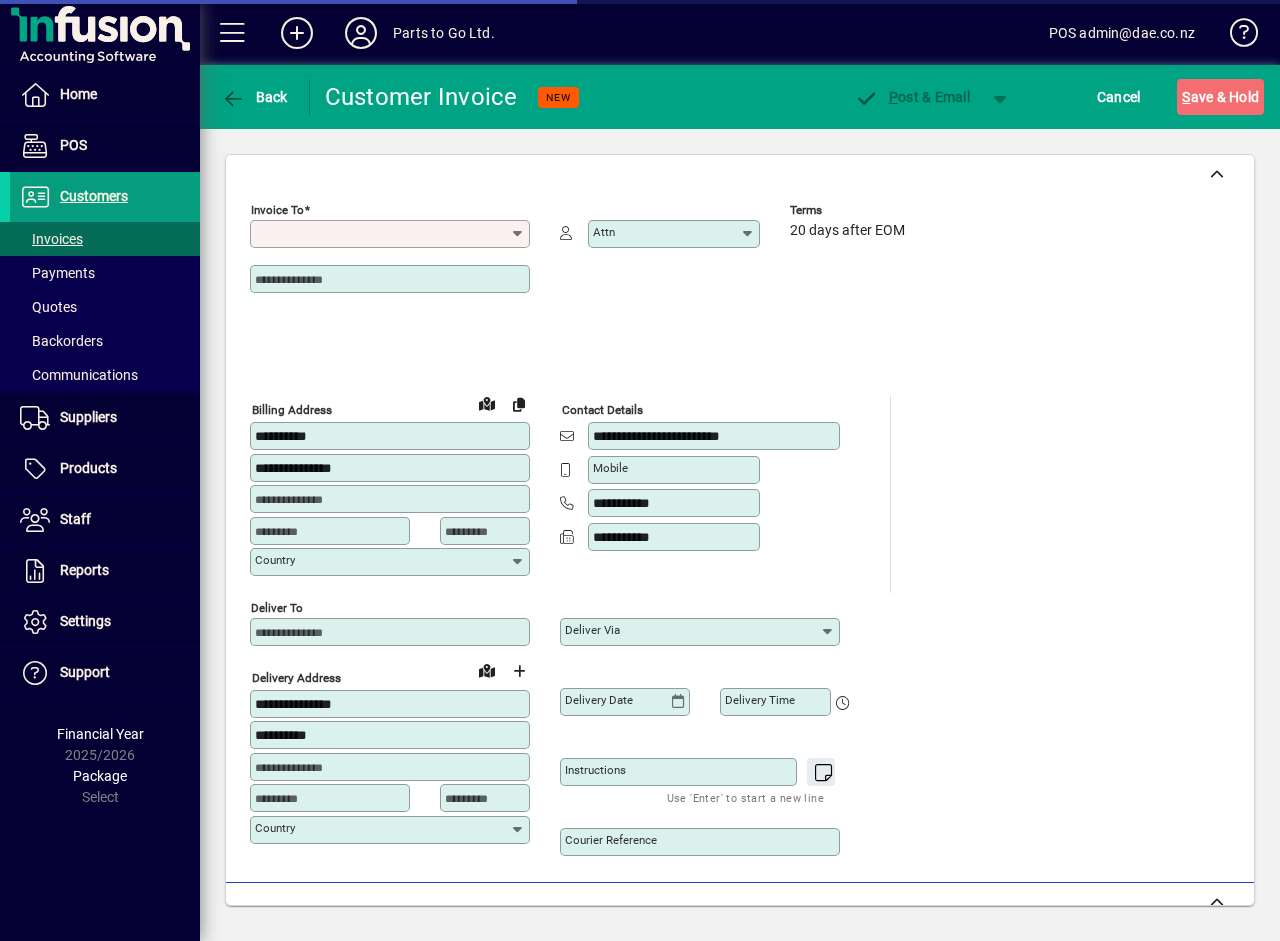 type on "**********" 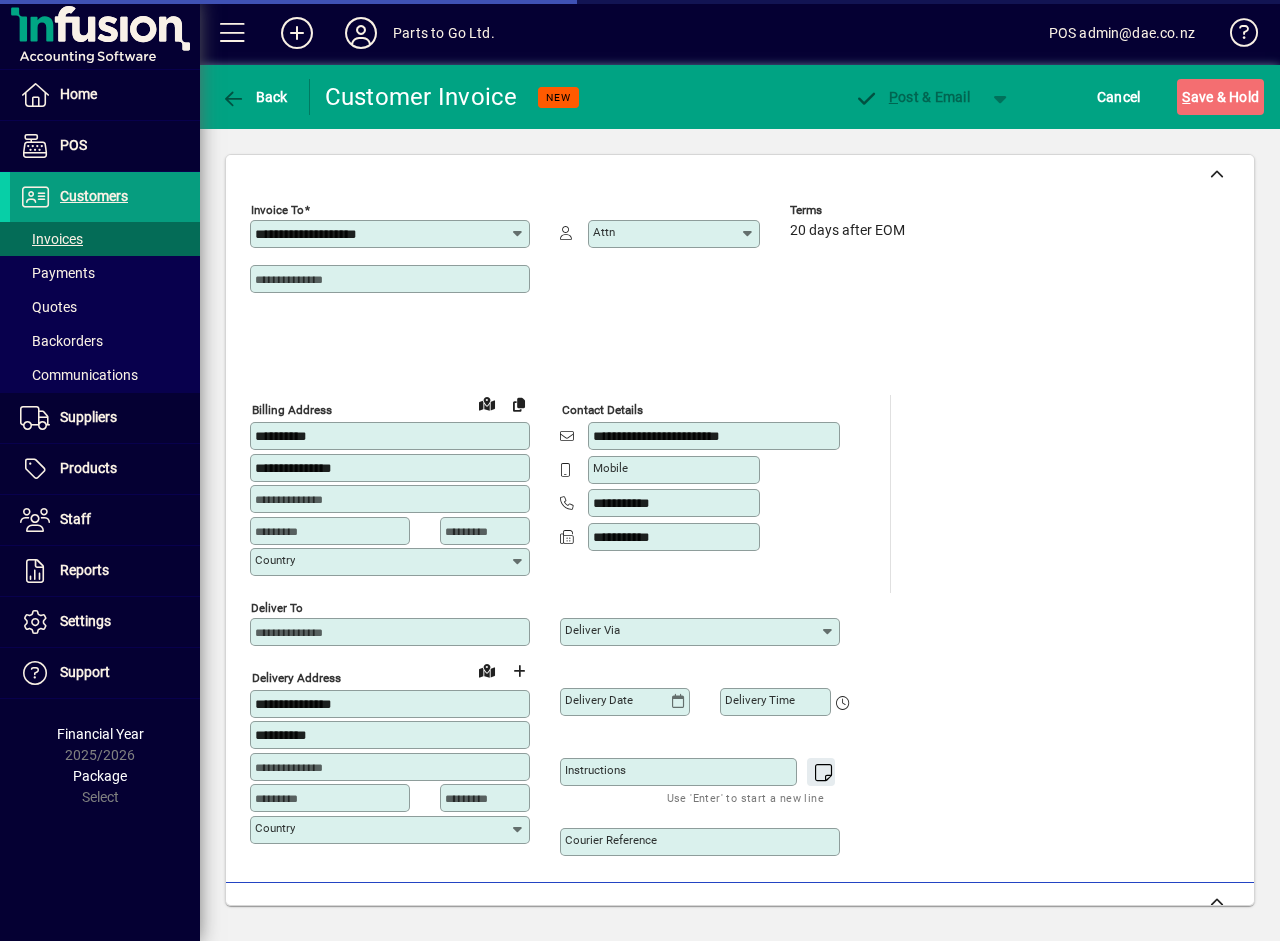type on "**********" 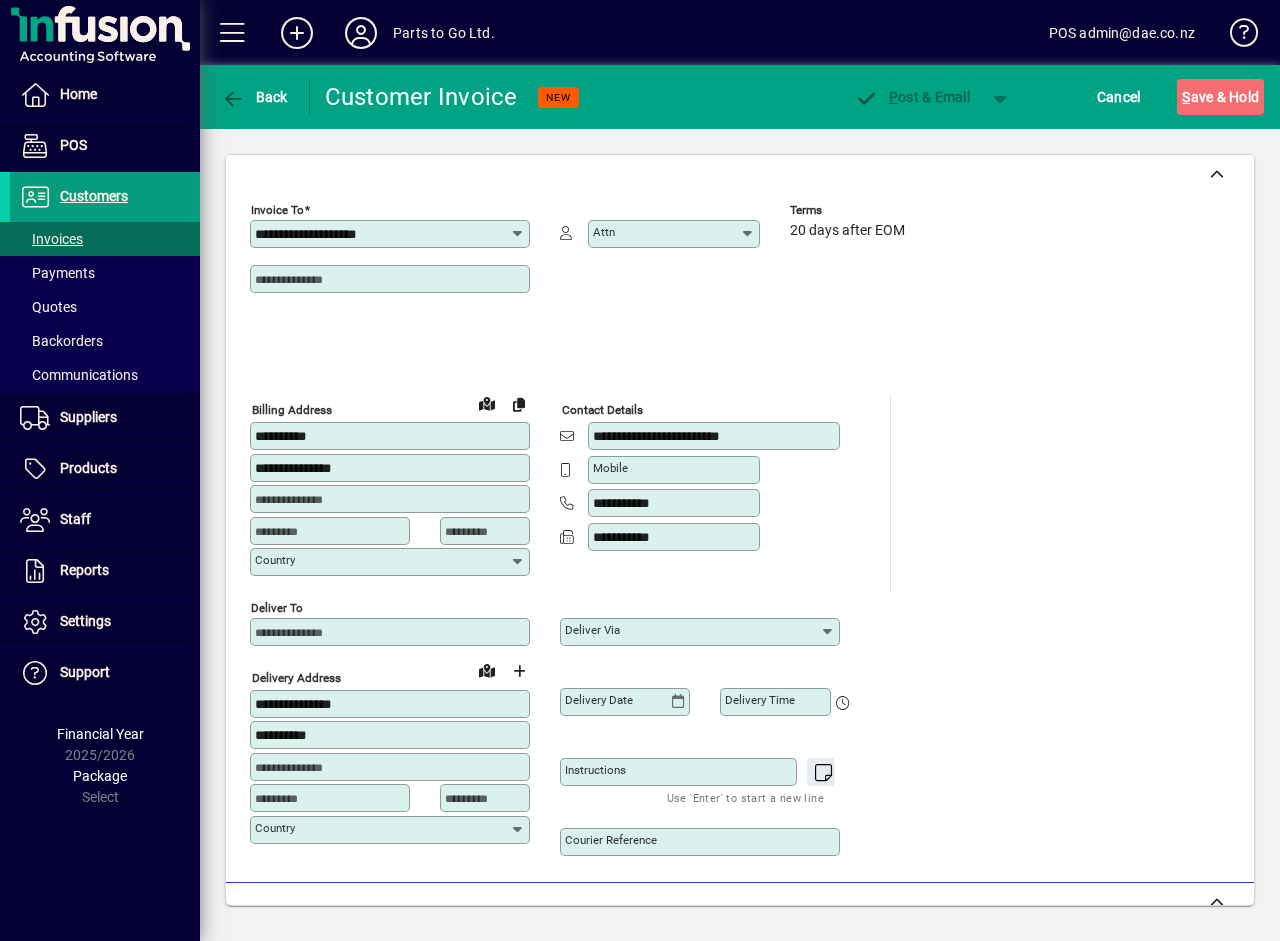scroll, scrollTop: 600, scrollLeft: 0, axis: vertical 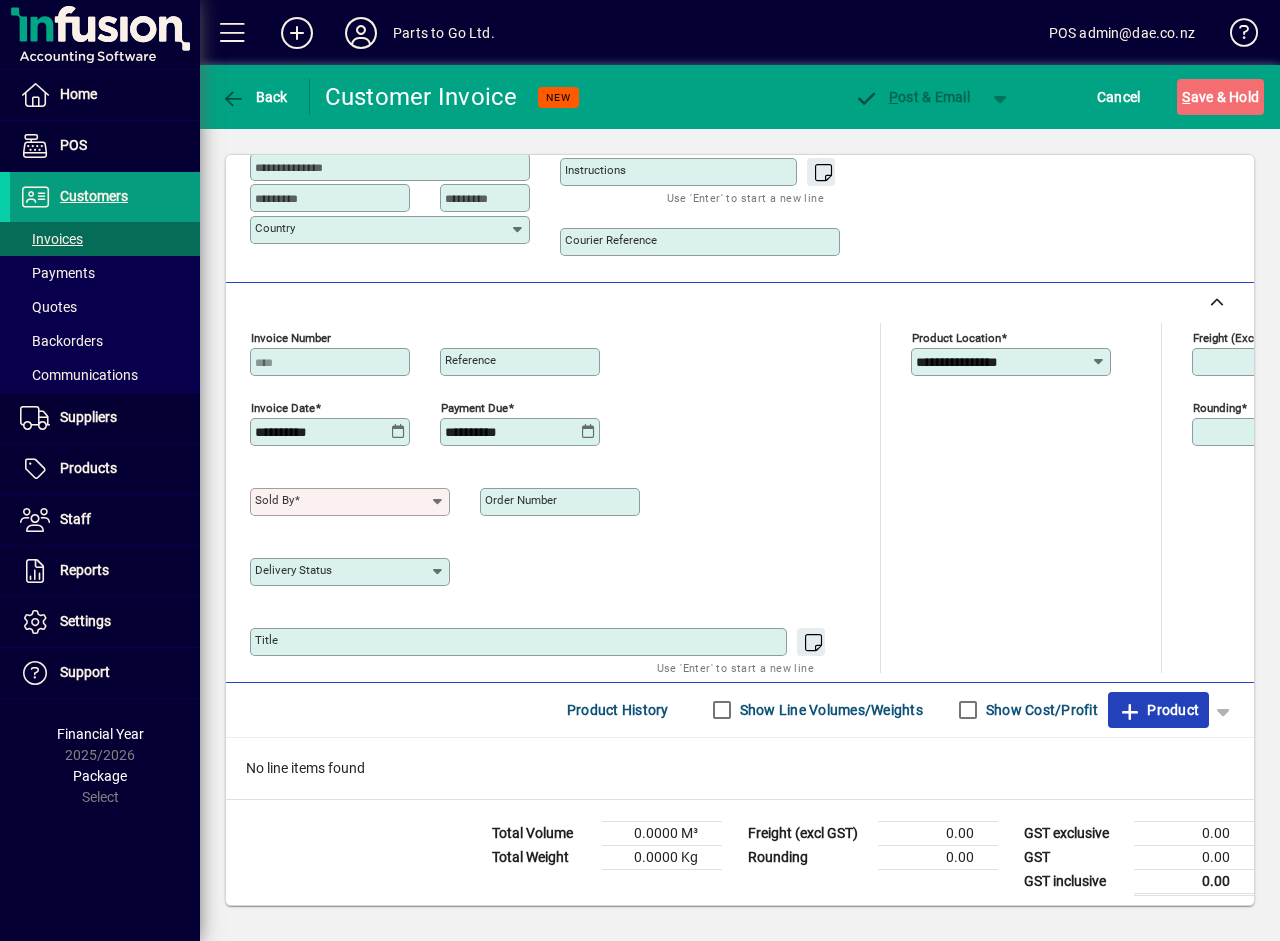 click on "Product" 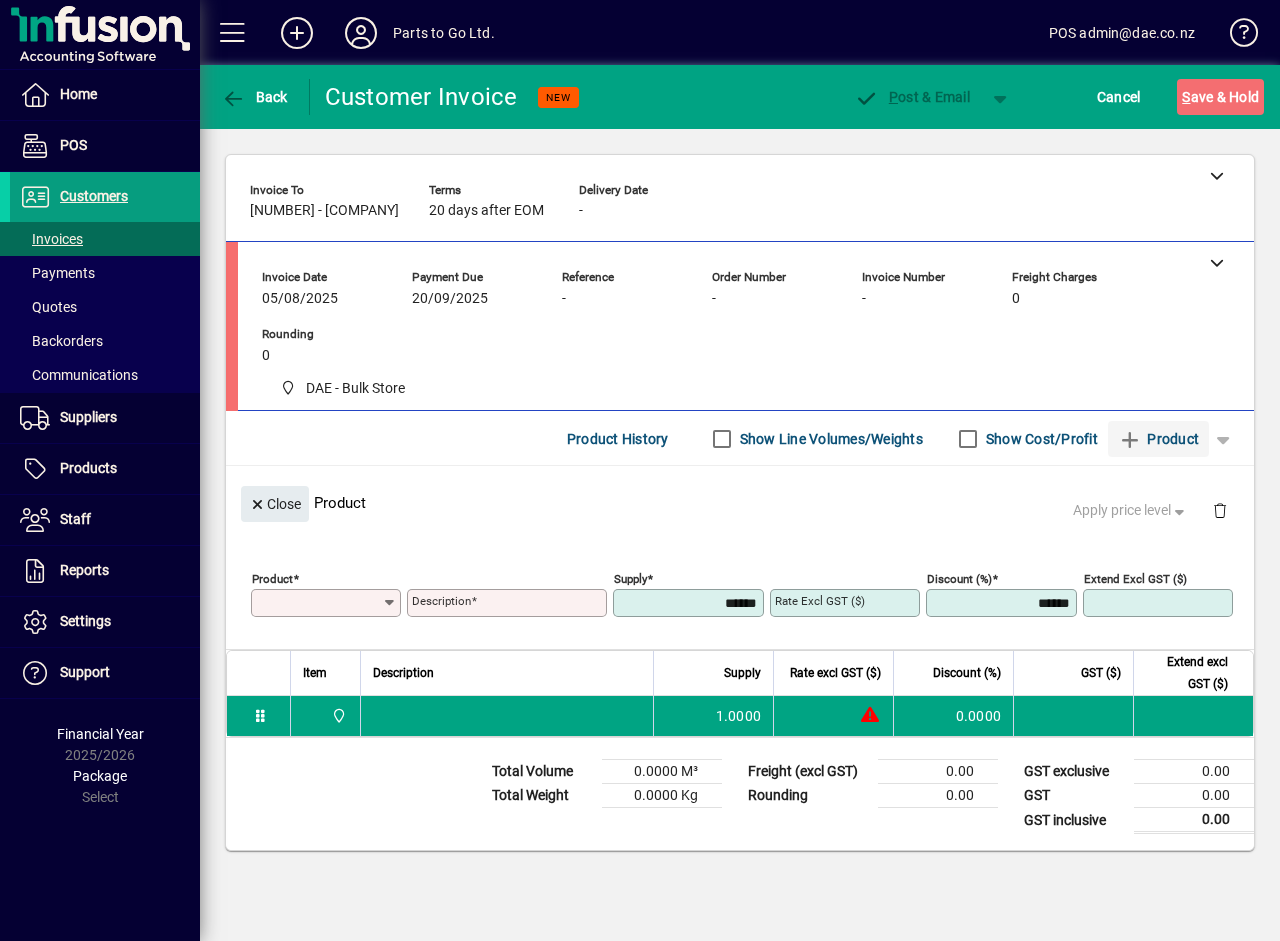 scroll, scrollTop: 0, scrollLeft: 0, axis: both 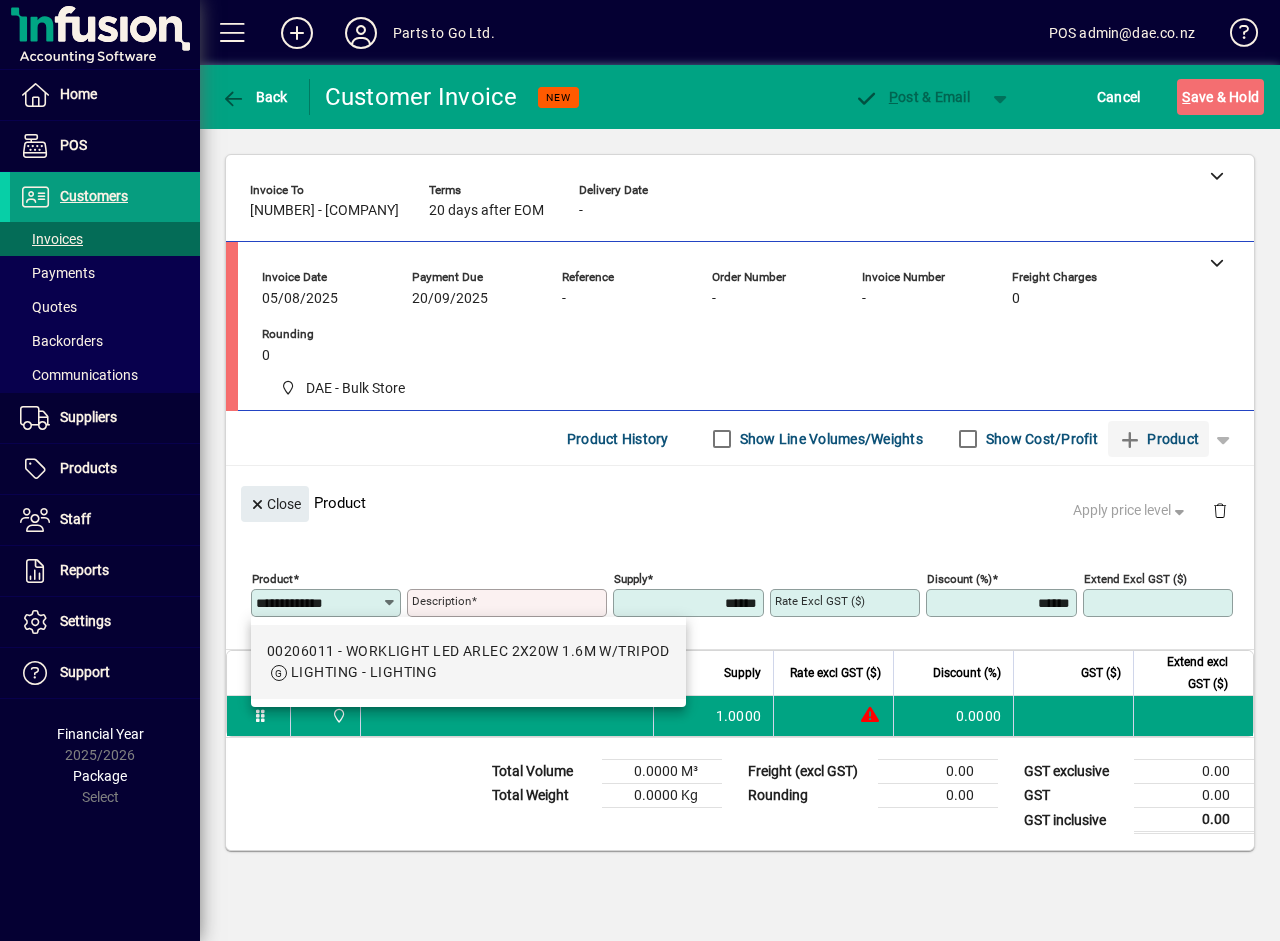 type on "********" 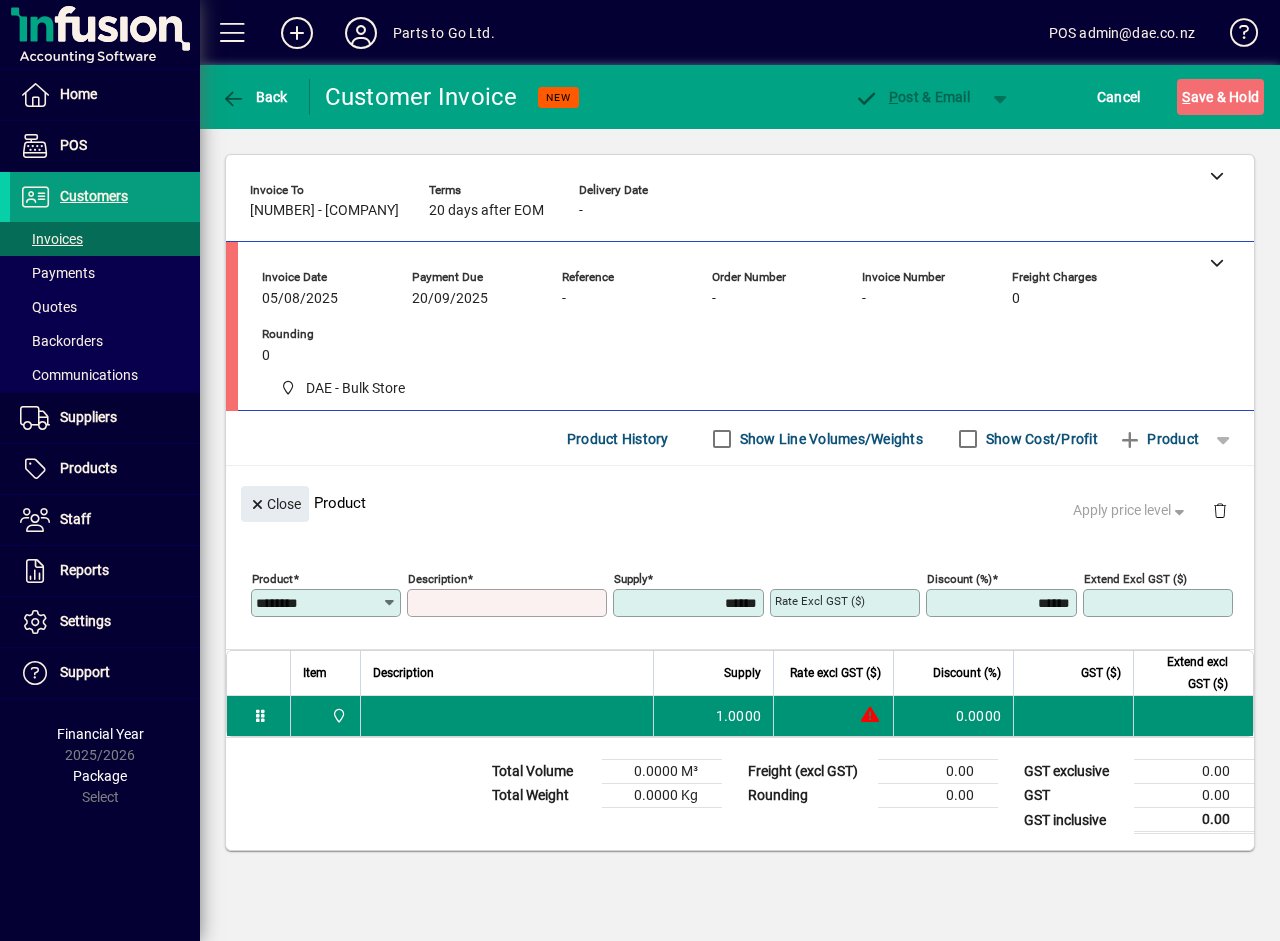 type on "**********" 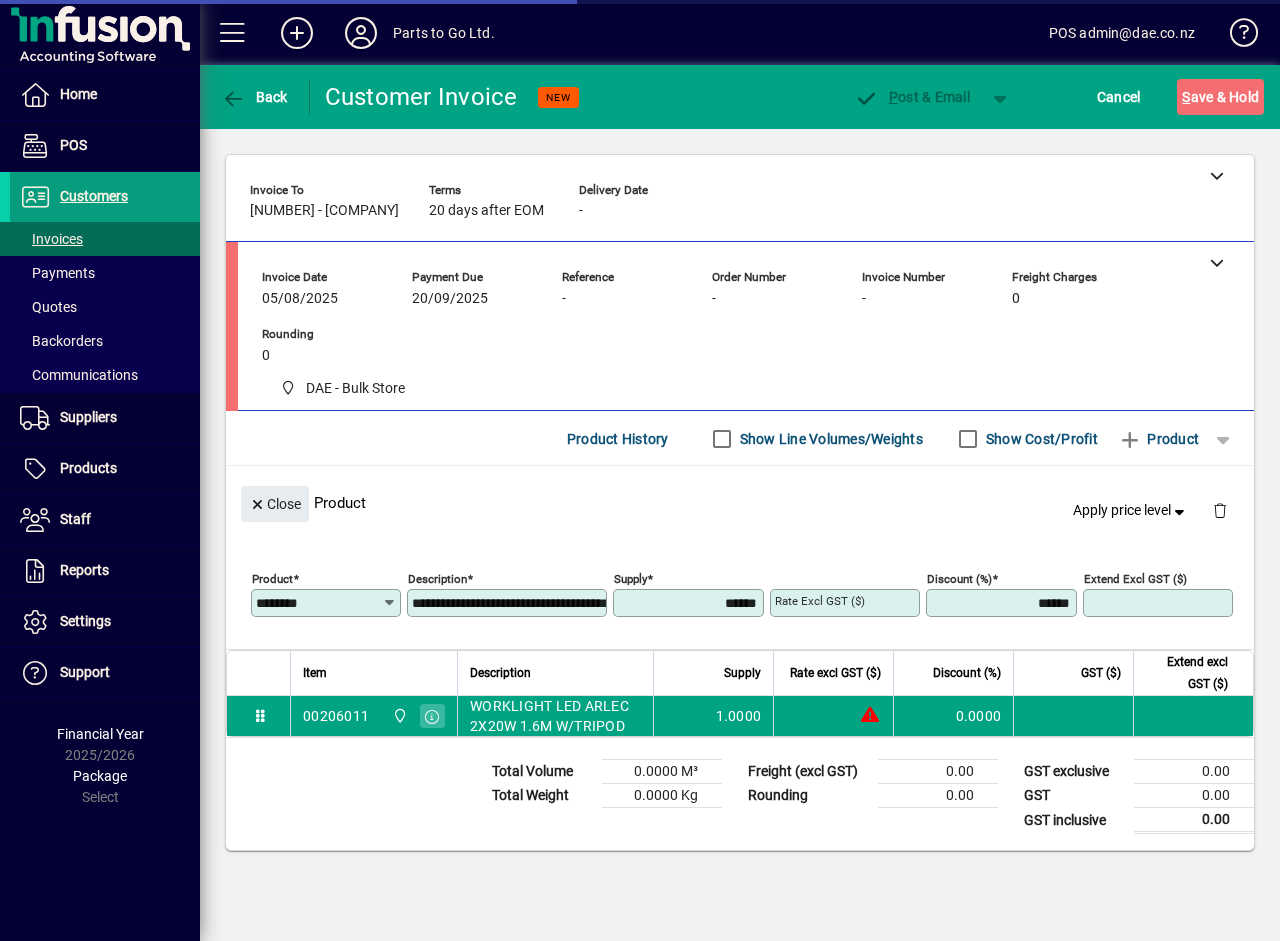 type on "********" 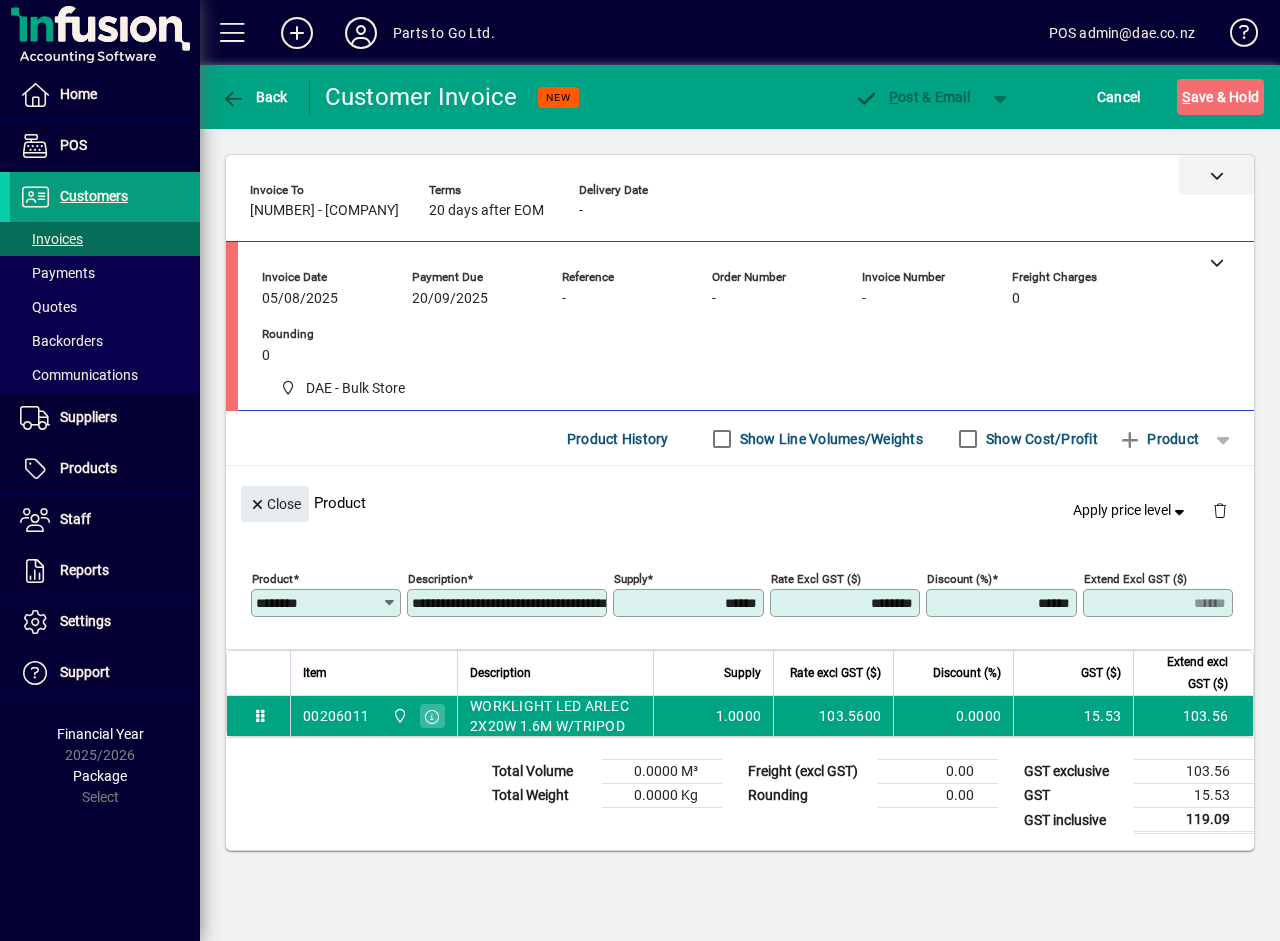click 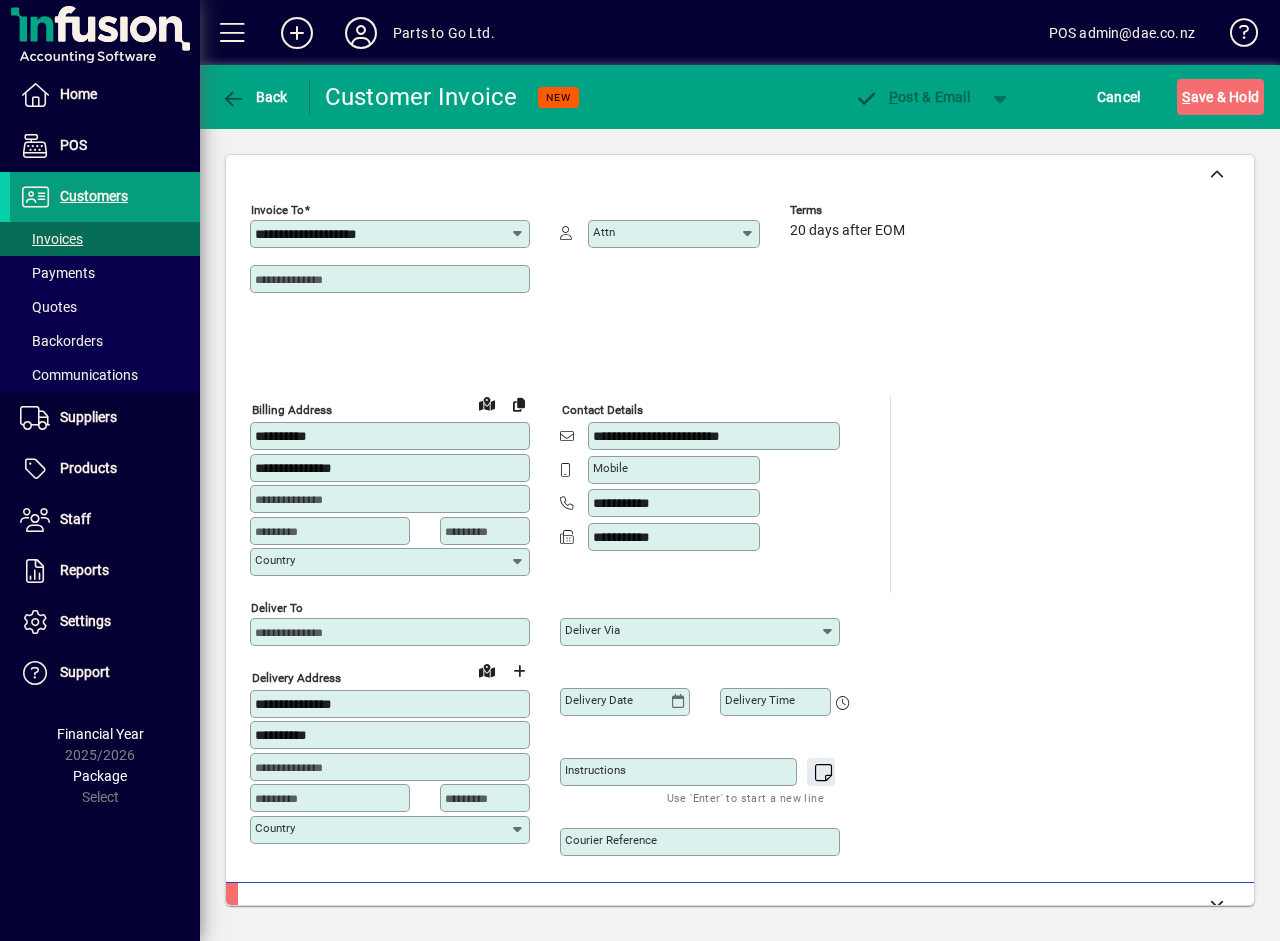 click on "**********" at bounding box center (382, 234) 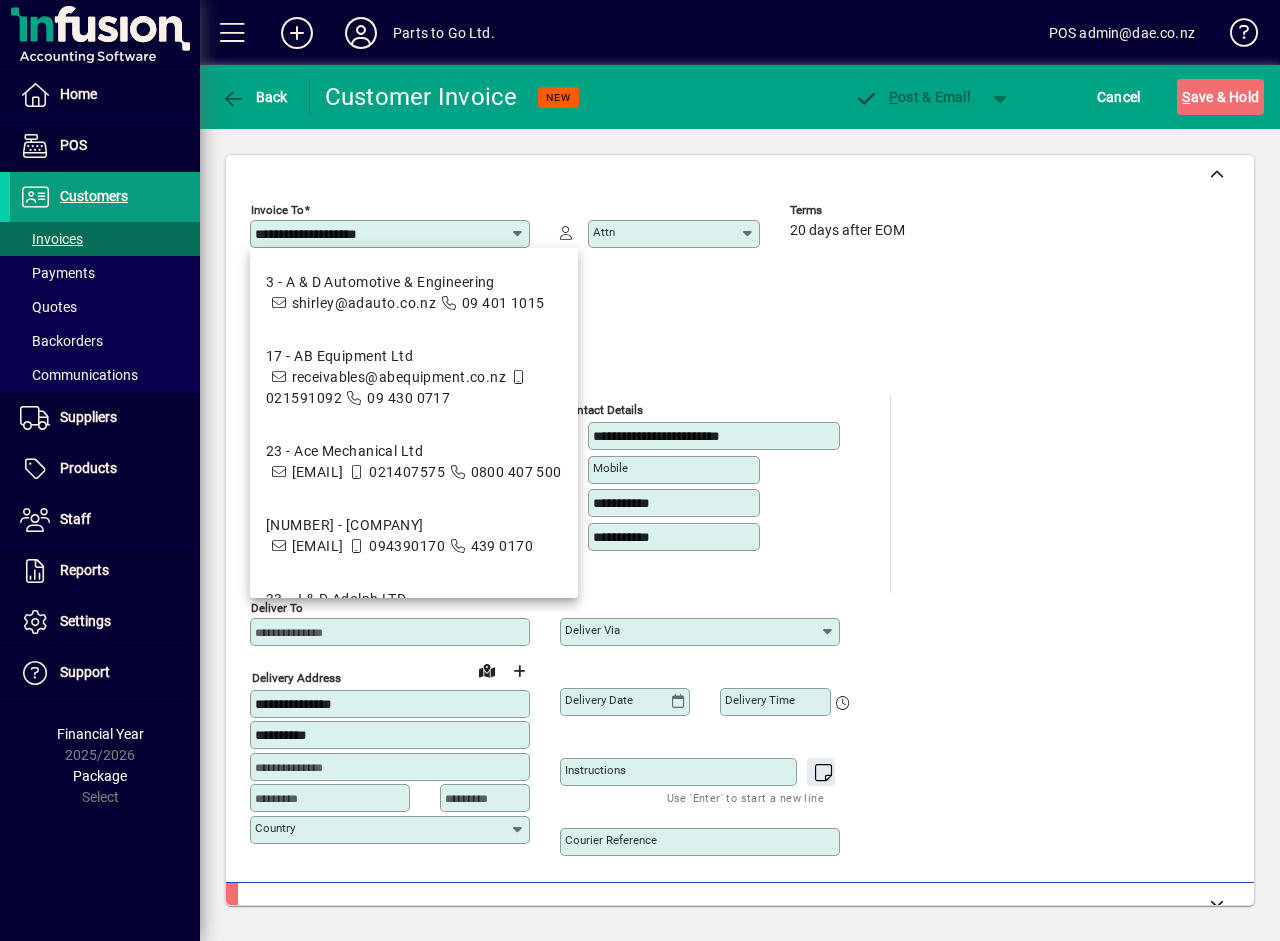 click on "**********" at bounding box center (382, 234) 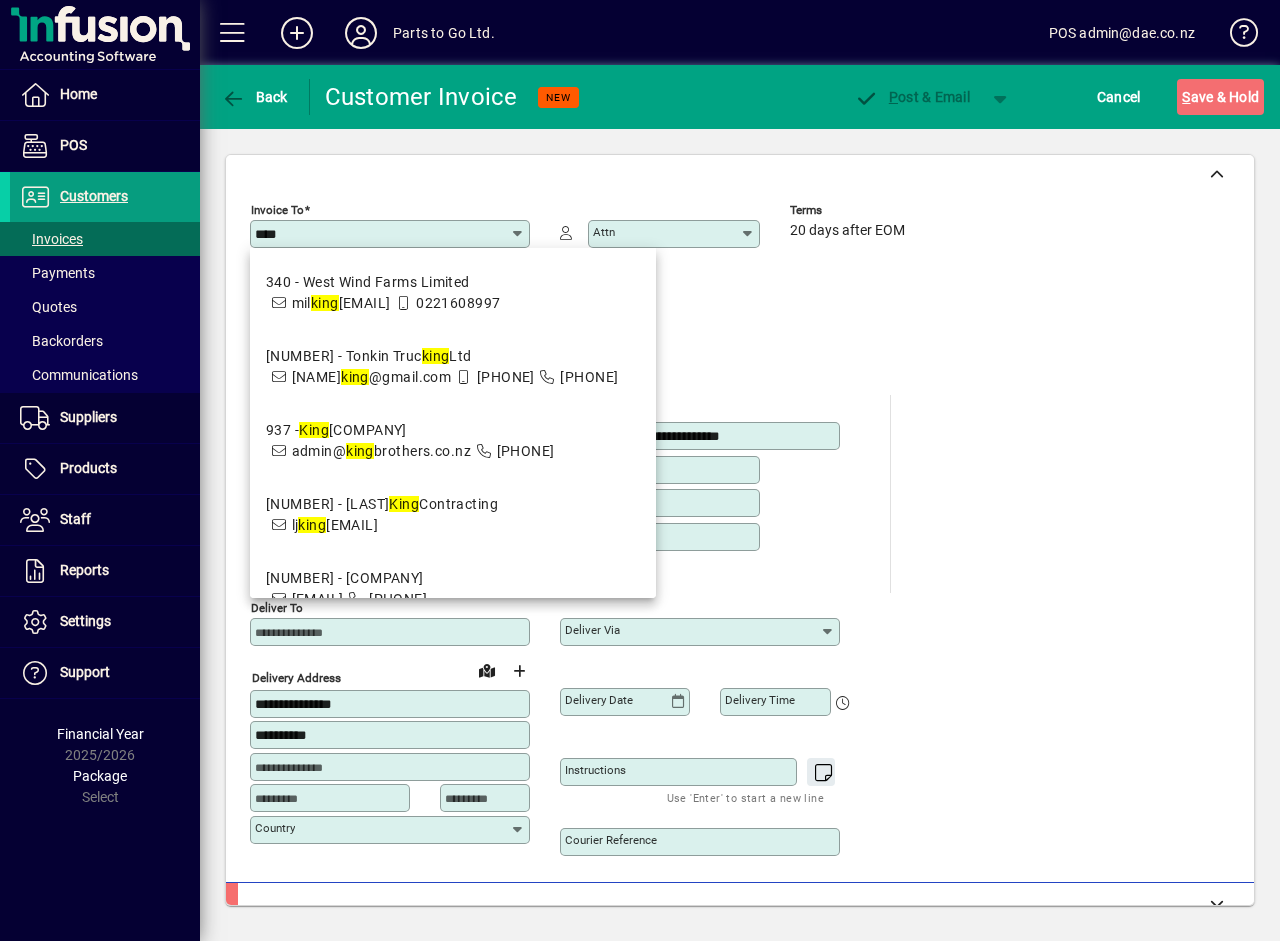 click on "admin@ king brothers.co.nz" at bounding box center [382, 451] 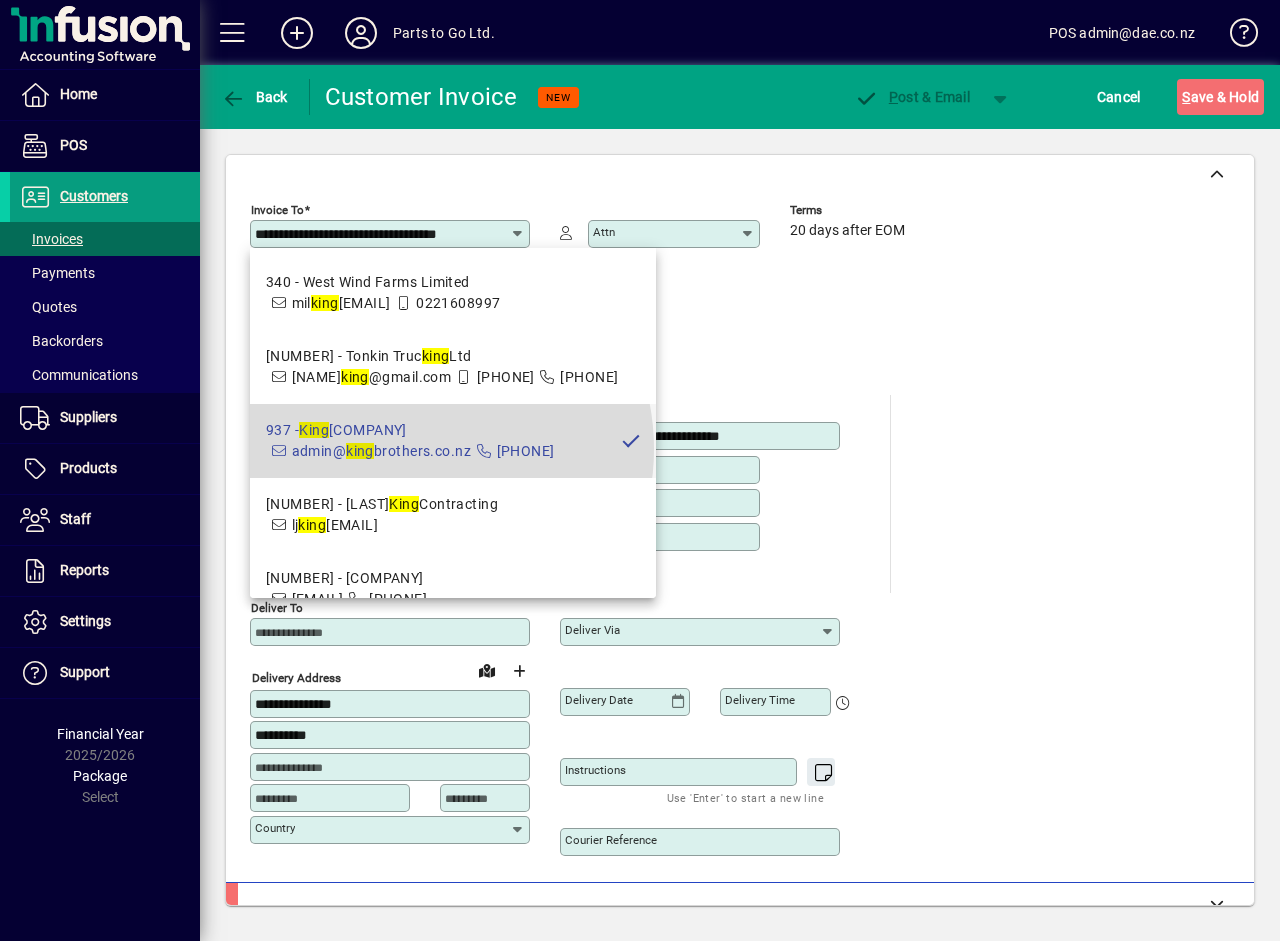 type on "*********" 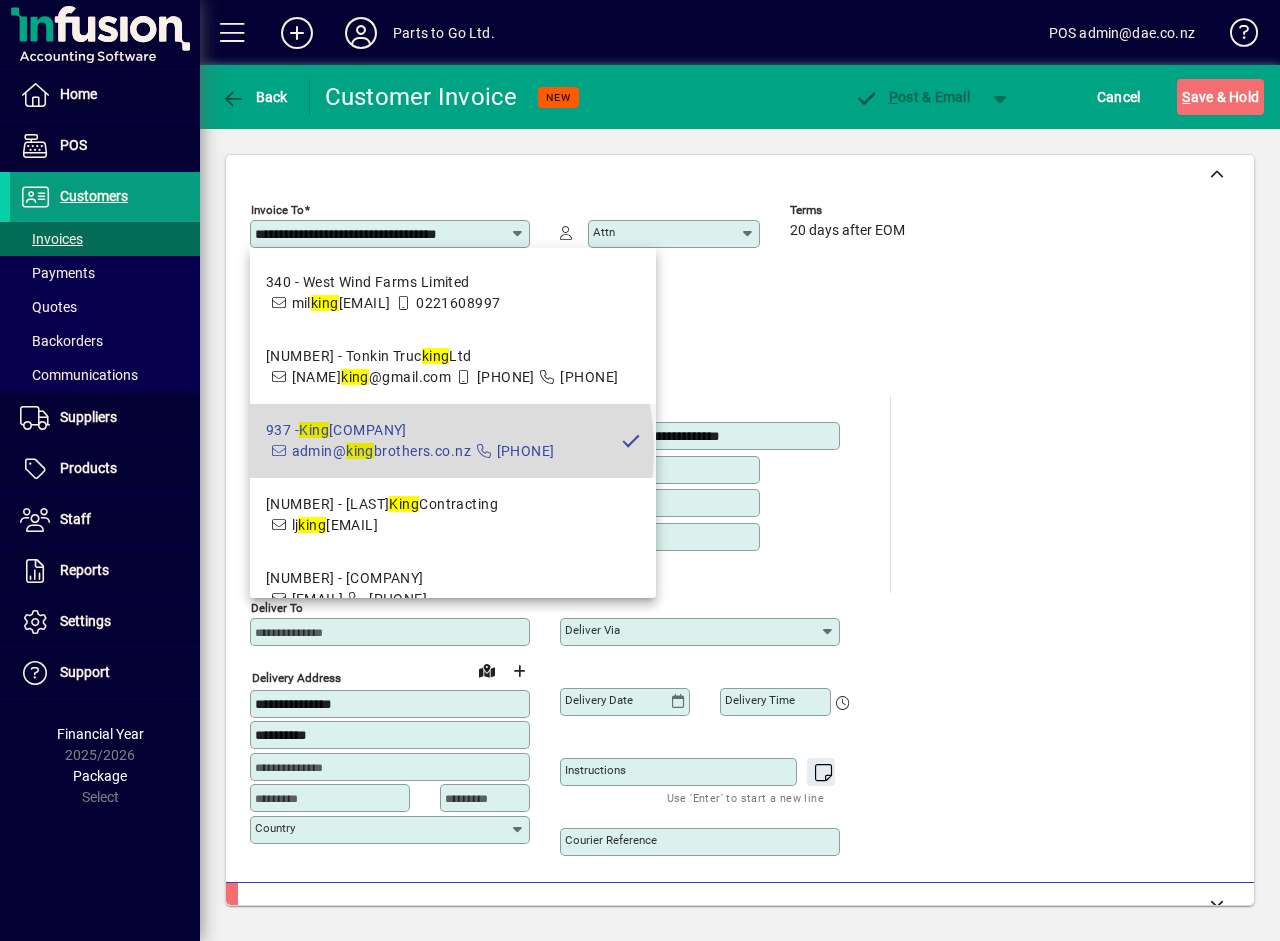 type on "**********" 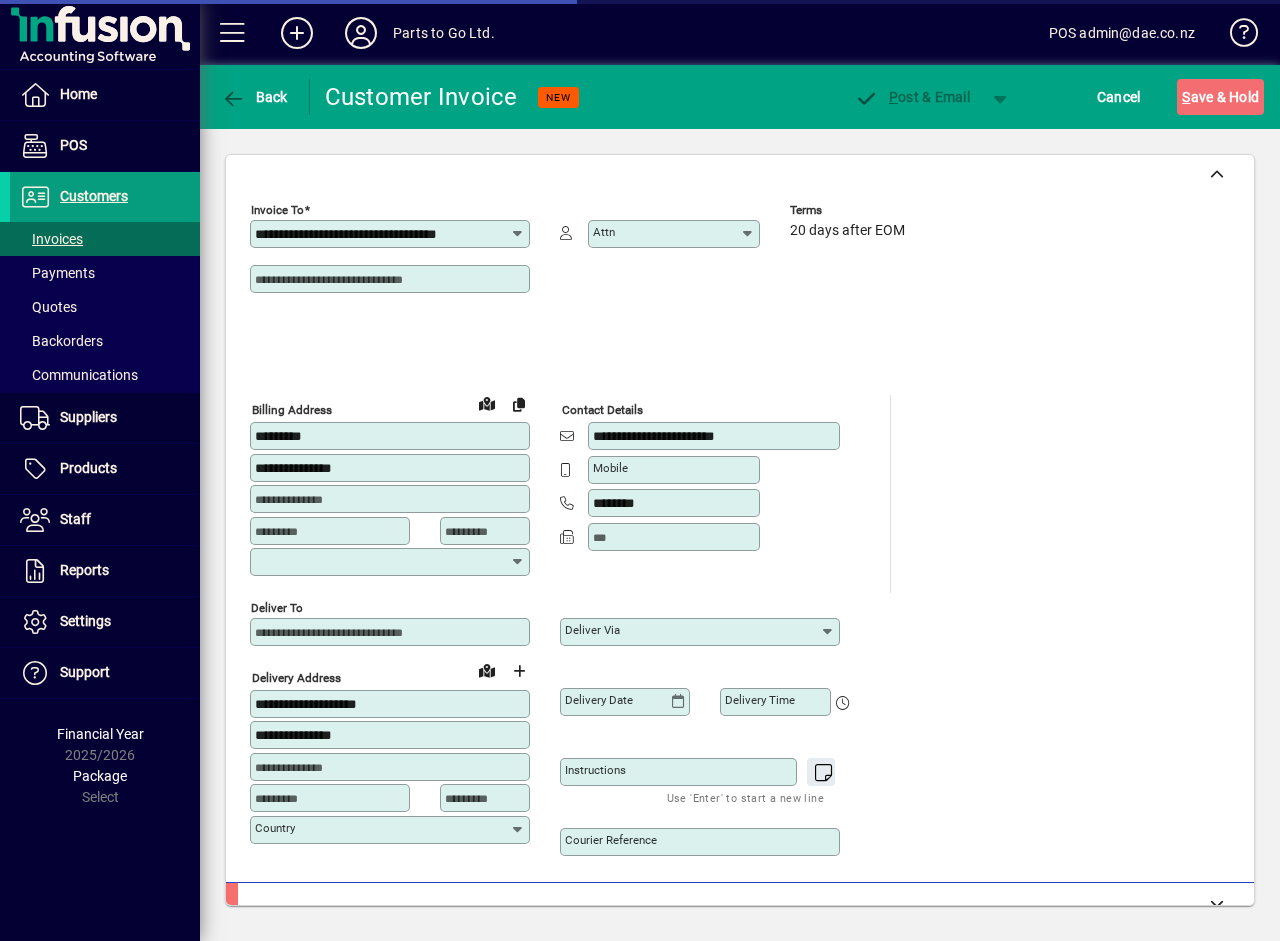 type on "**********" 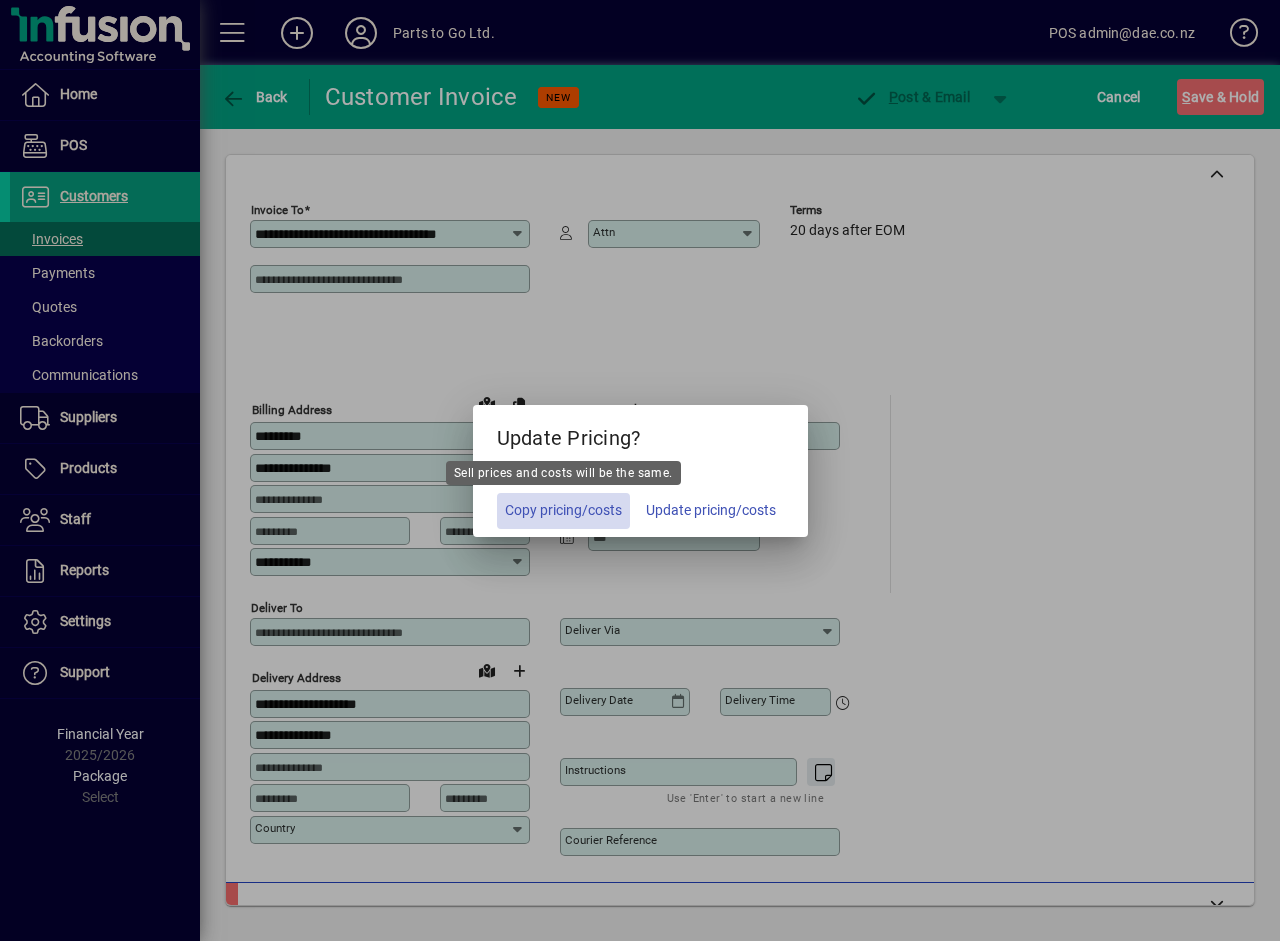 click on "Copy pricing/costs" 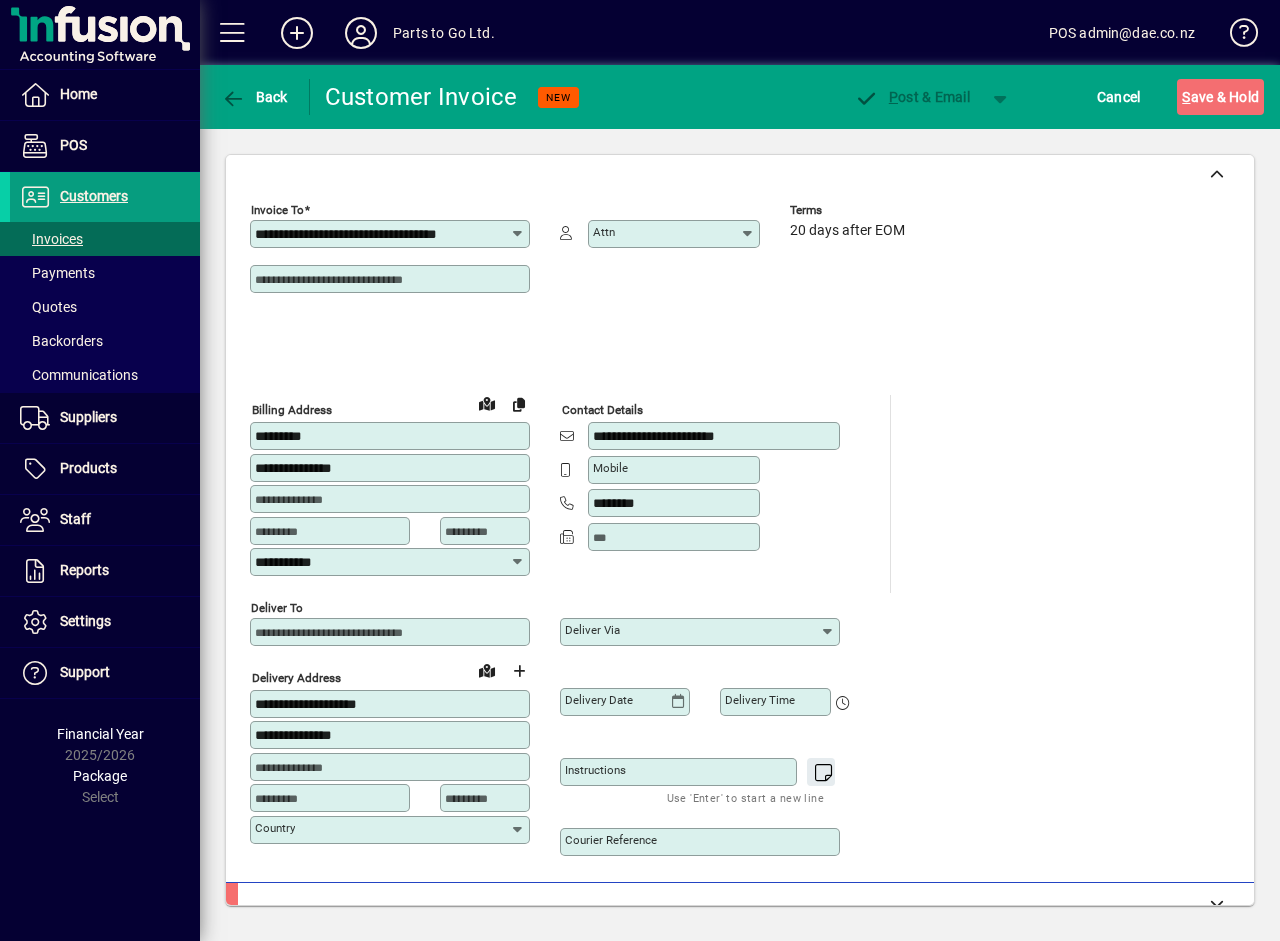 click on "**********" at bounding box center [382, 234] 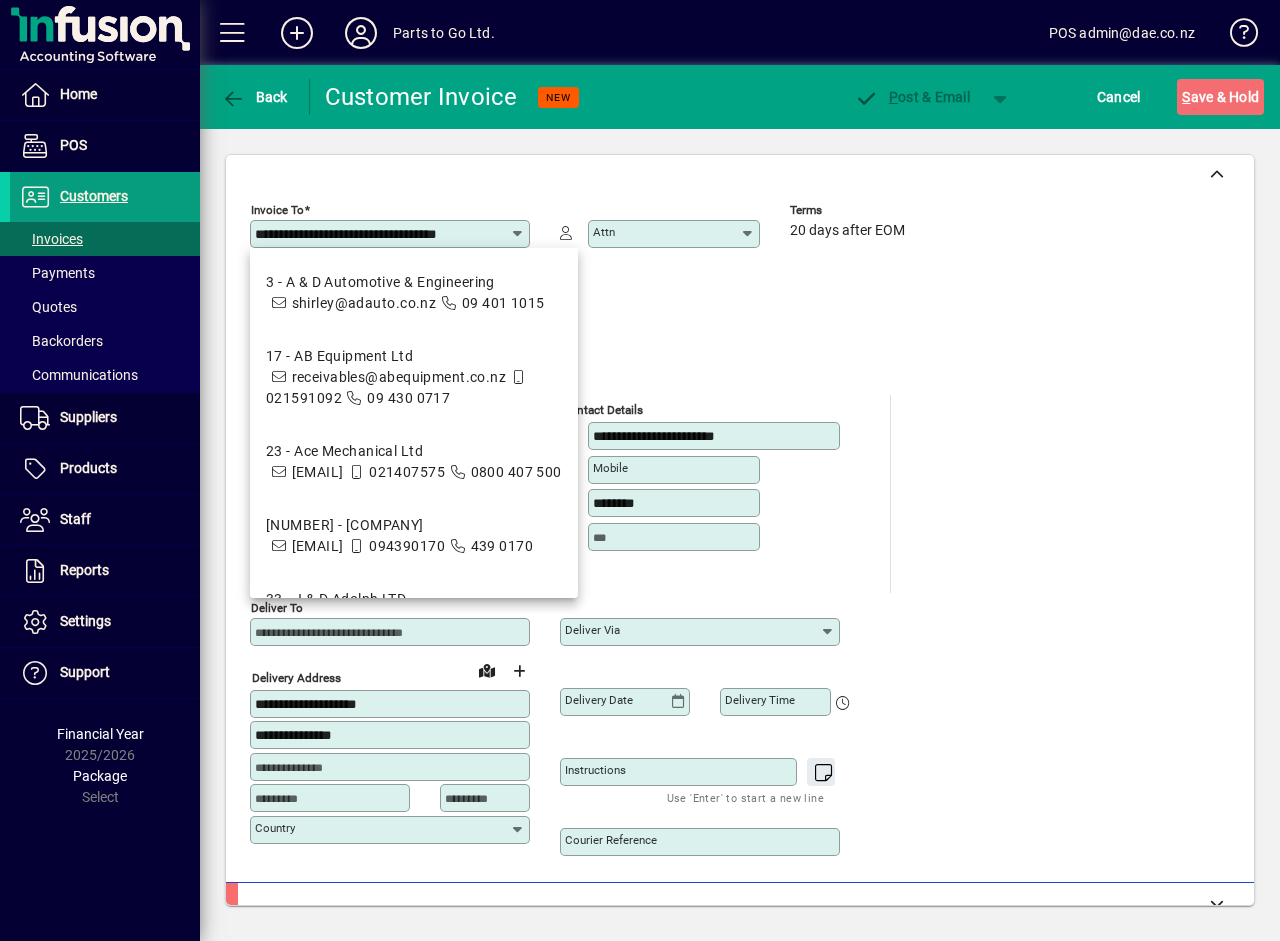 click on "**********" at bounding box center [382, 234] 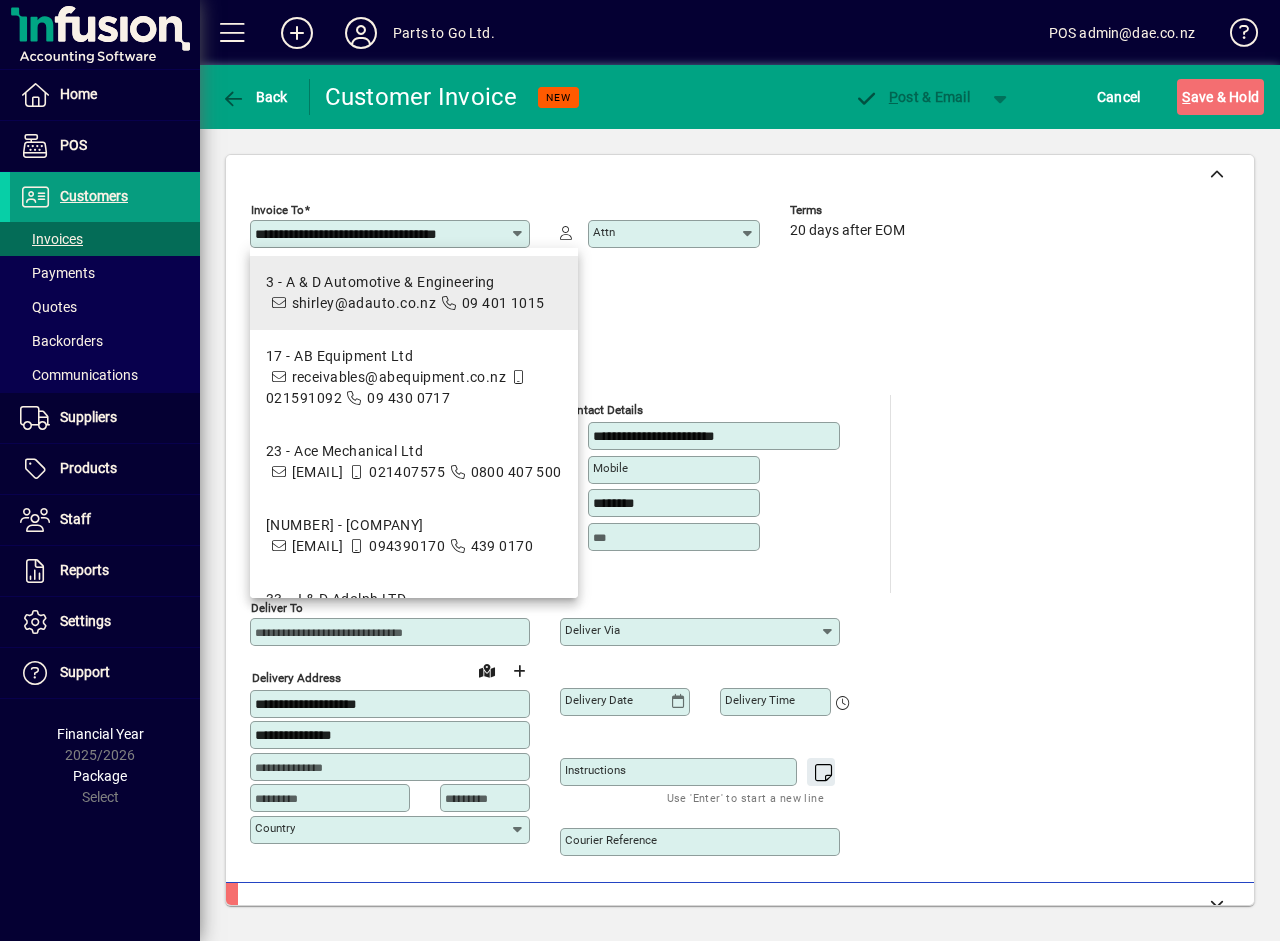 click on "3 - A & D Automotive & Engineering" at bounding box center [405, 282] 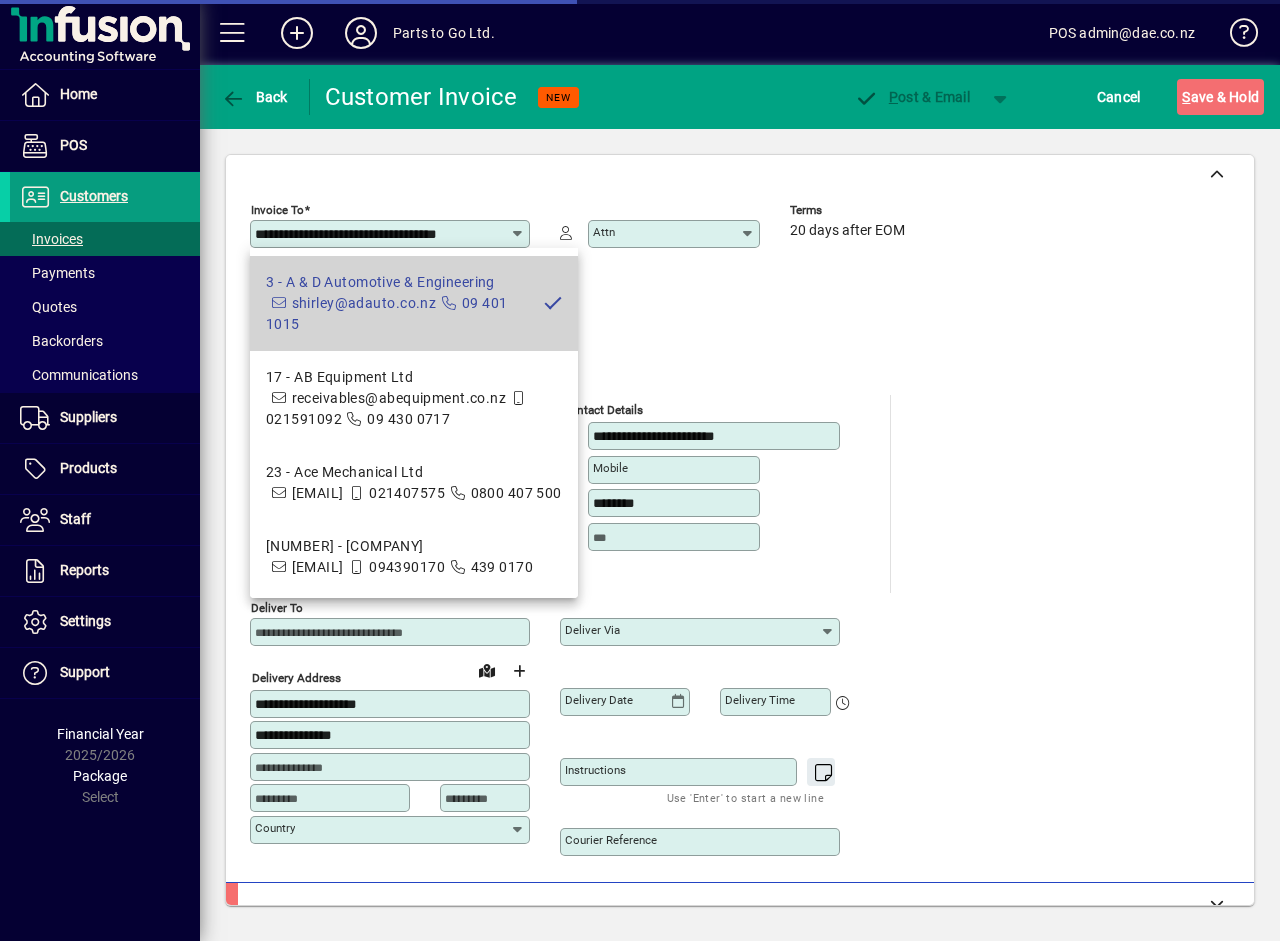 type on "**********" 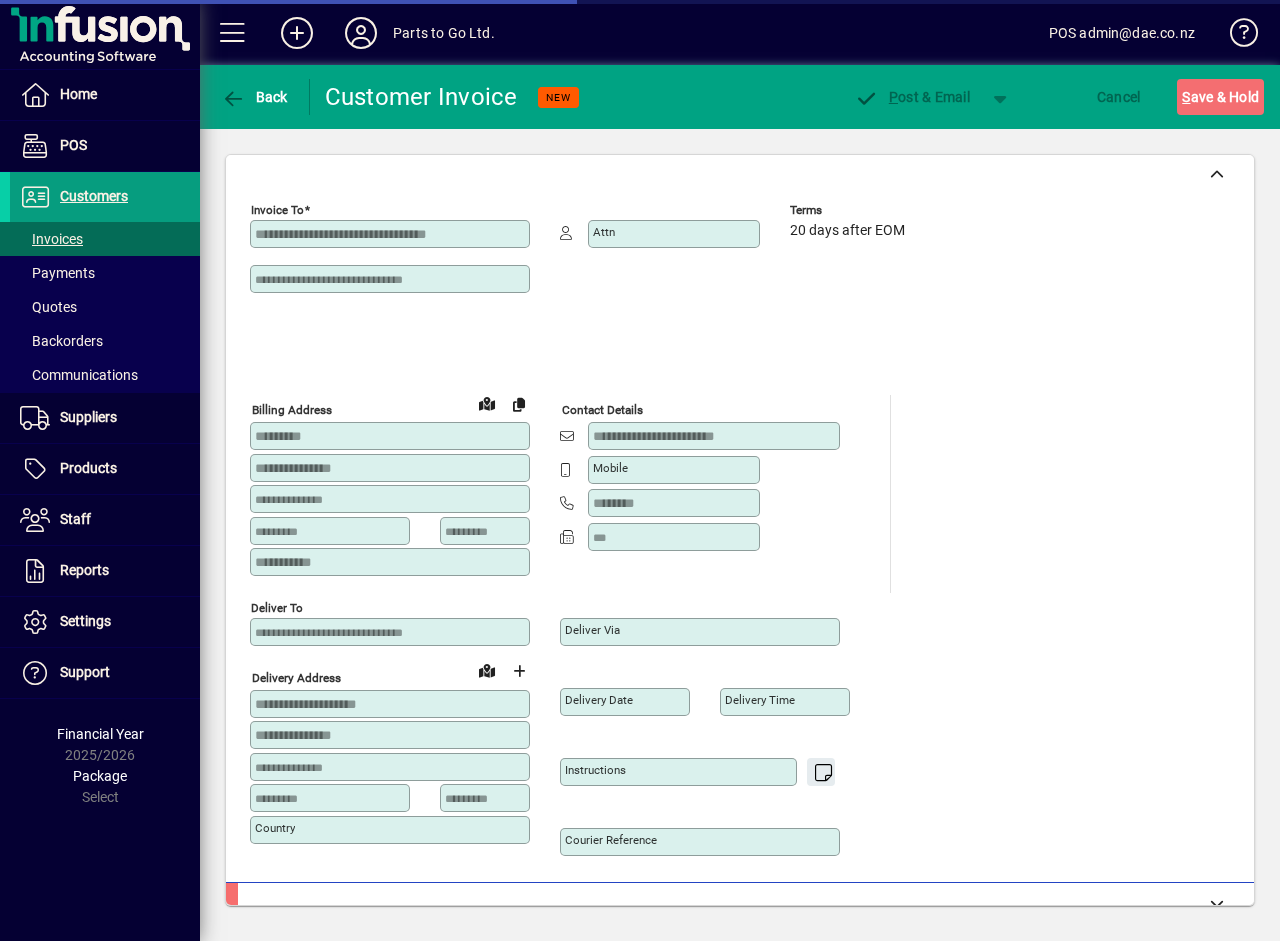 type on "**********" 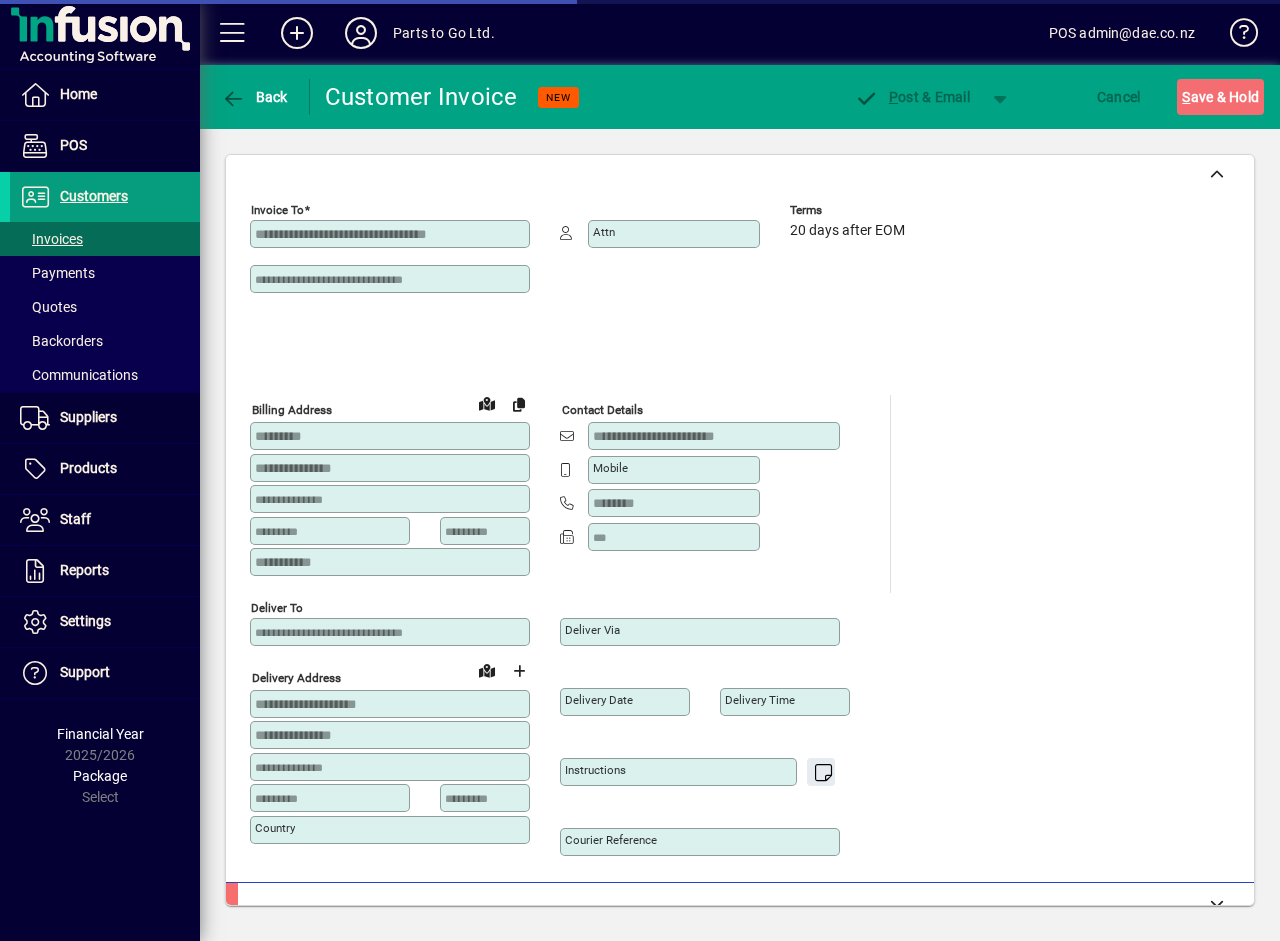 type on "*******" 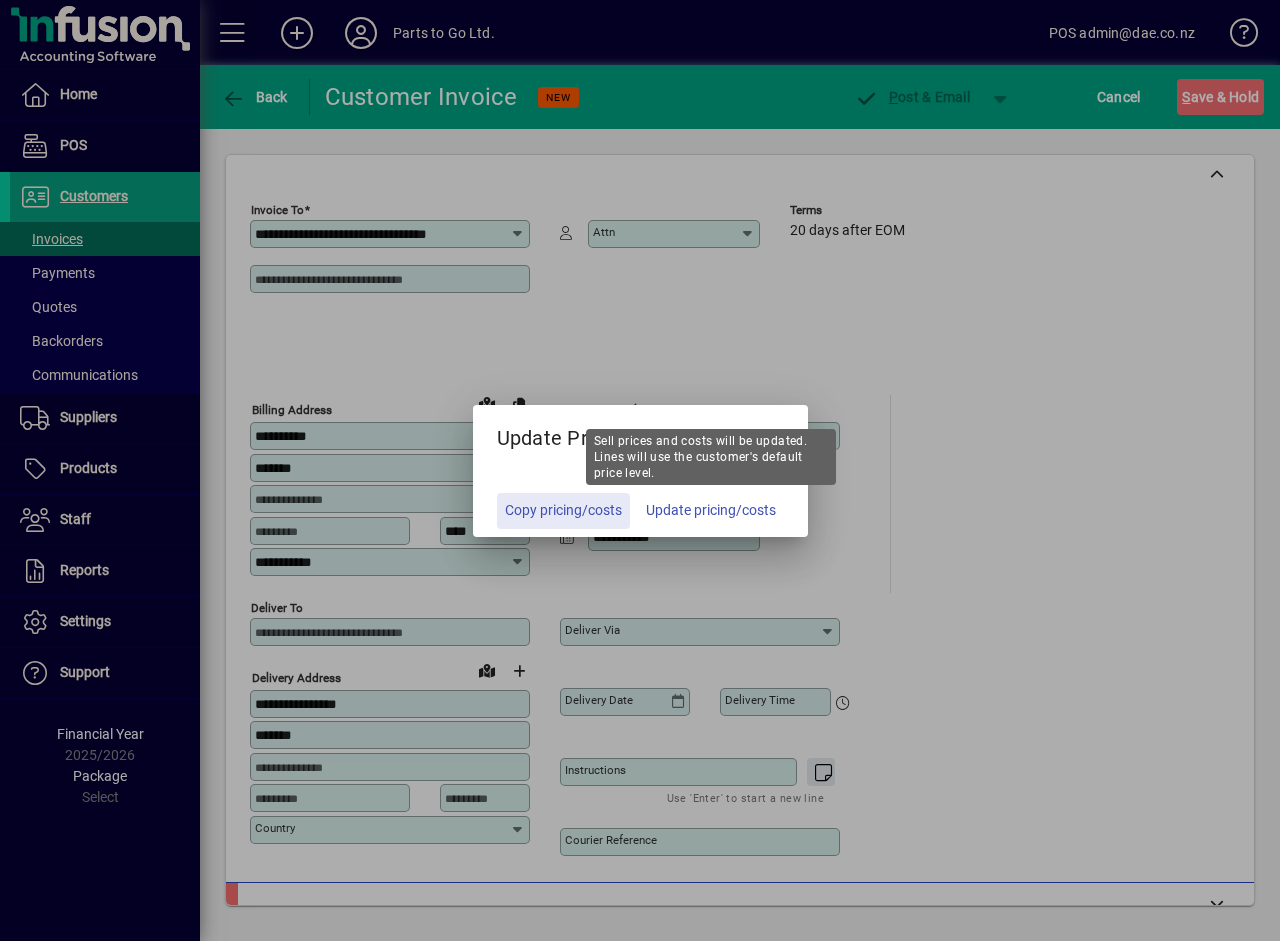 click on "Update pricing/costs" 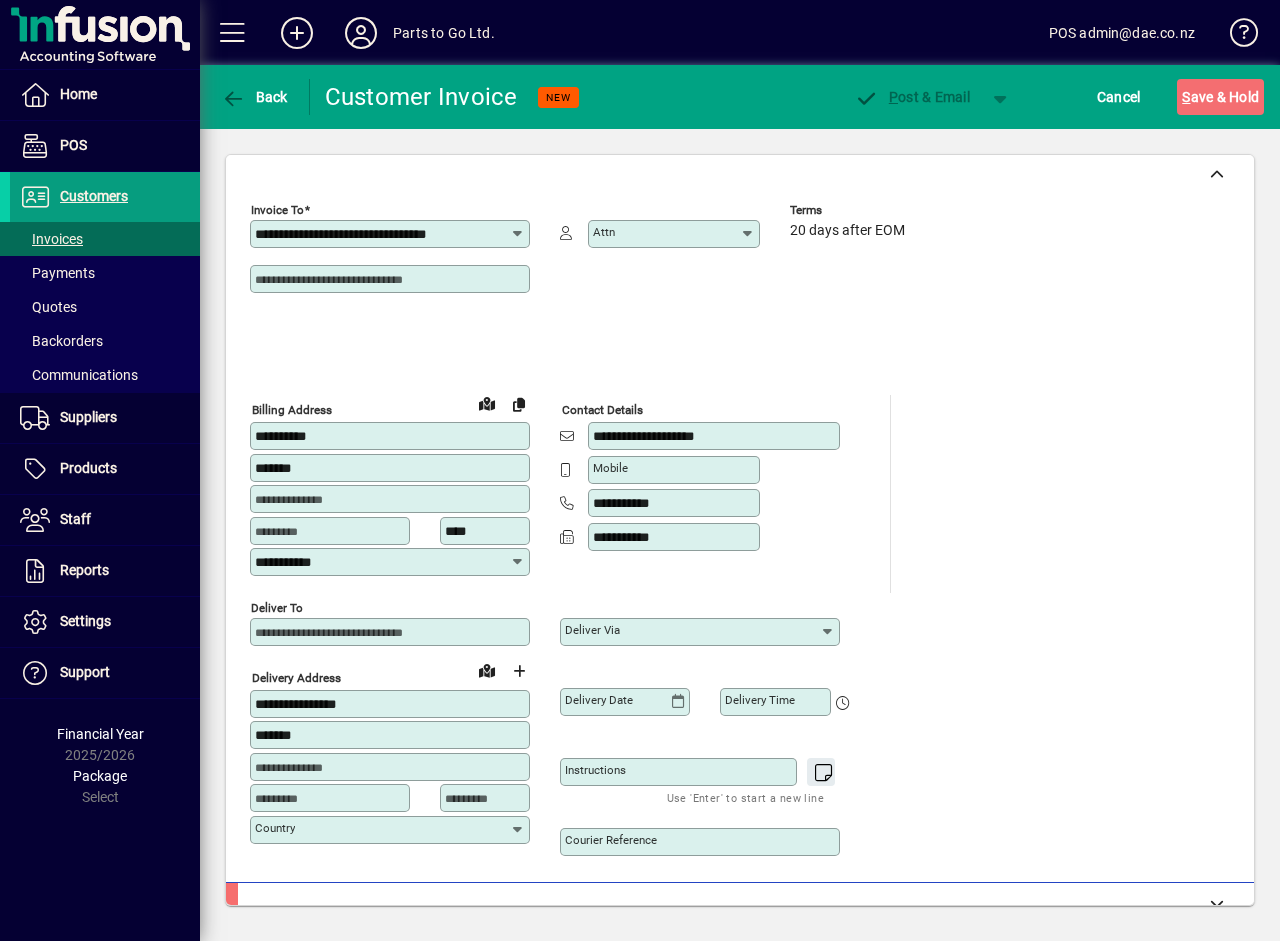 click on "**********" at bounding box center [382, 234] 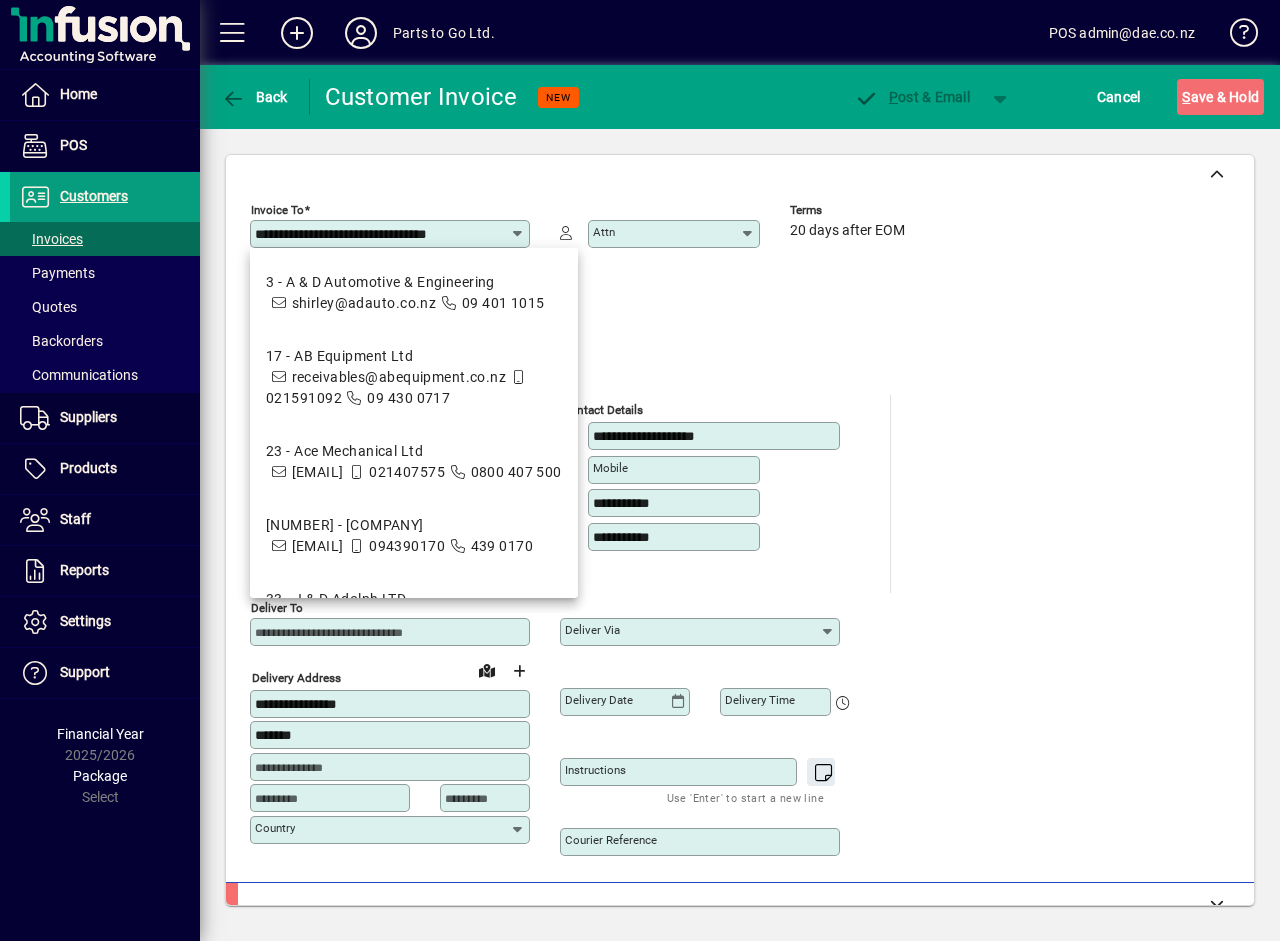 click on "**********" at bounding box center [382, 234] 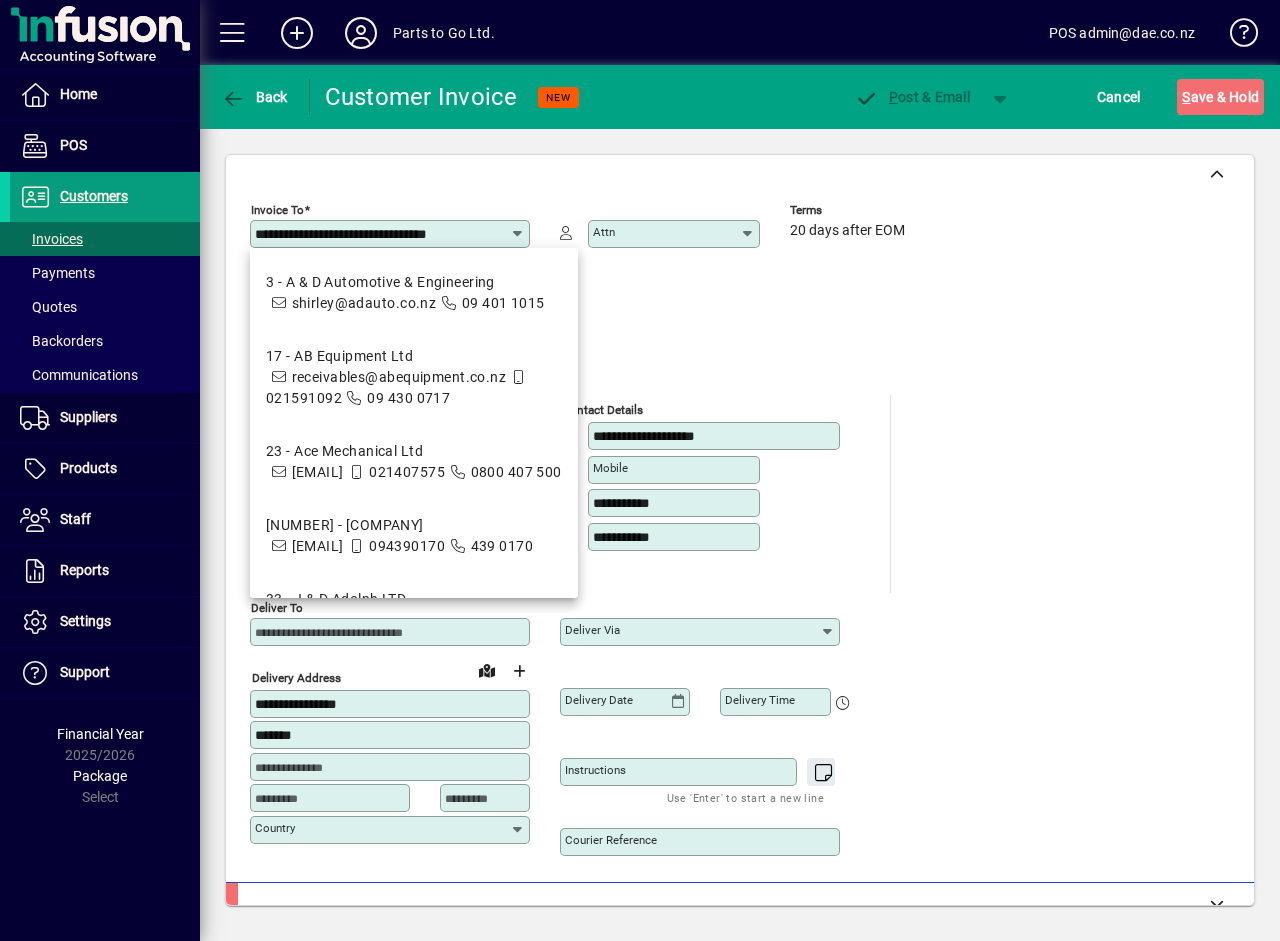 click on "**********" at bounding box center (382, 234) 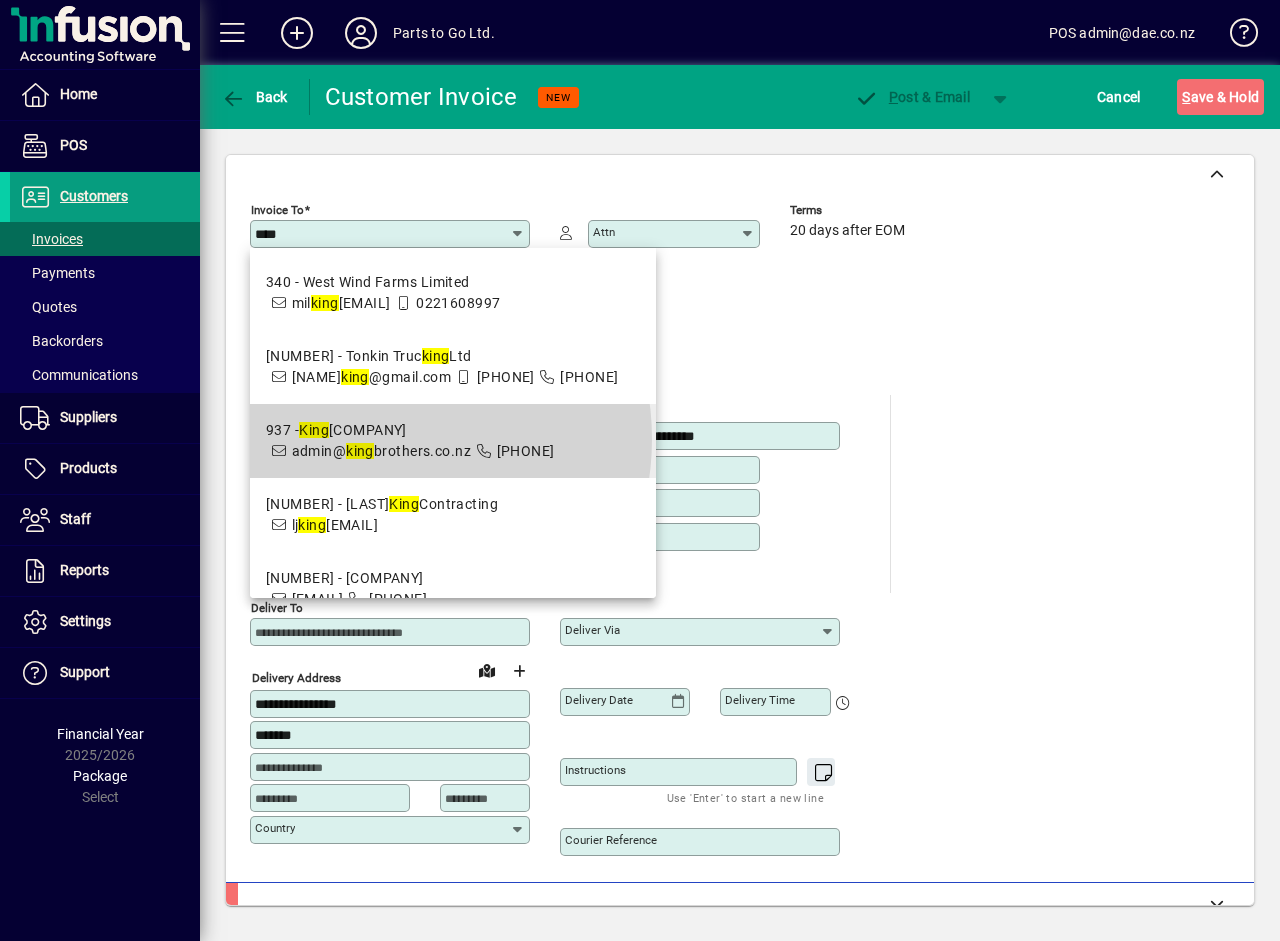 click on "937 -  King  Brothers Construction Ltd" at bounding box center (410, 430) 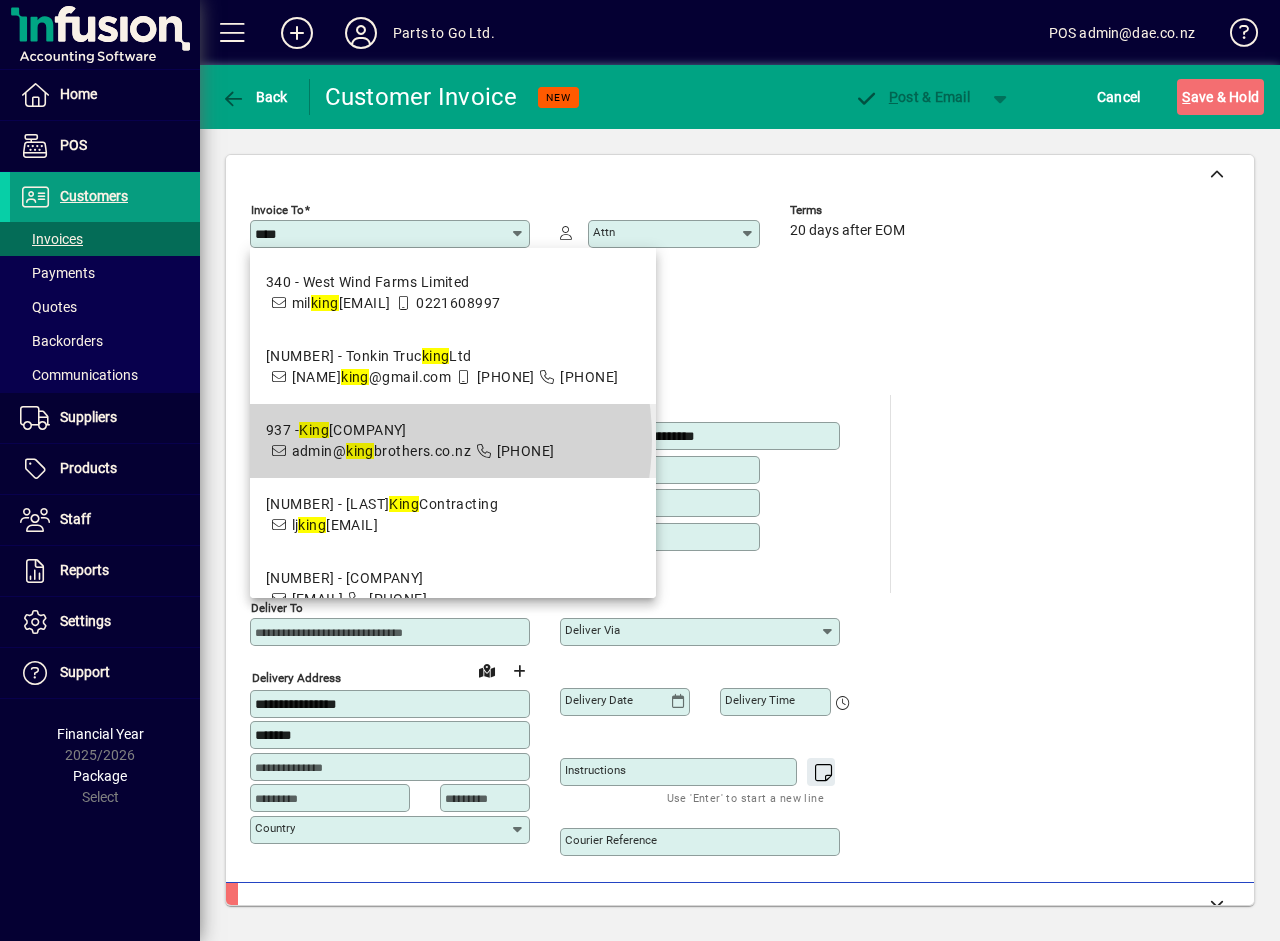 type on "**********" 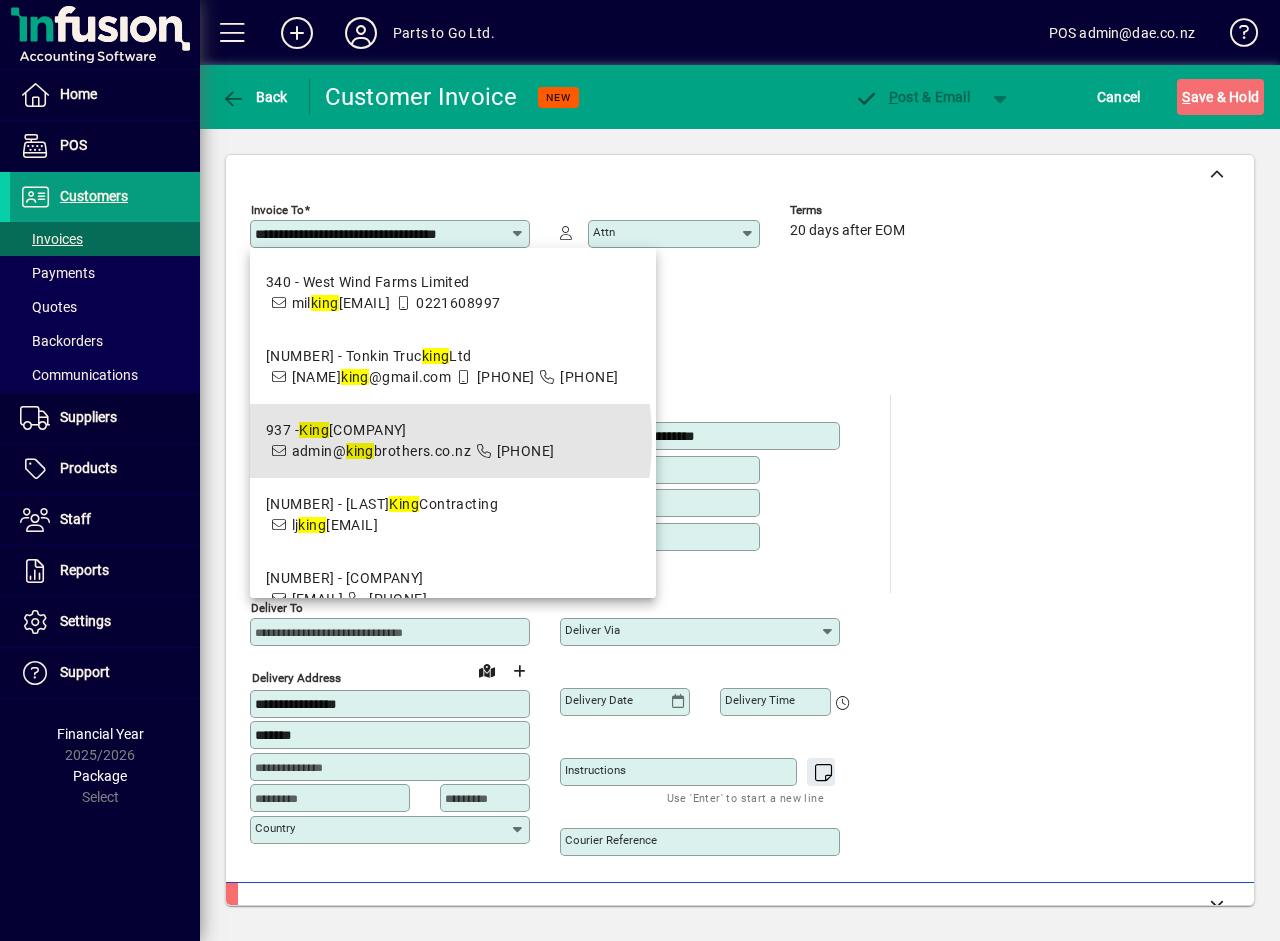 type on "*********" 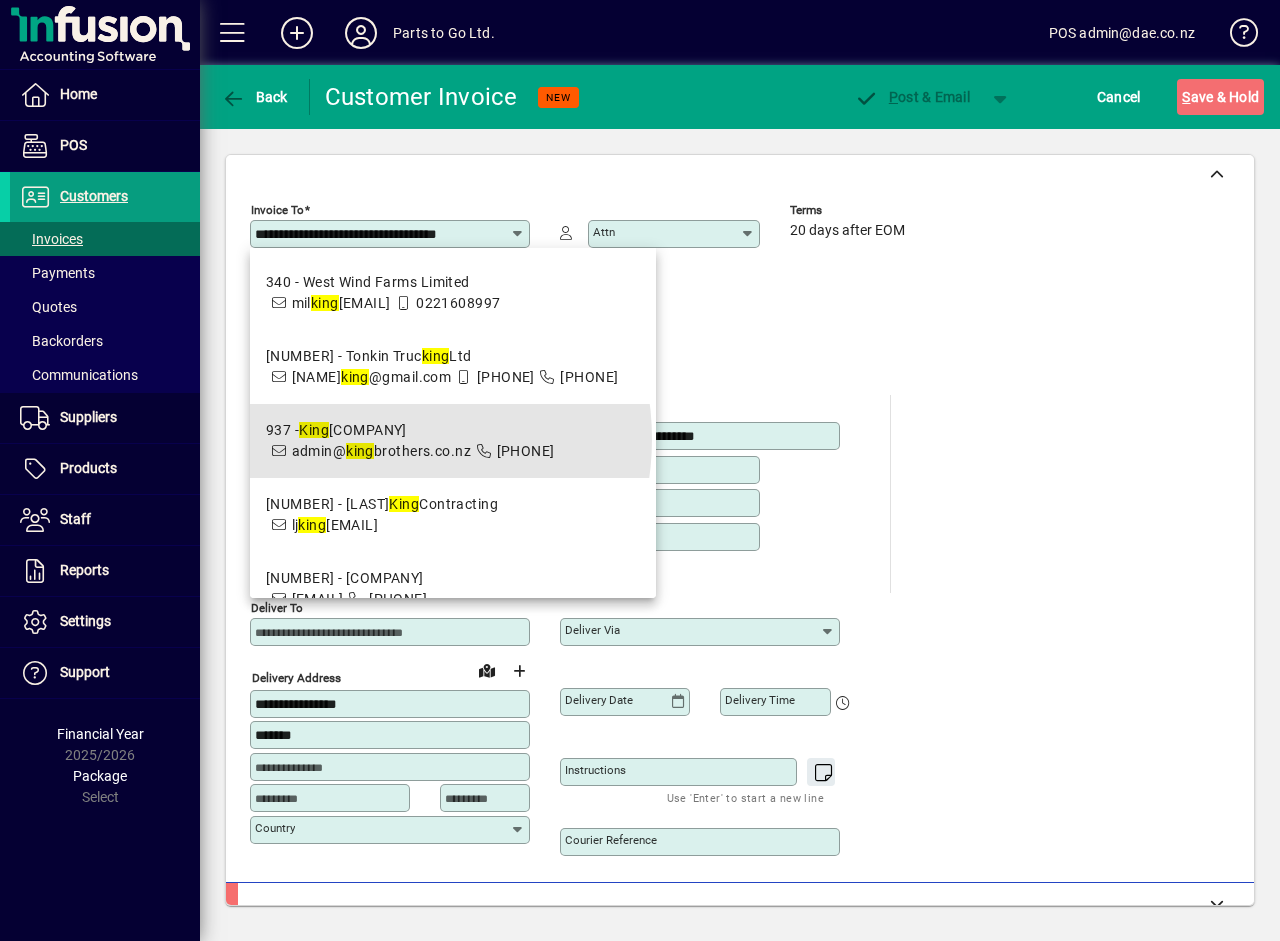 type on "**********" 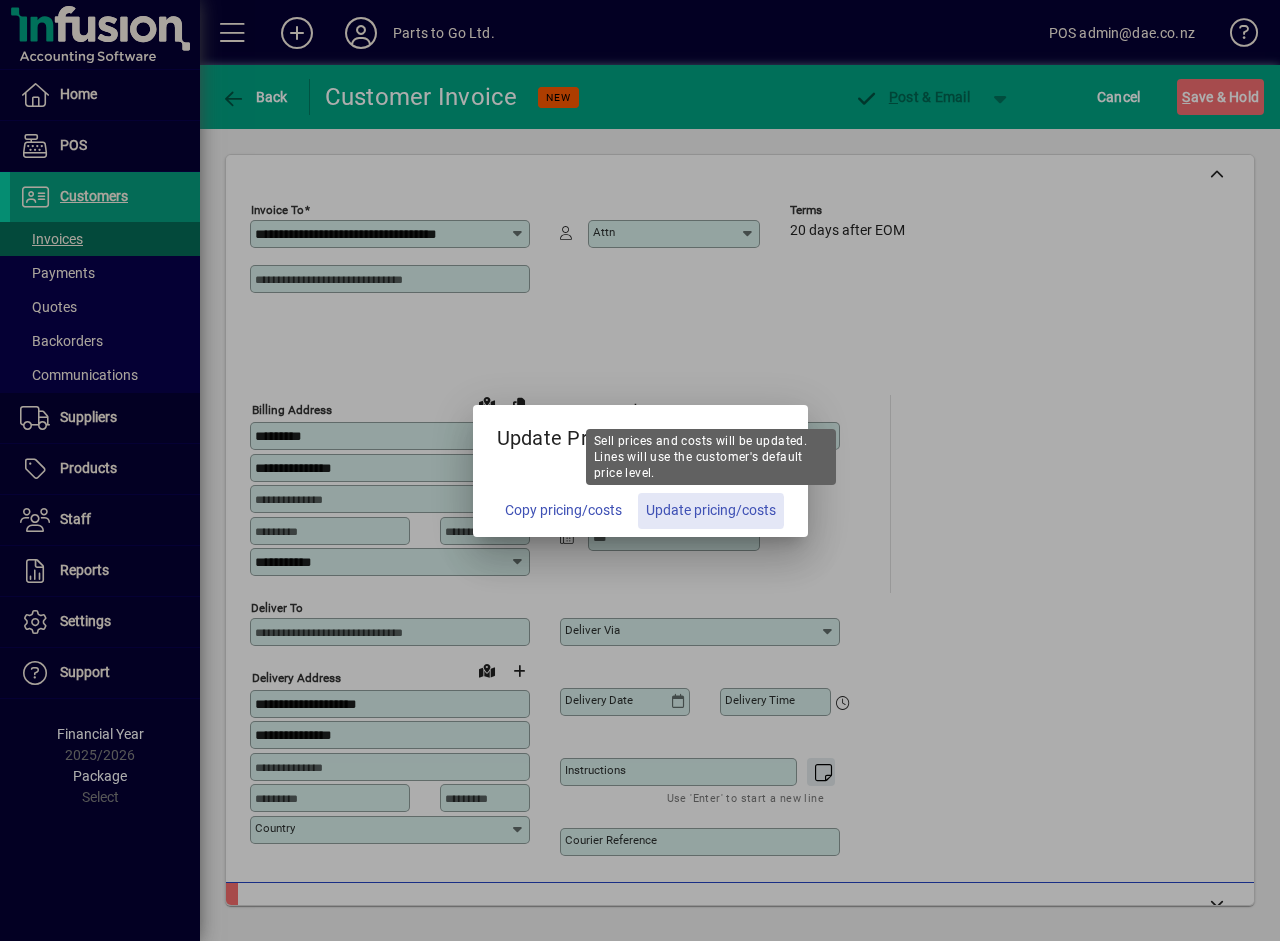 click on "Update pricing/costs" 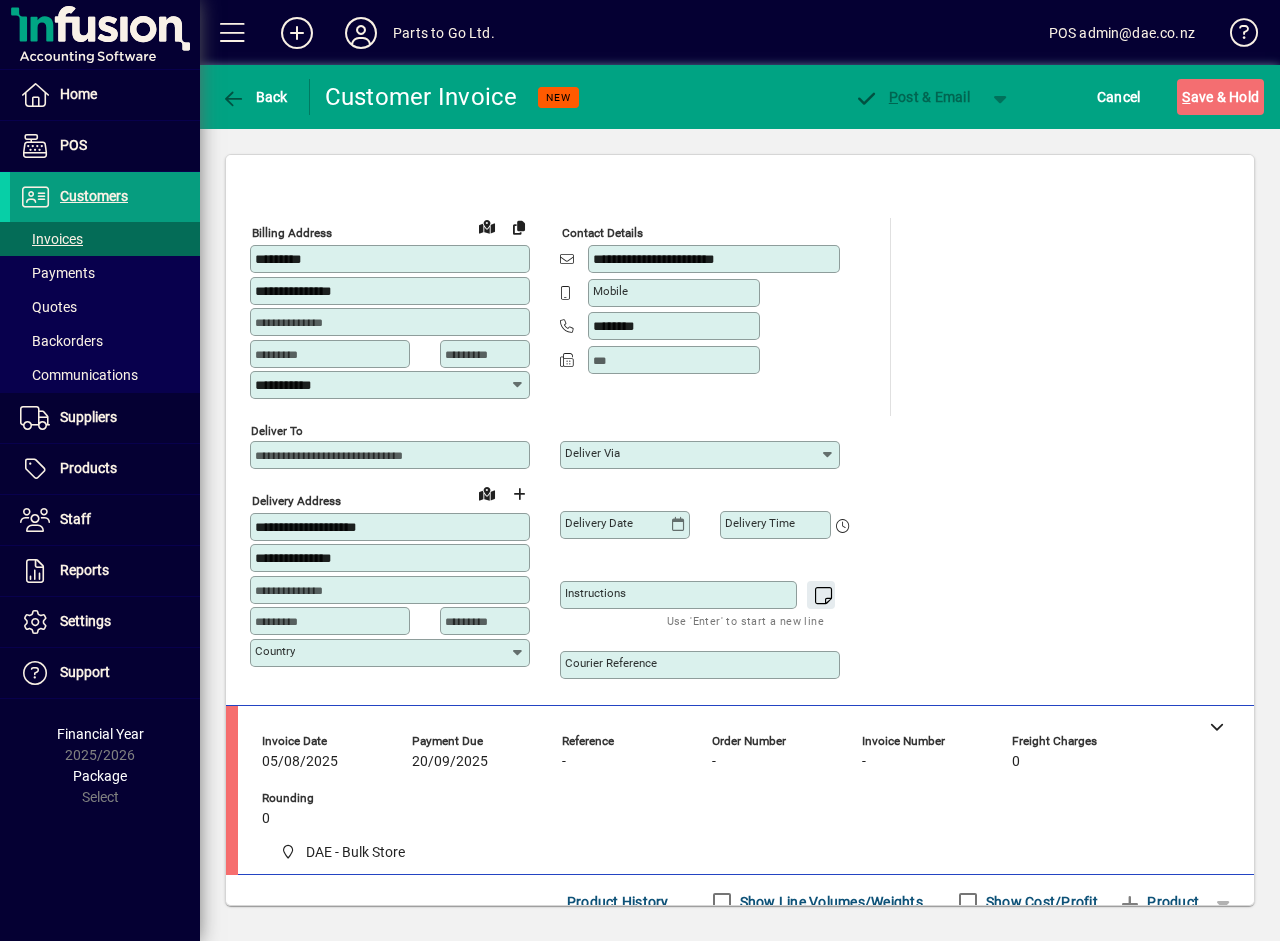 scroll, scrollTop: 466, scrollLeft: 0, axis: vertical 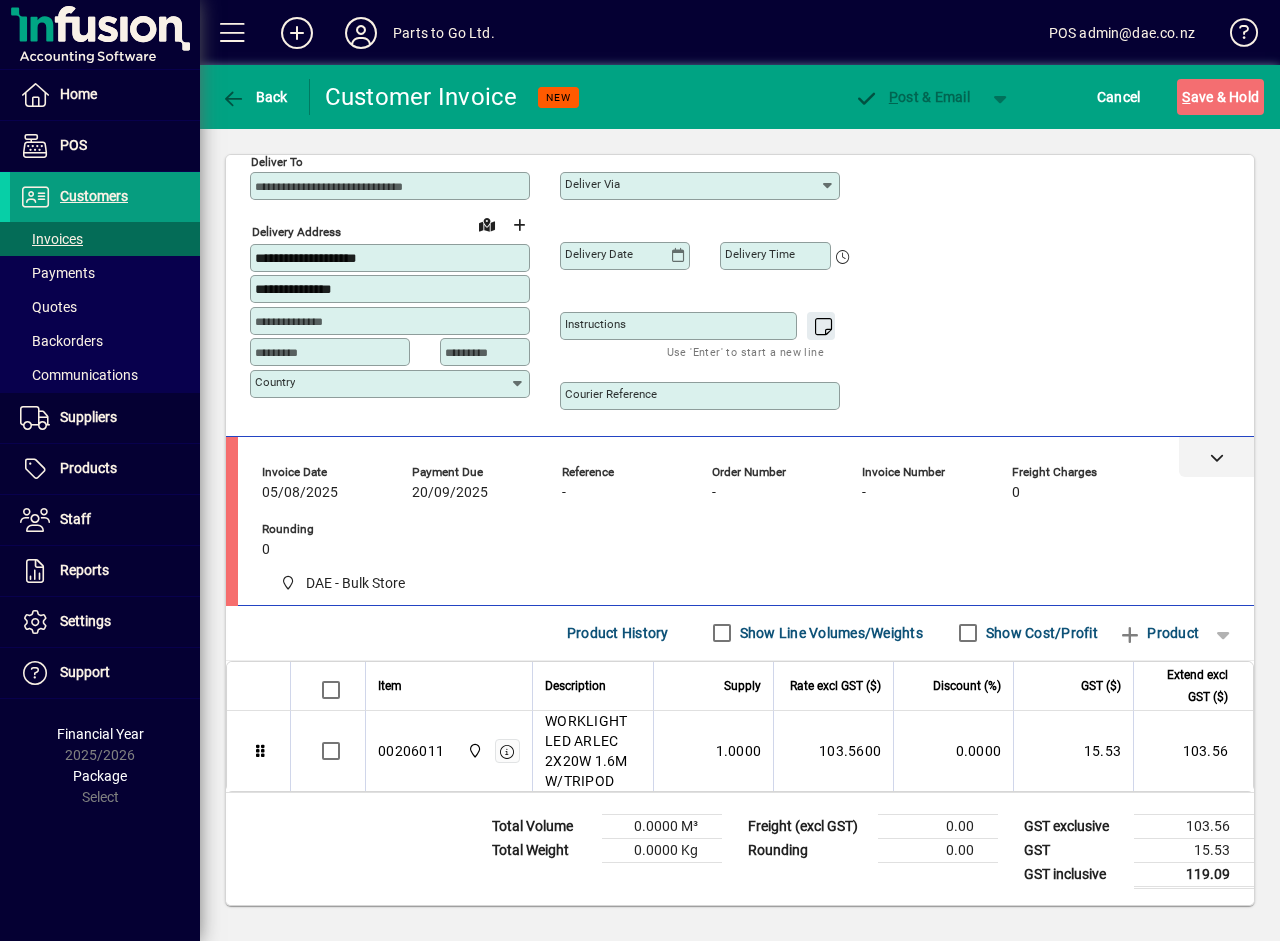 click 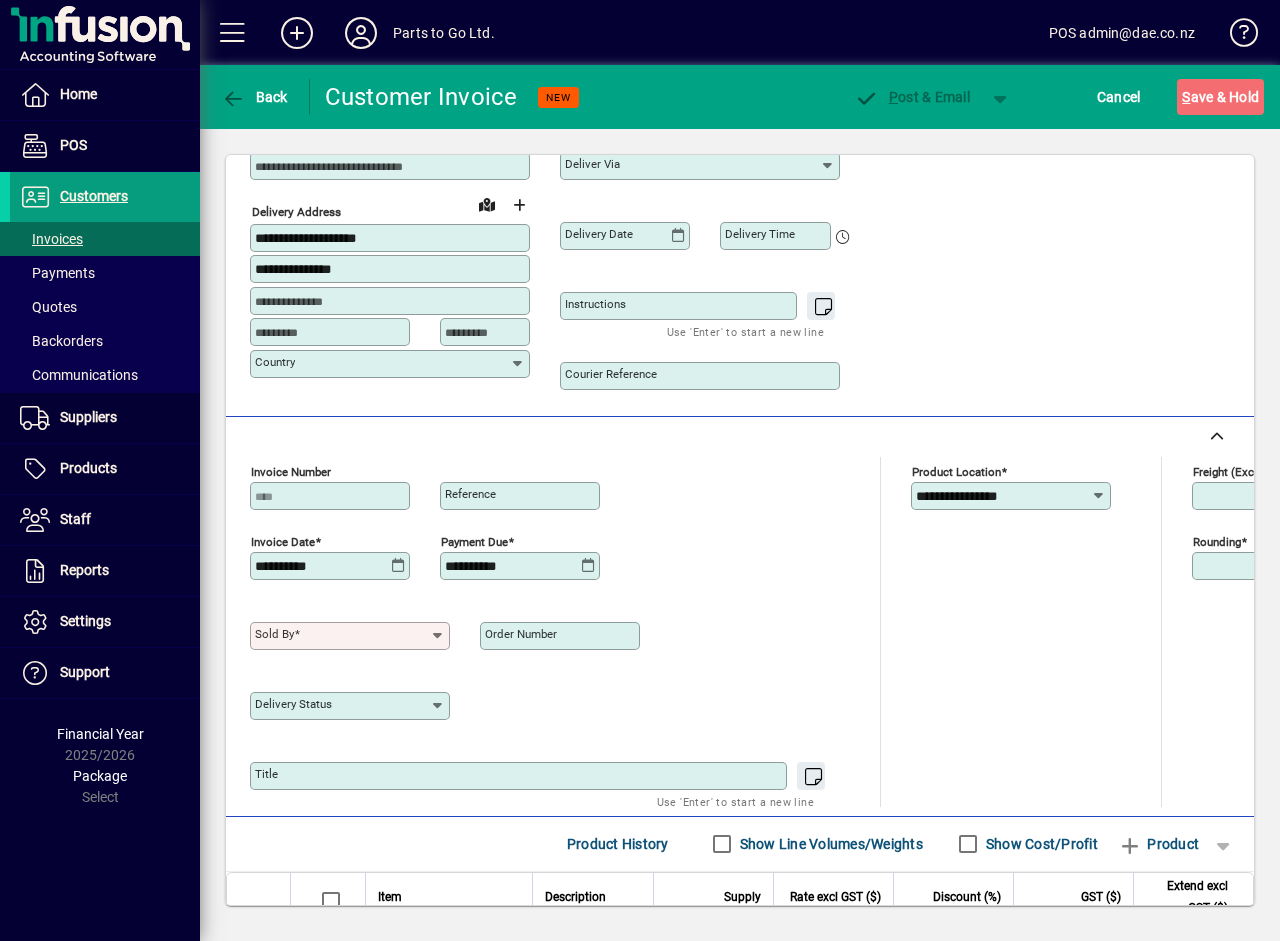 click on "Sold by" at bounding box center (342, 636) 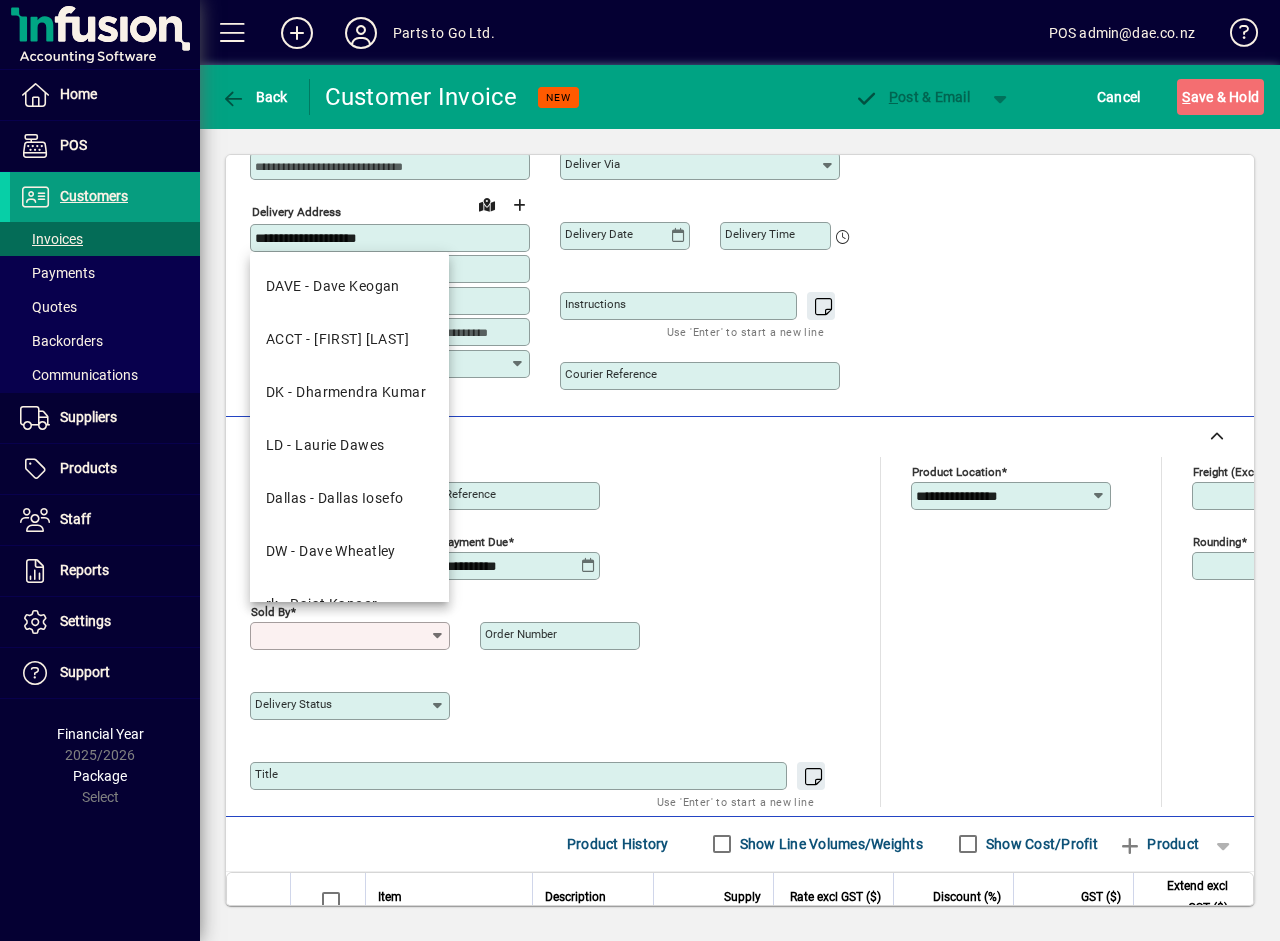 click on "DW - Dave Wheatley" at bounding box center [331, 551] 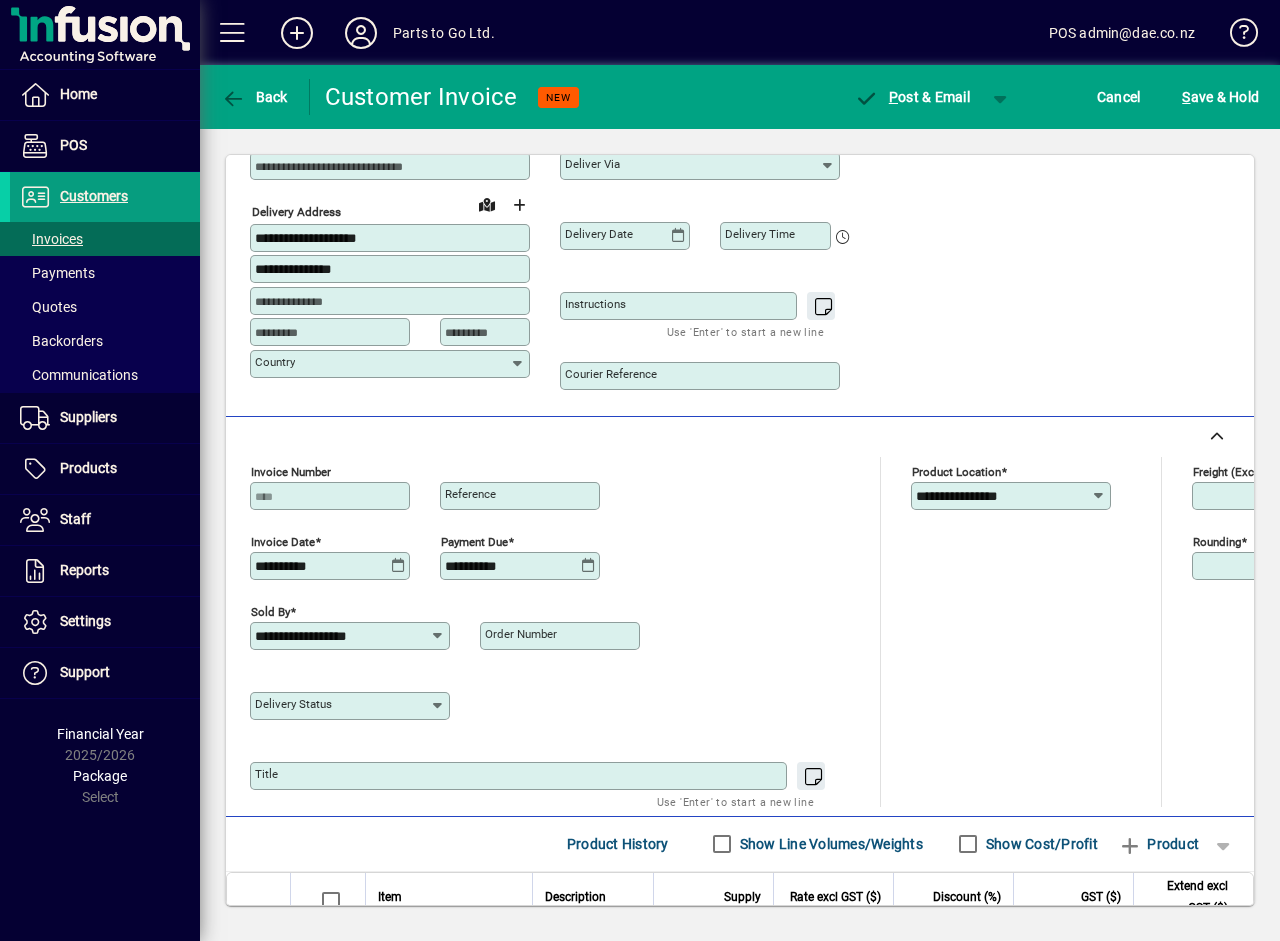click on "Order number" at bounding box center [521, 634] 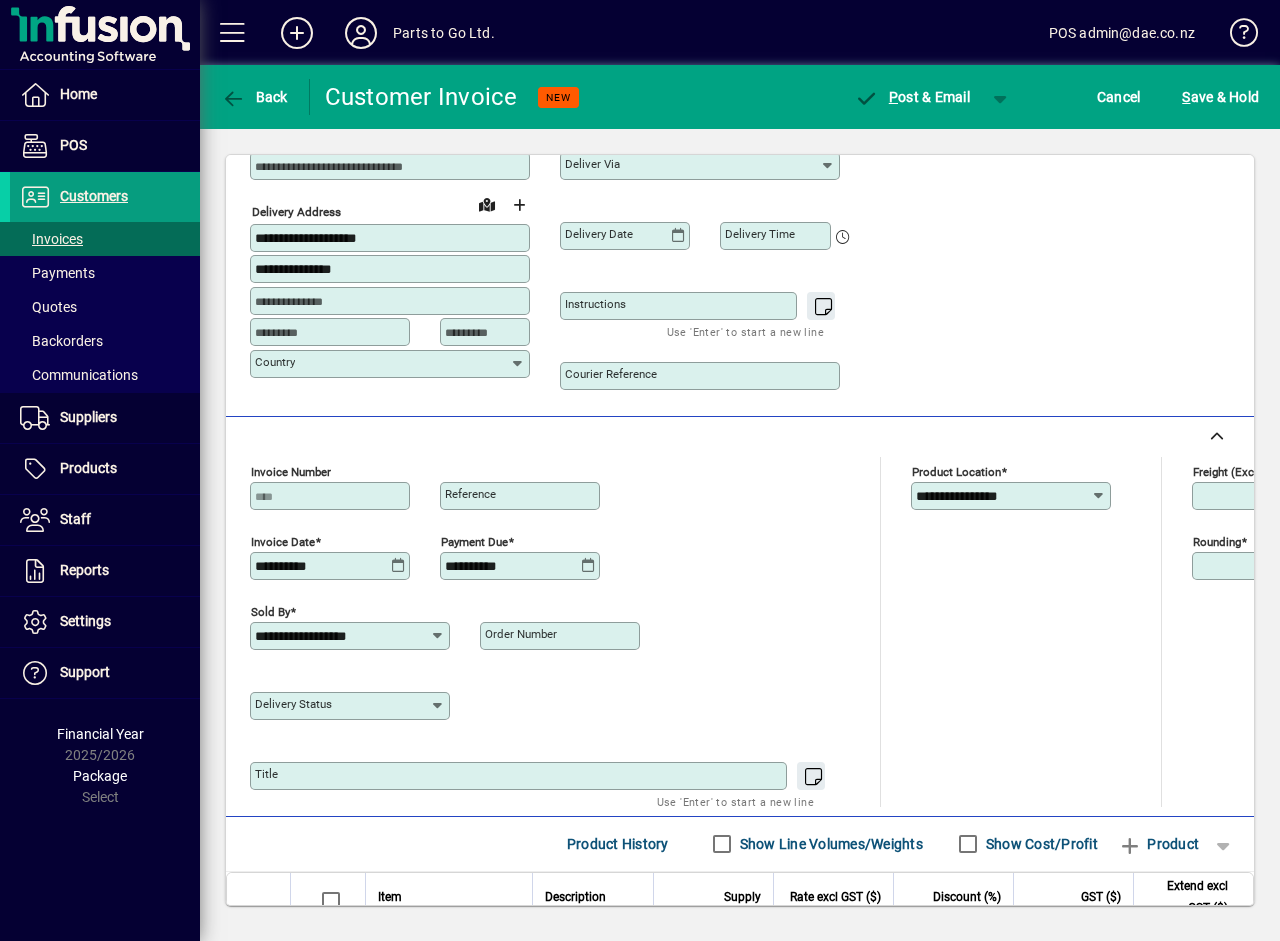 click on "Order number" at bounding box center (562, 636) 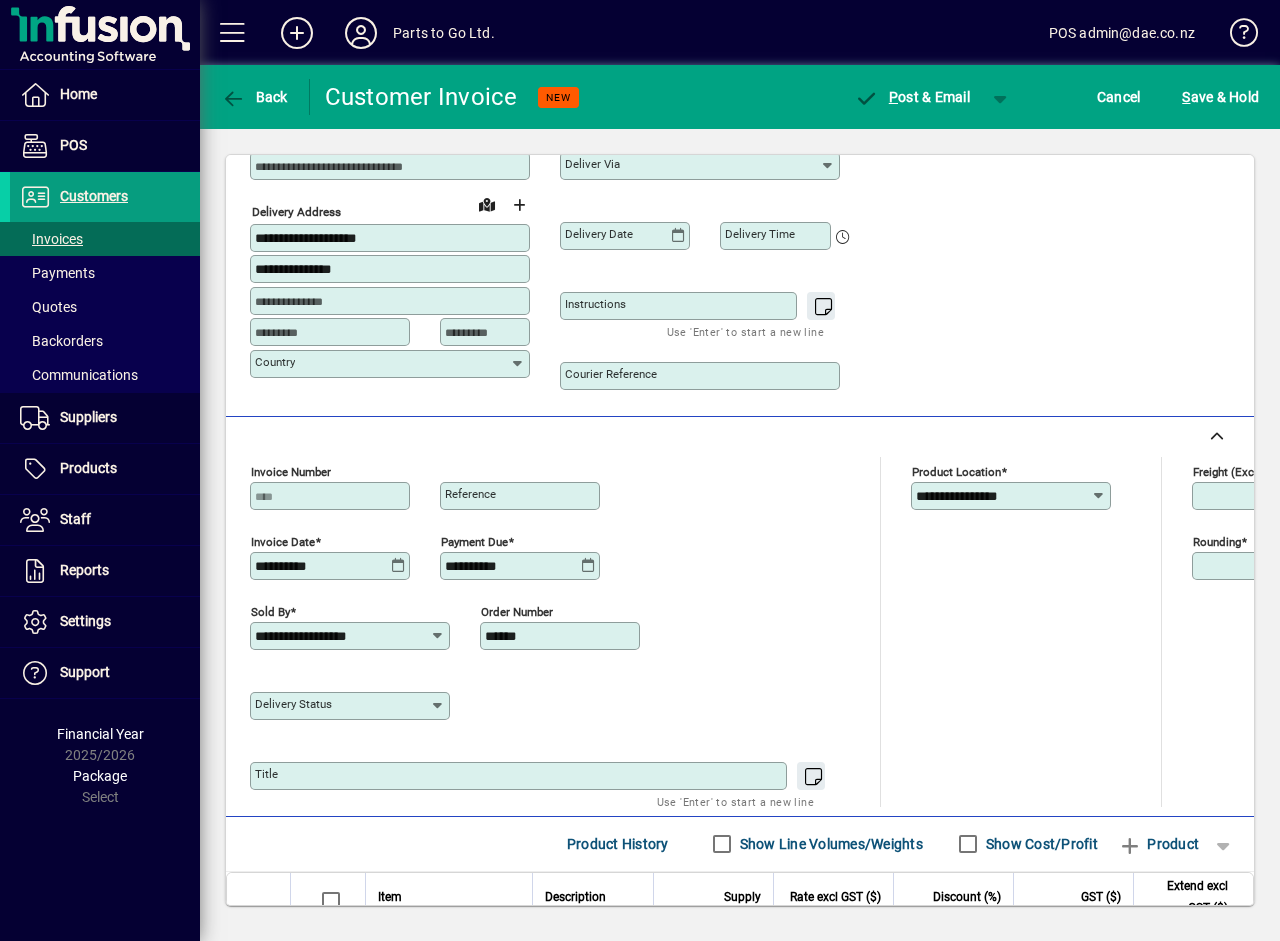 type on "*****" 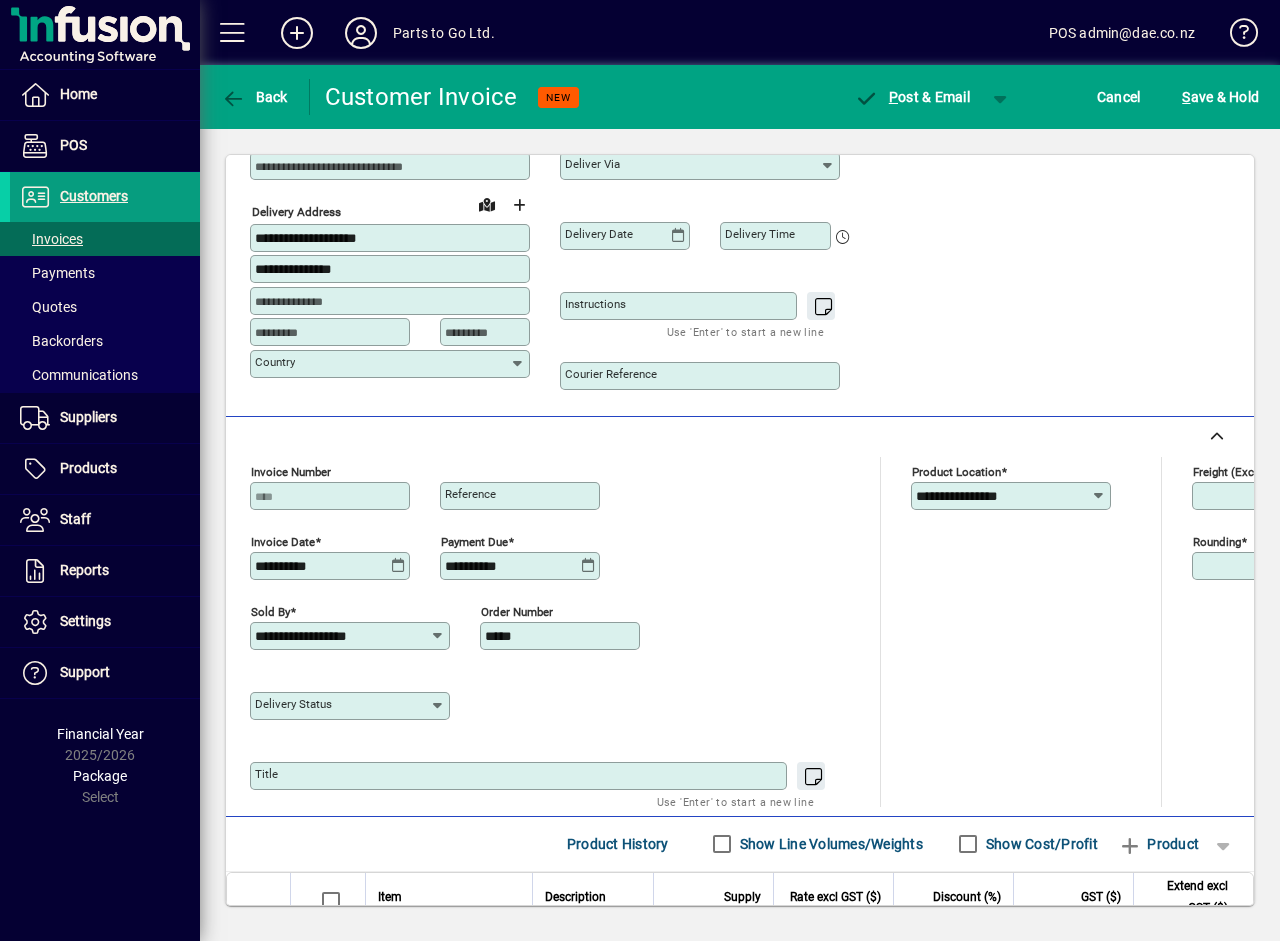 click on "**********" 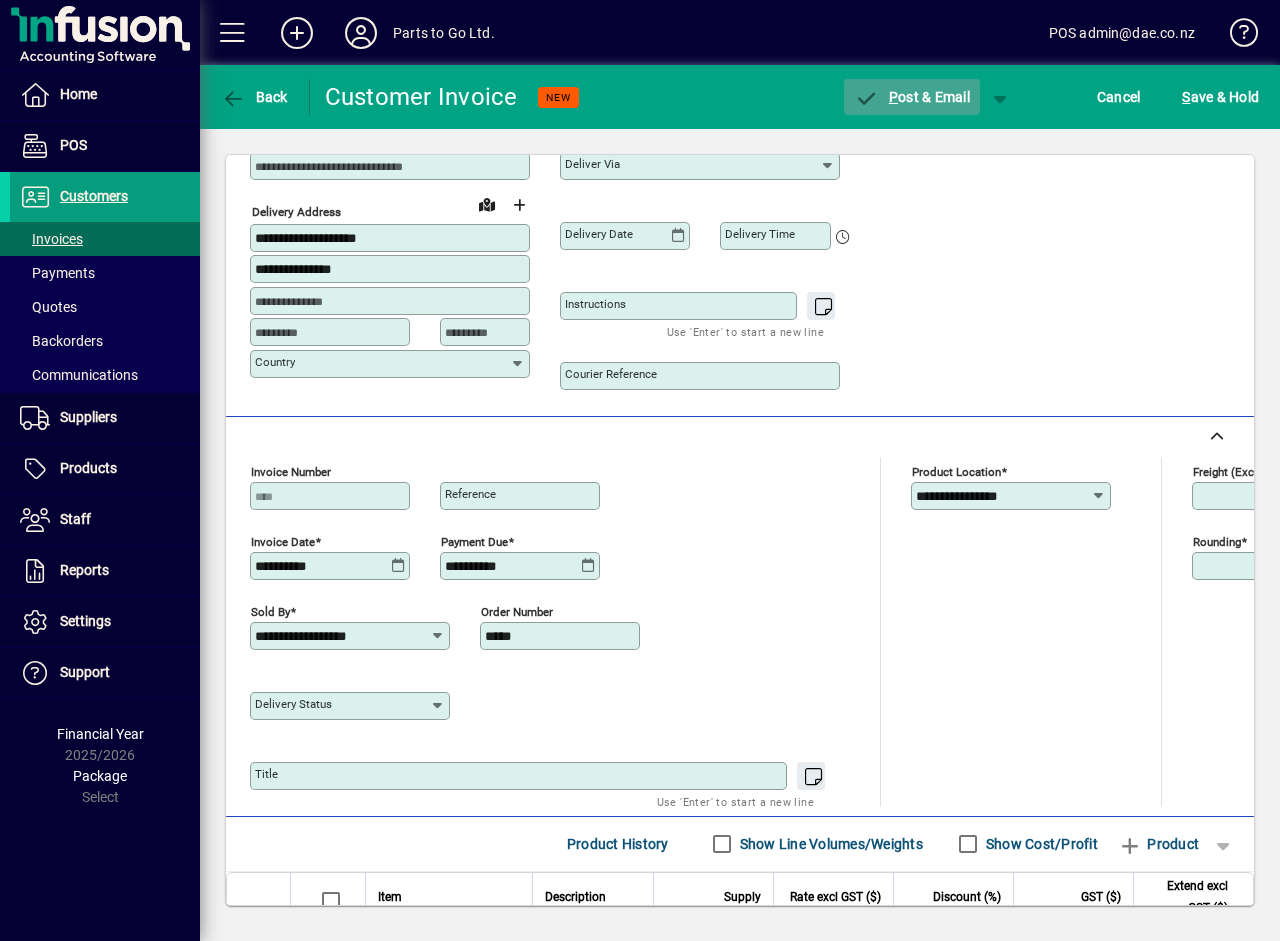 click on "P ost & Email" 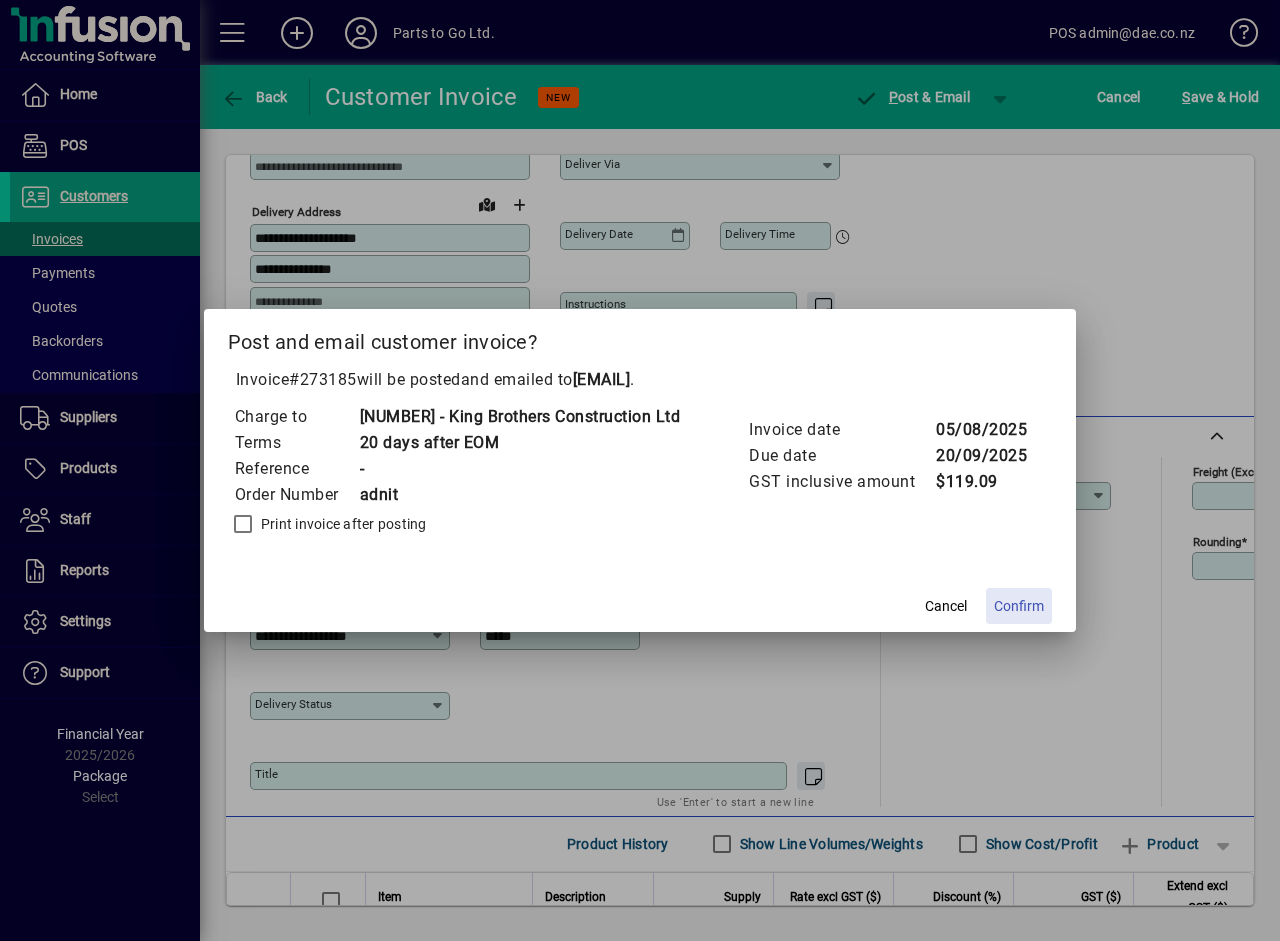 click on "Confirm" 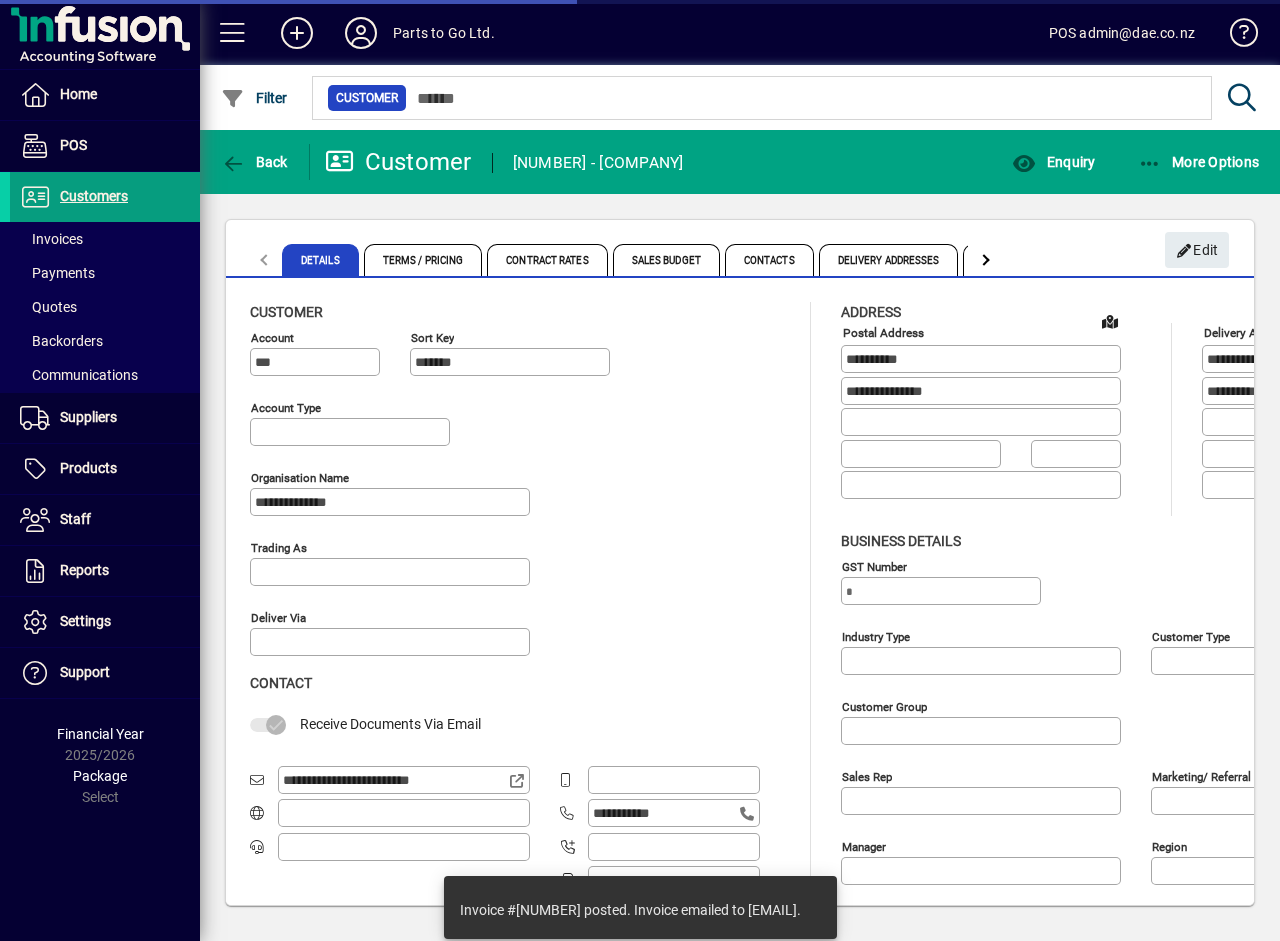 type on "**********" 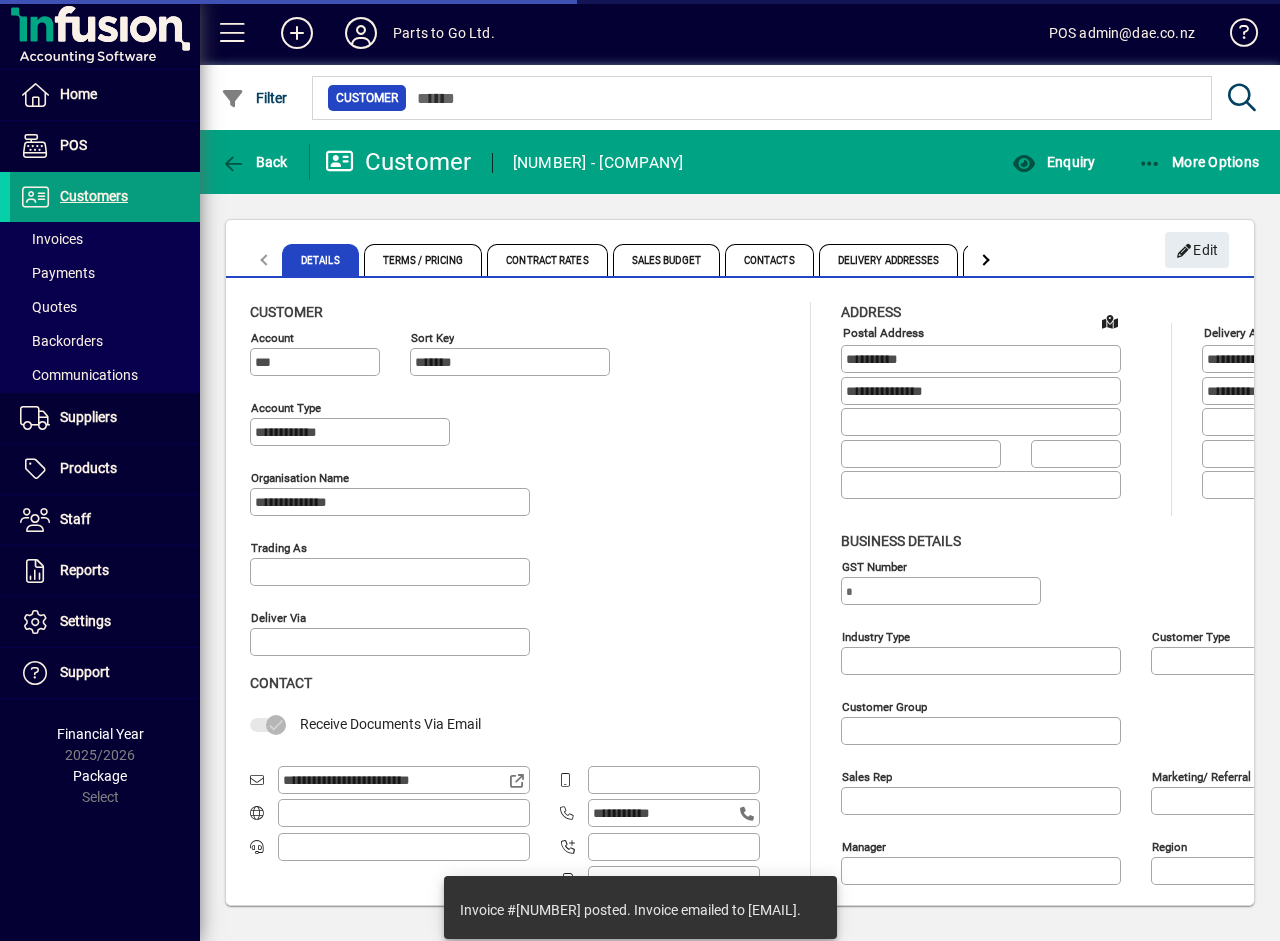 type on "**********" 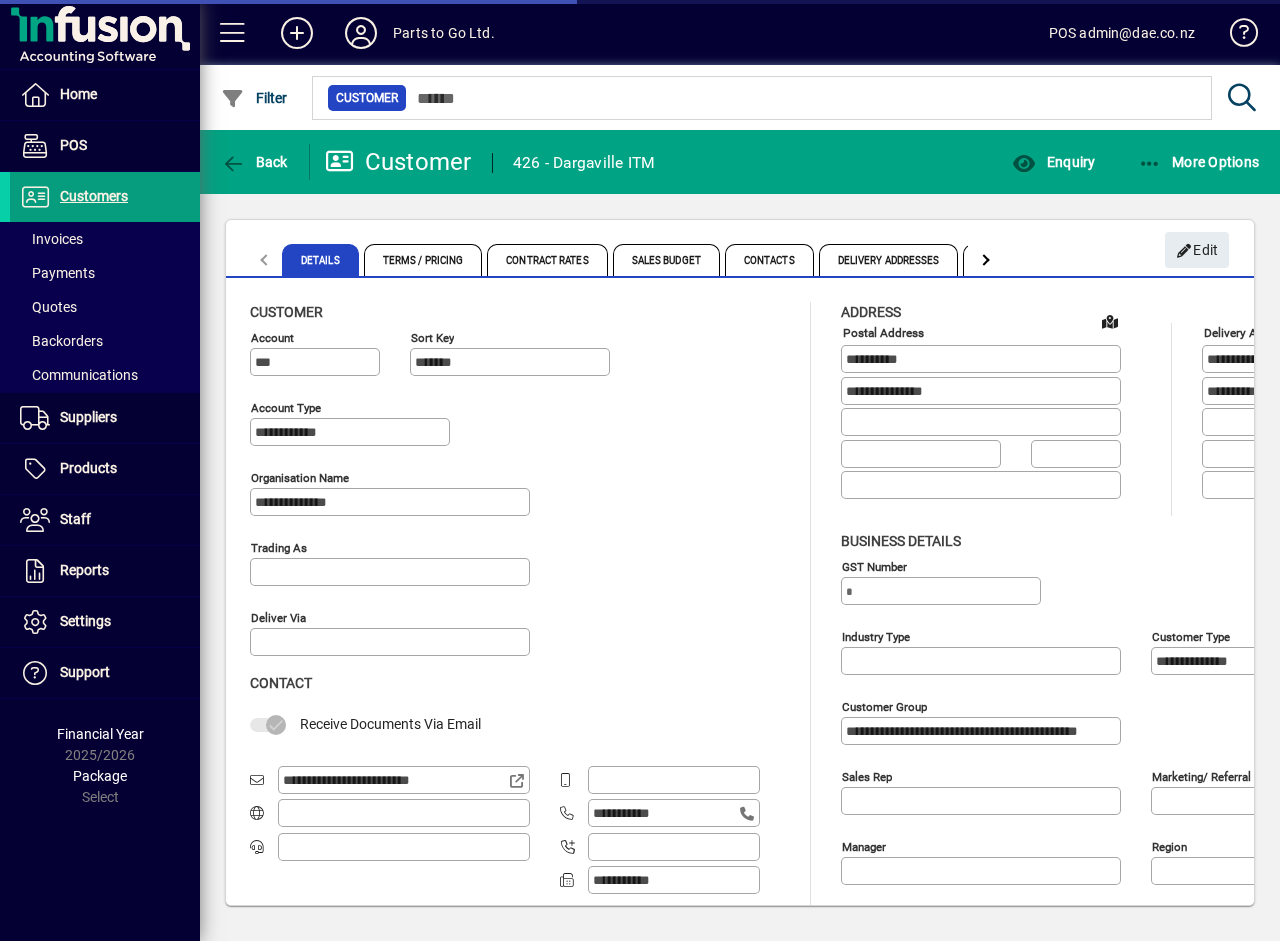 scroll, scrollTop: 0, scrollLeft: 0, axis: both 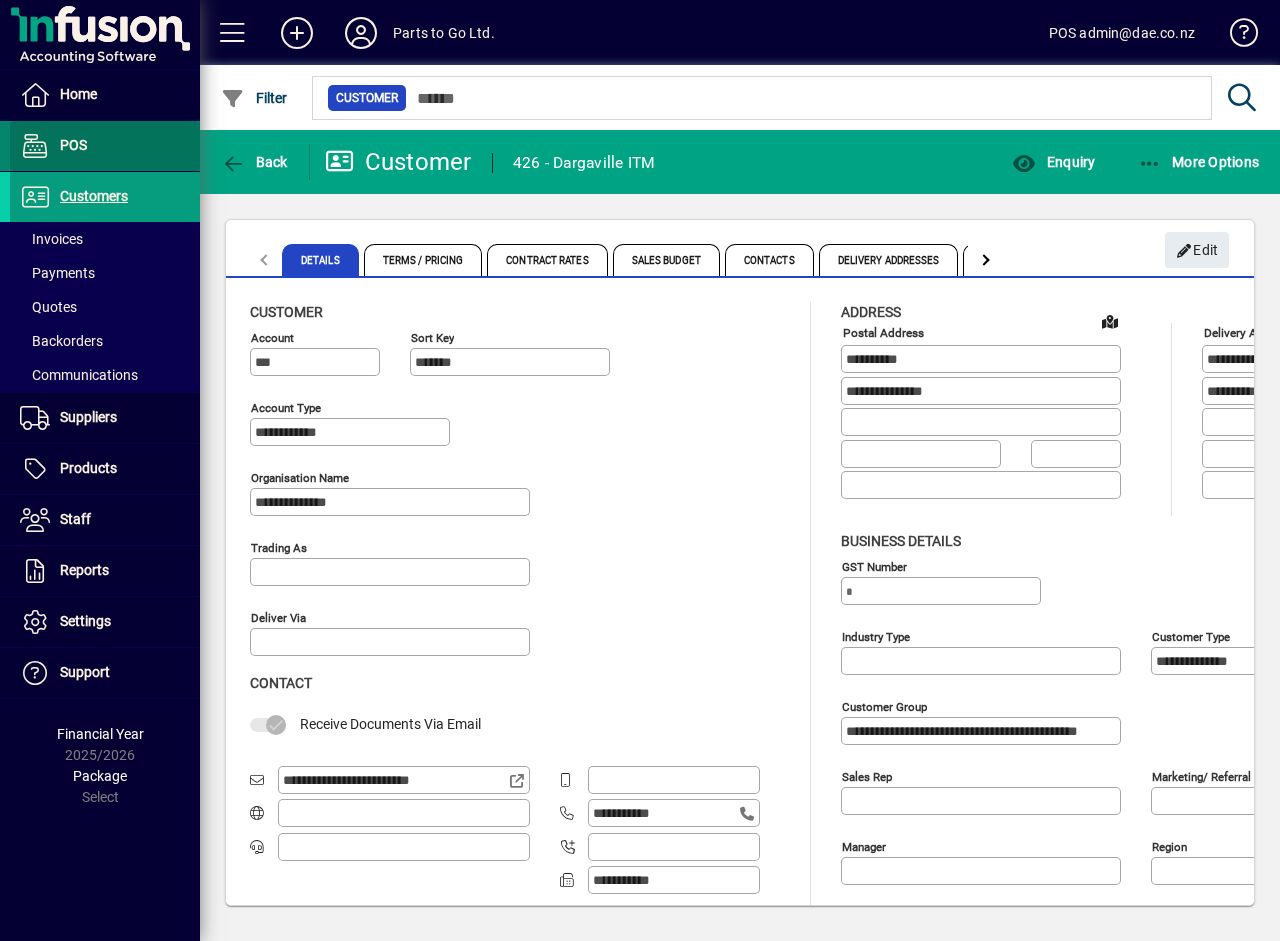 click on "POS" at bounding box center [48, 146] 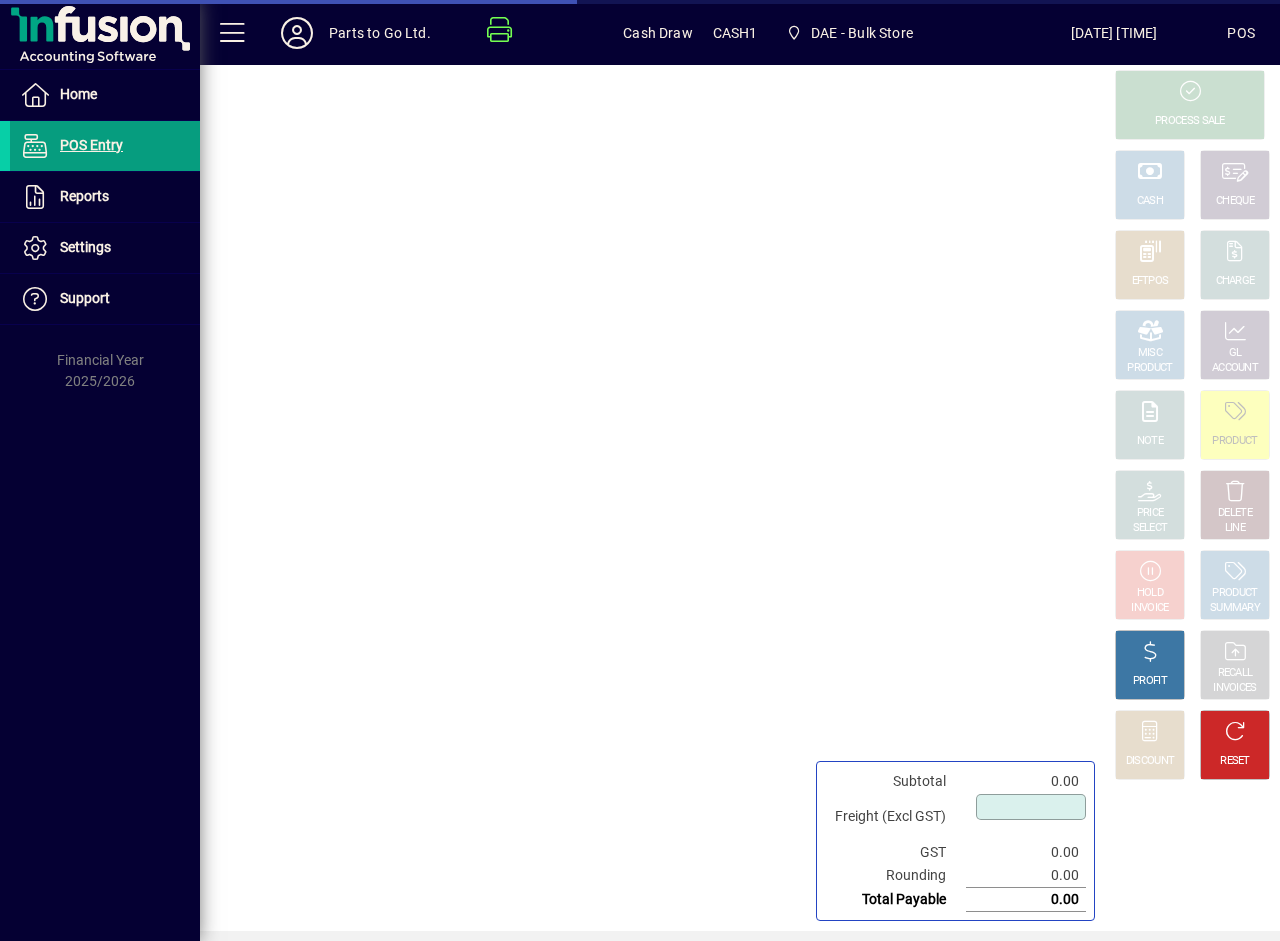 type on "****" 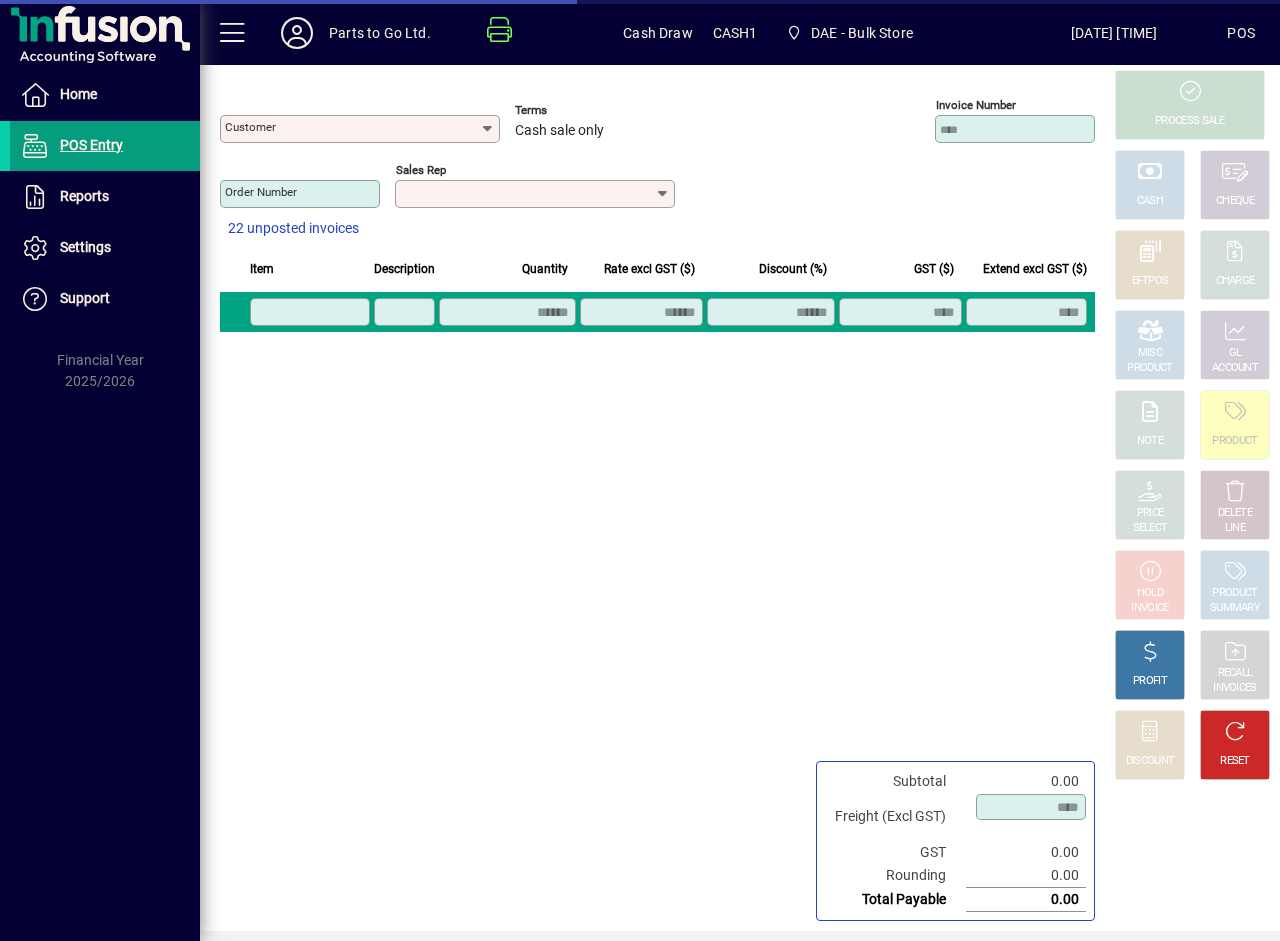 type on "**********" 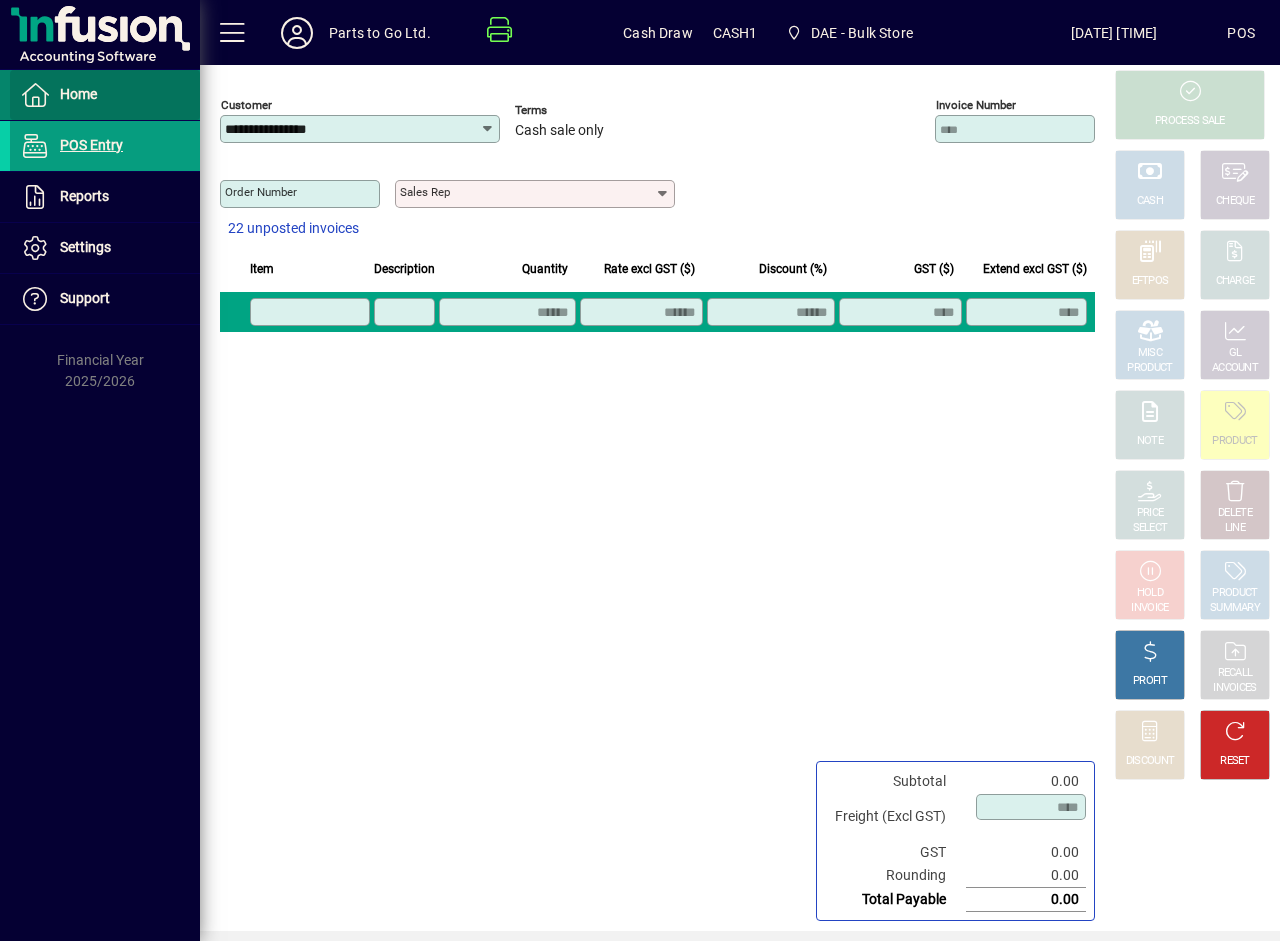 click on "Home" at bounding box center (78, 94) 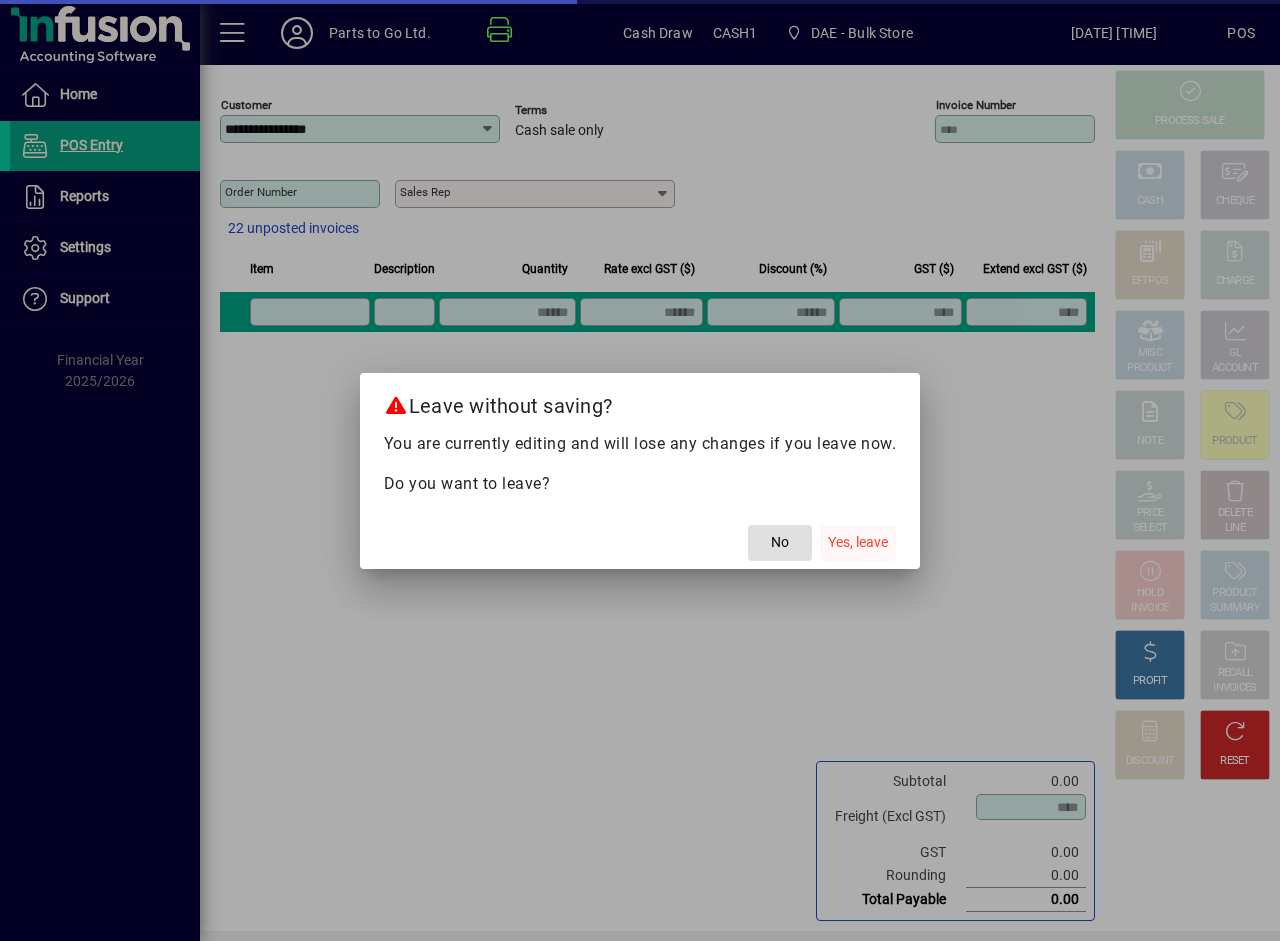 click on "Yes, leave" 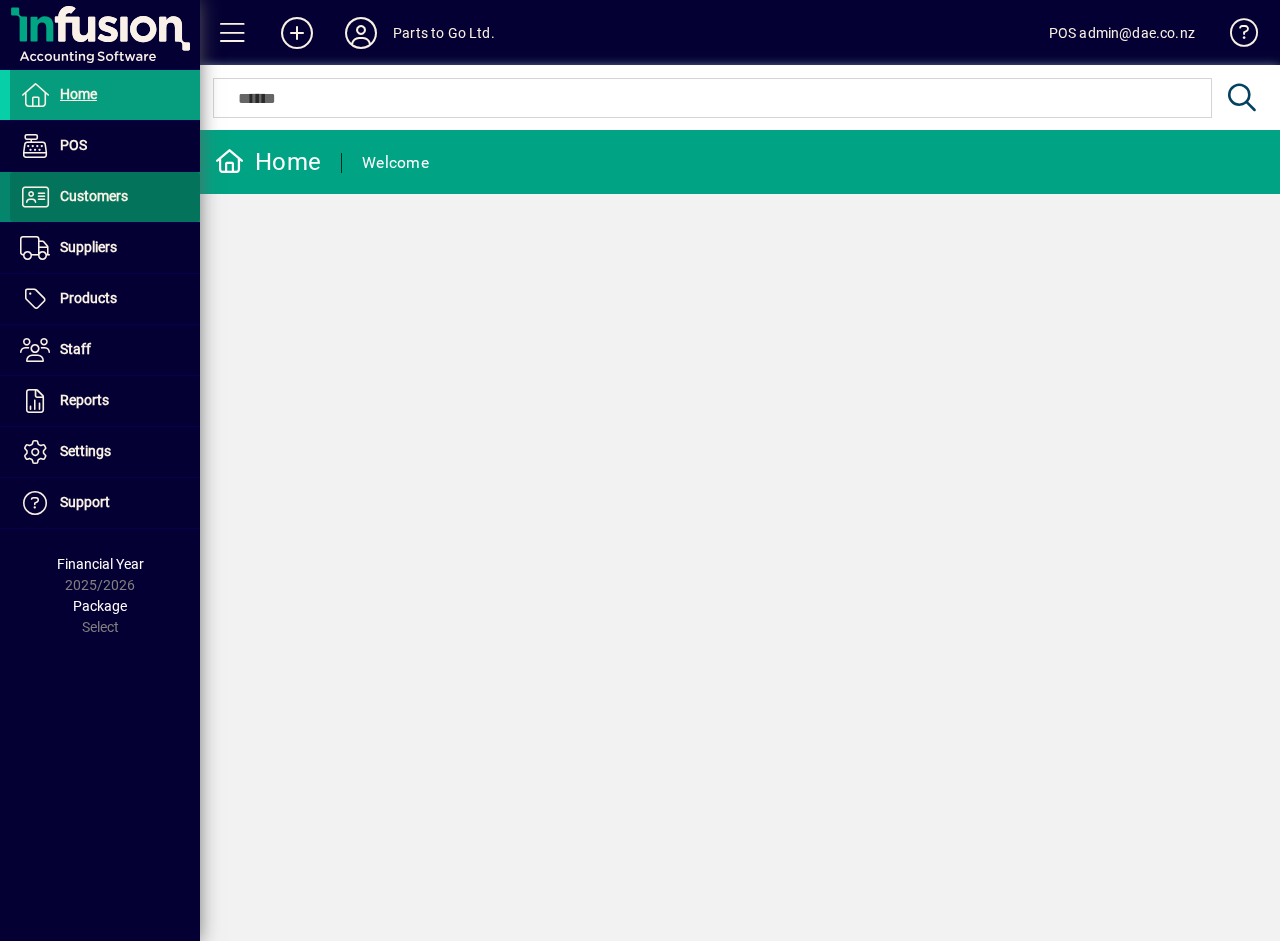 click on "Customers" at bounding box center (94, 196) 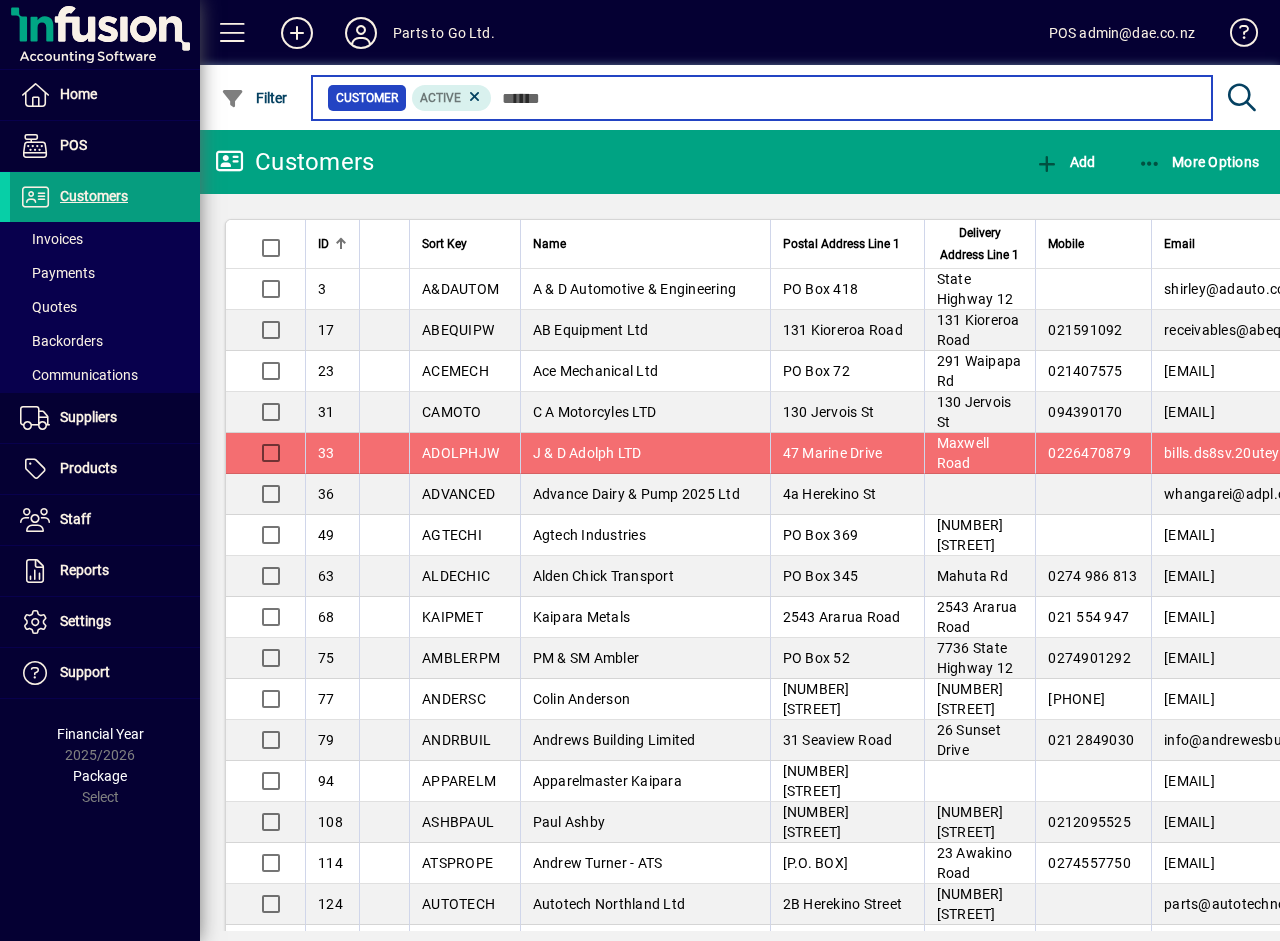 click at bounding box center [844, 98] 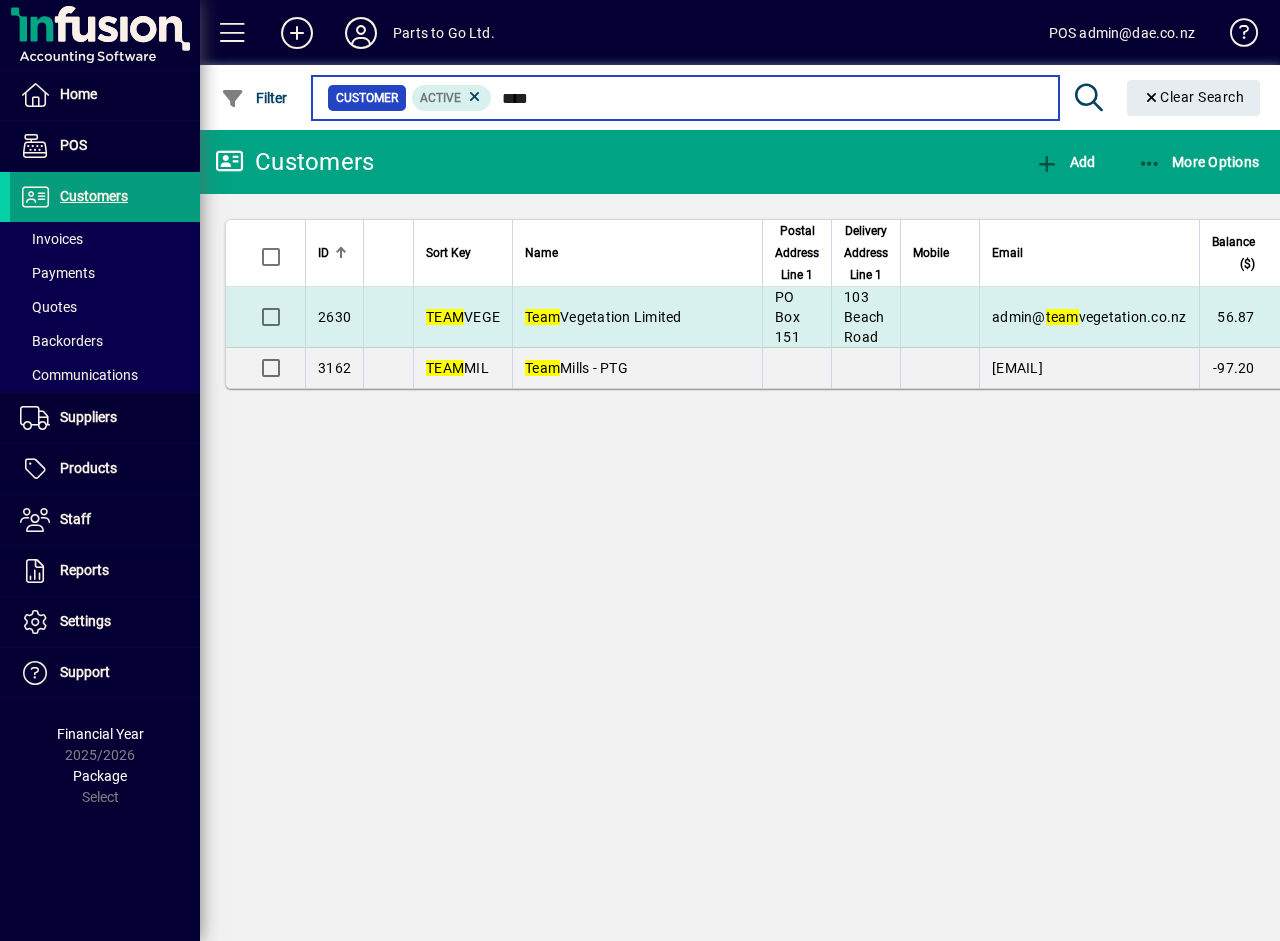 type on "****" 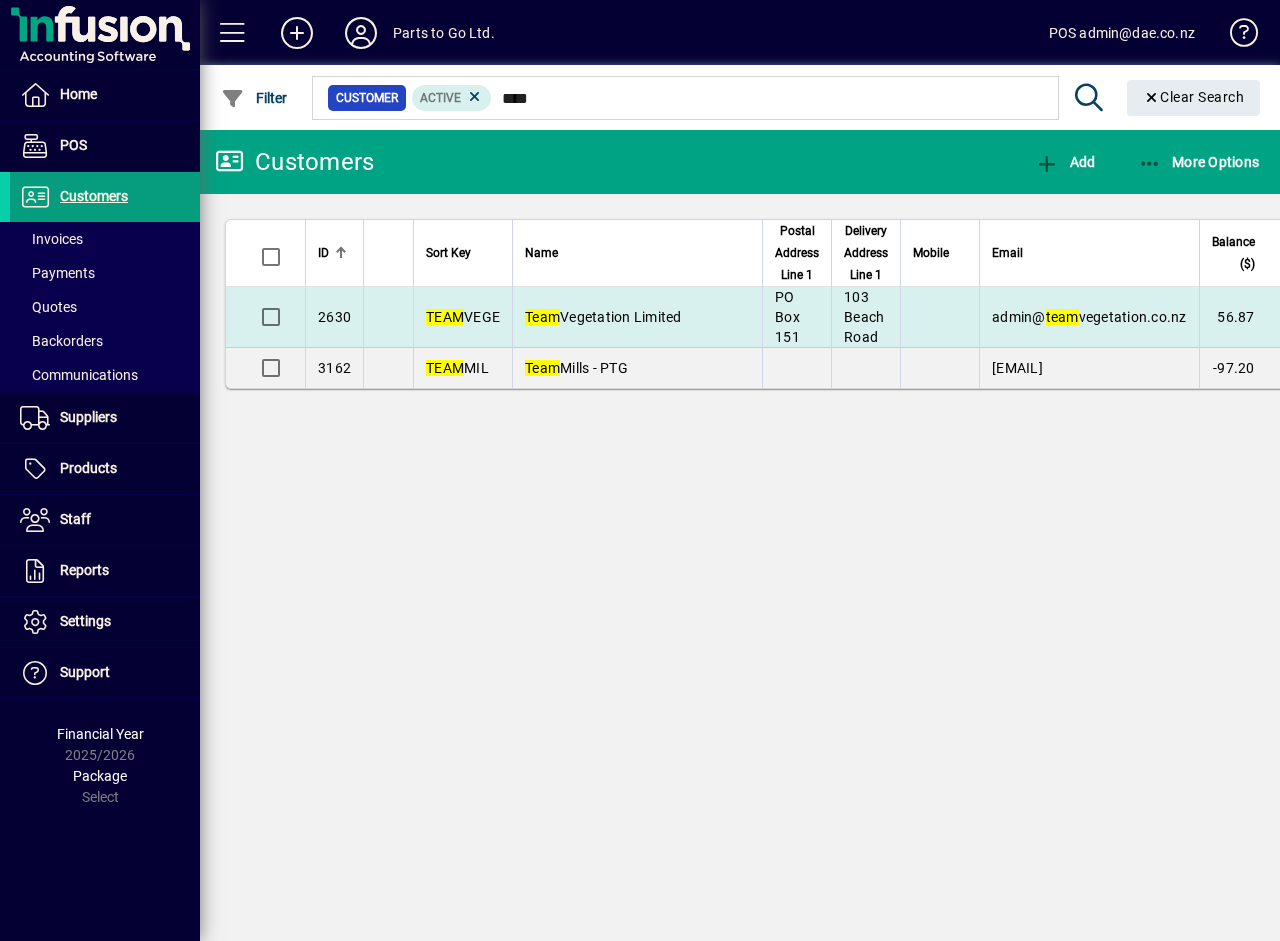 click on "Team  Vegetation Limited" at bounding box center (603, 317) 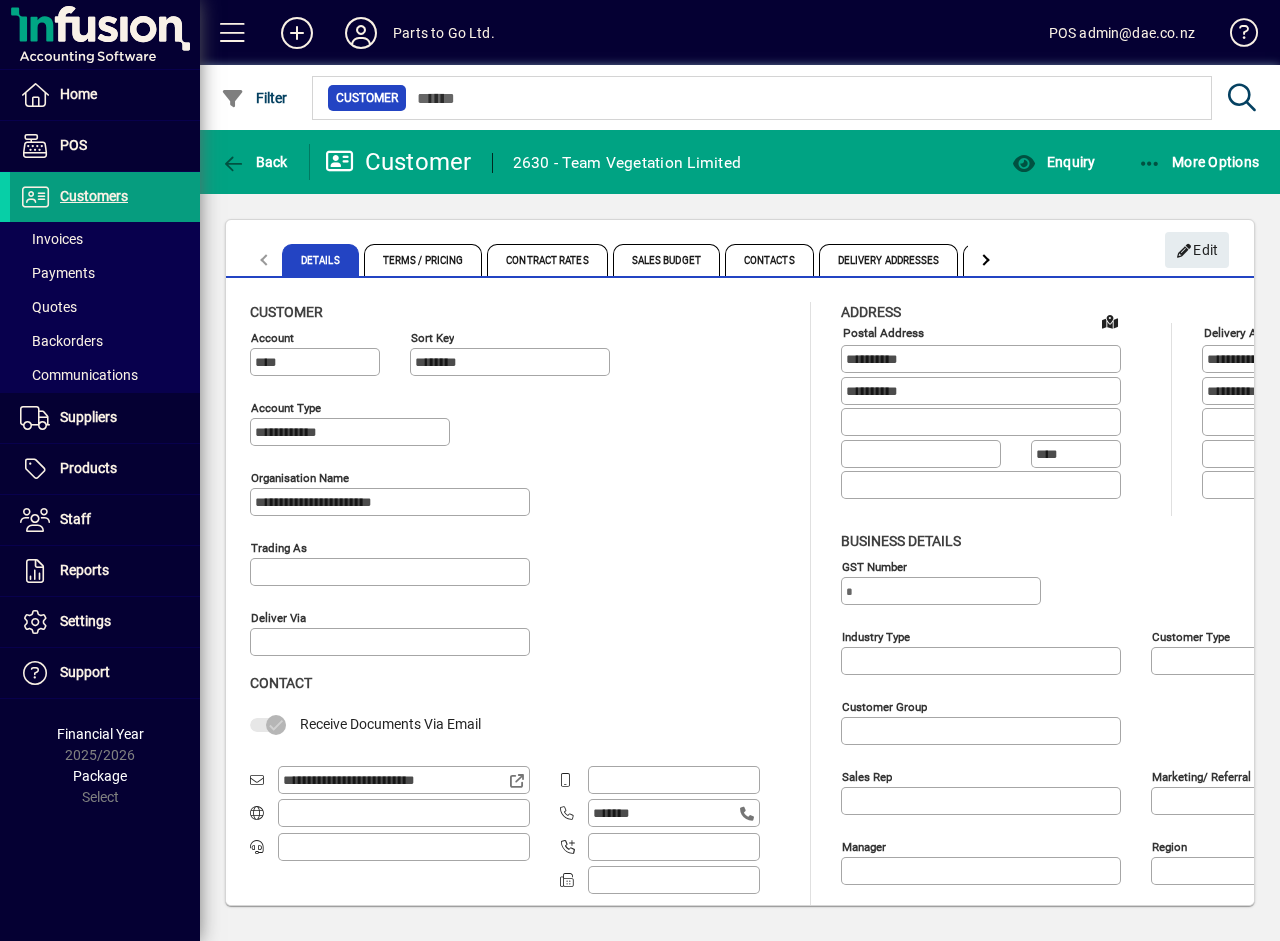 type on "**********" 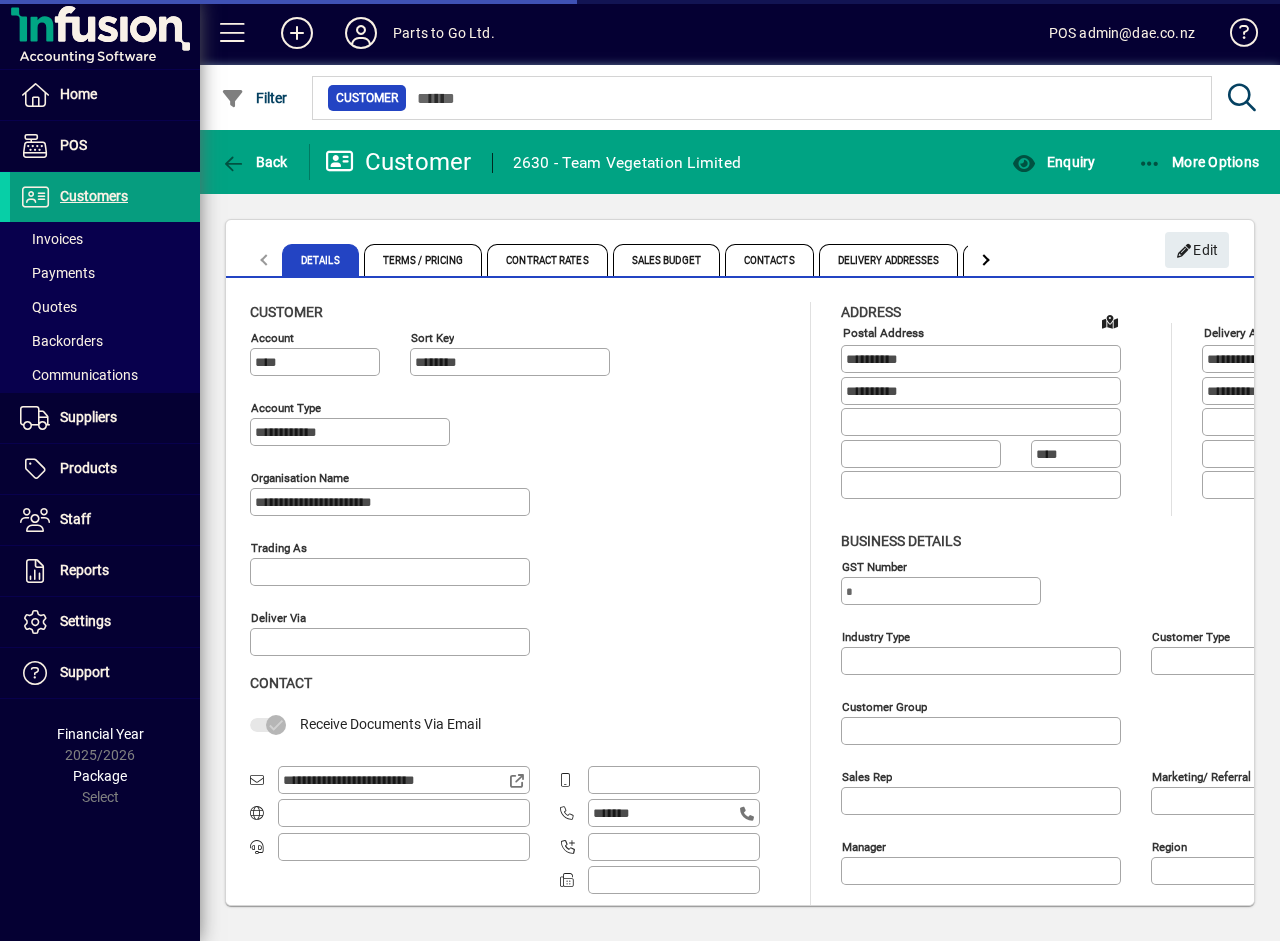 type on "**********" 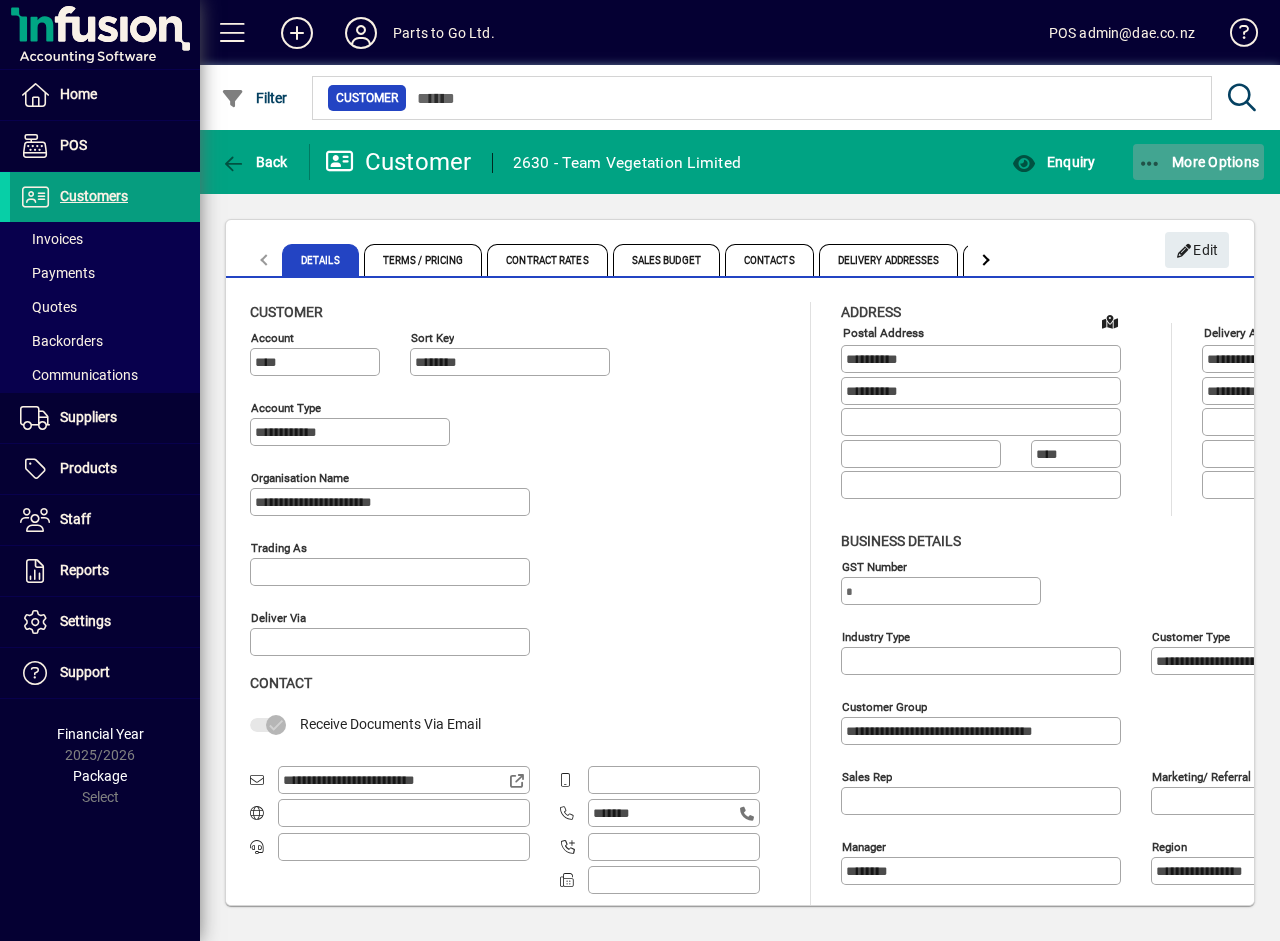 click on "More Options" 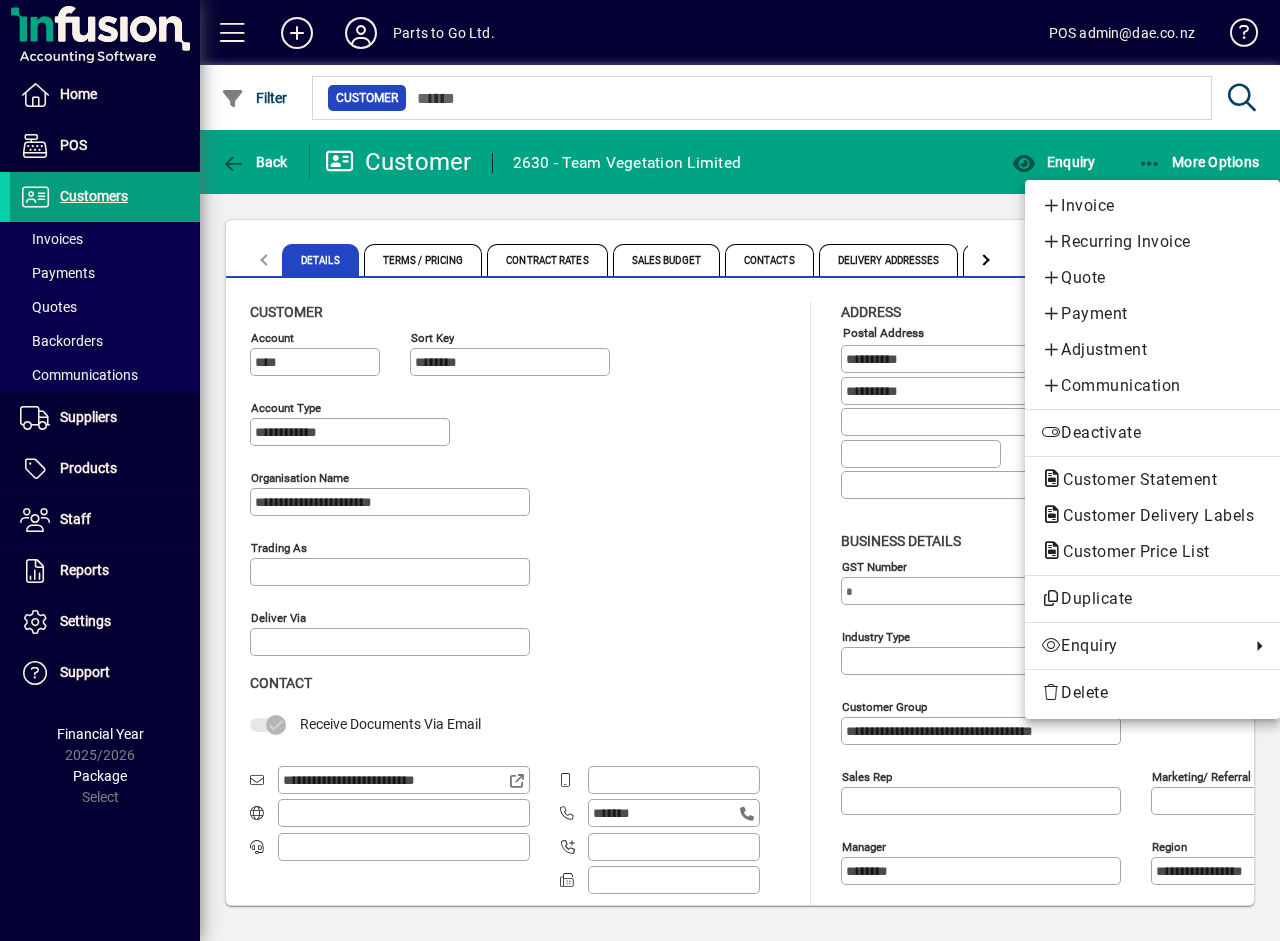 drag, startPoint x: 1075, startPoint y: 193, endPoint x: 1098, endPoint y: 254, distance: 65.192024 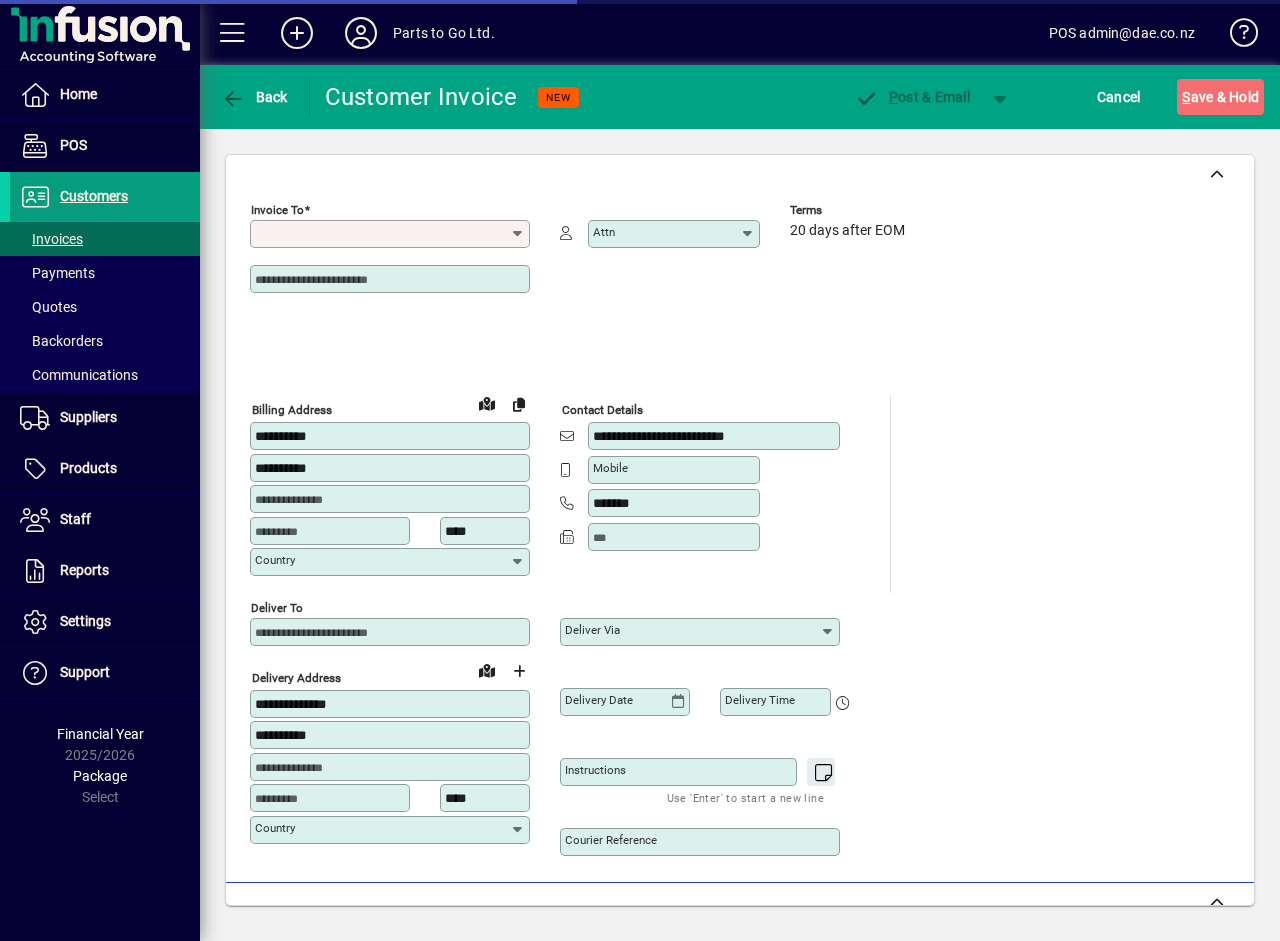 type on "**********" 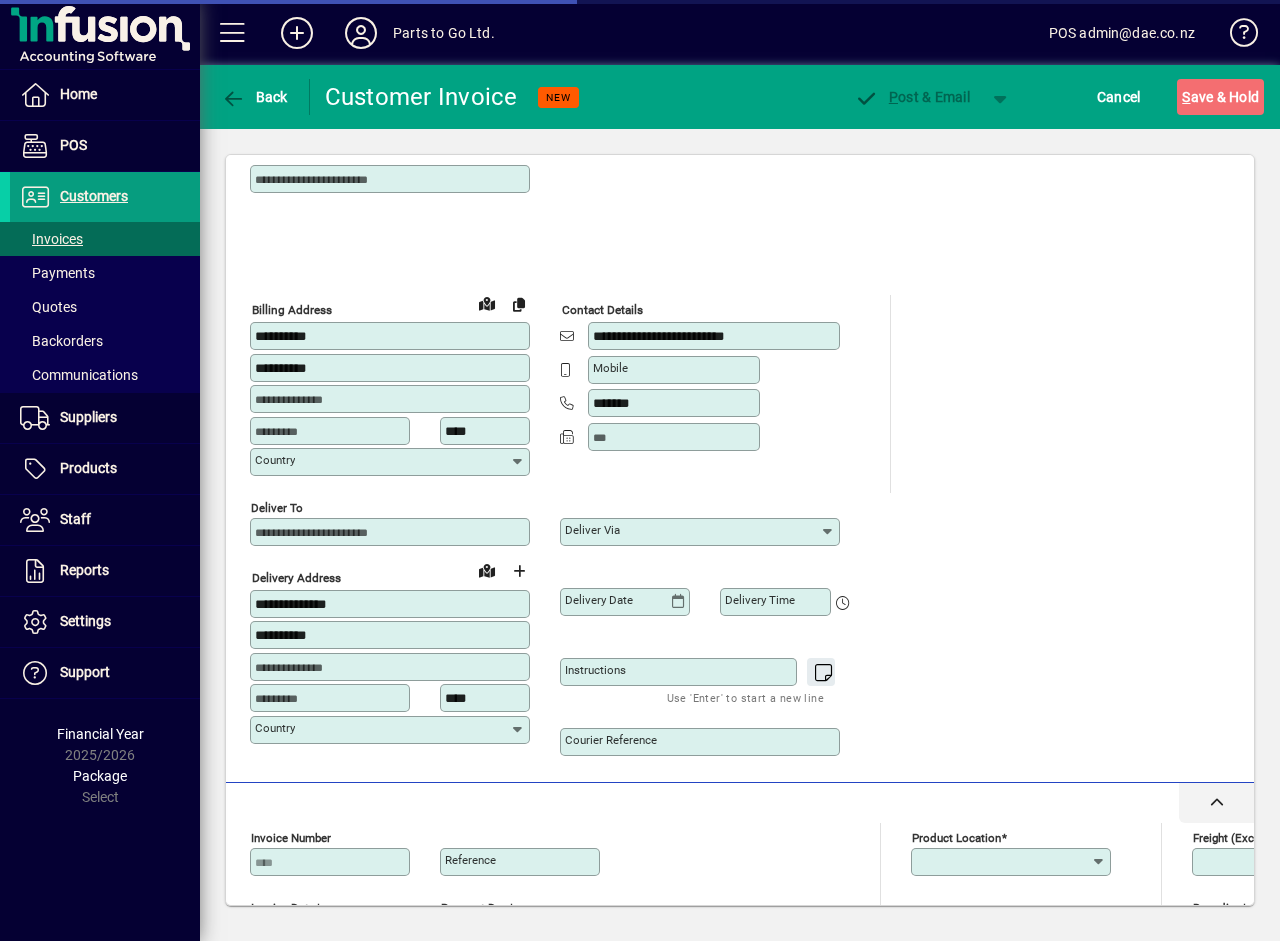 type on "**********" 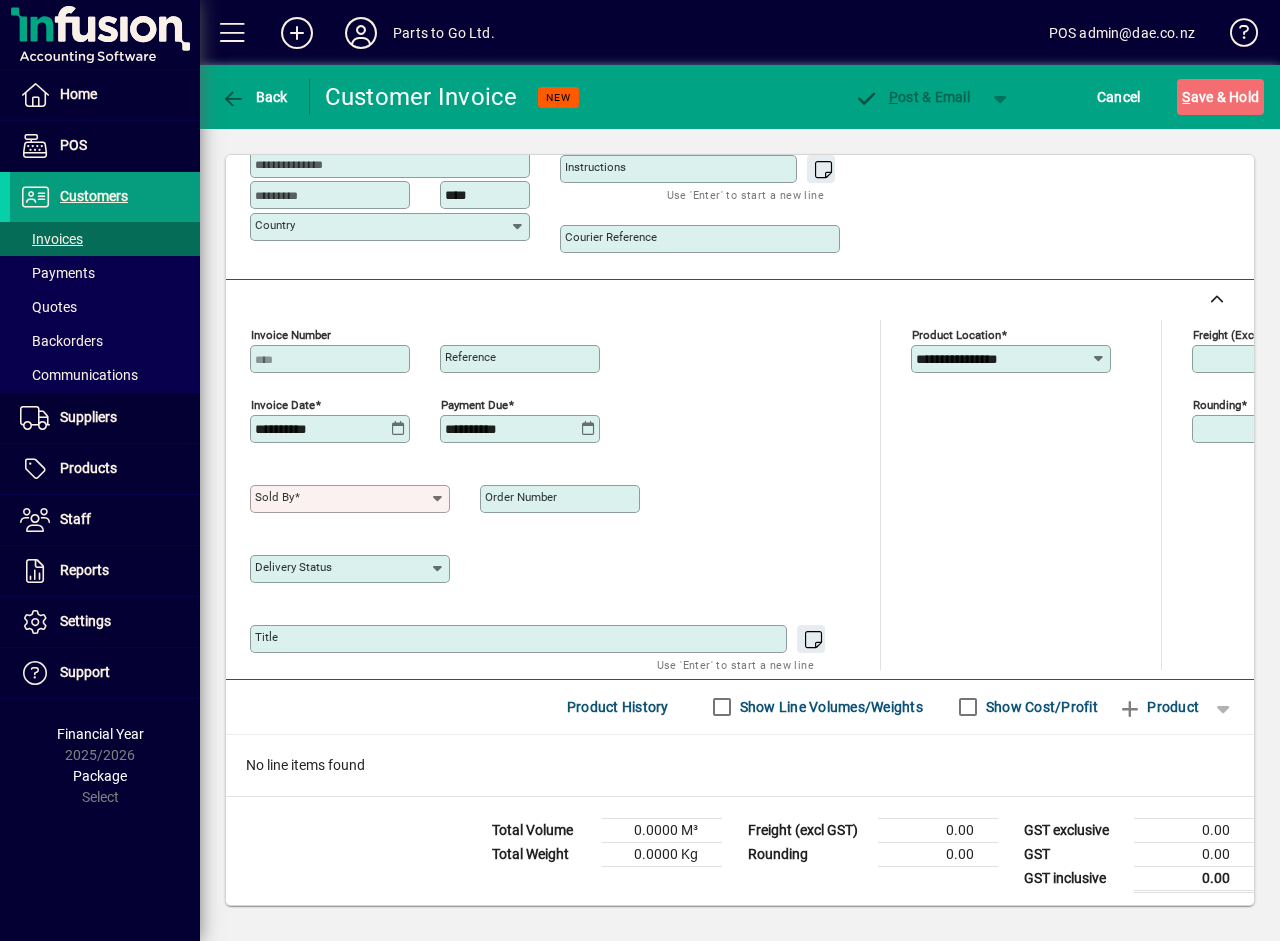 scroll, scrollTop: 607, scrollLeft: 0, axis: vertical 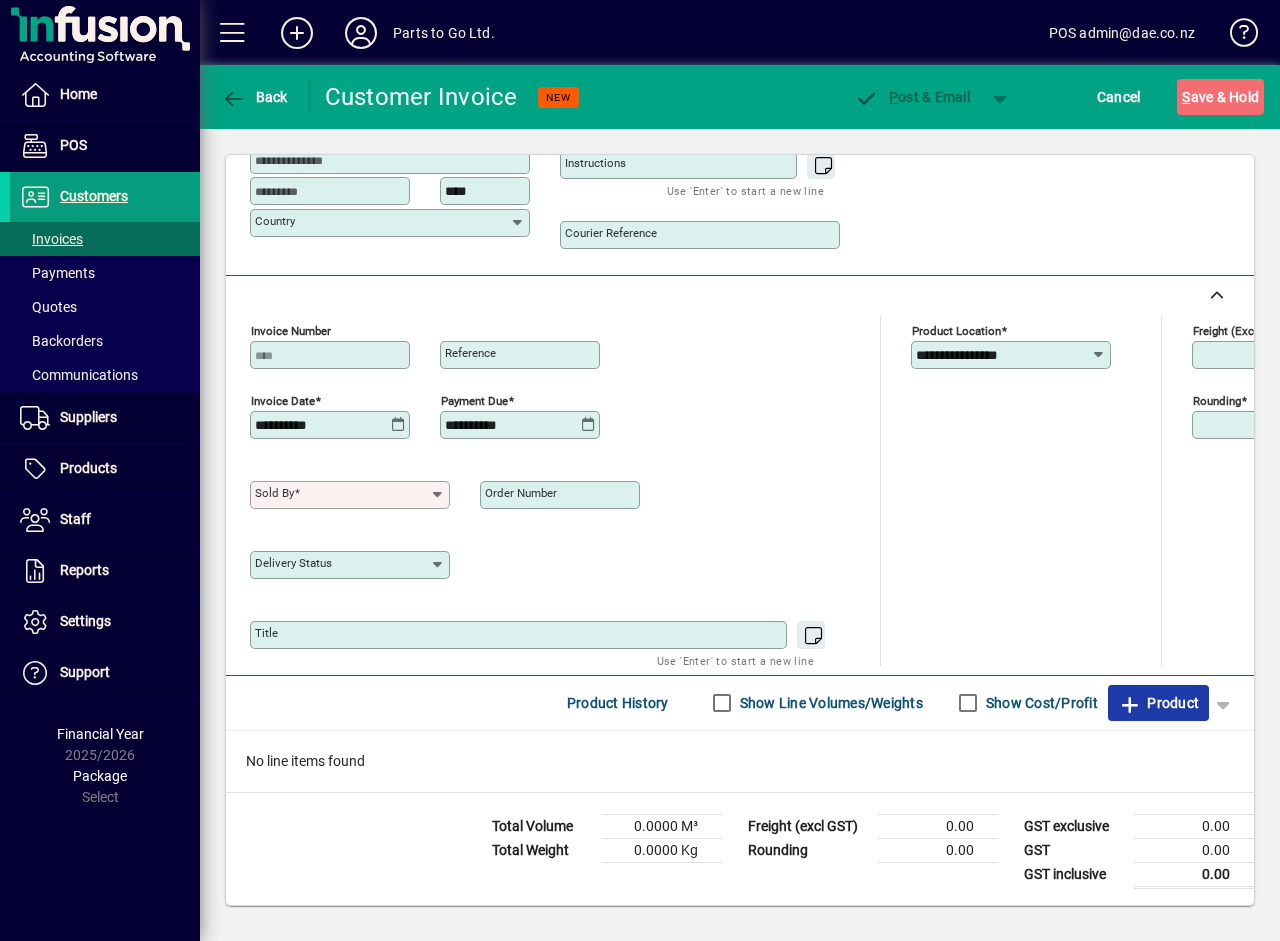 click on "Product" 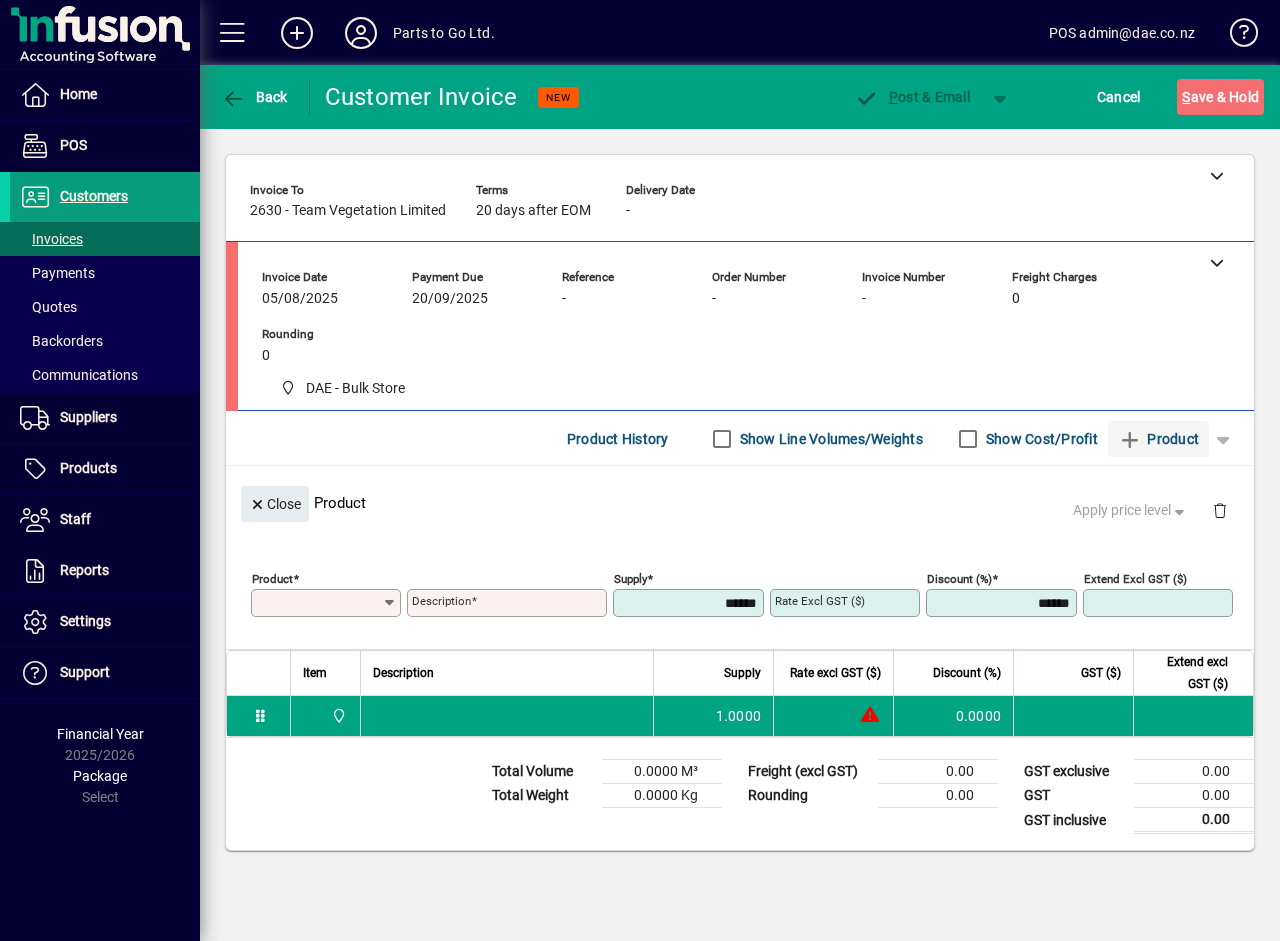 scroll, scrollTop: 0, scrollLeft: 0, axis: both 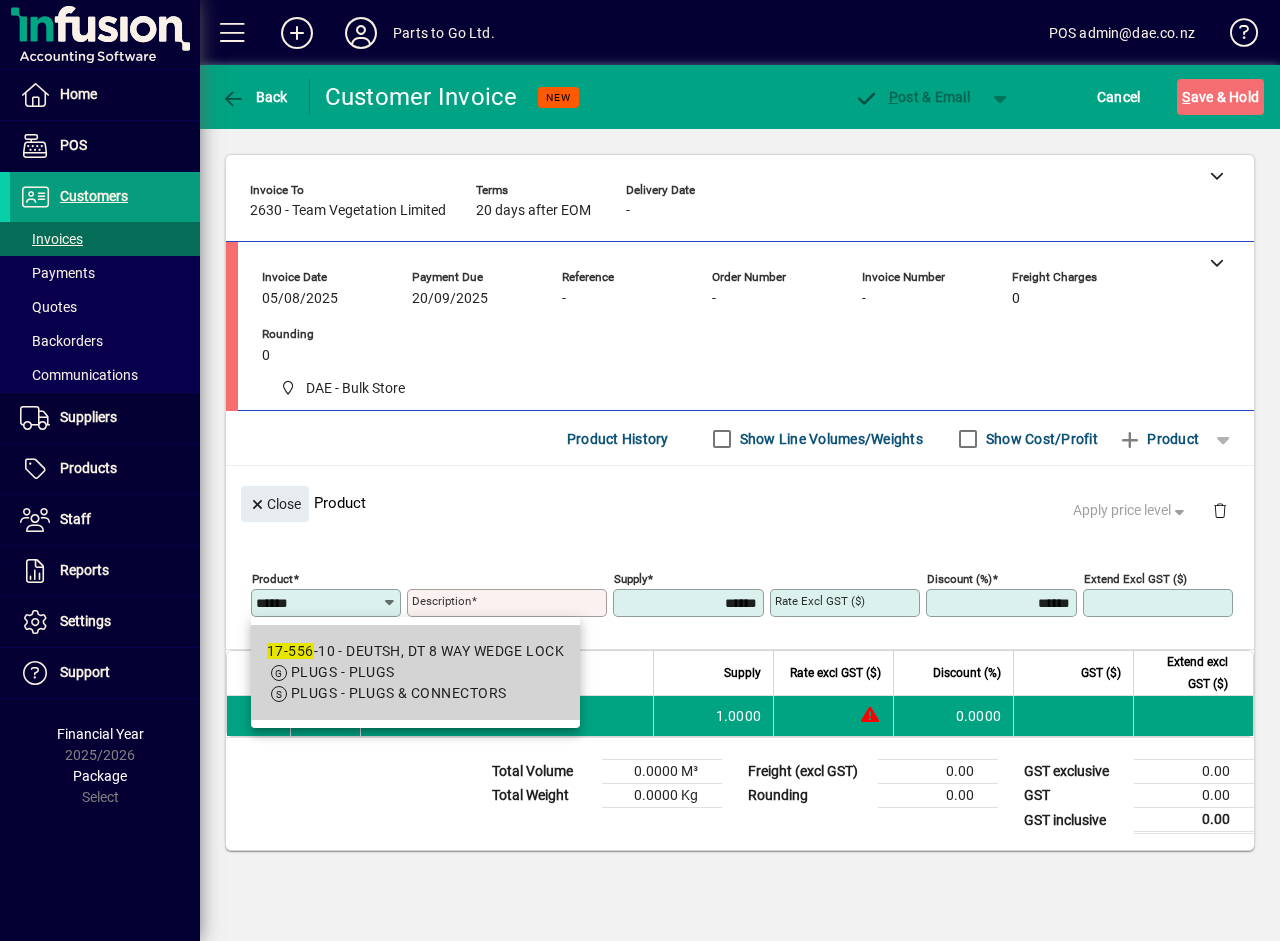 click on "PLUGS - PLUGS" at bounding box center (415, 672) 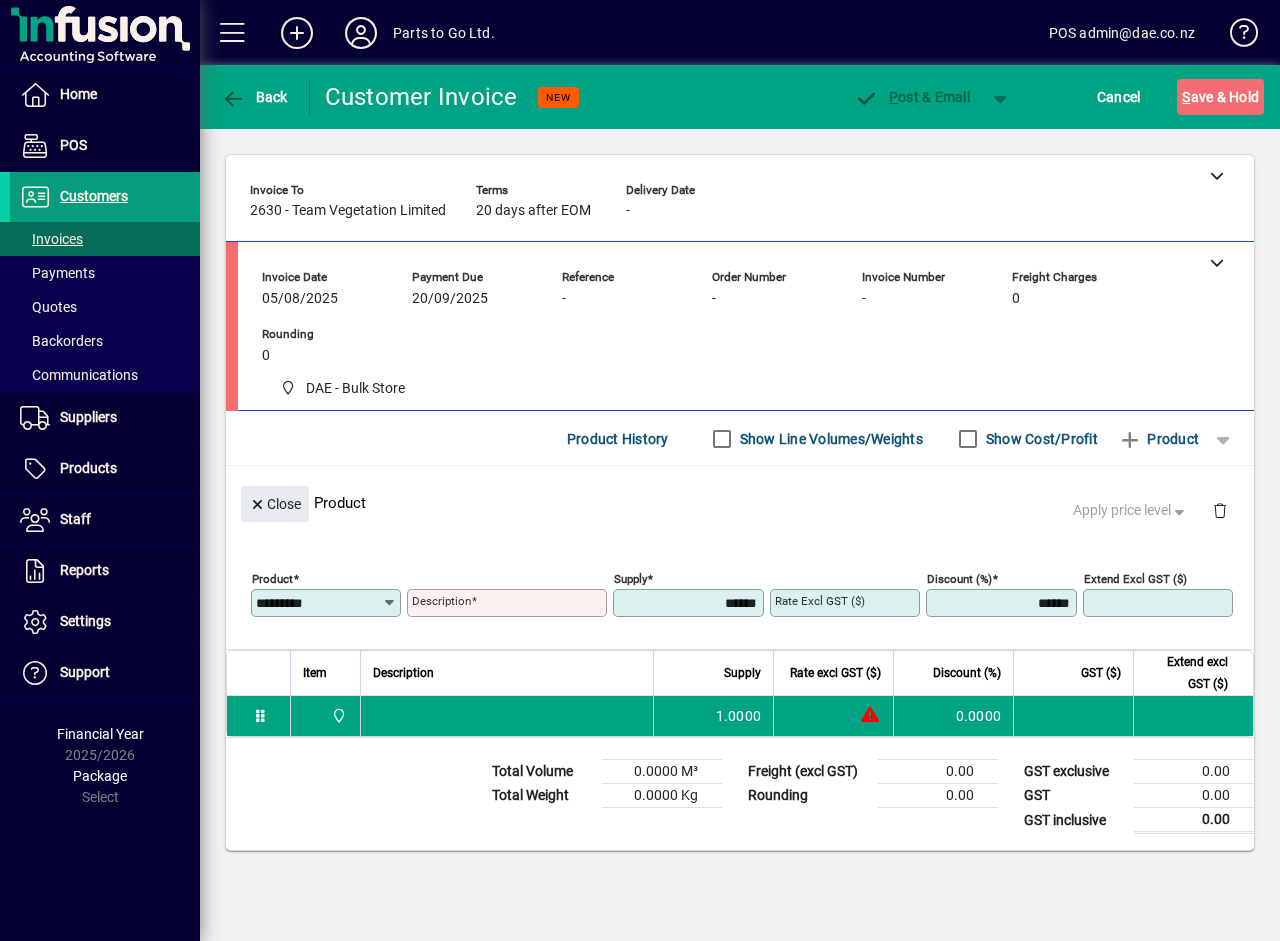 type on "**********" 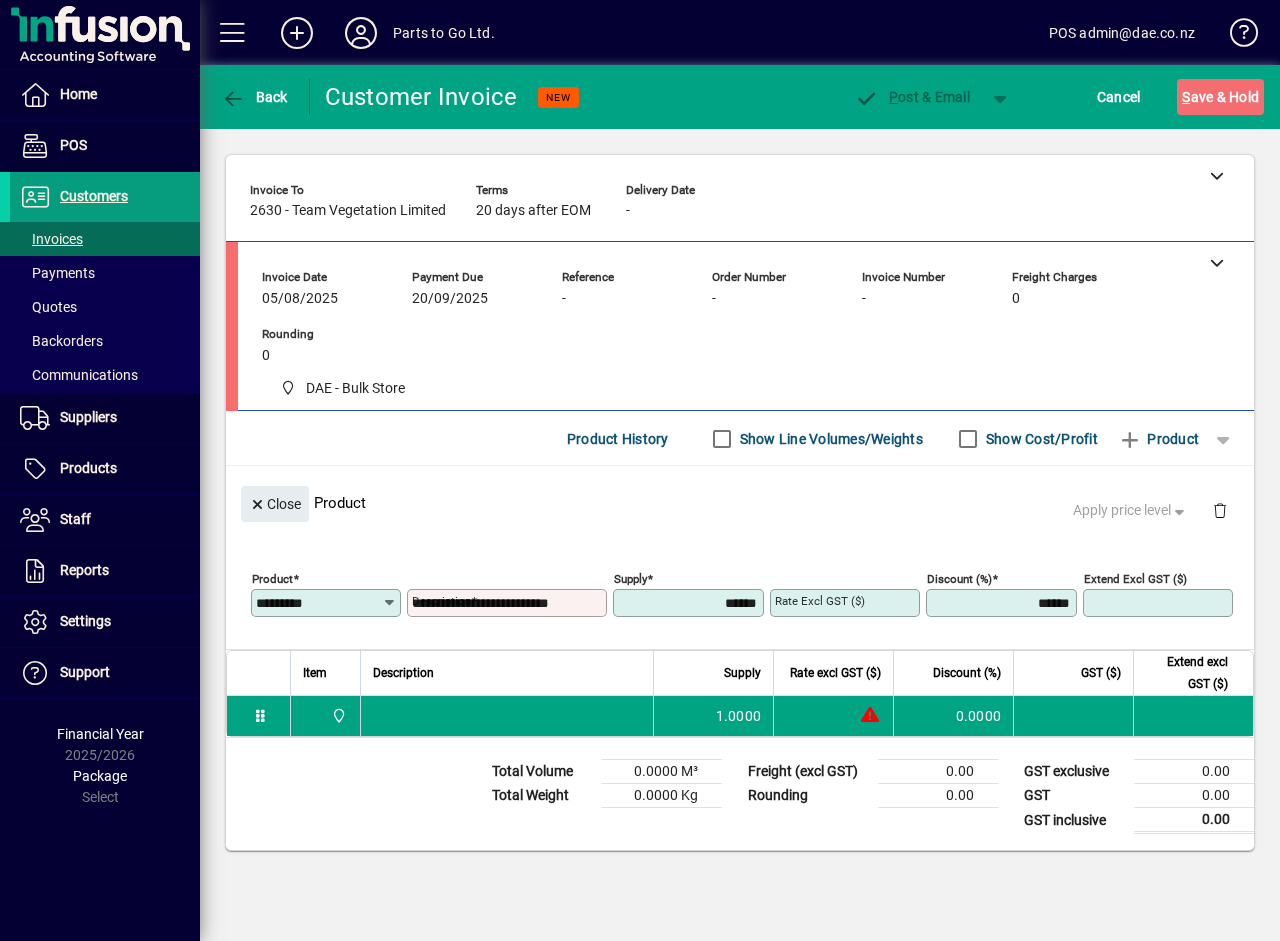 type on "****" 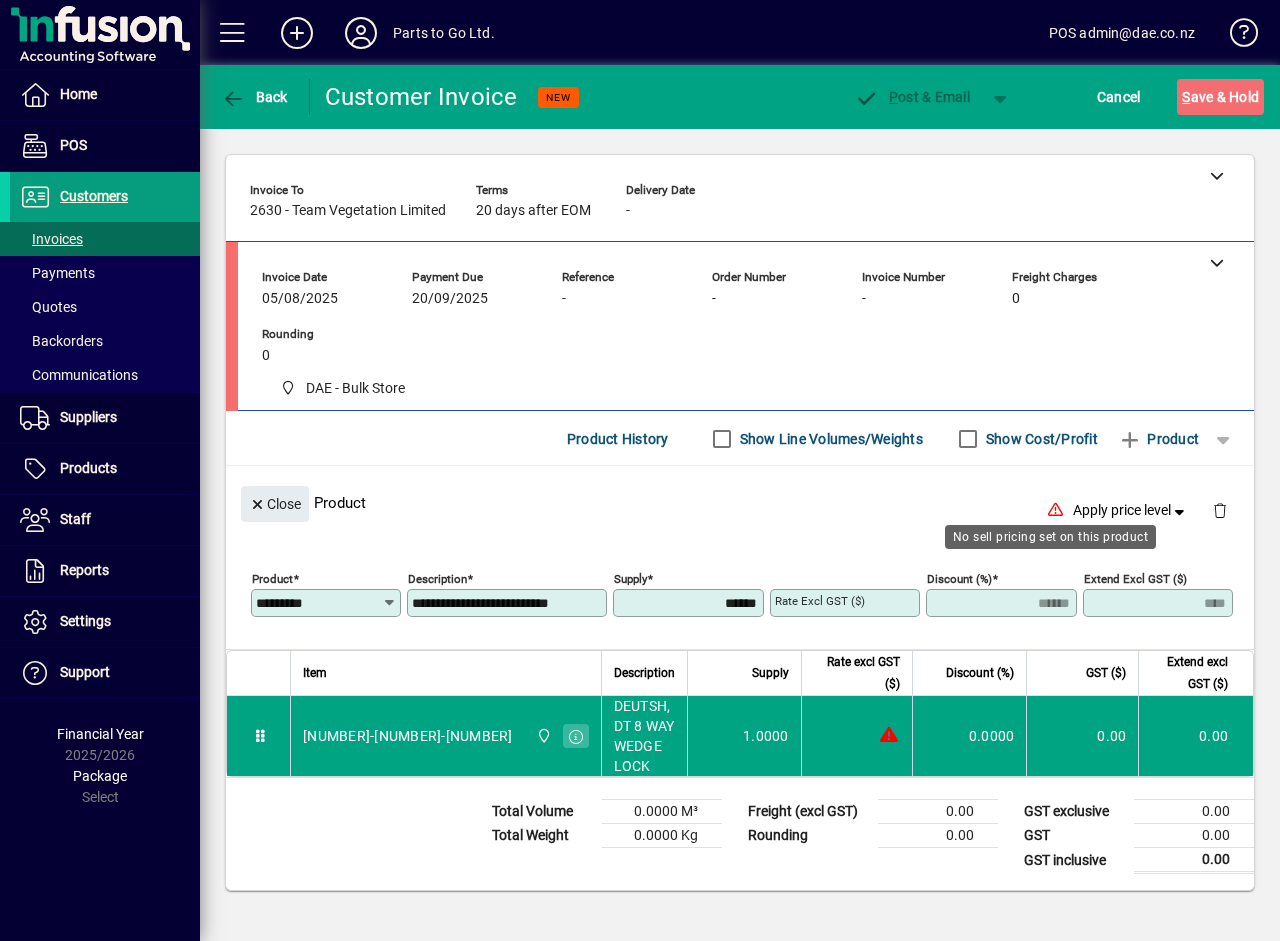 click on "*********" at bounding box center [319, 603] 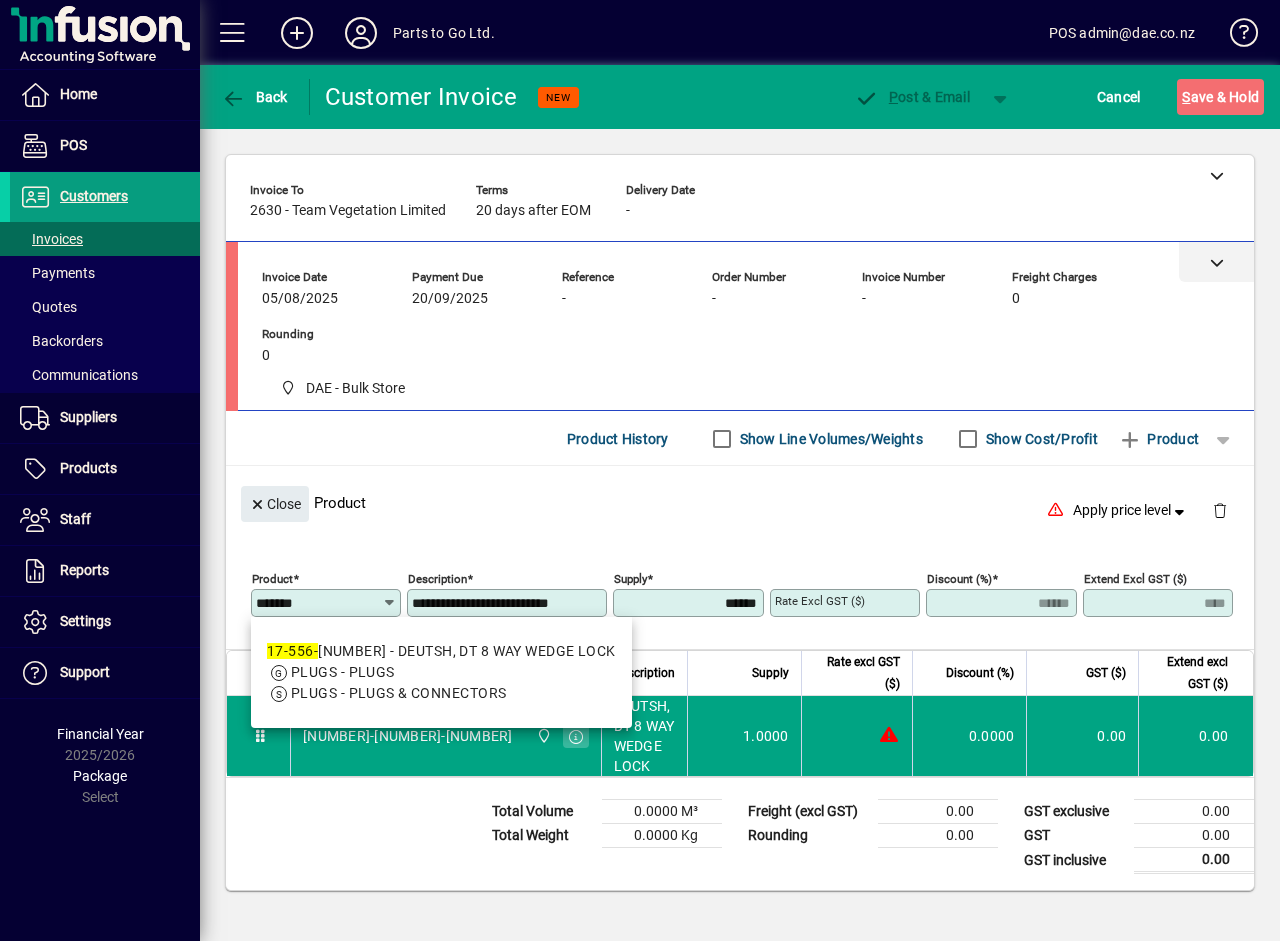 type on "*******" 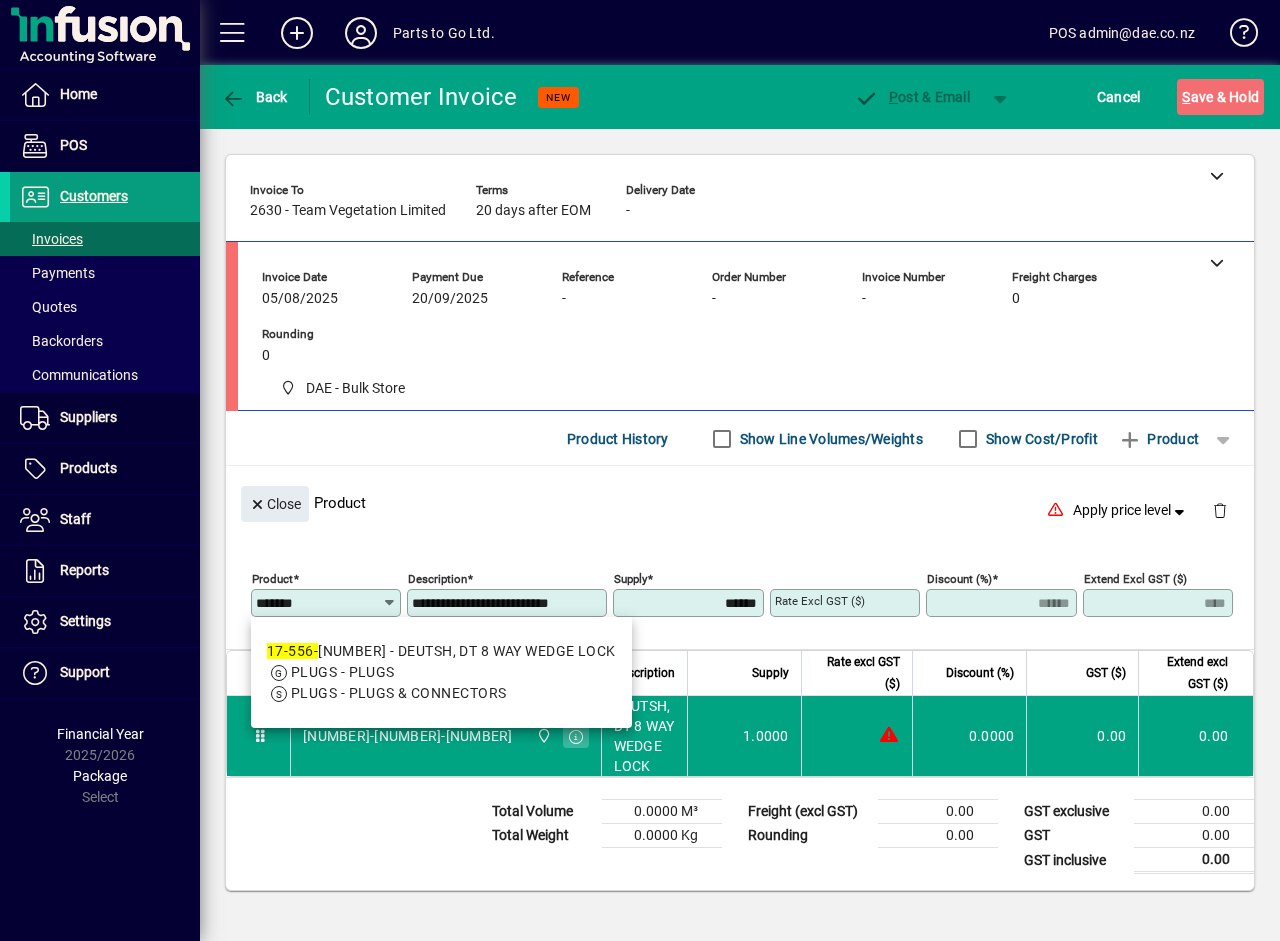 type 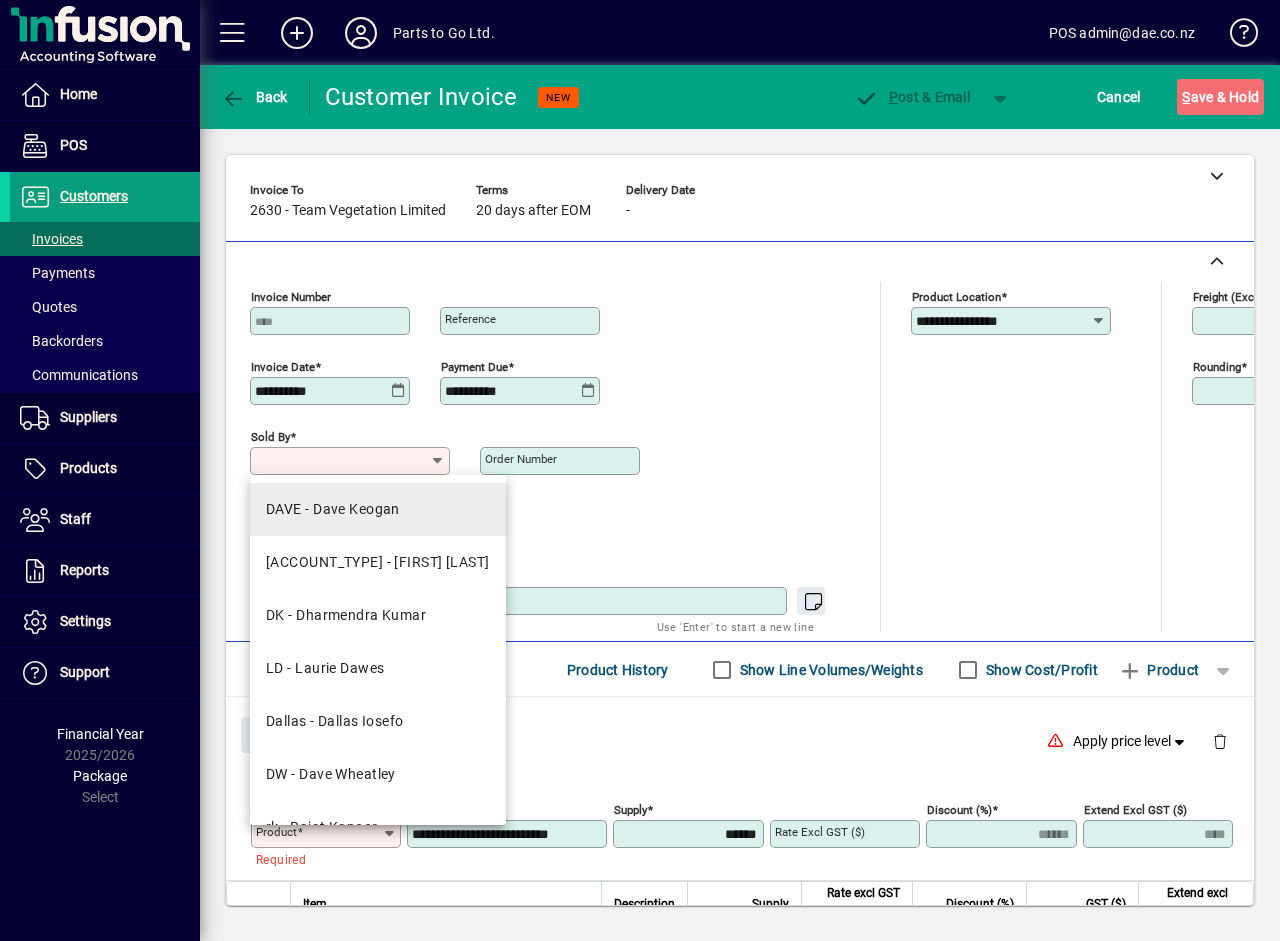 drag, startPoint x: 320, startPoint y: 453, endPoint x: 365, endPoint y: 515, distance: 76.6094 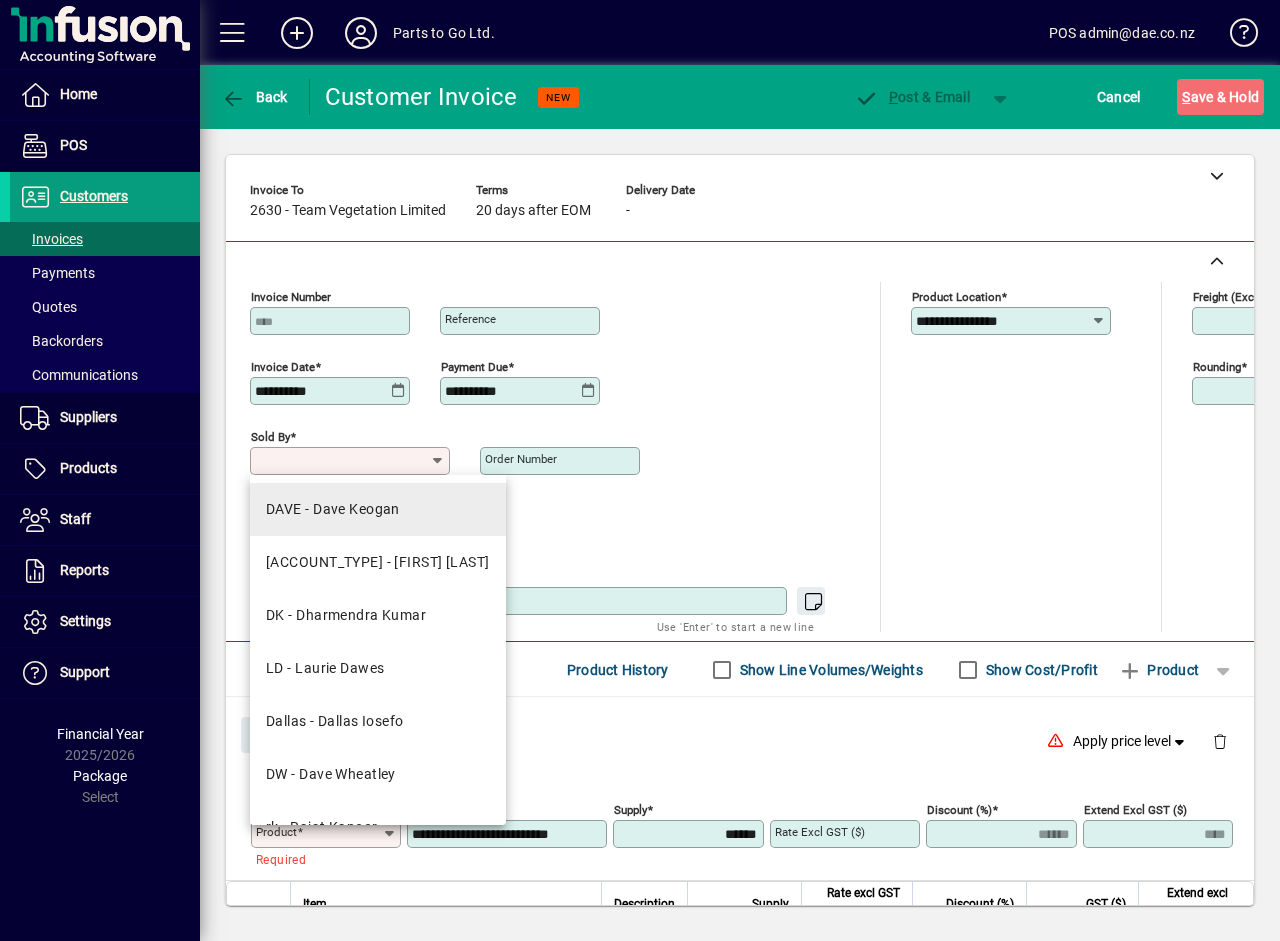 click on "Sold by" at bounding box center [342, 461] 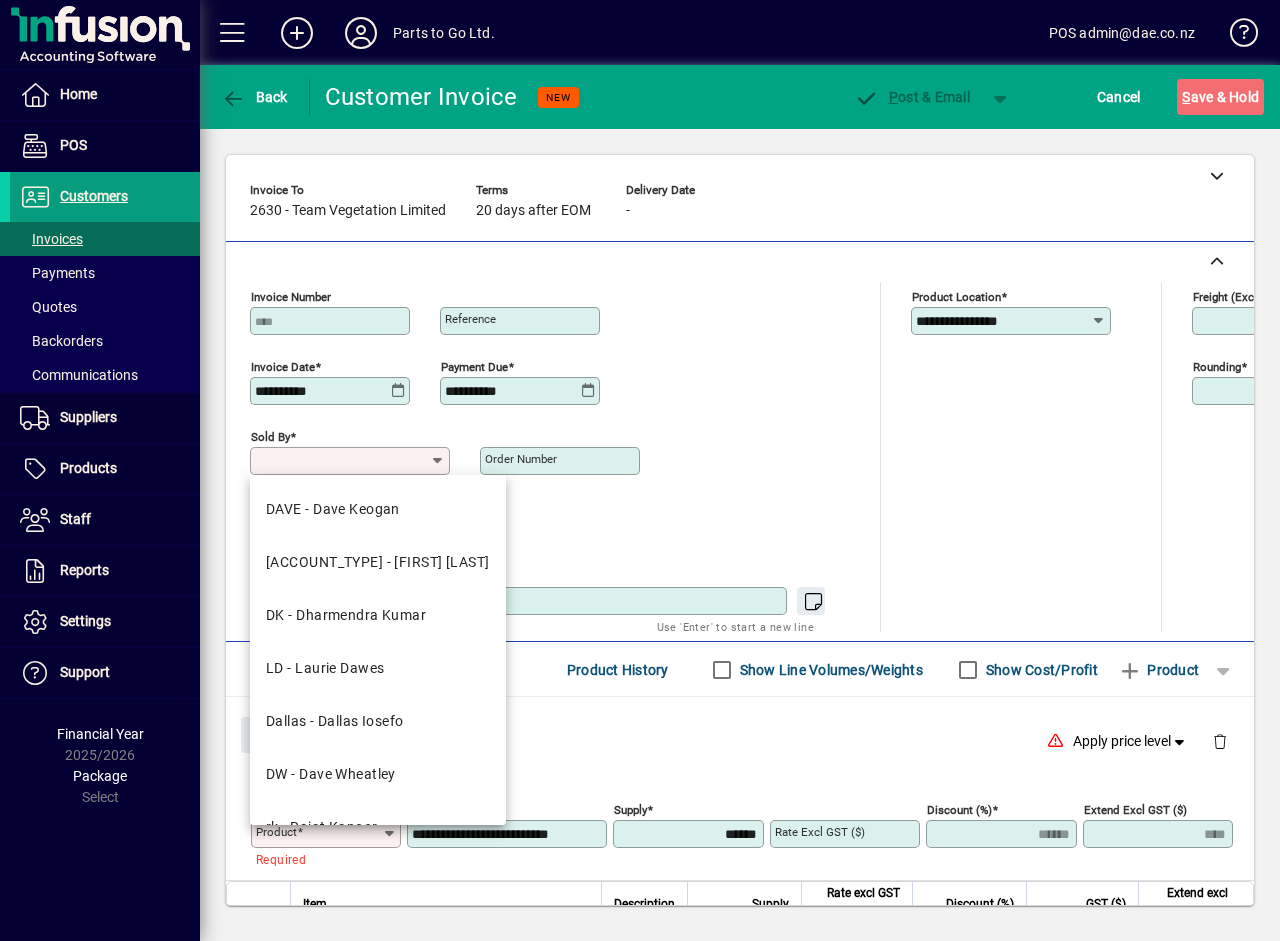 drag, startPoint x: 321, startPoint y: 783, endPoint x: 441, endPoint y: 628, distance: 196.02296 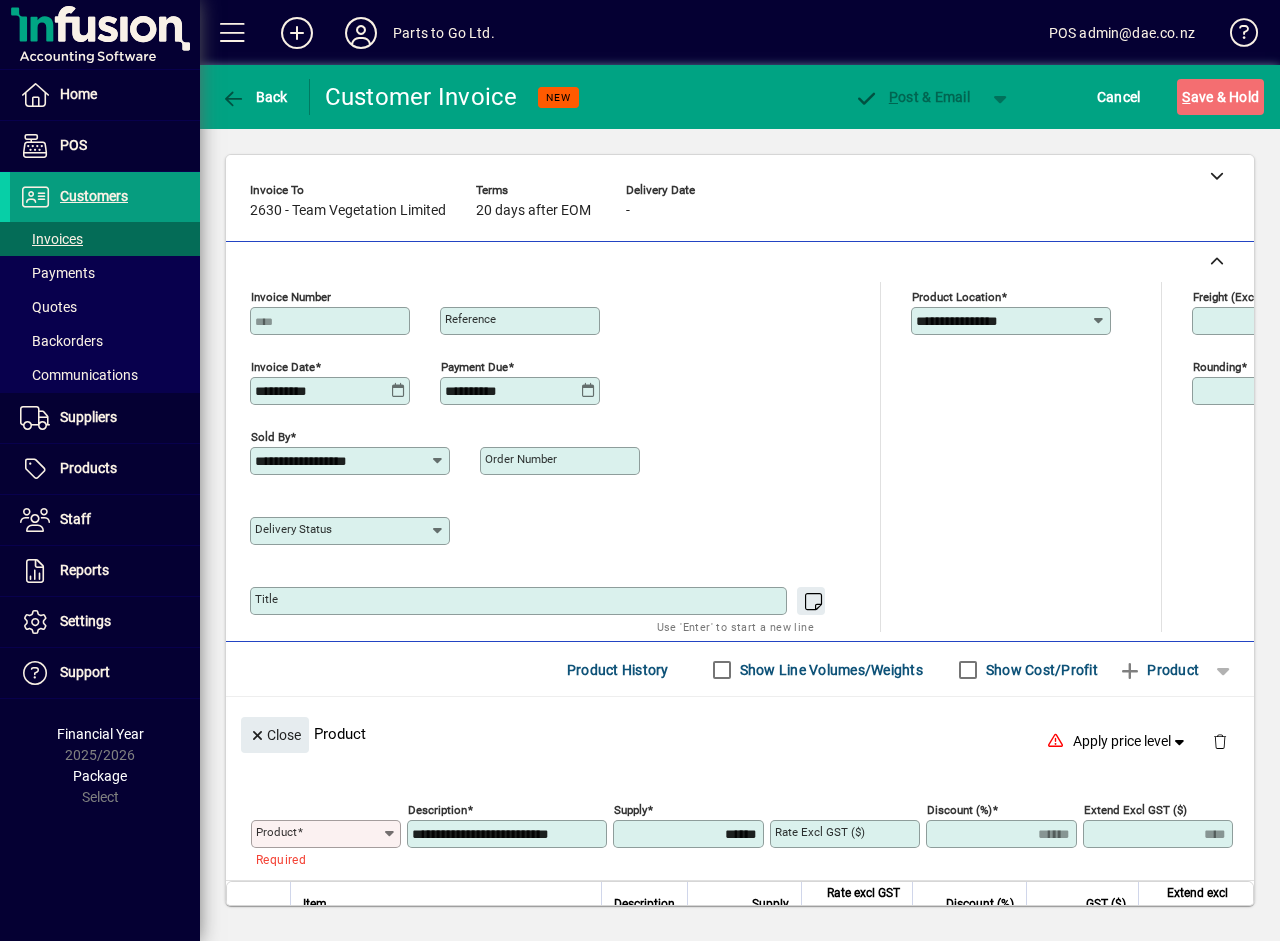click on "Order number" at bounding box center (521, 459) 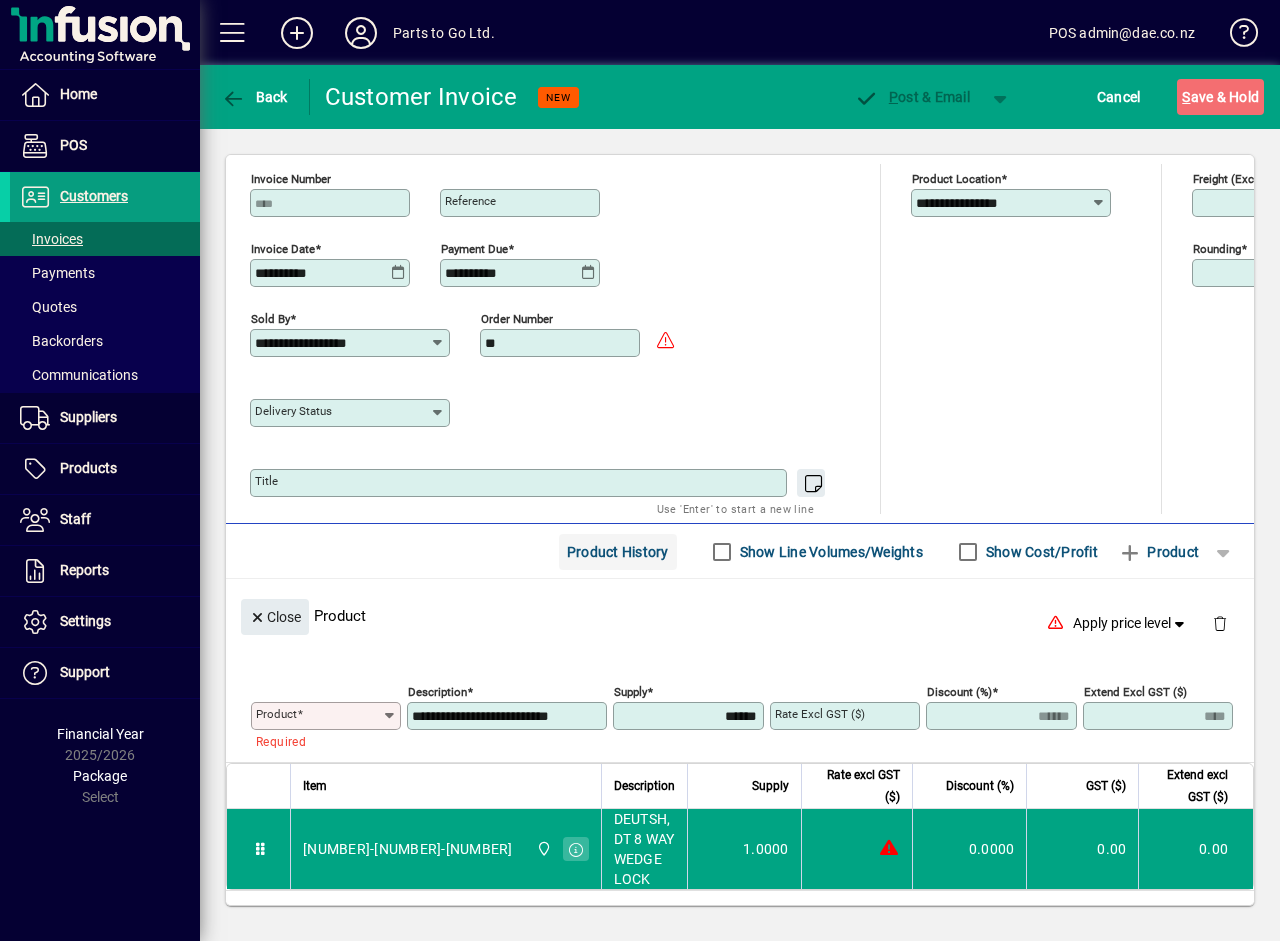 scroll, scrollTop: 176, scrollLeft: 0, axis: vertical 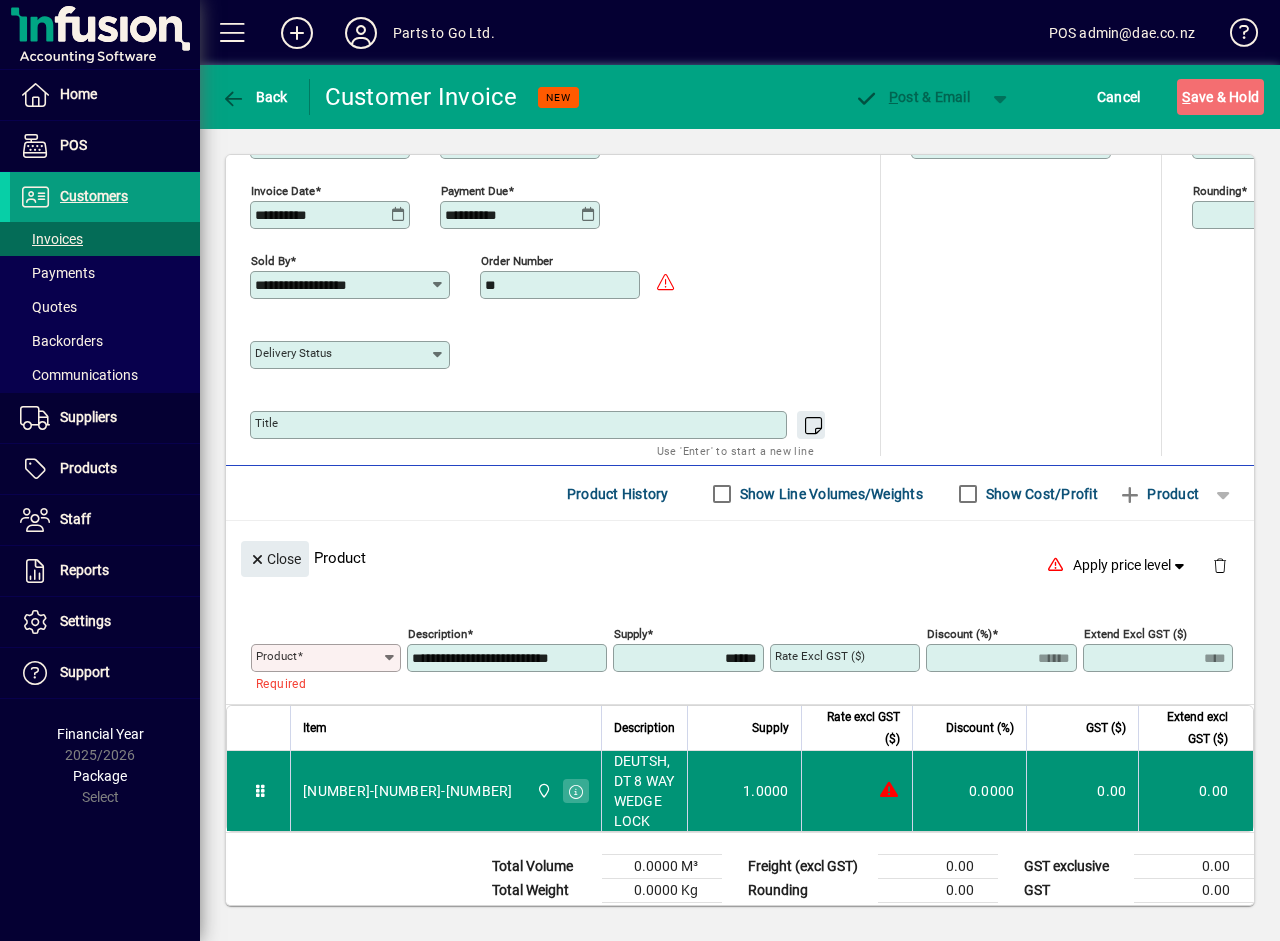 type on "**" 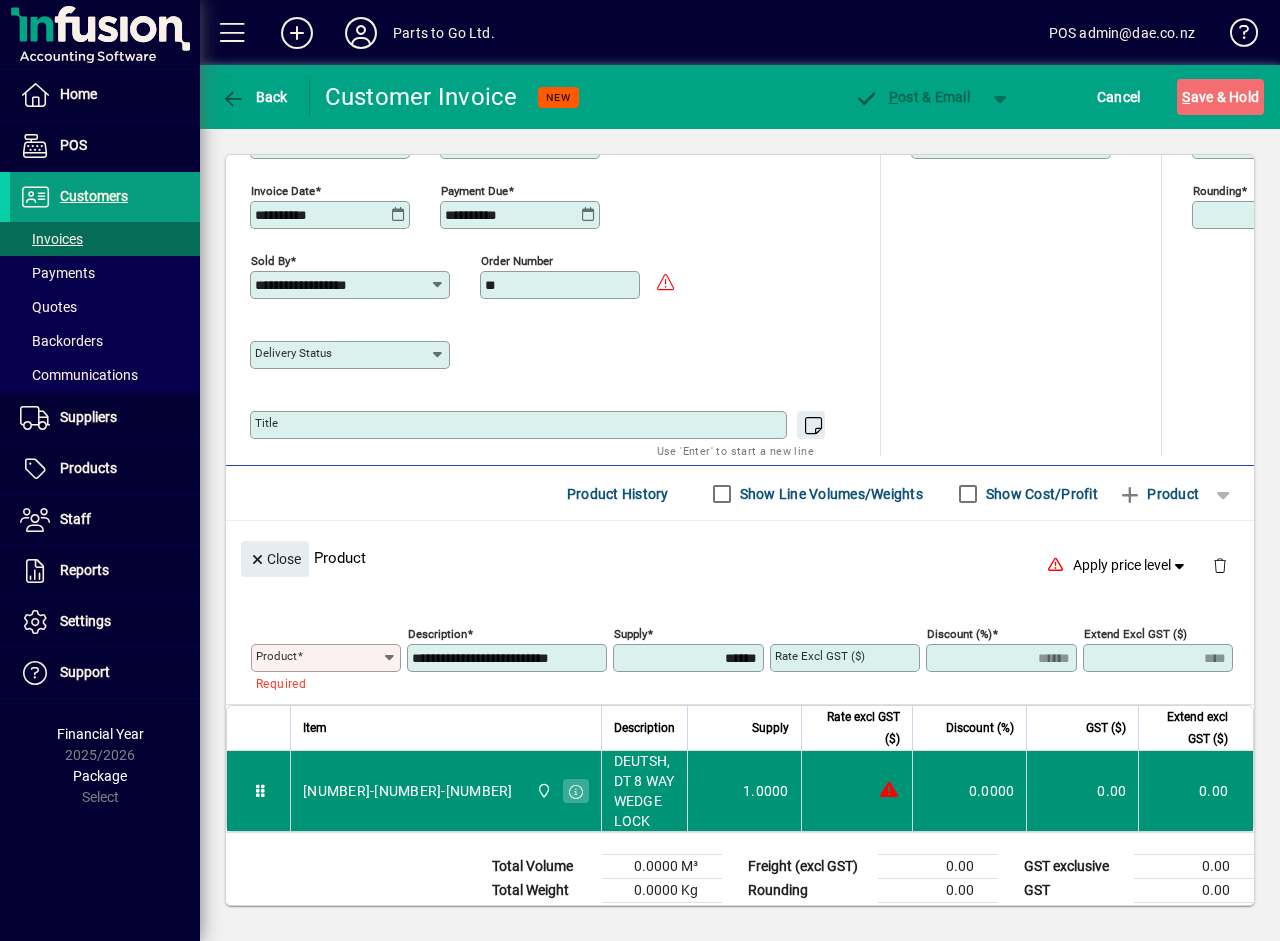 click on "17-556-10" at bounding box center (408, 791) 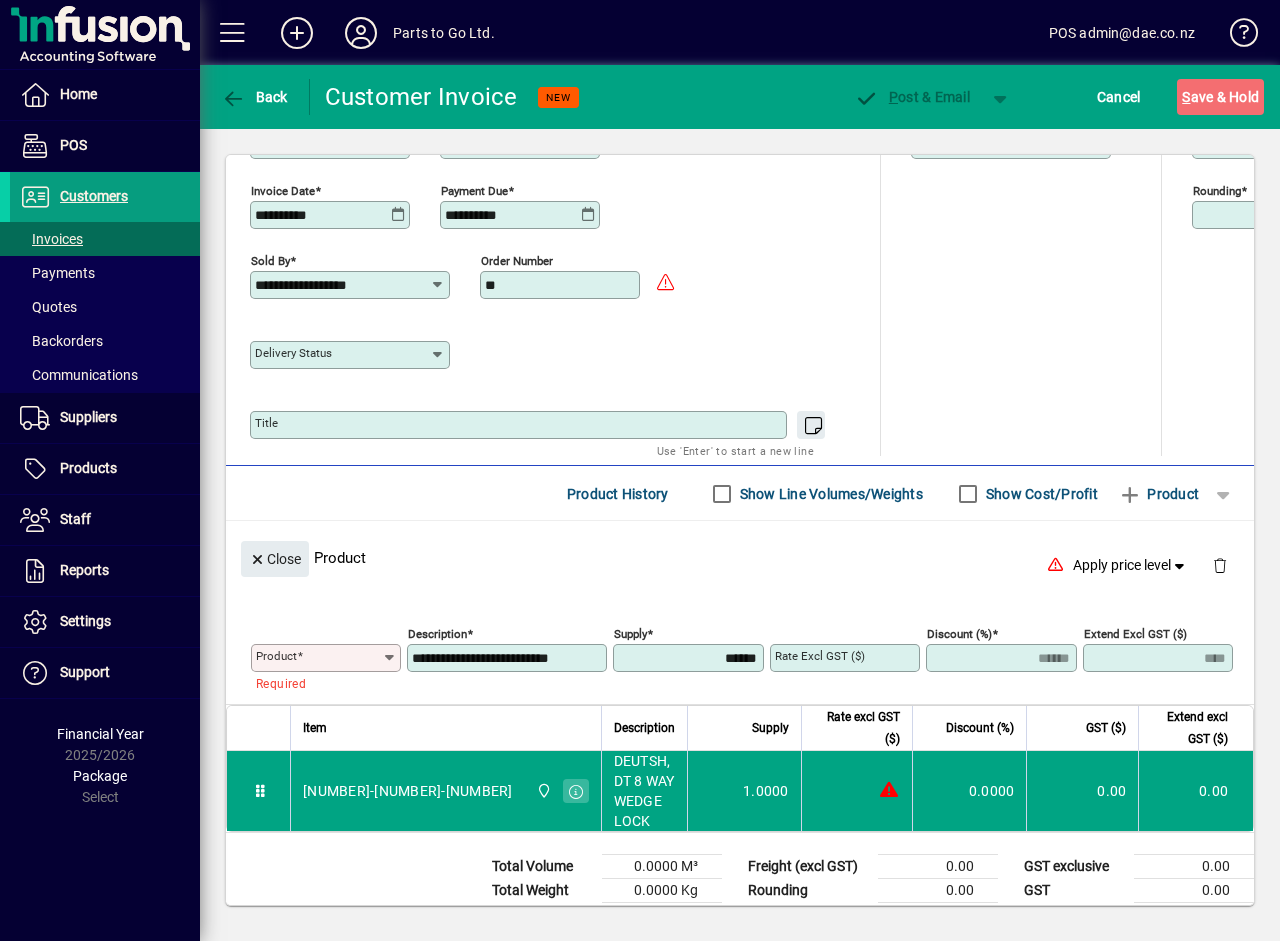 click 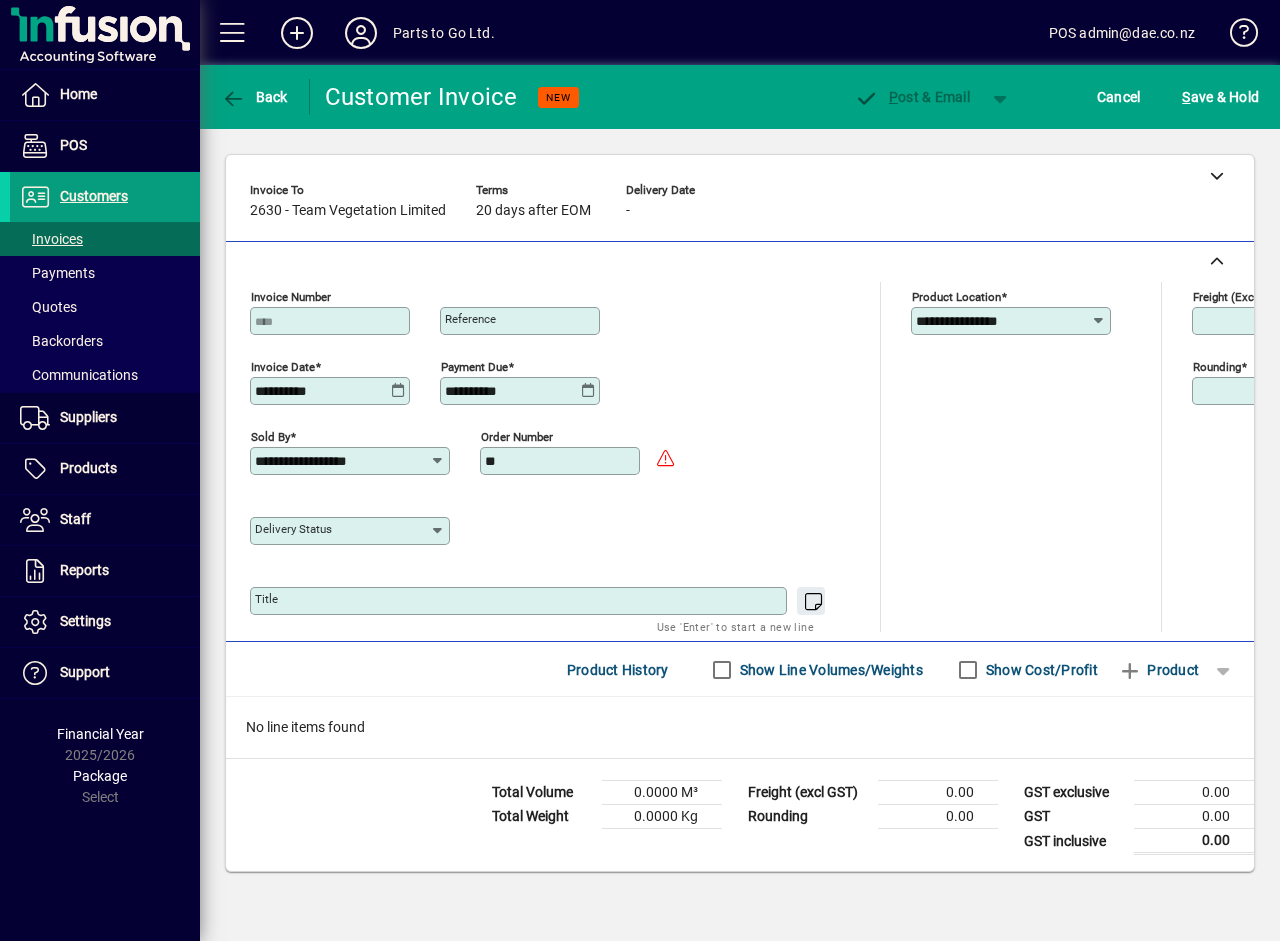 scroll, scrollTop: 0, scrollLeft: 0, axis: both 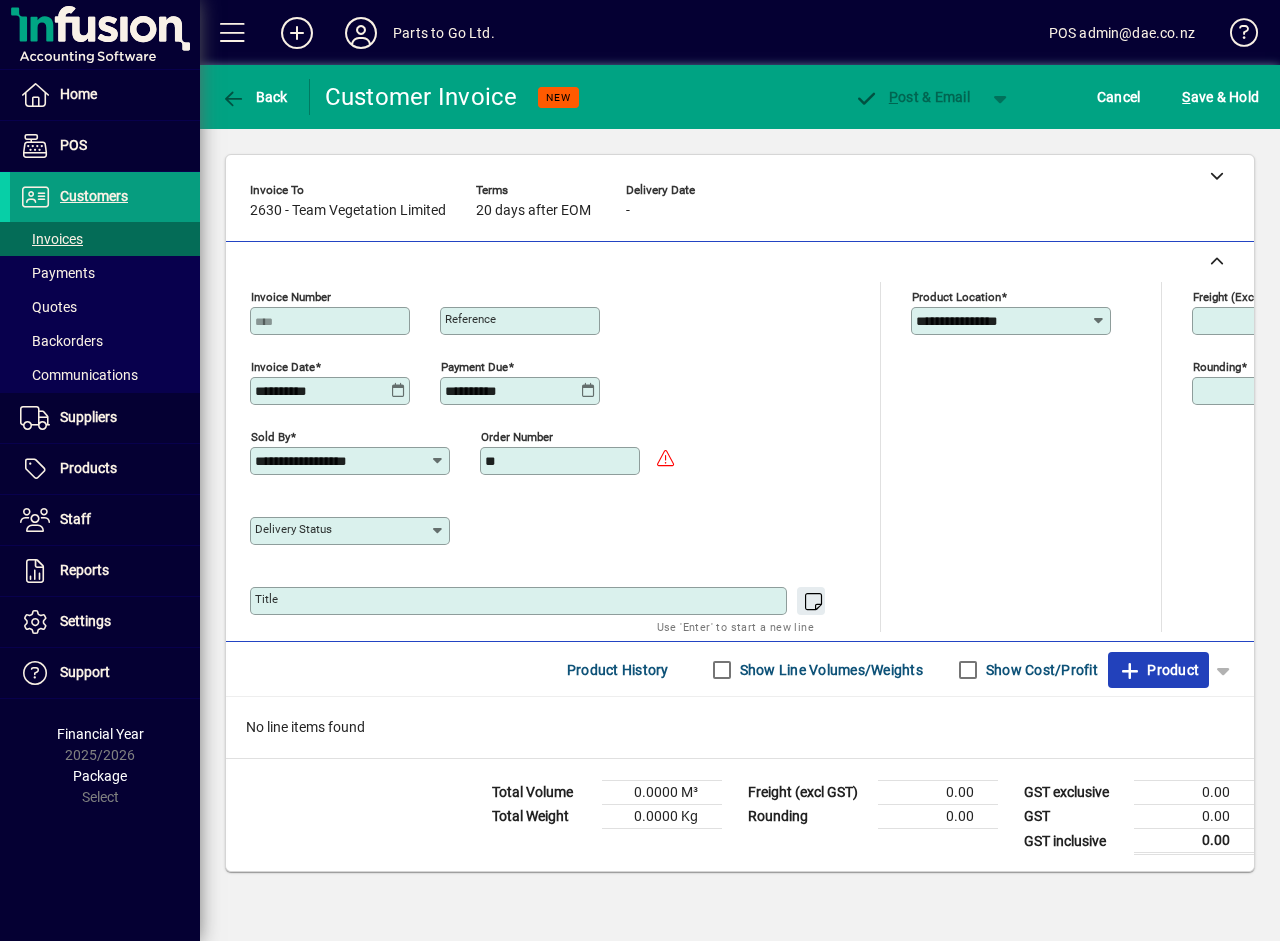 click on "Product" 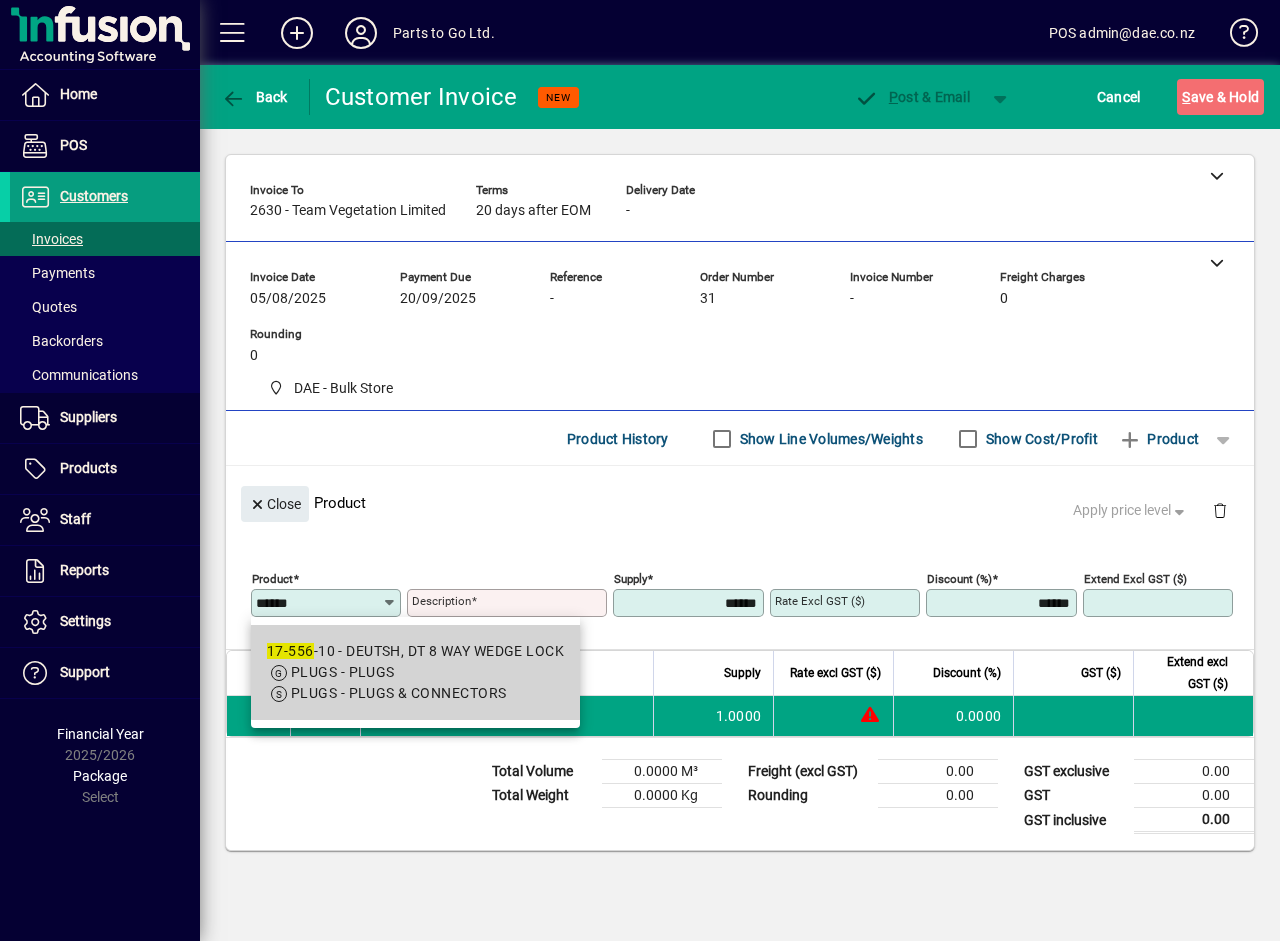 click on "17-556 -10 - DEUTSH, DT 8 WAY WEDGE LOCK" at bounding box center [415, 651] 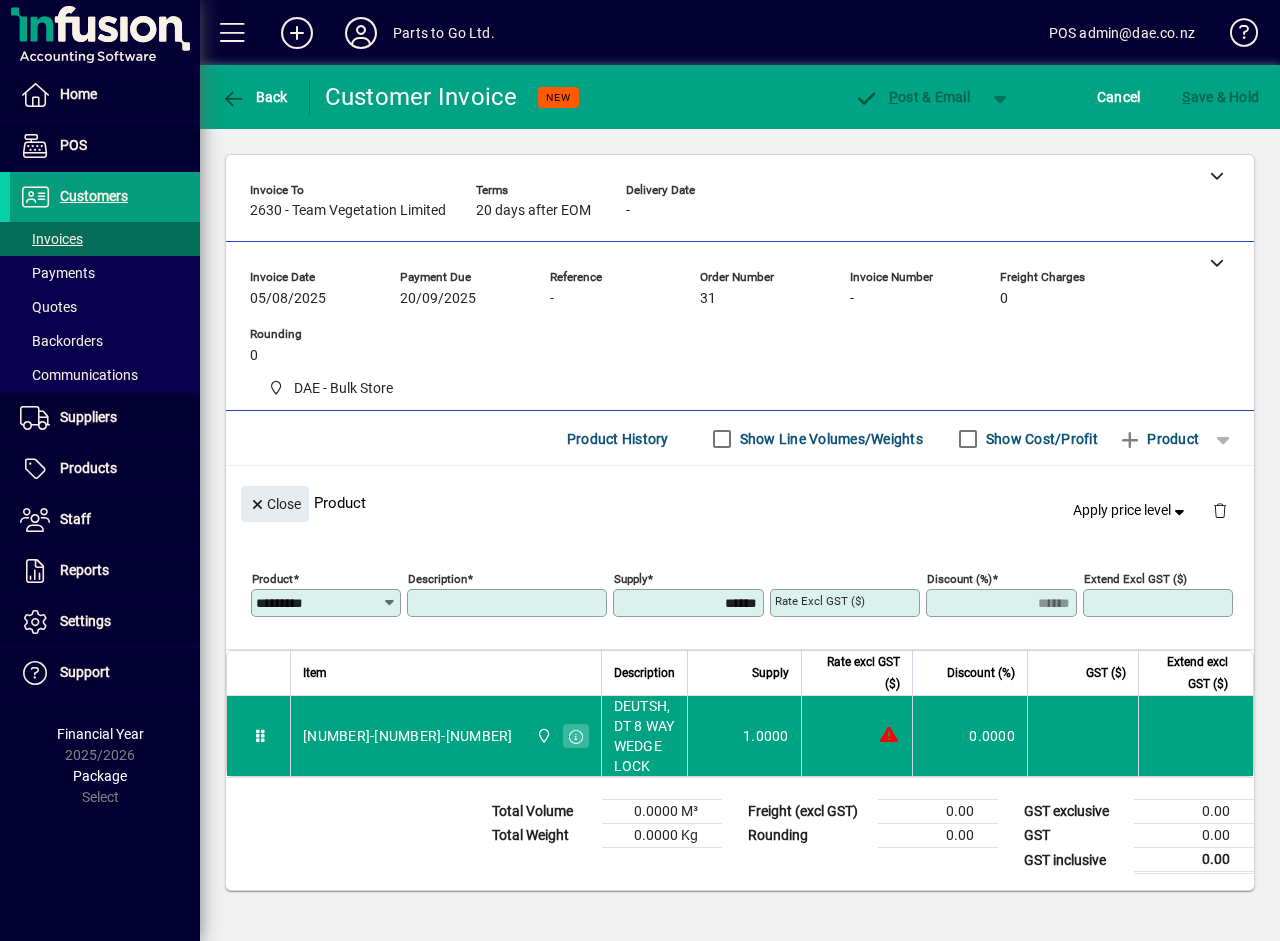 type on "**********" 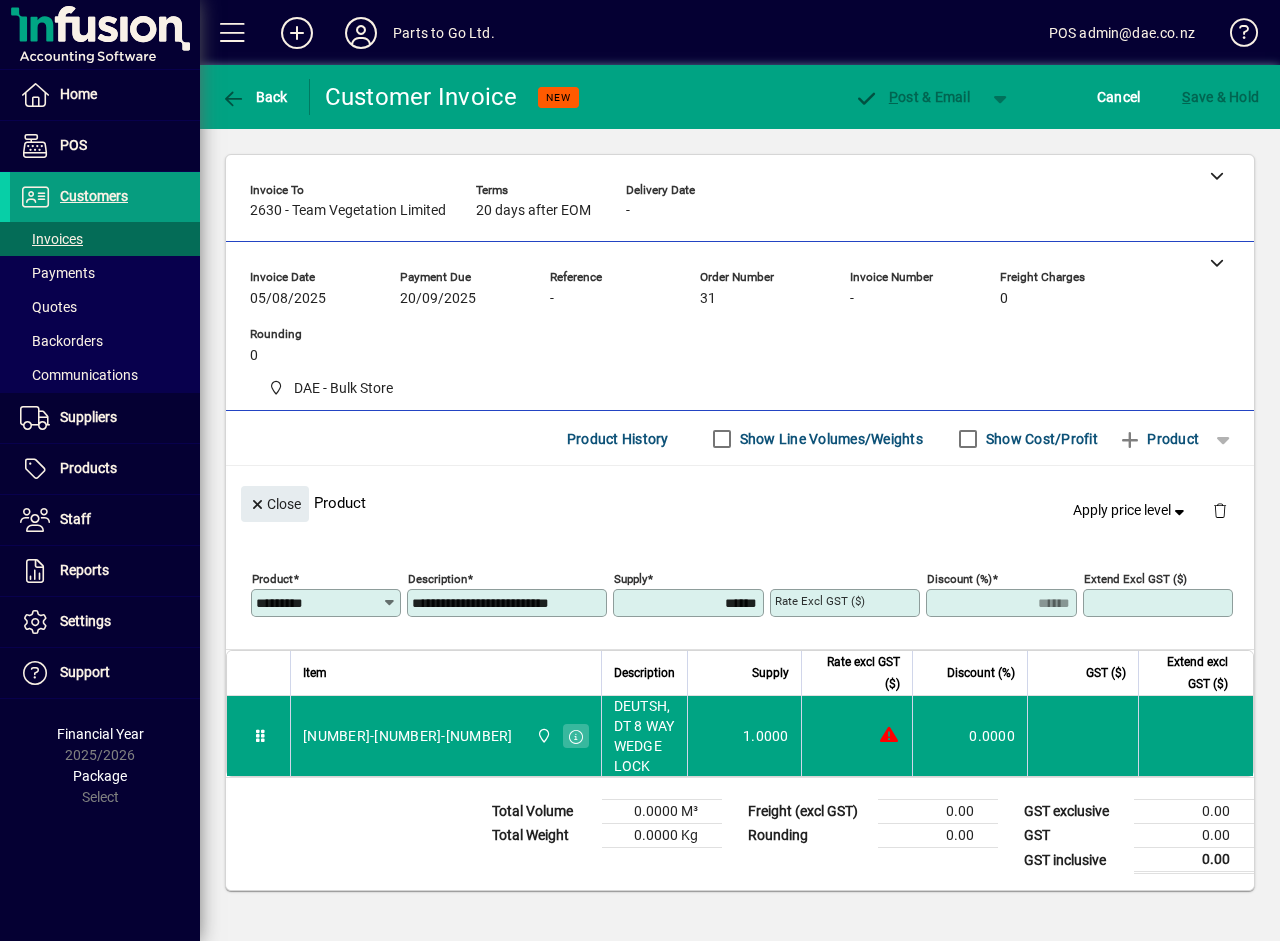 type on "****" 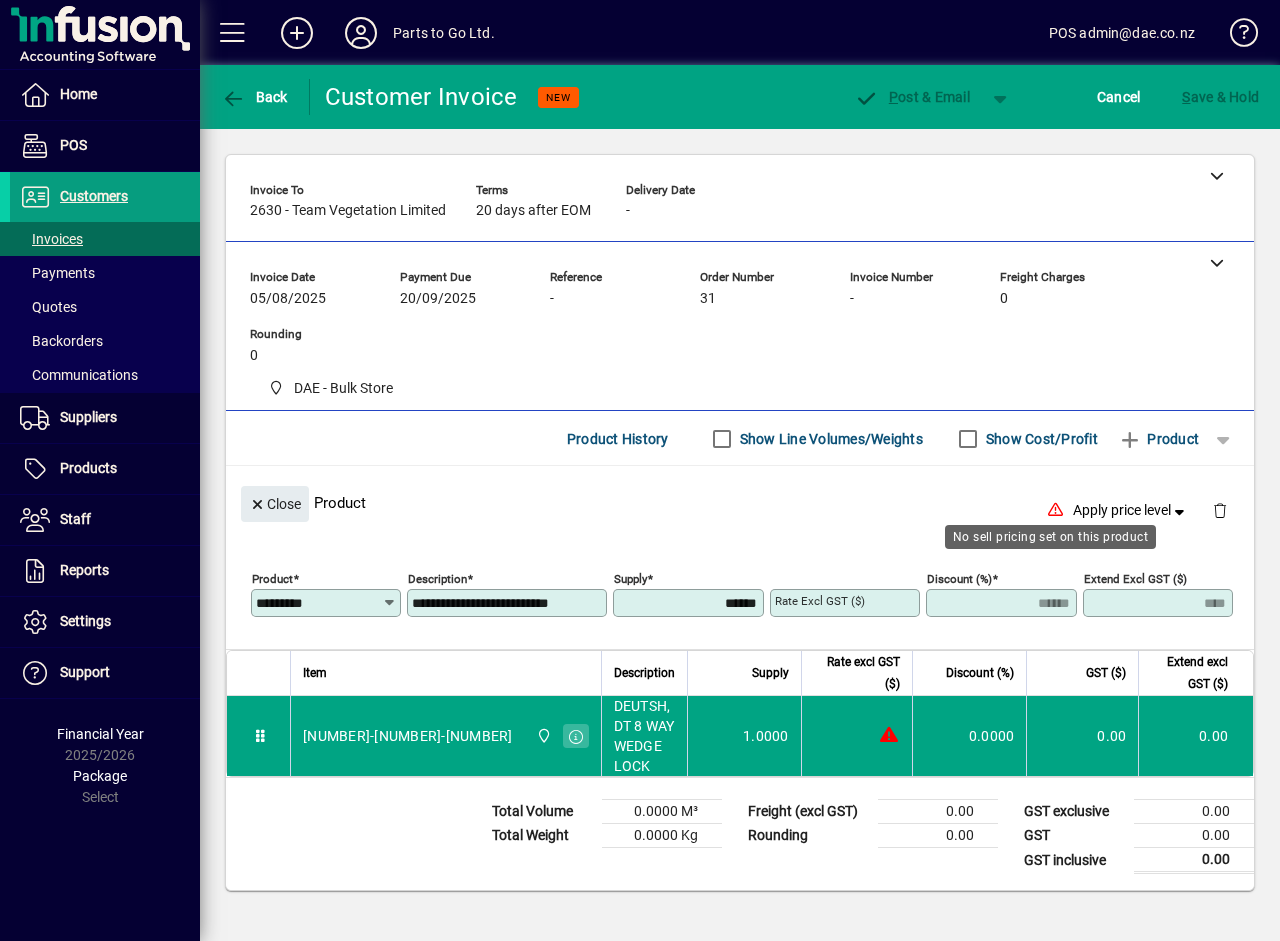 click on "******" at bounding box center [690, 603] 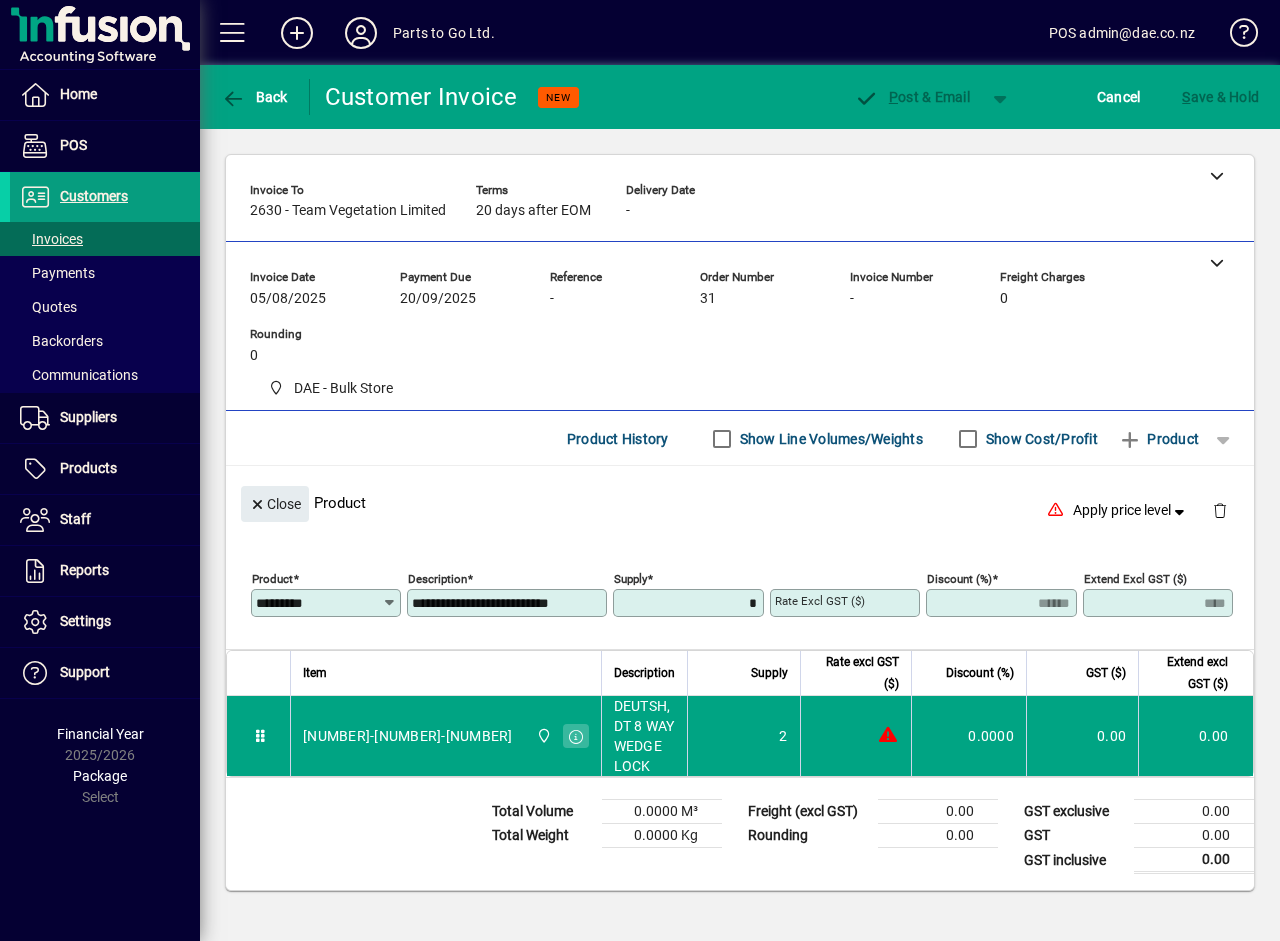 type on "******" 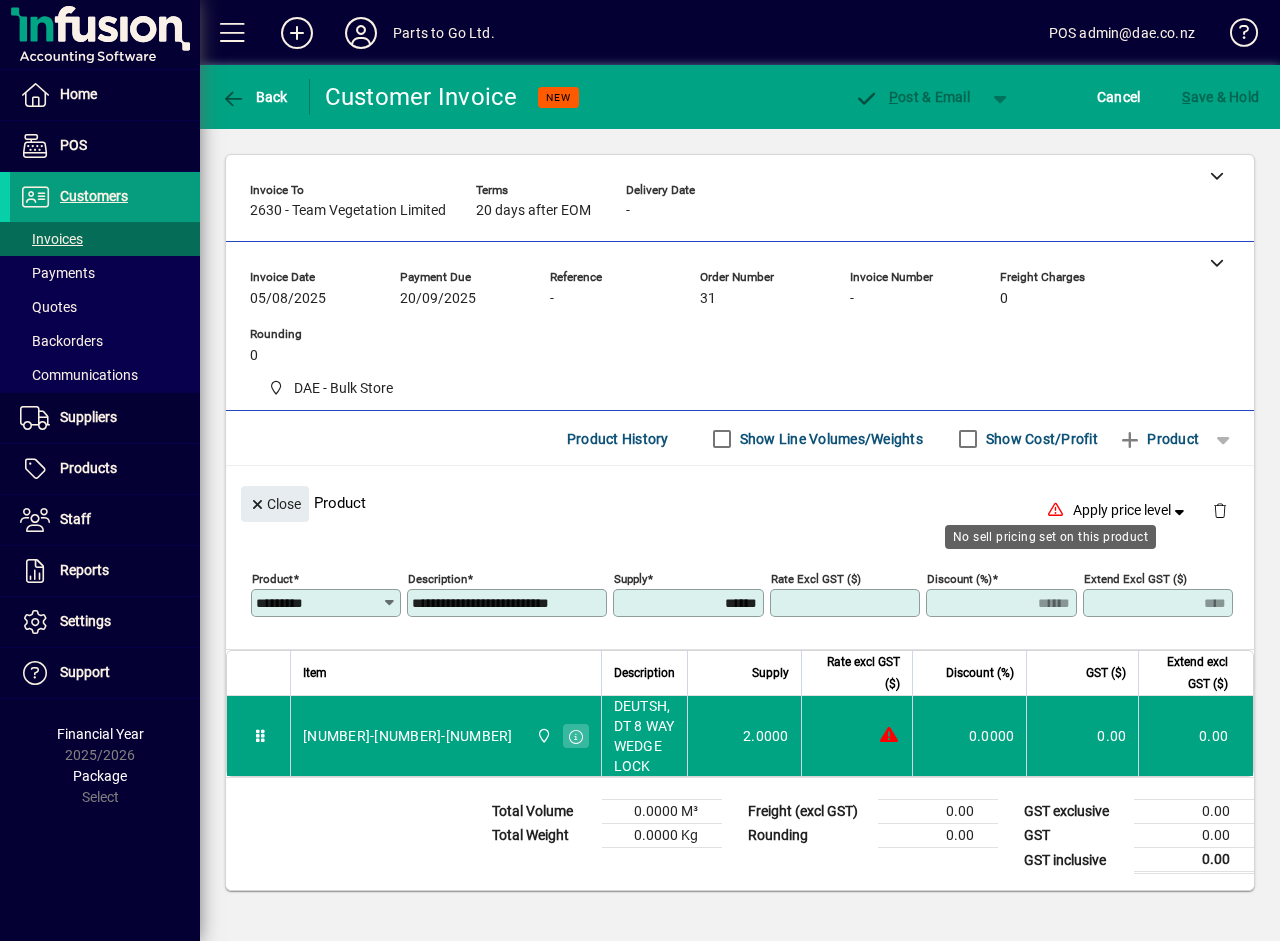 click on "Close  Product   Apply price level" 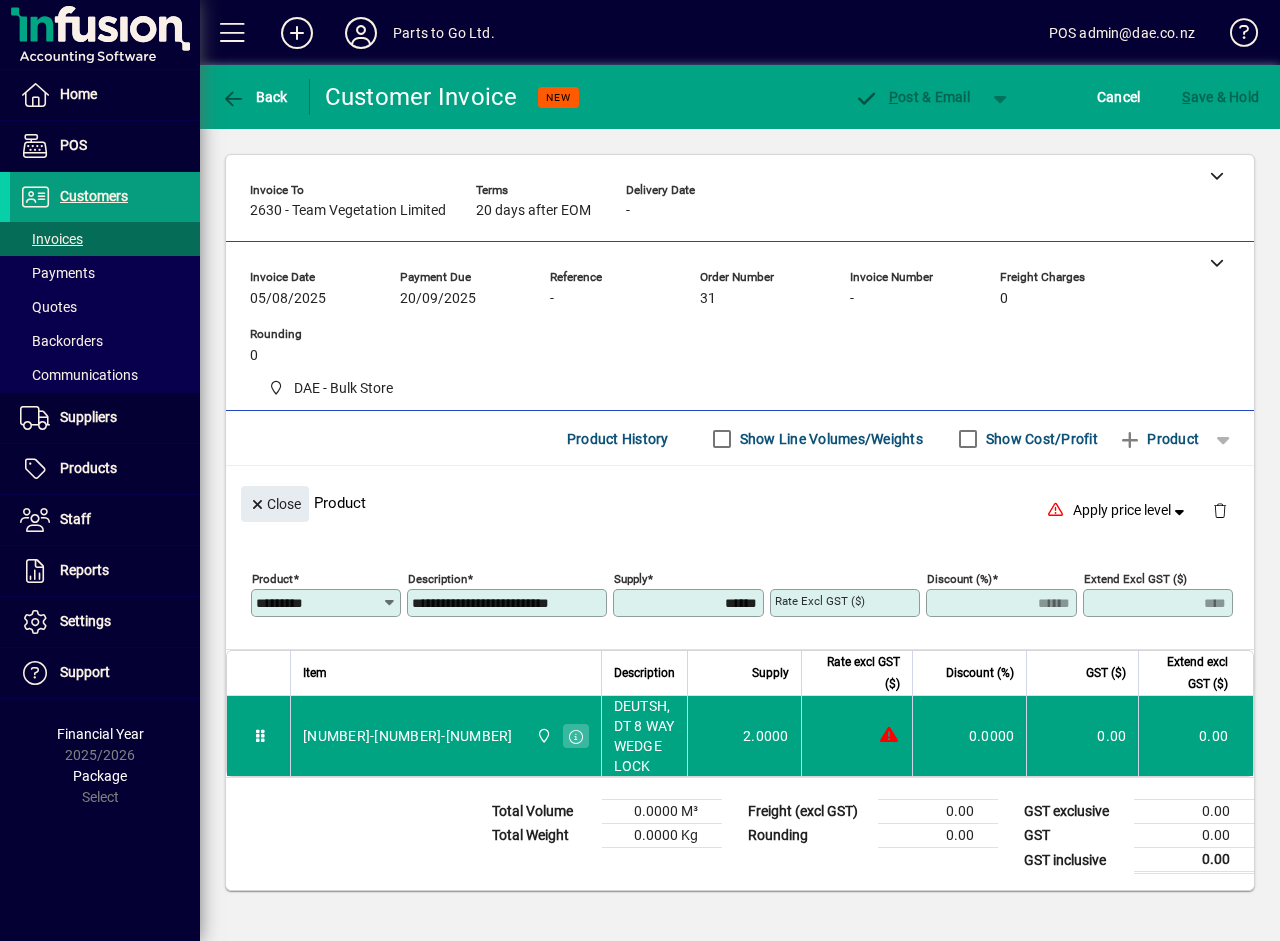 click on "Close  Product   Apply price level" 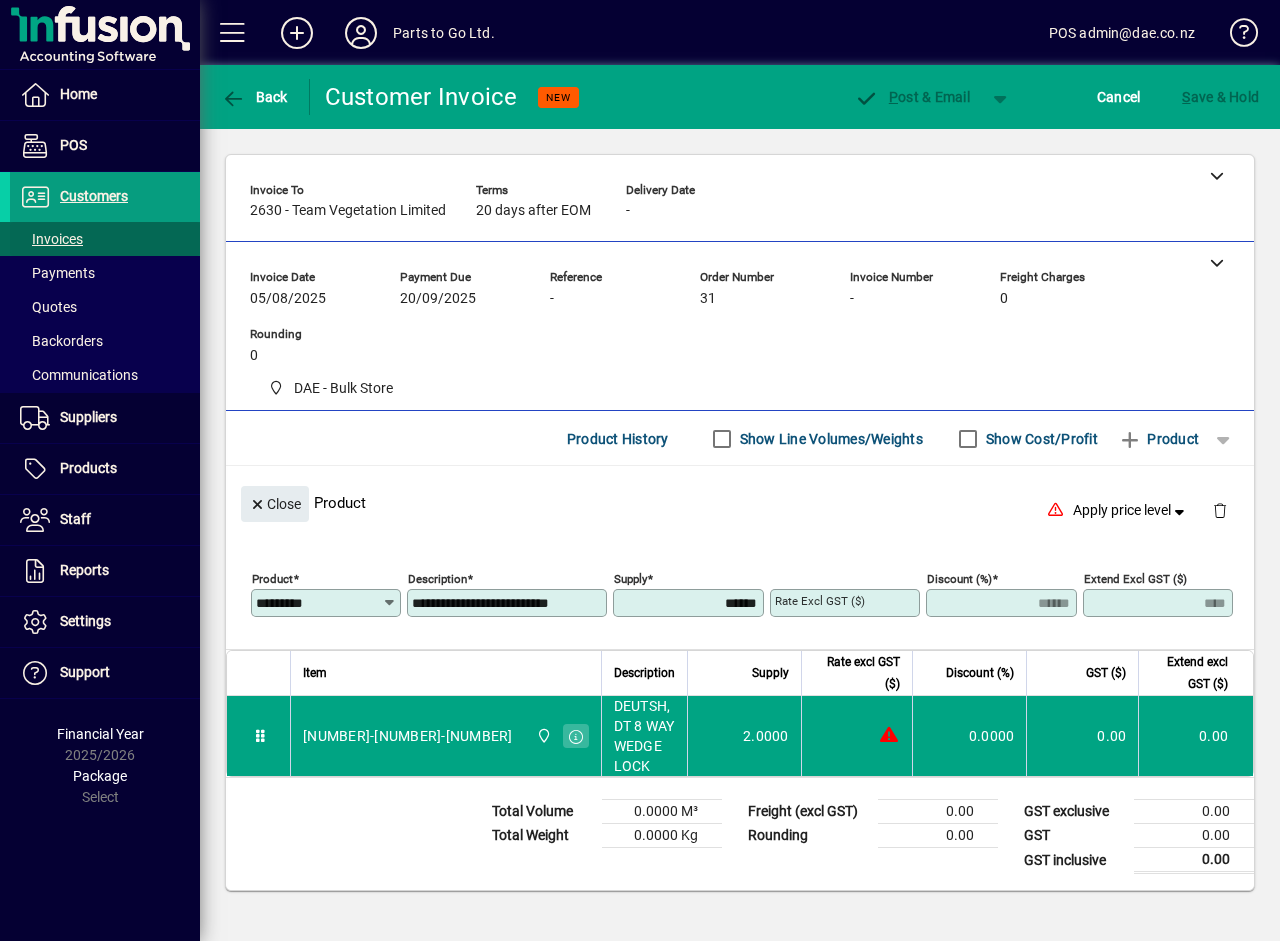 click on "Invoices" at bounding box center (51, 239) 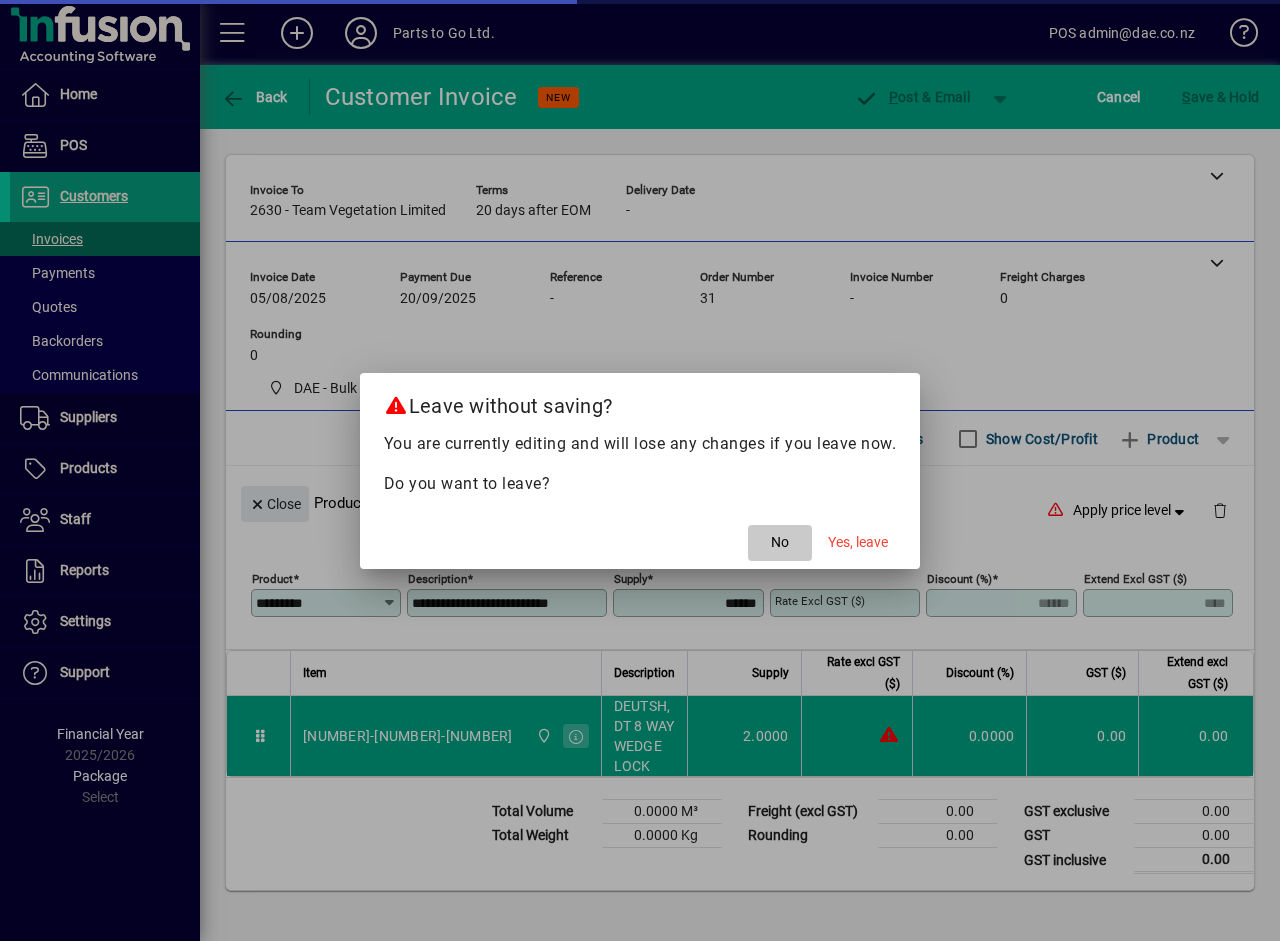 click on "No" 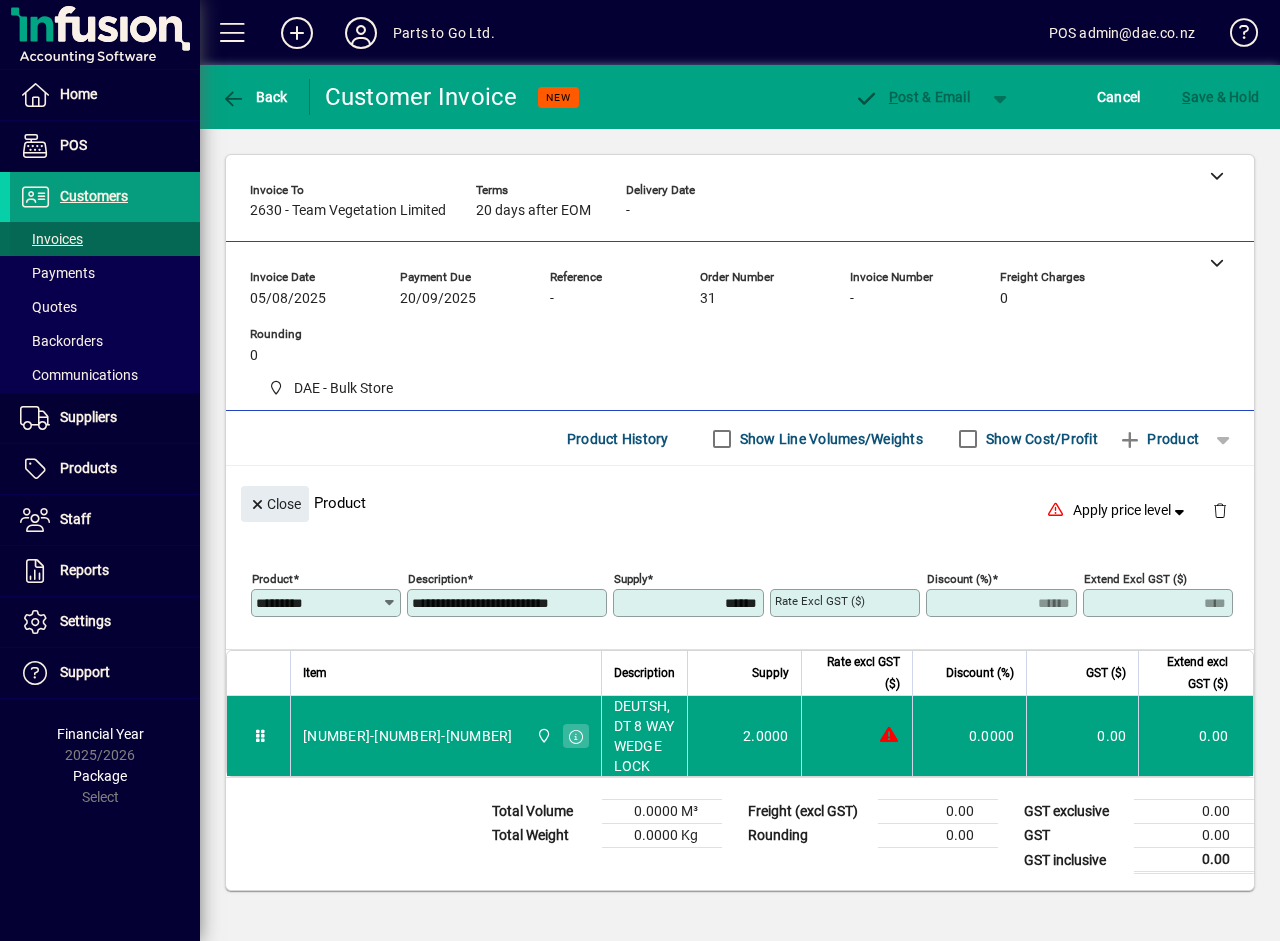 click on "Invoices" at bounding box center (51, 239) 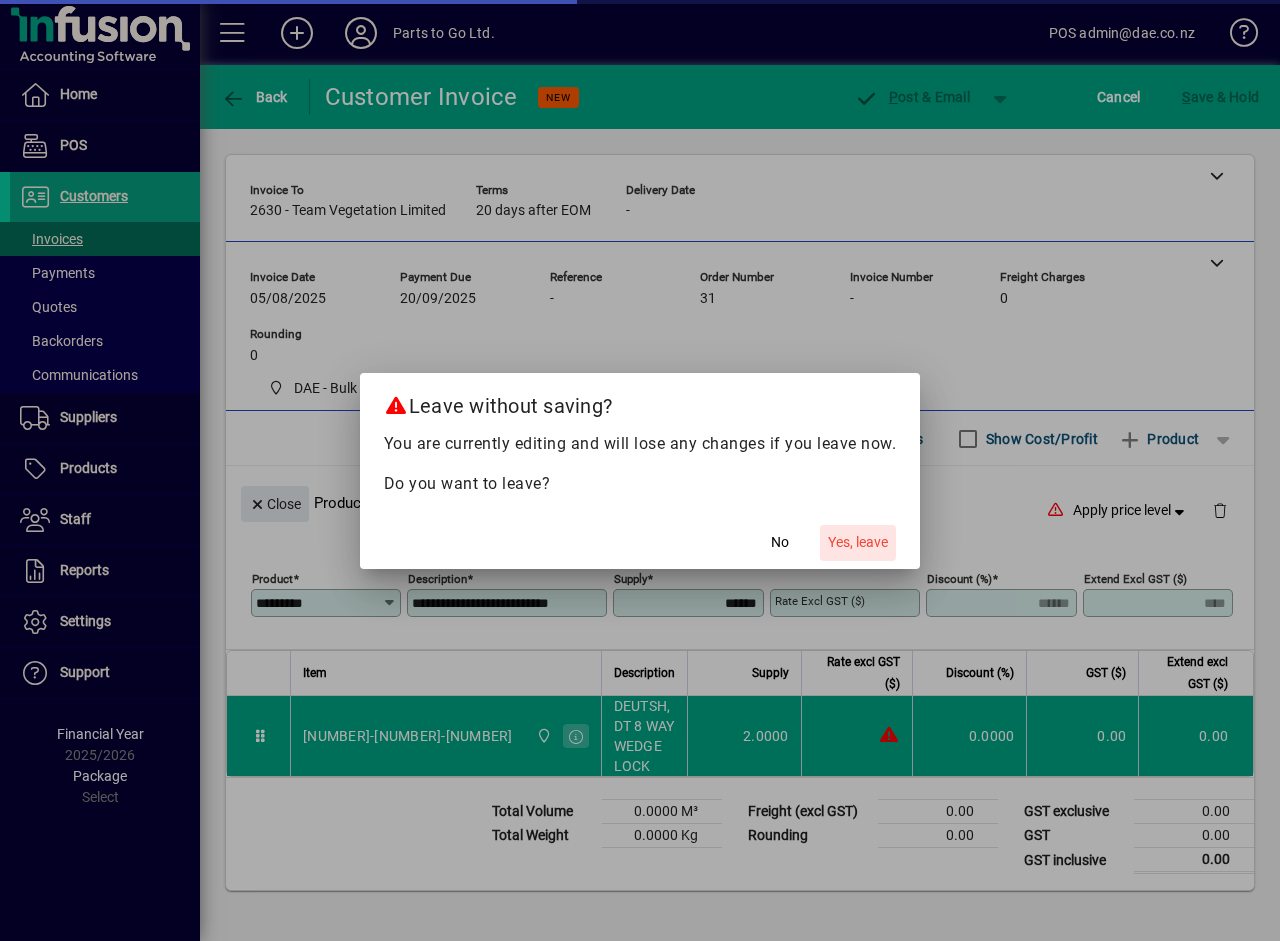 click on "Yes, leave" 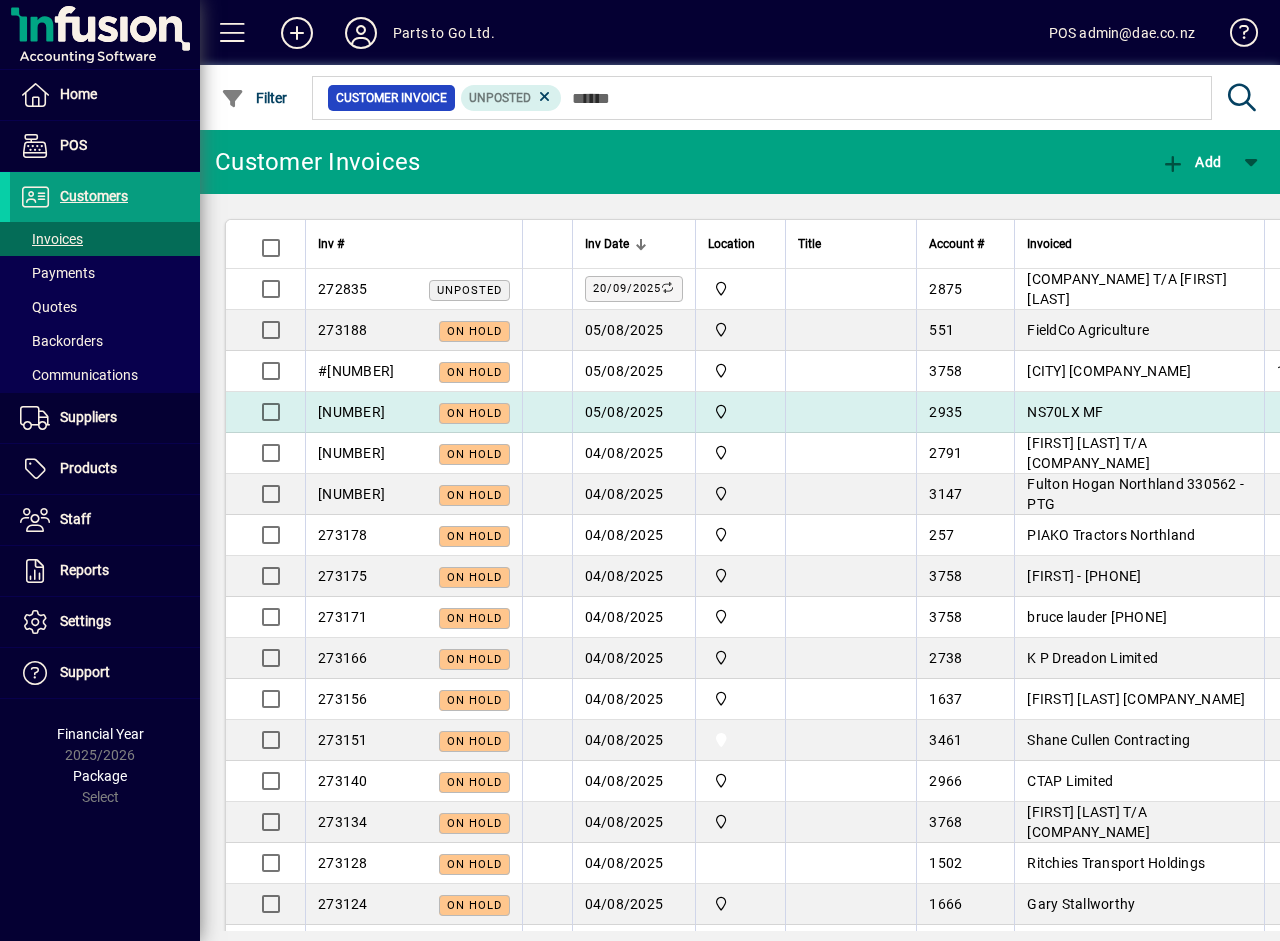 click on "273186" at bounding box center (351, 412) 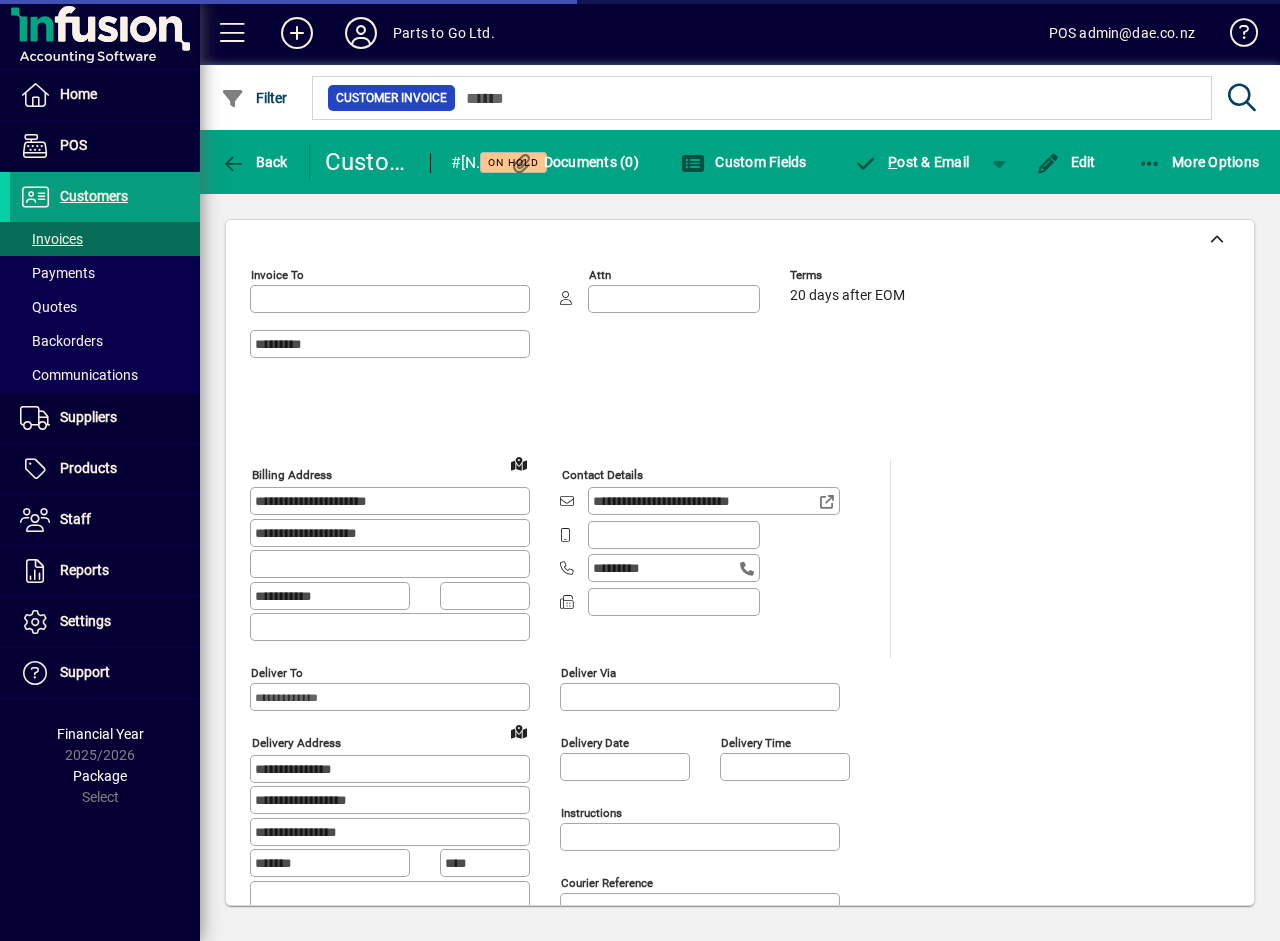 type on "**********" 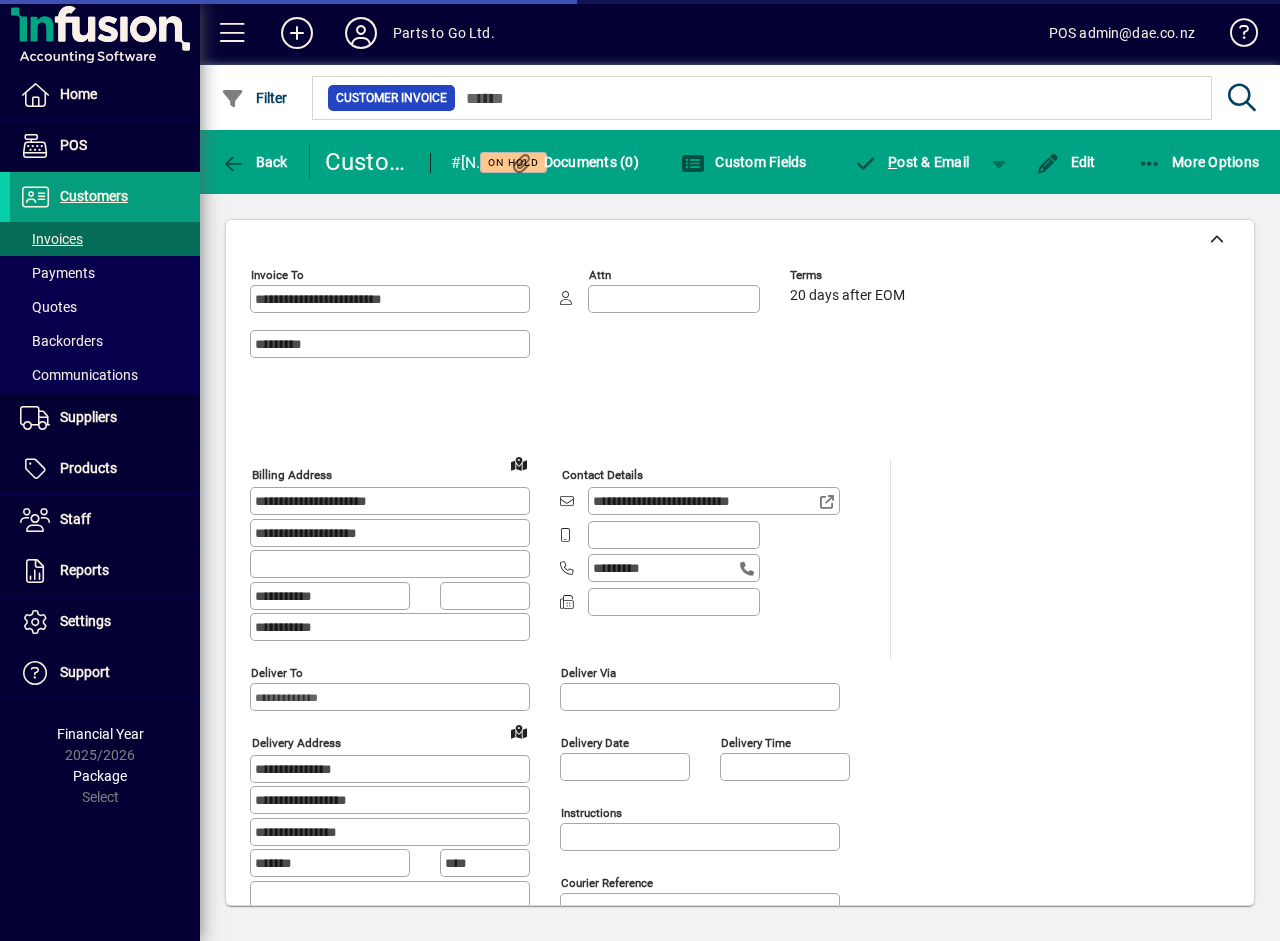 type on "**********" 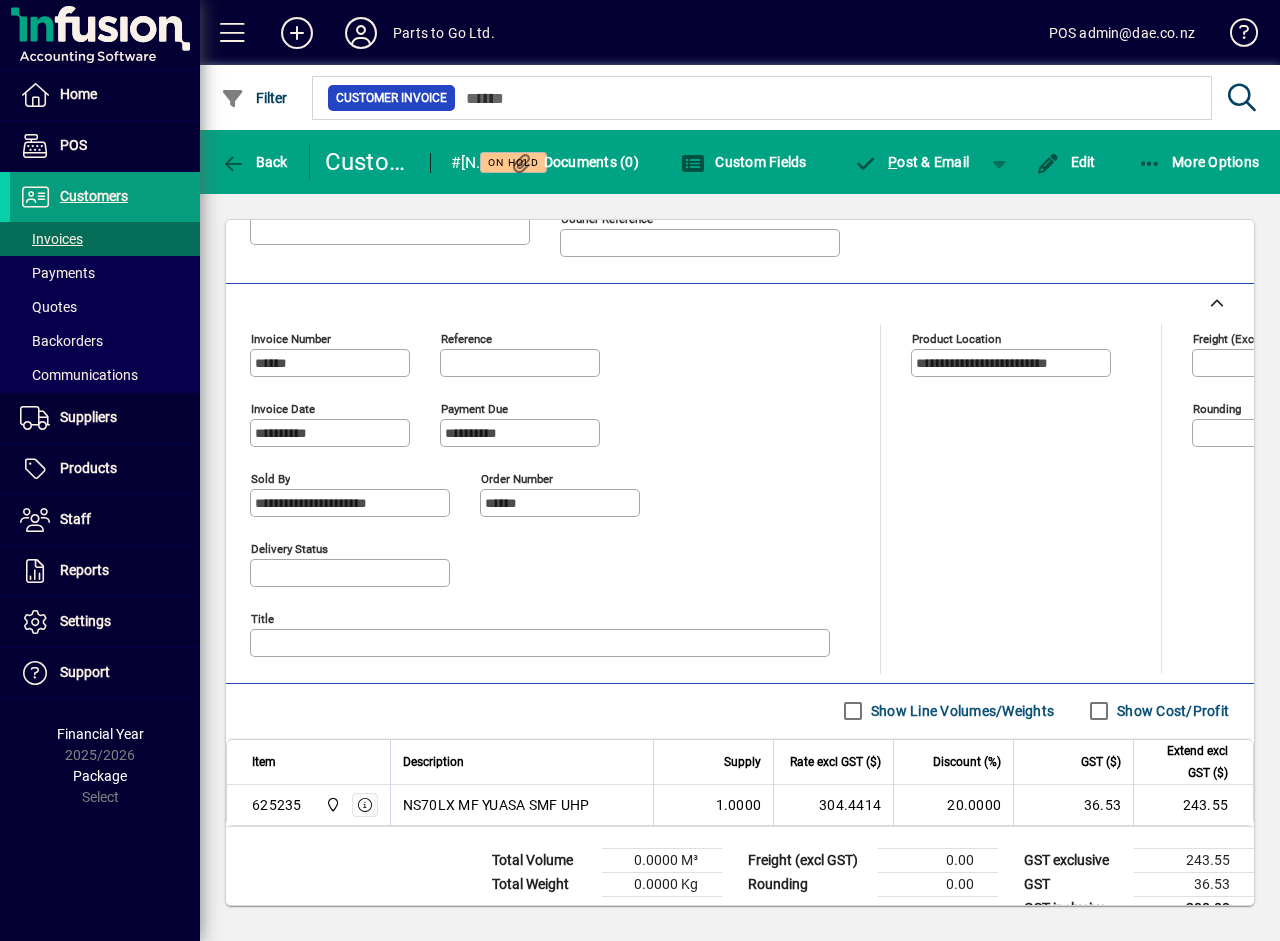 scroll, scrollTop: 698, scrollLeft: 0, axis: vertical 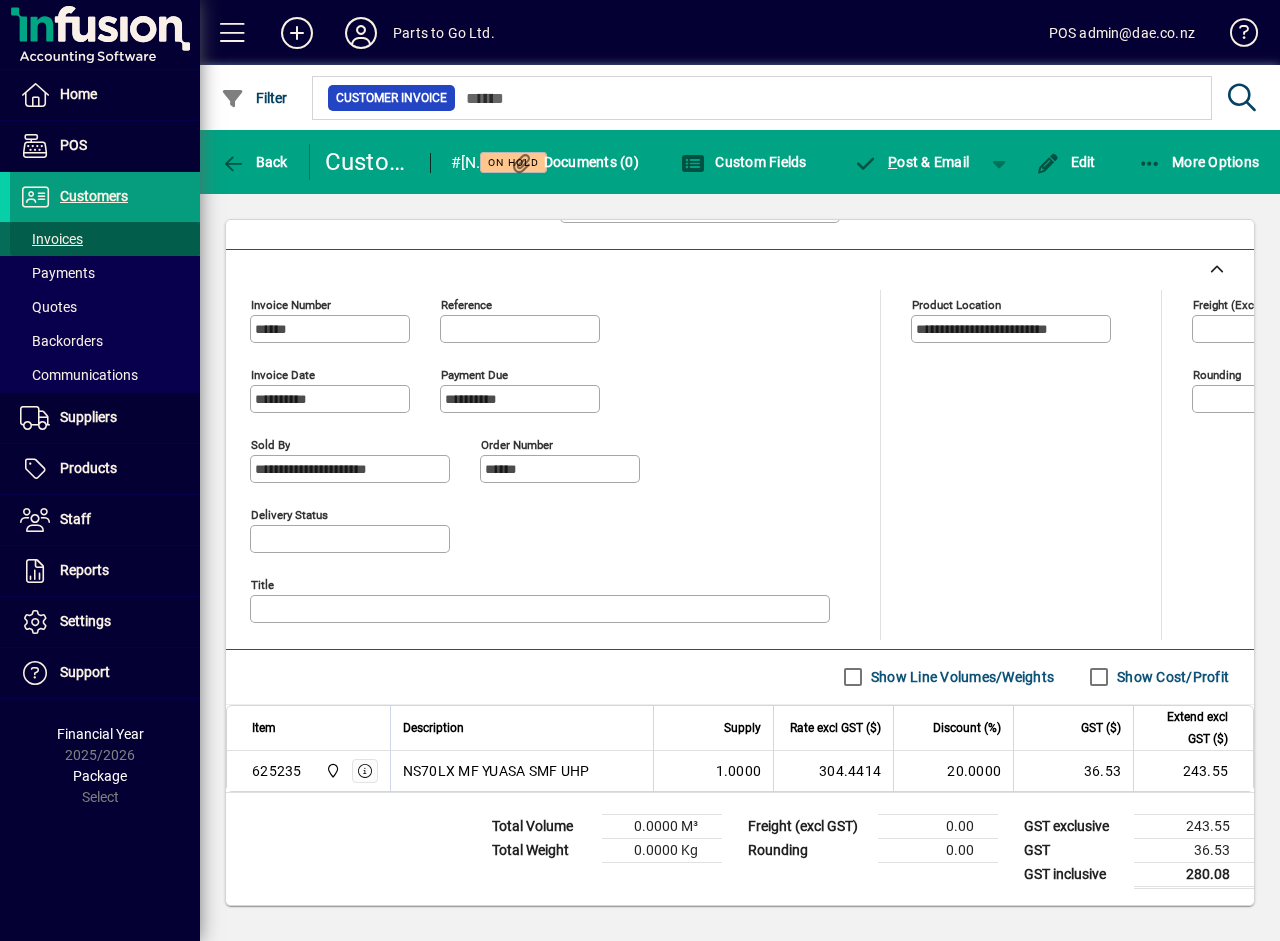 click on "Invoices" at bounding box center (51, 239) 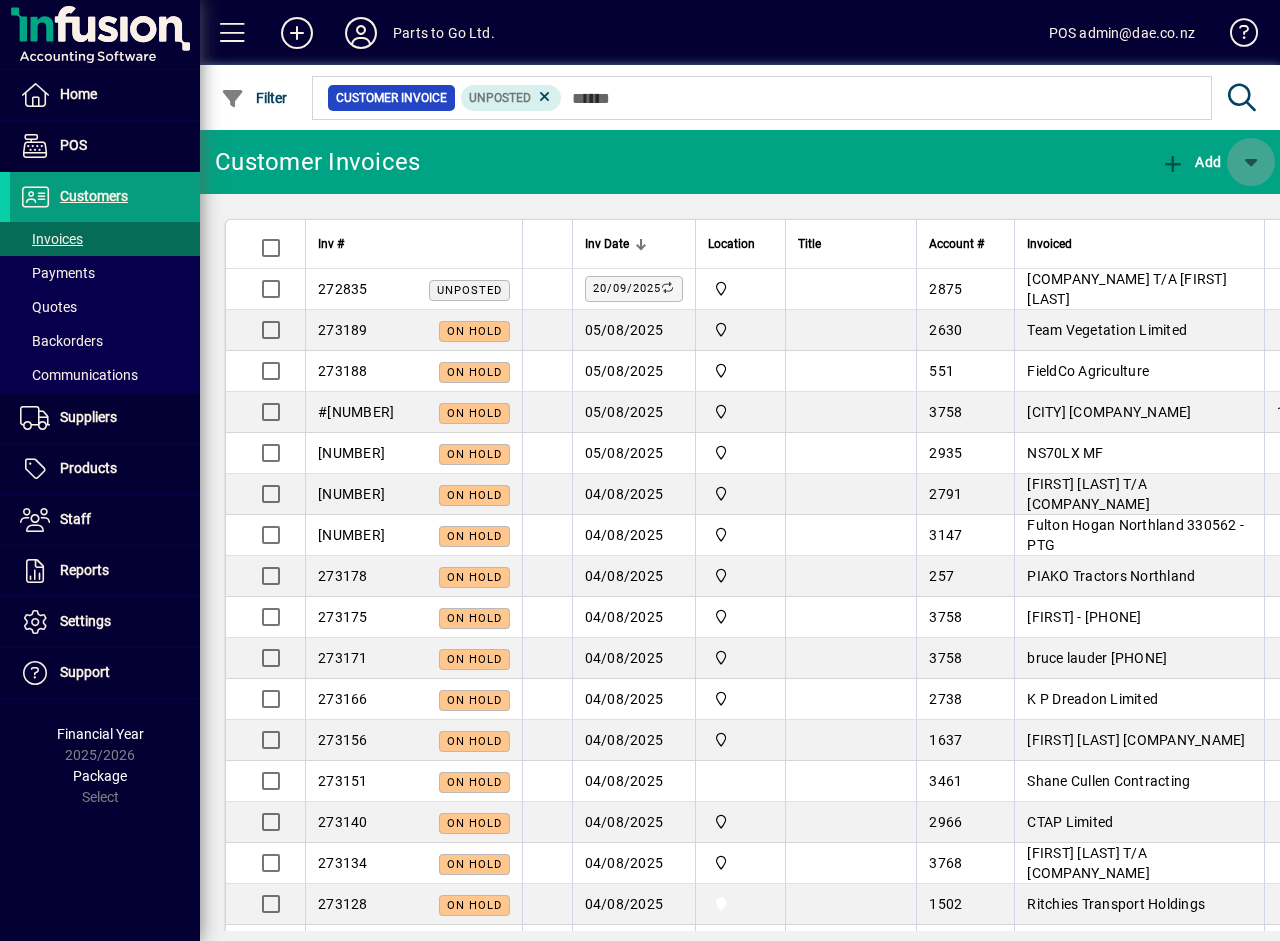 click 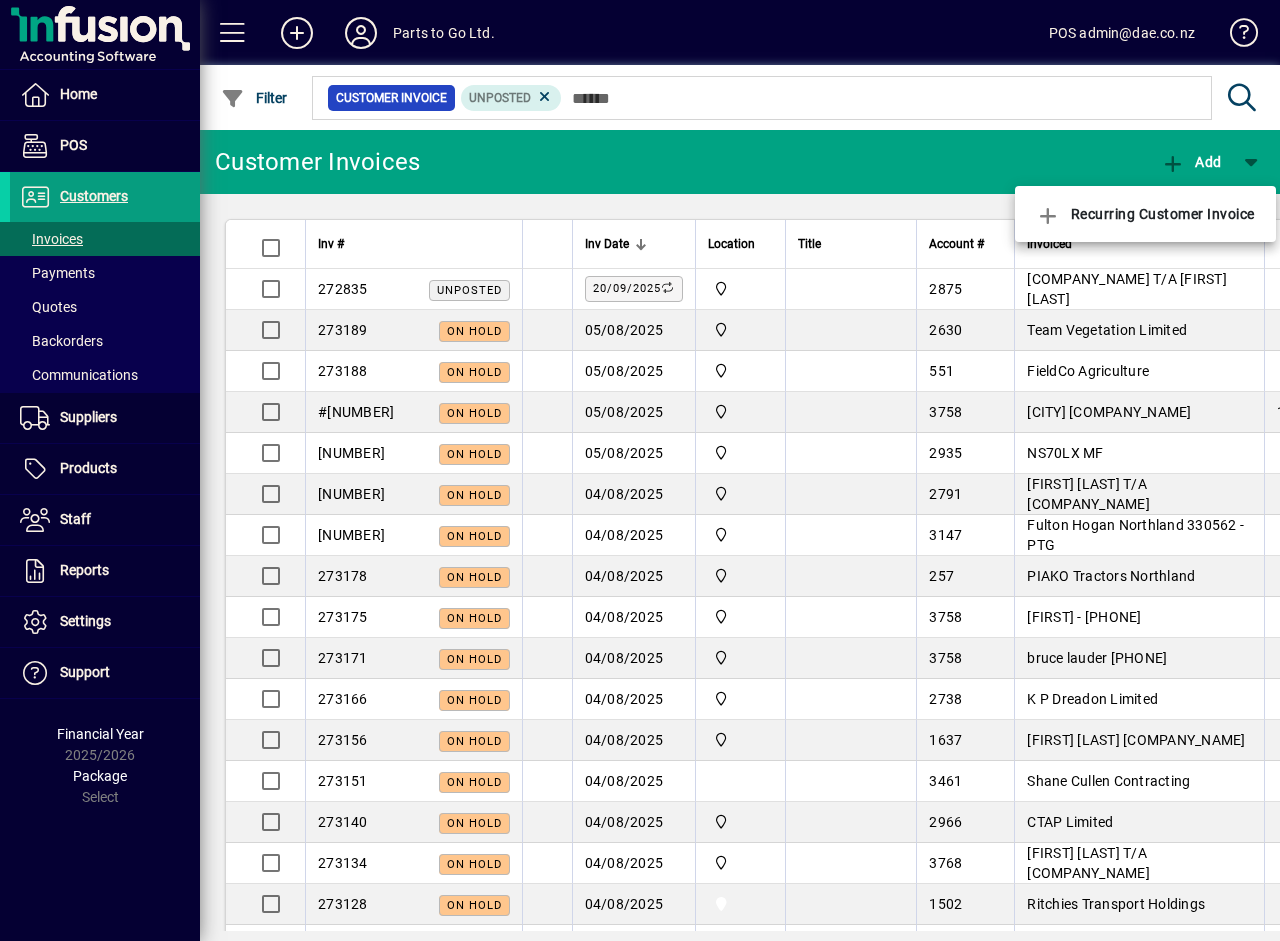 click at bounding box center [640, 470] 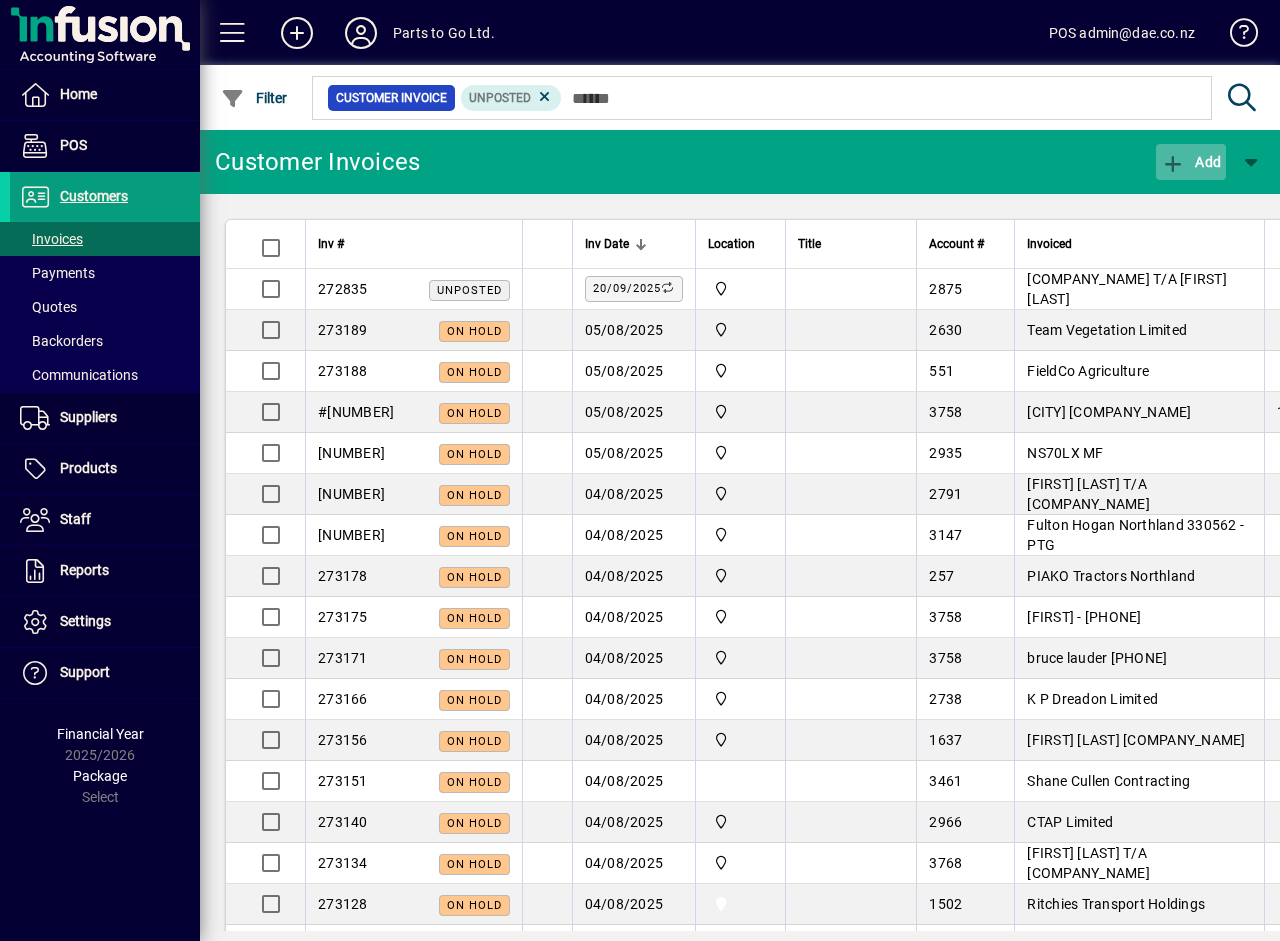 click on "Add" 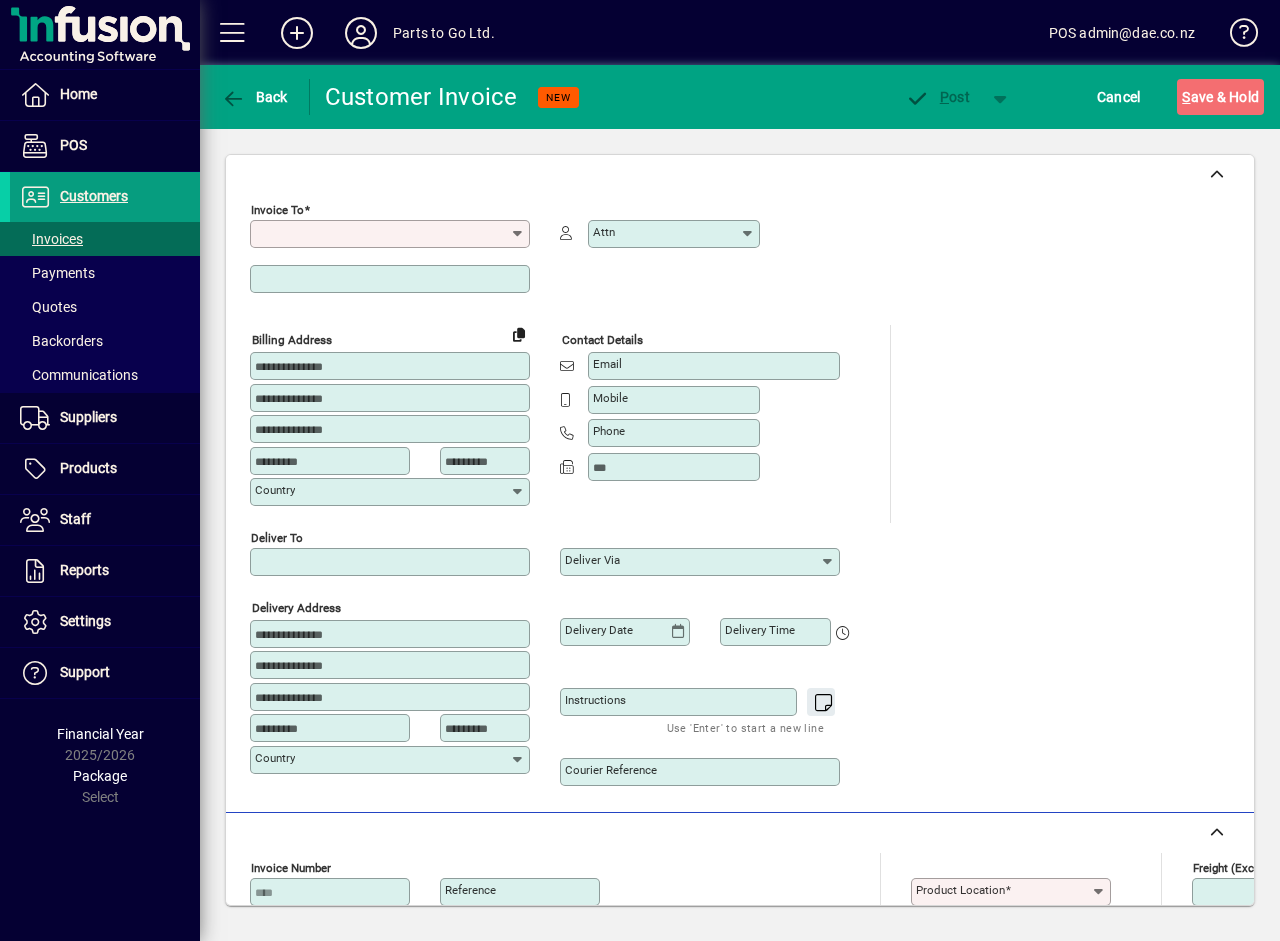click on "Invoice To" at bounding box center [382, 234] 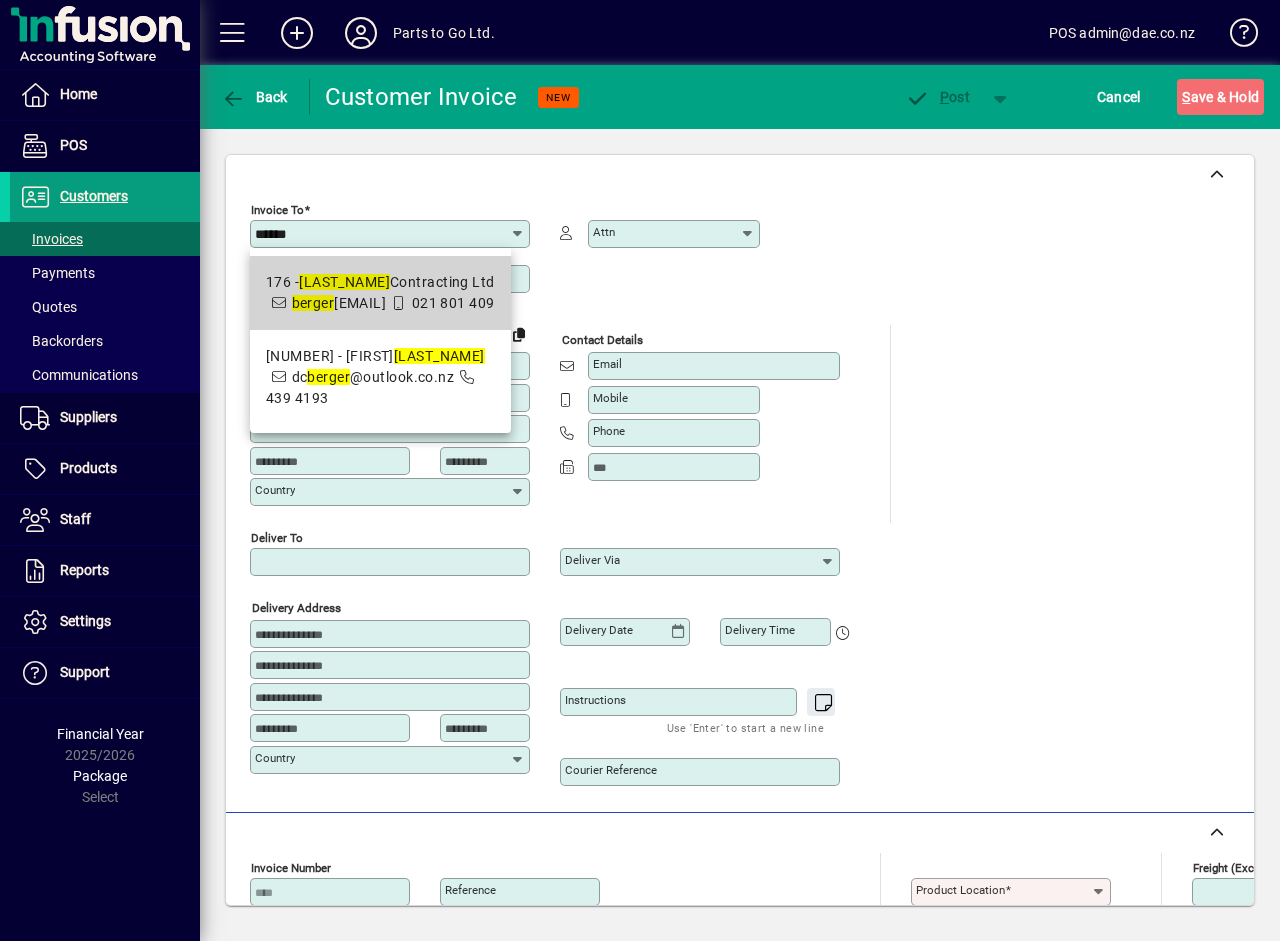 click on "176 -  Berger  Contracting Ltd berger contracting@yahoo.co.nz 021 801 409" at bounding box center [380, 293] 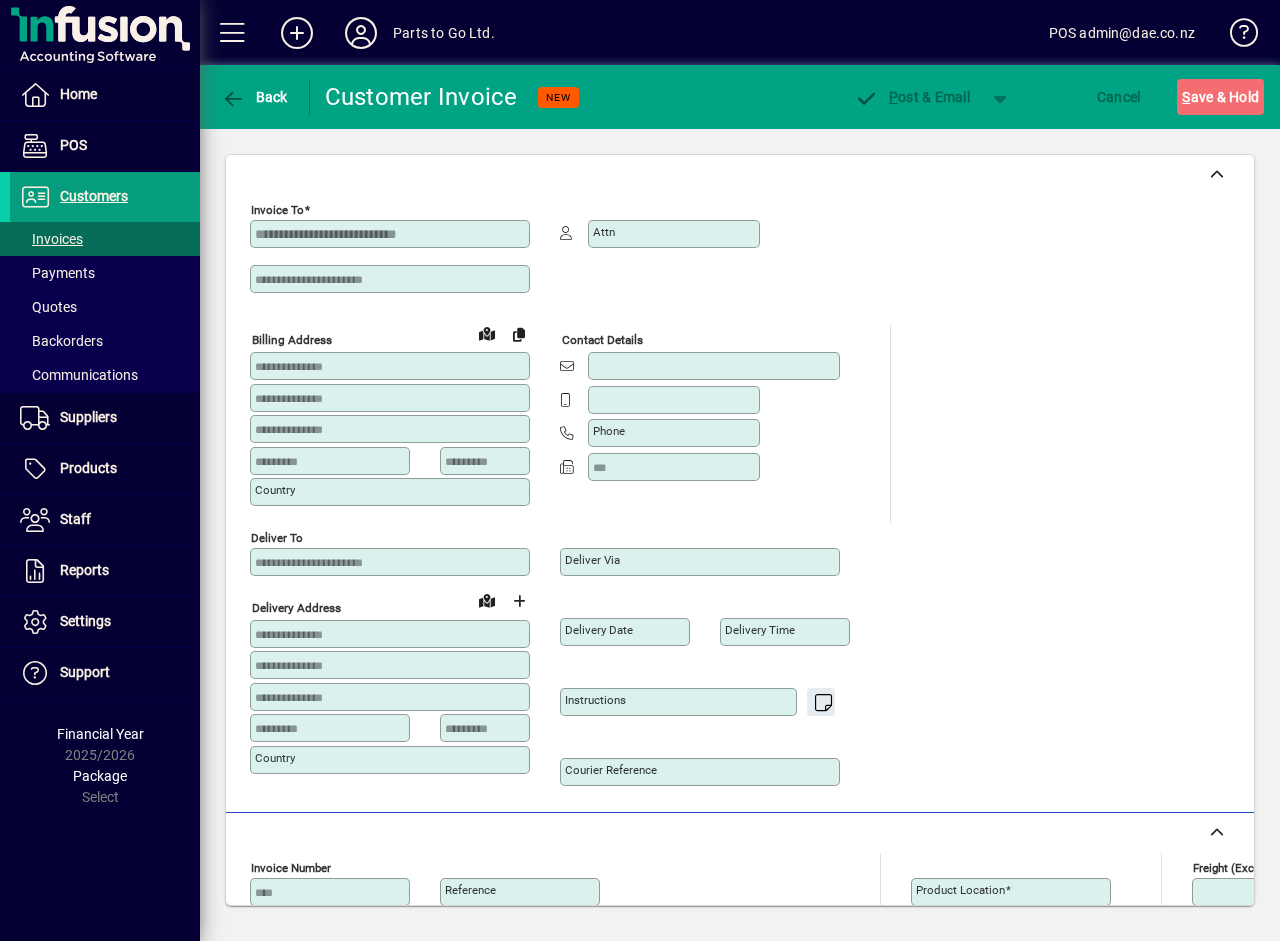 type on "***" 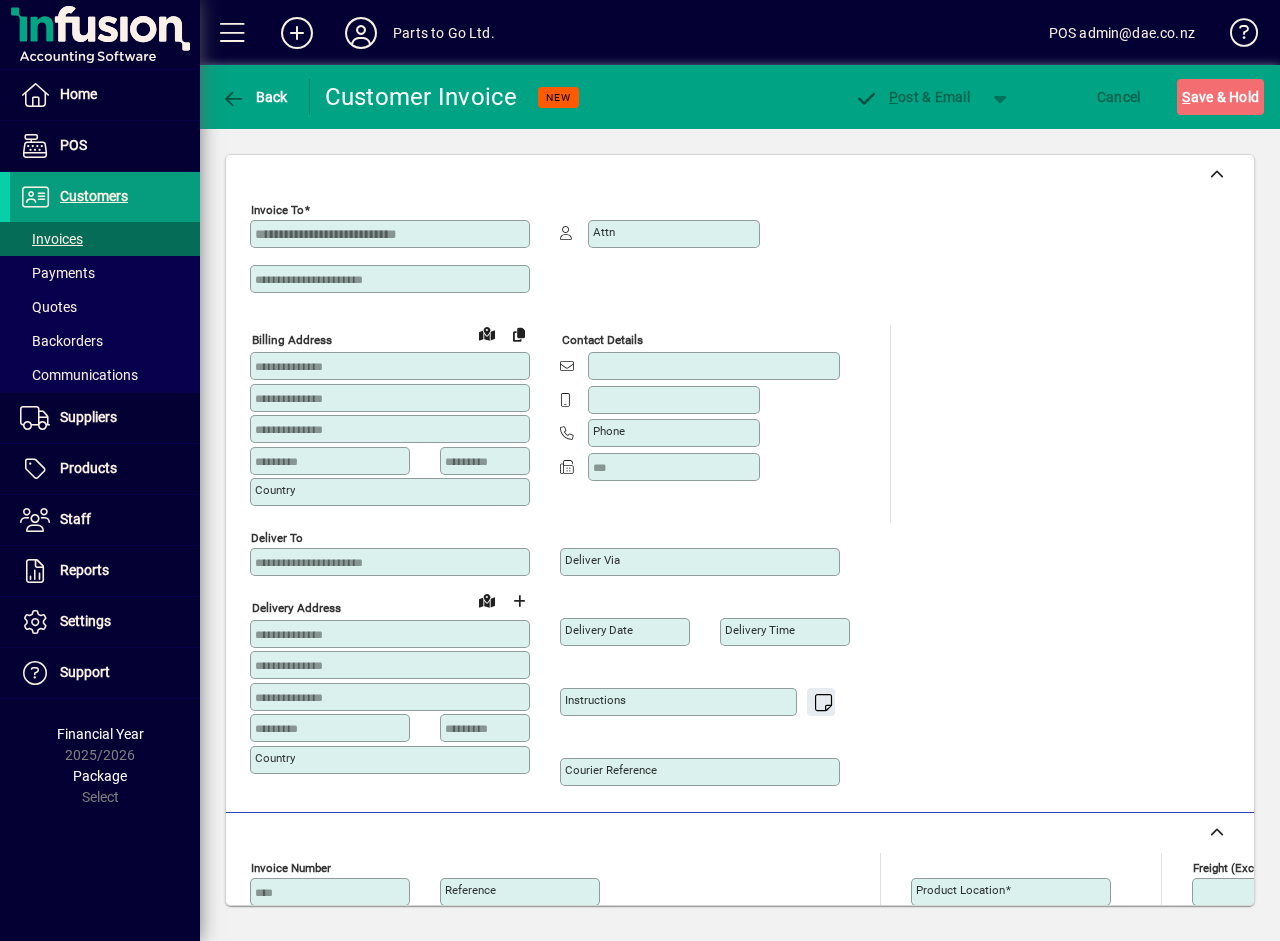 type on "**********" 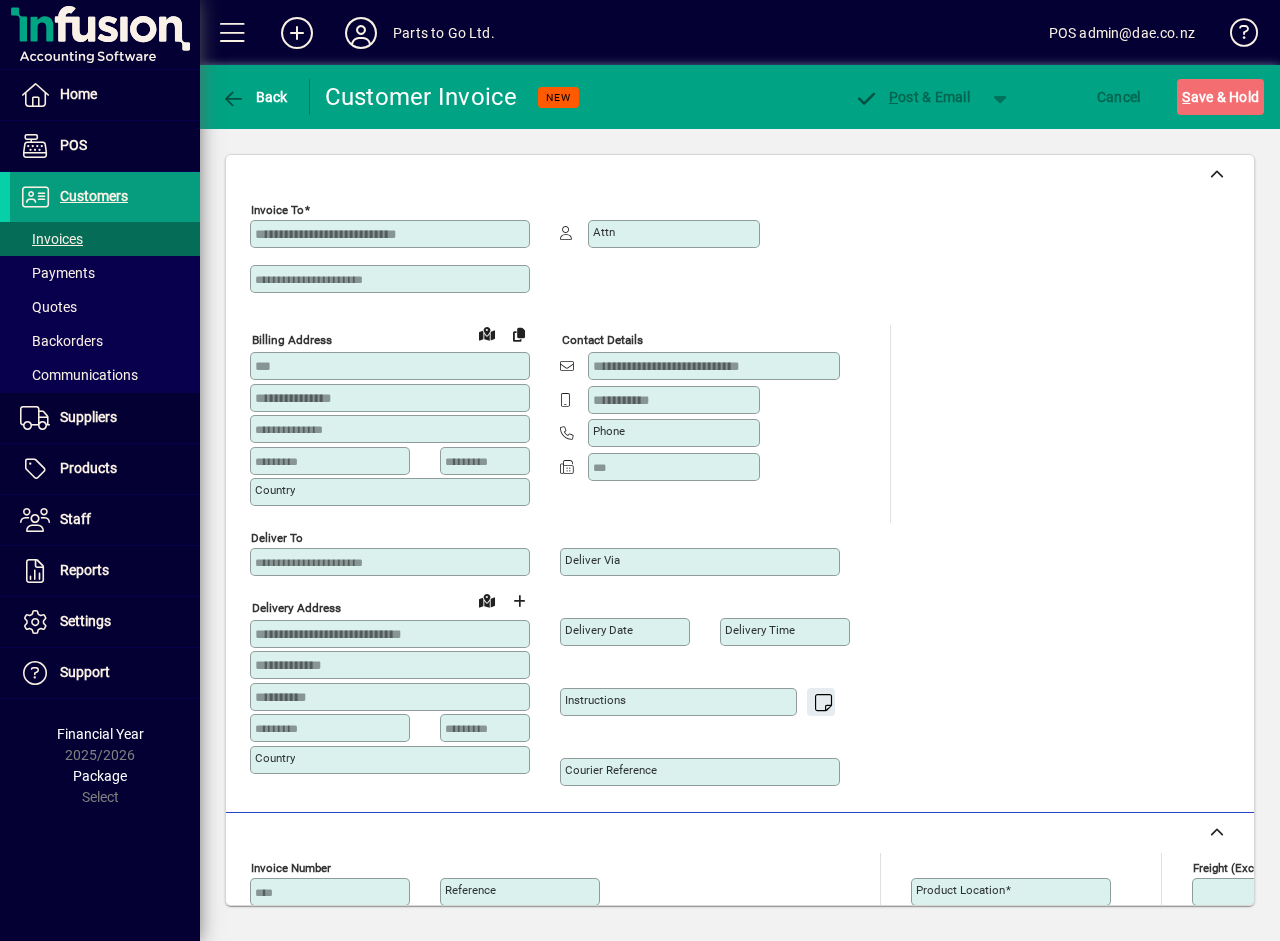 type on "**********" 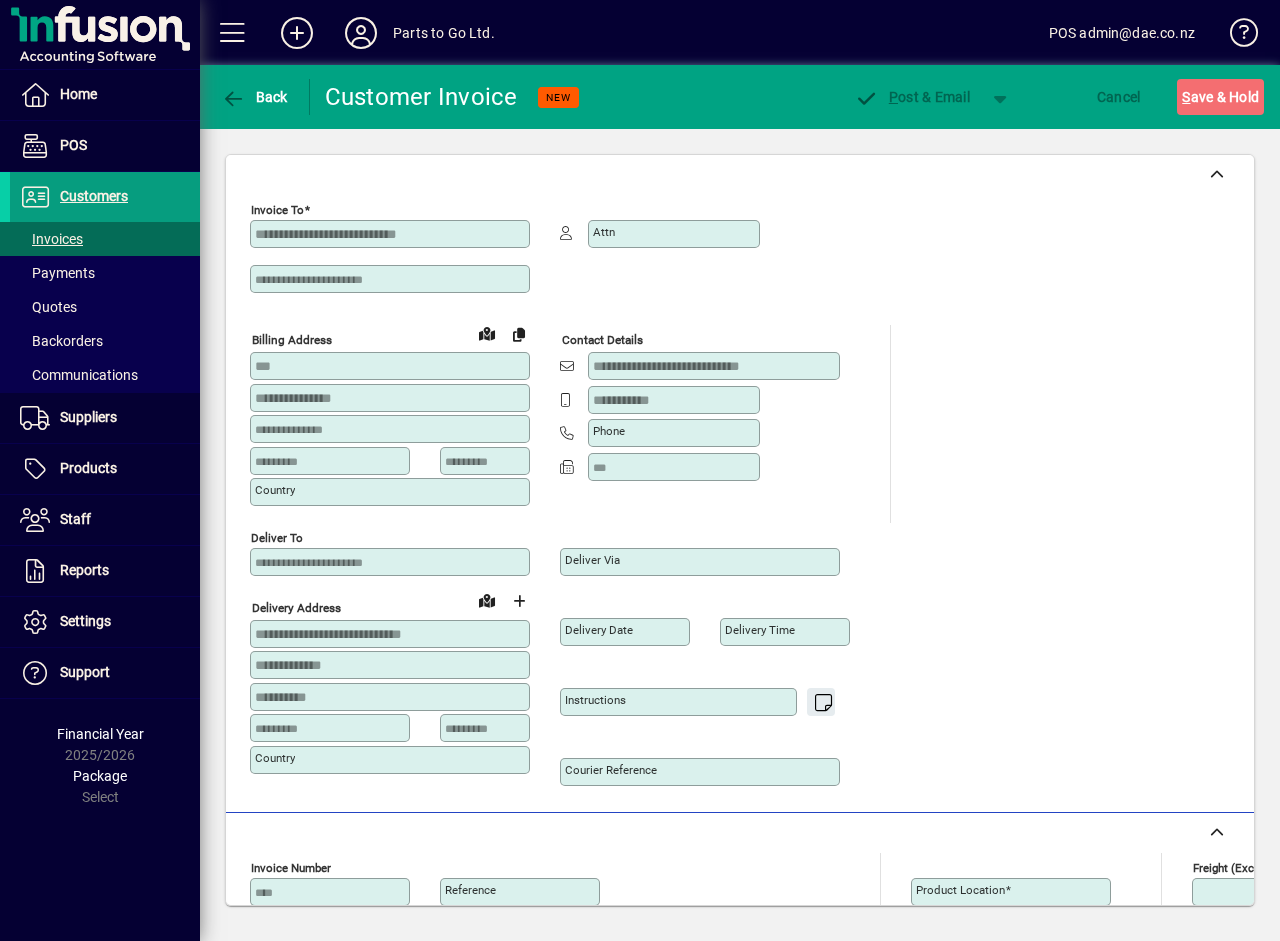 type on "**********" 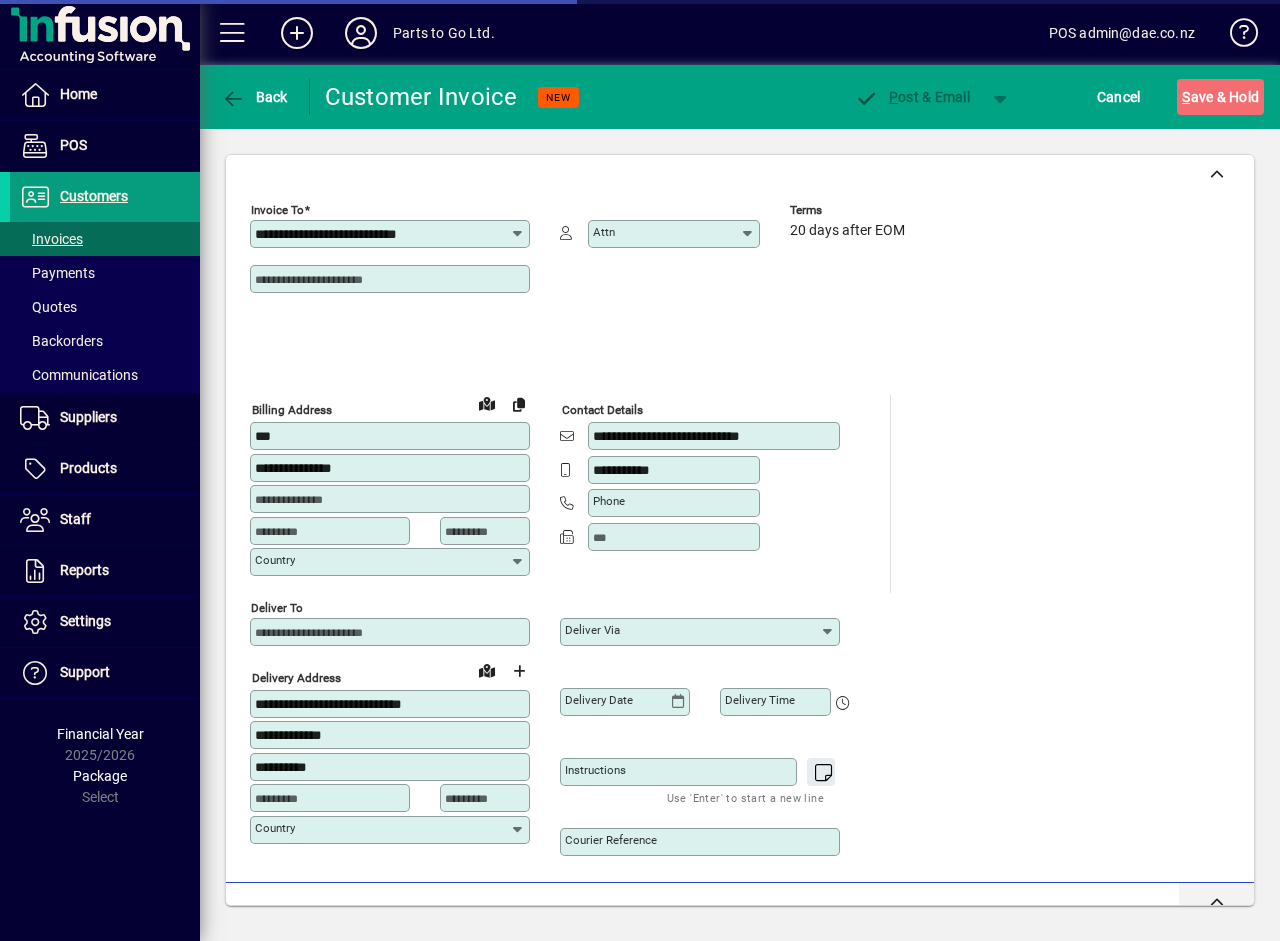 scroll, scrollTop: 600, scrollLeft: 0, axis: vertical 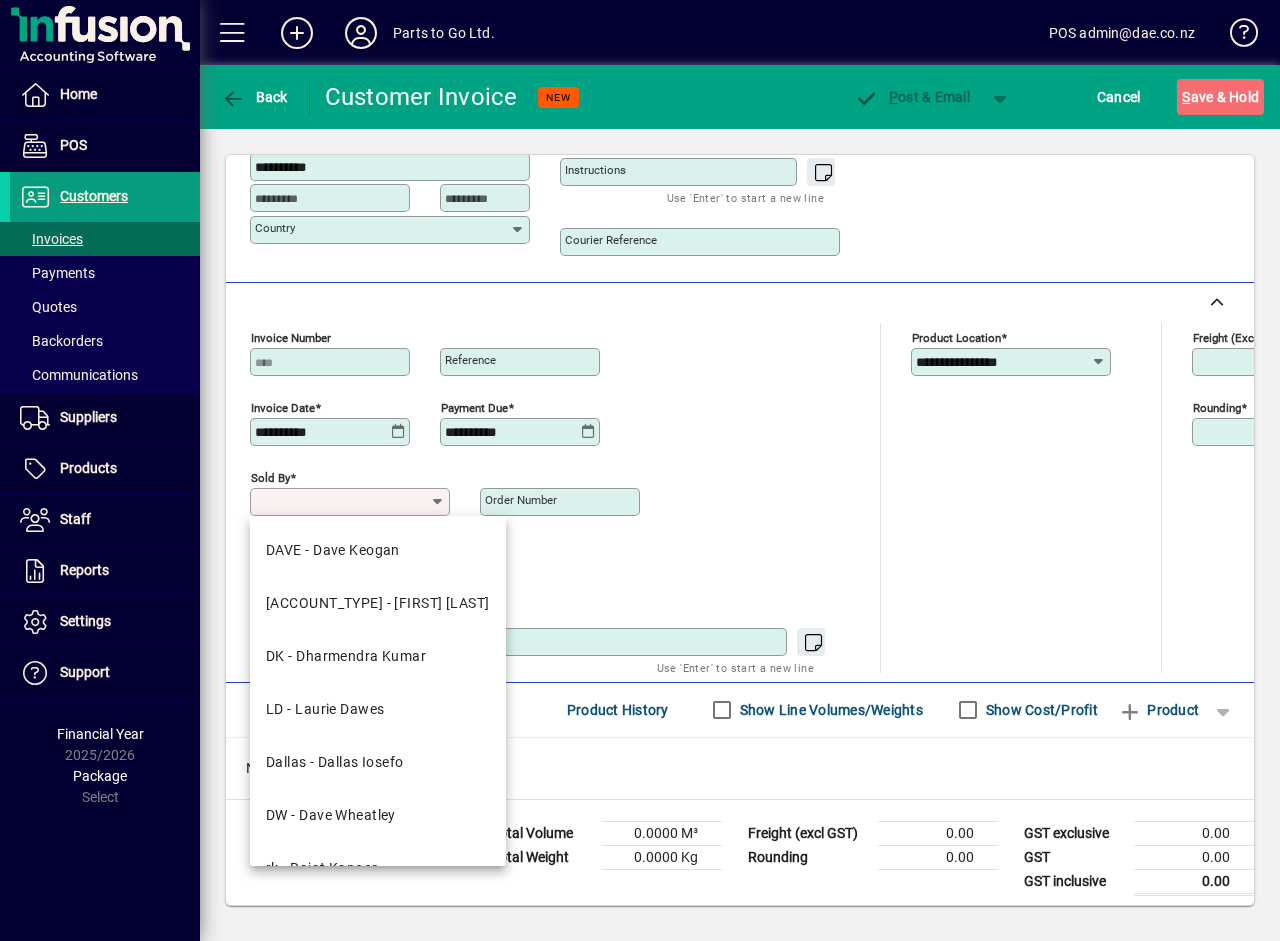 click on "Sold by" at bounding box center (342, 502) 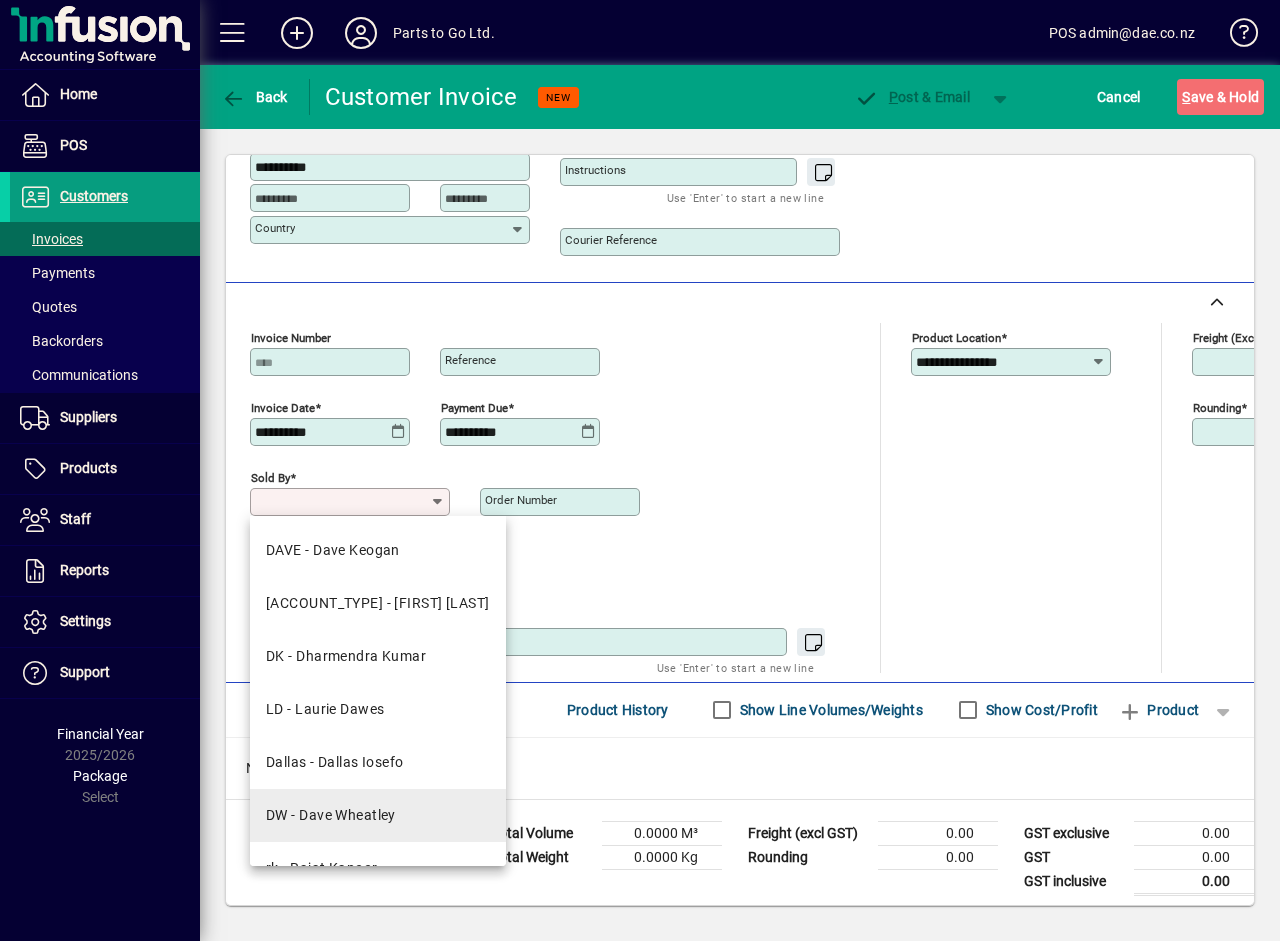 click on "DW - Dave Wheatley" at bounding box center (331, 815) 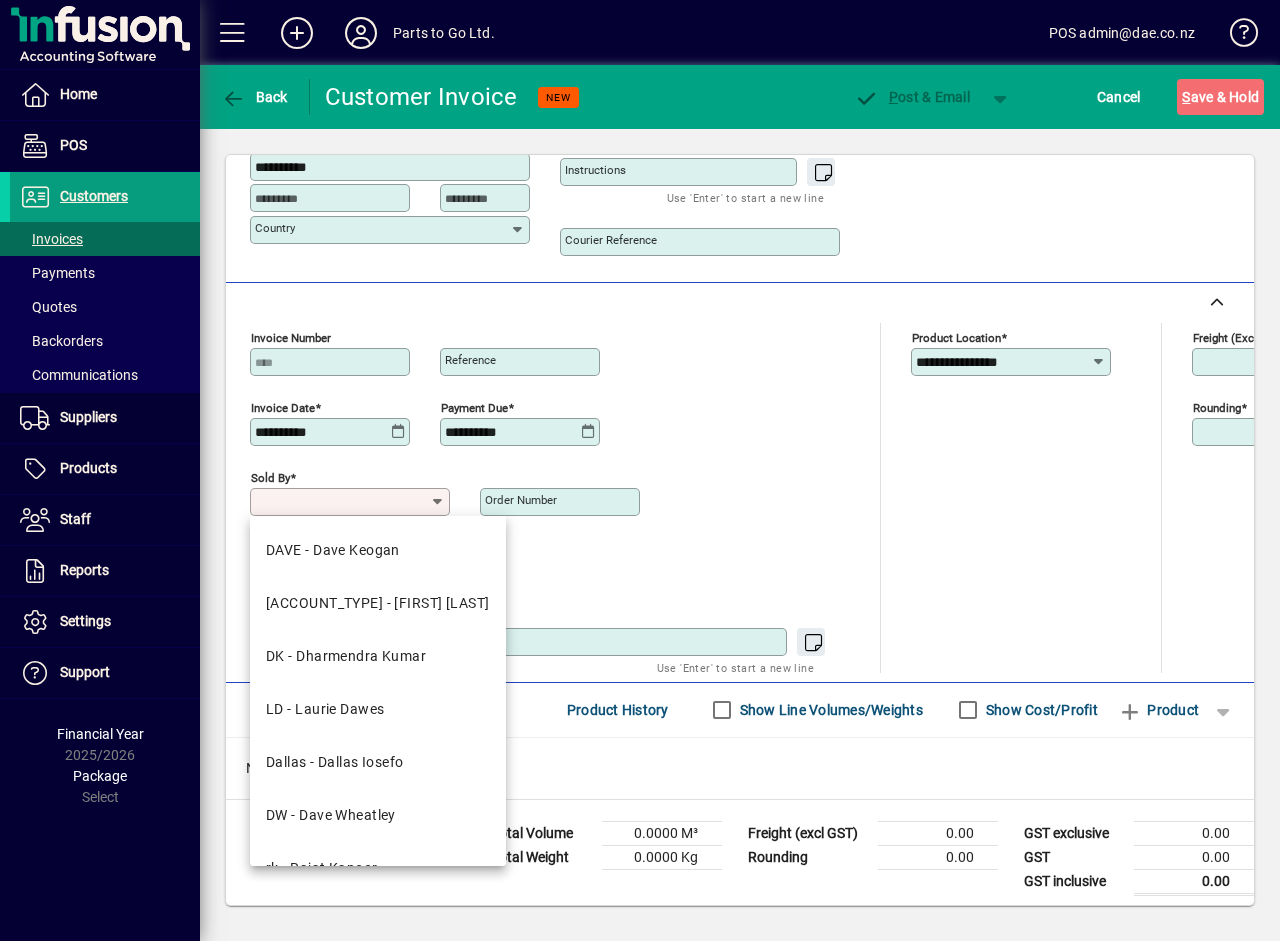 type on "**********" 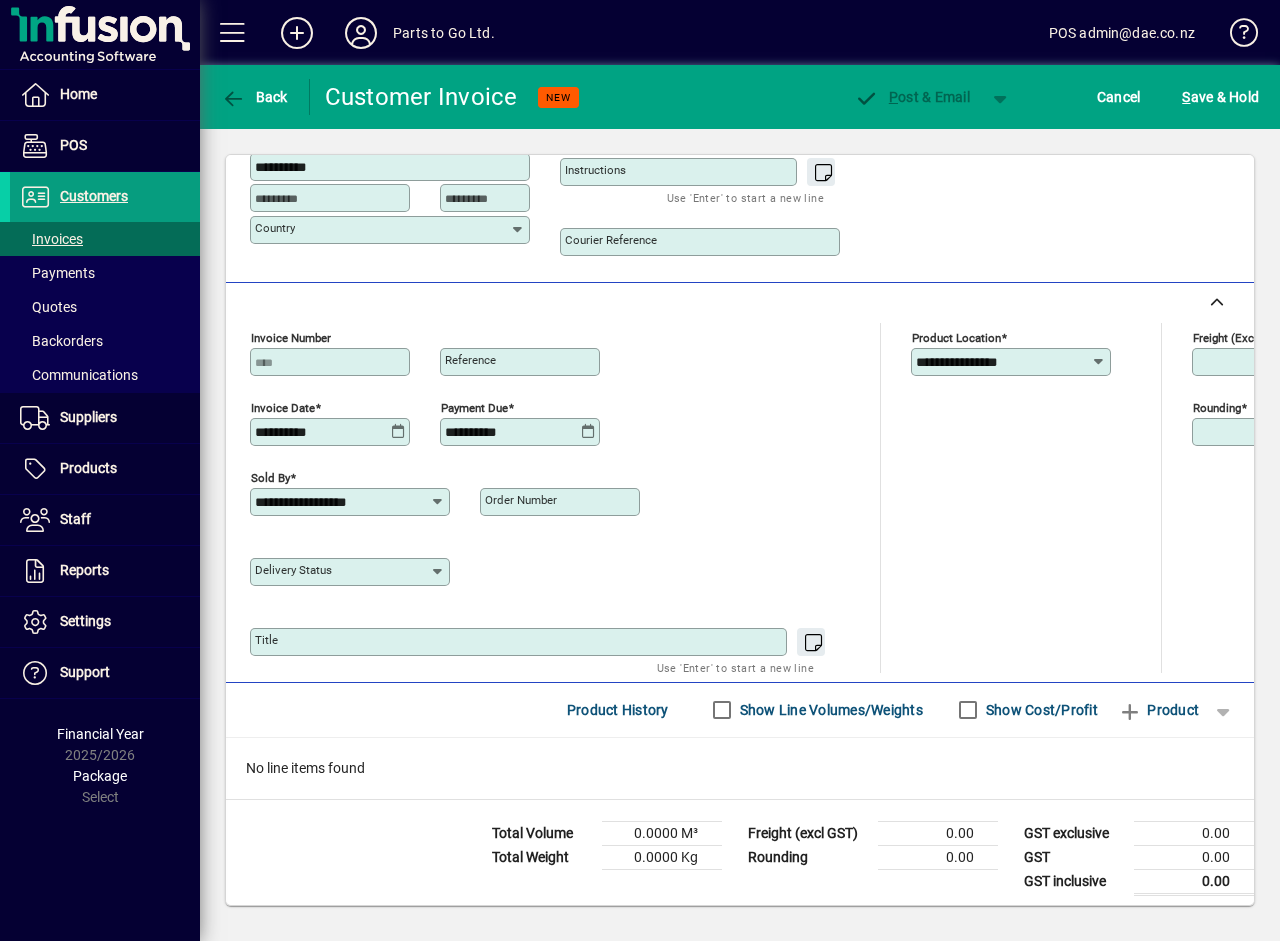 click on "Order number" at bounding box center [521, 500] 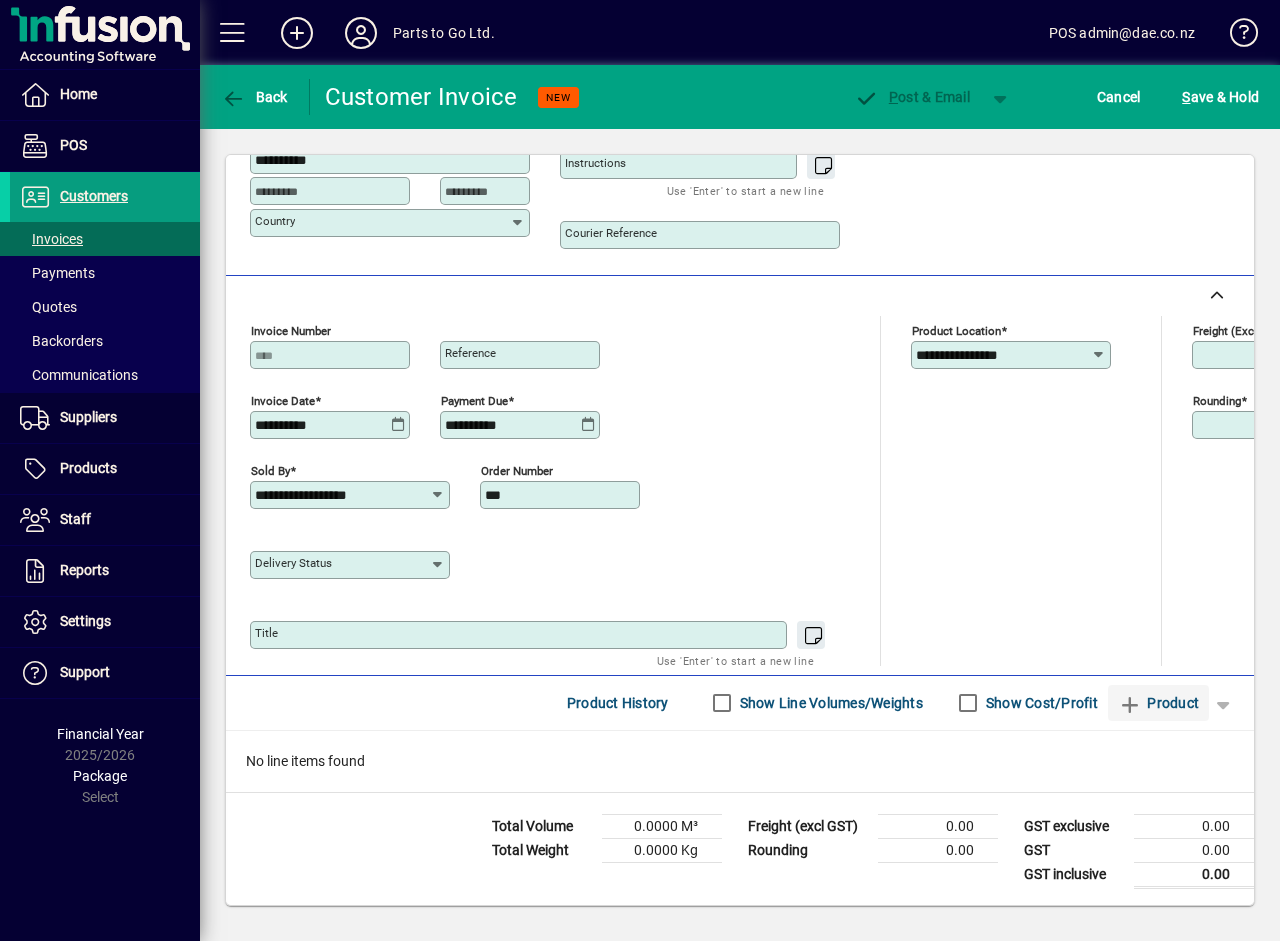 type on "***" 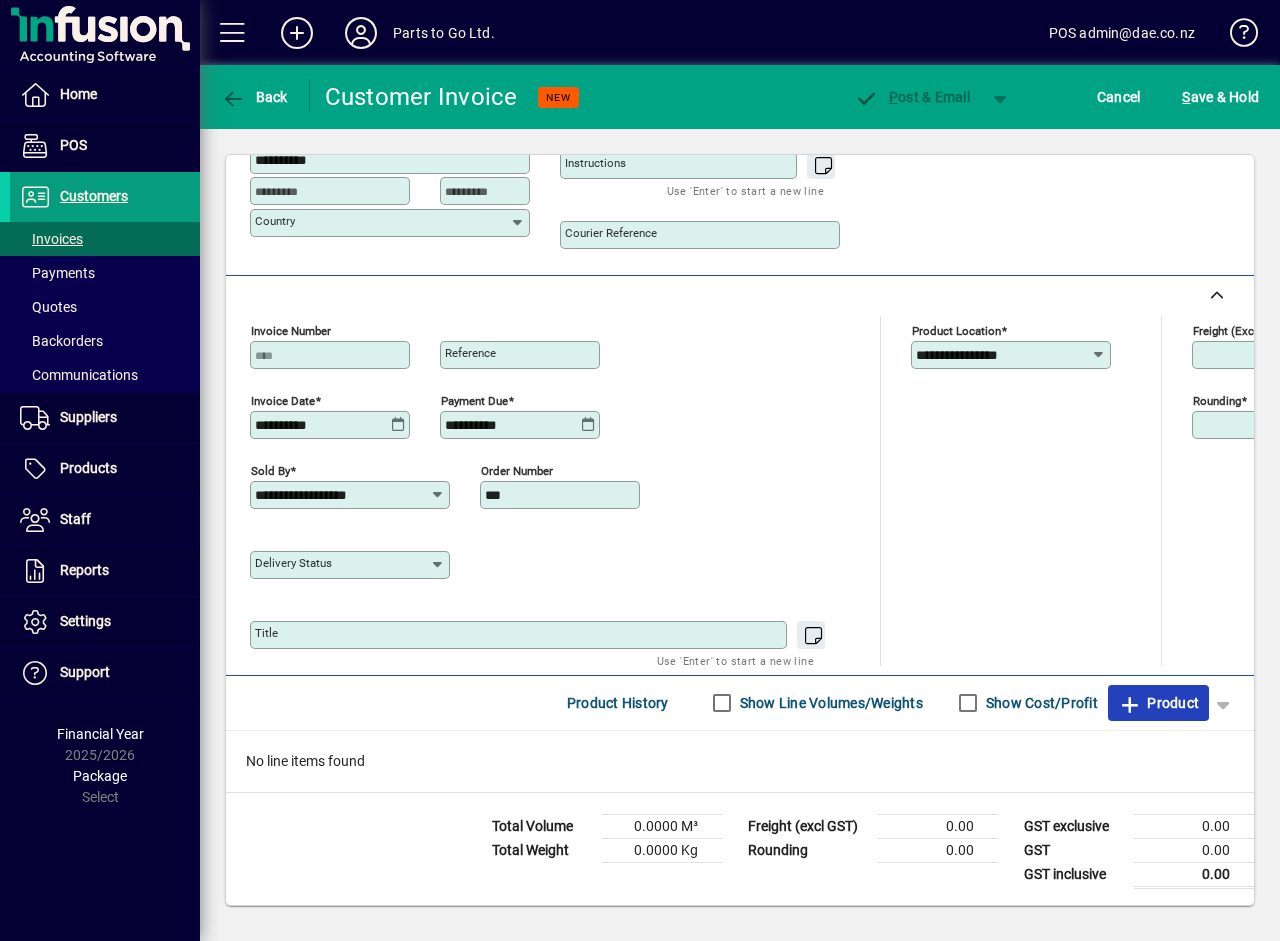 click on "Product" 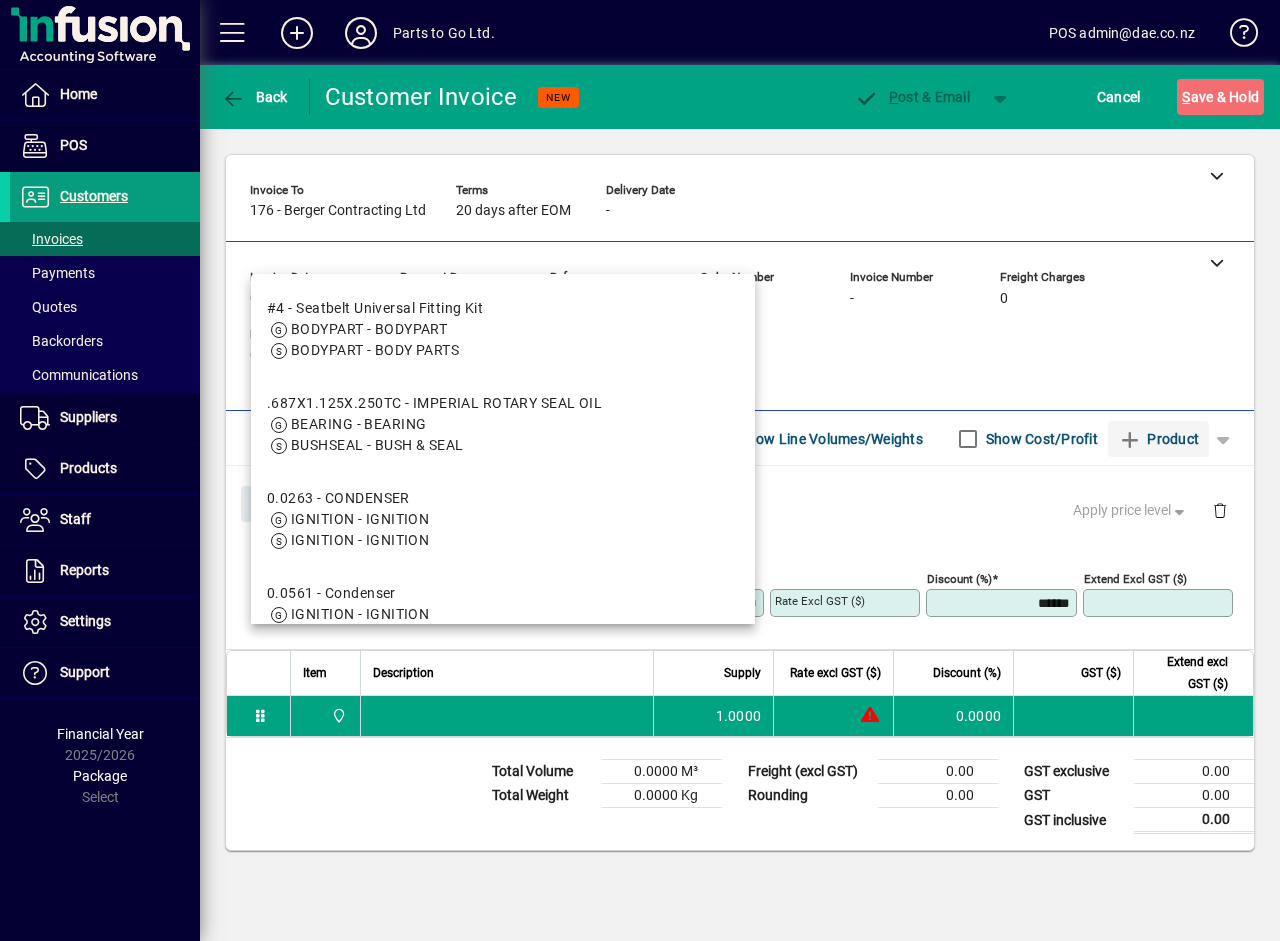 scroll, scrollTop: 0, scrollLeft: 0, axis: both 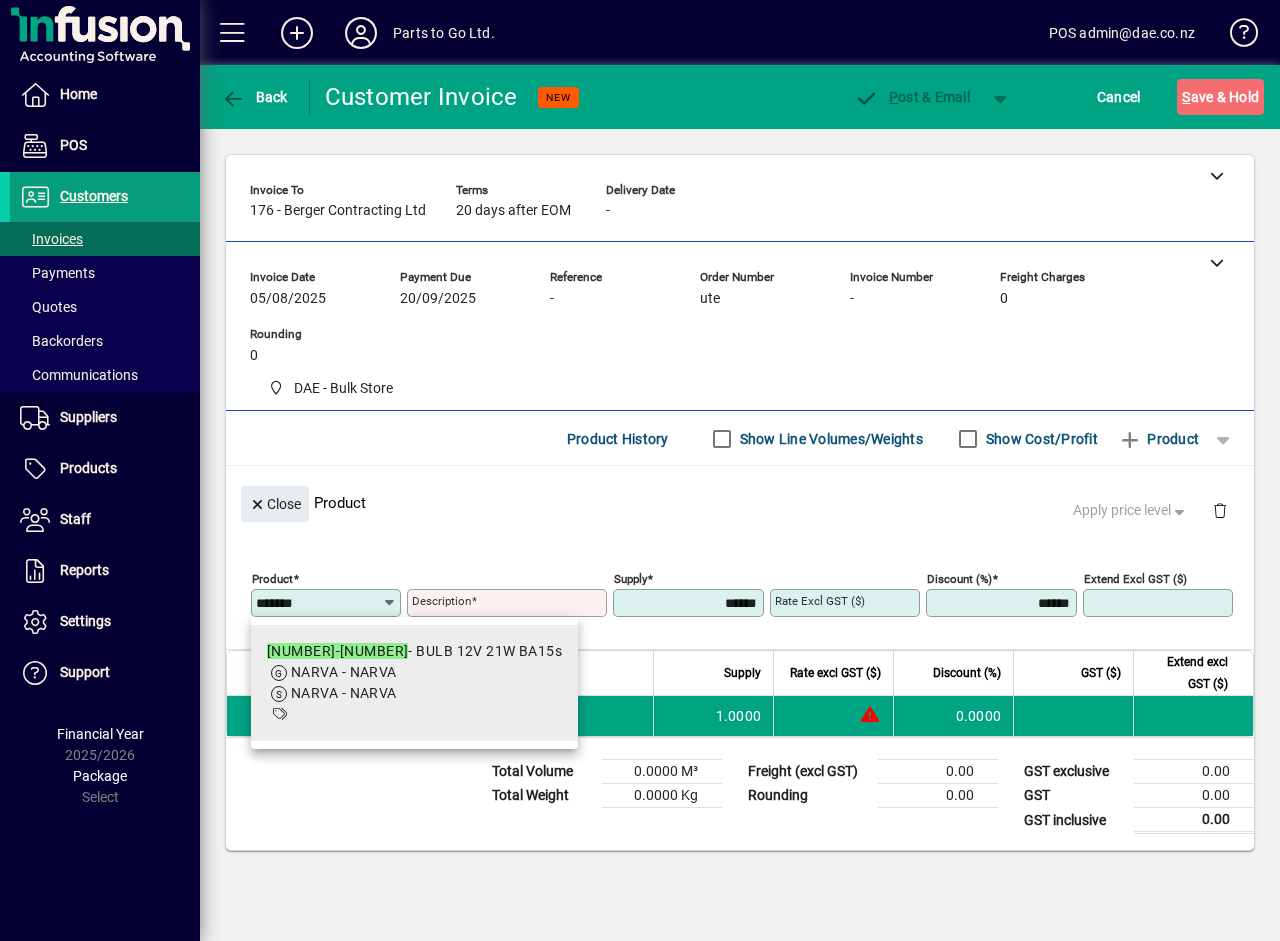type on "*******" 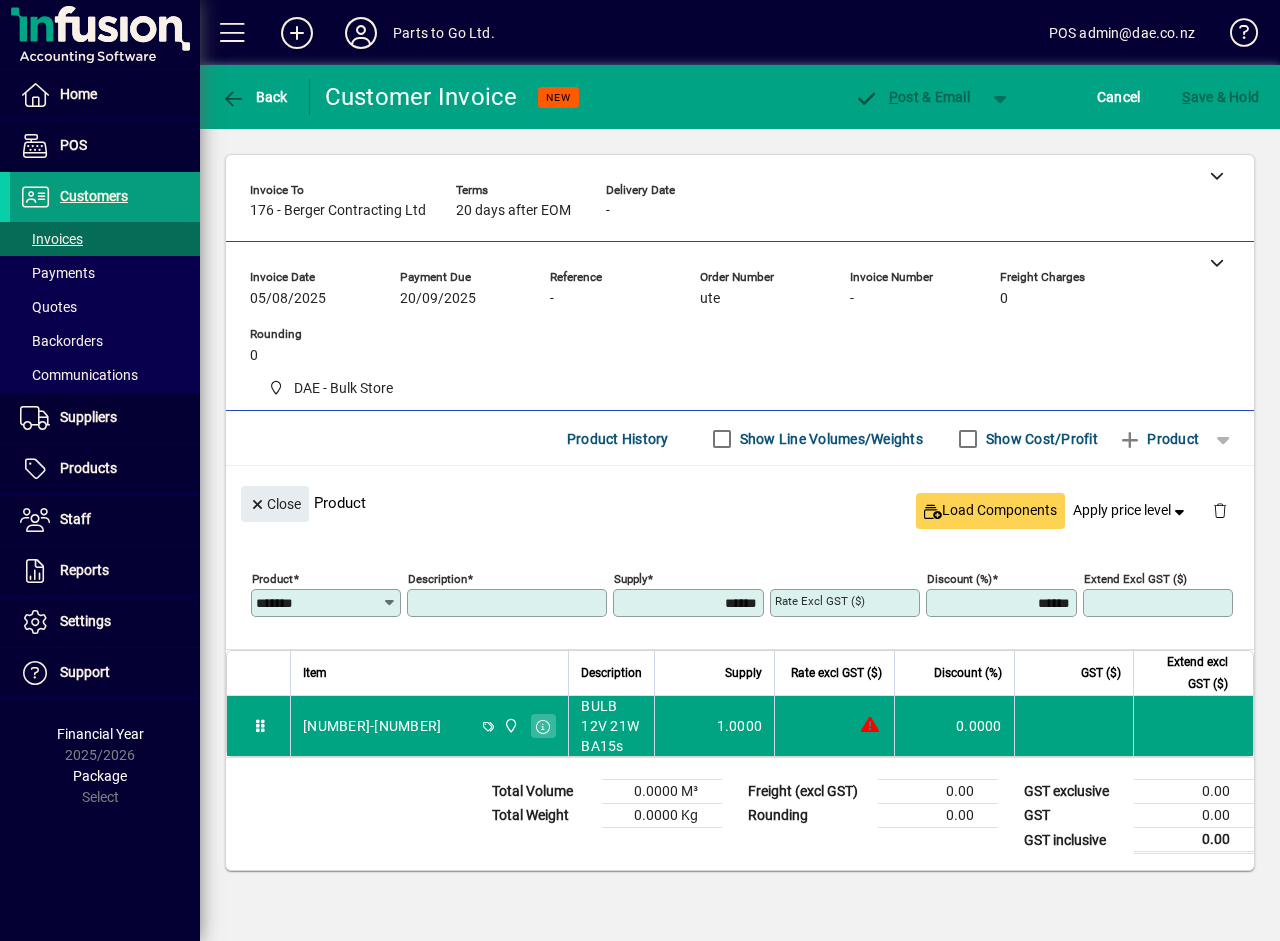 type on "**********" 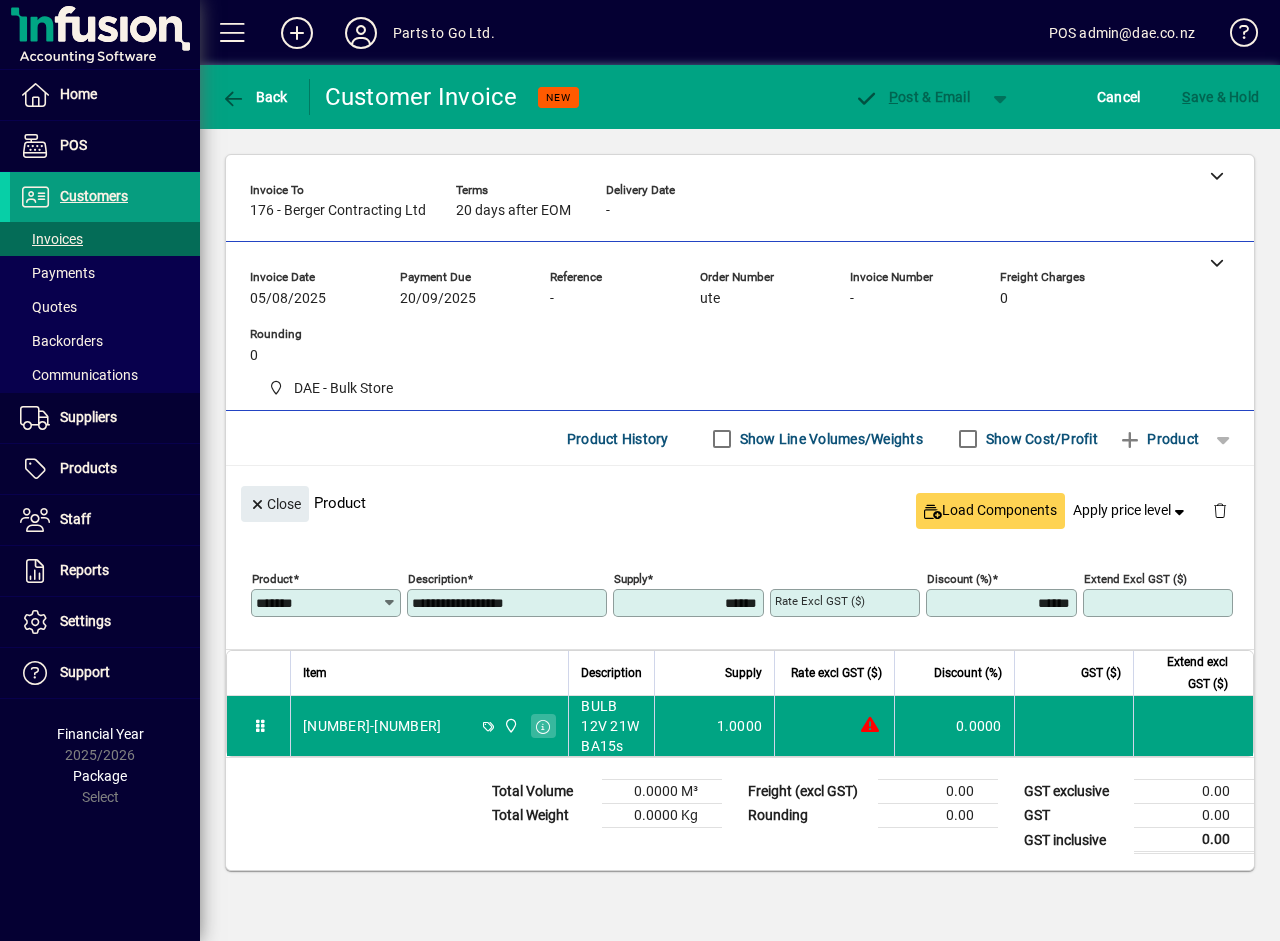 type on "******" 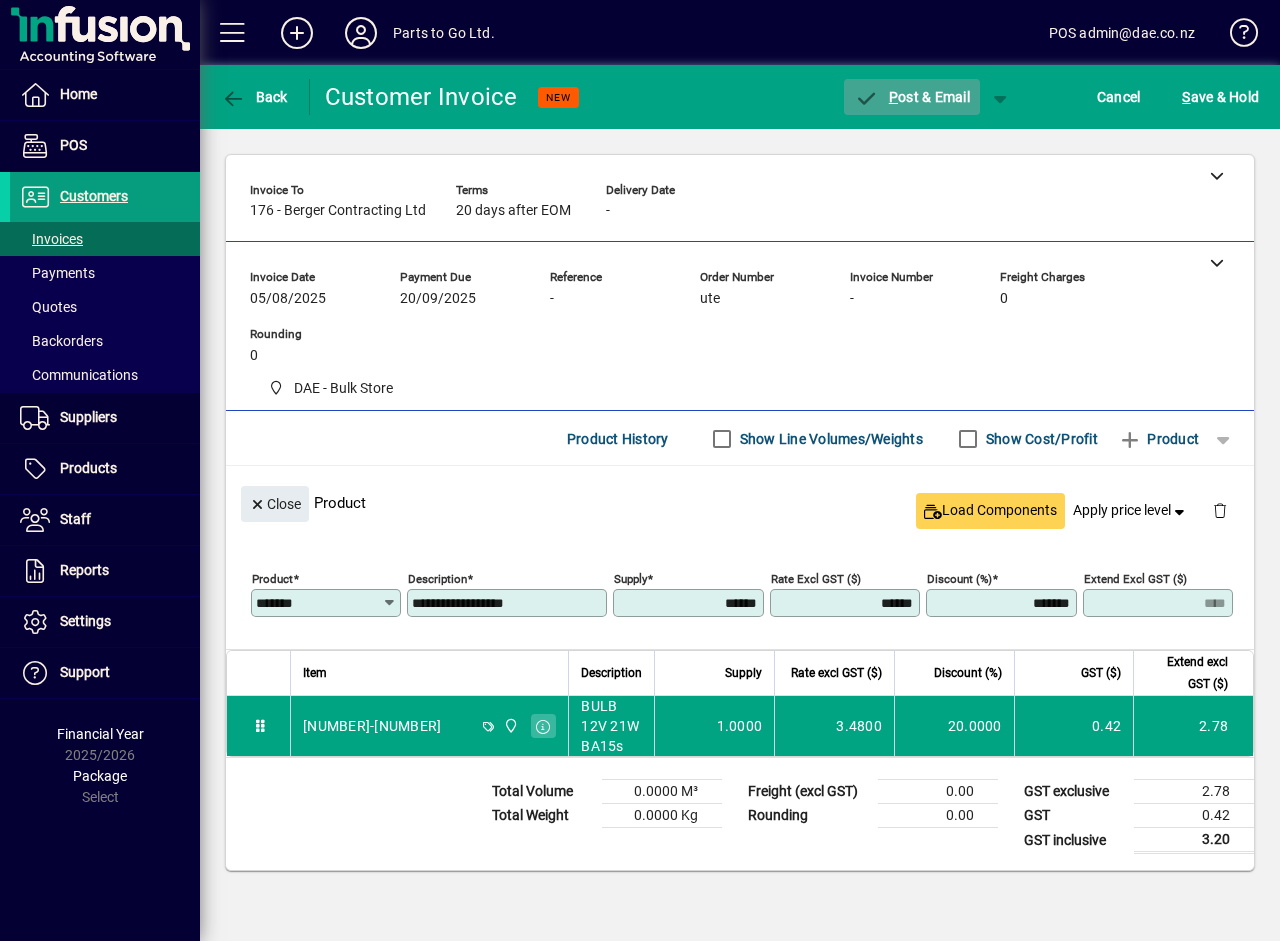 click on "P ost & Email" 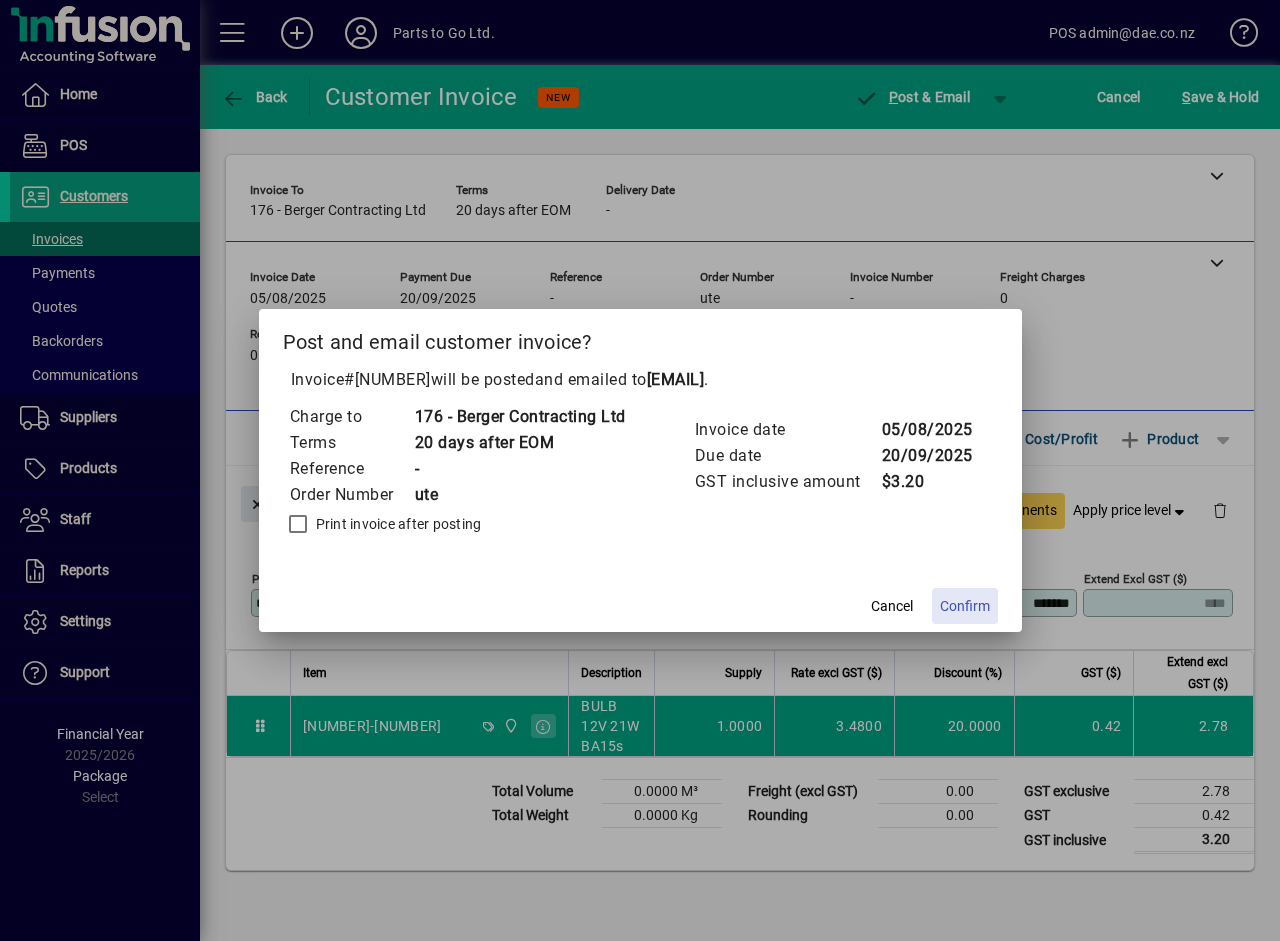 click on "Confirm" 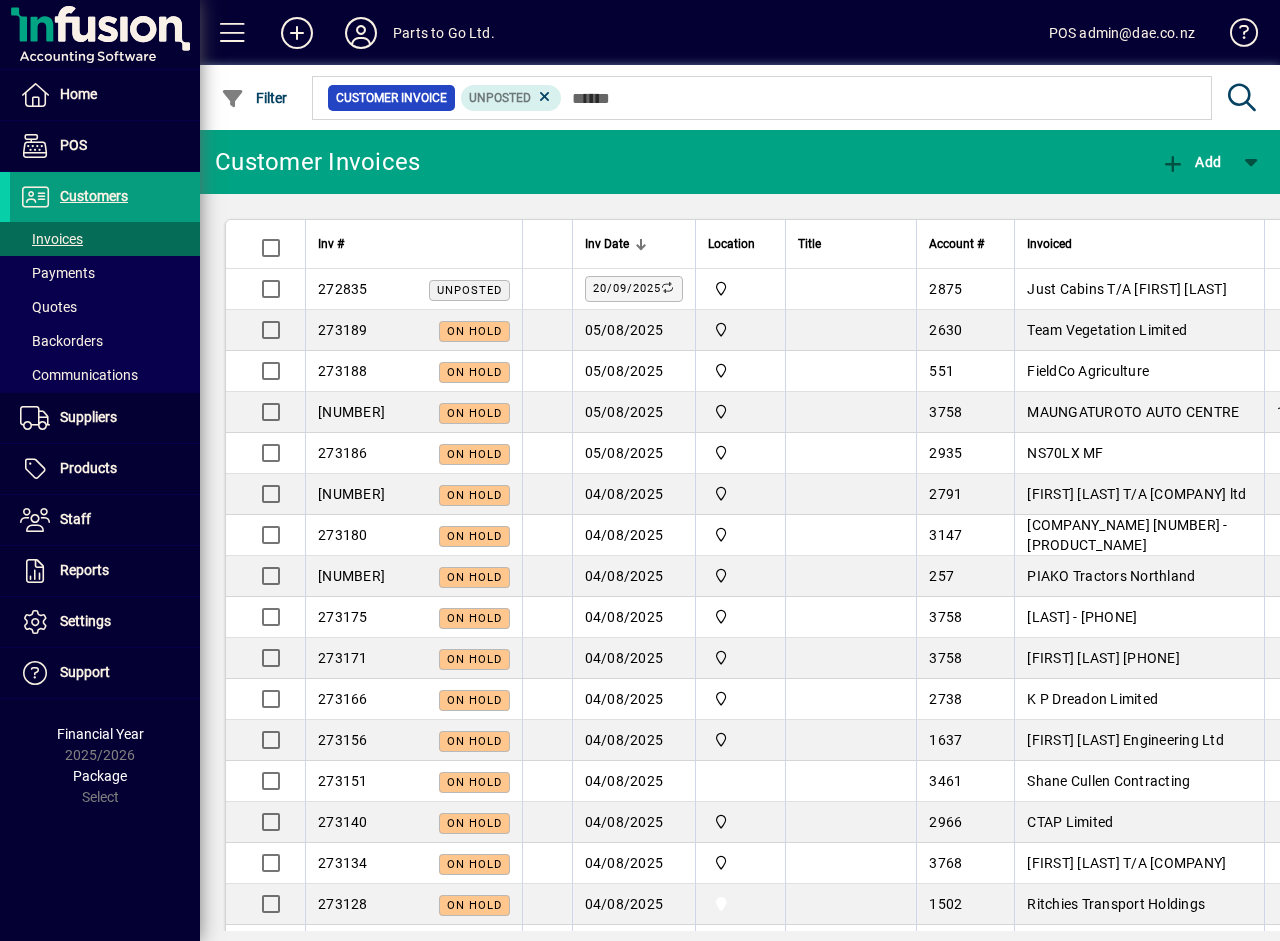 scroll, scrollTop: 0, scrollLeft: 0, axis: both 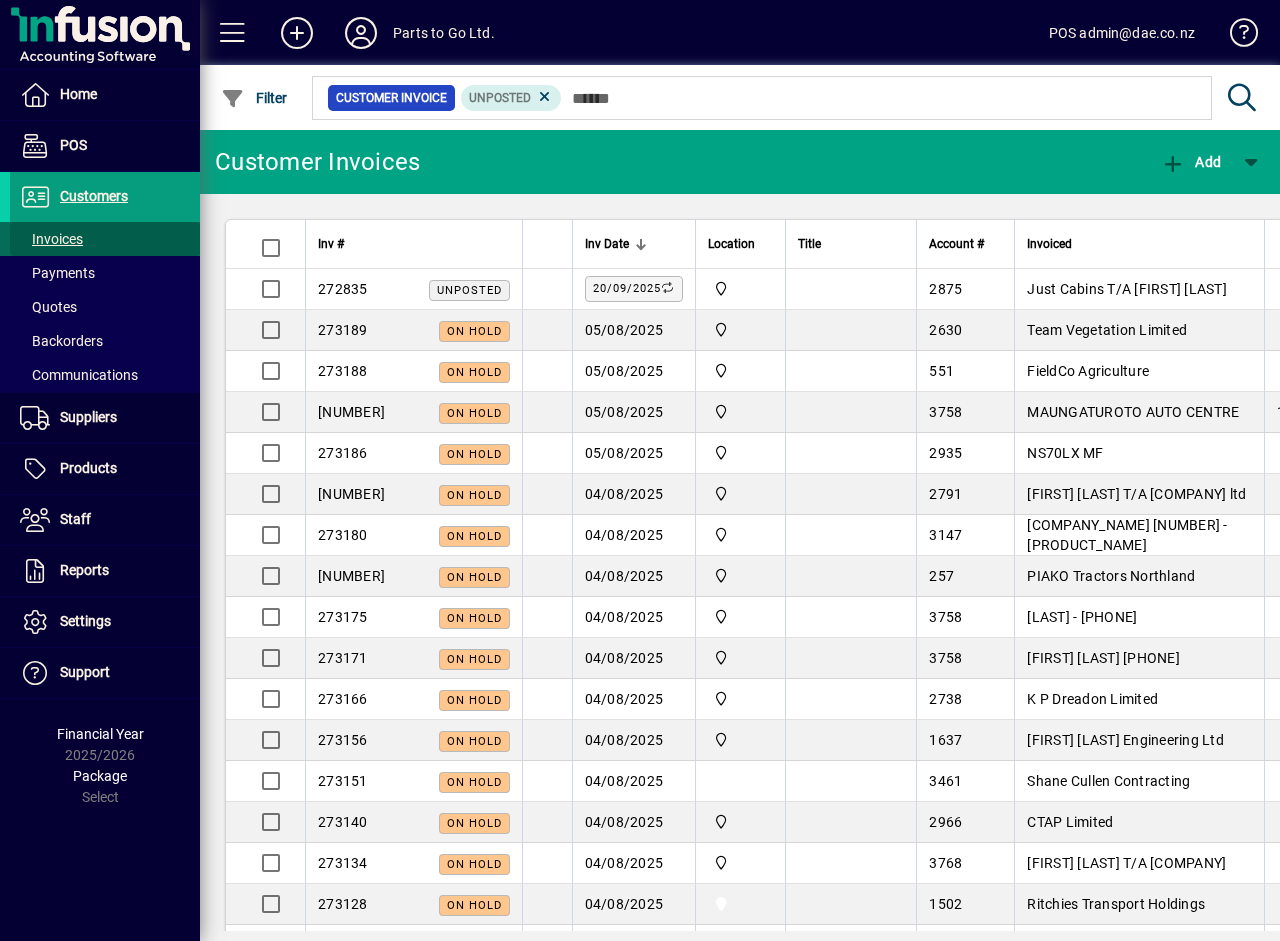 click on "Invoices" at bounding box center (51, 239) 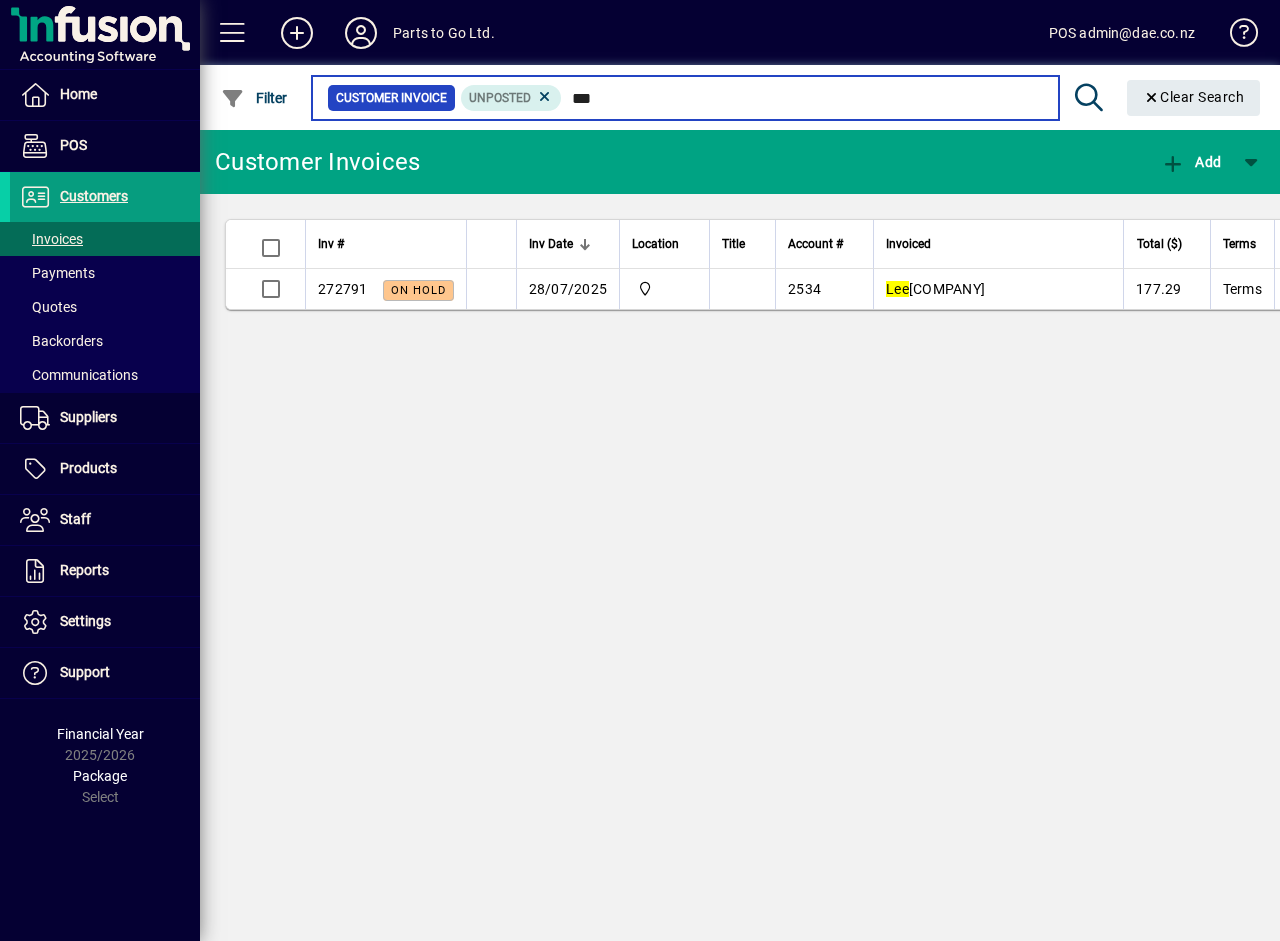 type on "***" 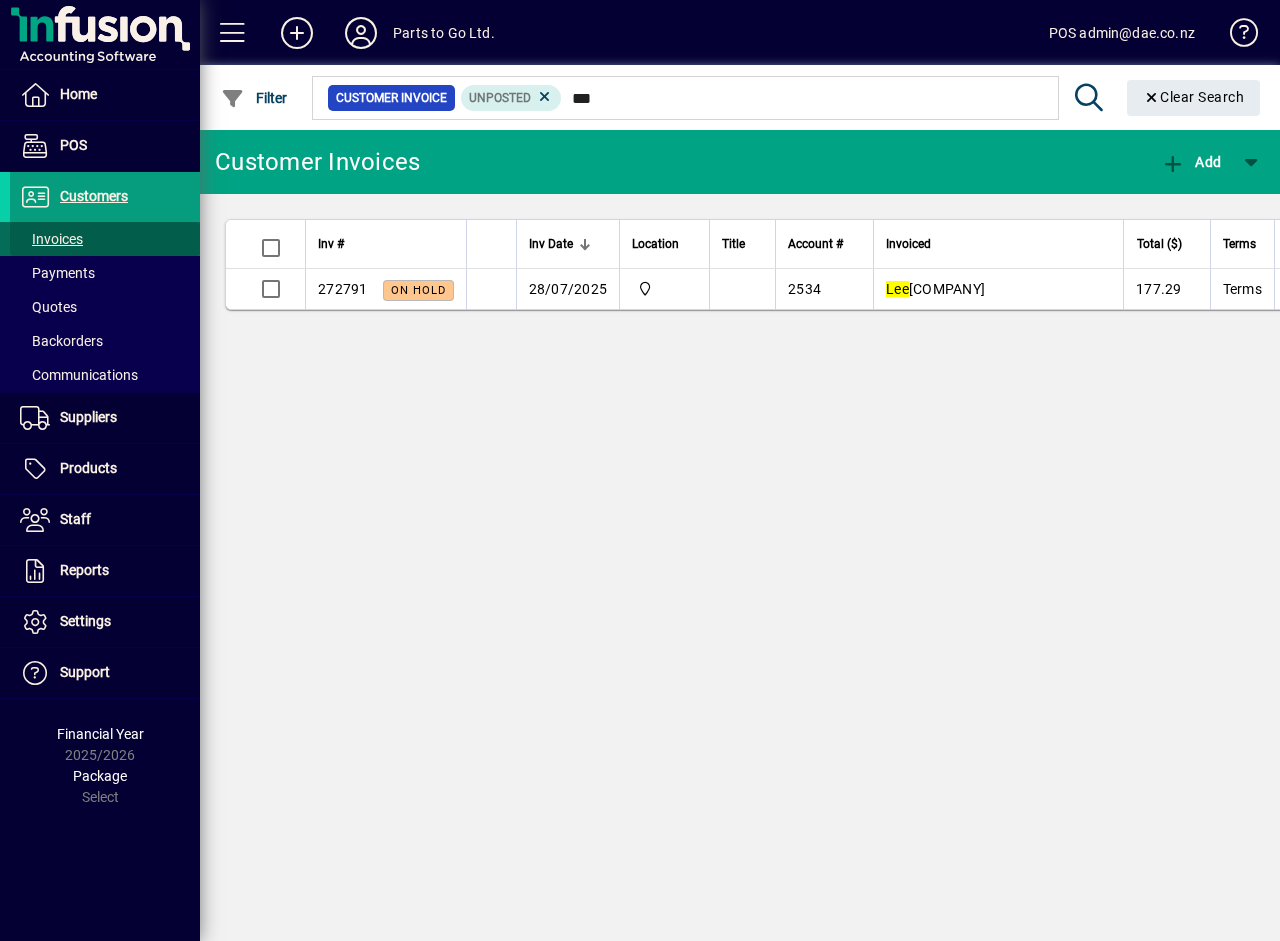 click on "Invoices" at bounding box center (51, 239) 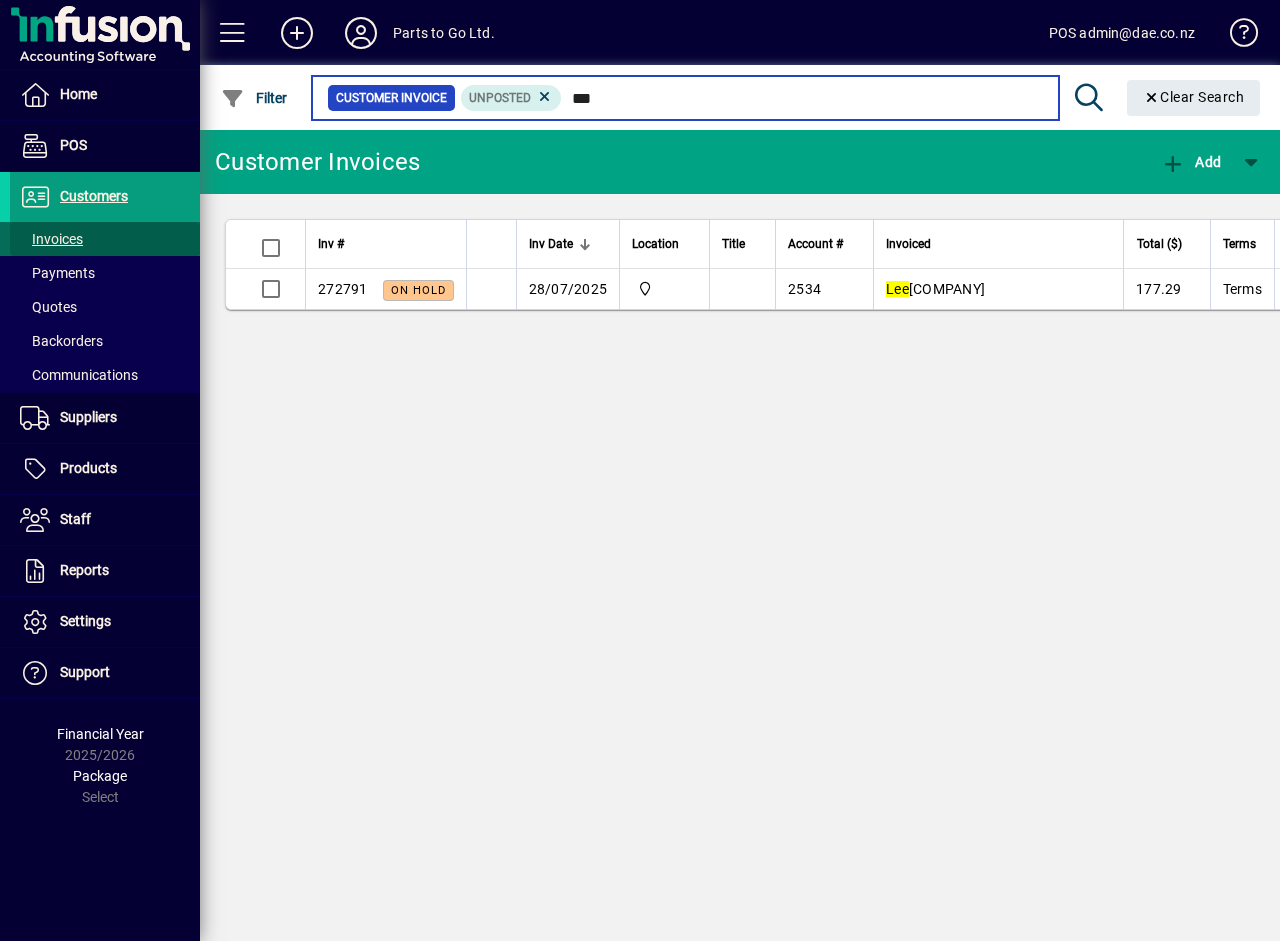 type 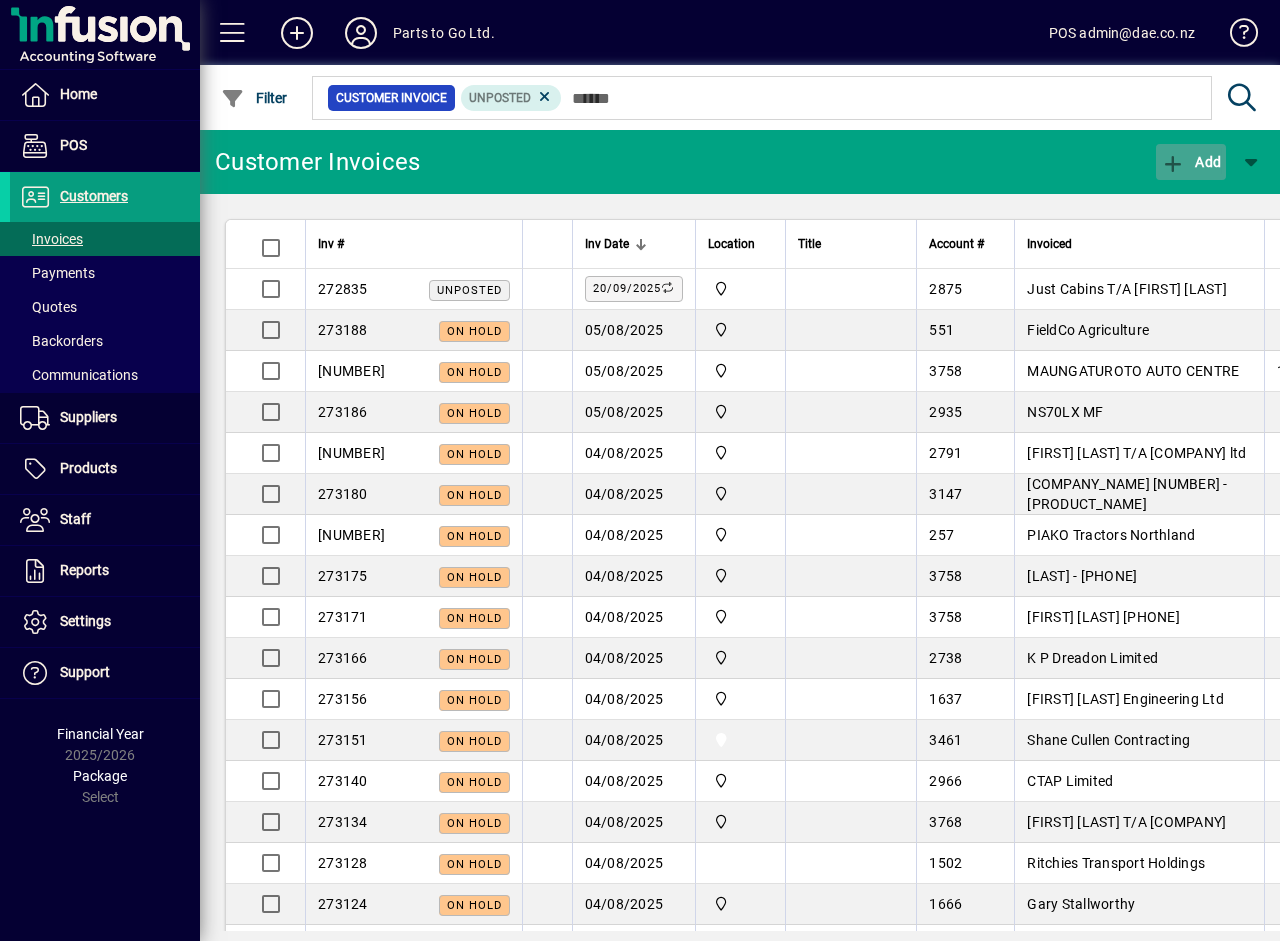 click on "Add" 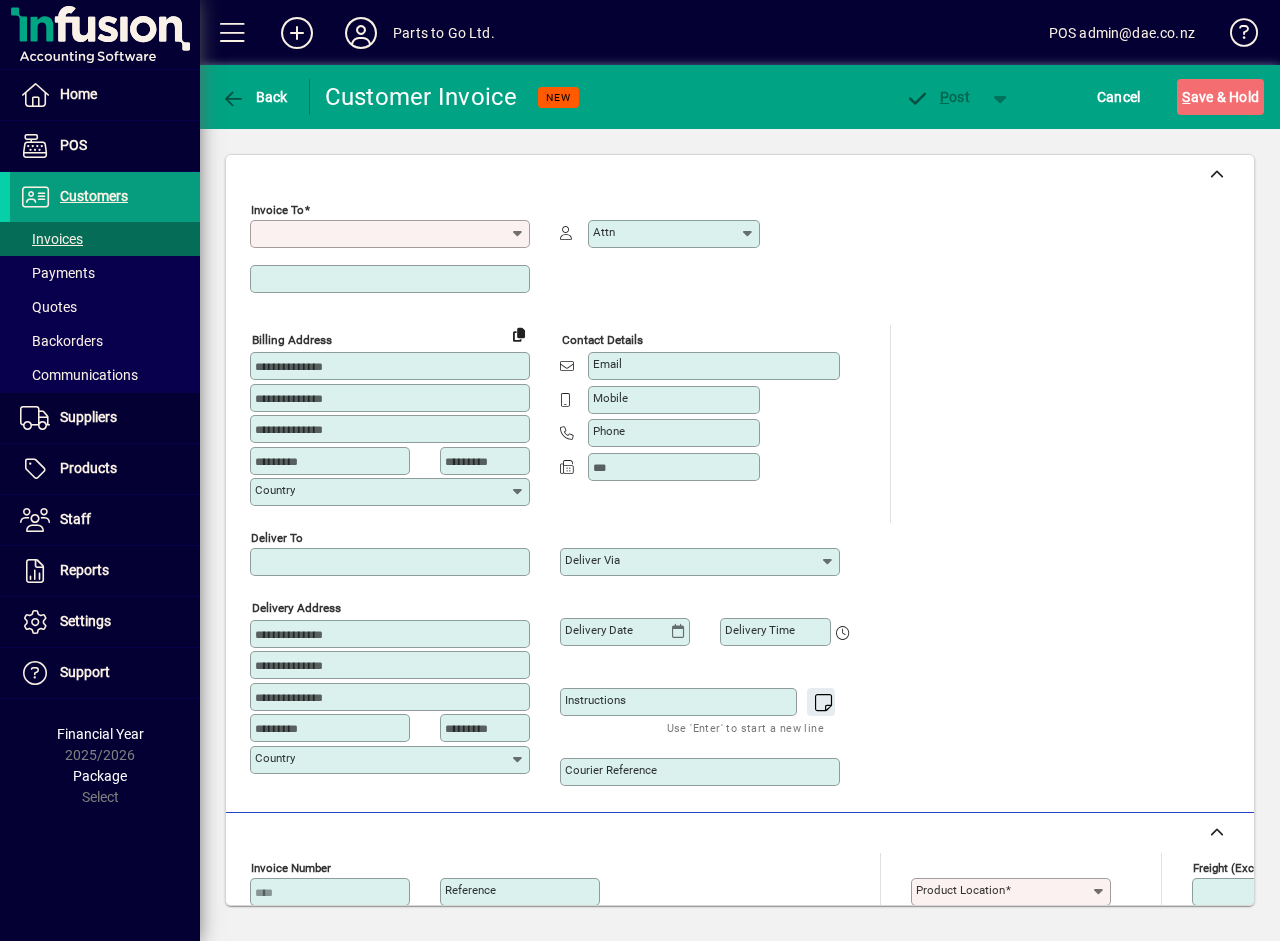 click on "Invoice To" at bounding box center [382, 234] 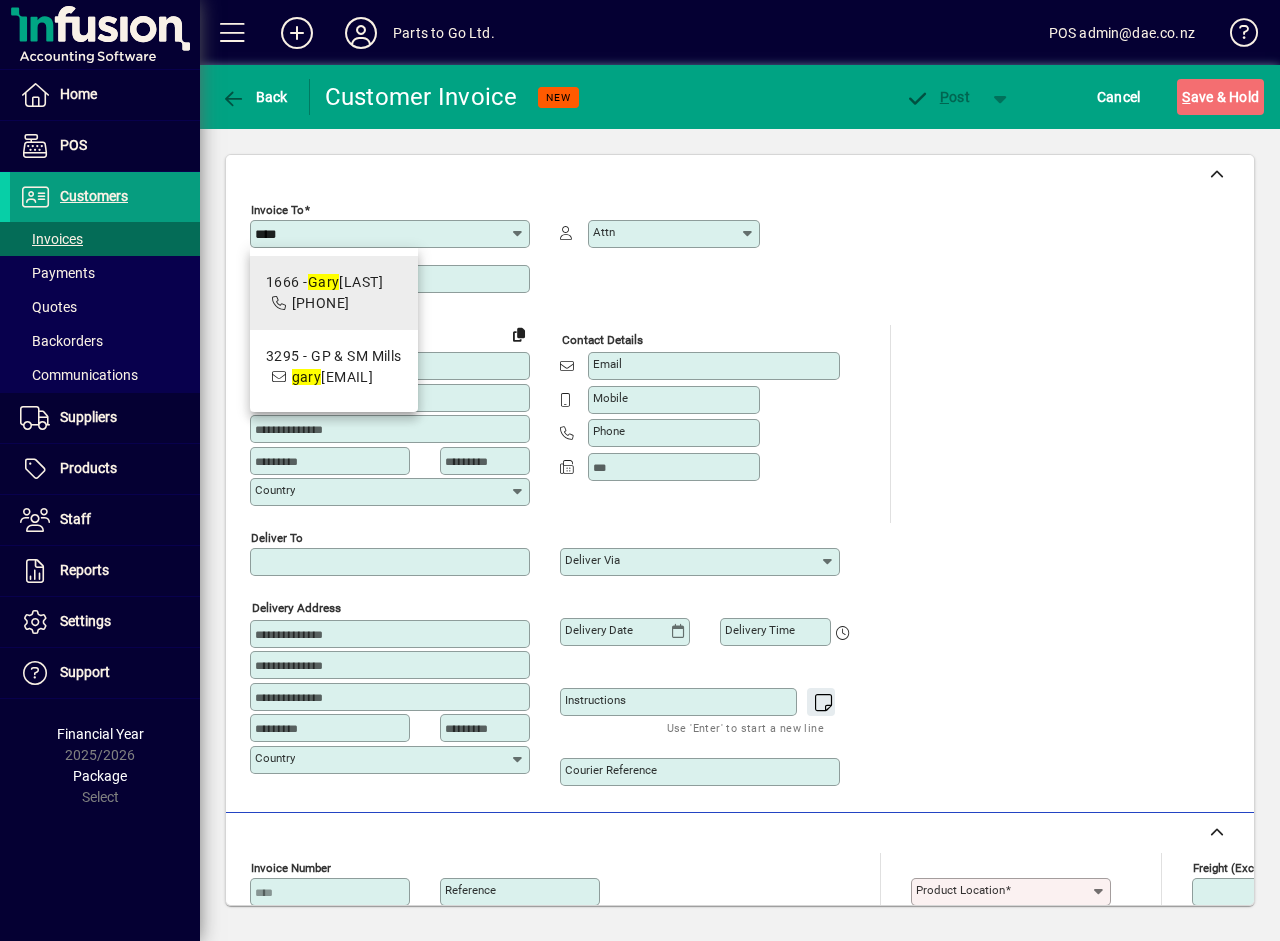 click on "094398418" at bounding box center (321, 303) 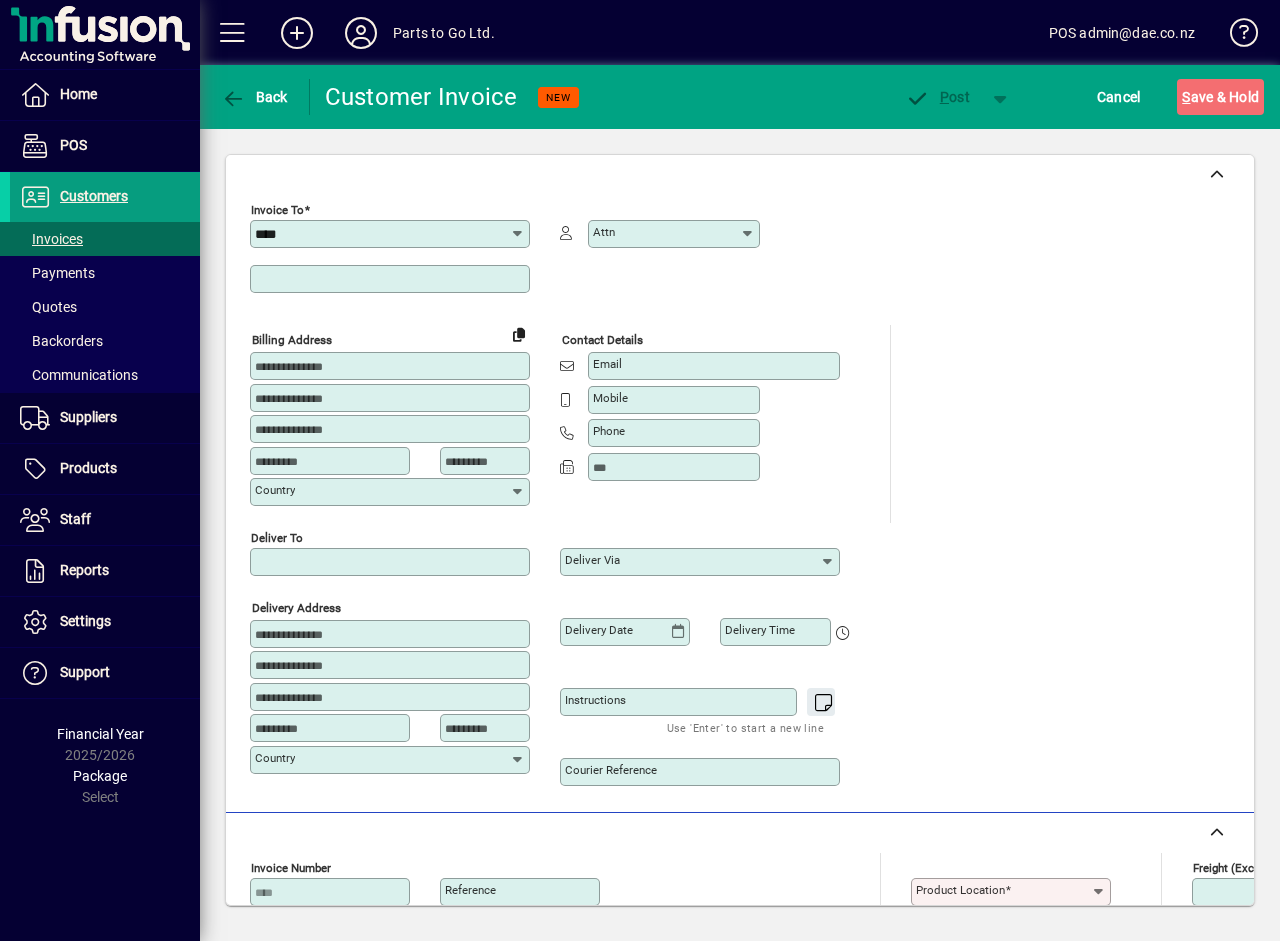 type on "**********" 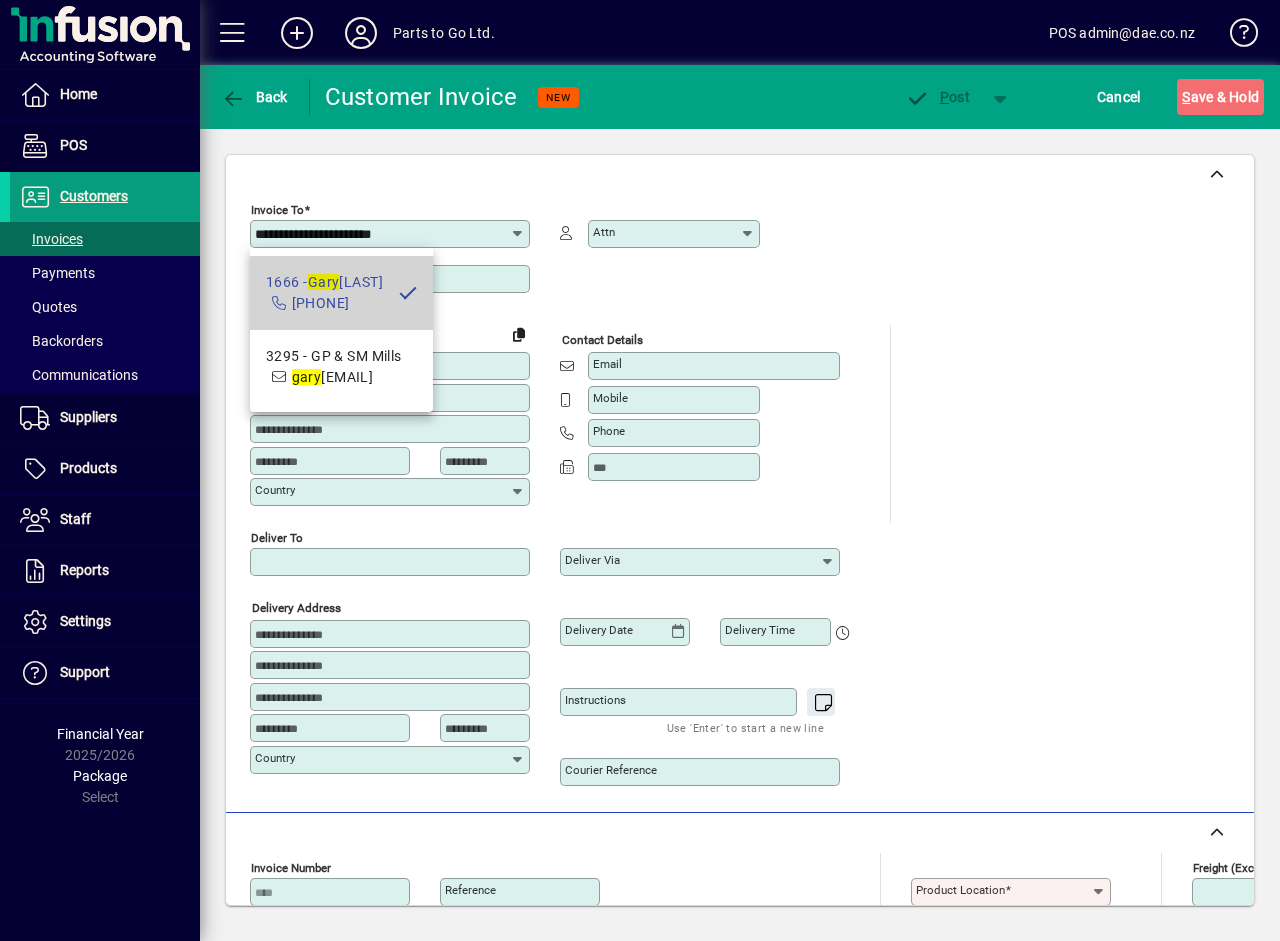 type on "**********" 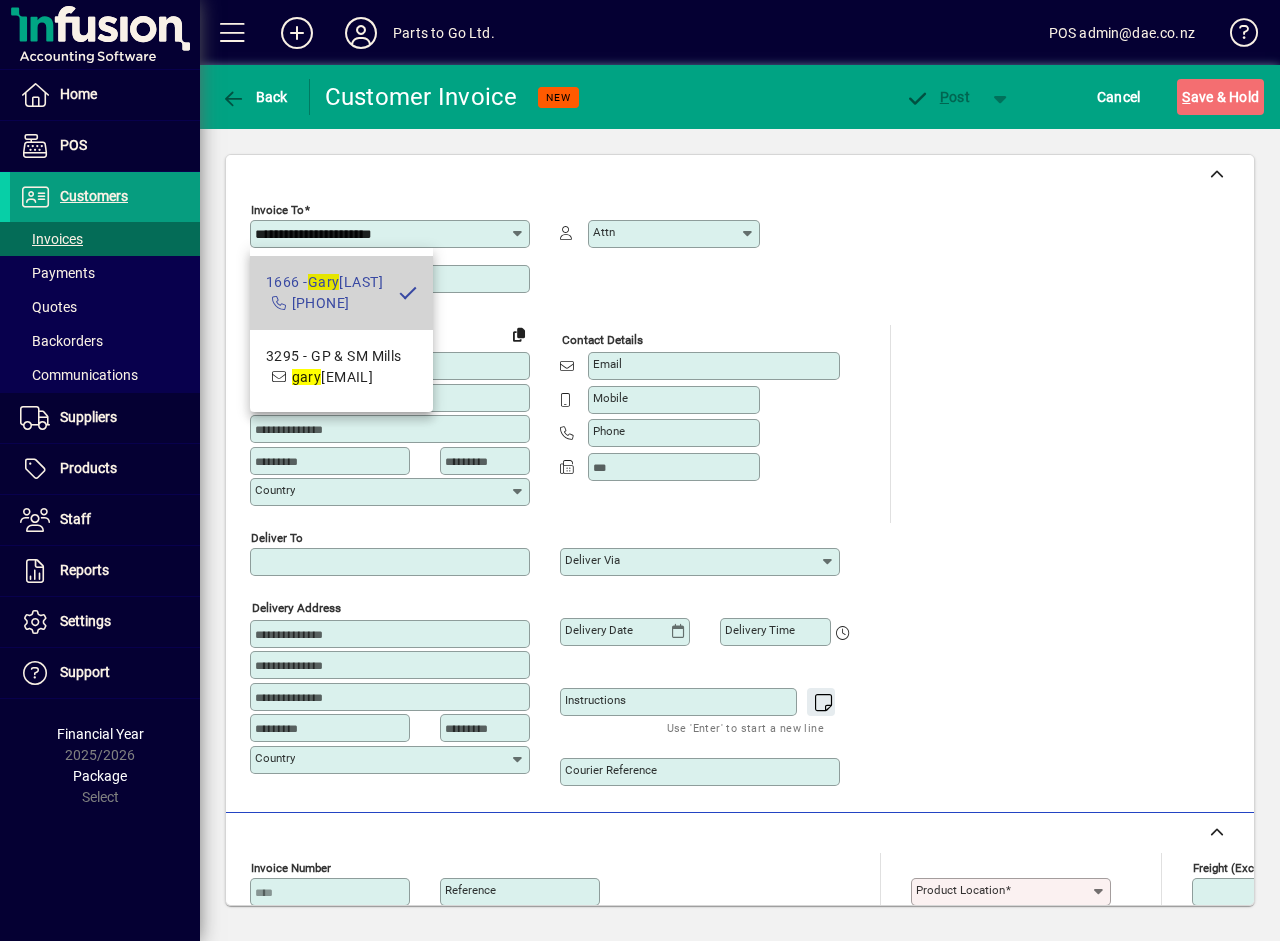 type on "**********" 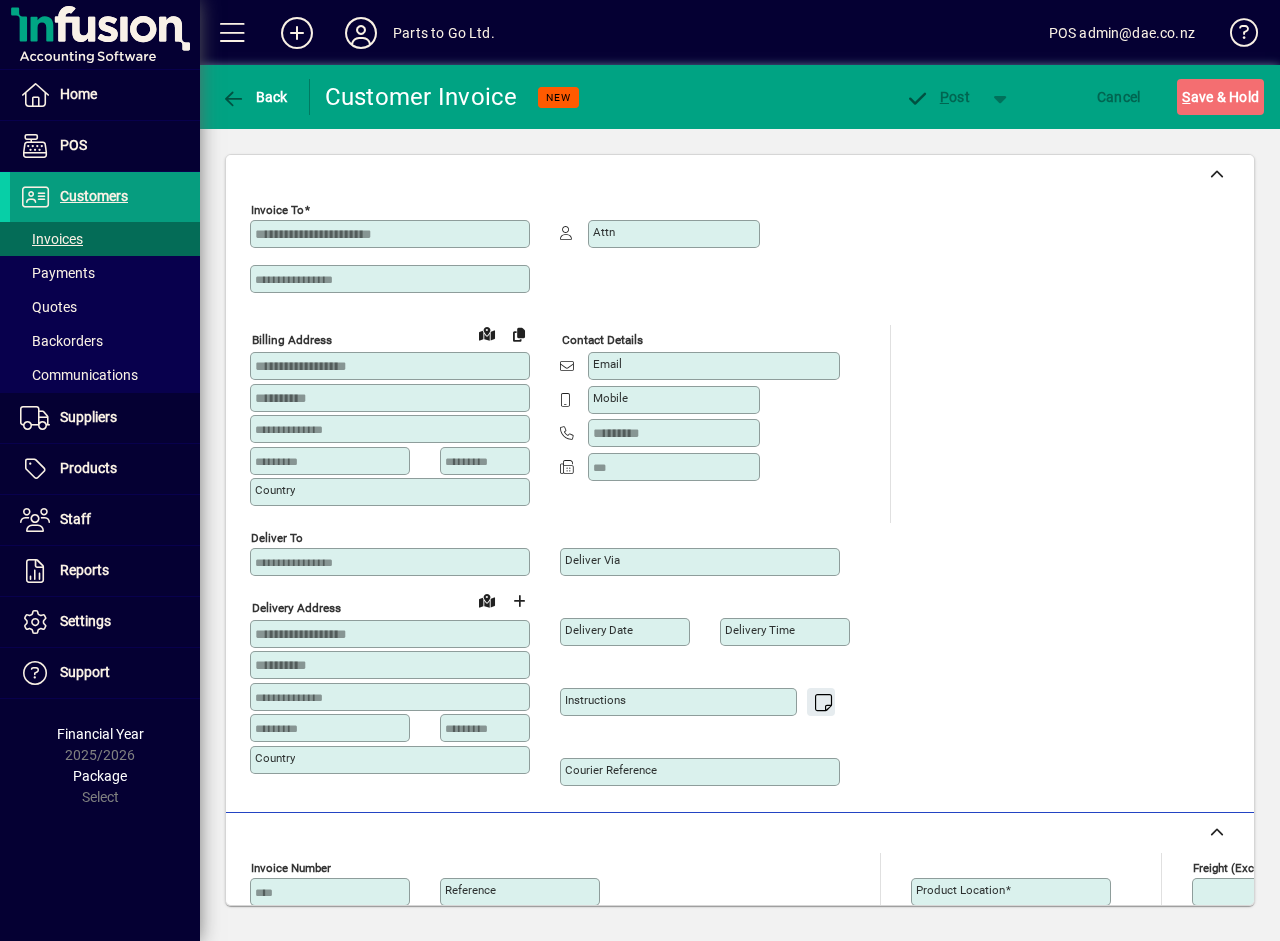 type on "**********" 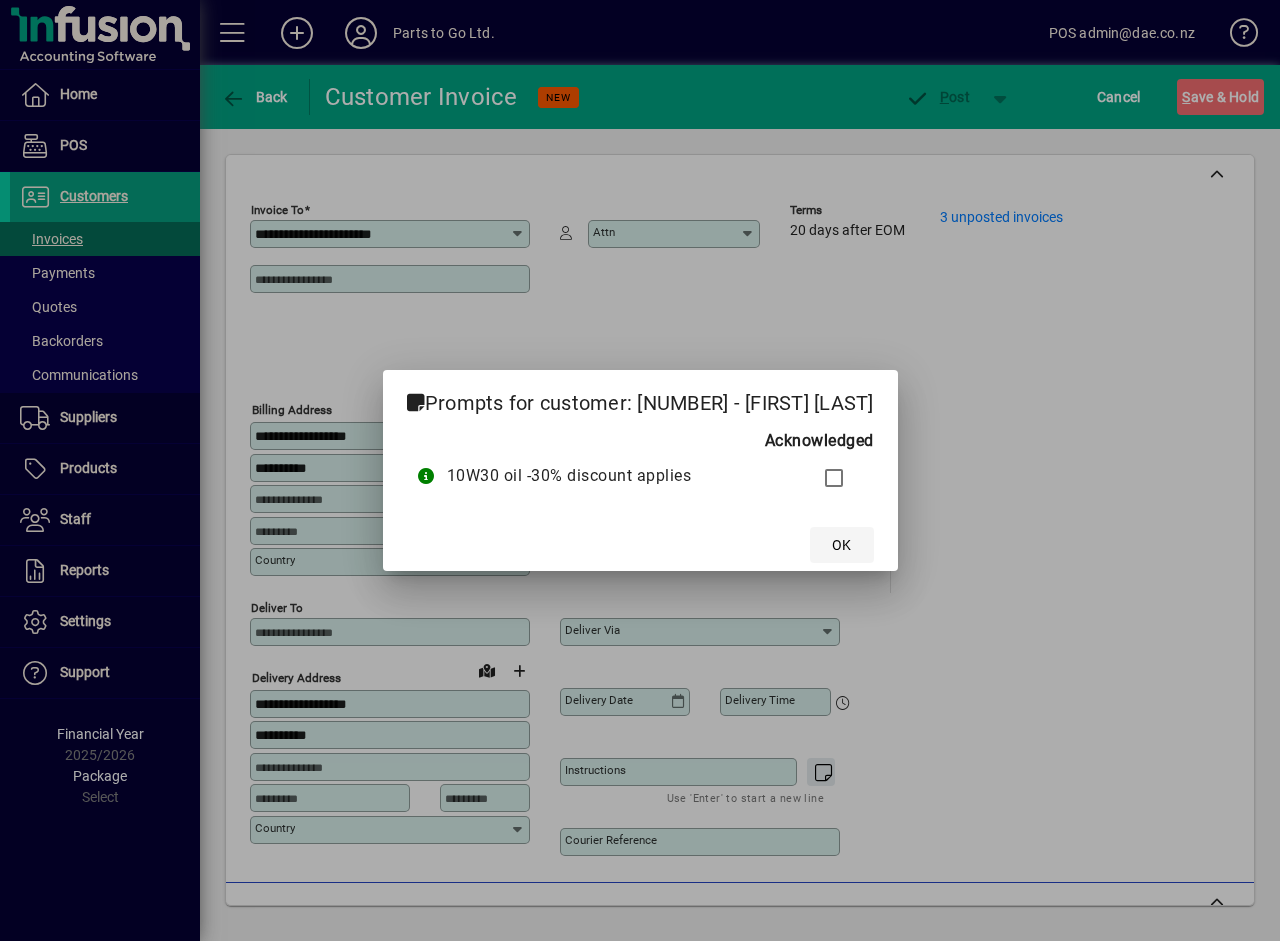 click on "OK" 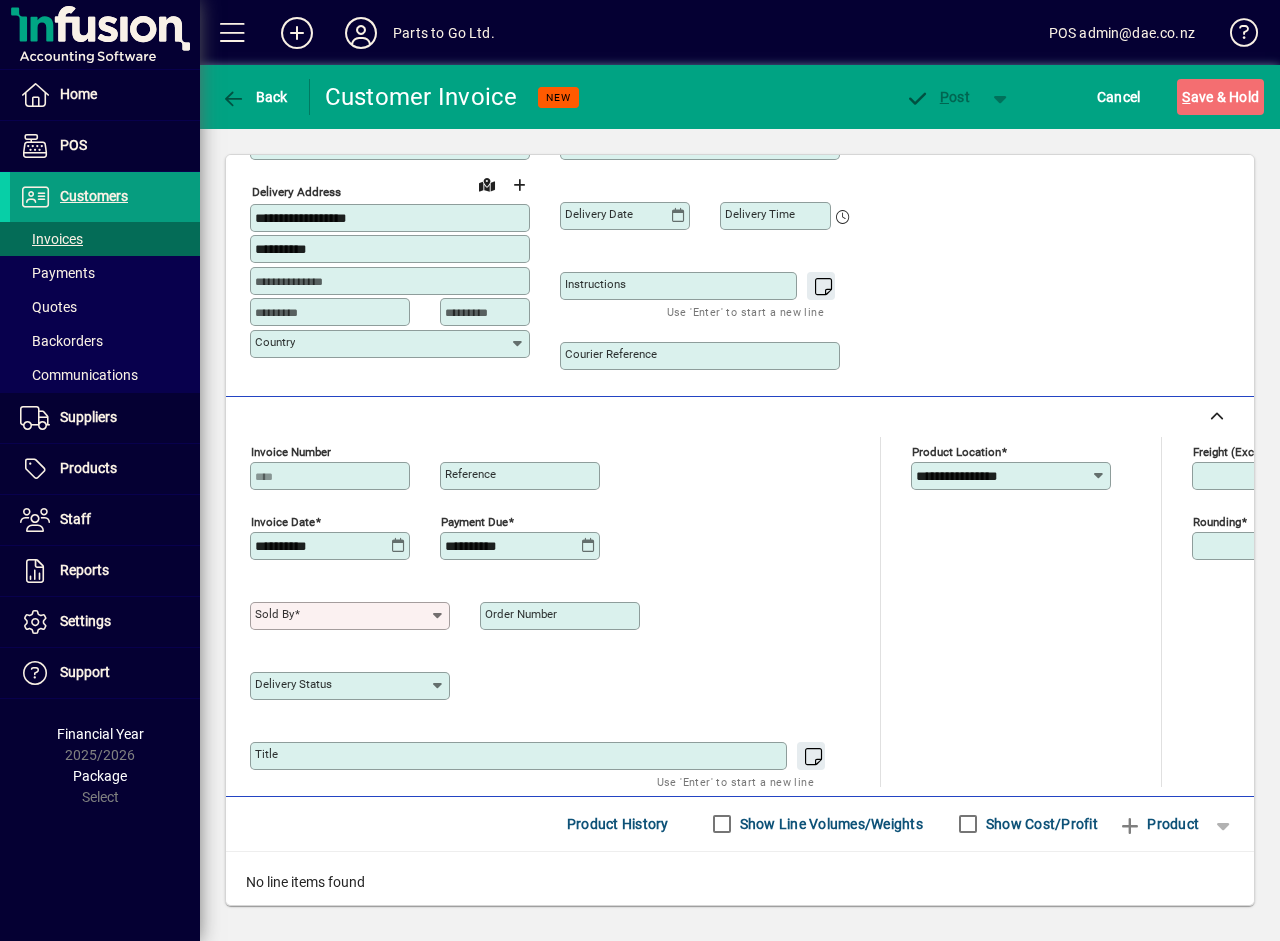 scroll, scrollTop: 500, scrollLeft: 0, axis: vertical 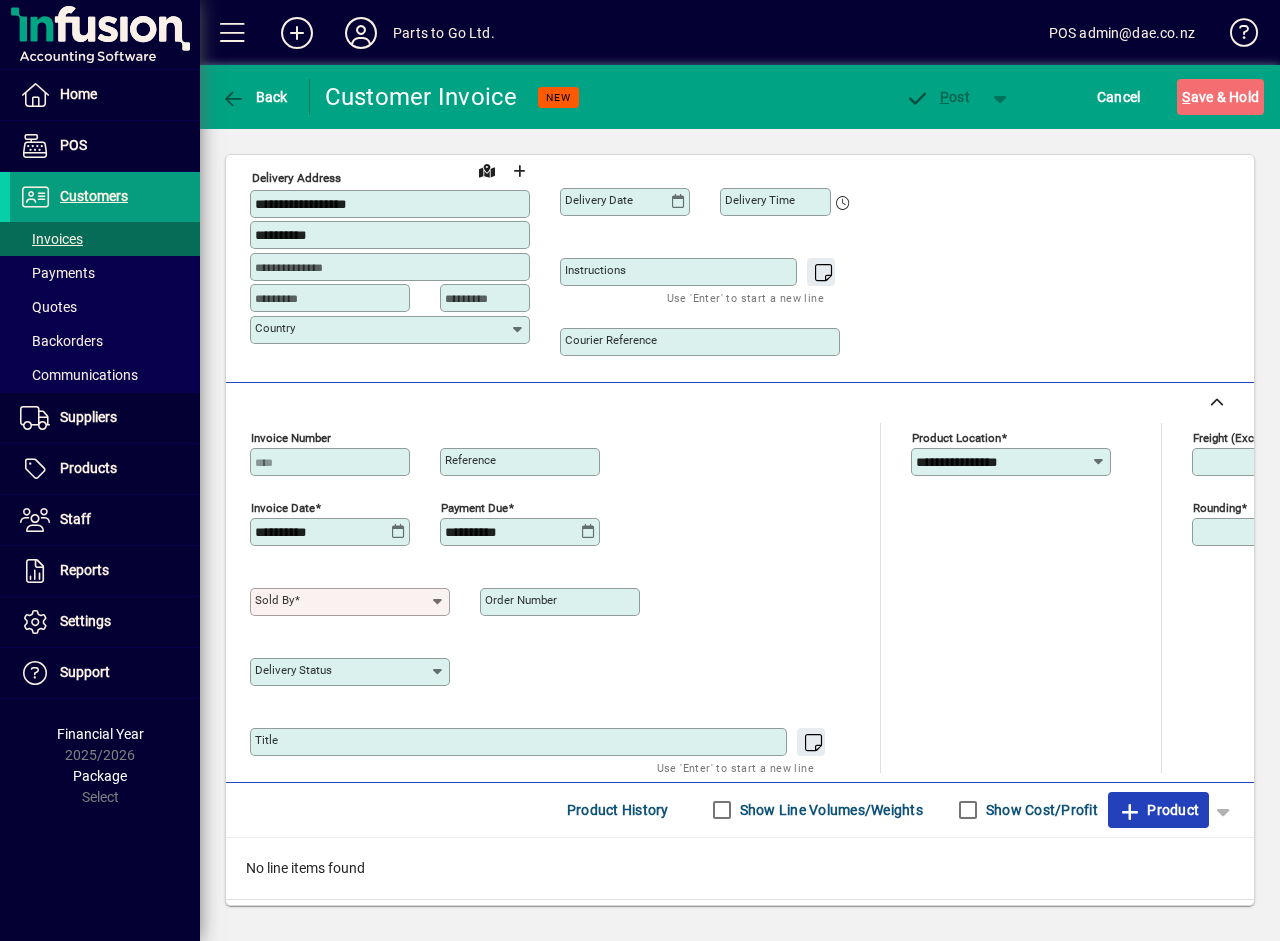 click on "Product" 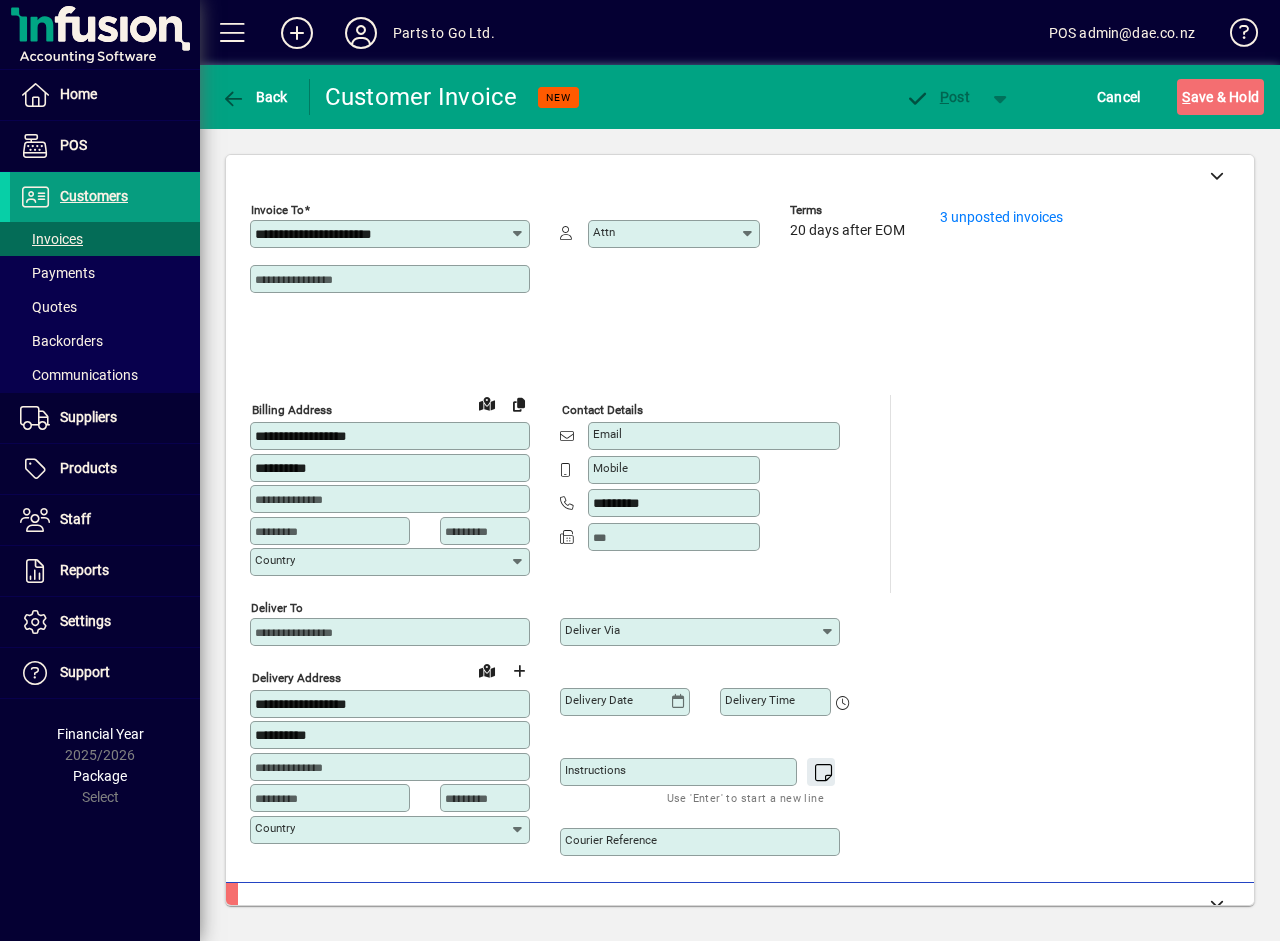 scroll, scrollTop: 0, scrollLeft: 0, axis: both 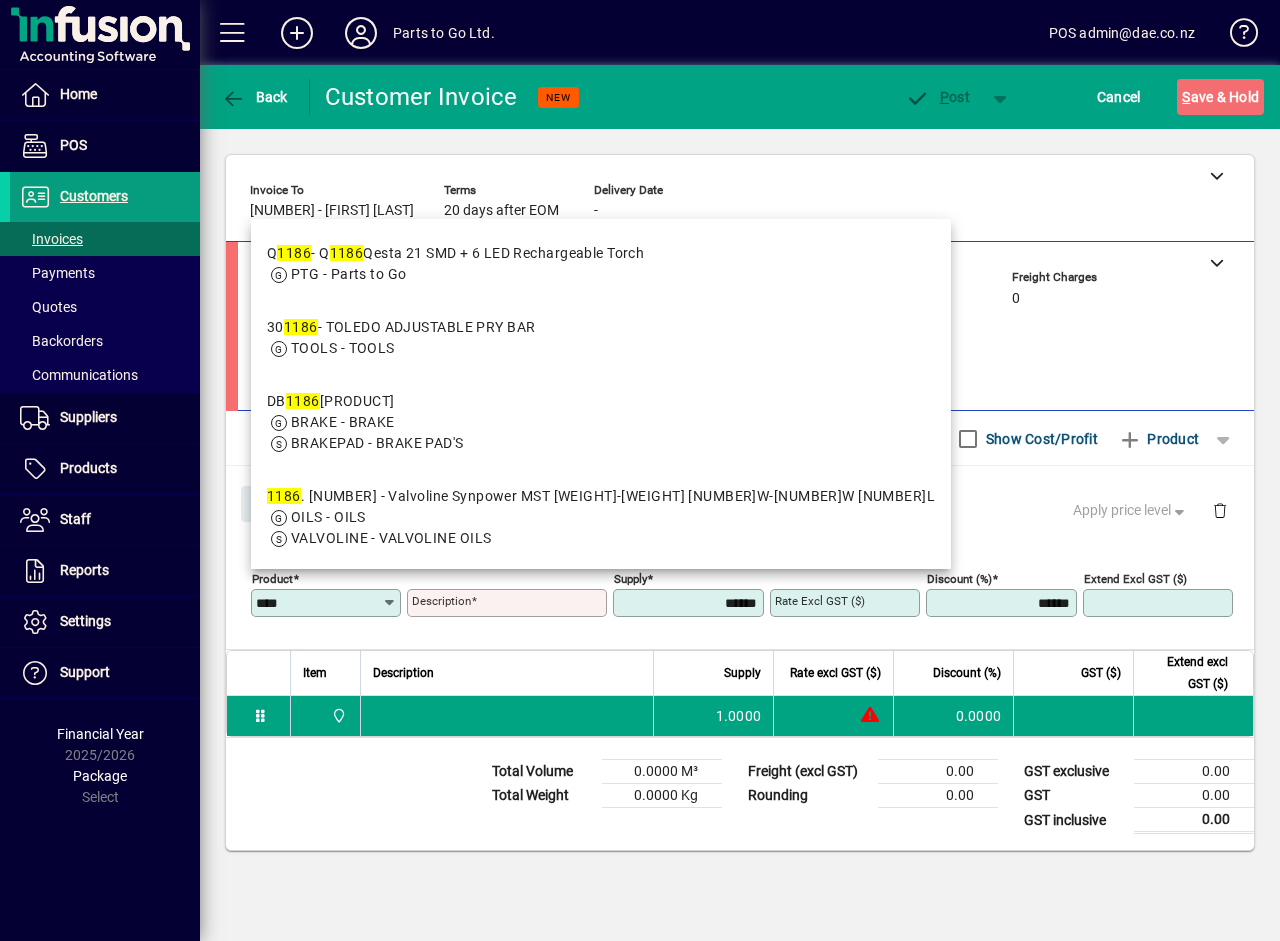 type on "****" 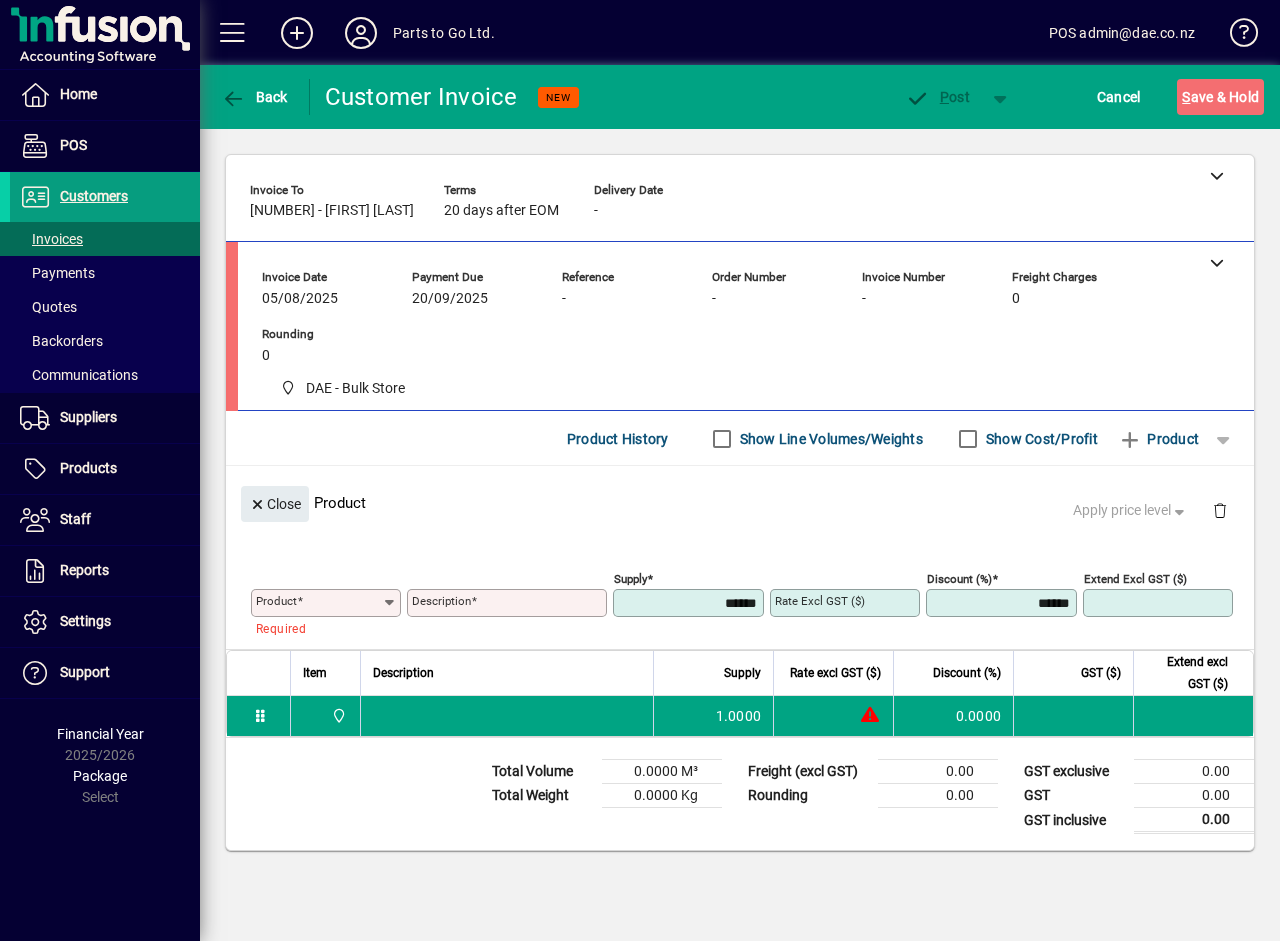 click on "Product" 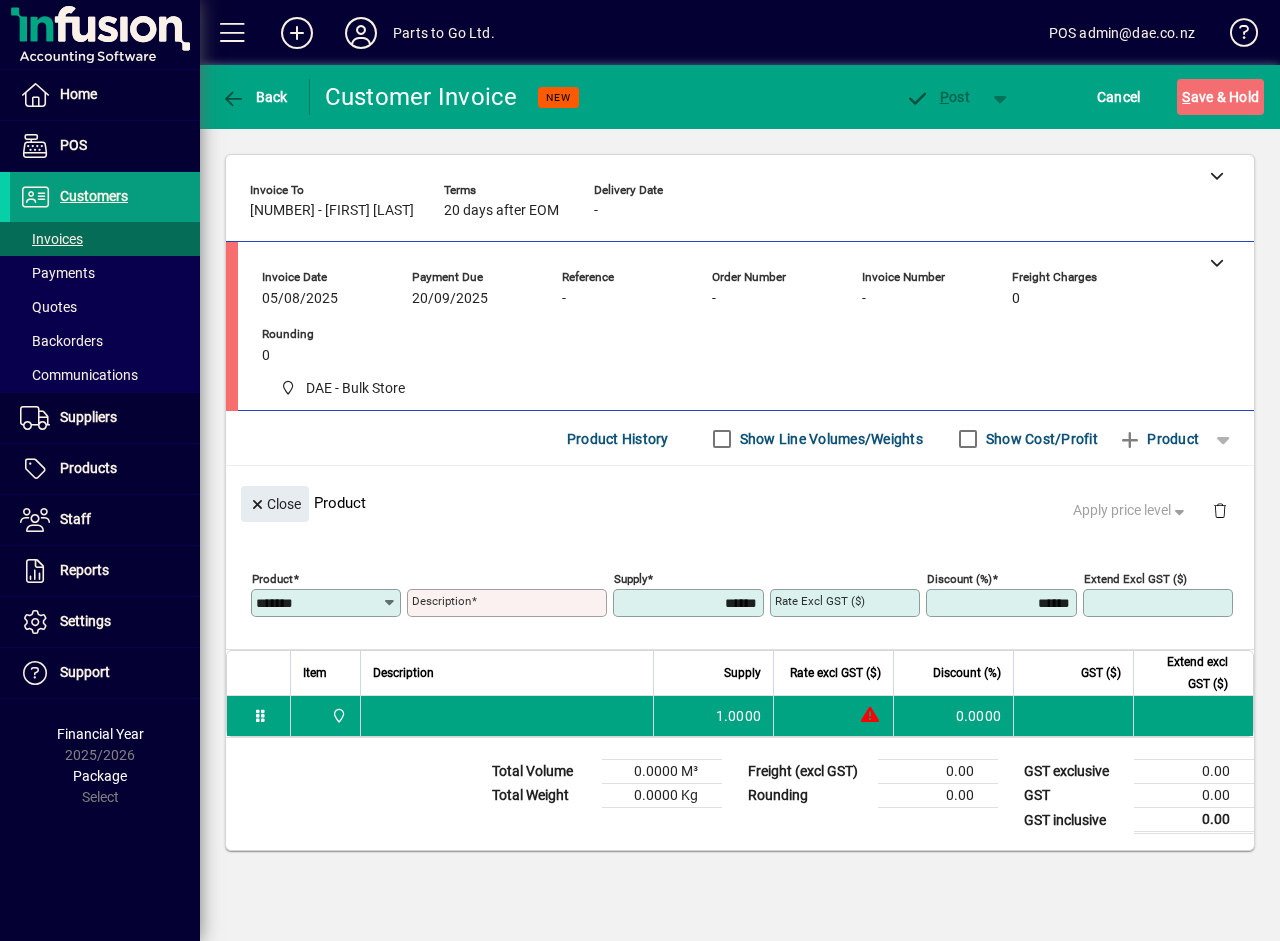 type on "*******" 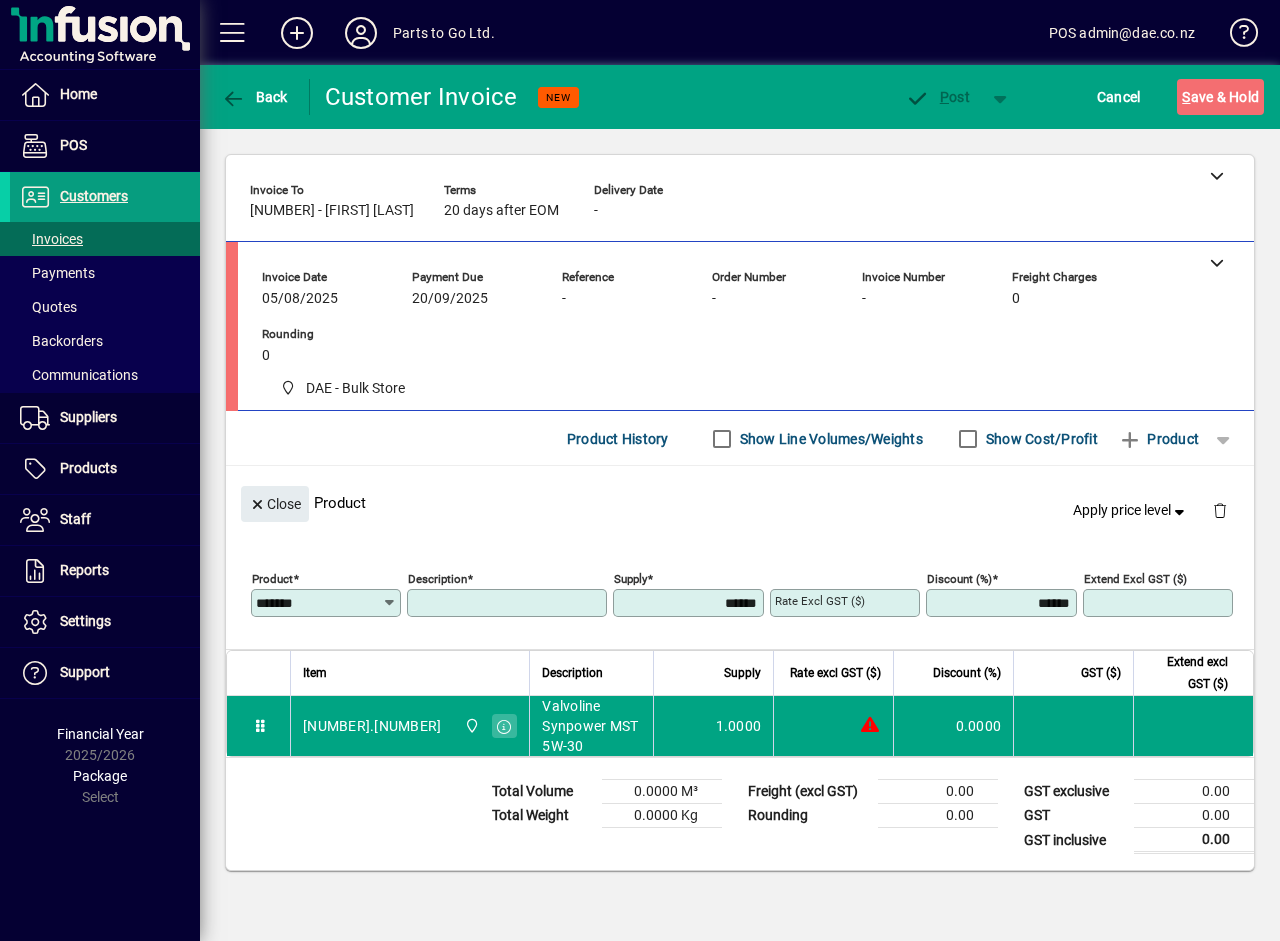 type on "**********" 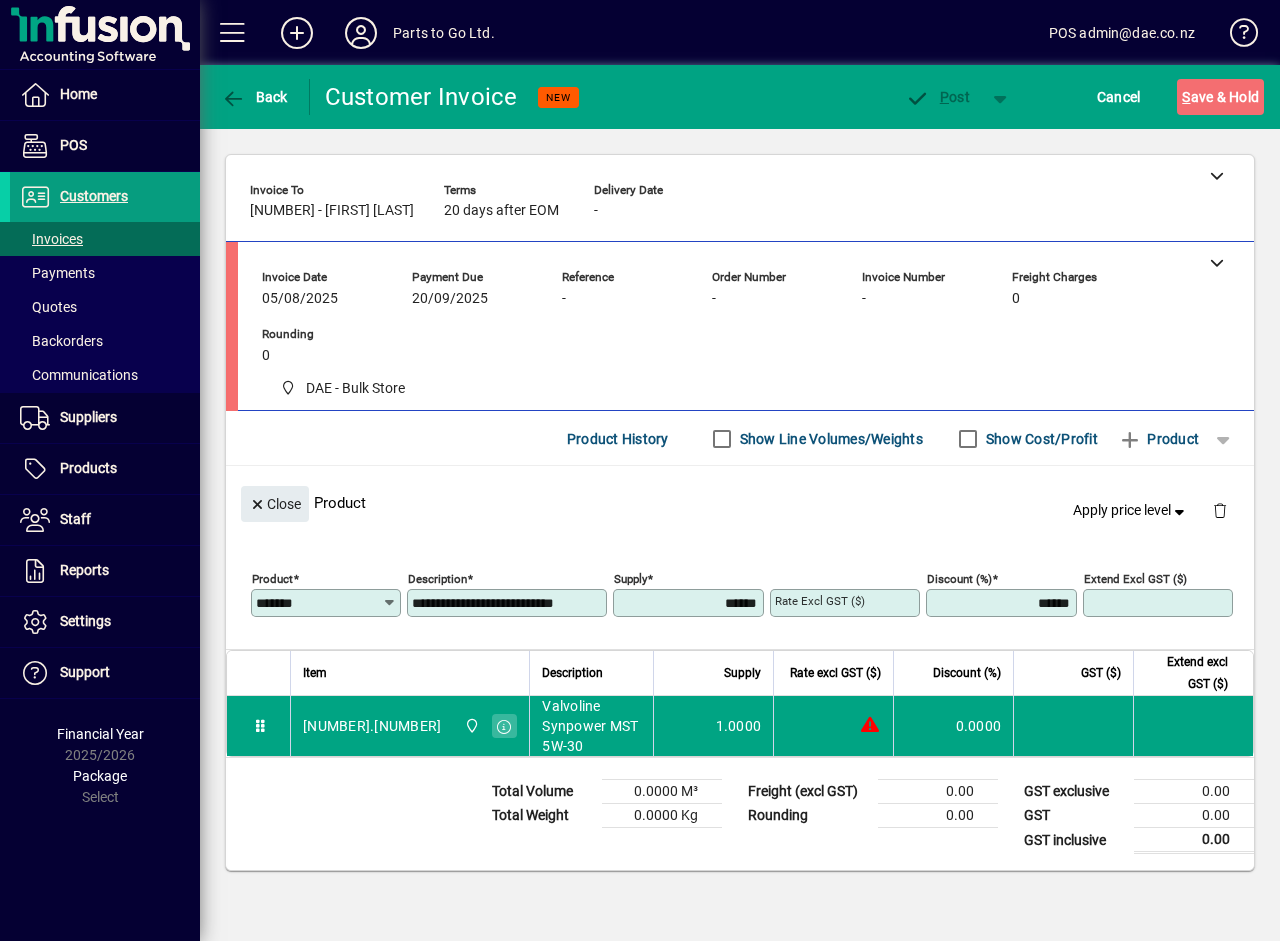 type on "********" 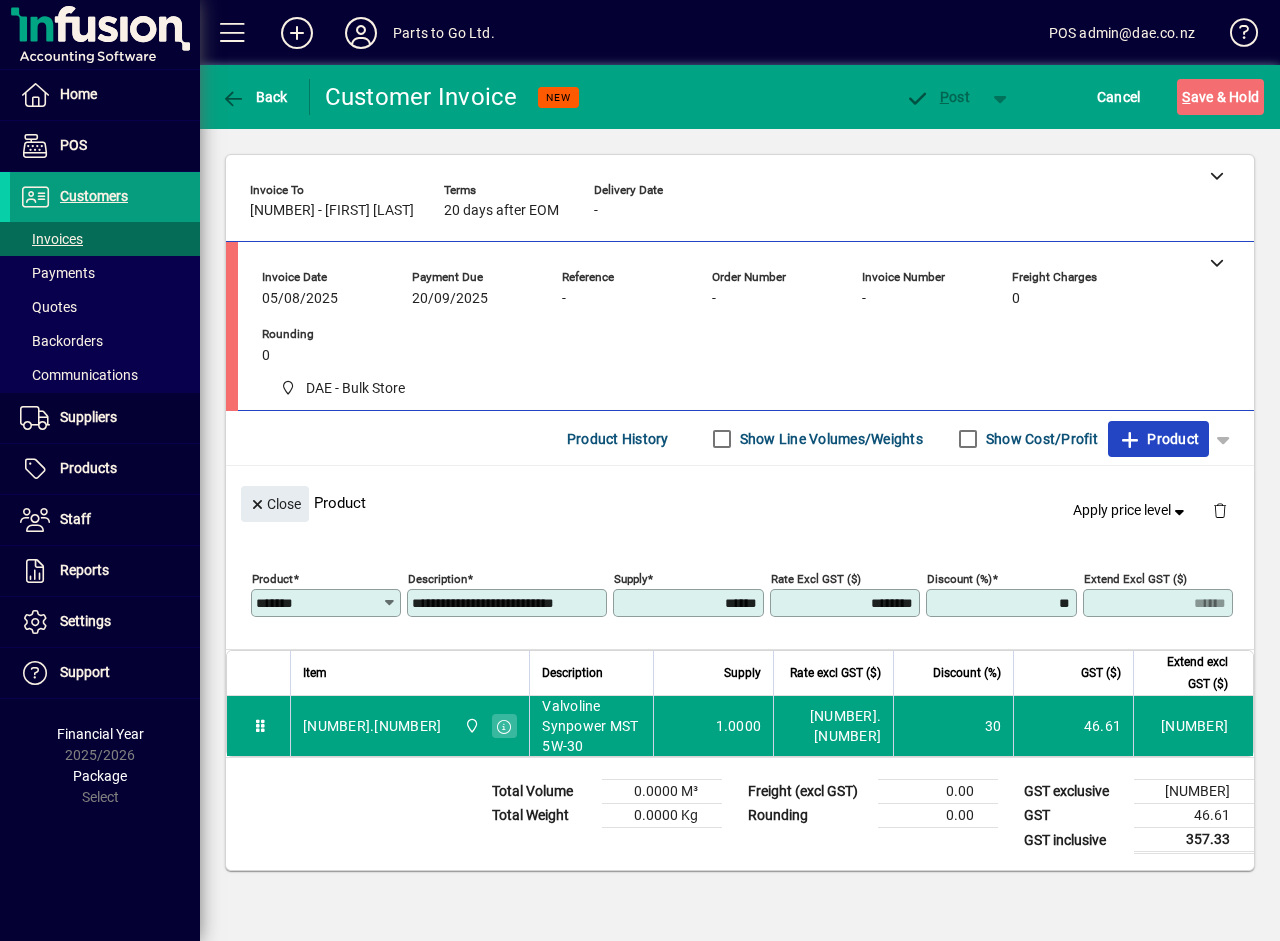type on "*******" 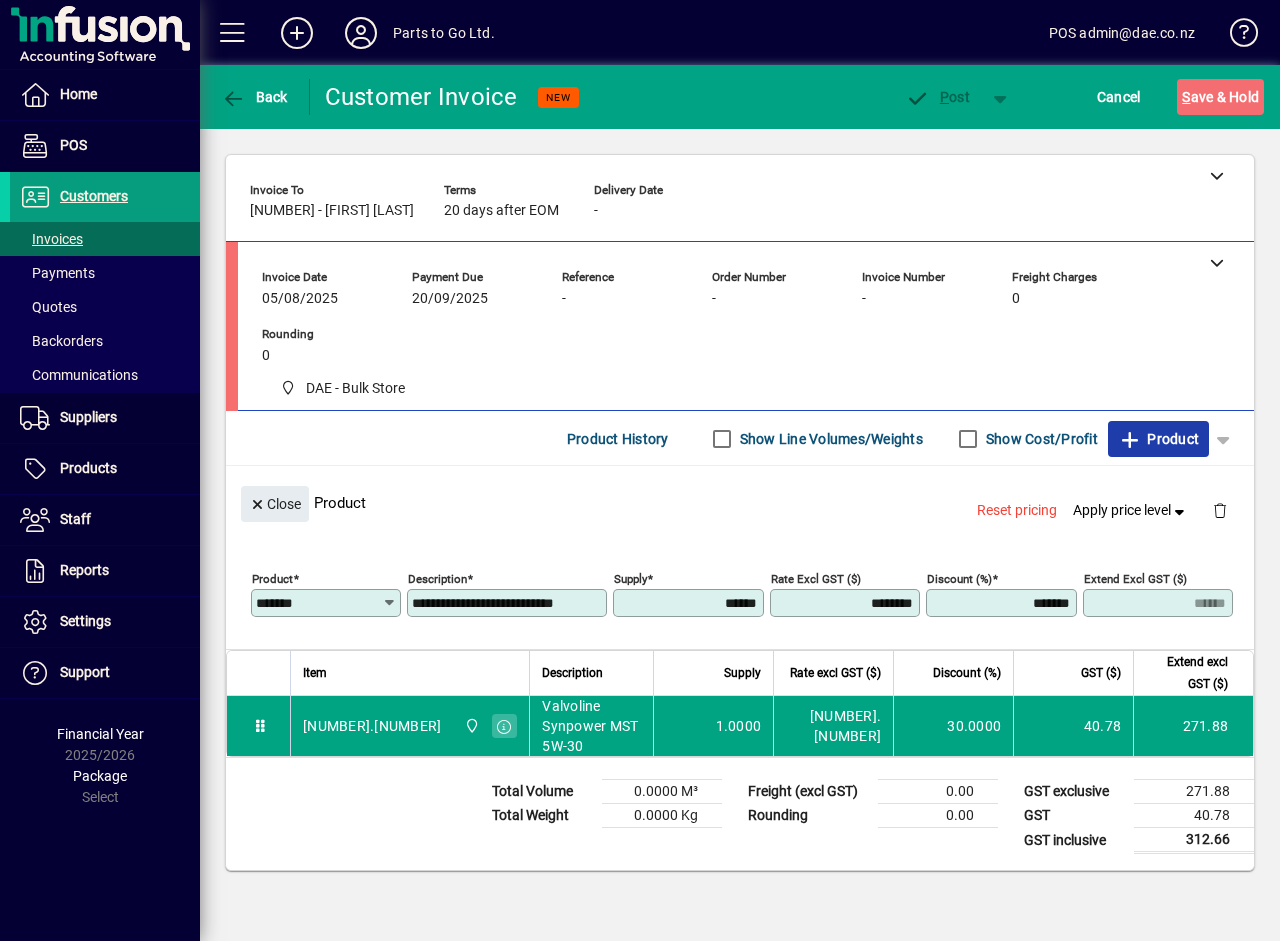 type 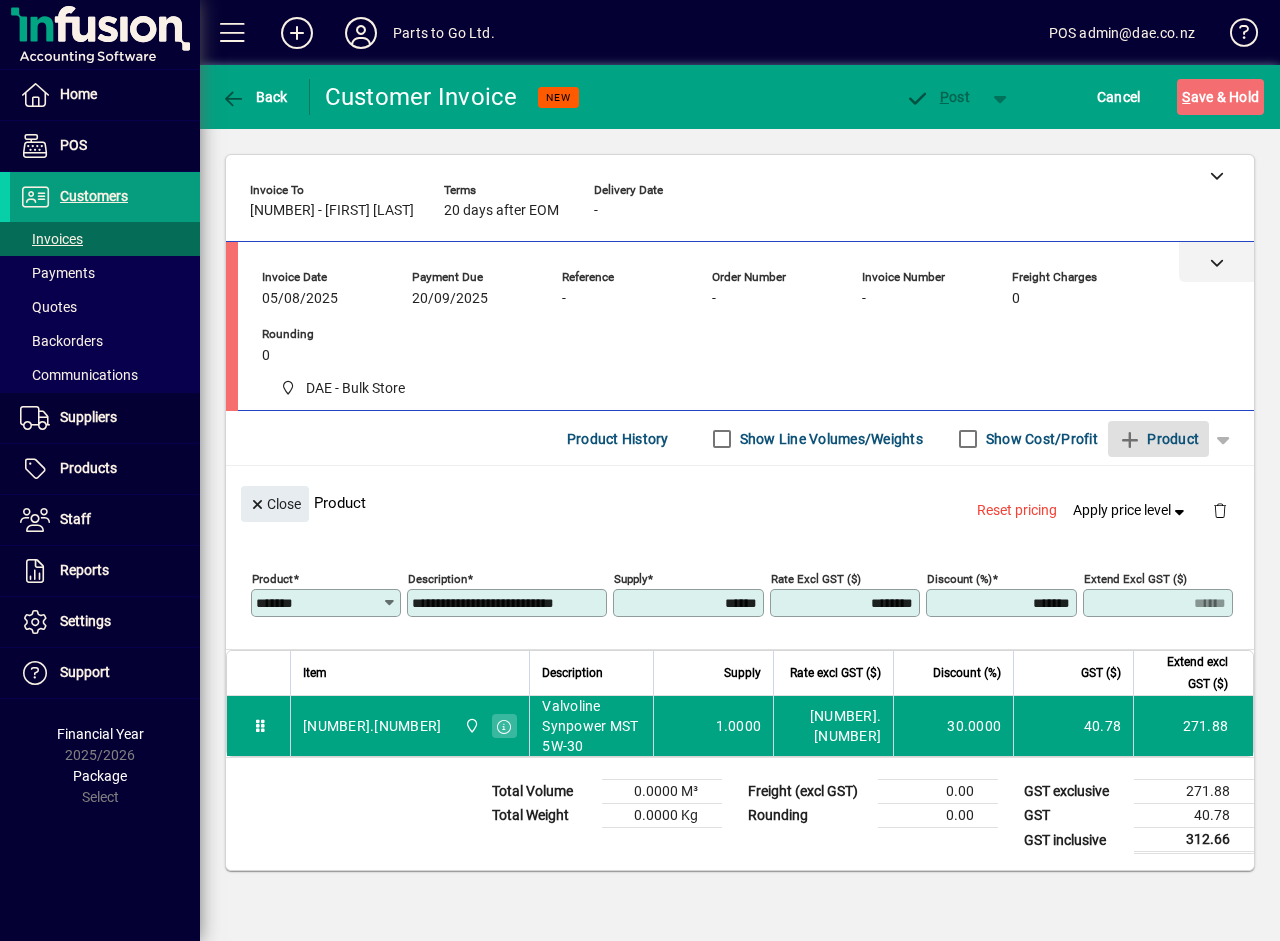 click 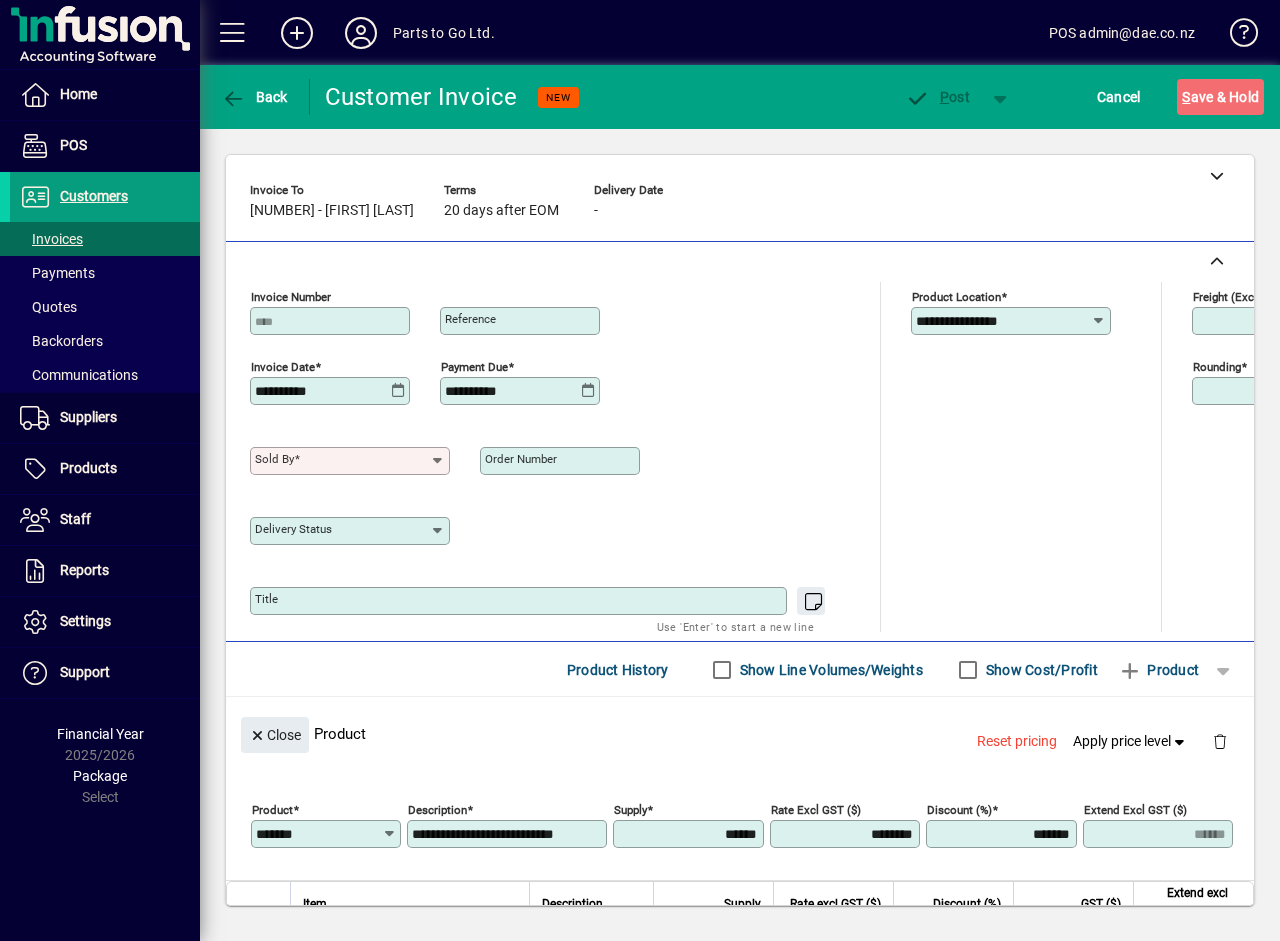 click on "Sold by" at bounding box center [342, 461] 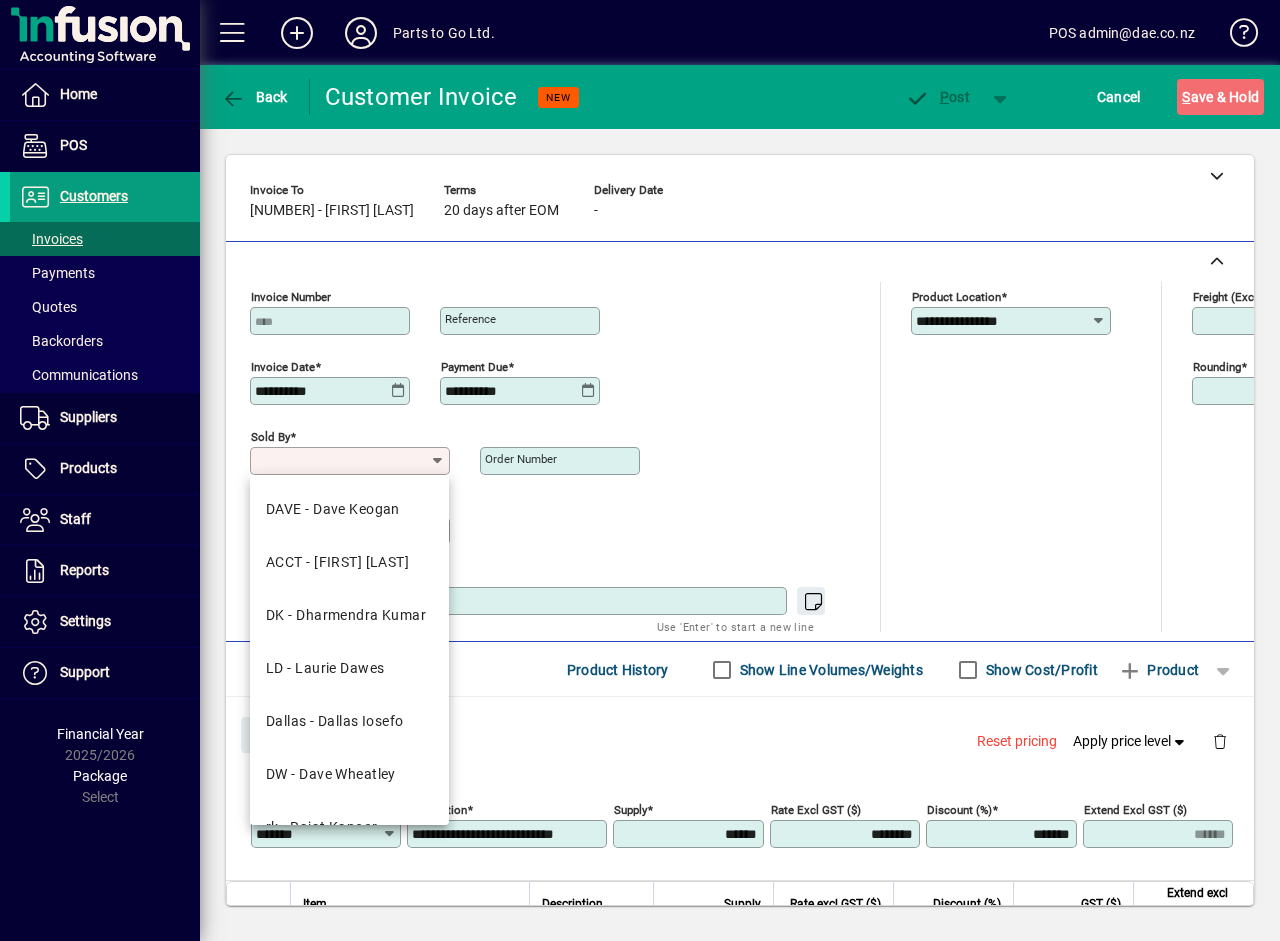 click on "DW - Dave Wheatley" at bounding box center [349, 774] 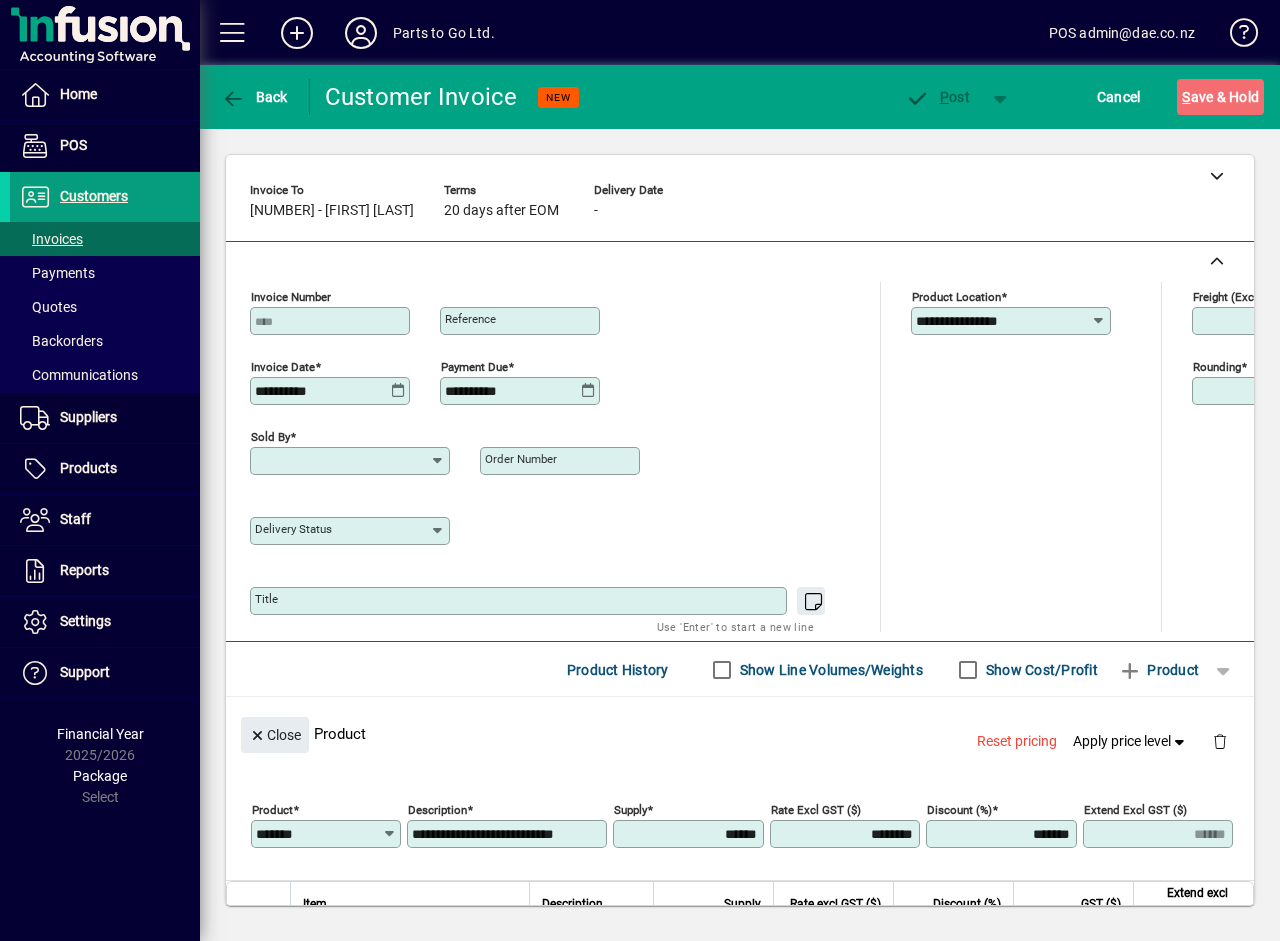 type on "**********" 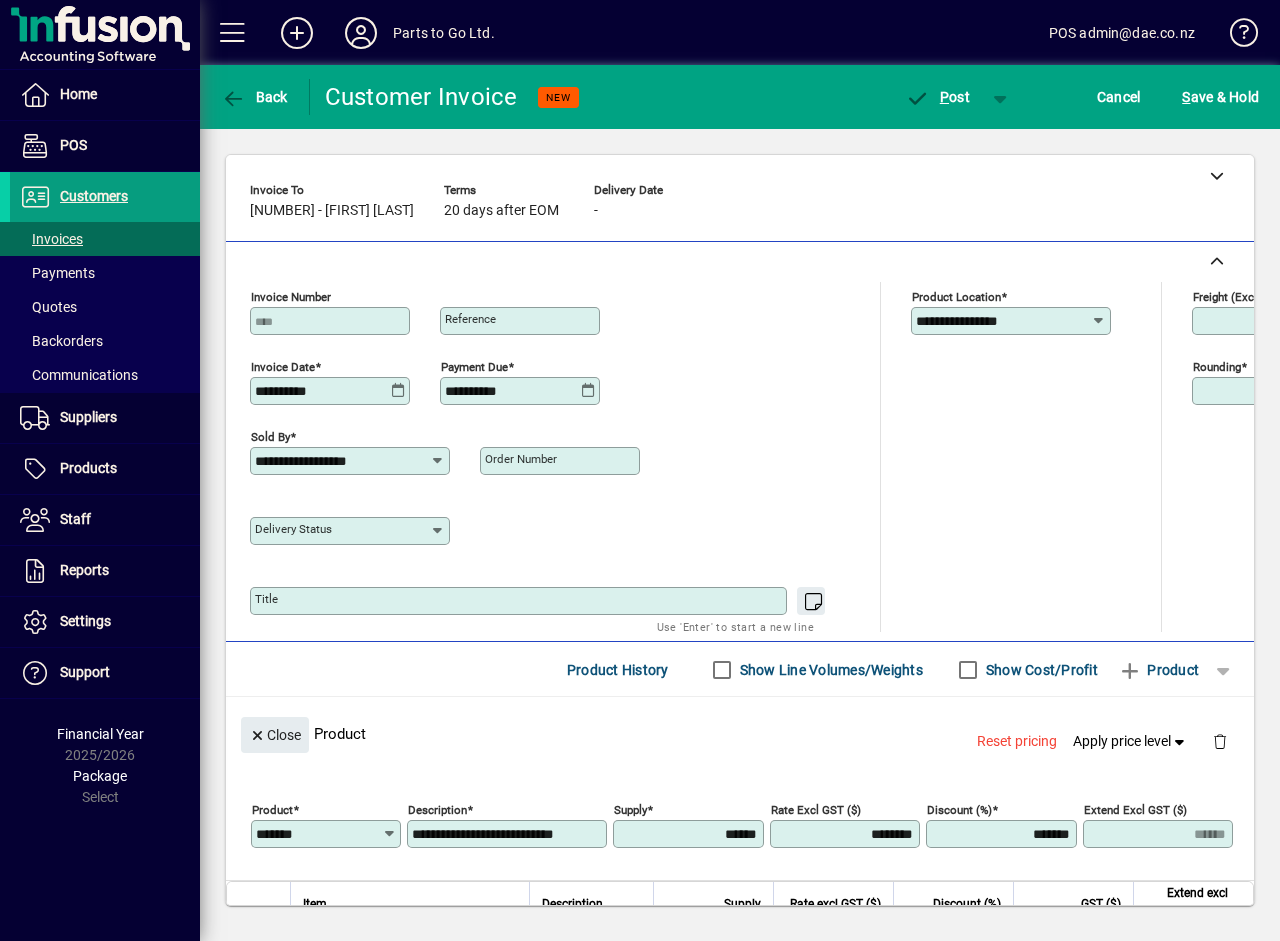 click on "**********" 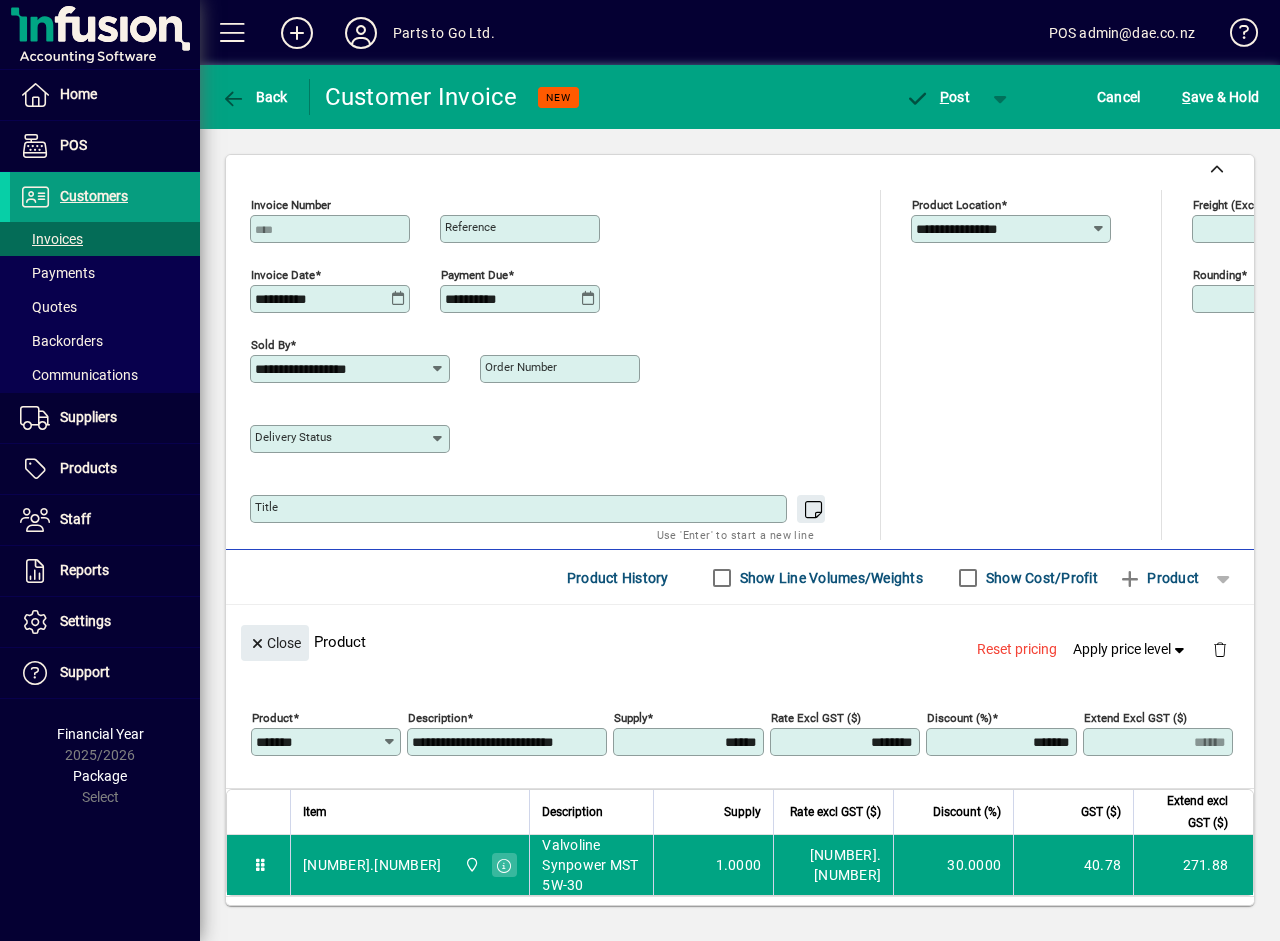 scroll, scrollTop: 176, scrollLeft: 0, axis: vertical 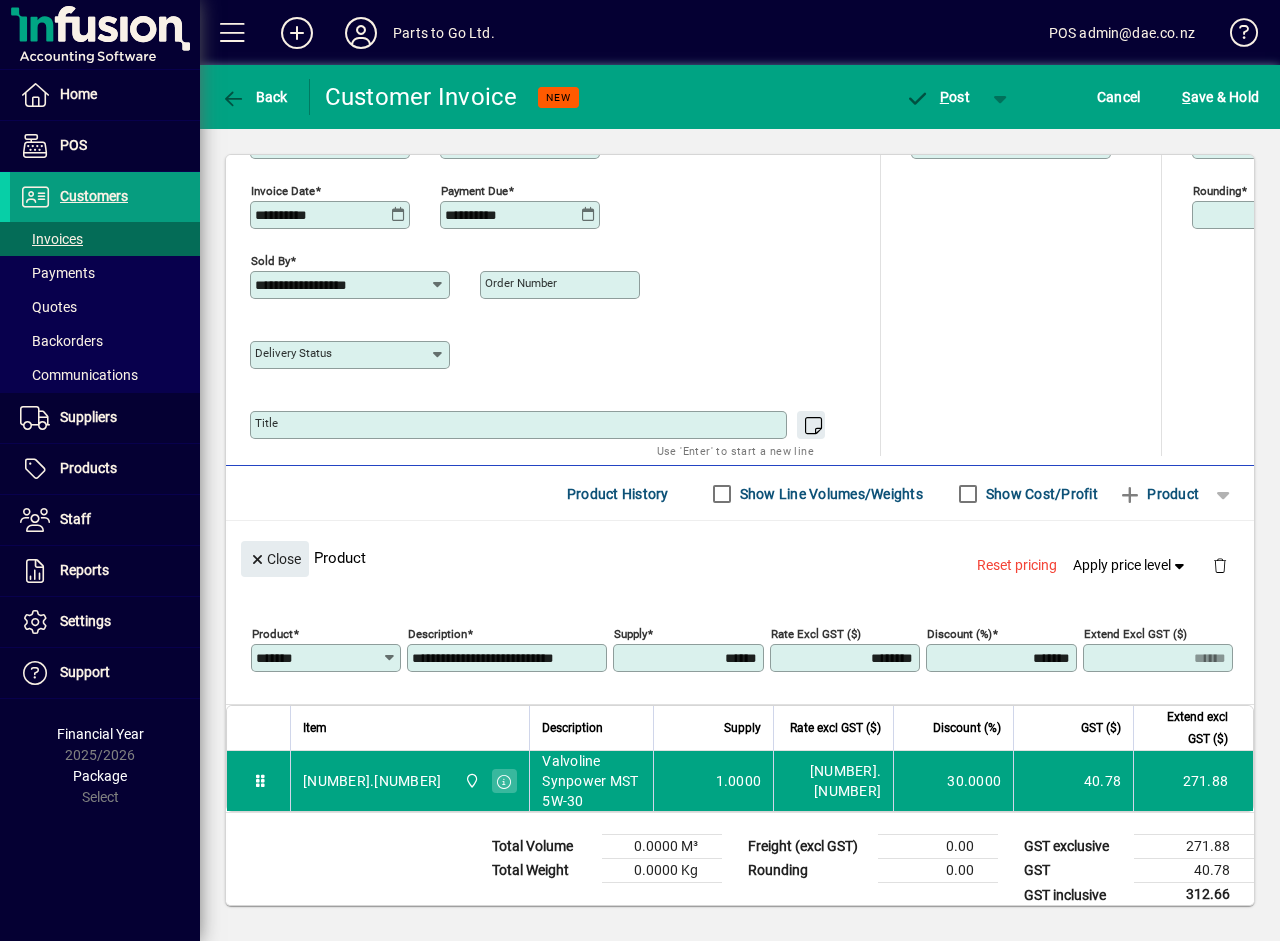 click on "******" at bounding box center [690, 658] 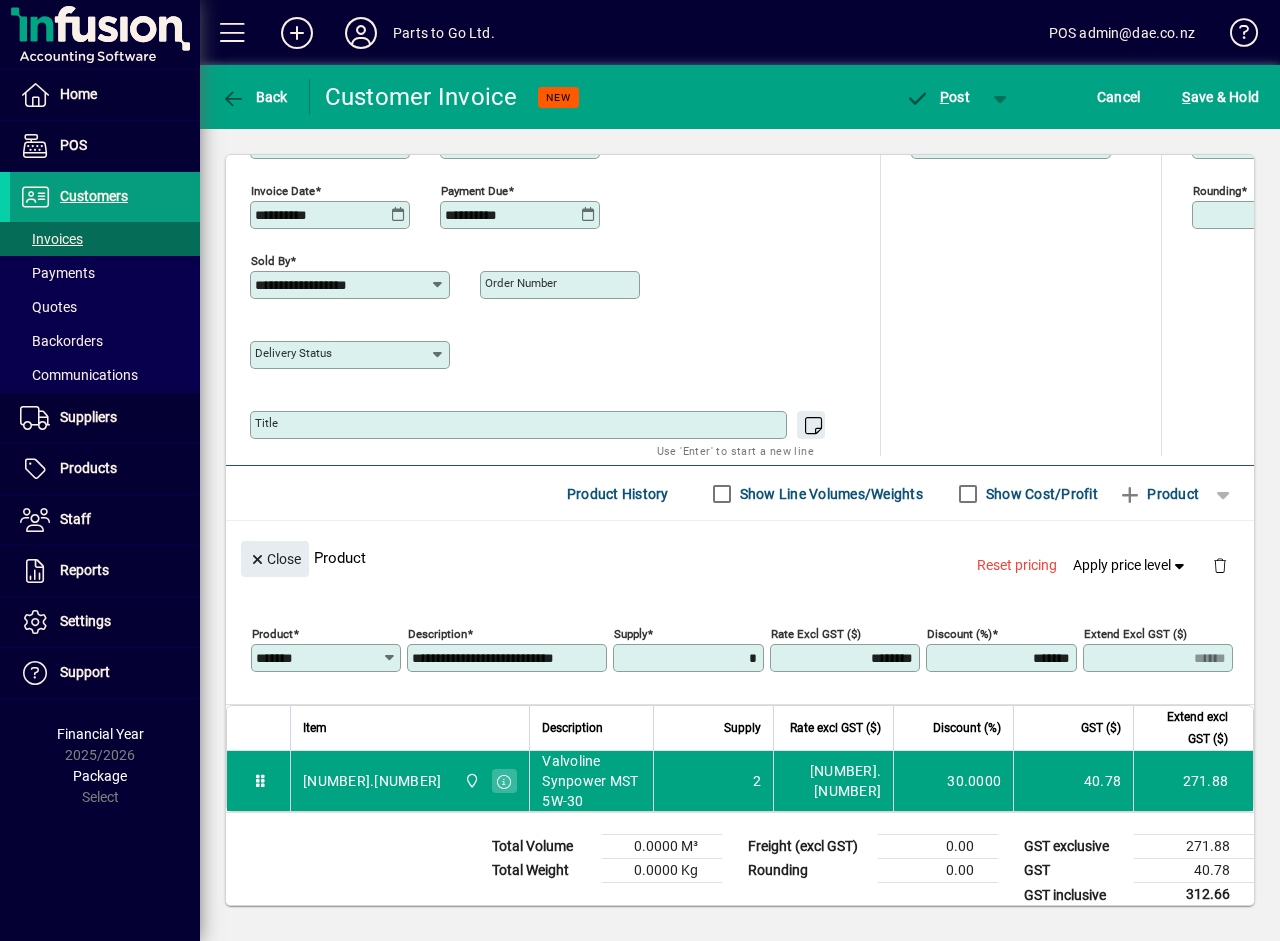 type on "******" 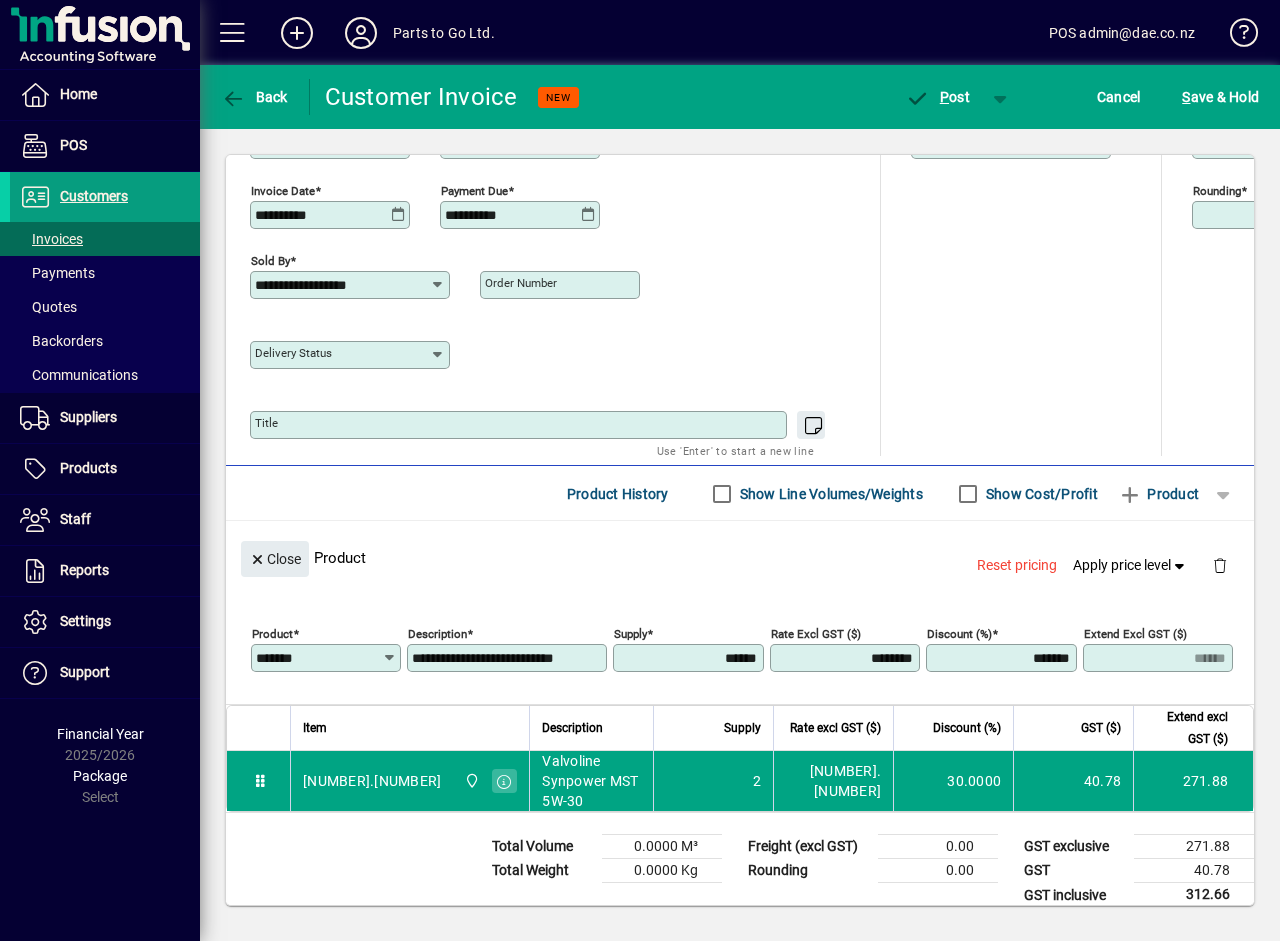 type on "******" 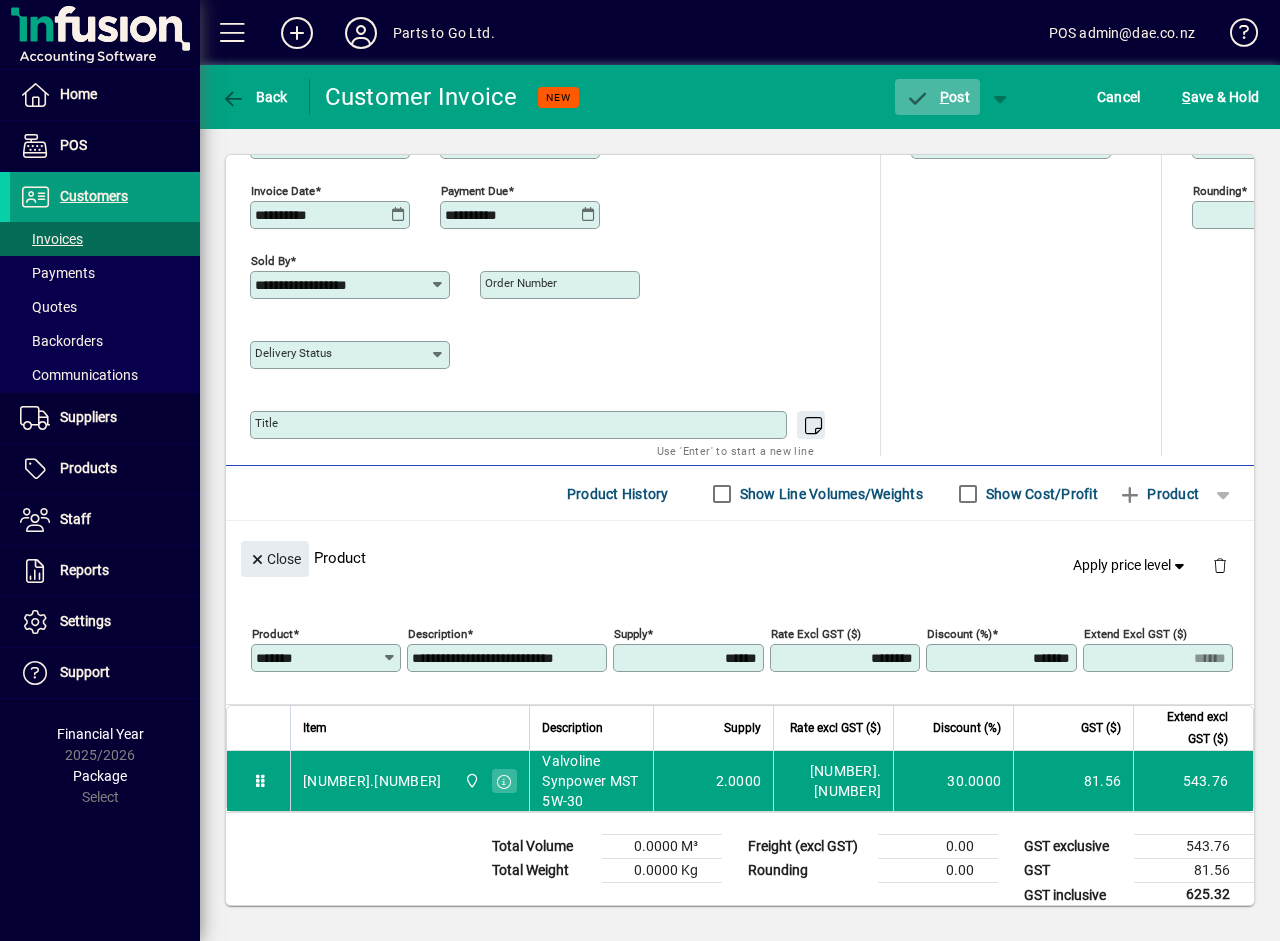 click on "P" 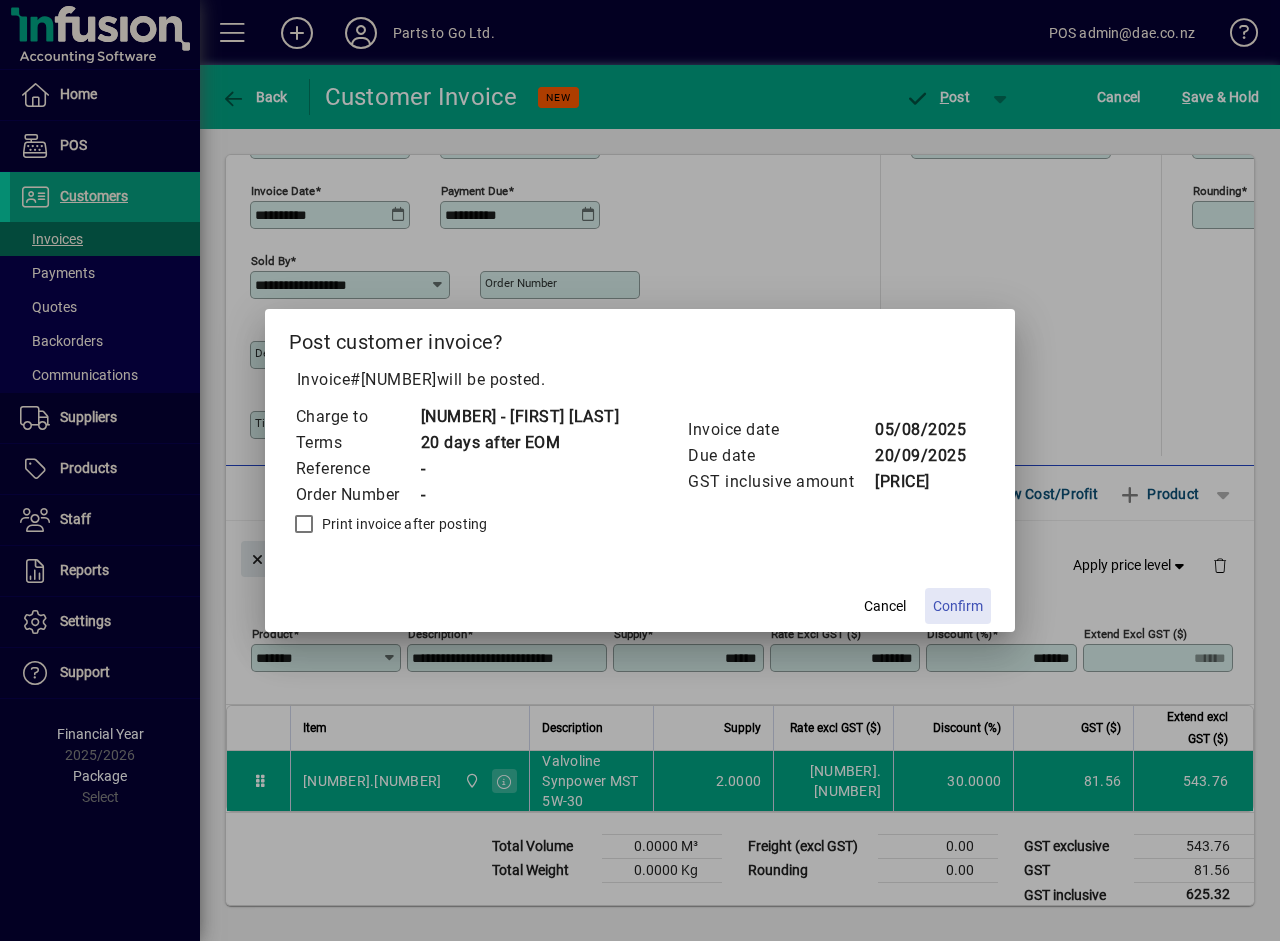 click on "Confirm" 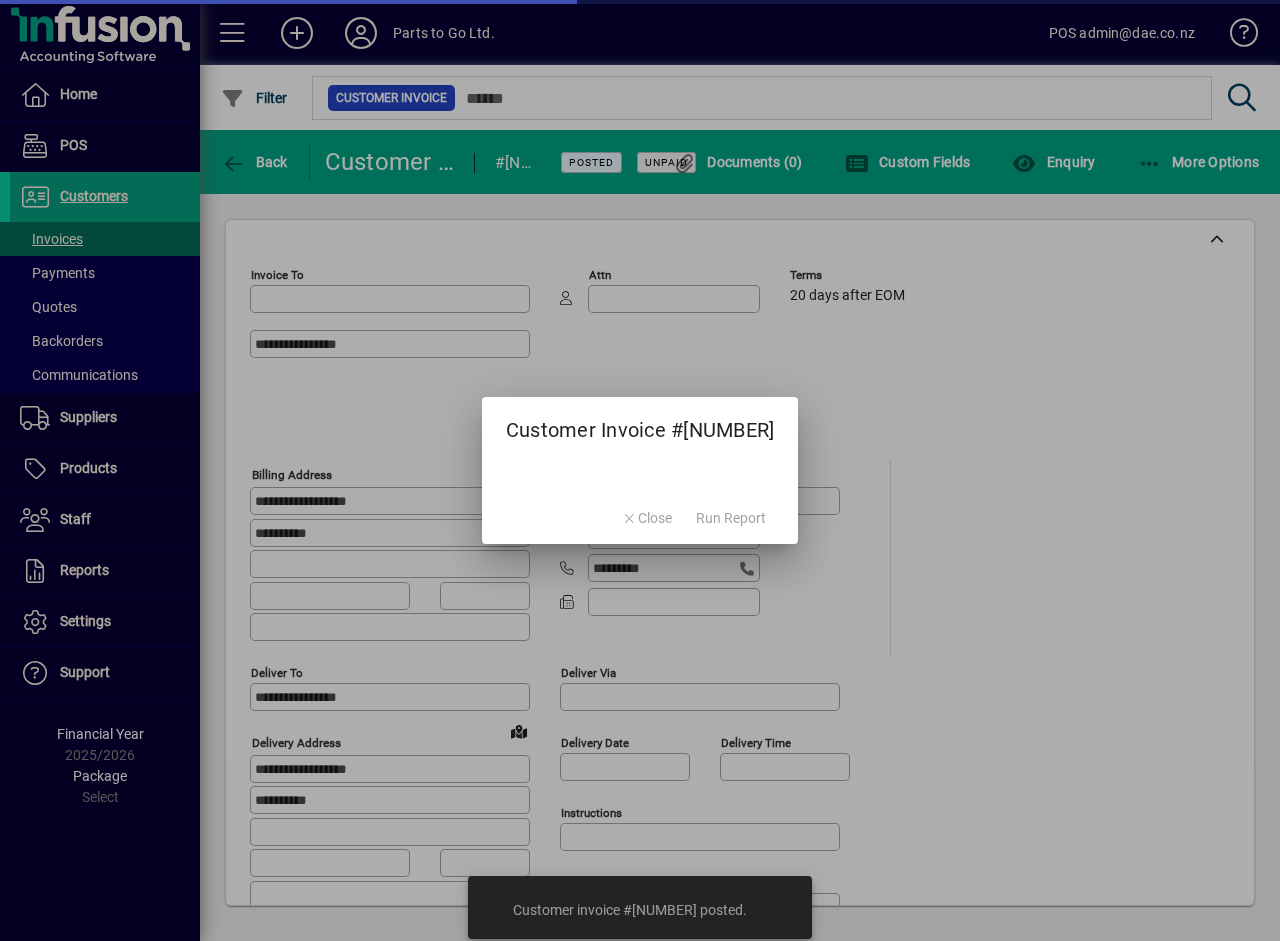 type on "**********" 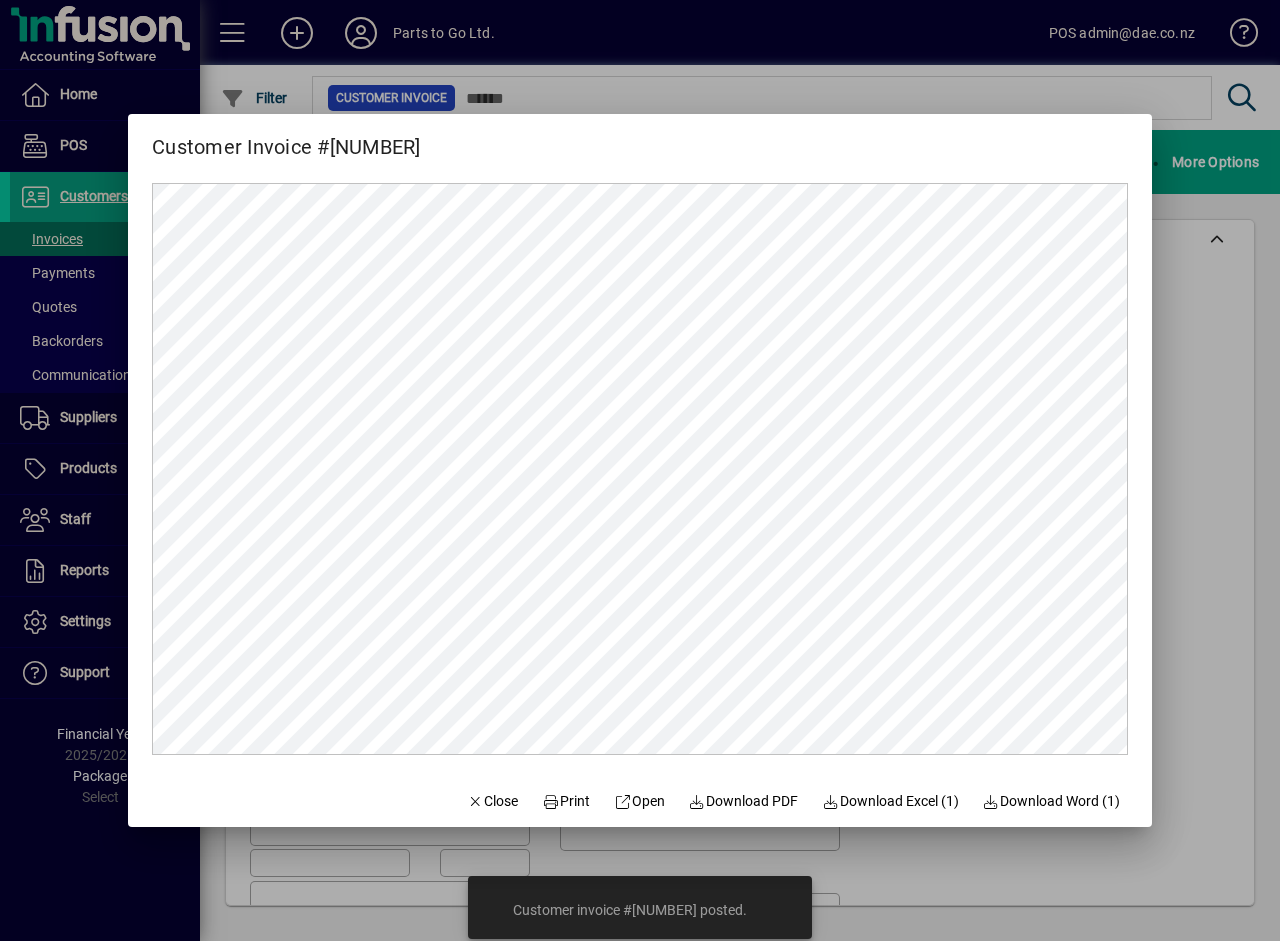 scroll, scrollTop: 0, scrollLeft: 0, axis: both 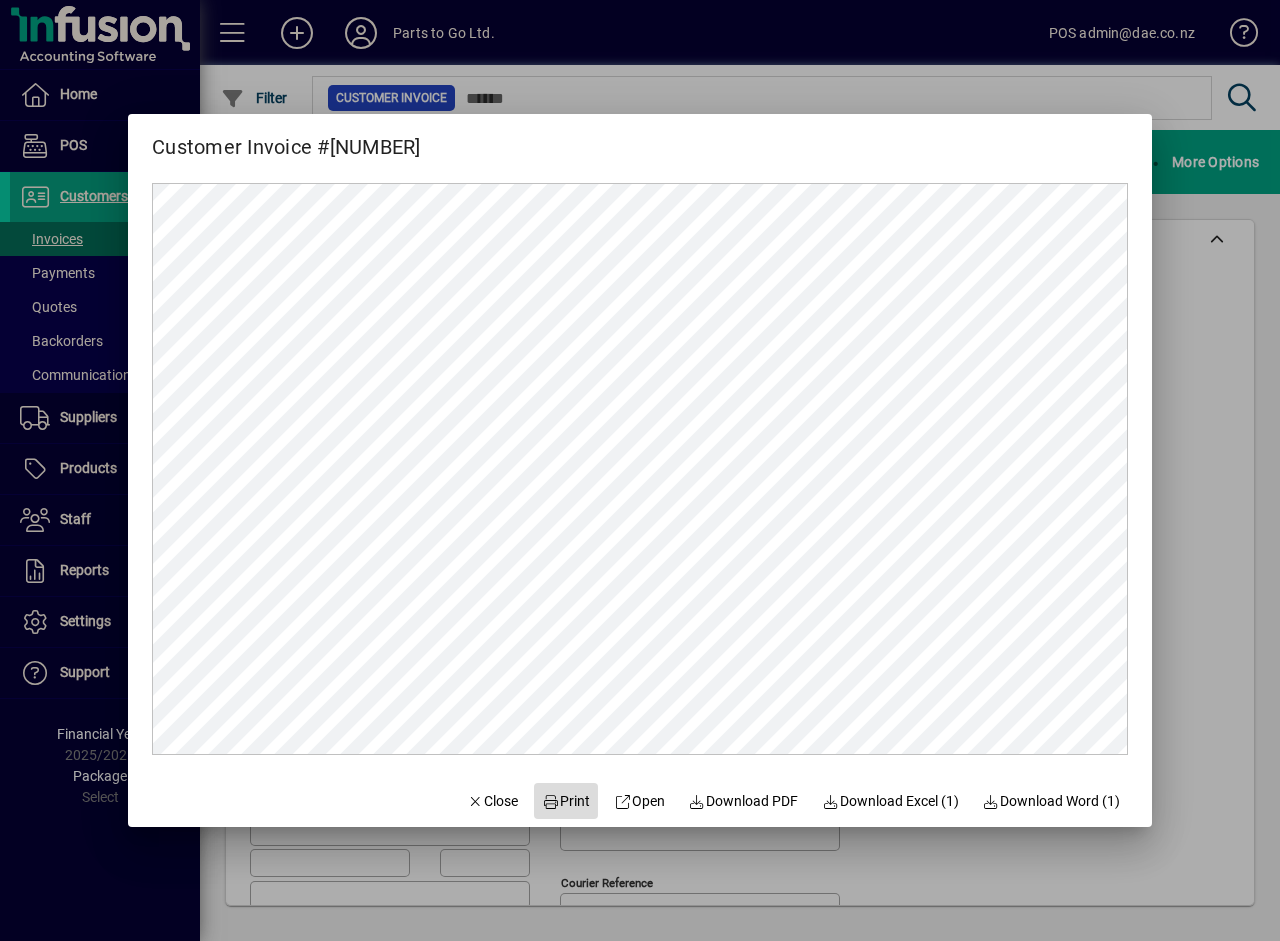 click on "Print" 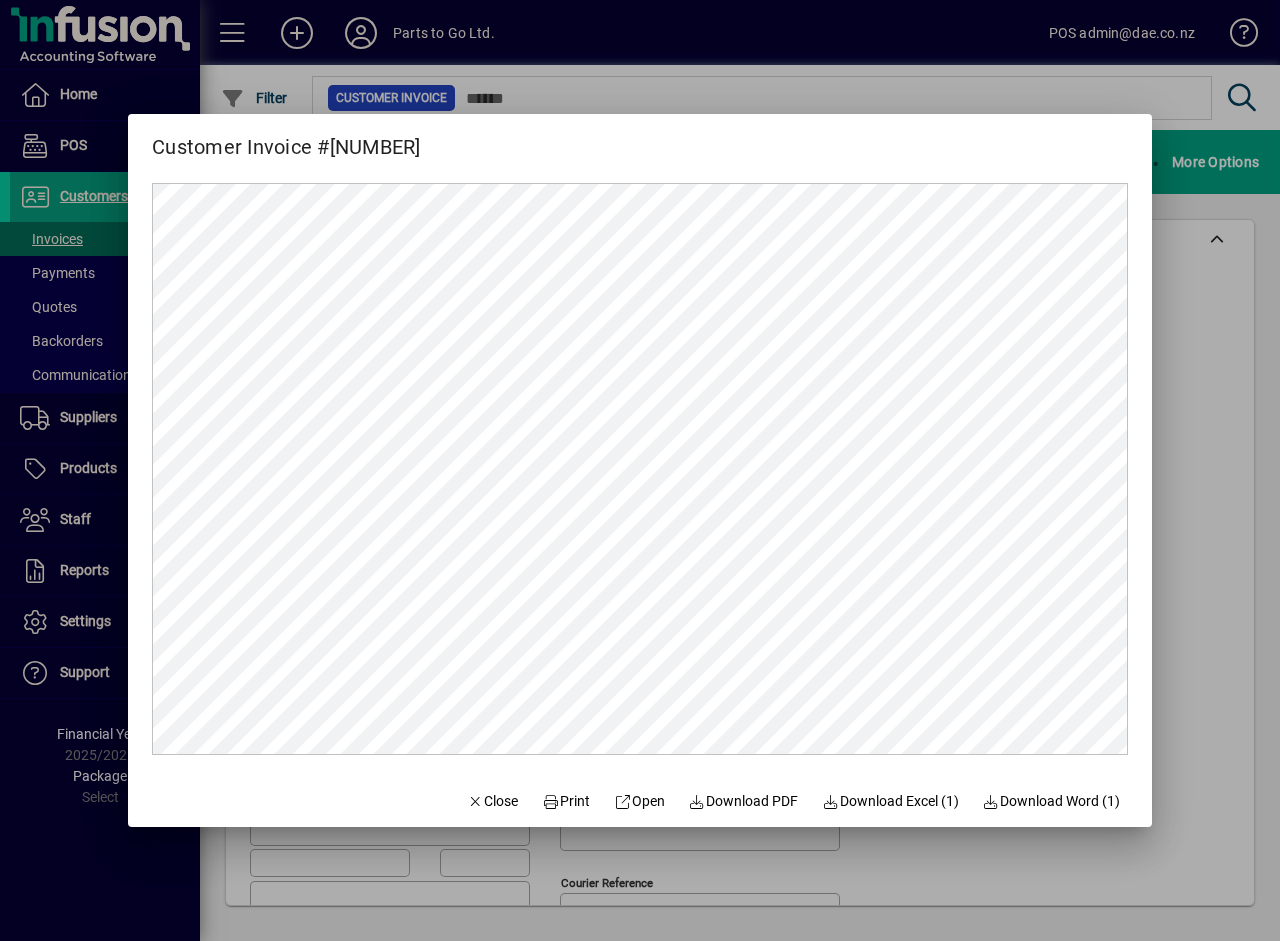 click at bounding box center [640, 470] 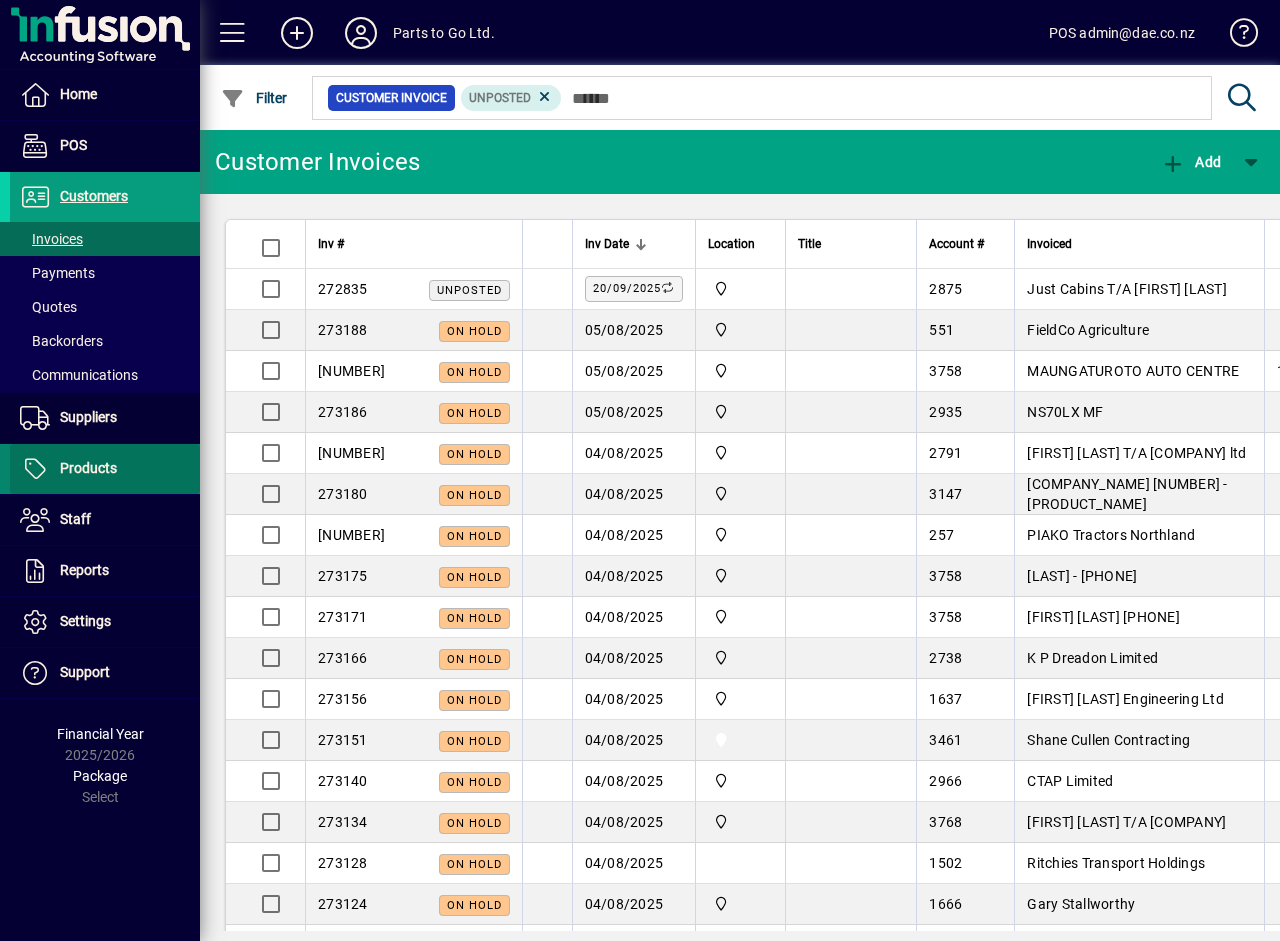 click on "Products" at bounding box center [88, 468] 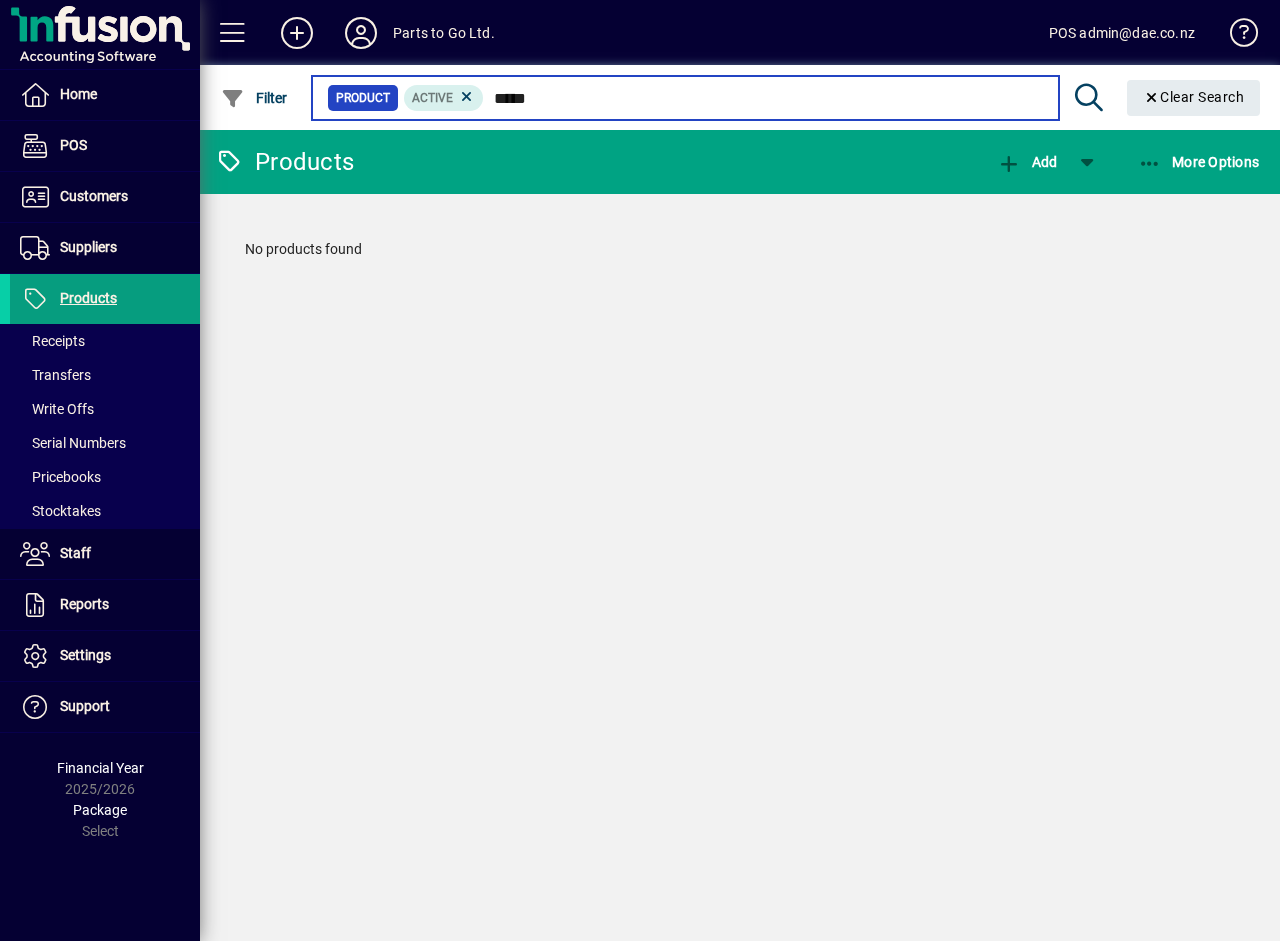 click on "*****" at bounding box center (763, 98) 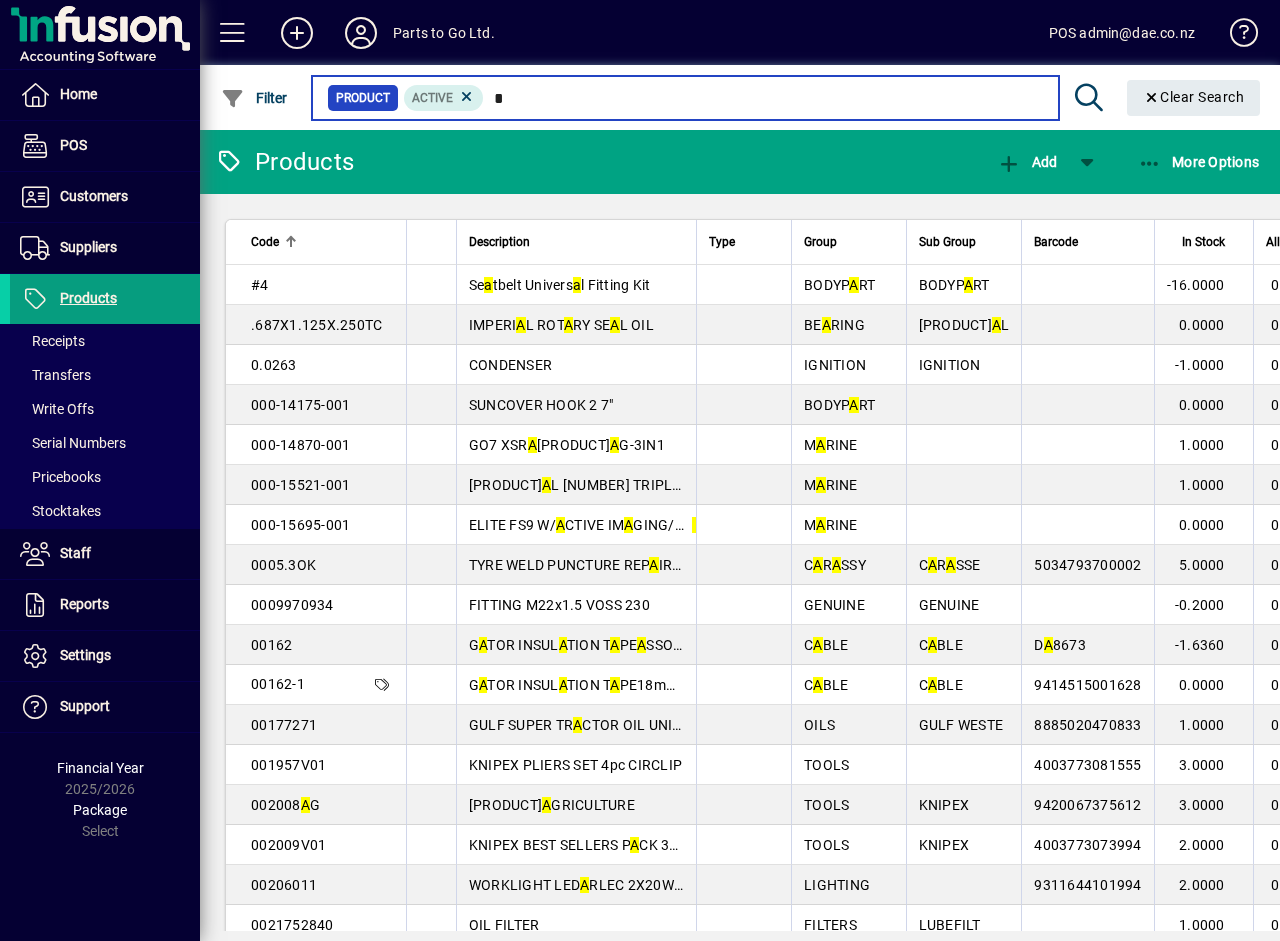 click on "*" at bounding box center [763, 98] 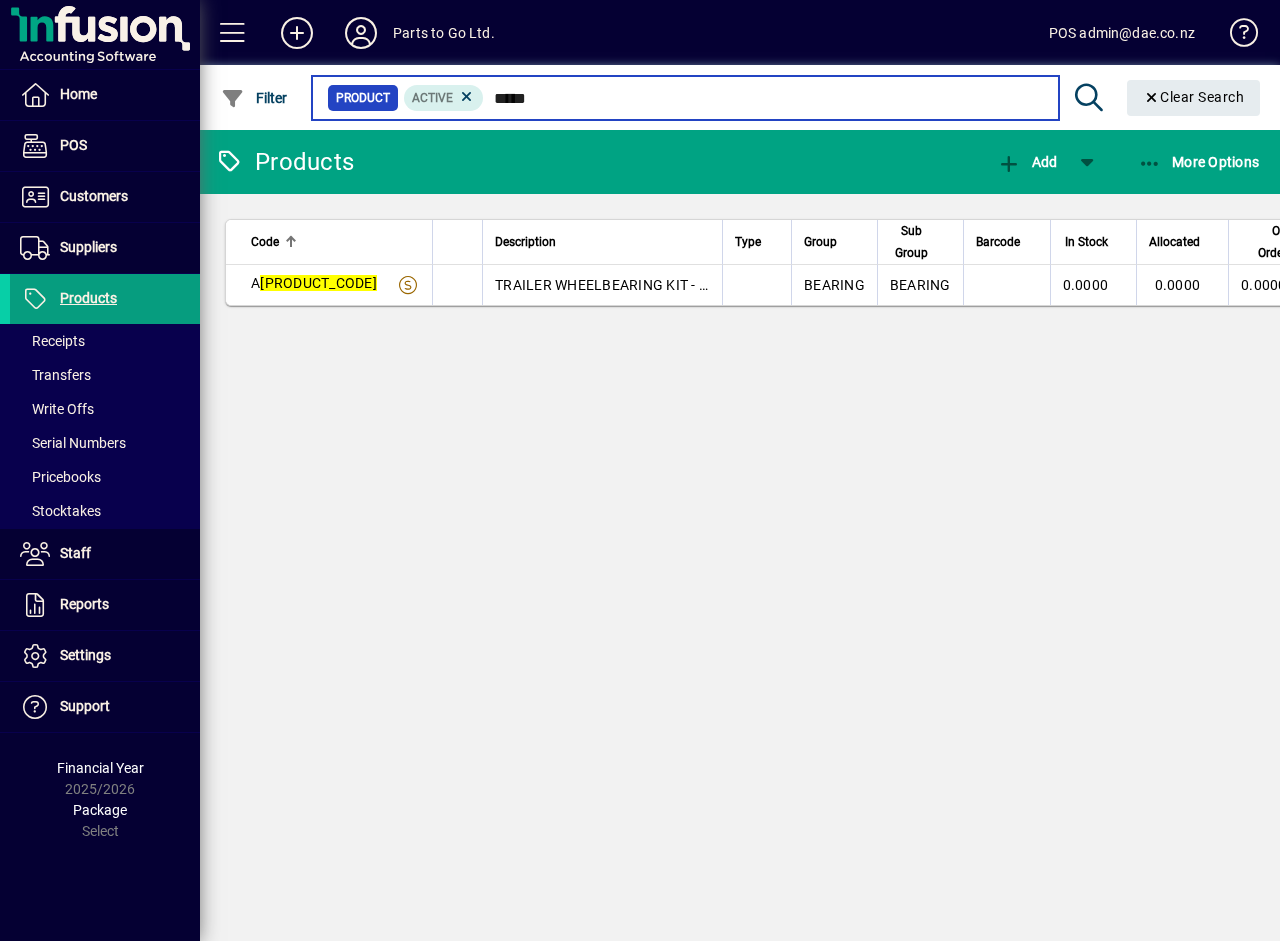 type on "*****" 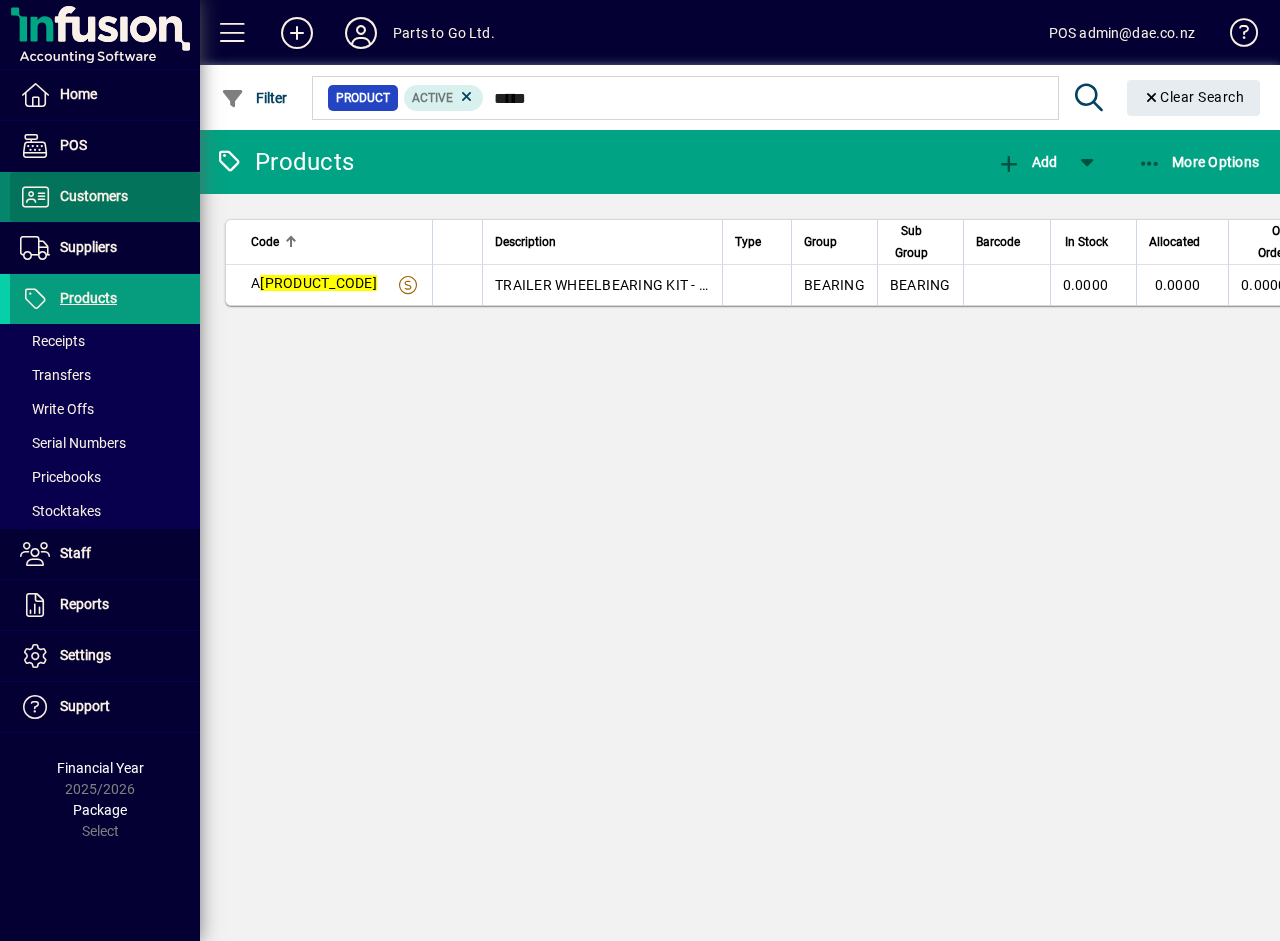 click at bounding box center (105, 197) 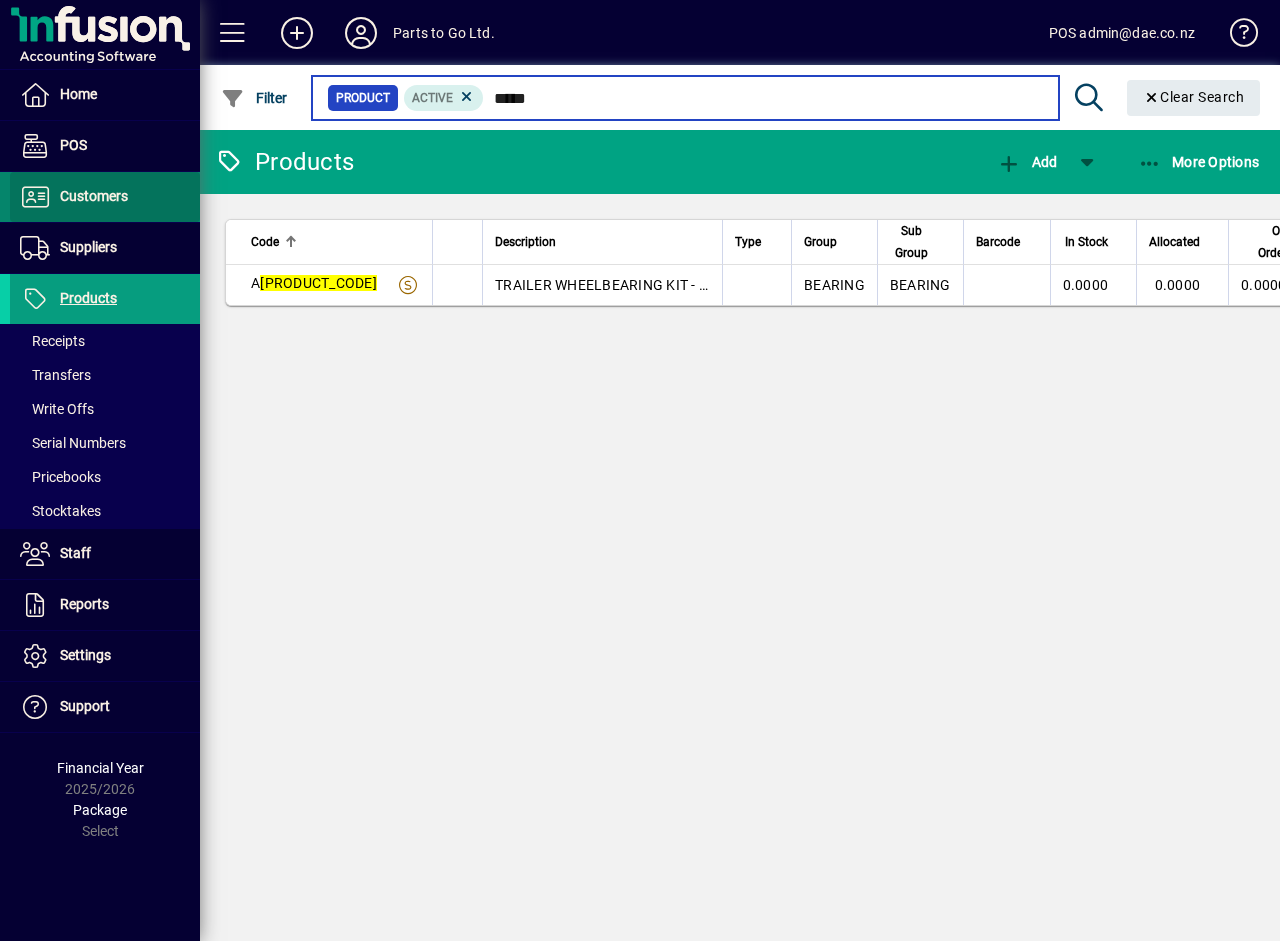 type 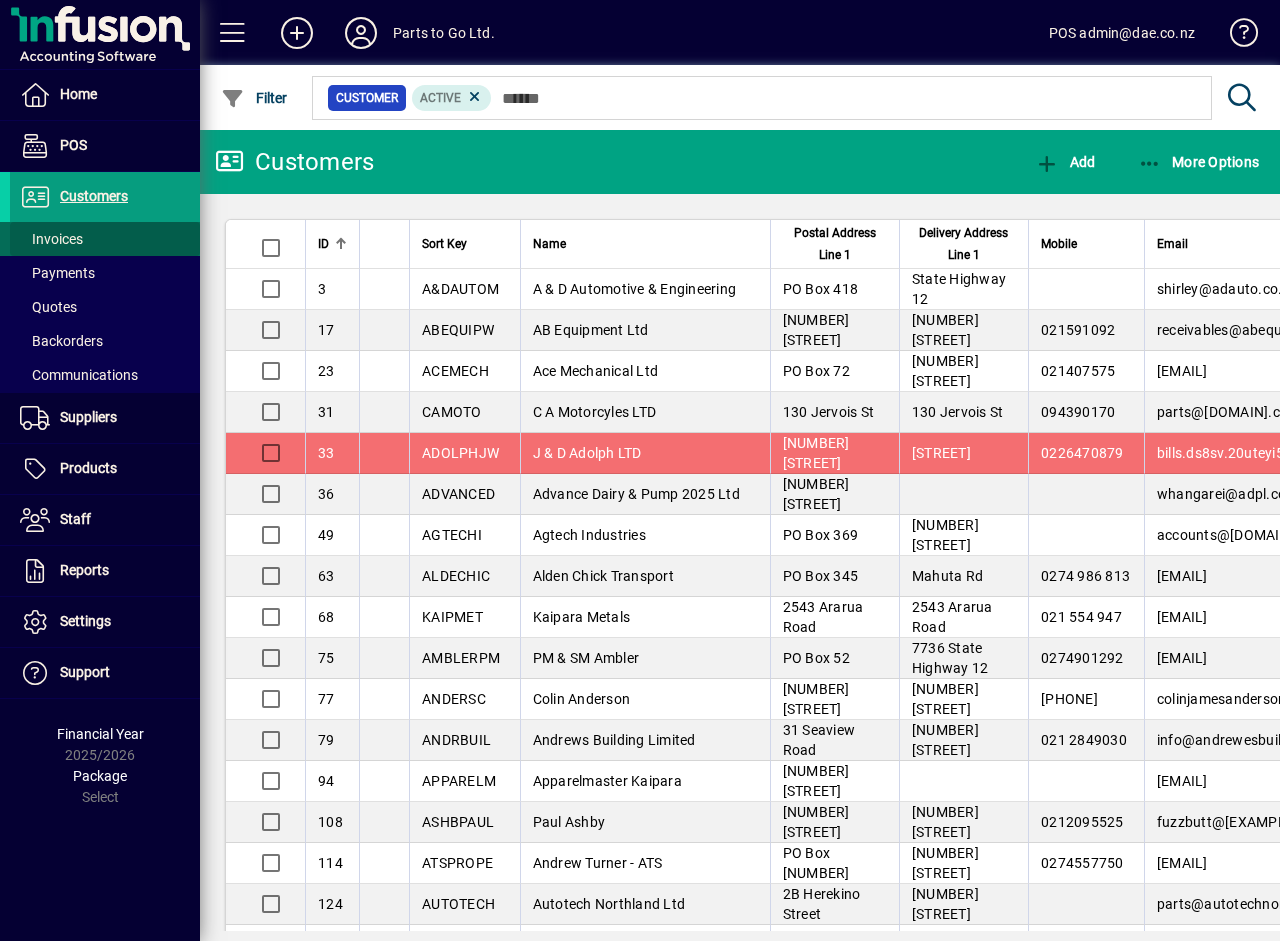 click on "Invoices" at bounding box center (51, 239) 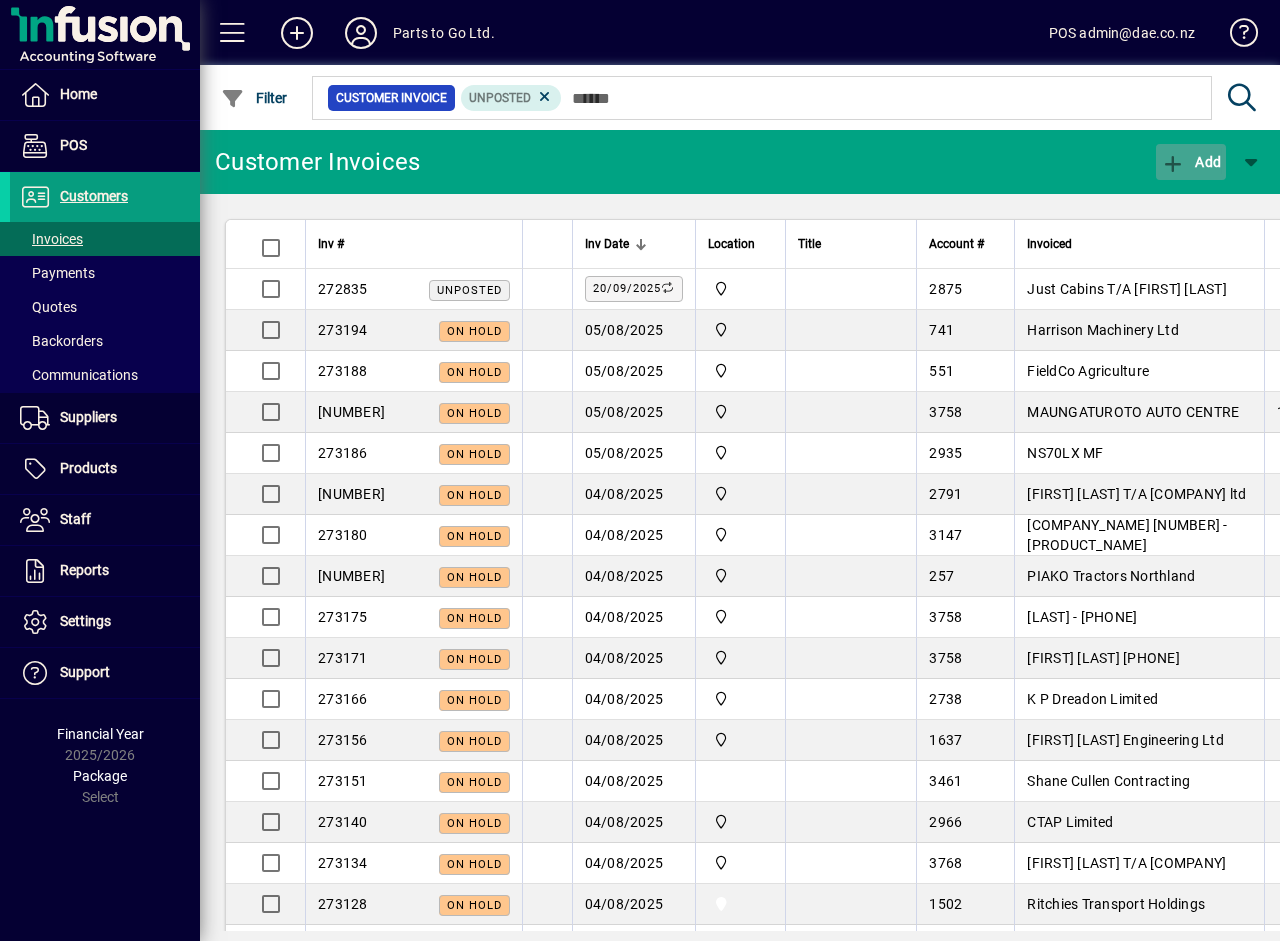 click 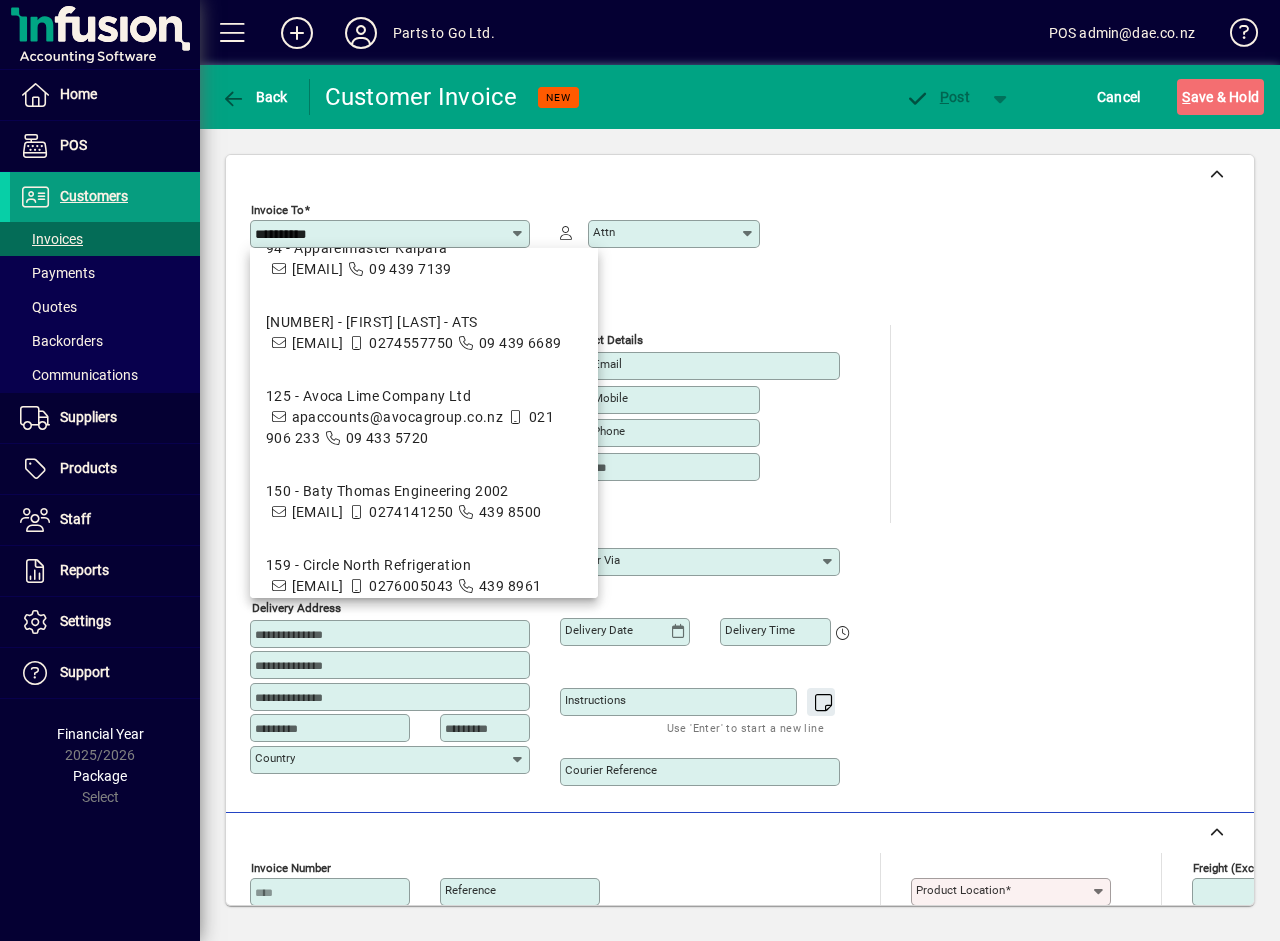 scroll, scrollTop: 600, scrollLeft: 0, axis: vertical 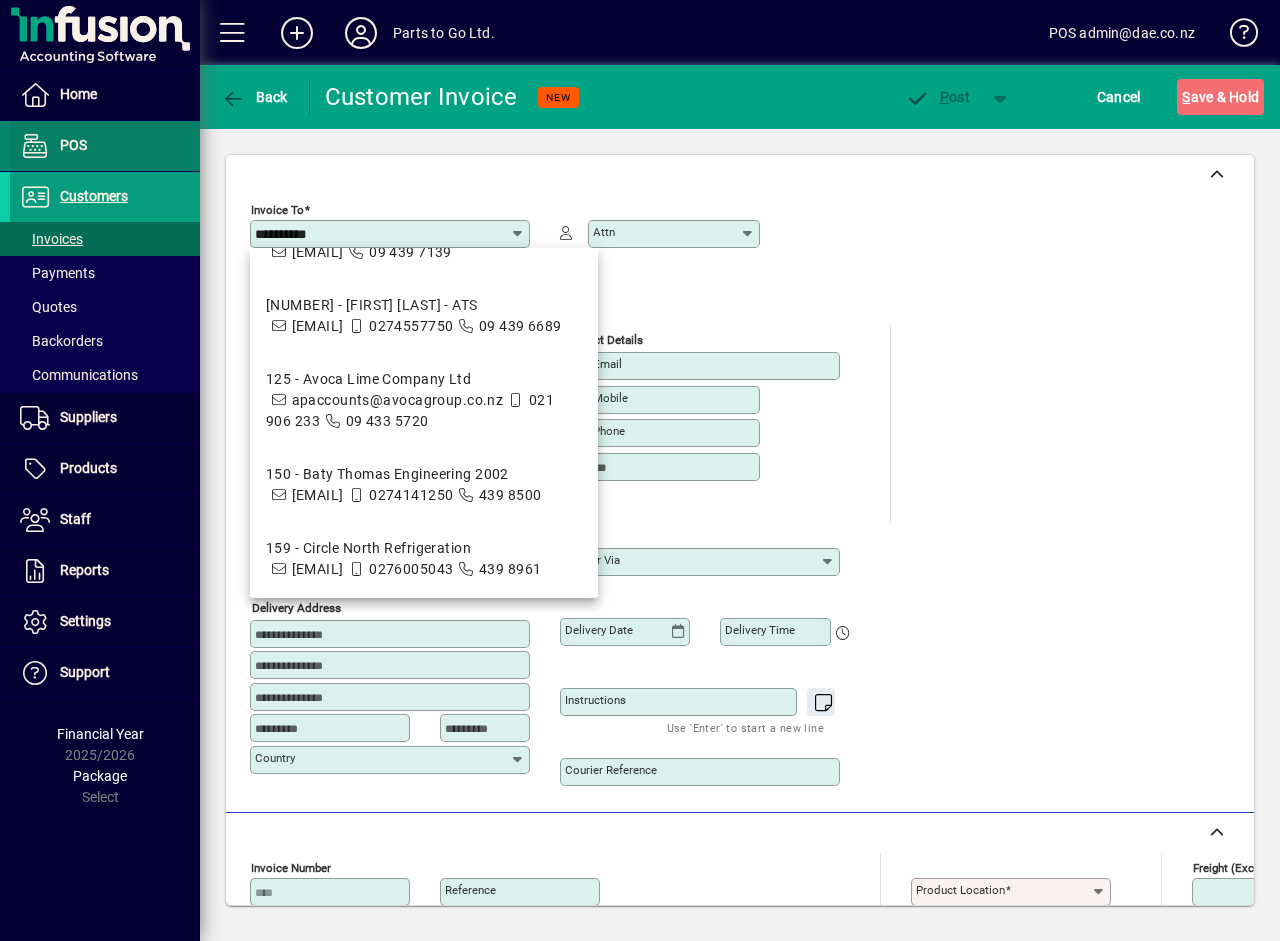 type on "**********" 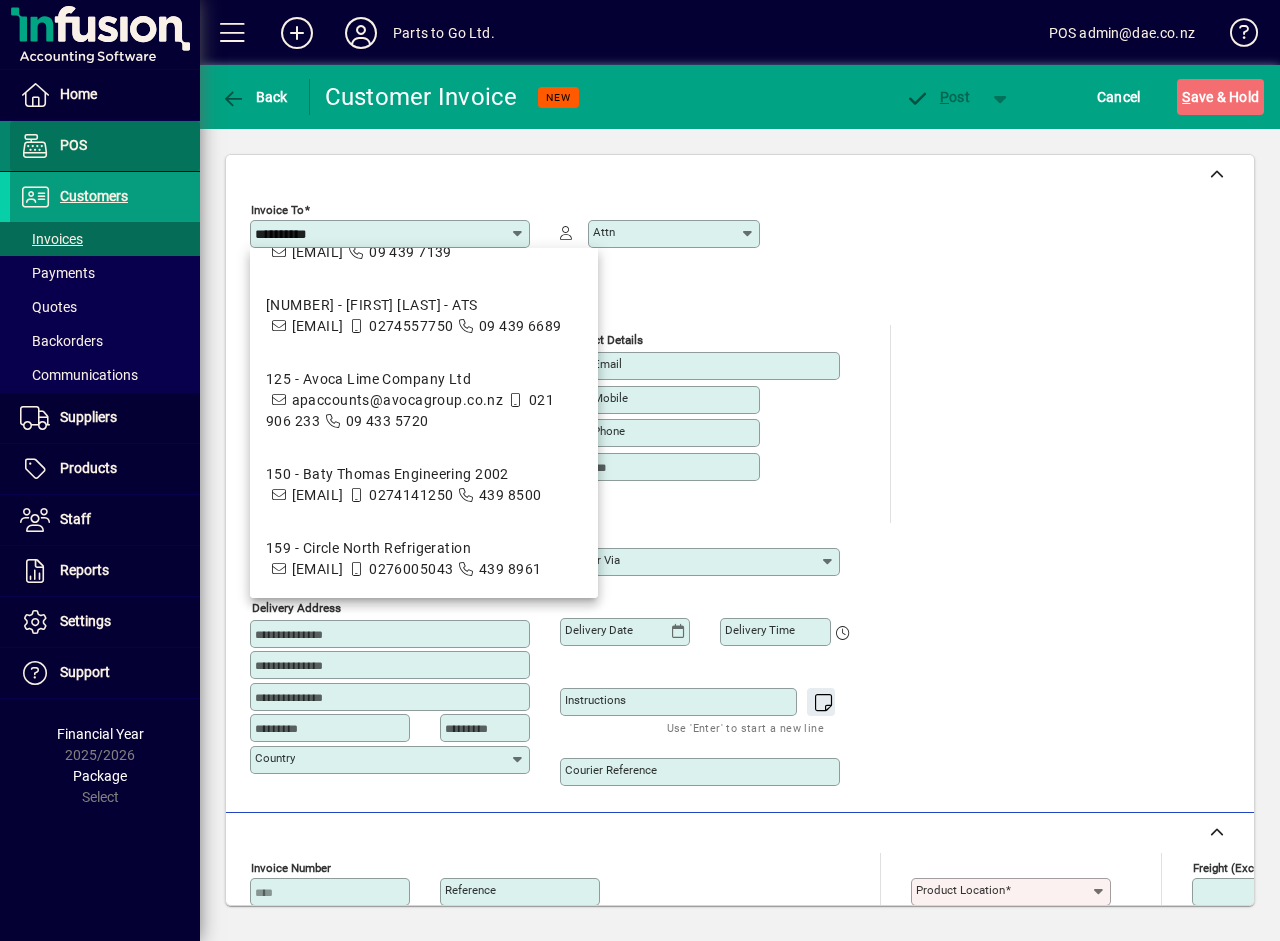 click on "POS" at bounding box center (48, 146) 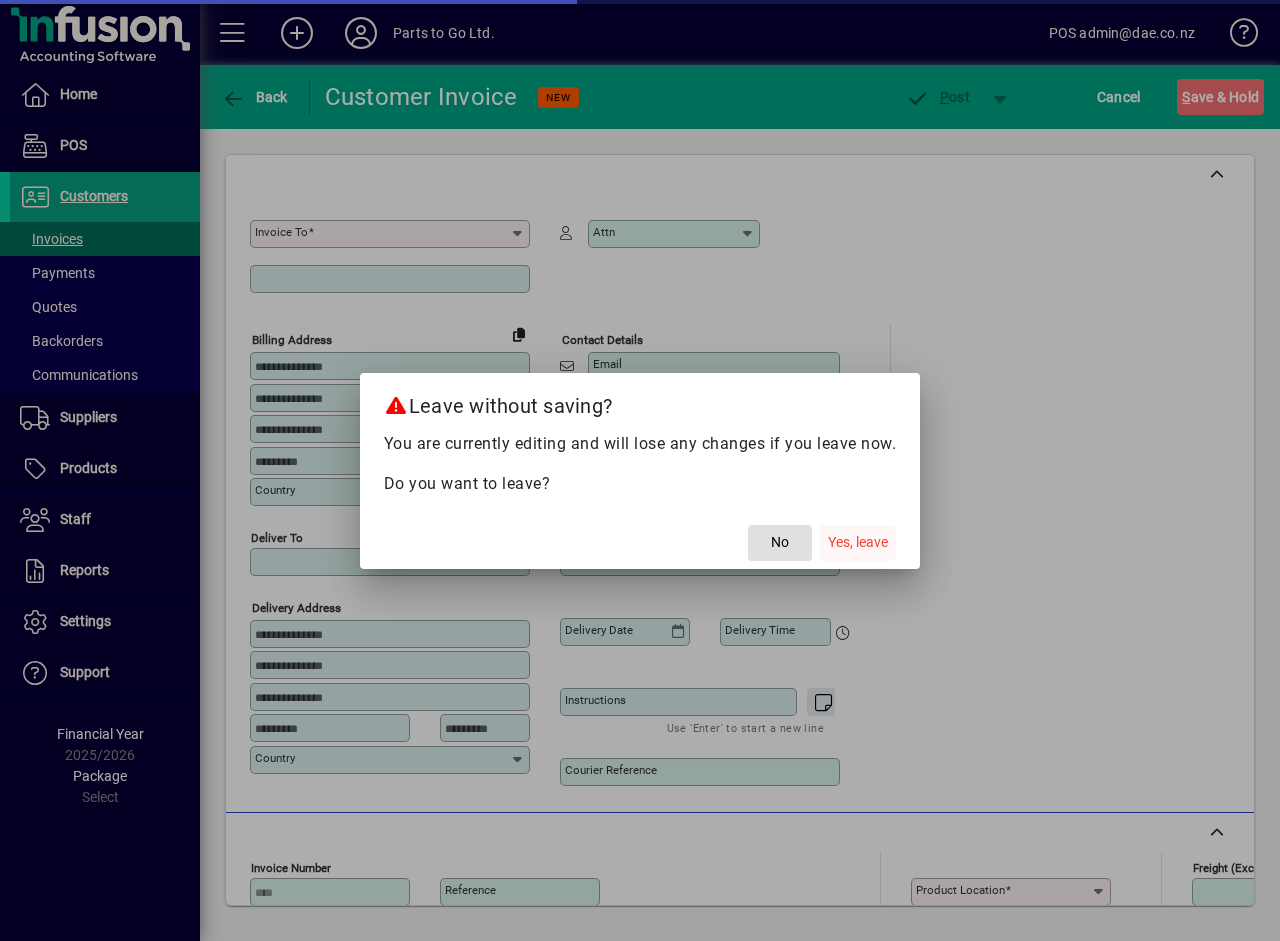 click on "Yes, leave" 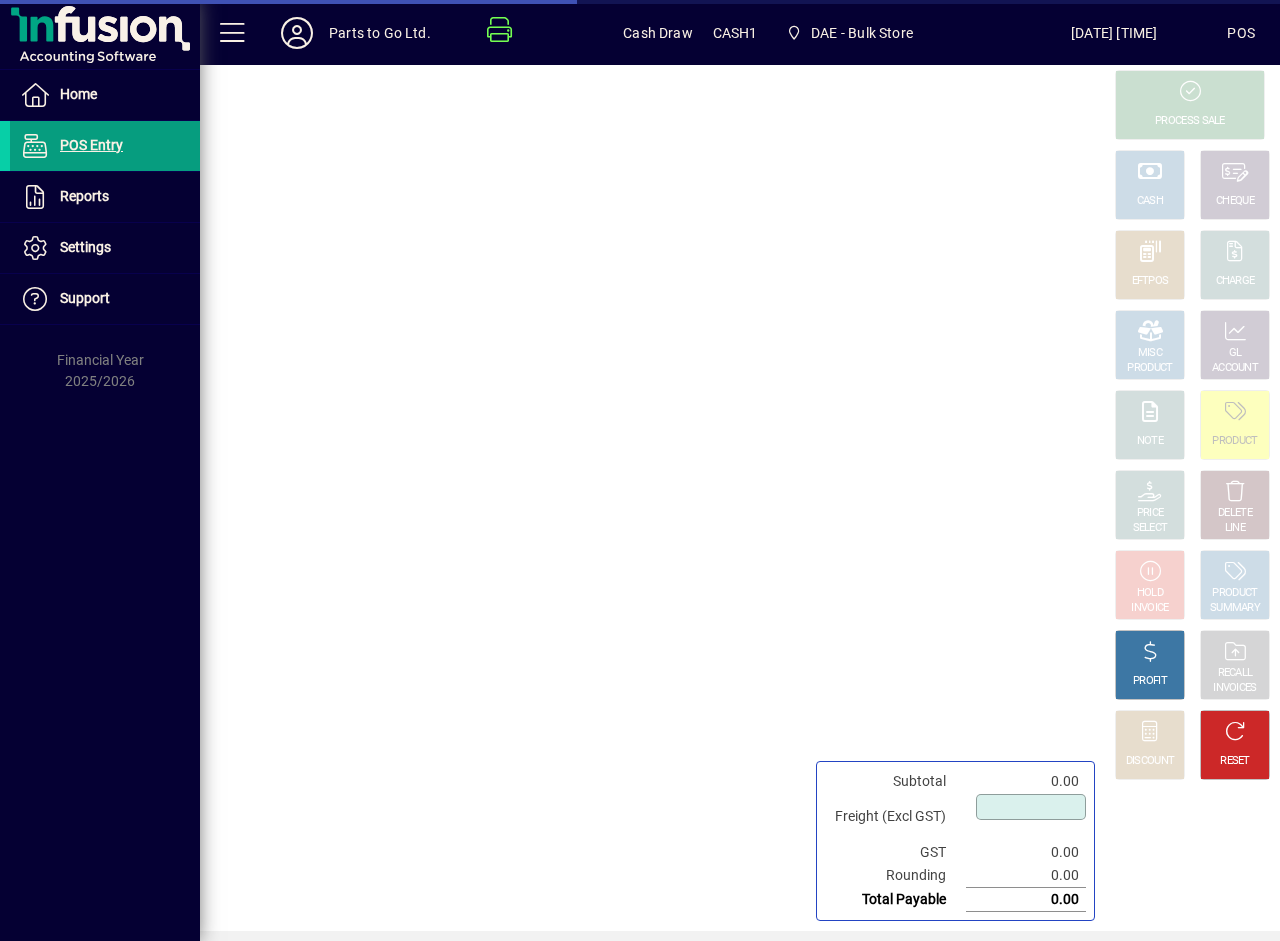 type on "****" 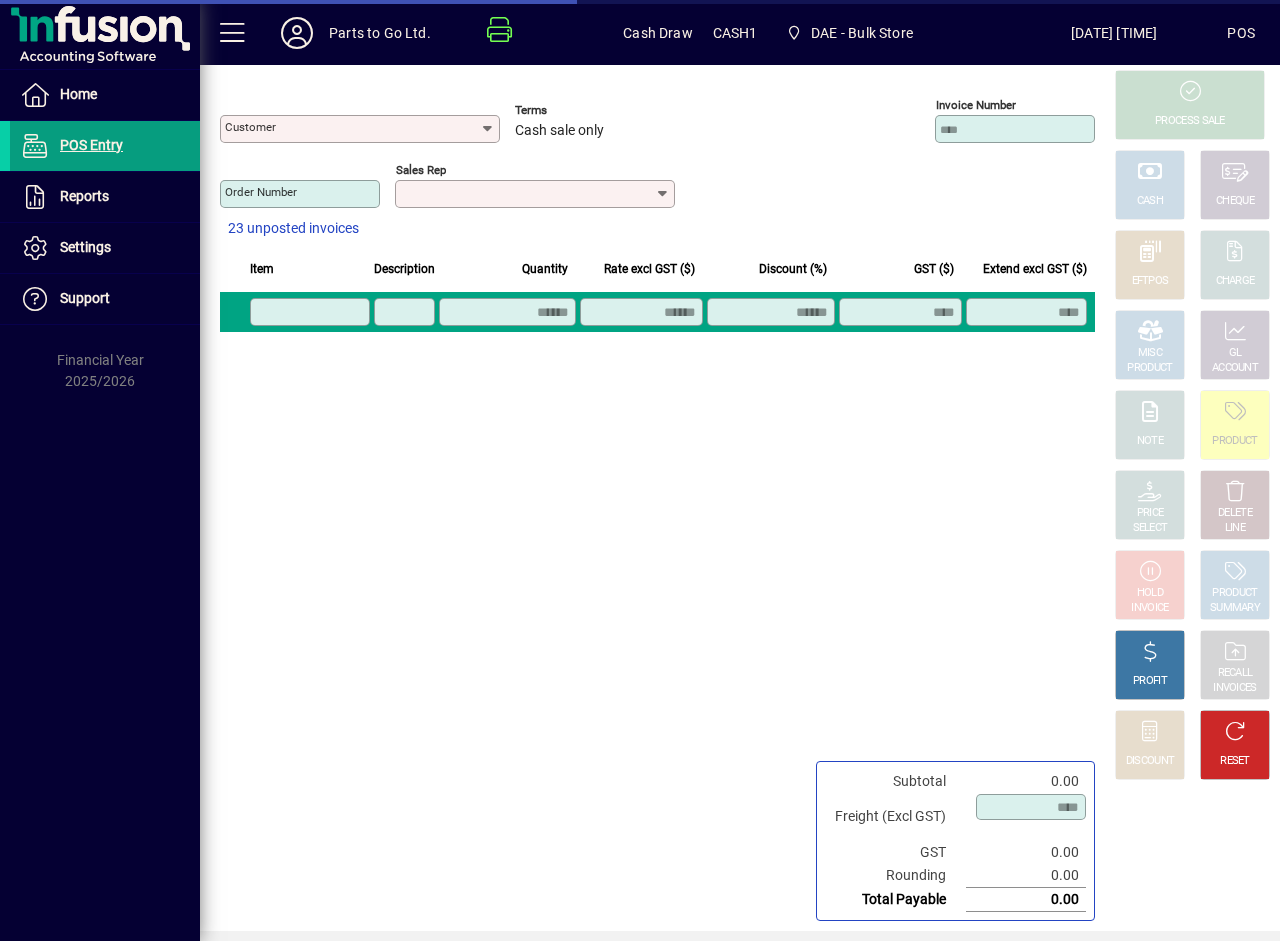 type on "**********" 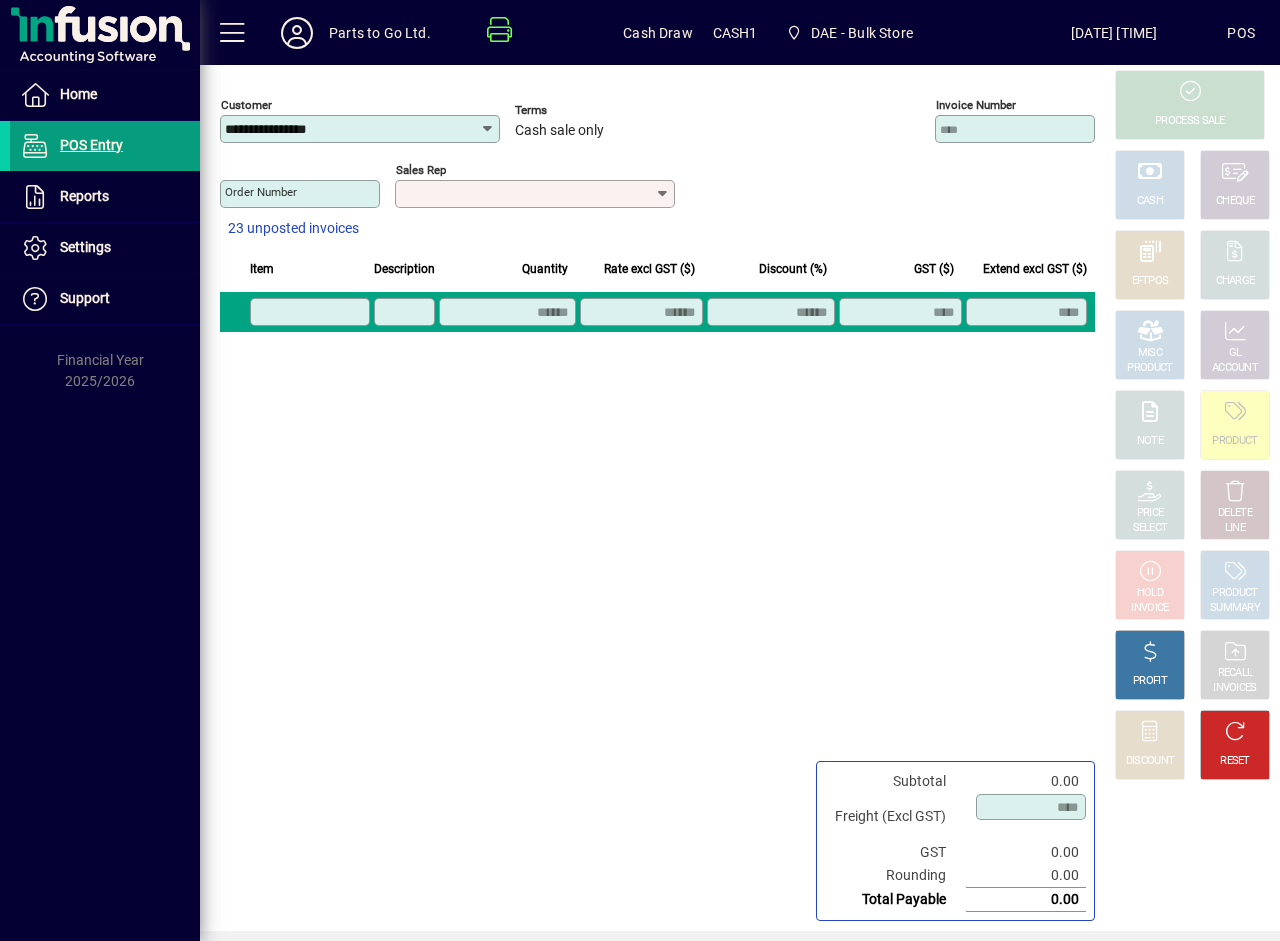 click 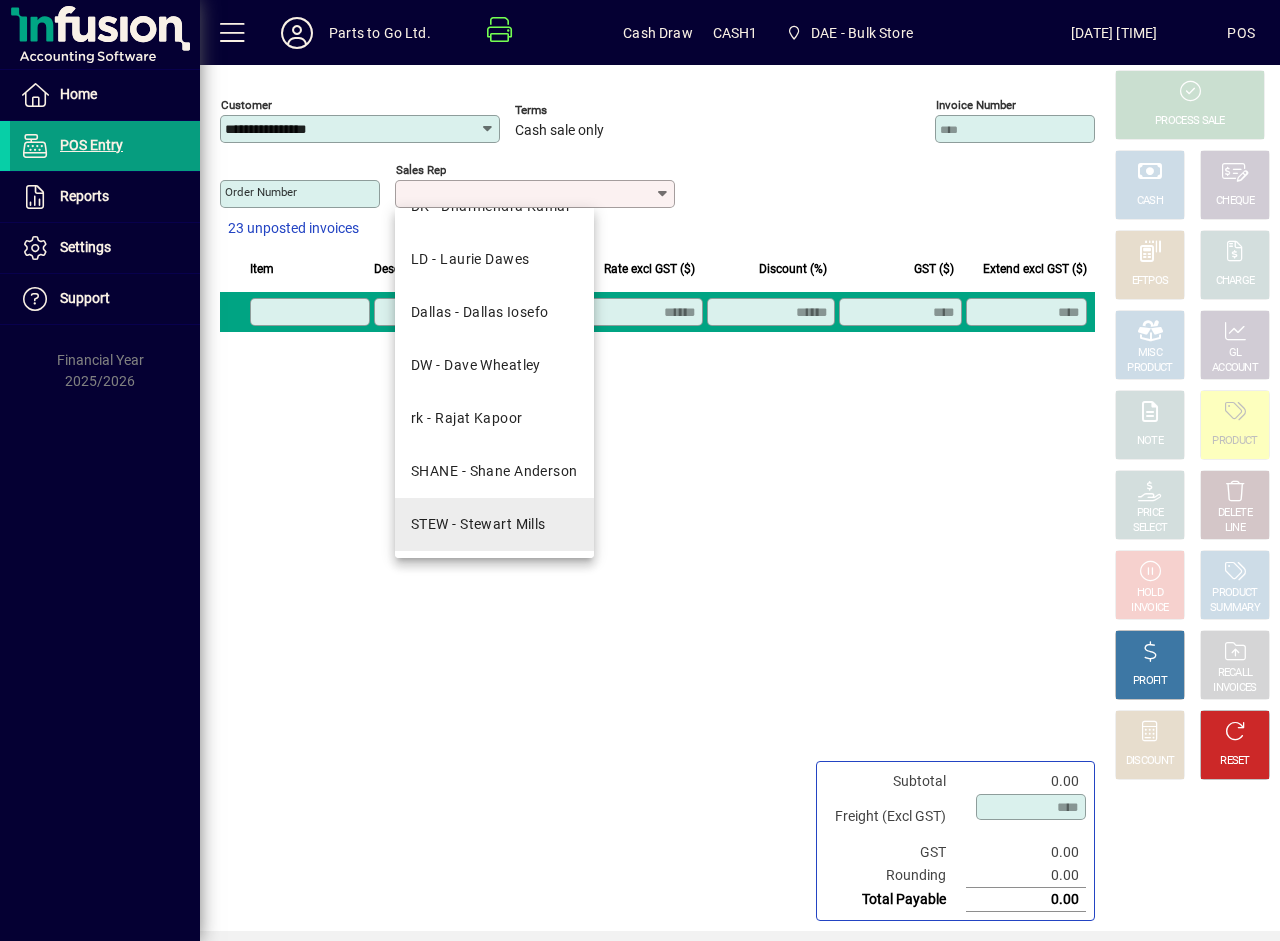 scroll, scrollTop: 143, scrollLeft: 0, axis: vertical 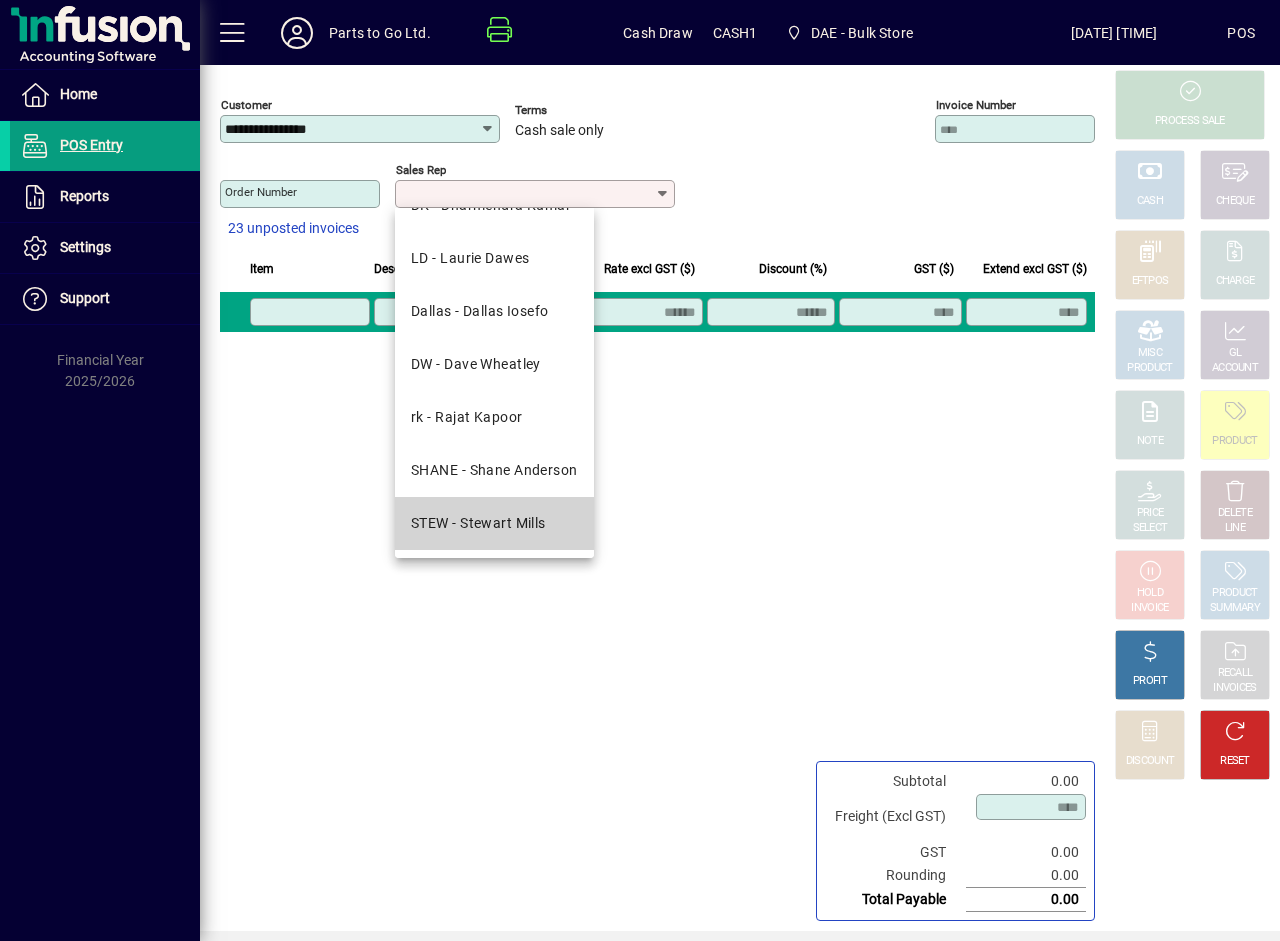 click on "STEW - Stewart Mills" at bounding box center (478, 523) 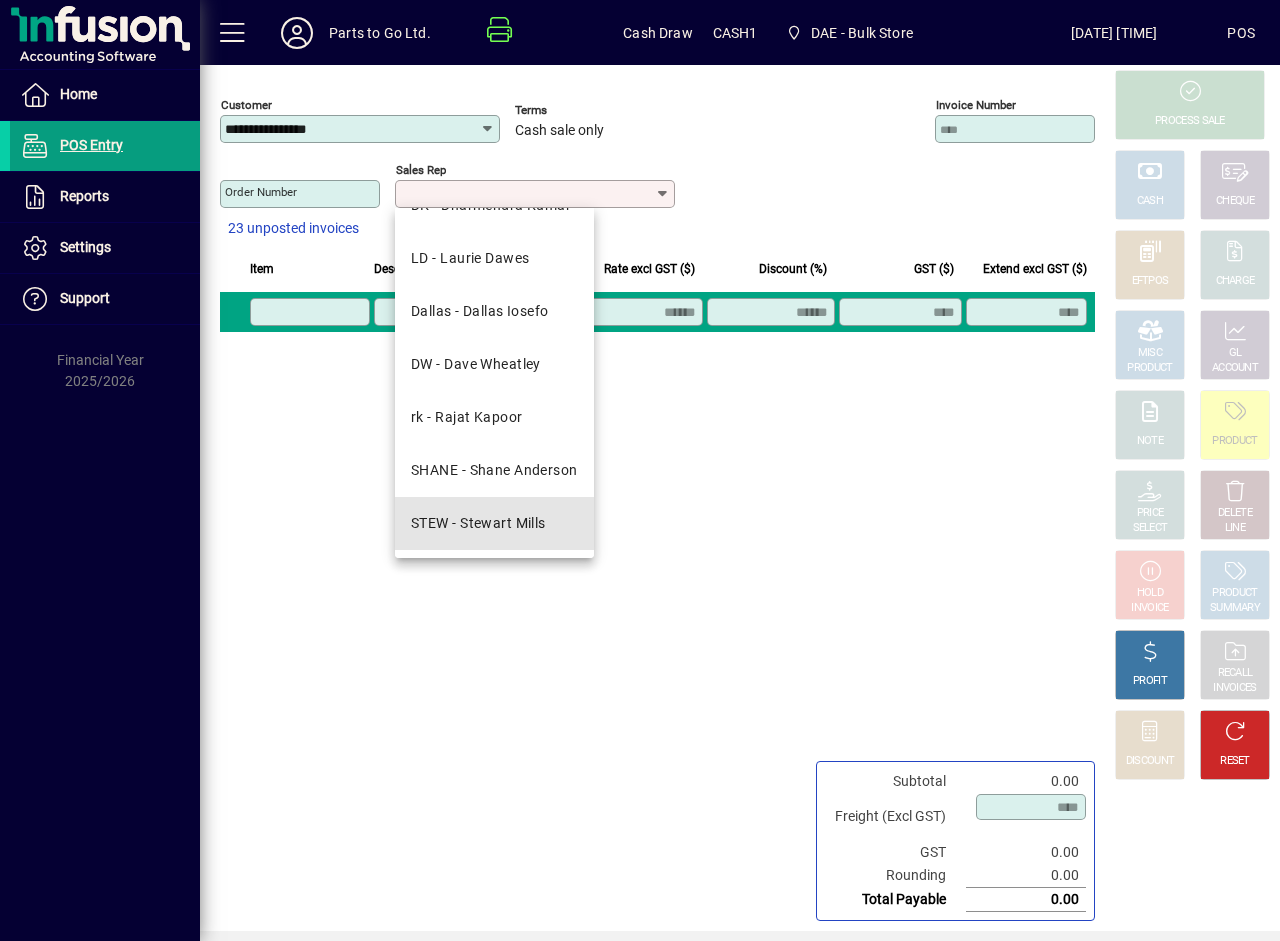 type on "**********" 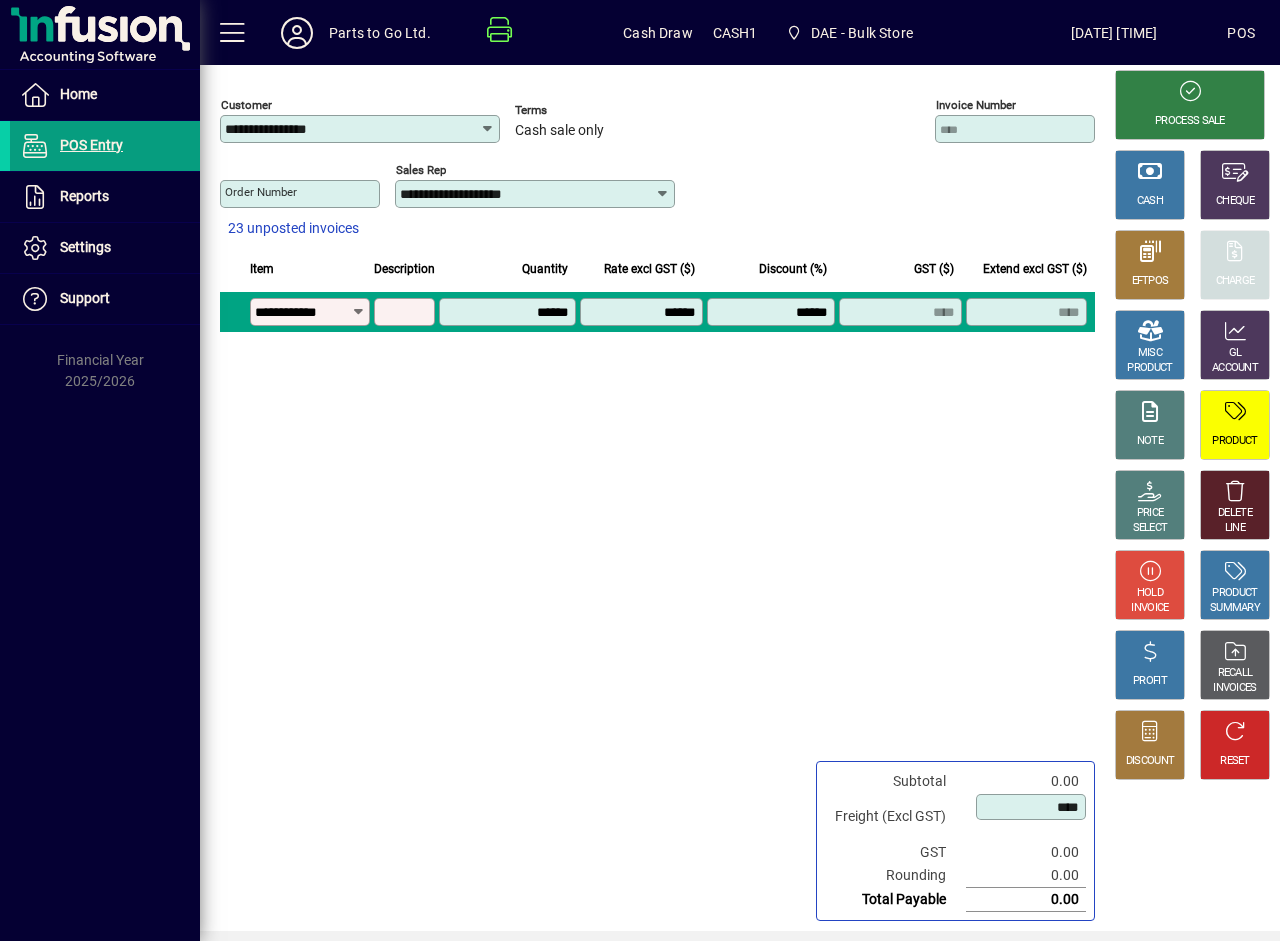 type on "**********" 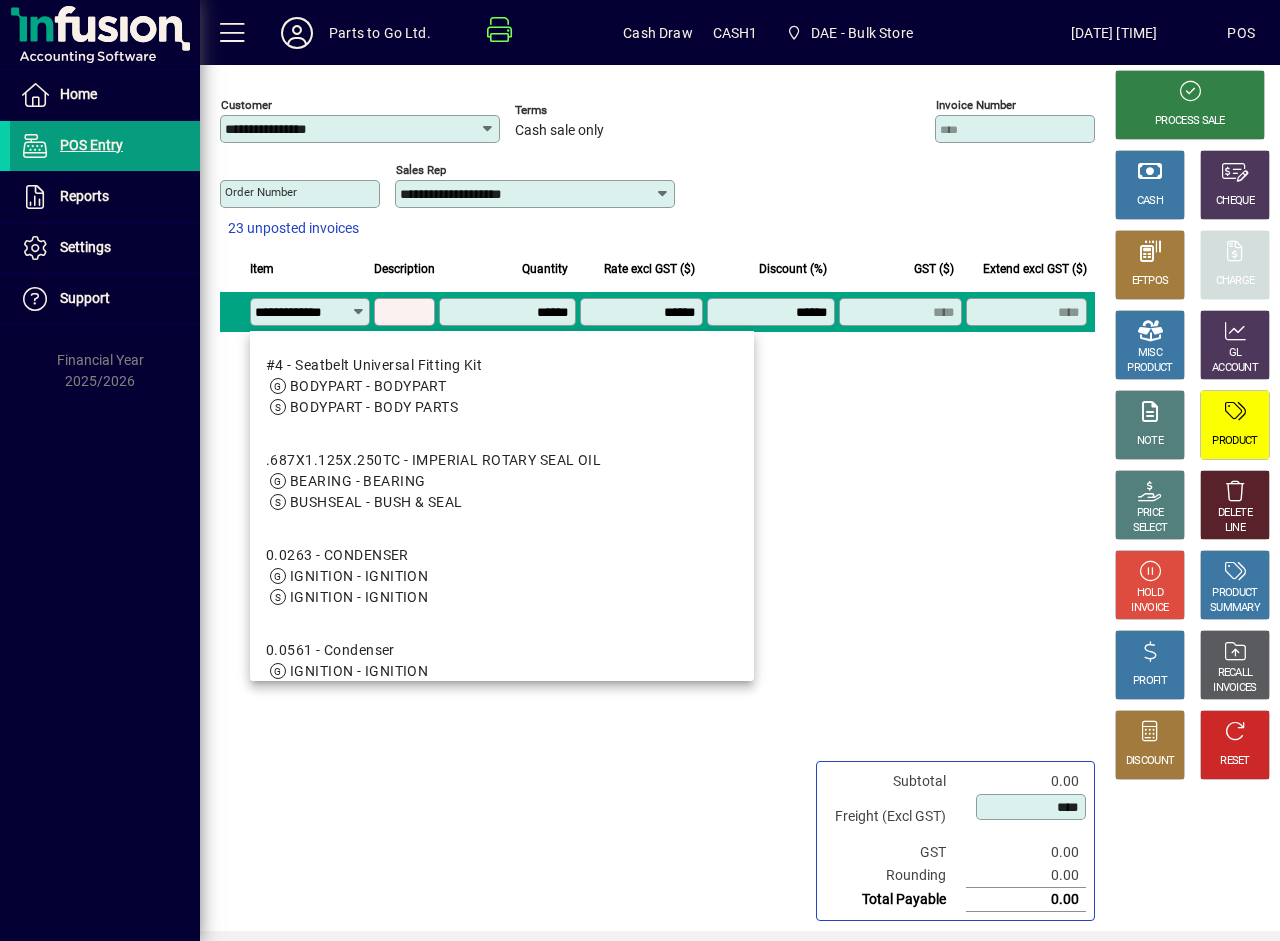 scroll, scrollTop: 0, scrollLeft: 9, axis: horizontal 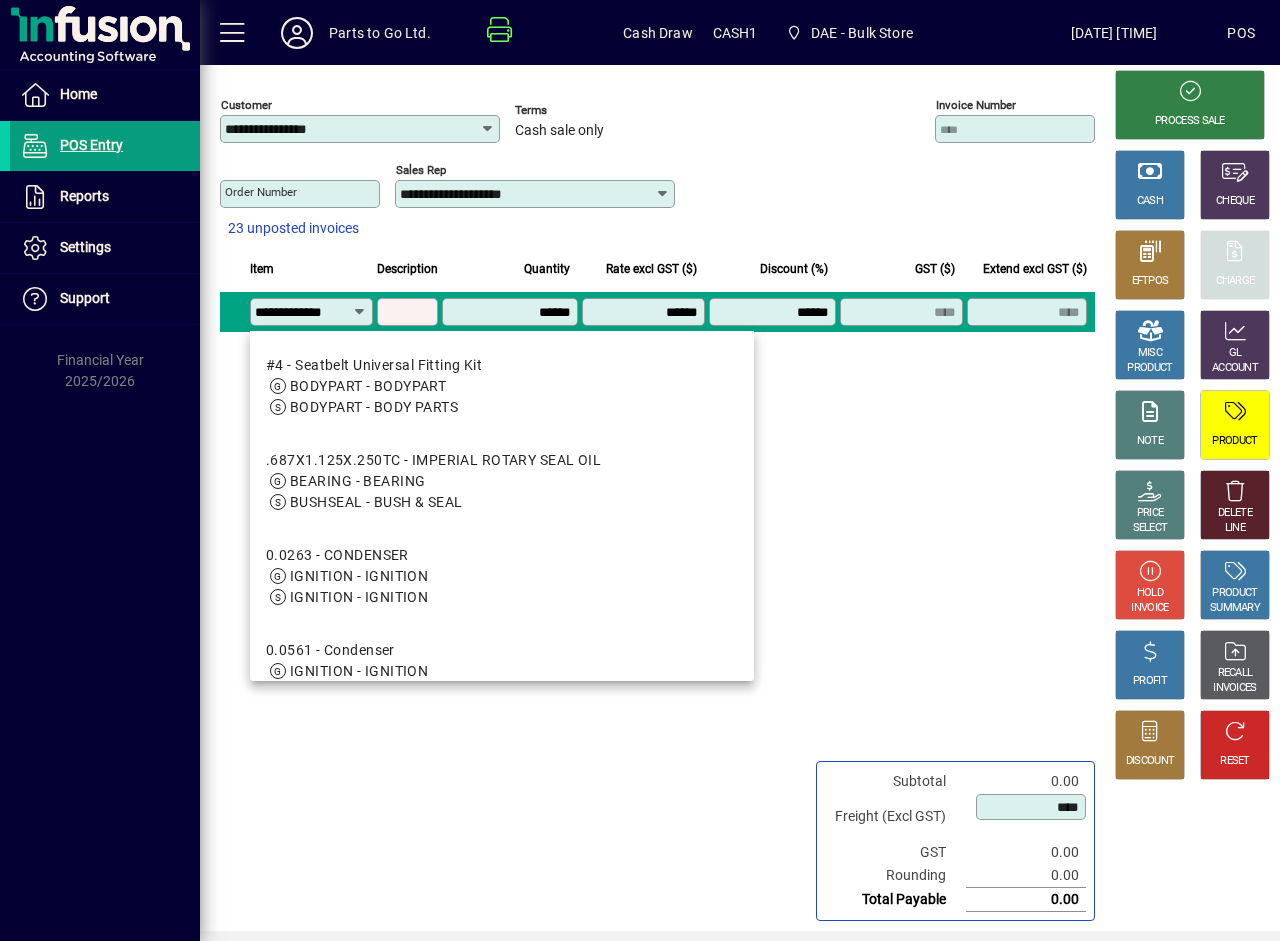 type on "**********" 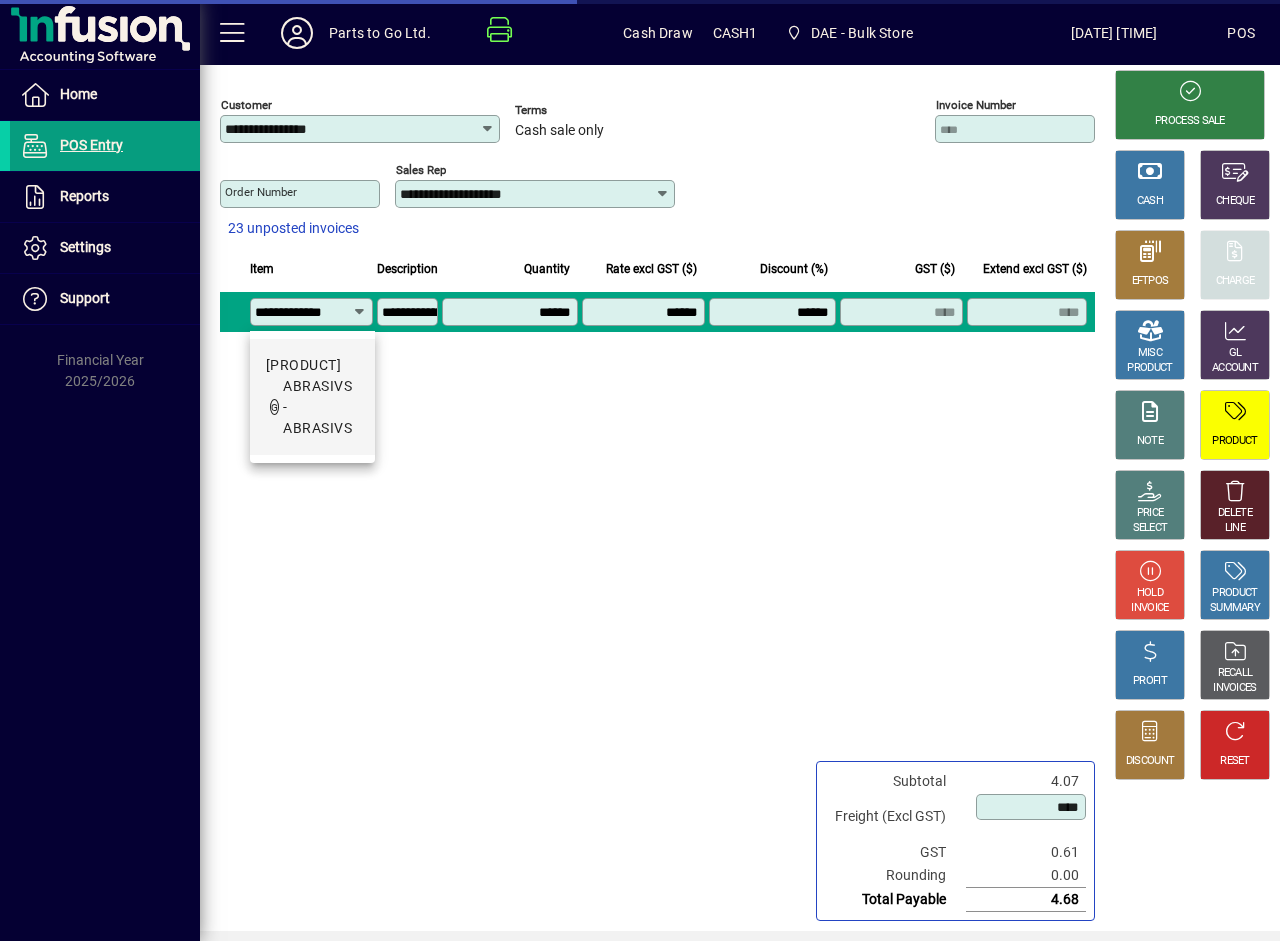 type on "******" 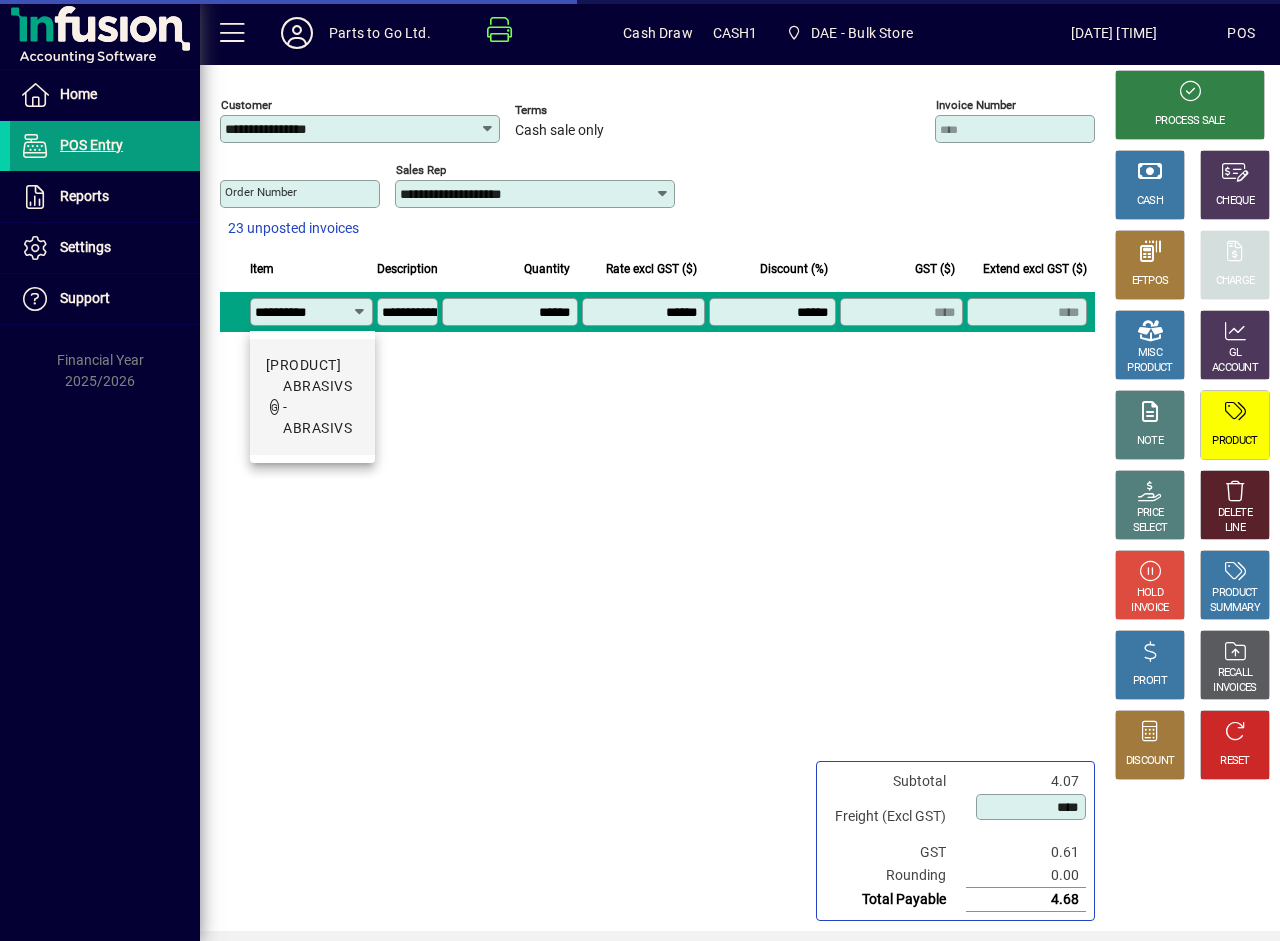 scroll, scrollTop: 0, scrollLeft: 0, axis: both 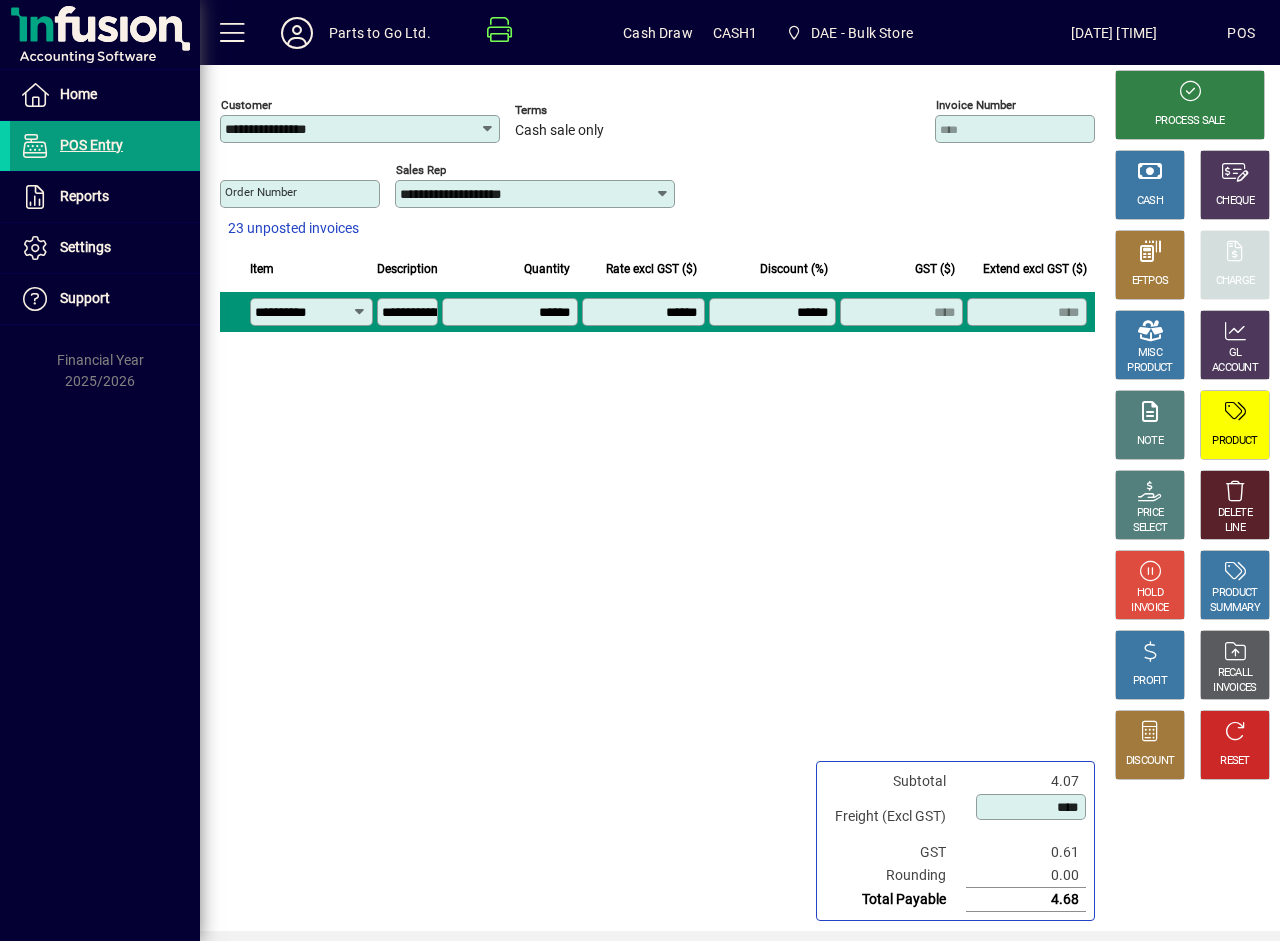 type on "**********" 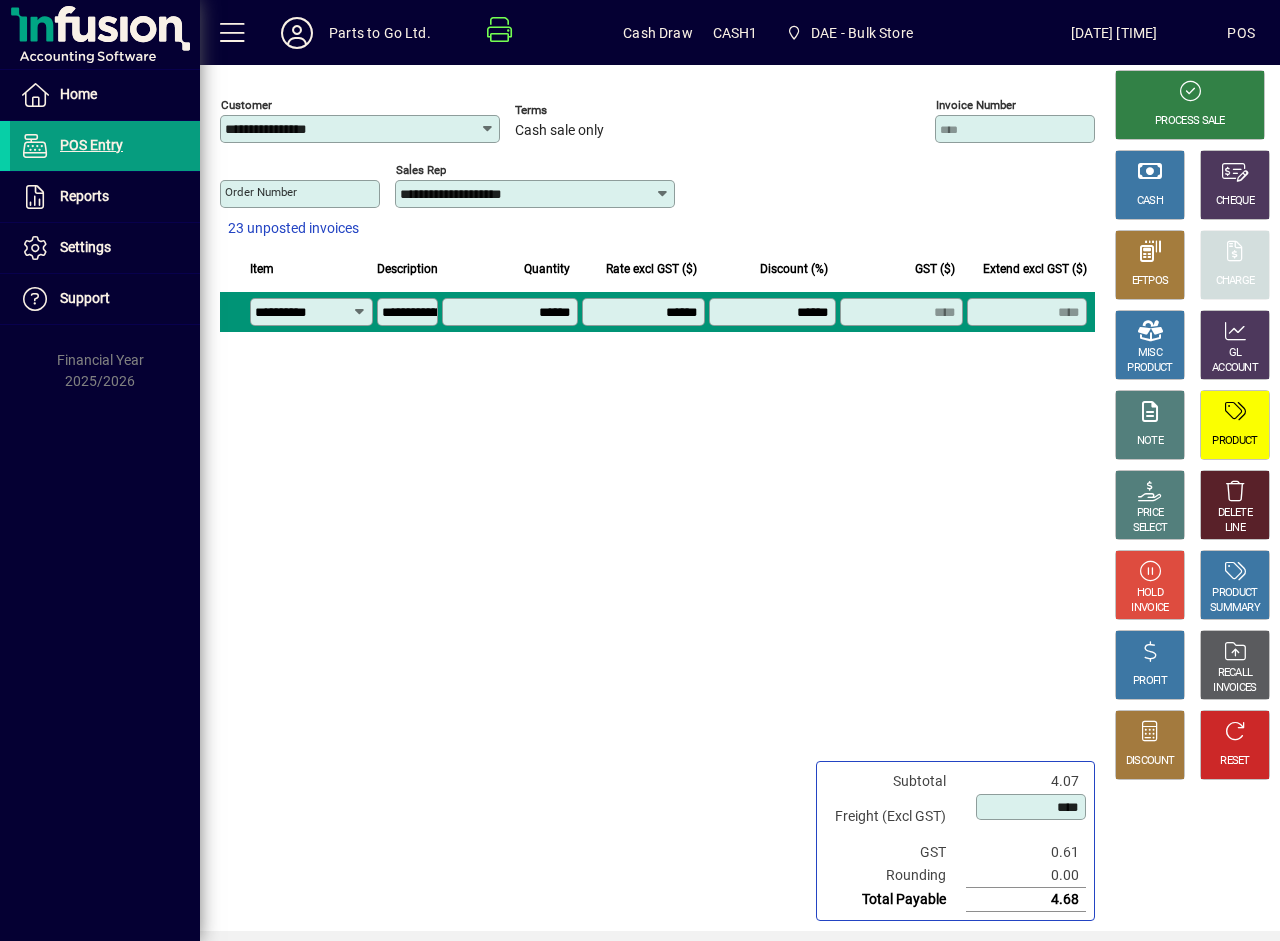 click on "******" at bounding box center (512, 312) 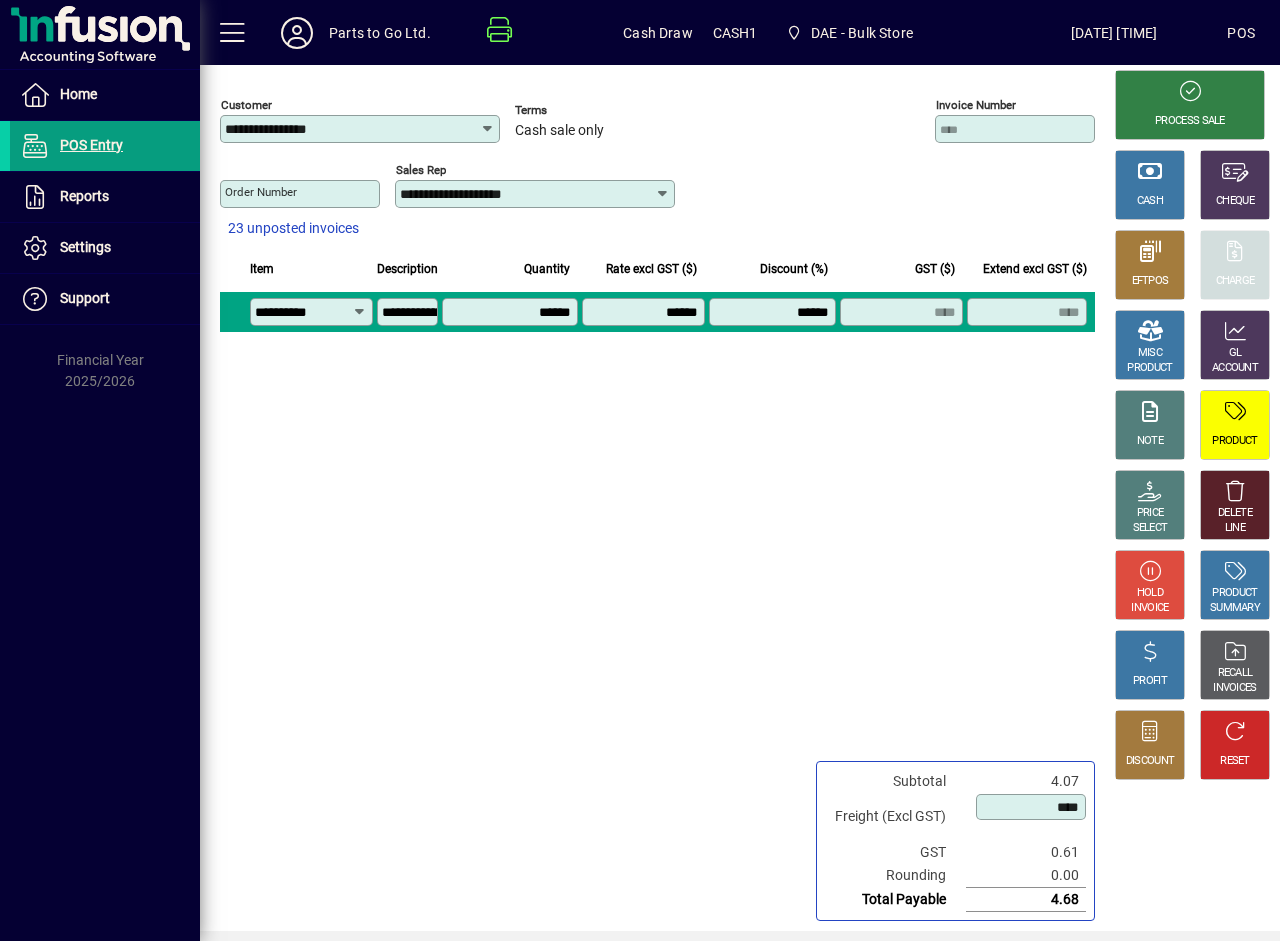 type on "******" 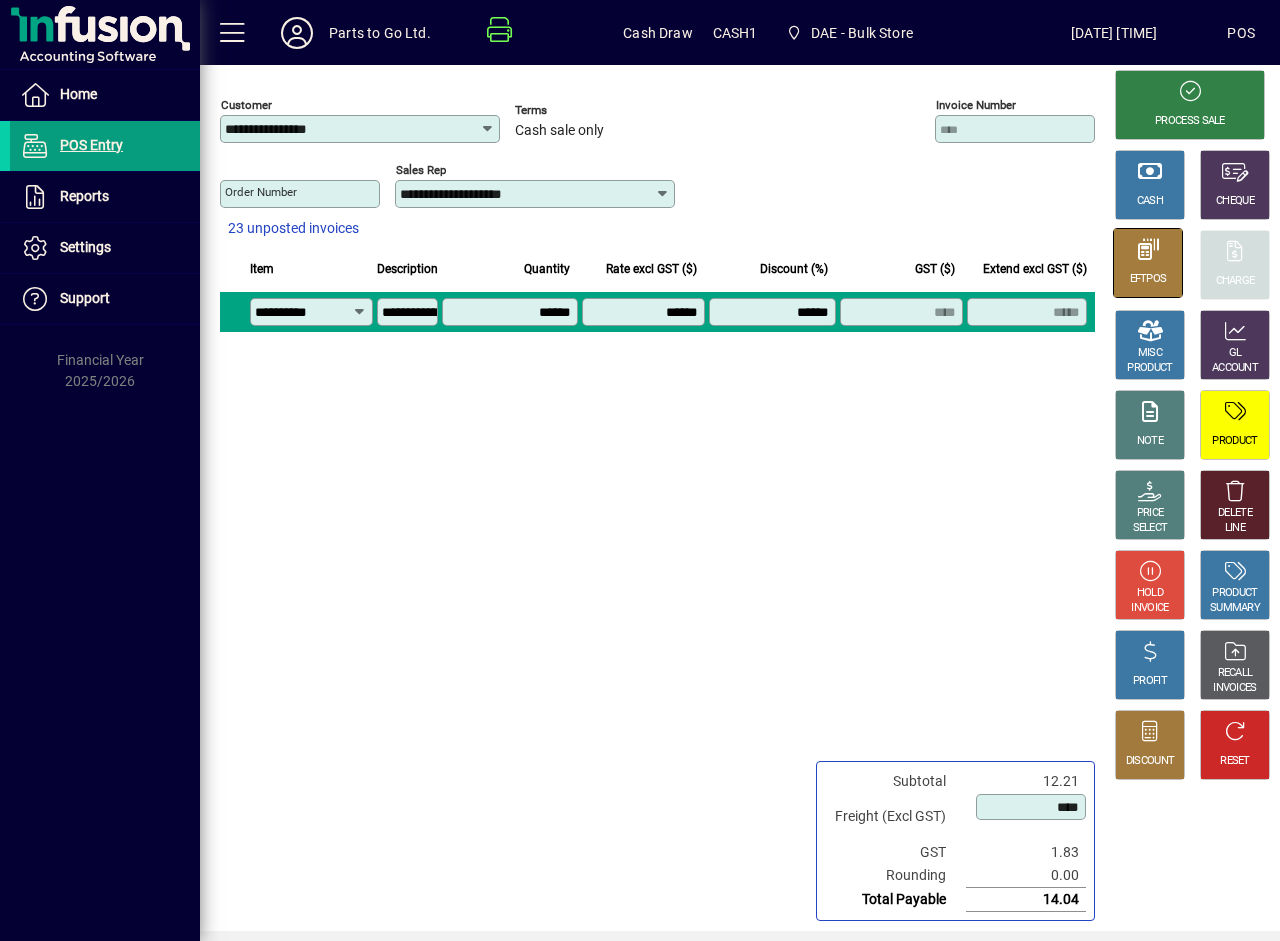 click 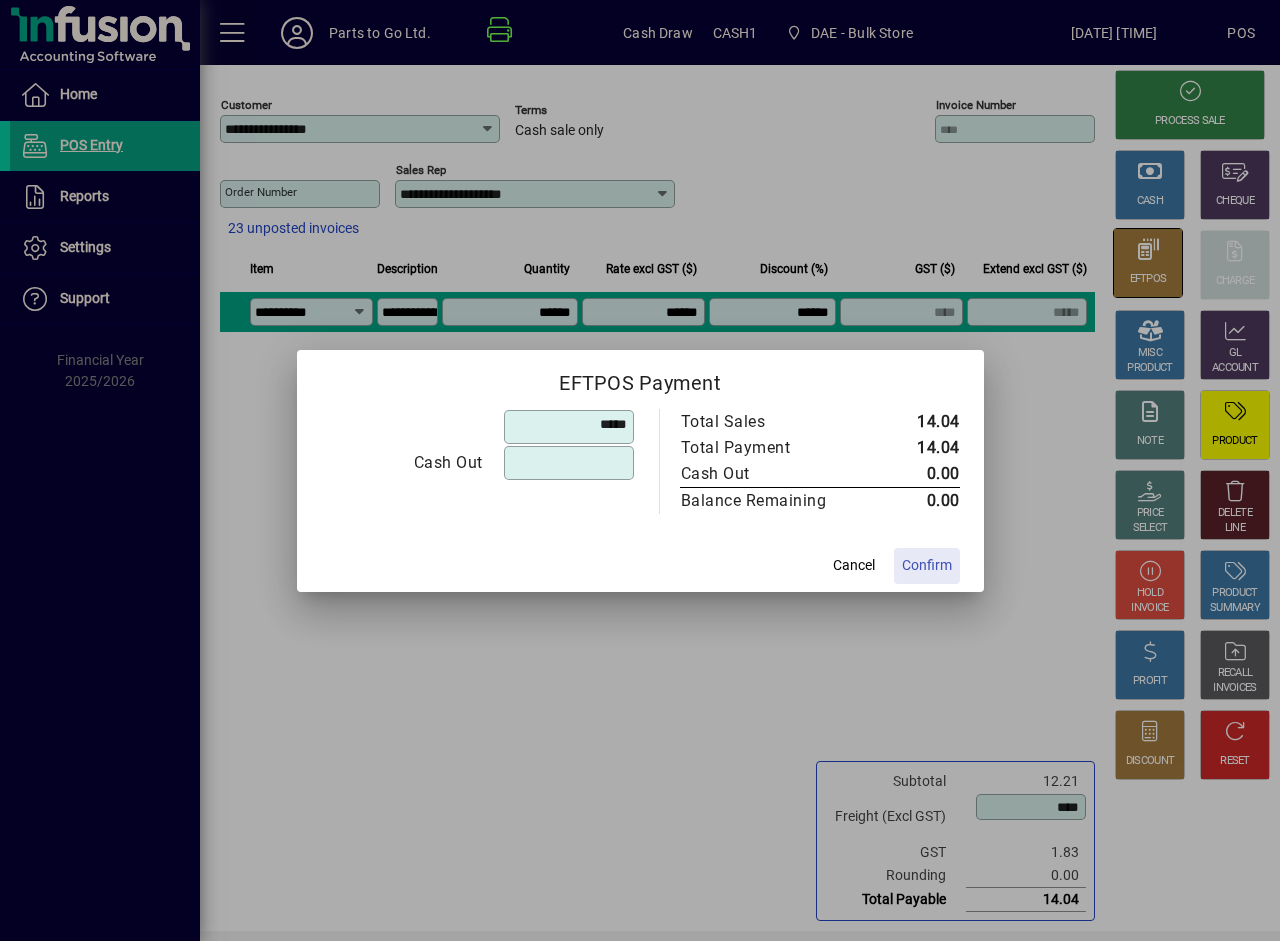 type on "******" 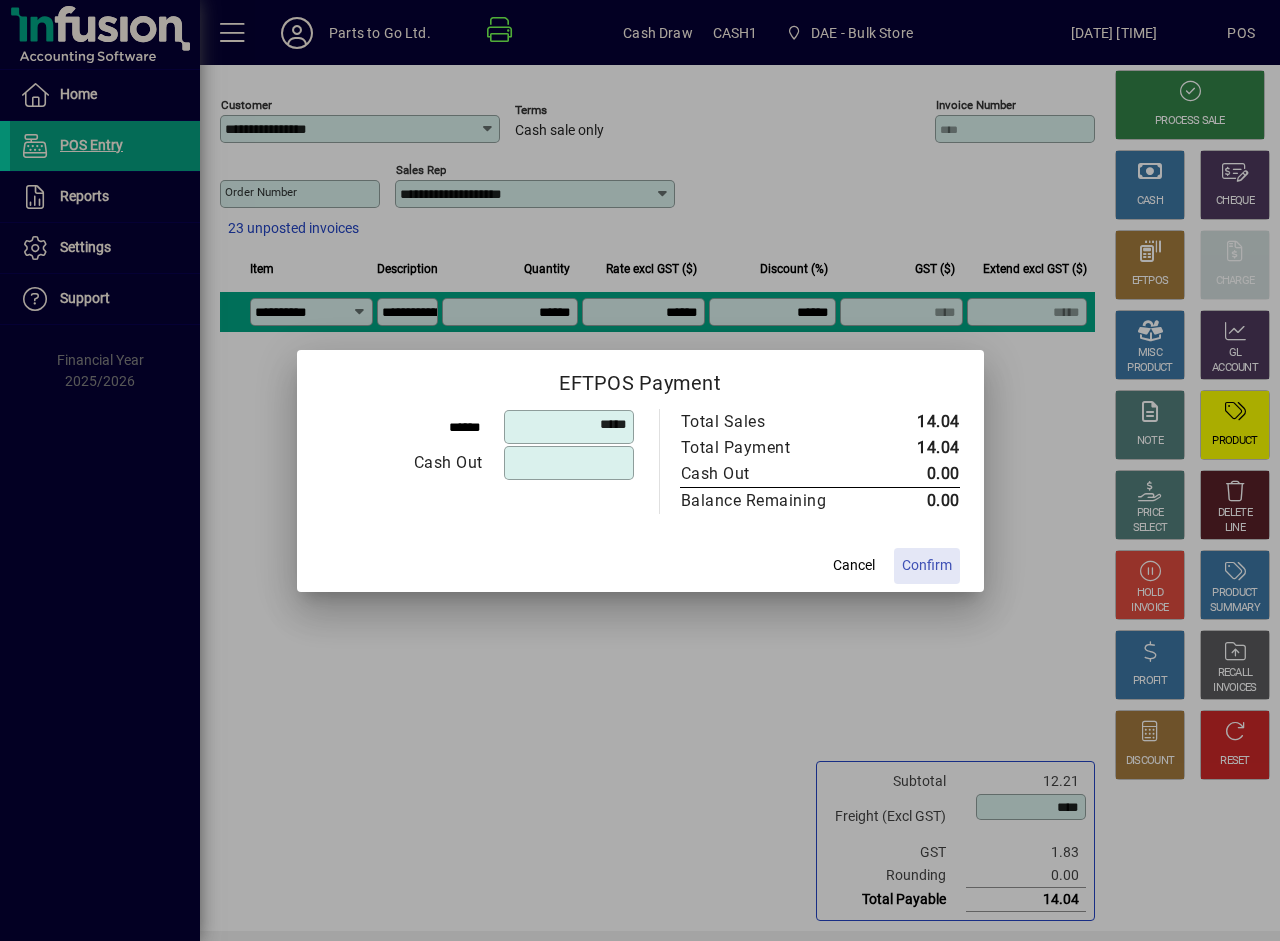 click on "Confirm" 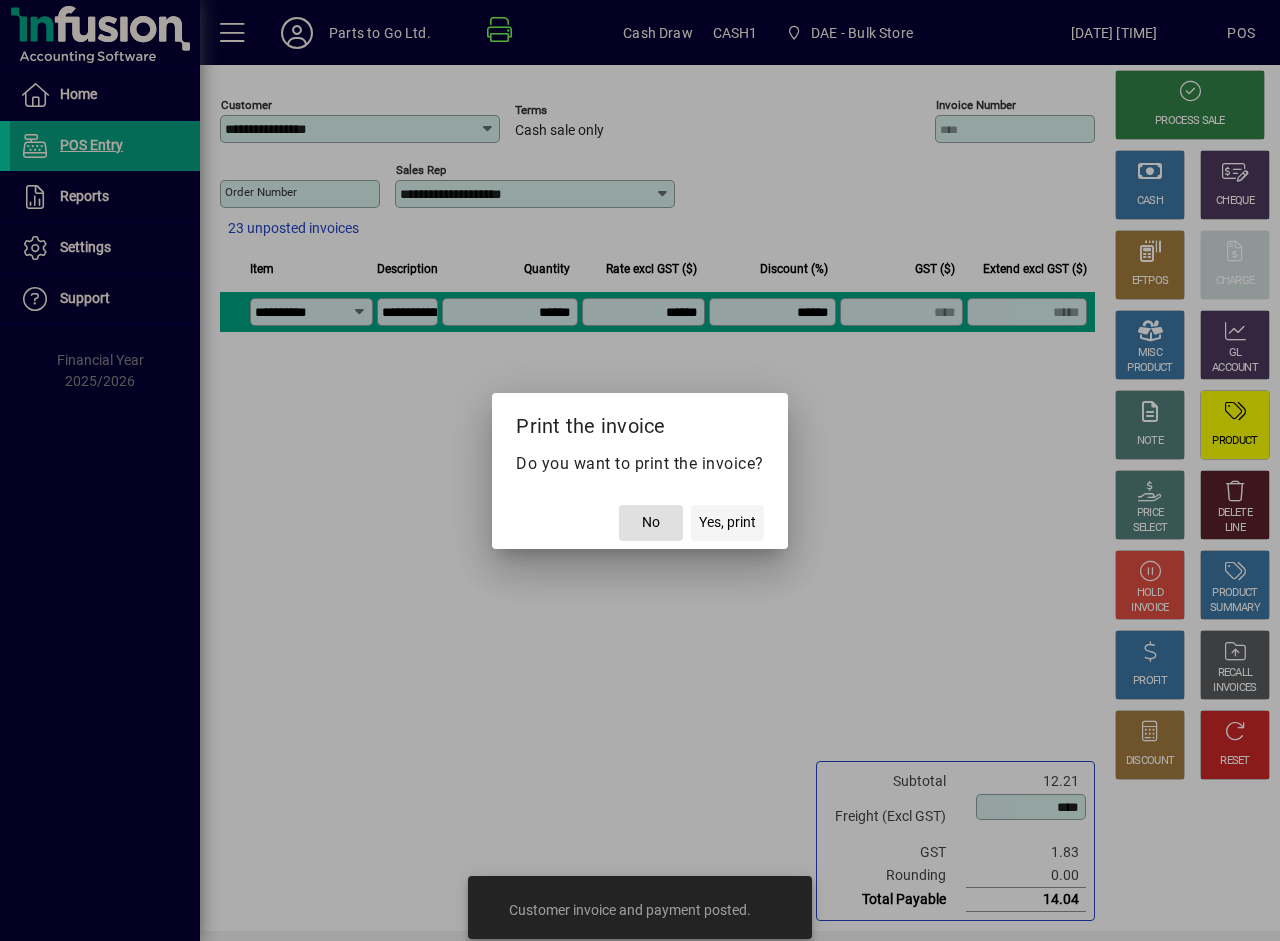 click 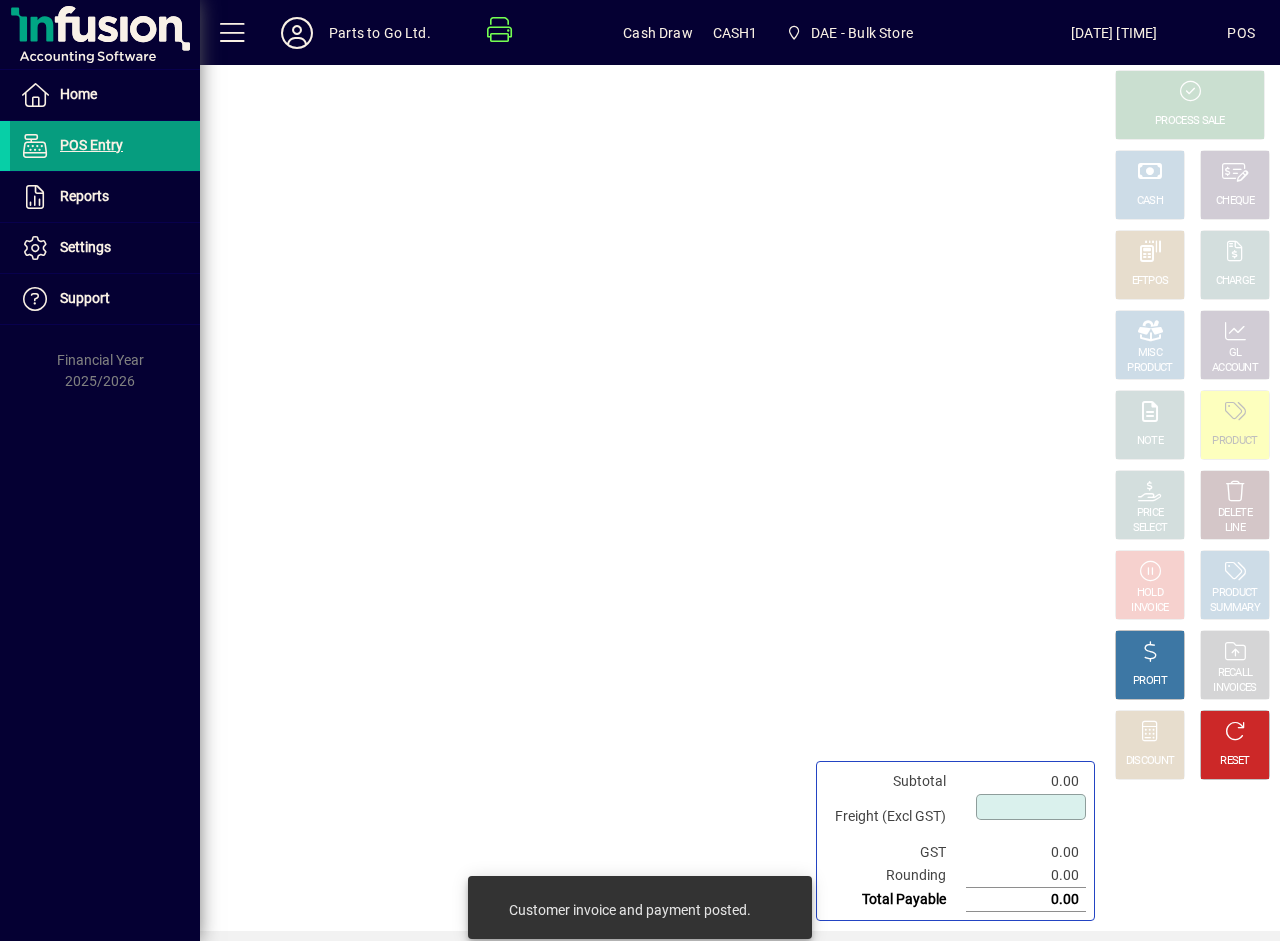 type on "****" 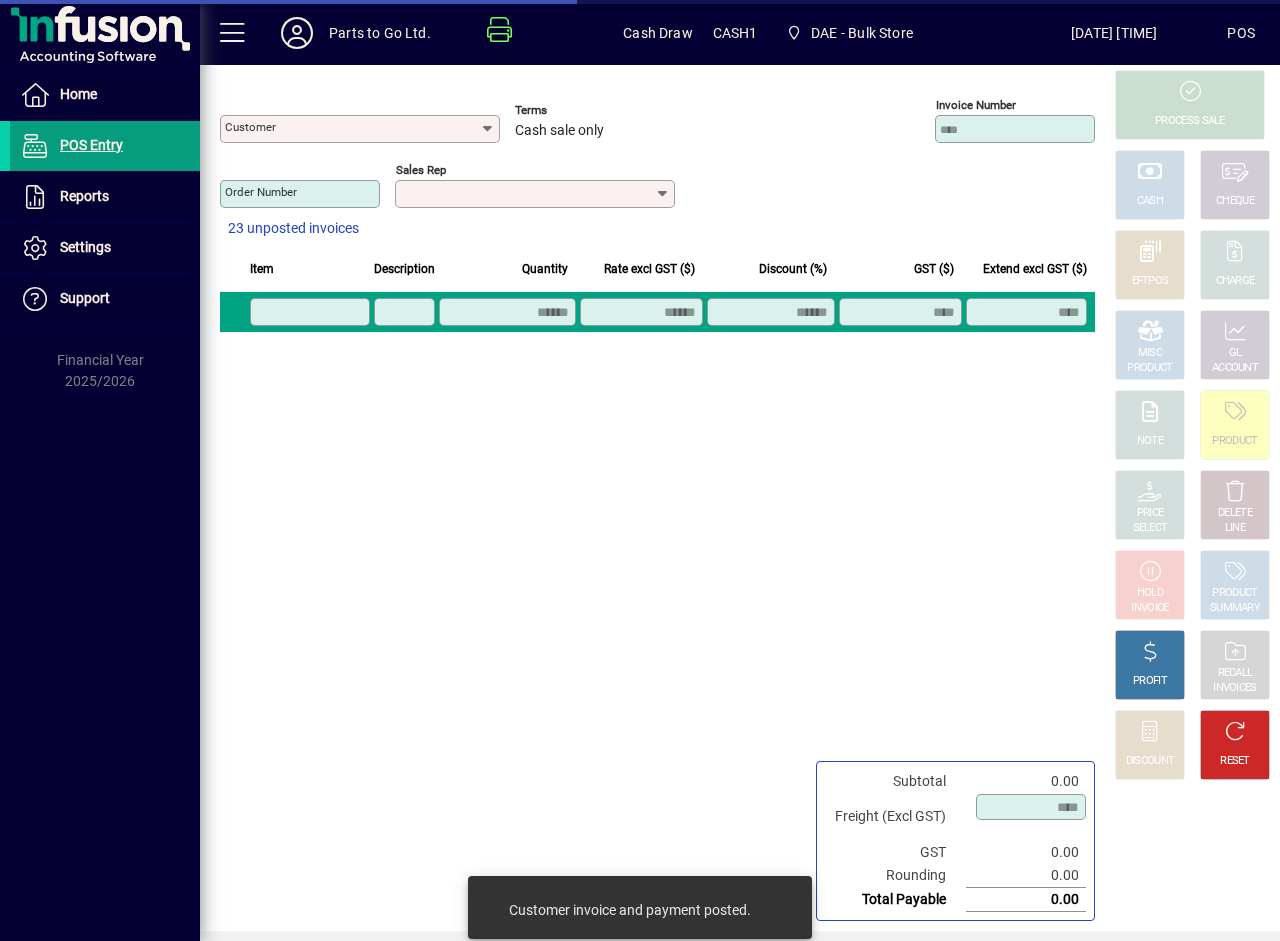 type on "**********" 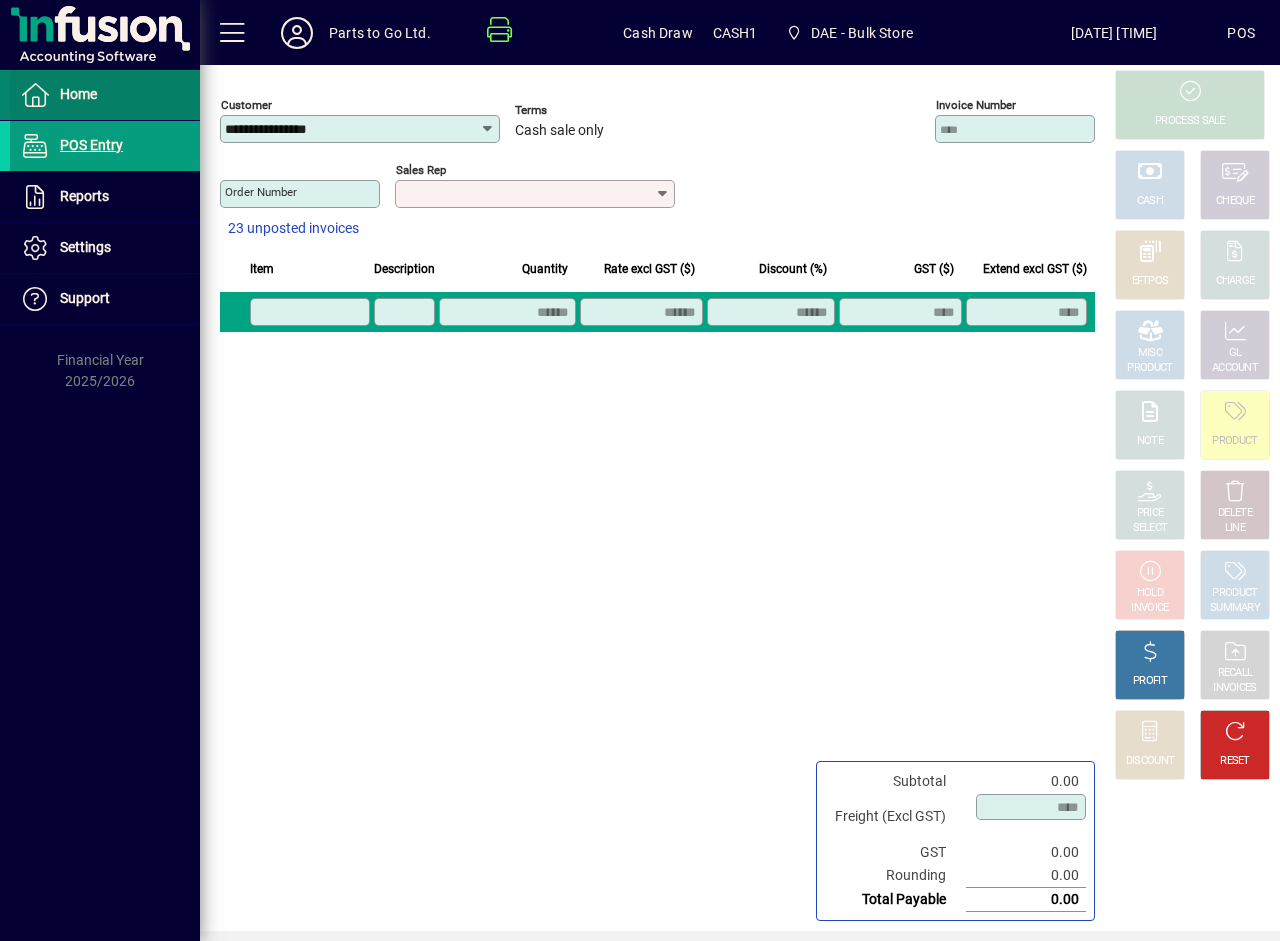 click on "Home" at bounding box center [53, 95] 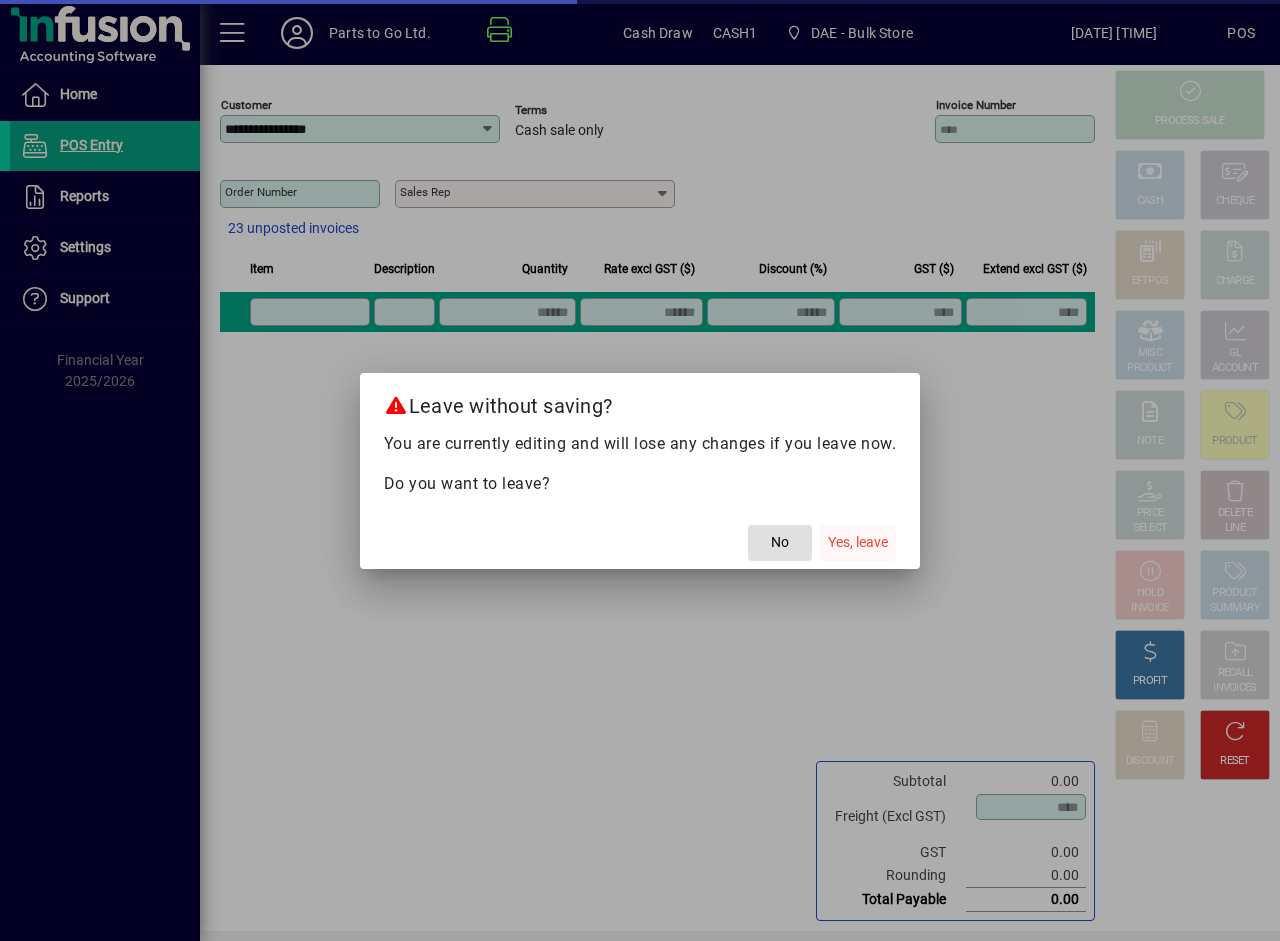 click on "Yes, leave" 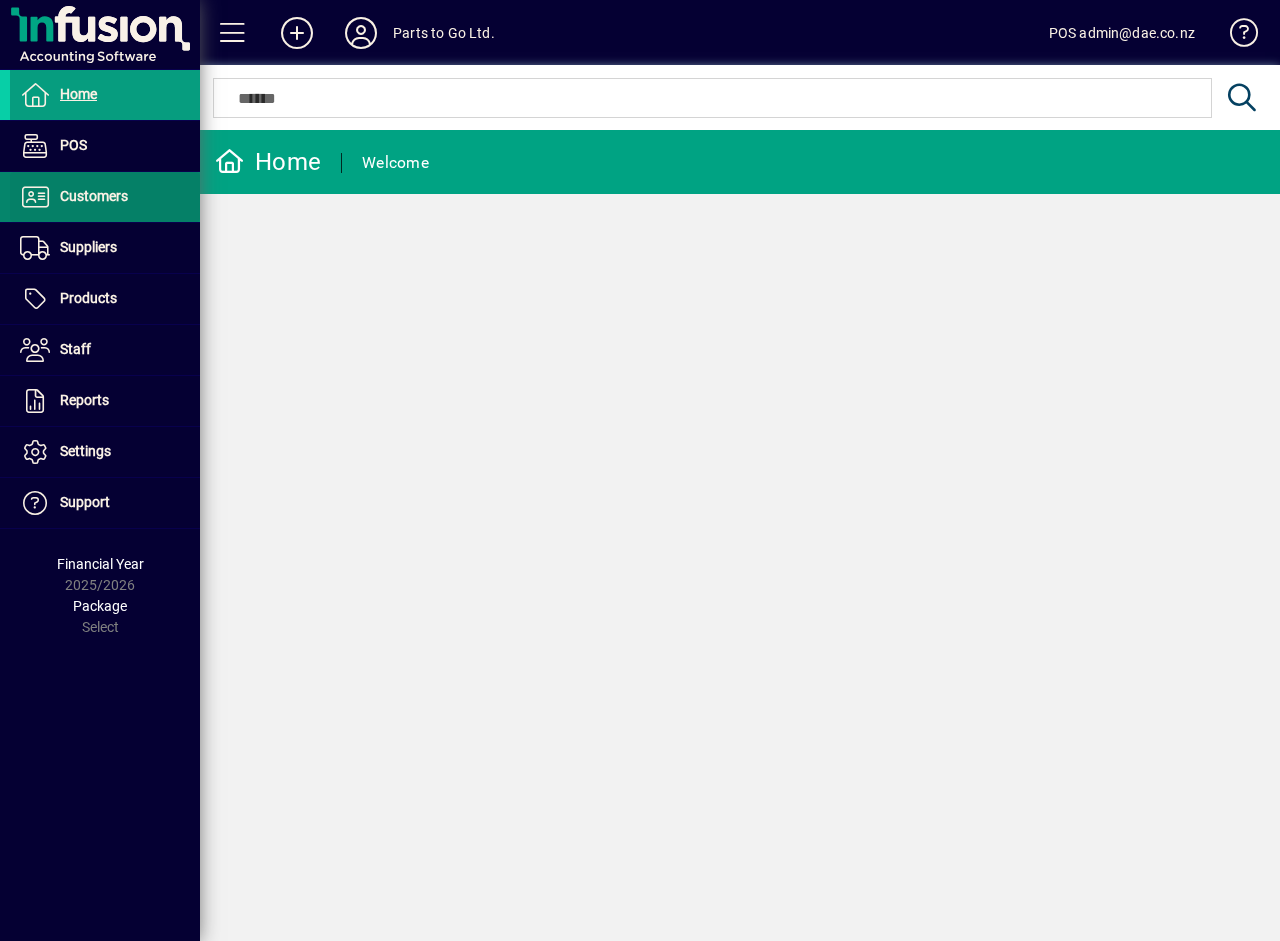 click at bounding box center [105, 197] 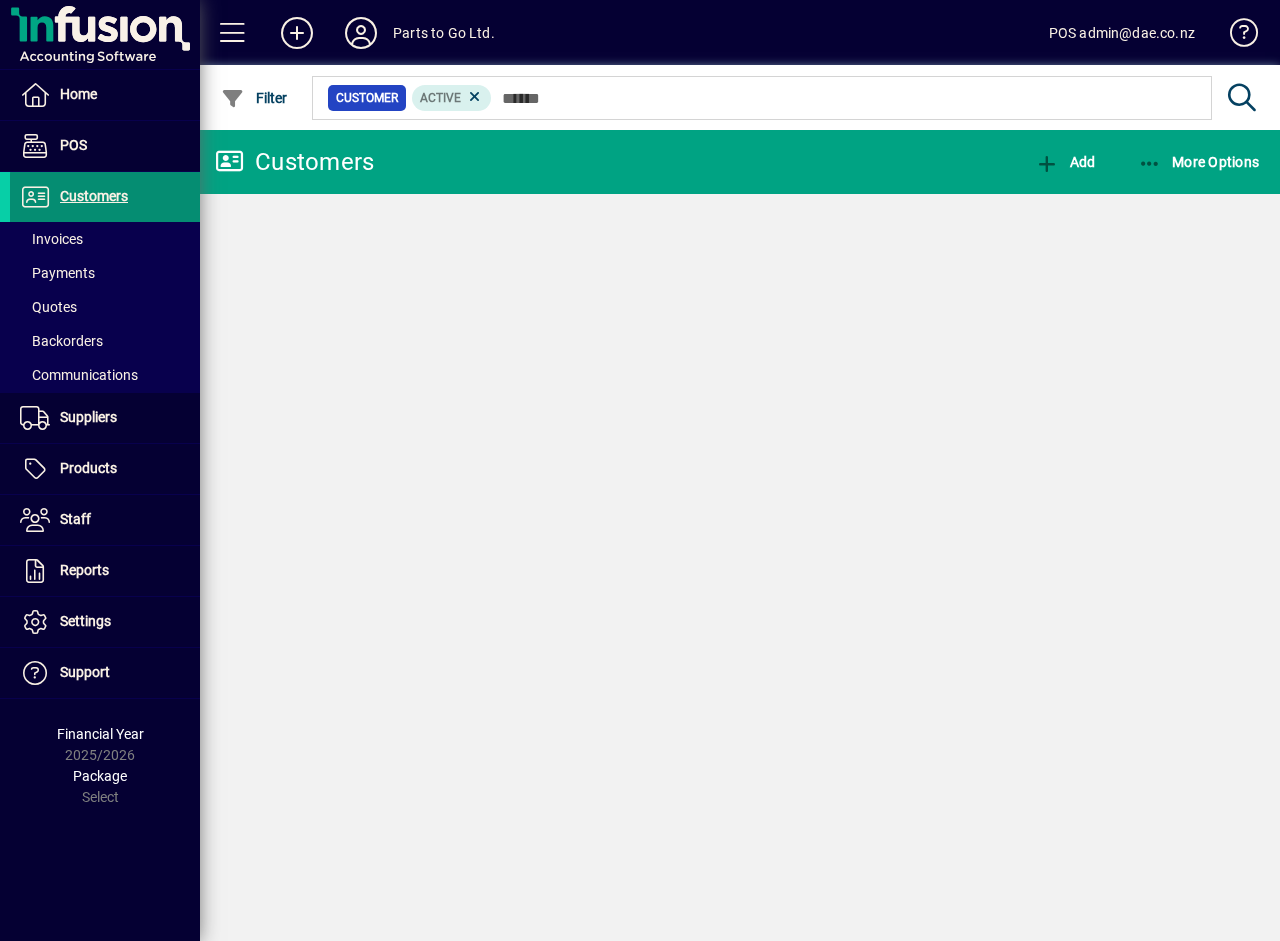 click on "Invoices" at bounding box center (51, 239) 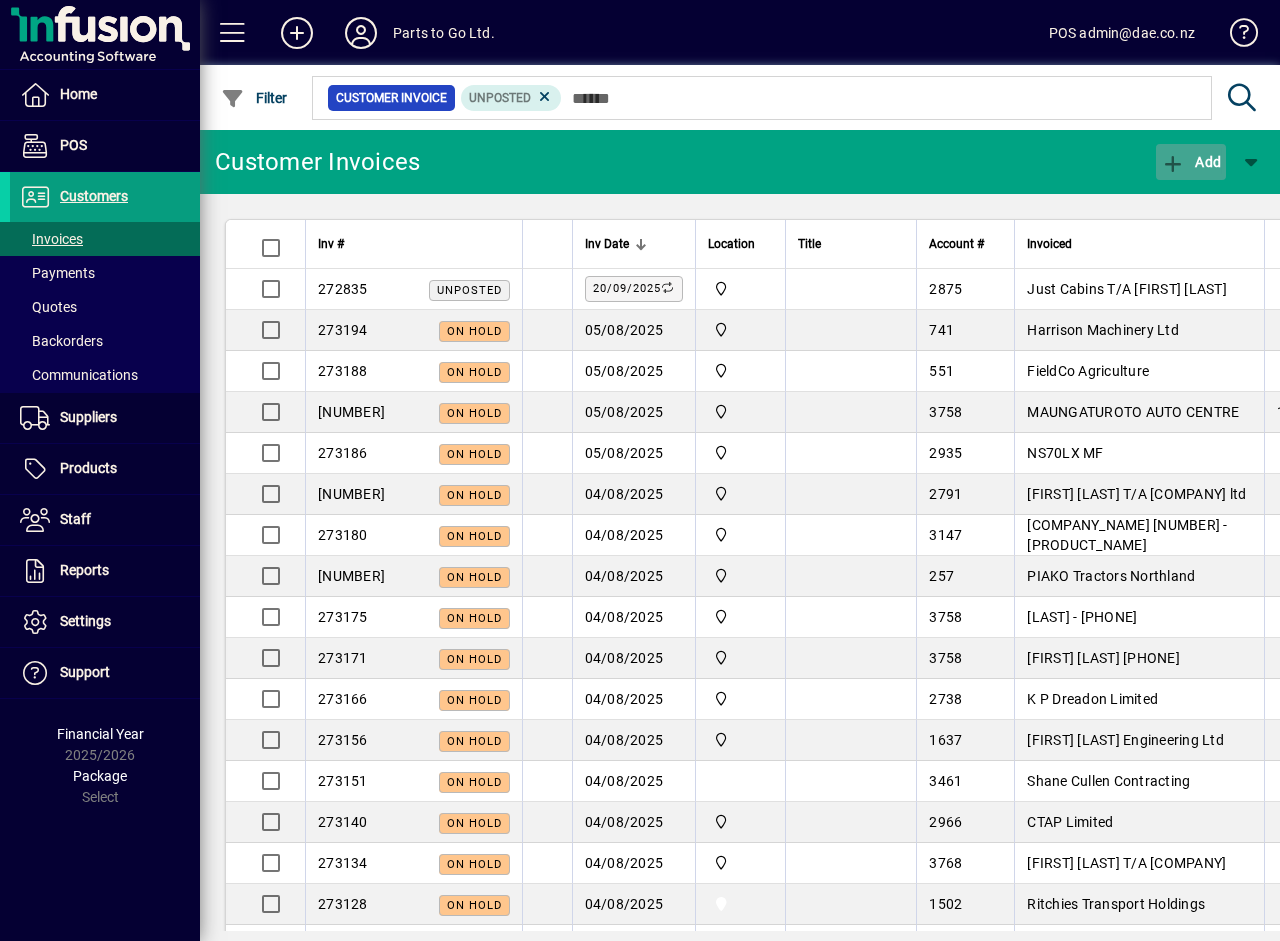click 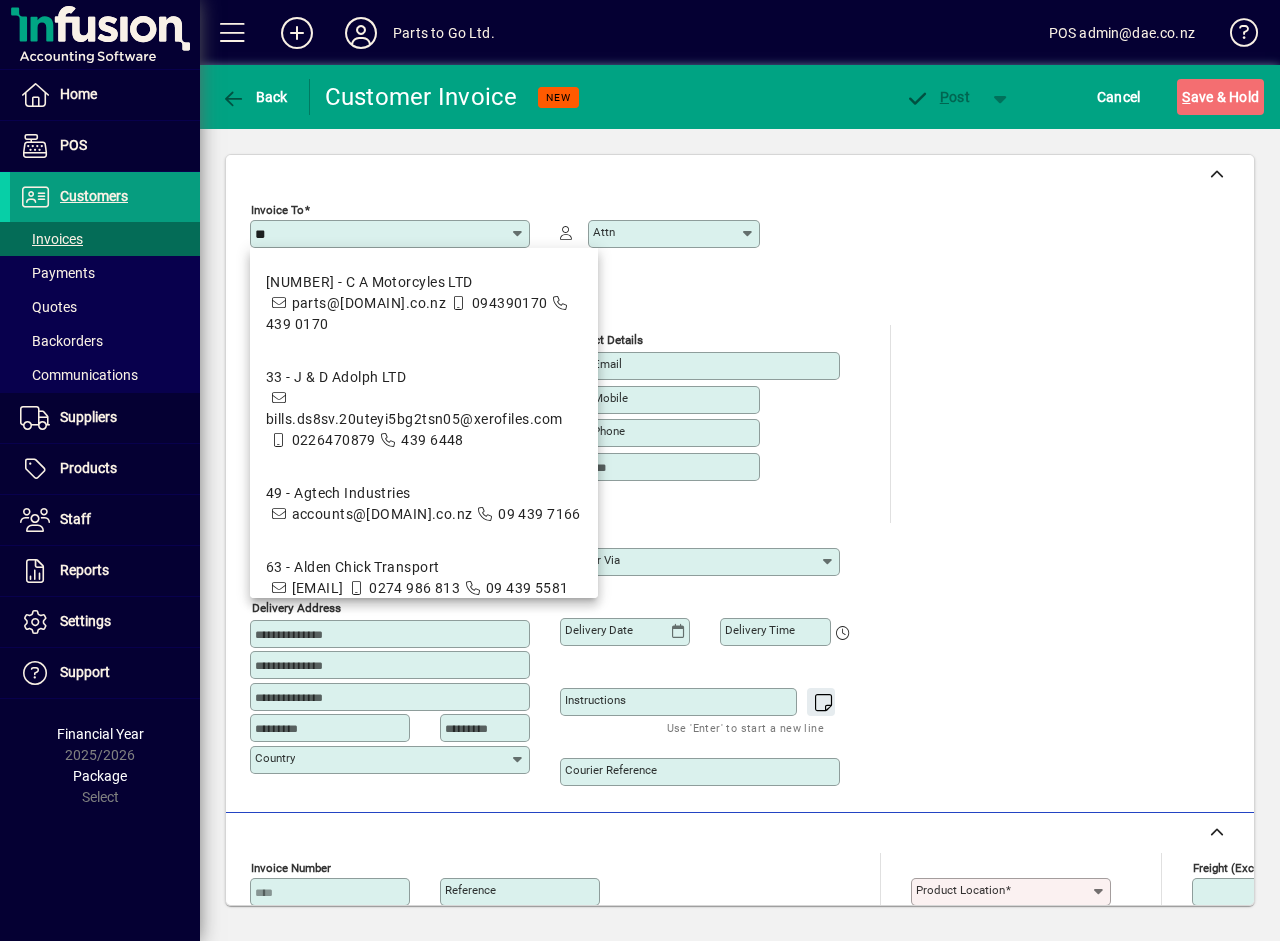 type on "*" 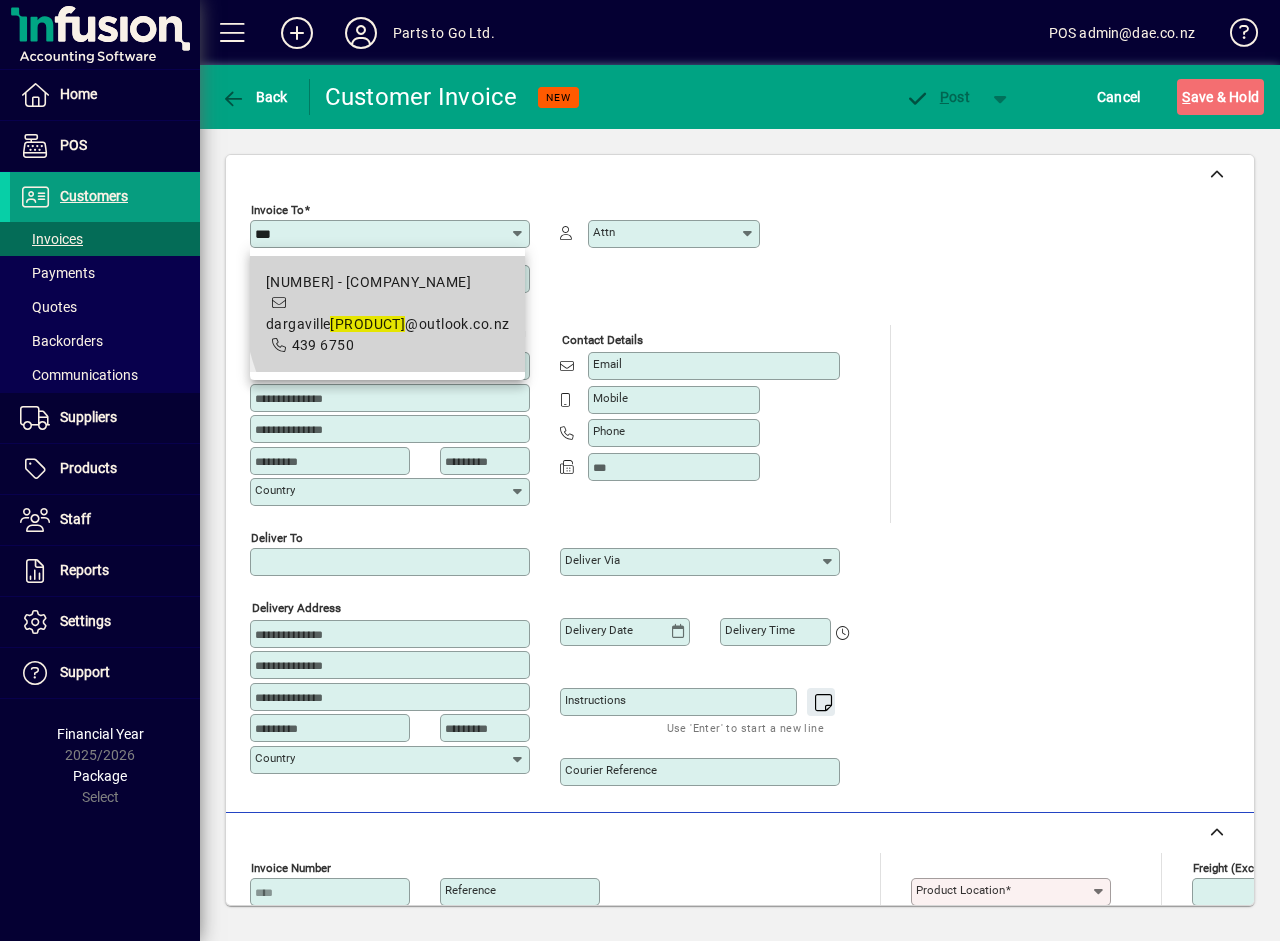 click on "dargaville wof @outlook.co.nz" at bounding box center [387, 324] 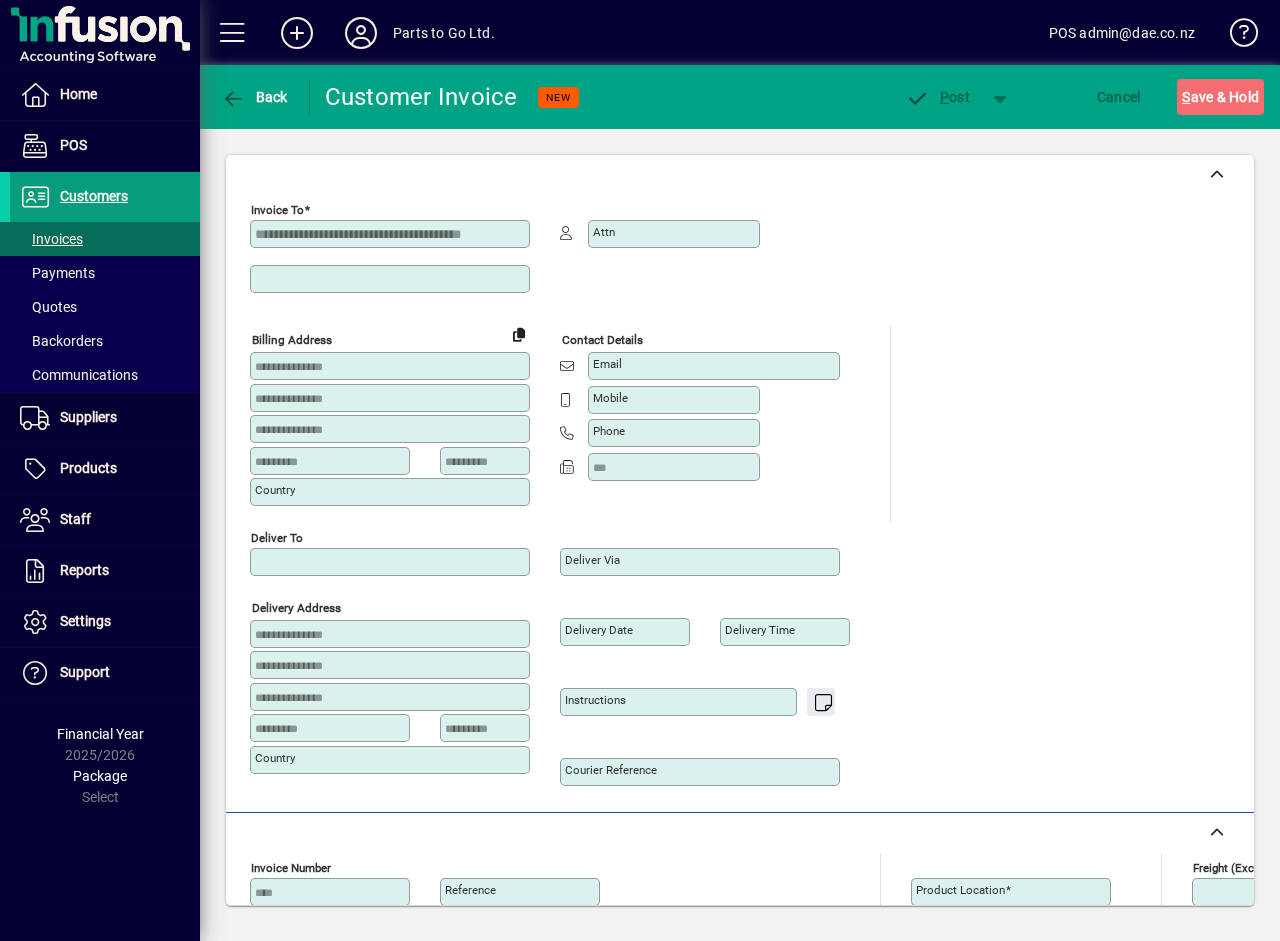 scroll, scrollTop: 0, scrollLeft: 0, axis: both 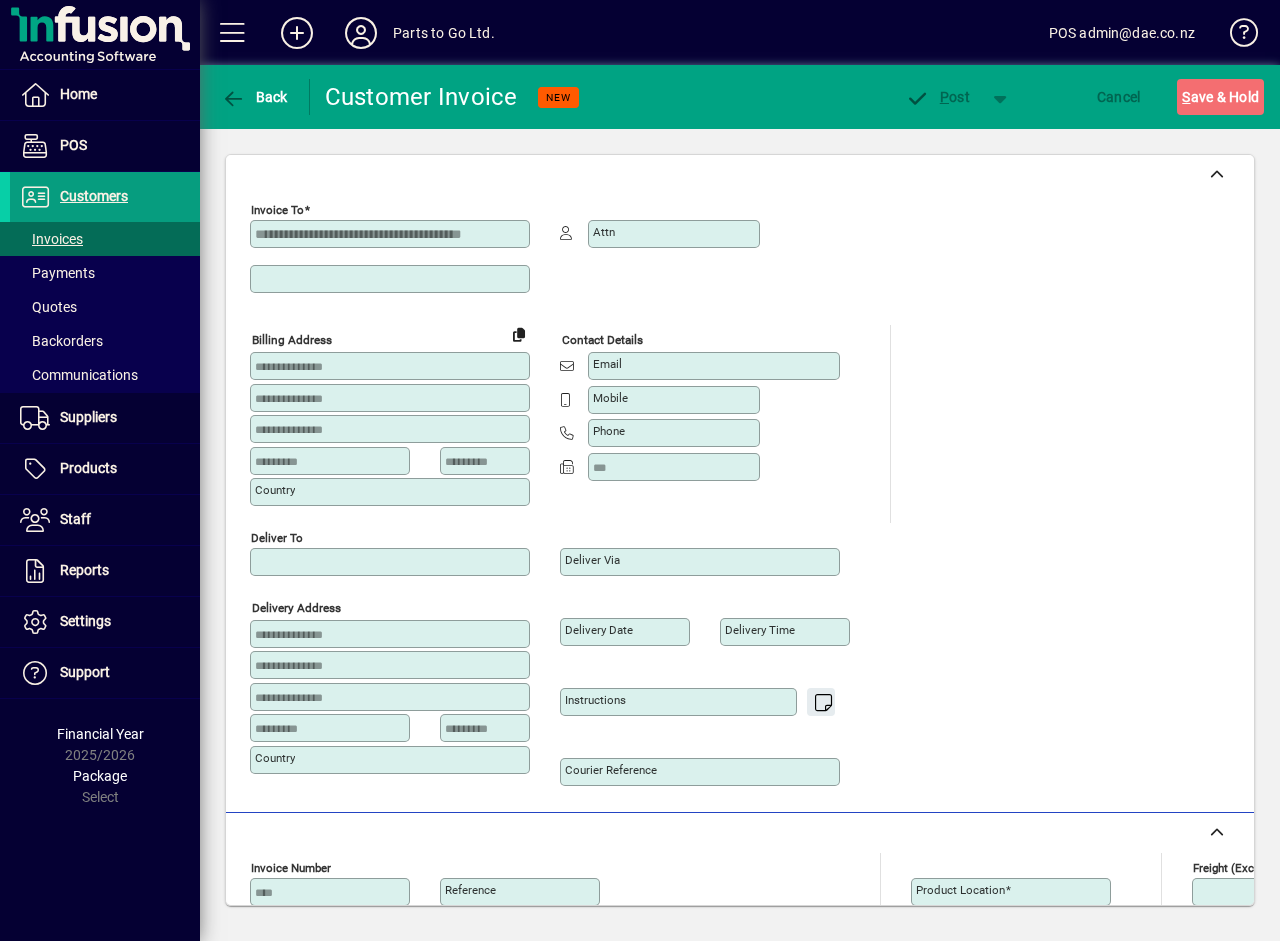 type on "**********" 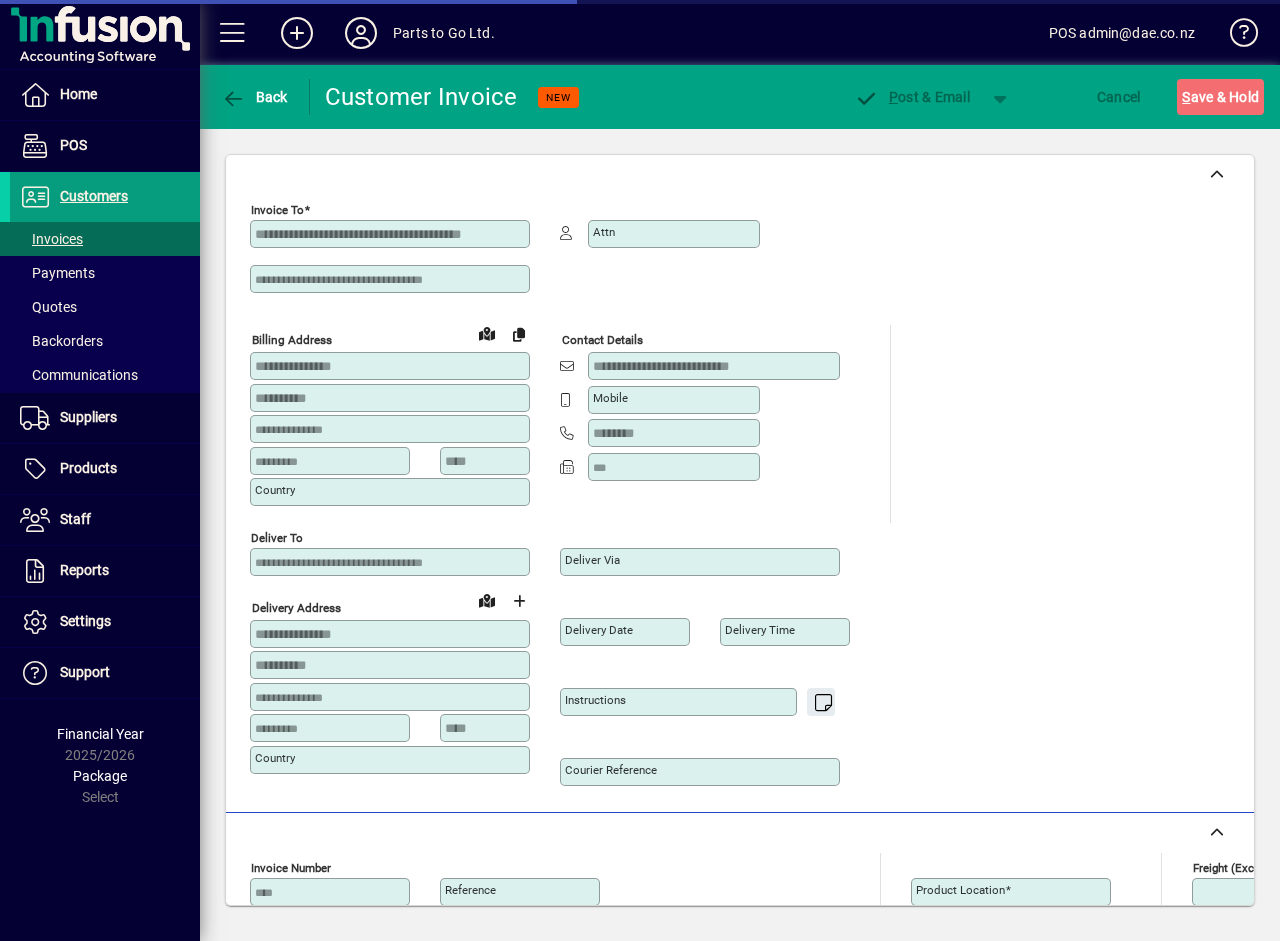 type on "**********" 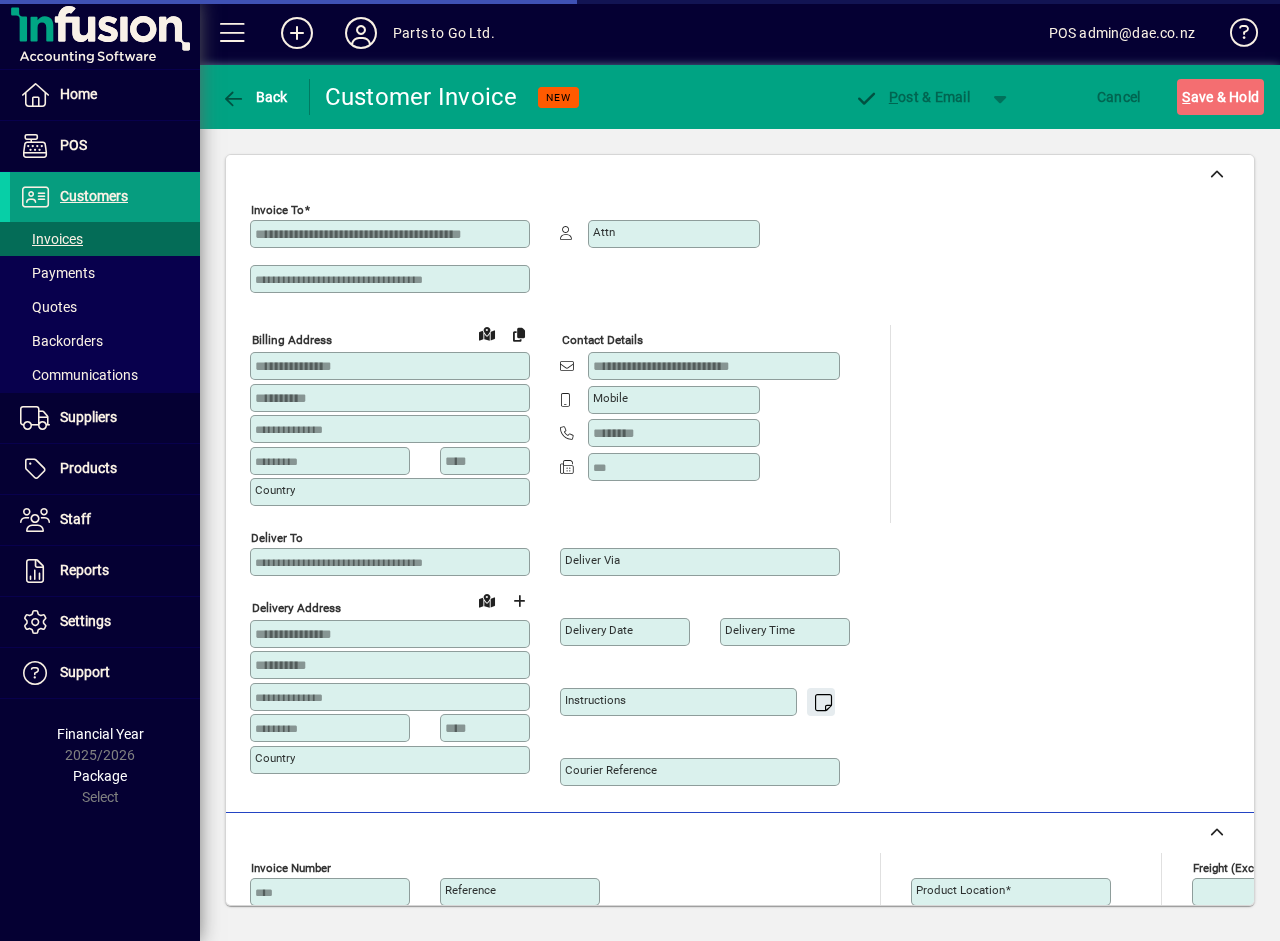 type on "**********" 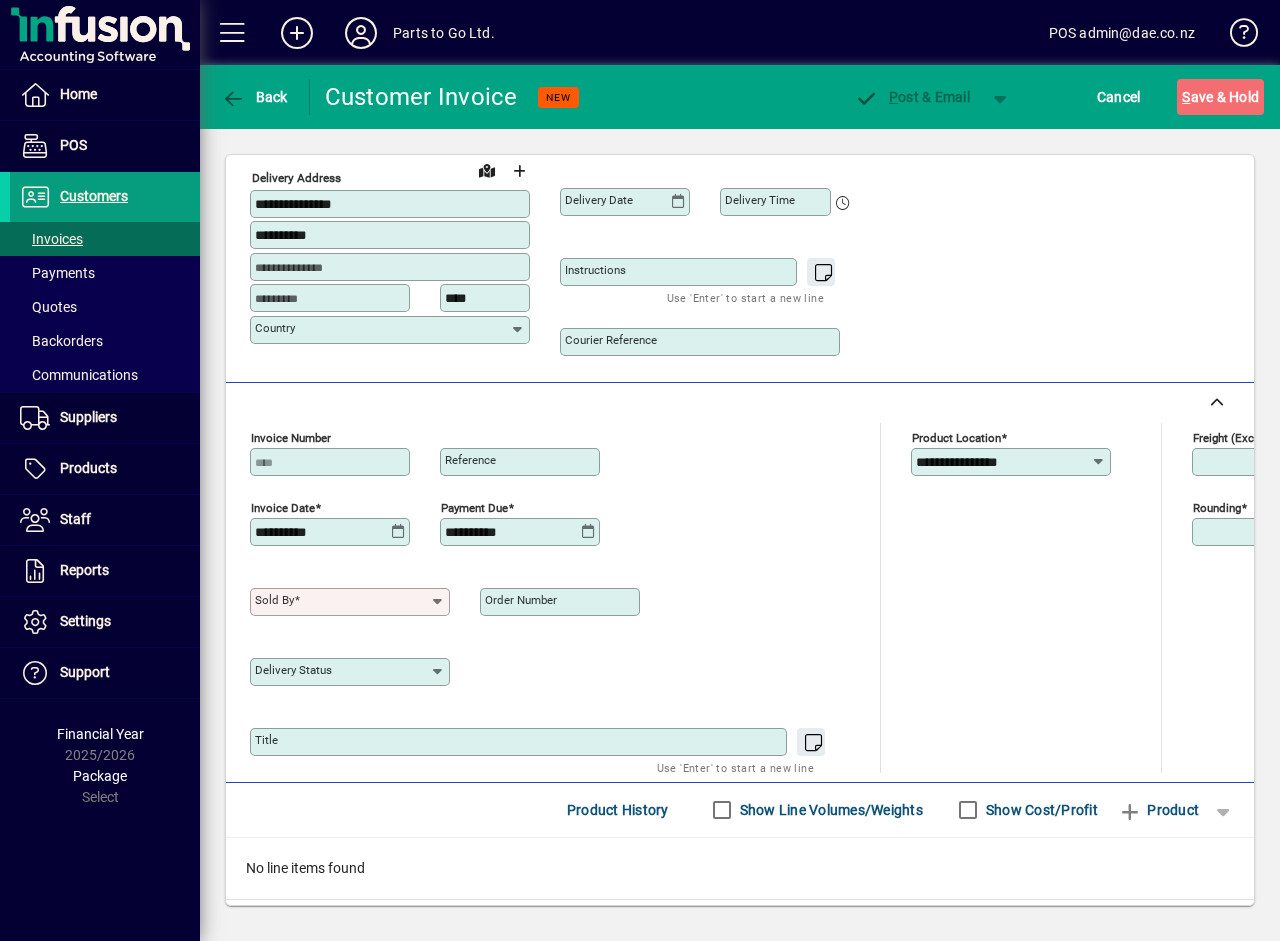 scroll, scrollTop: 600, scrollLeft: 0, axis: vertical 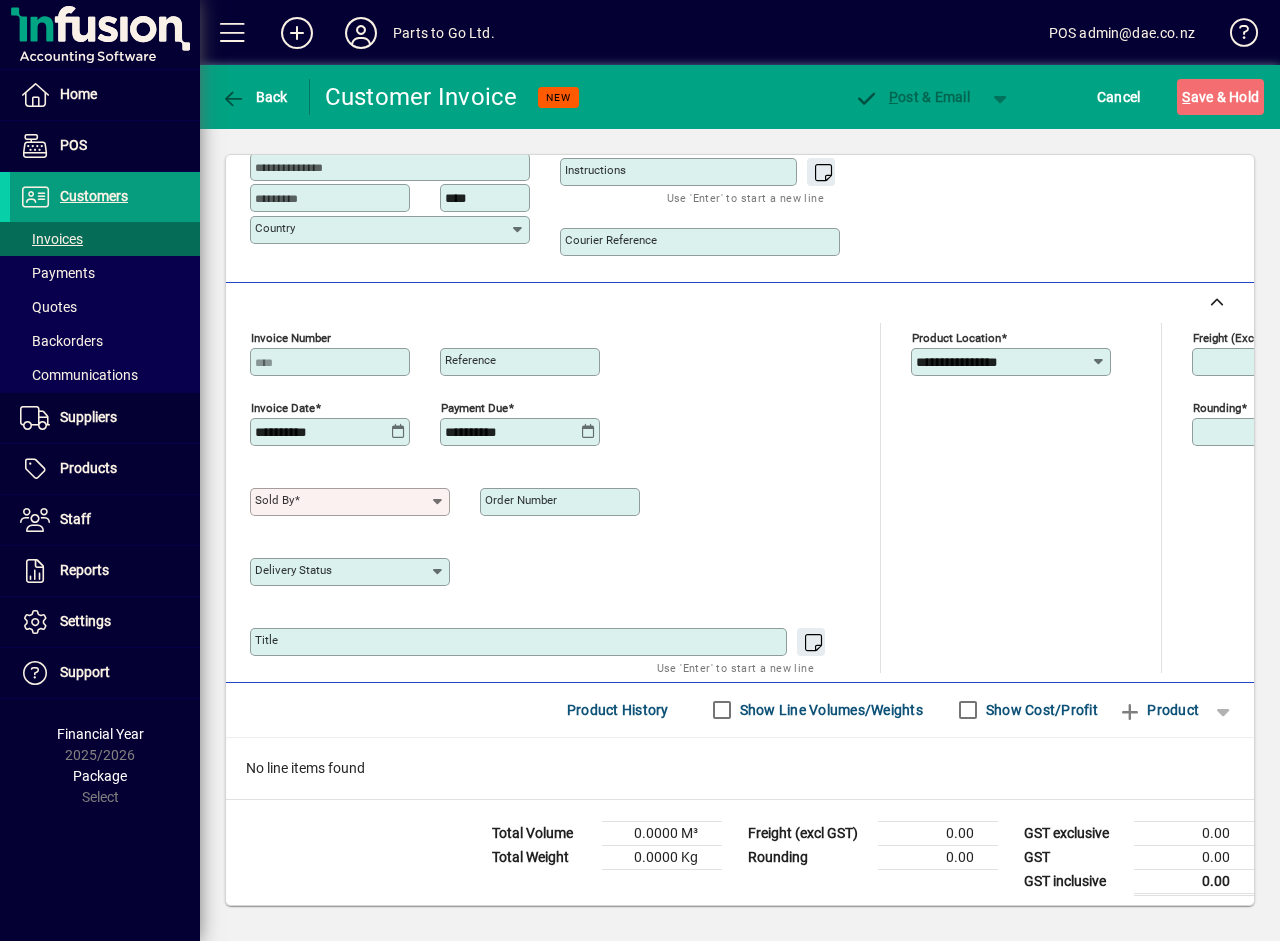 click 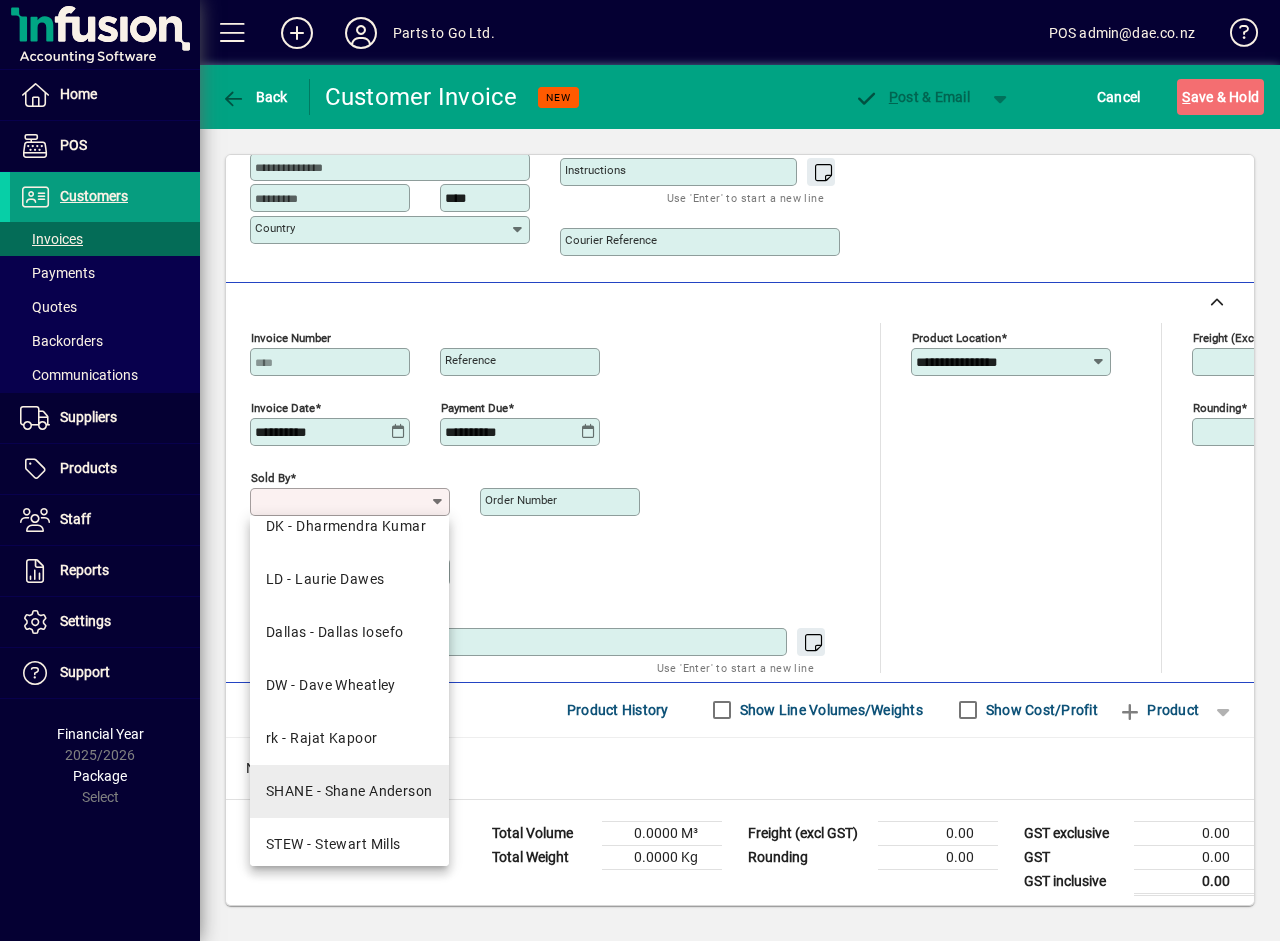 scroll, scrollTop: 143, scrollLeft: 0, axis: vertical 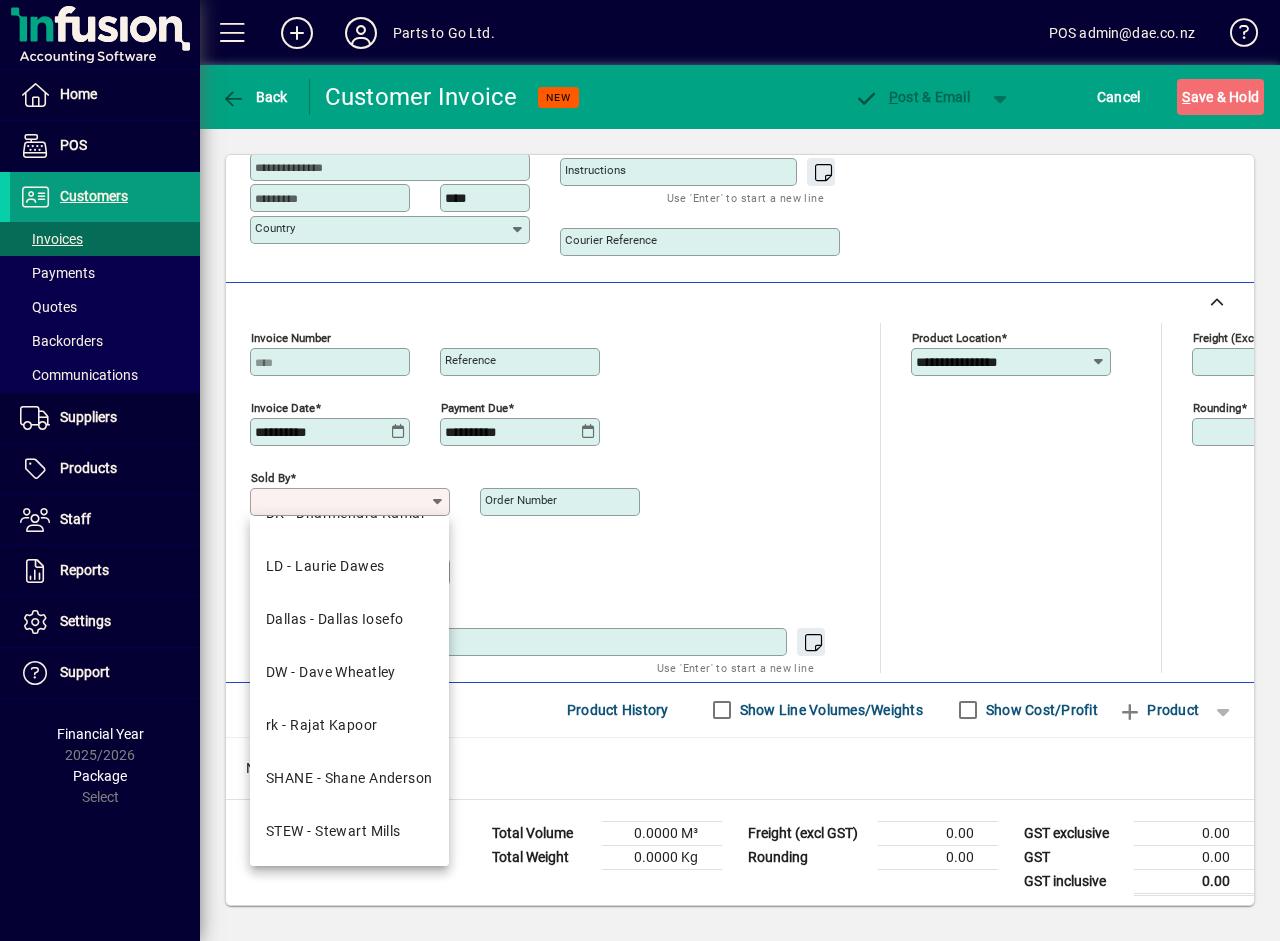 click on "STEW - Stewart Mills" at bounding box center [349, 831] 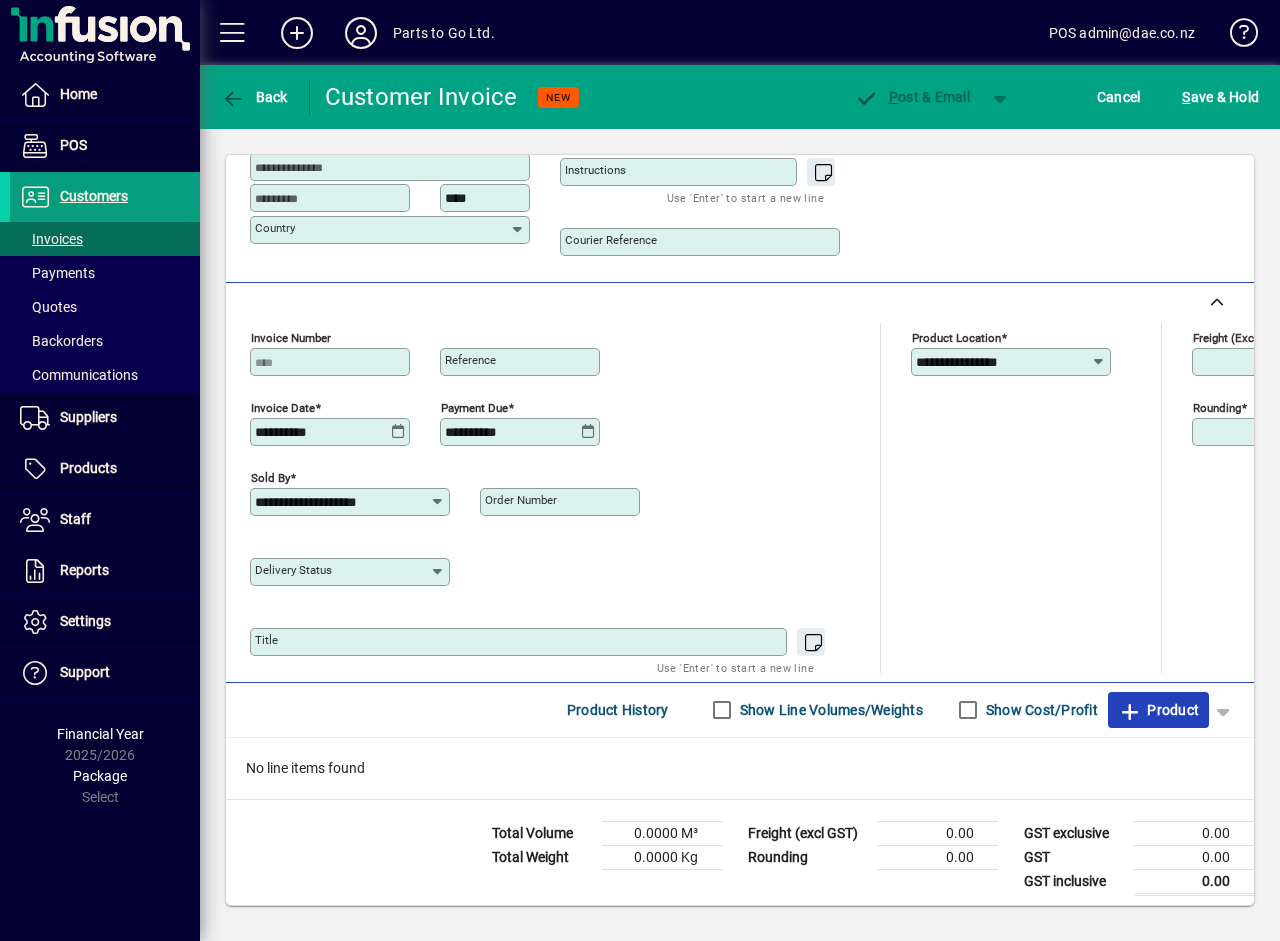 click 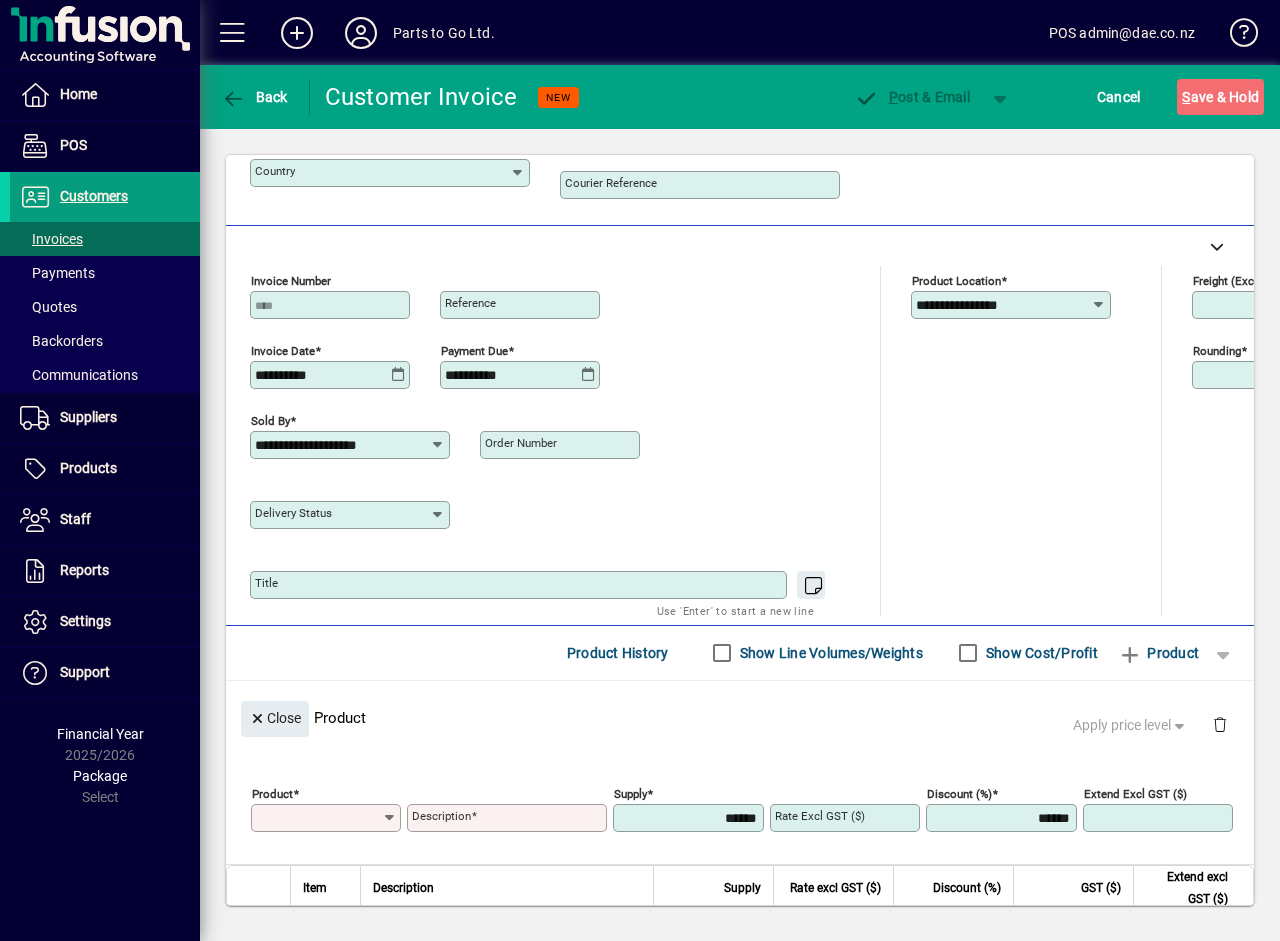 scroll, scrollTop: 0, scrollLeft: 0, axis: both 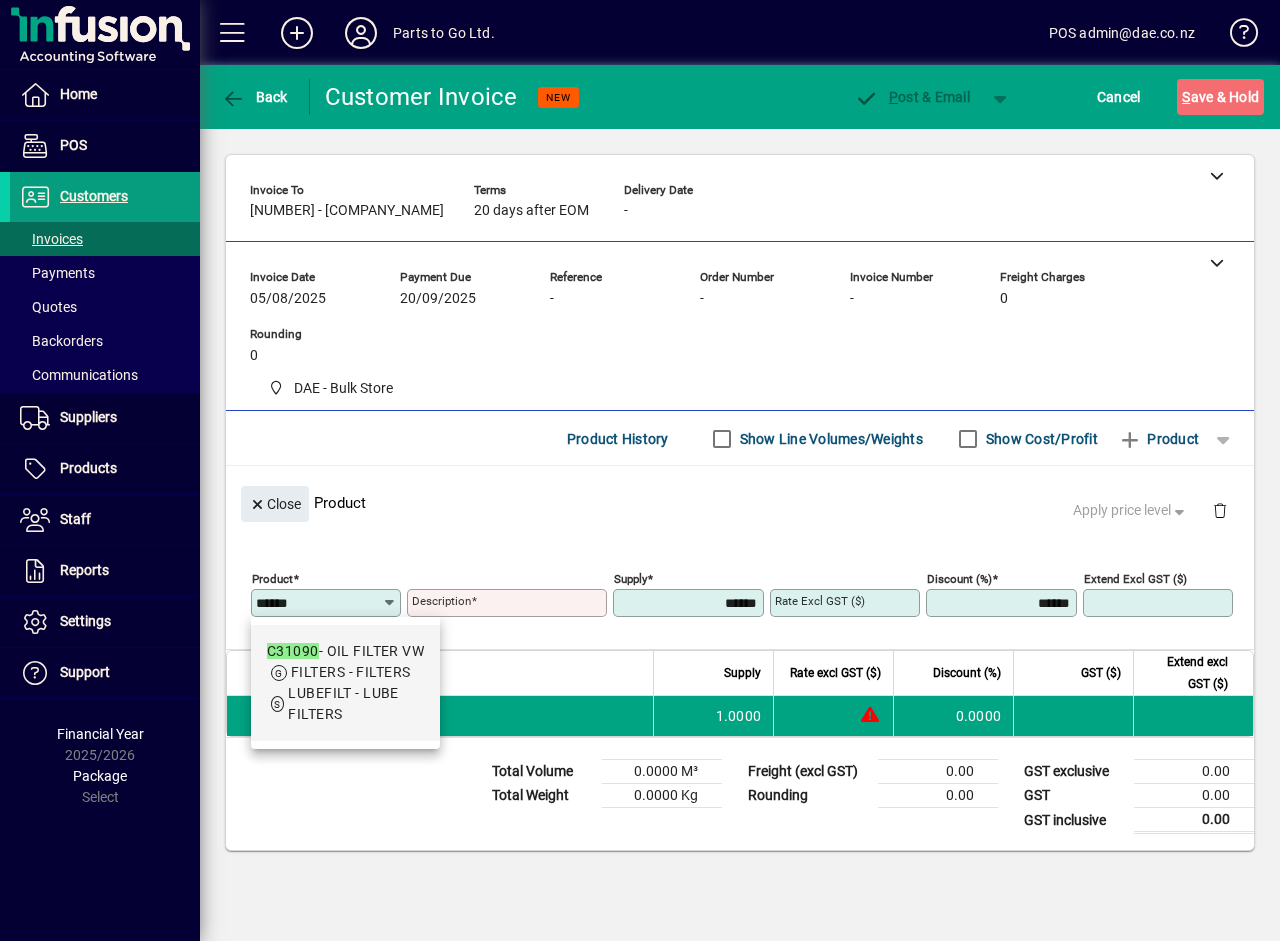 click on "LUBEFILT - LUBE FILTERS" at bounding box center [356, 704] 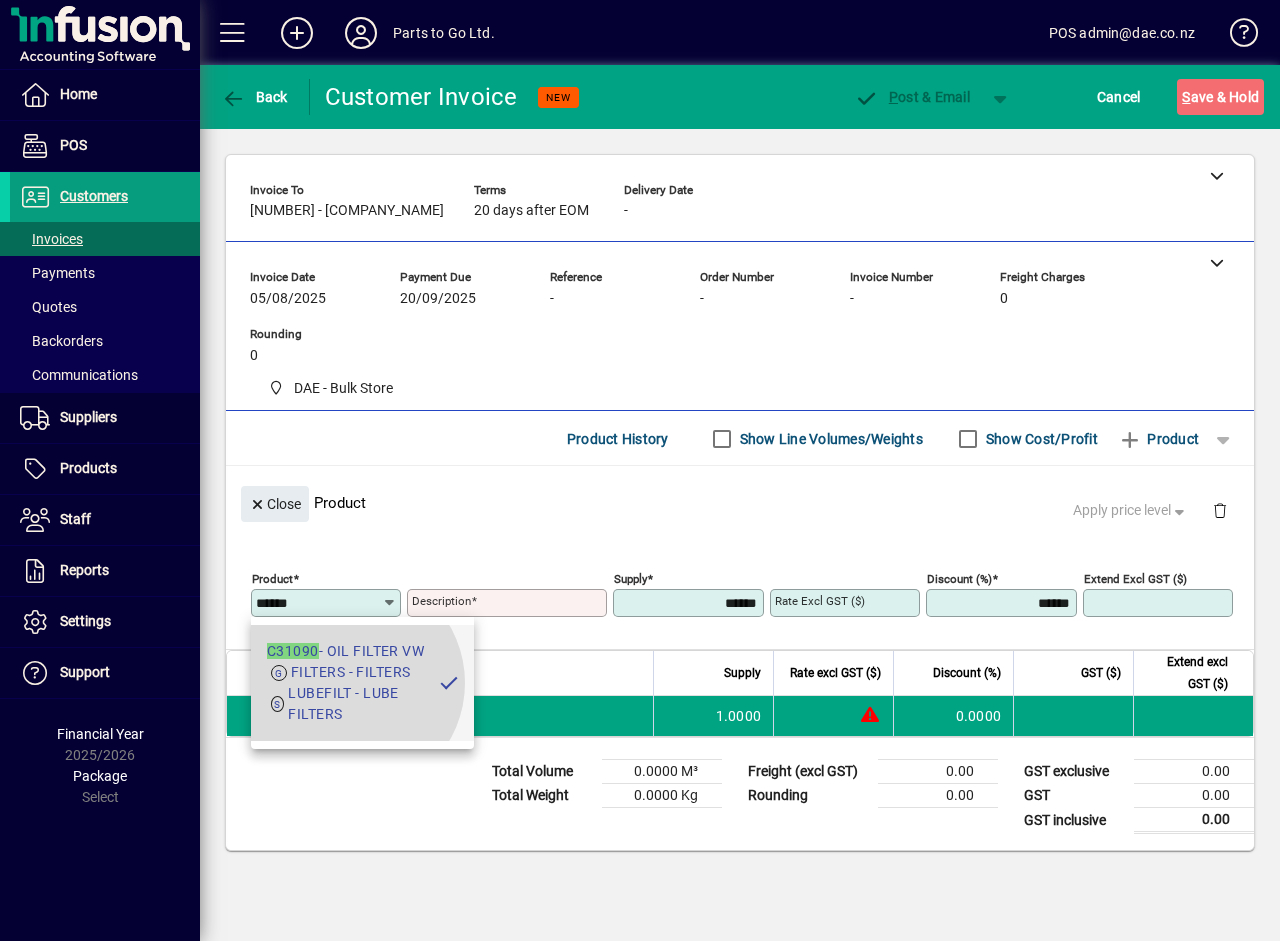 type on "**********" 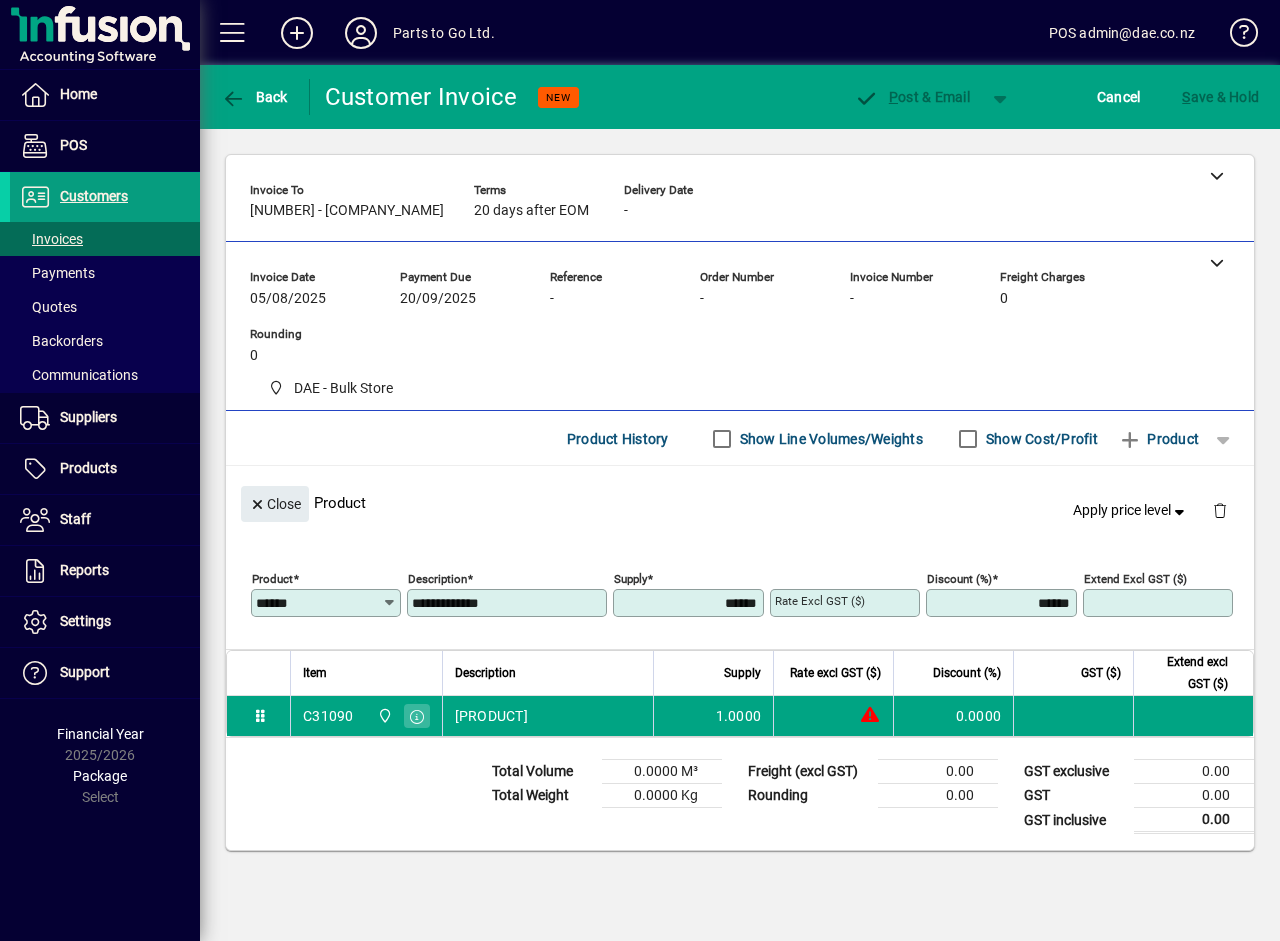 type on "*******" 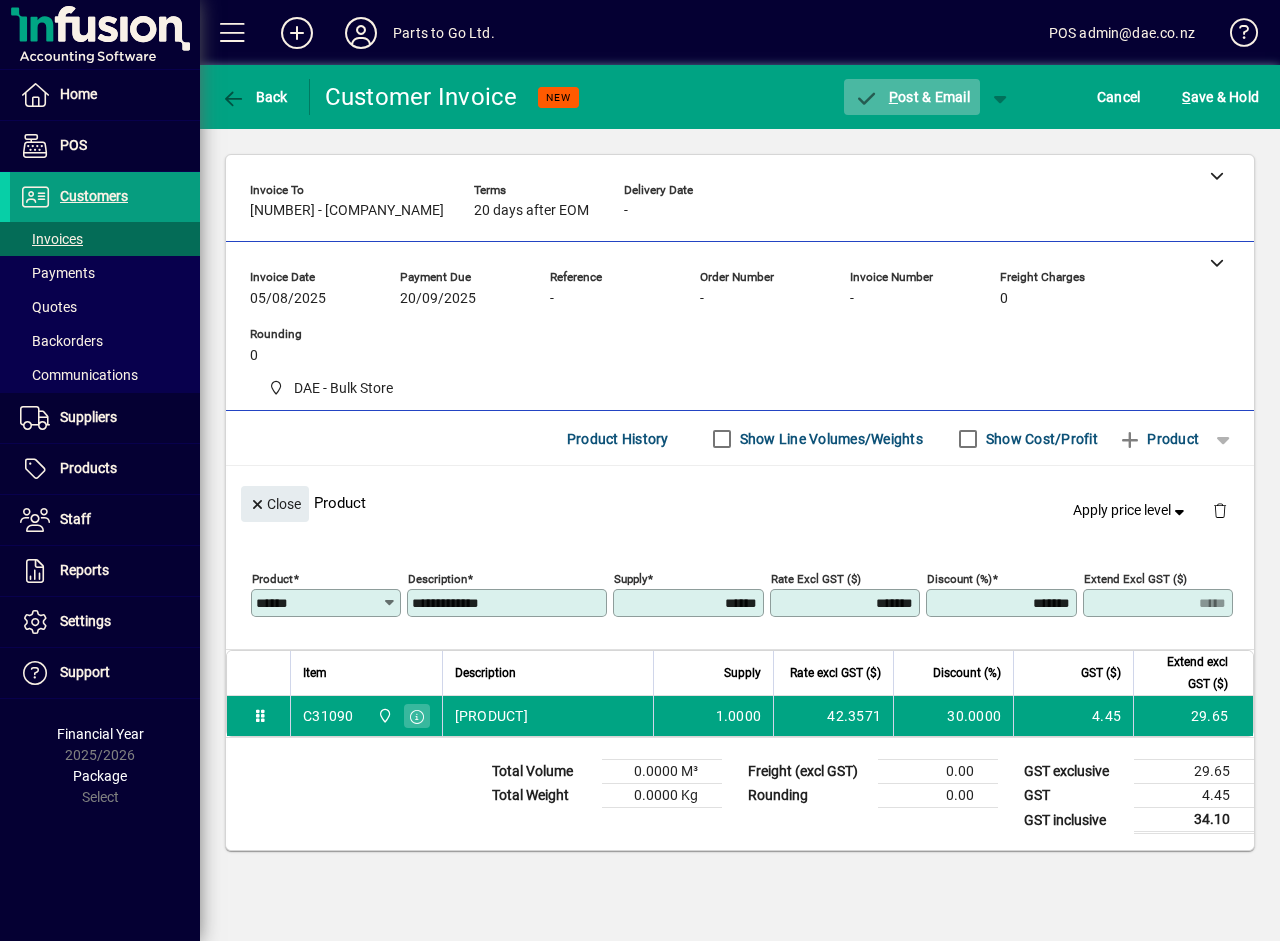 click 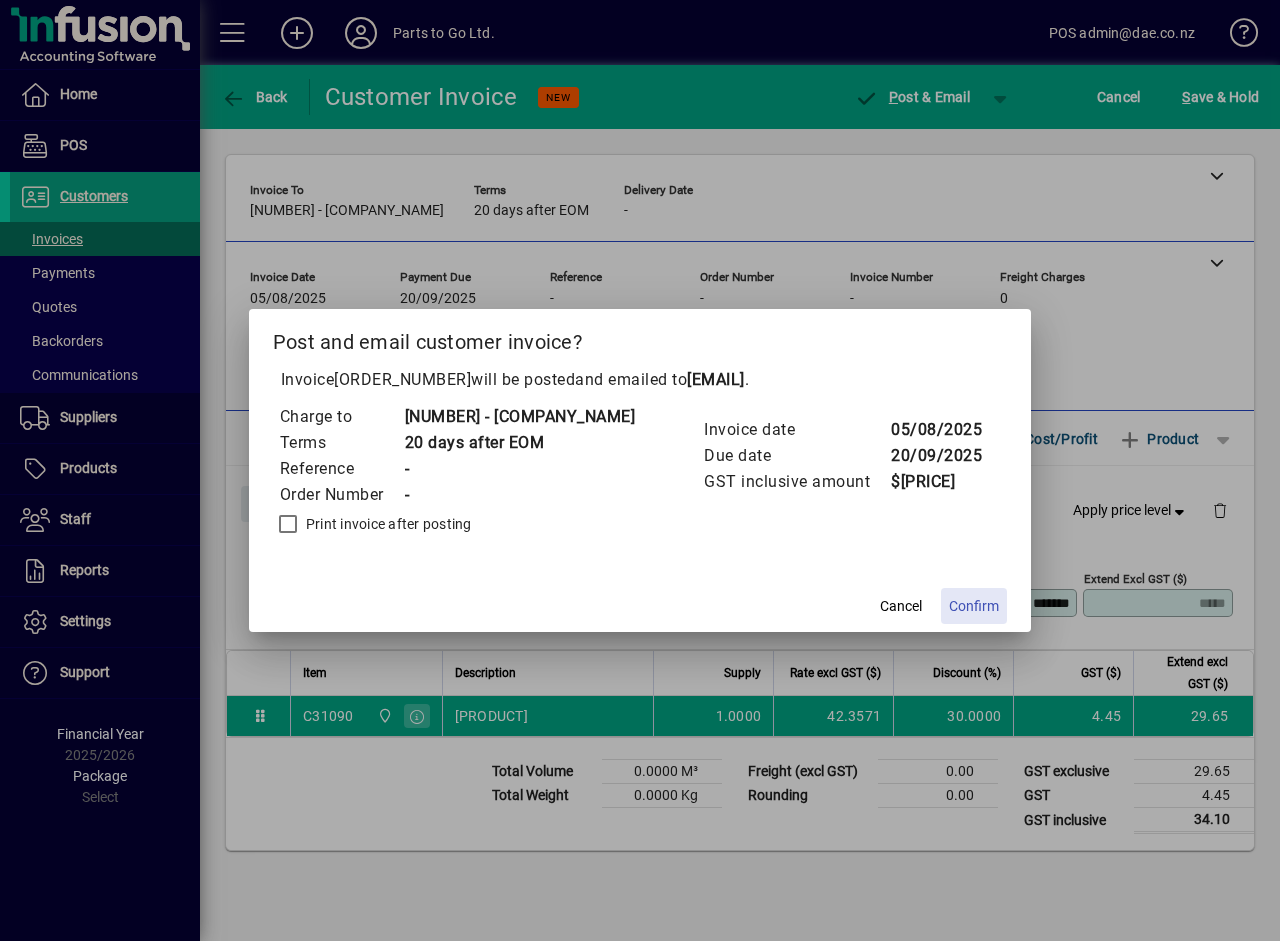 click on "Confirm" 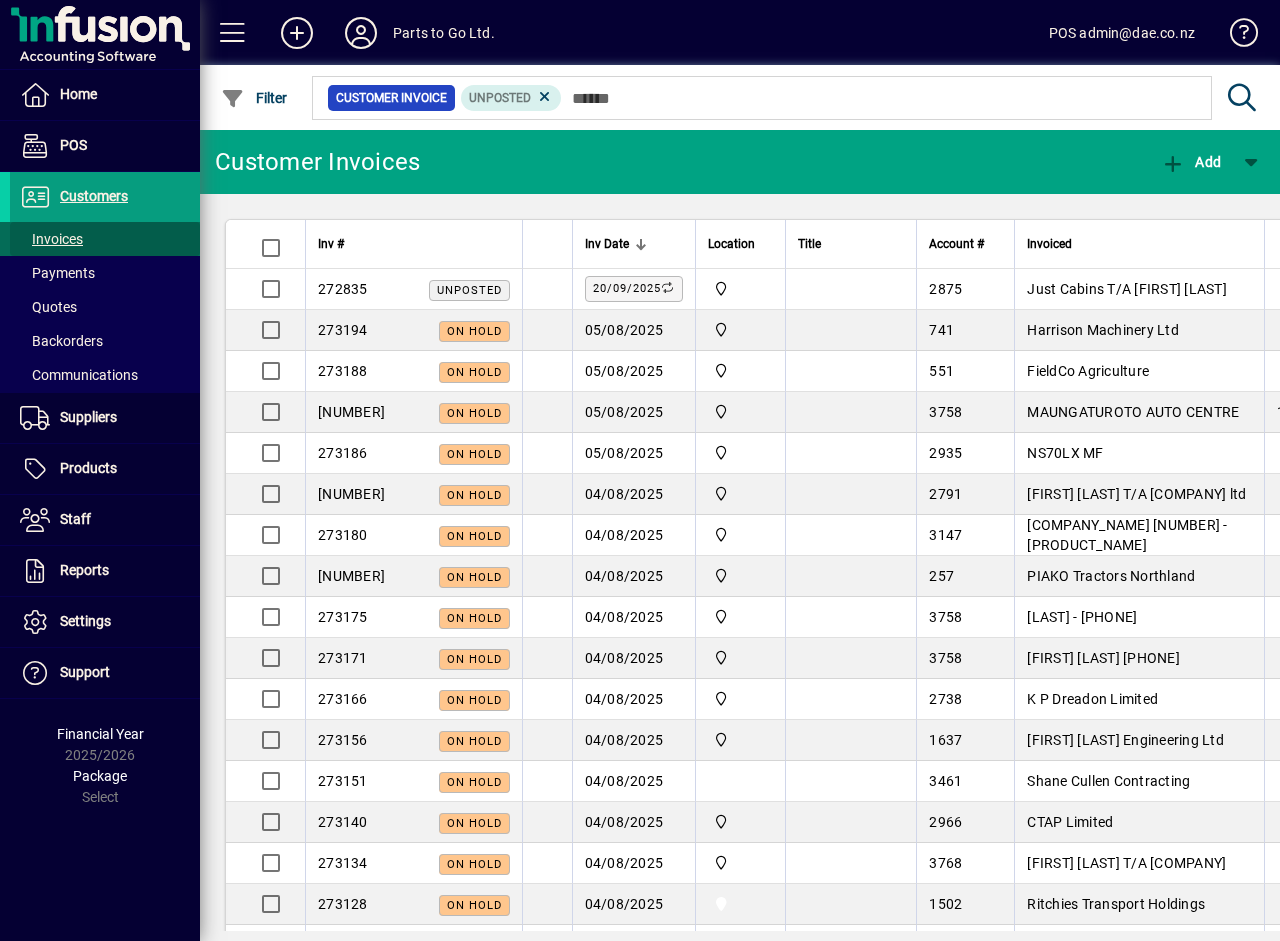 click on "Invoices" at bounding box center [51, 239] 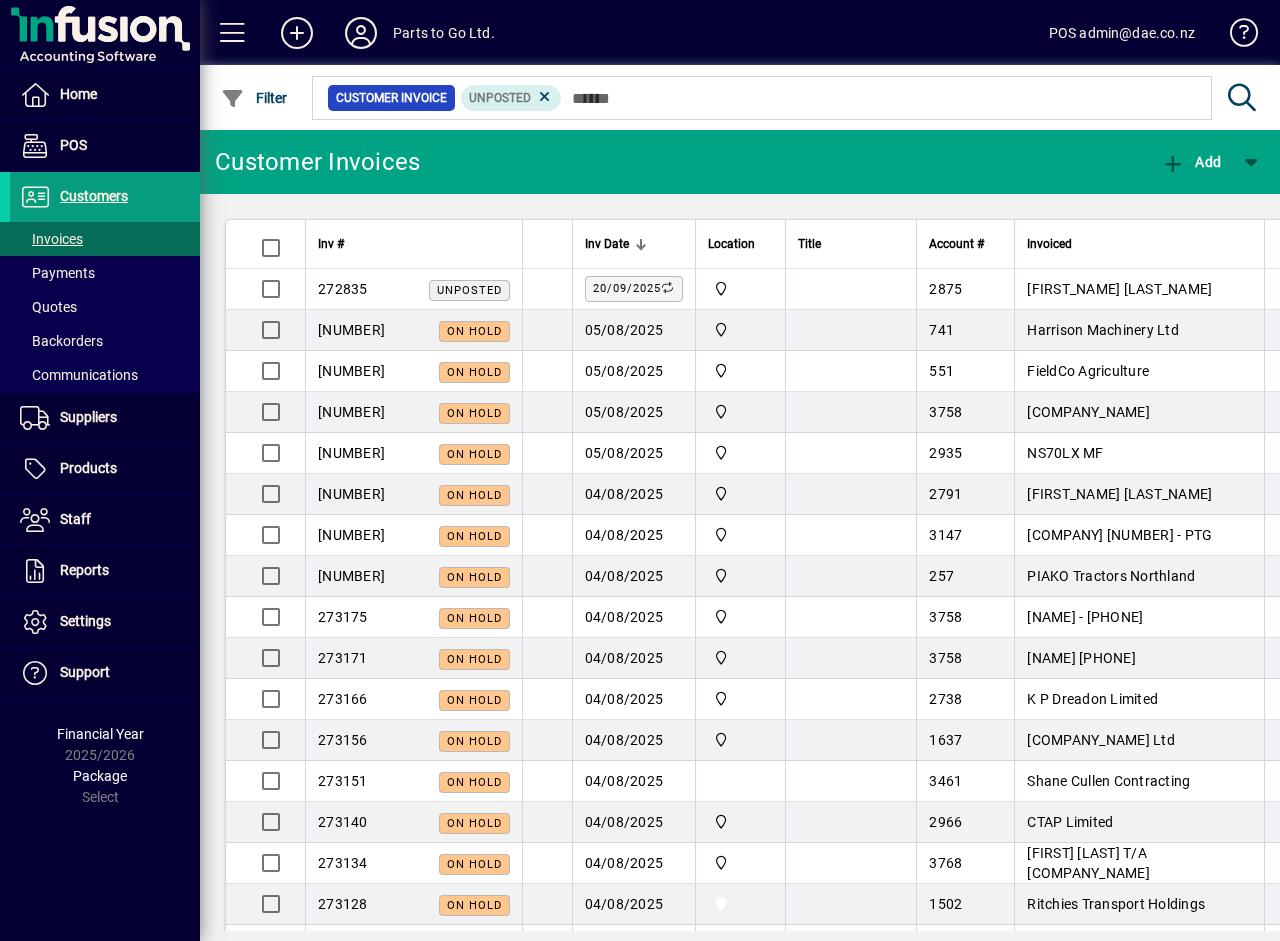 scroll, scrollTop: 0, scrollLeft: 0, axis: both 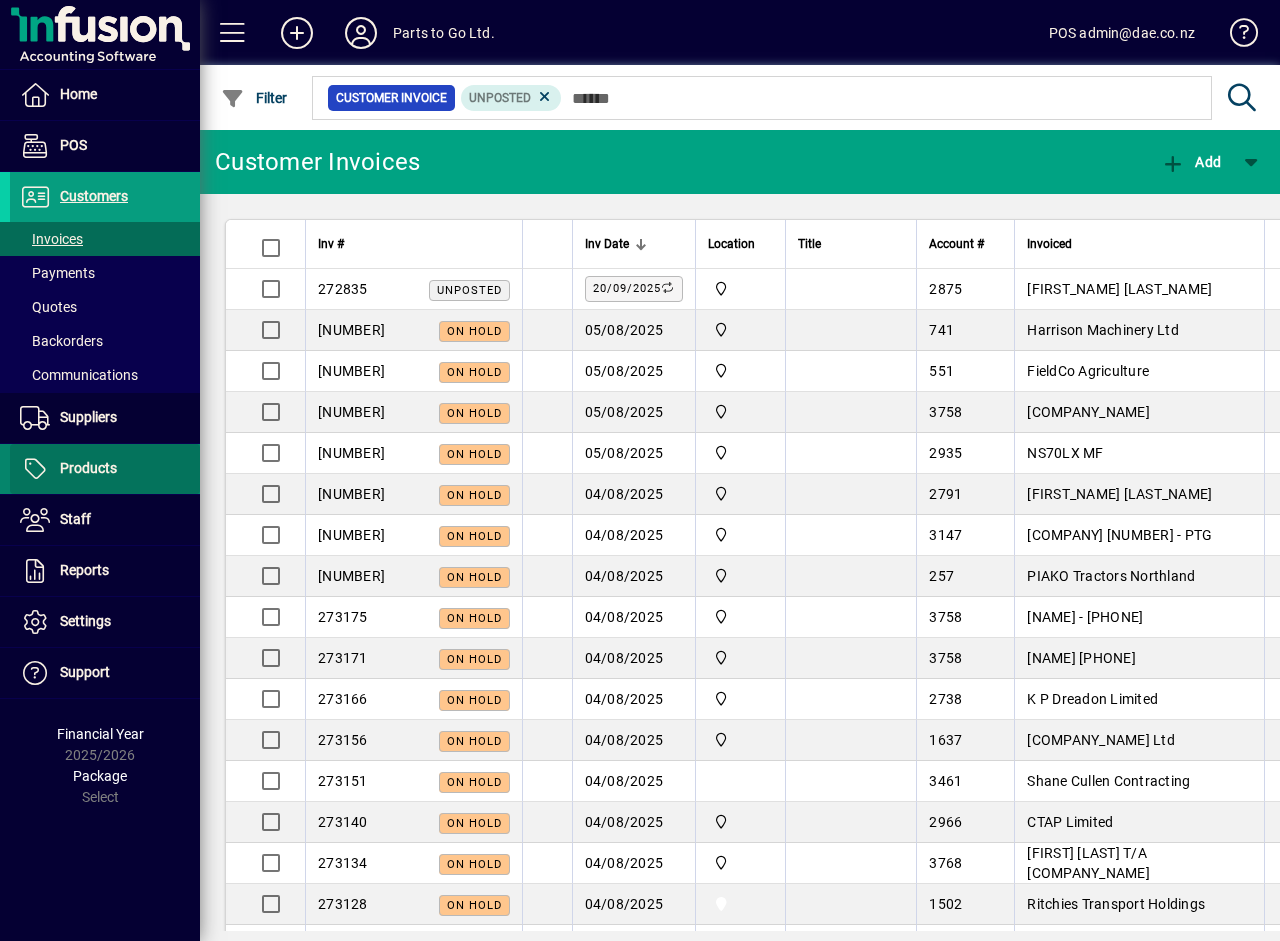 click on "Products" at bounding box center [88, 468] 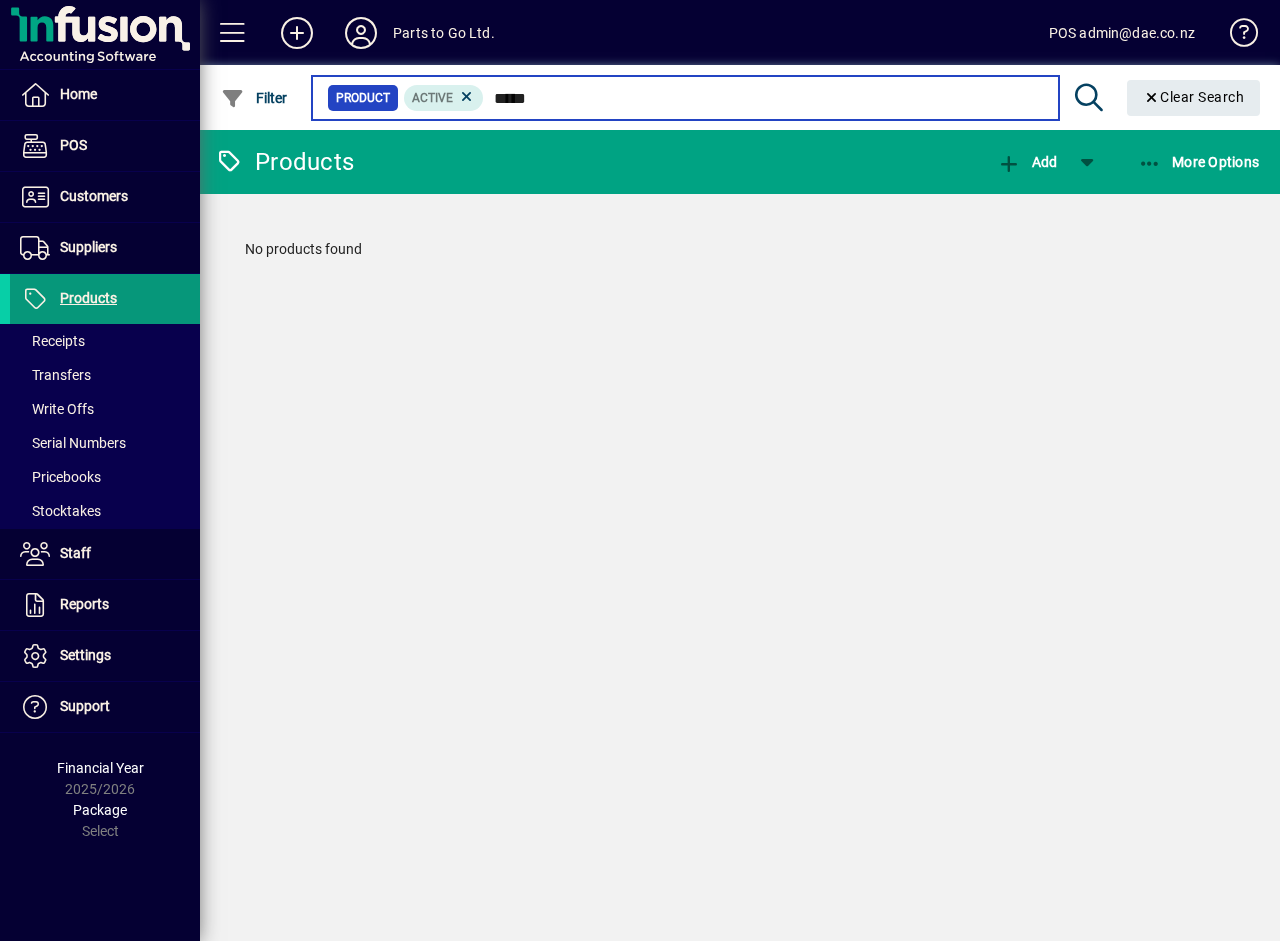 type on "*****" 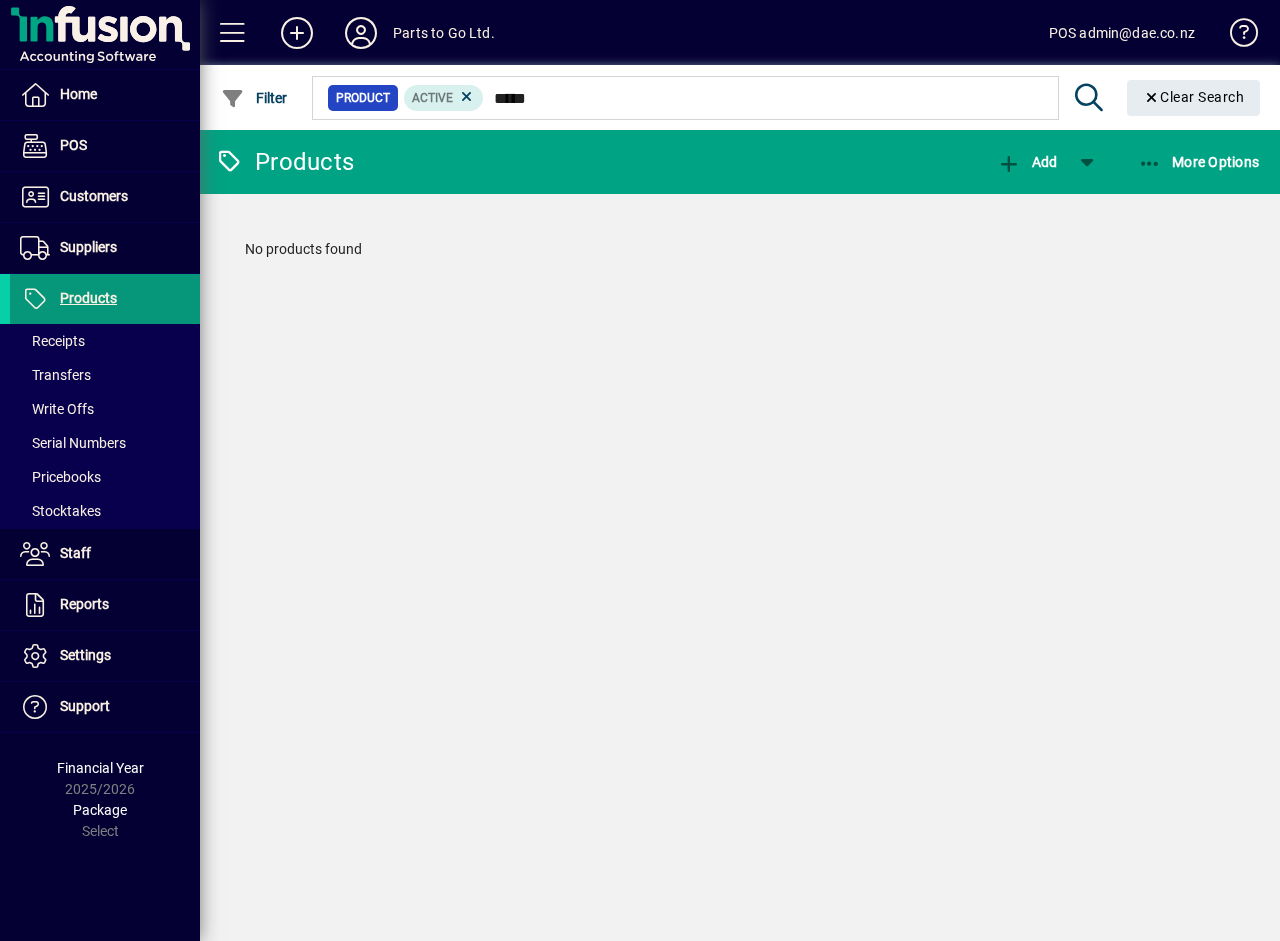 click on "Products" at bounding box center [88, 298] 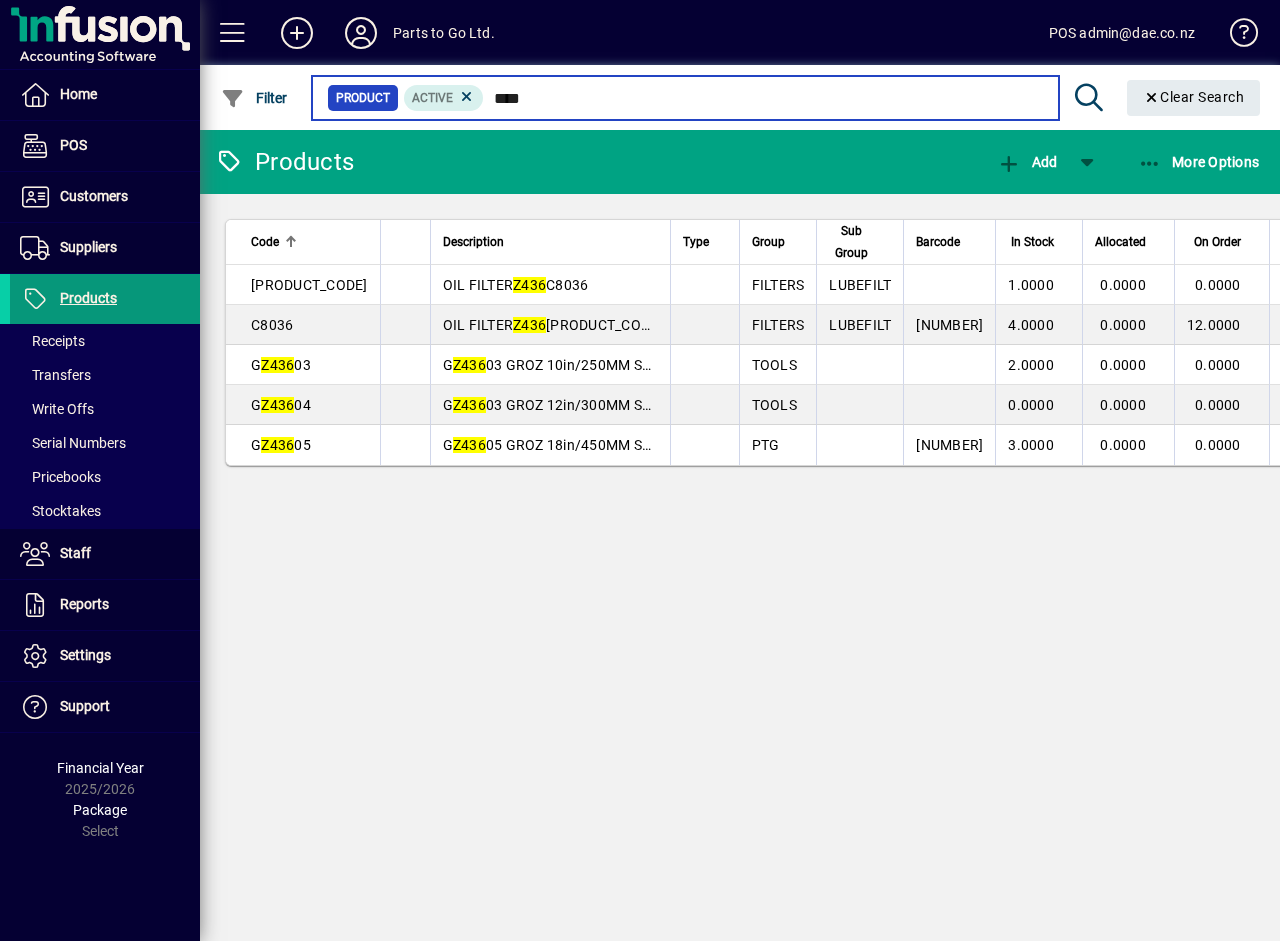 type on "****" 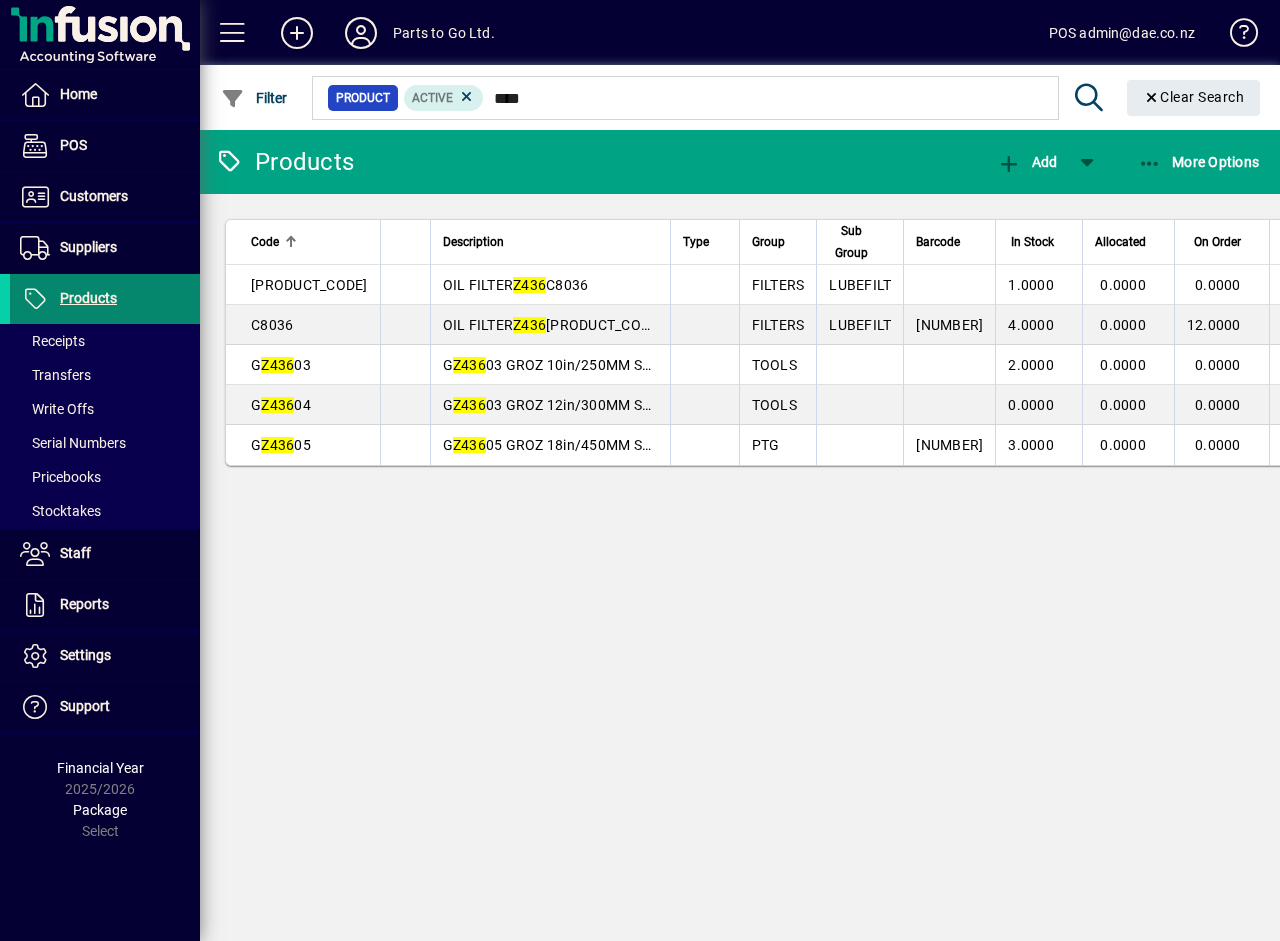 click at bounding box center [105, 299] 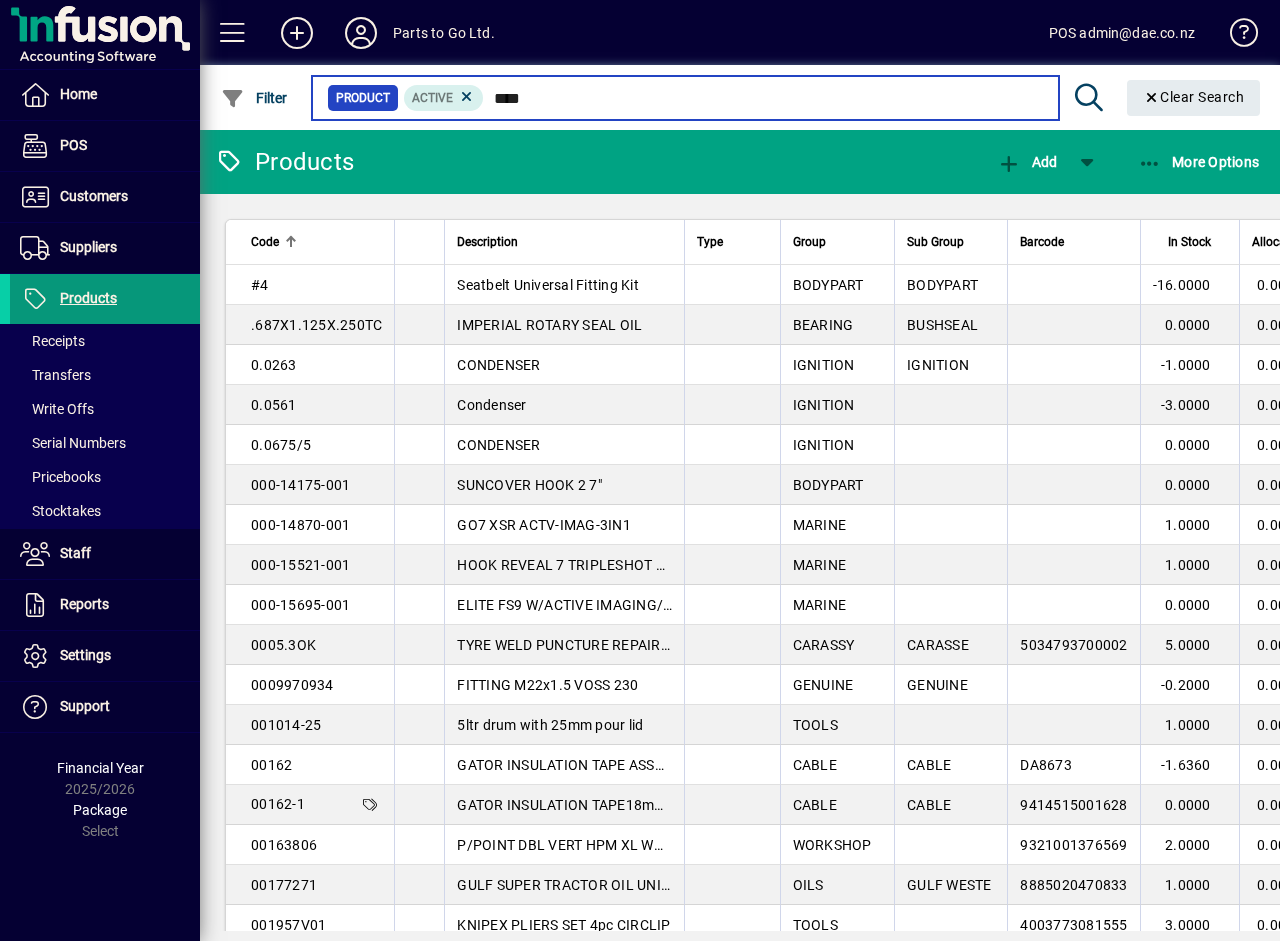 type on "****" 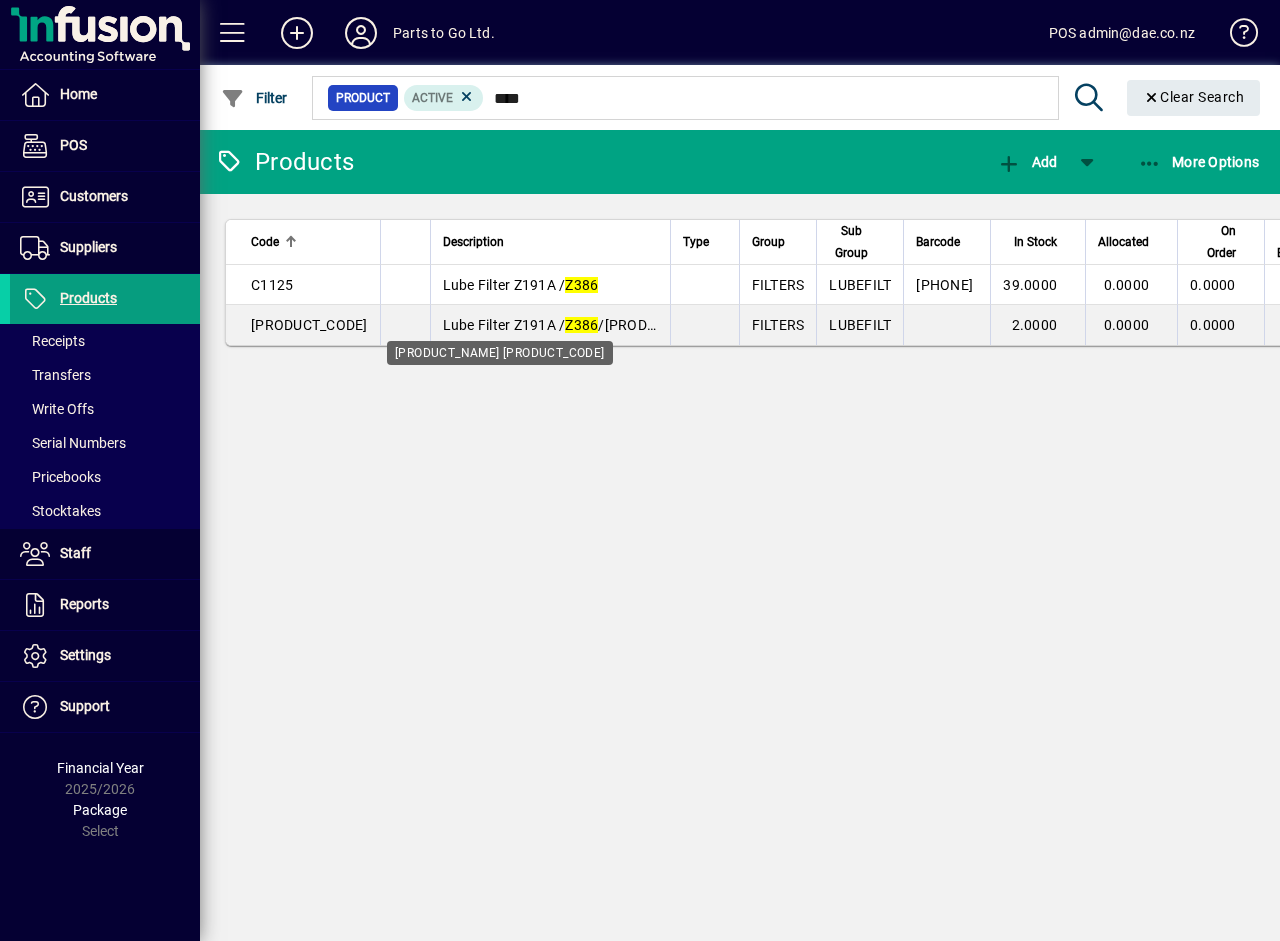 scroll, scrollTop: 0, scrollLeft: 0, axis: both 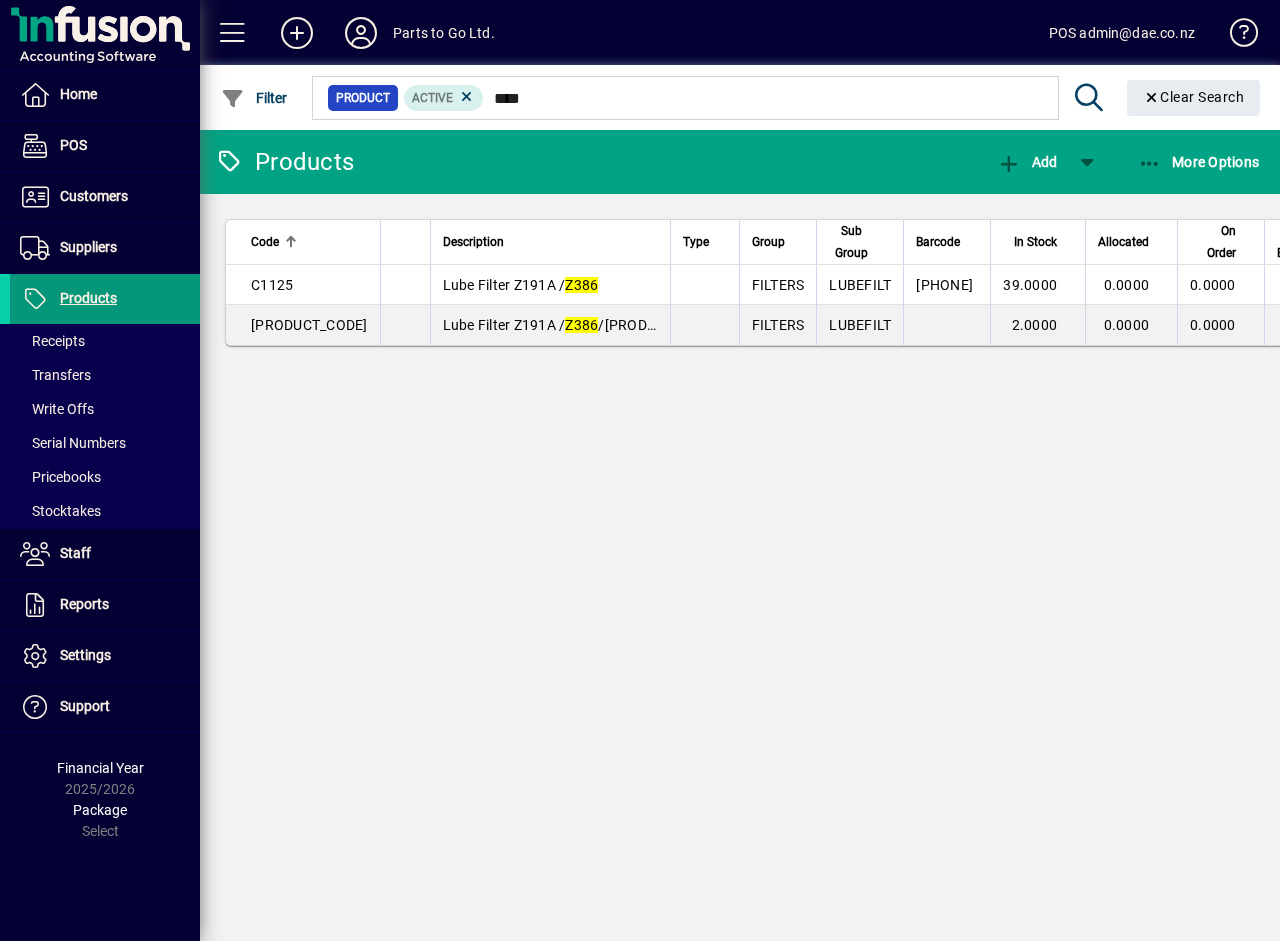 click on "Products" at bounding box center (88, 298) 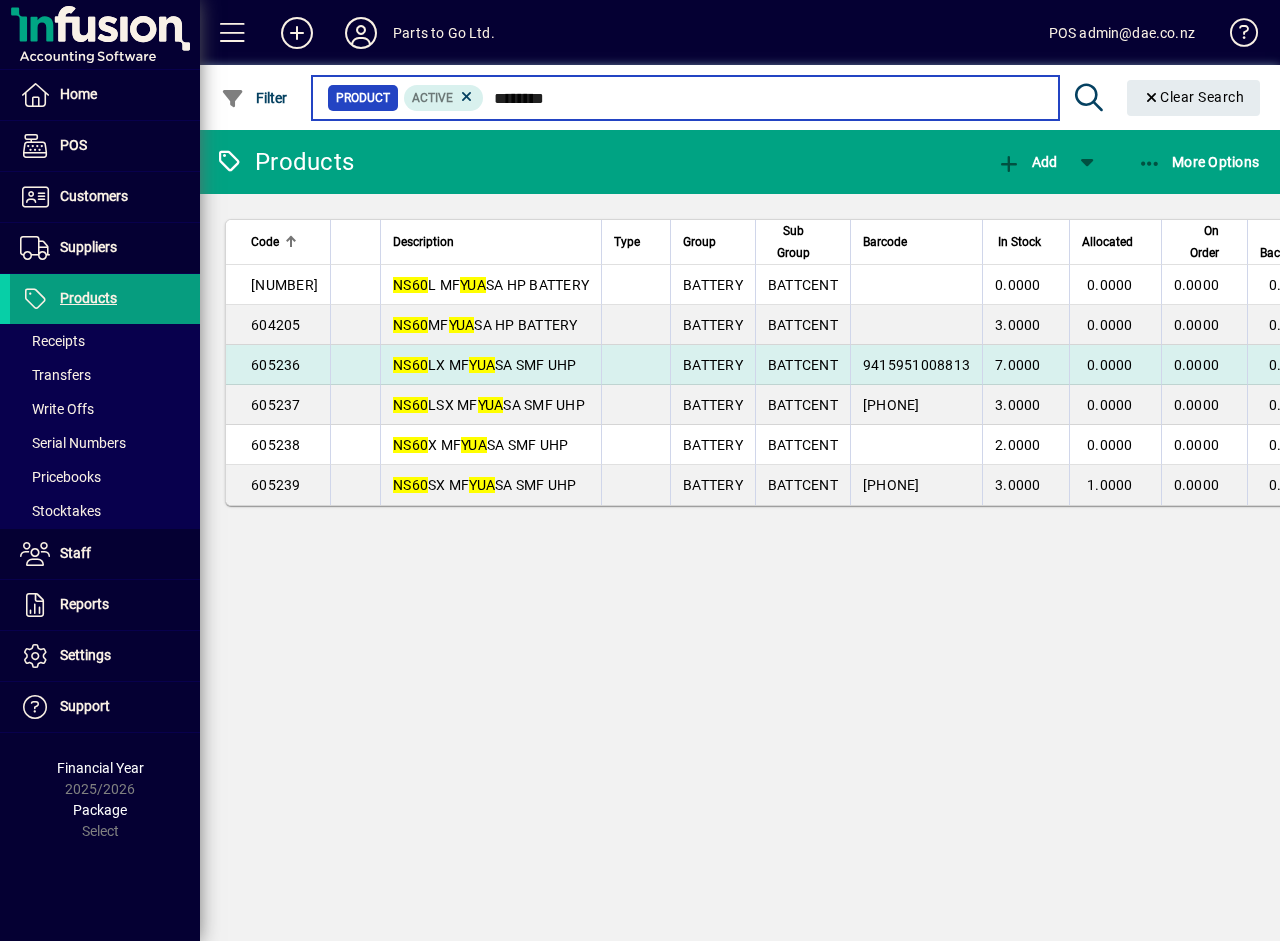 type on "********" 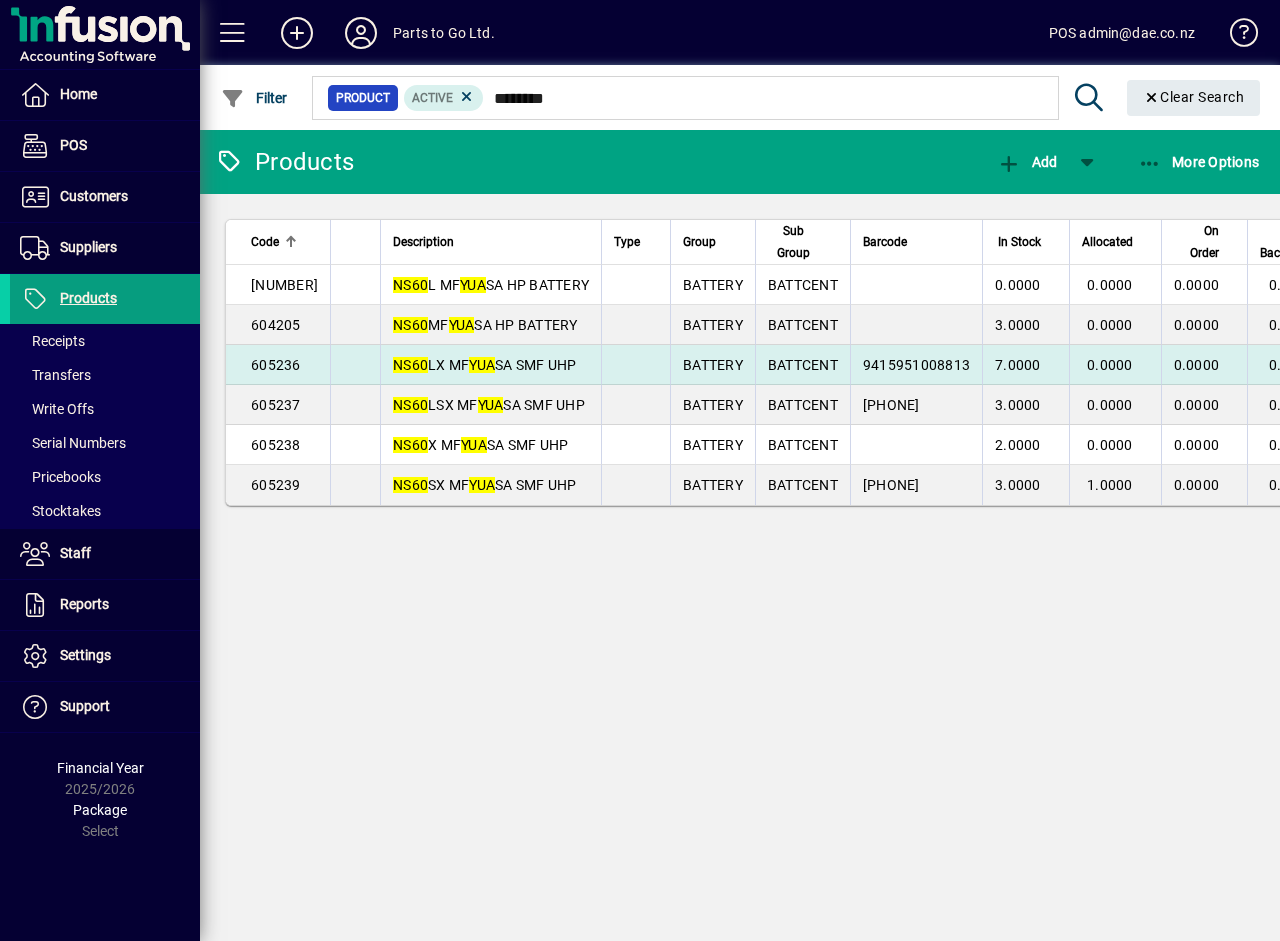 click on "605236" at bounding box center [276, 365] 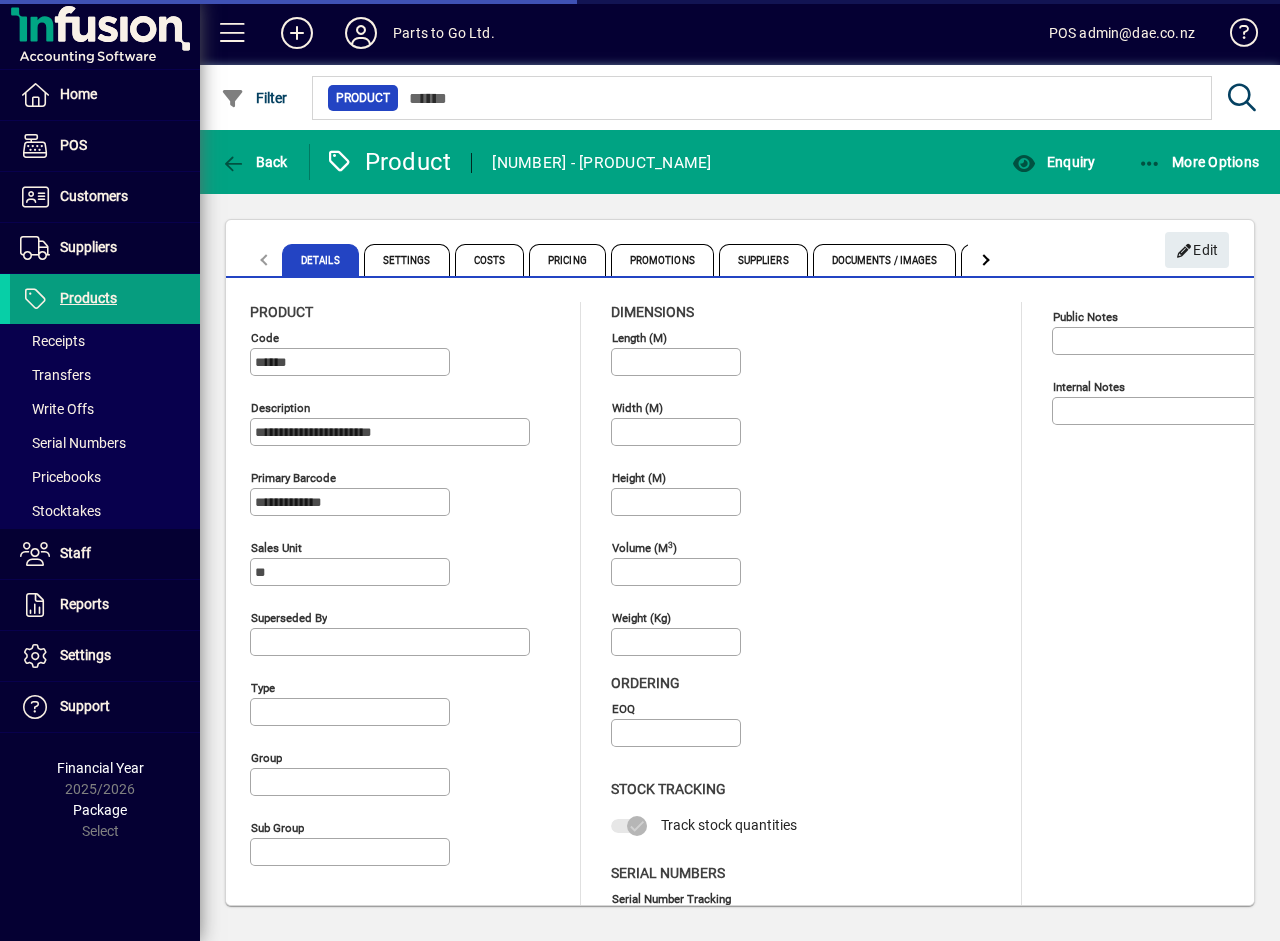 type on "**********" 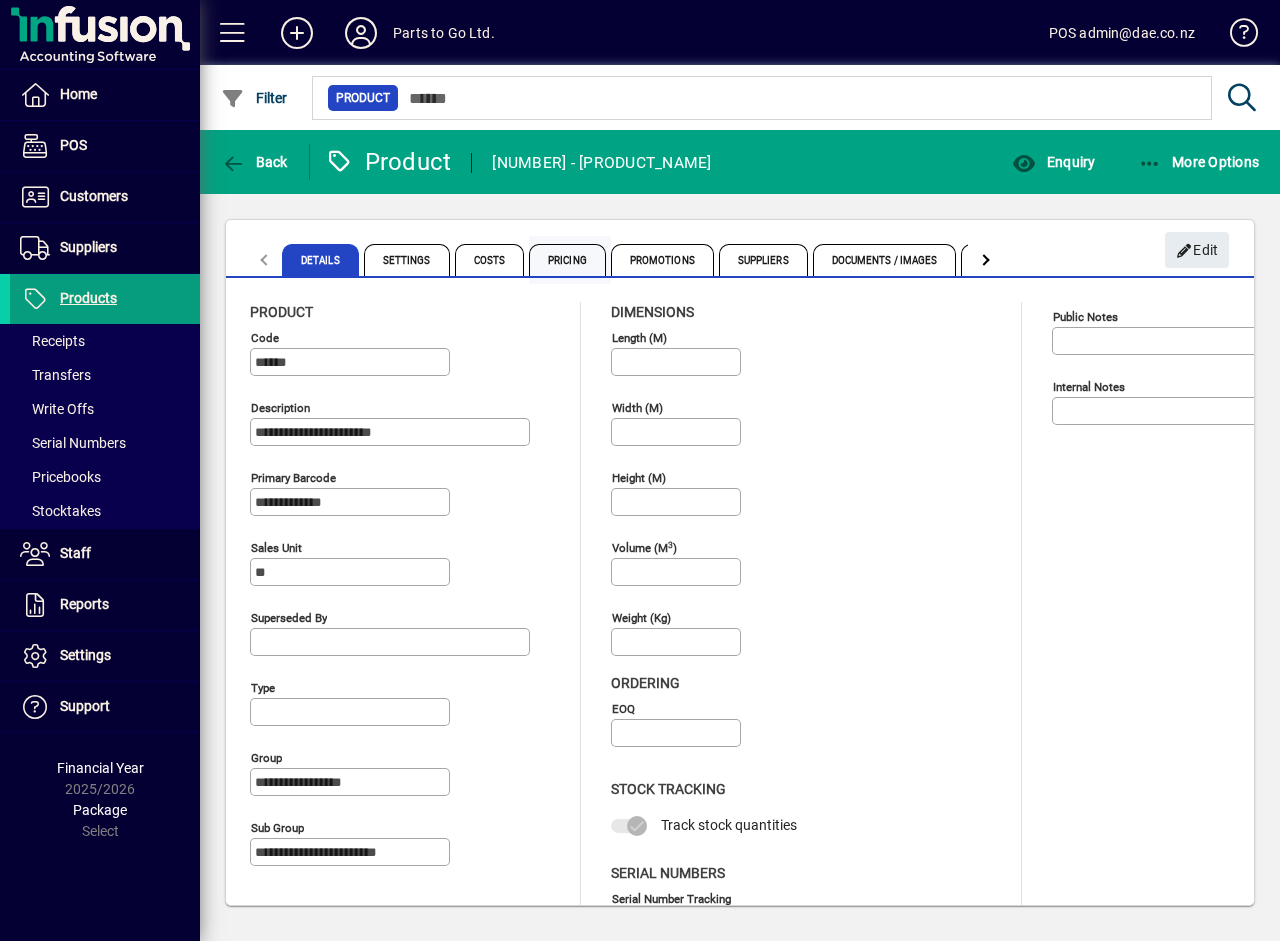 click on "Pricing" at bounding box center [567, 260] 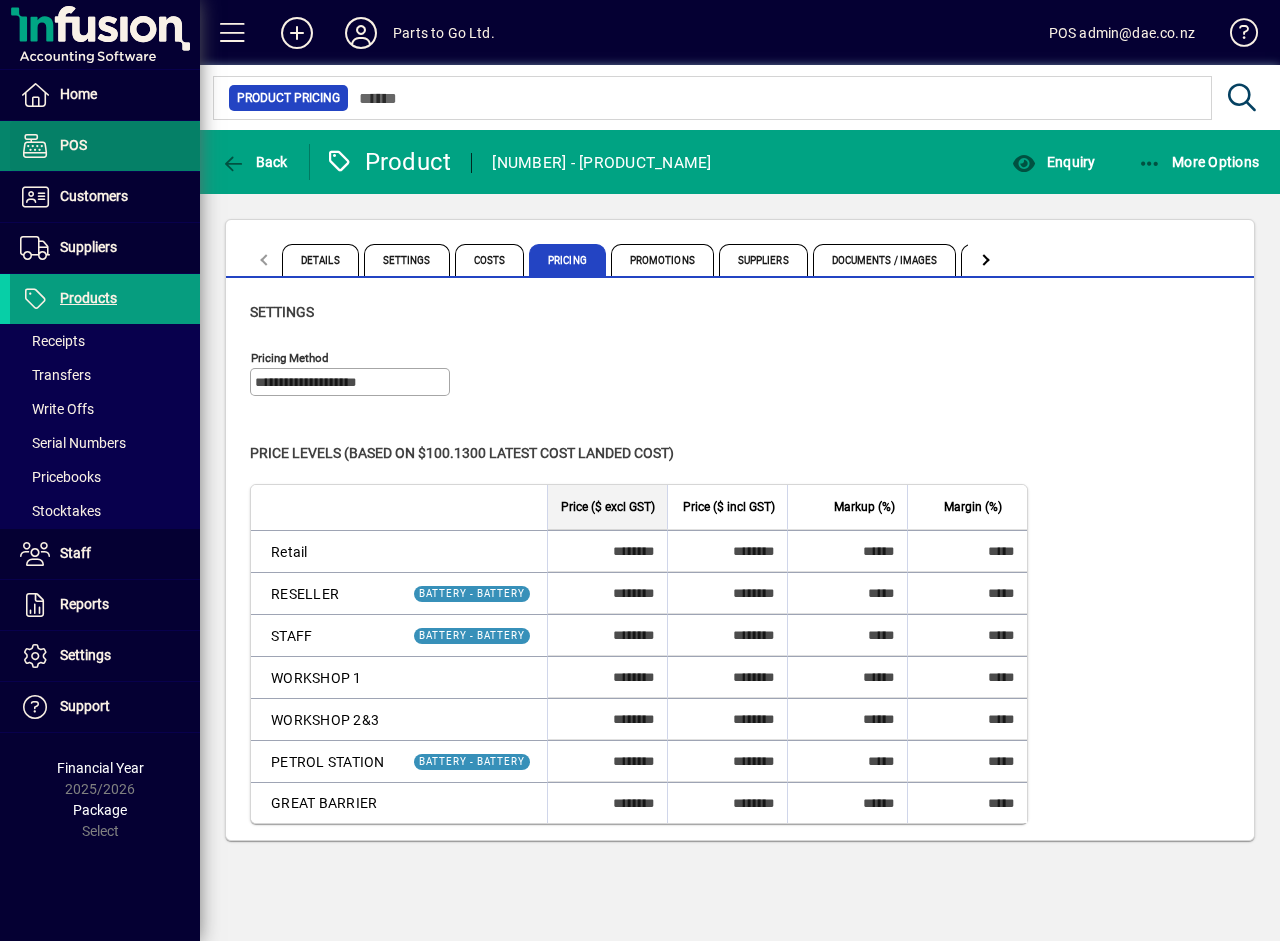 click on "POS" at bounding box center [73, 145] 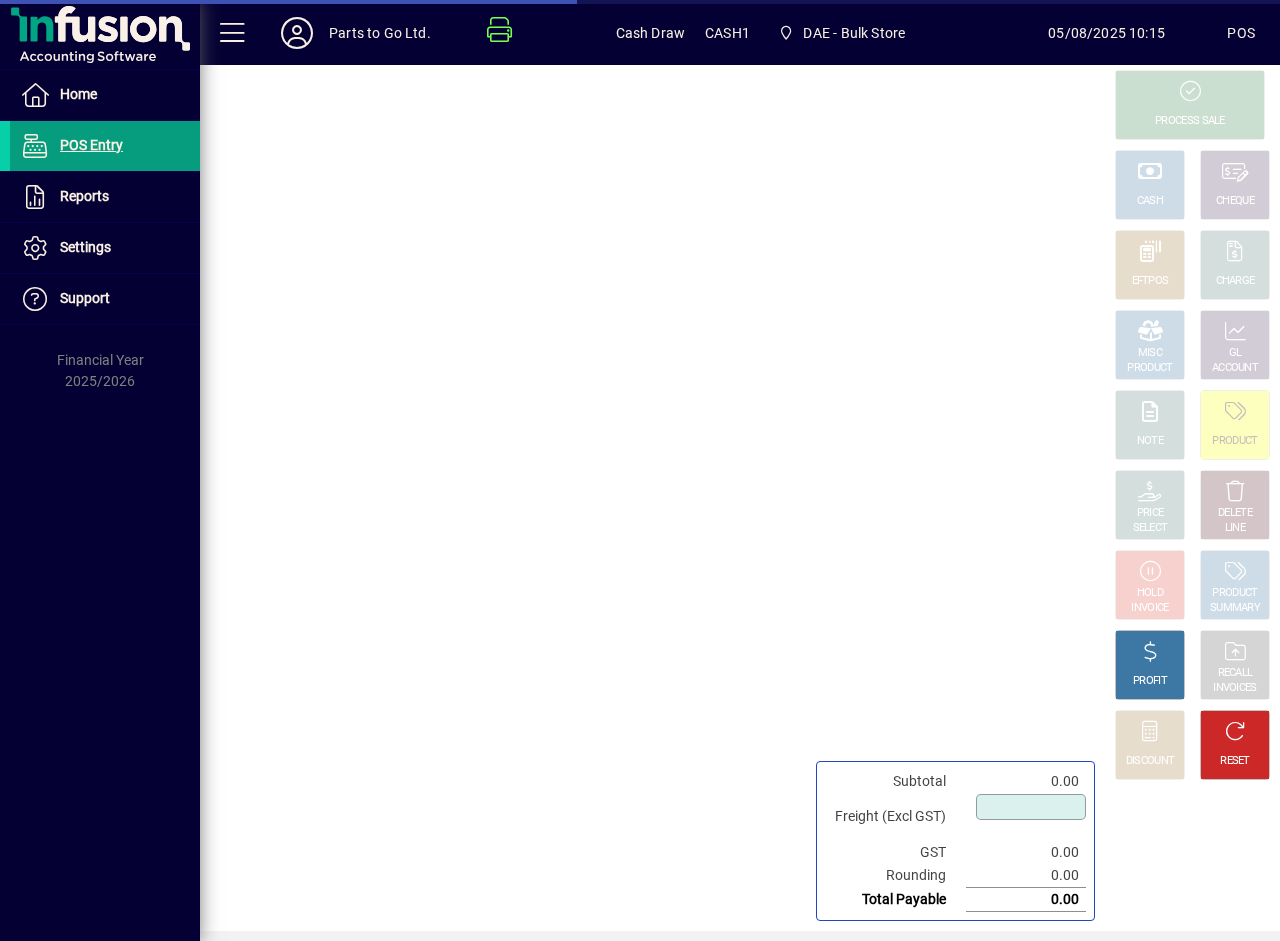 type on "****" 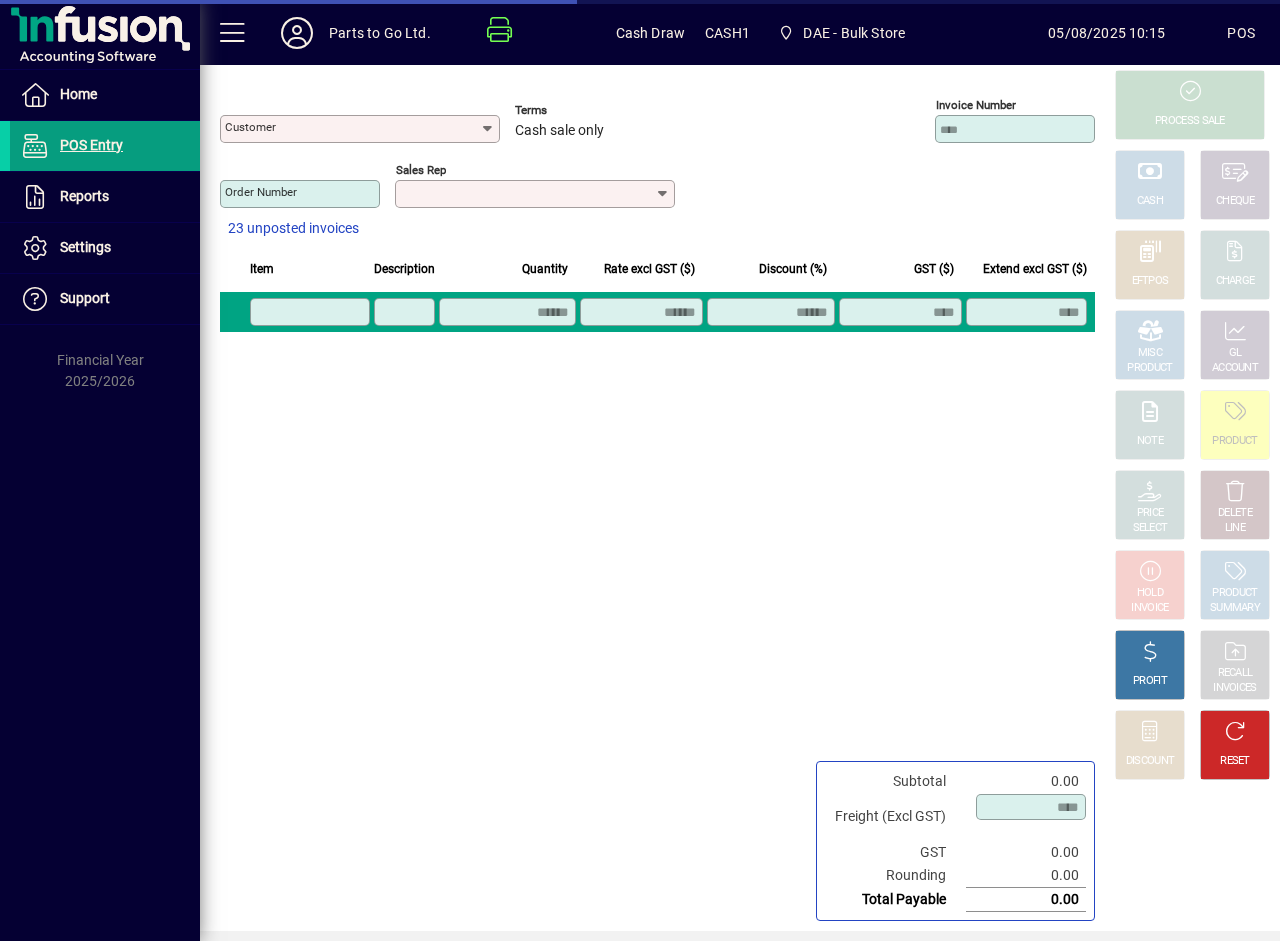 type on "**********" 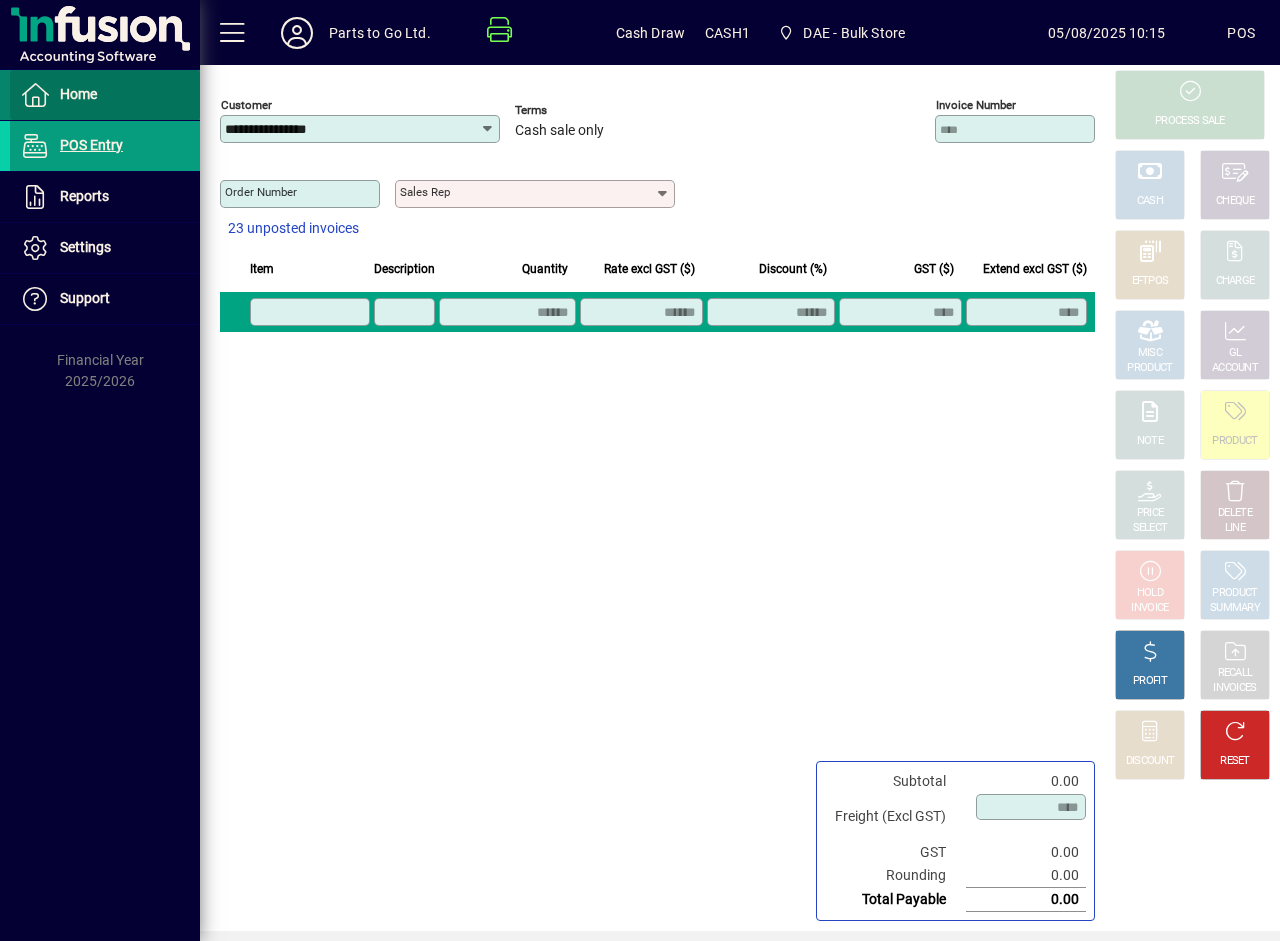 click on "Home" at bounding box center [78, 94] 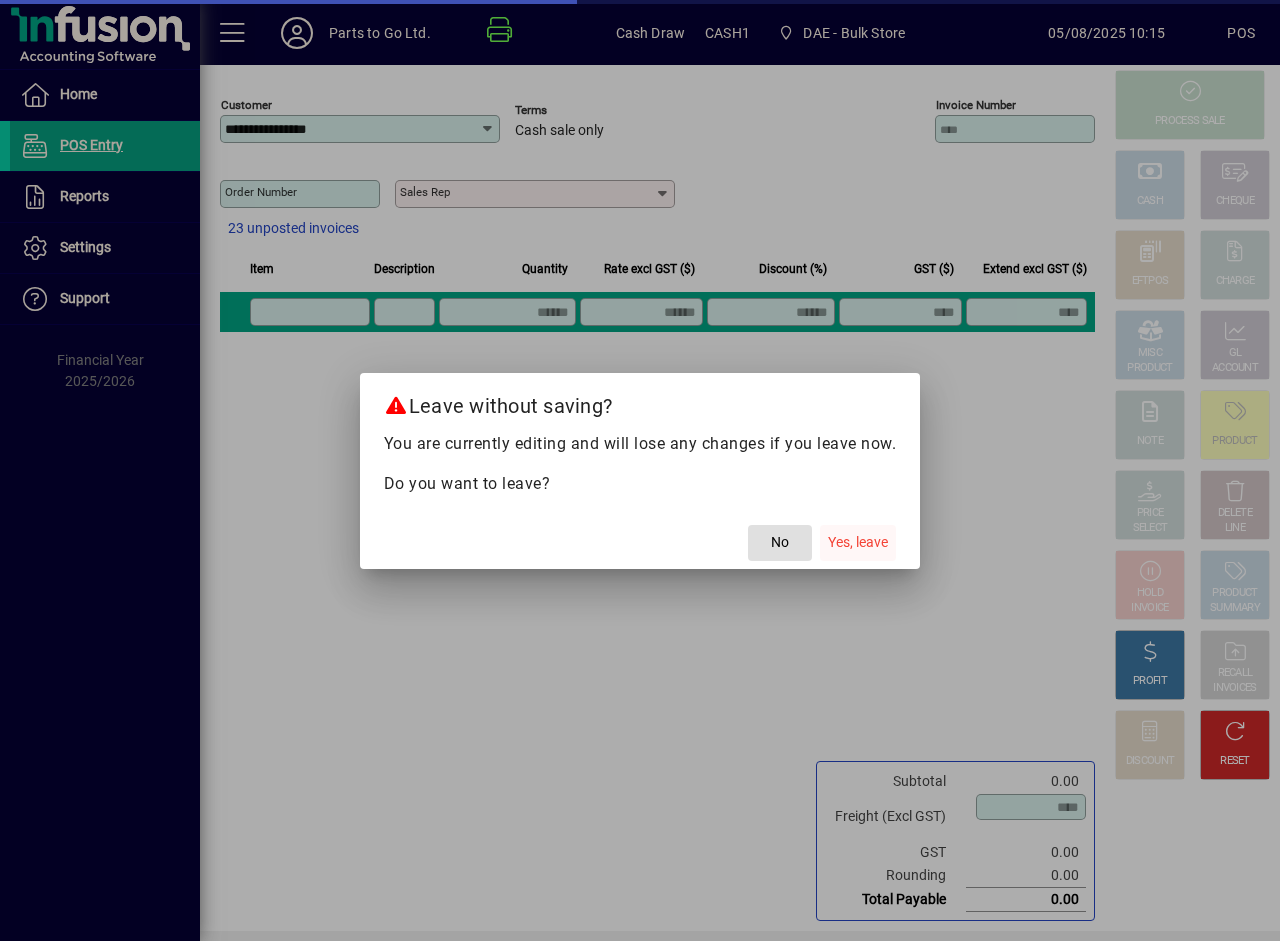 click on "Yes, leave" 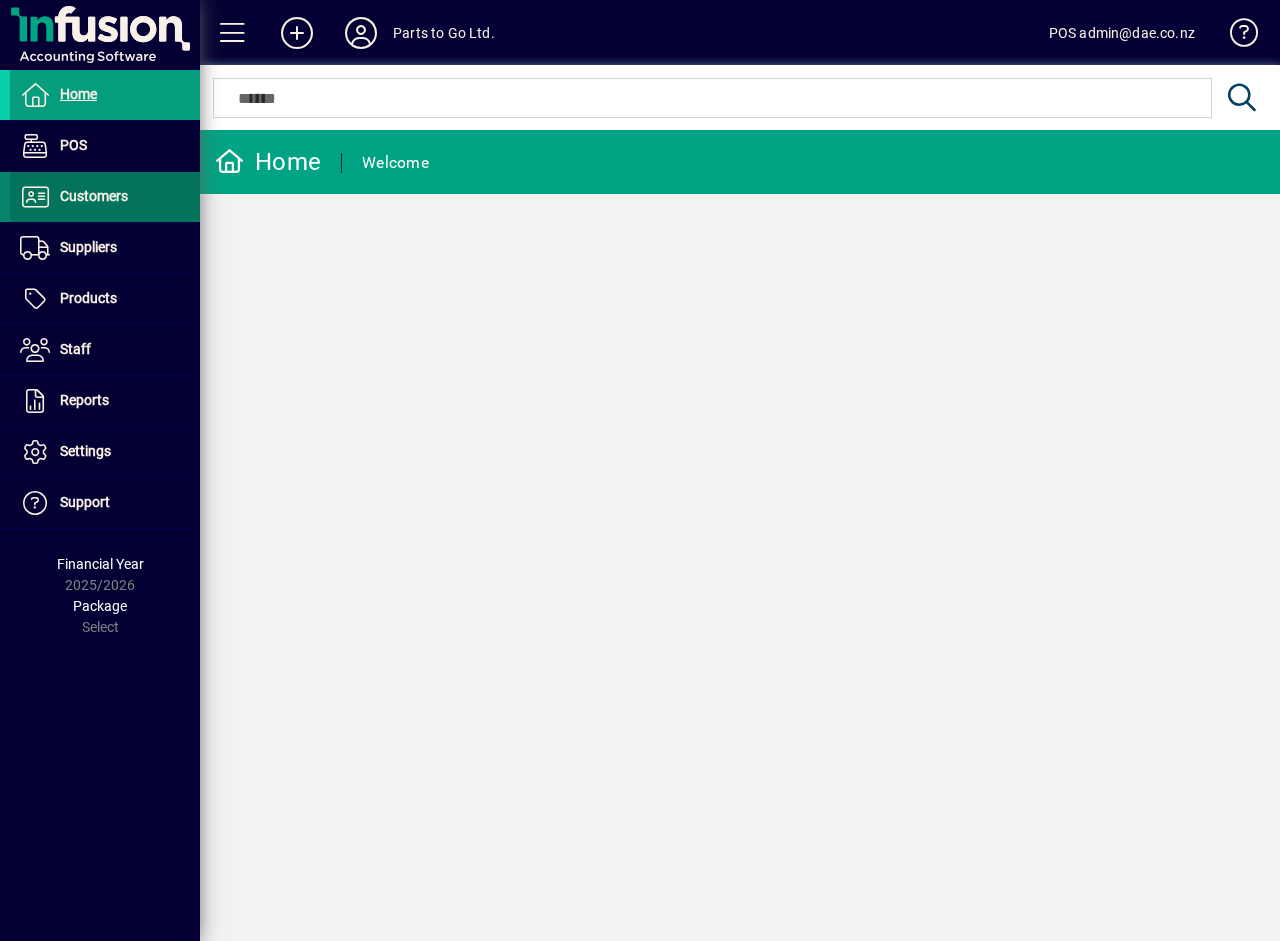 click on "Customers" at bounding box center [94, 196] 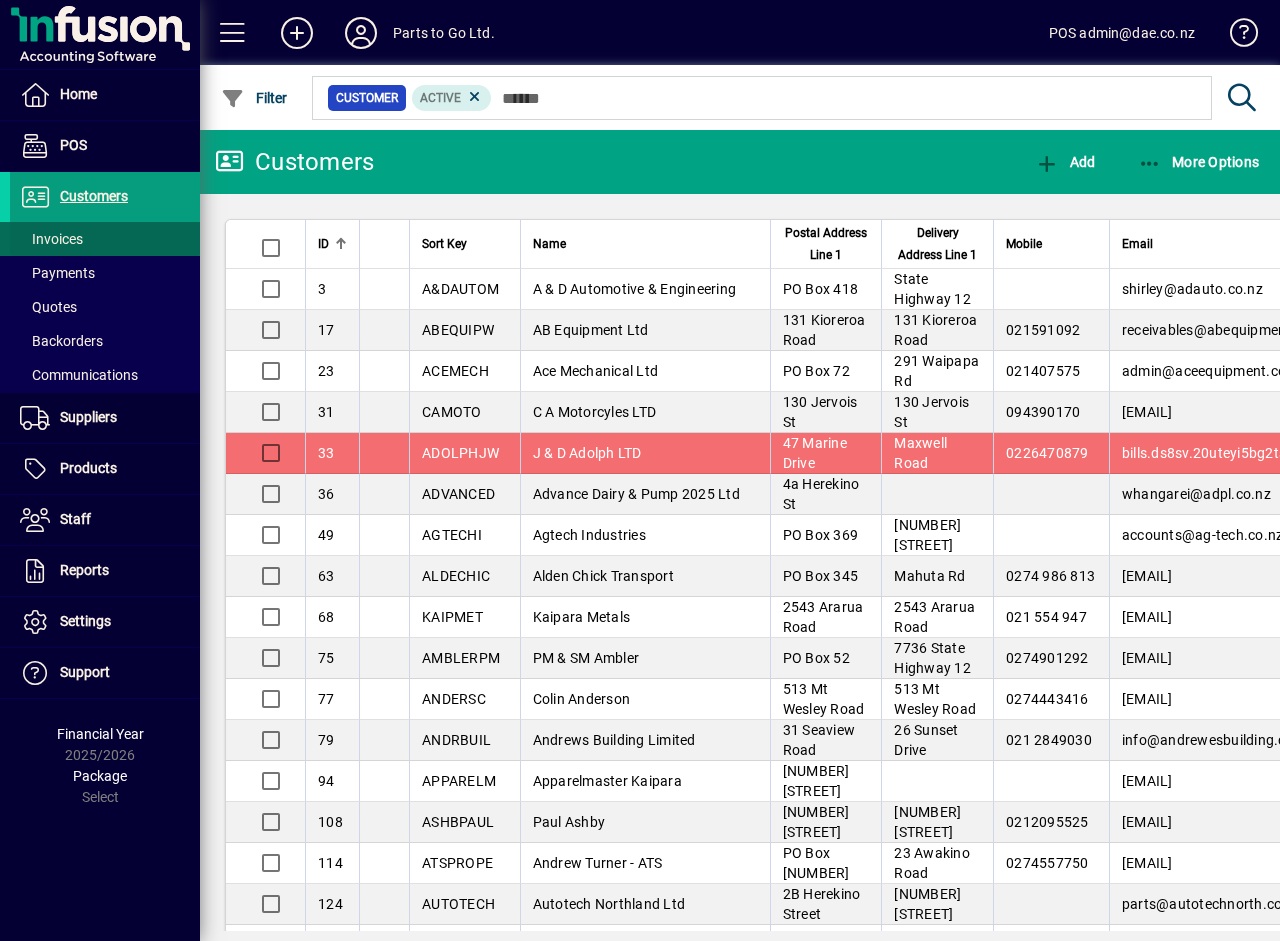click on "Invoices" at bounding box center [51, 239] 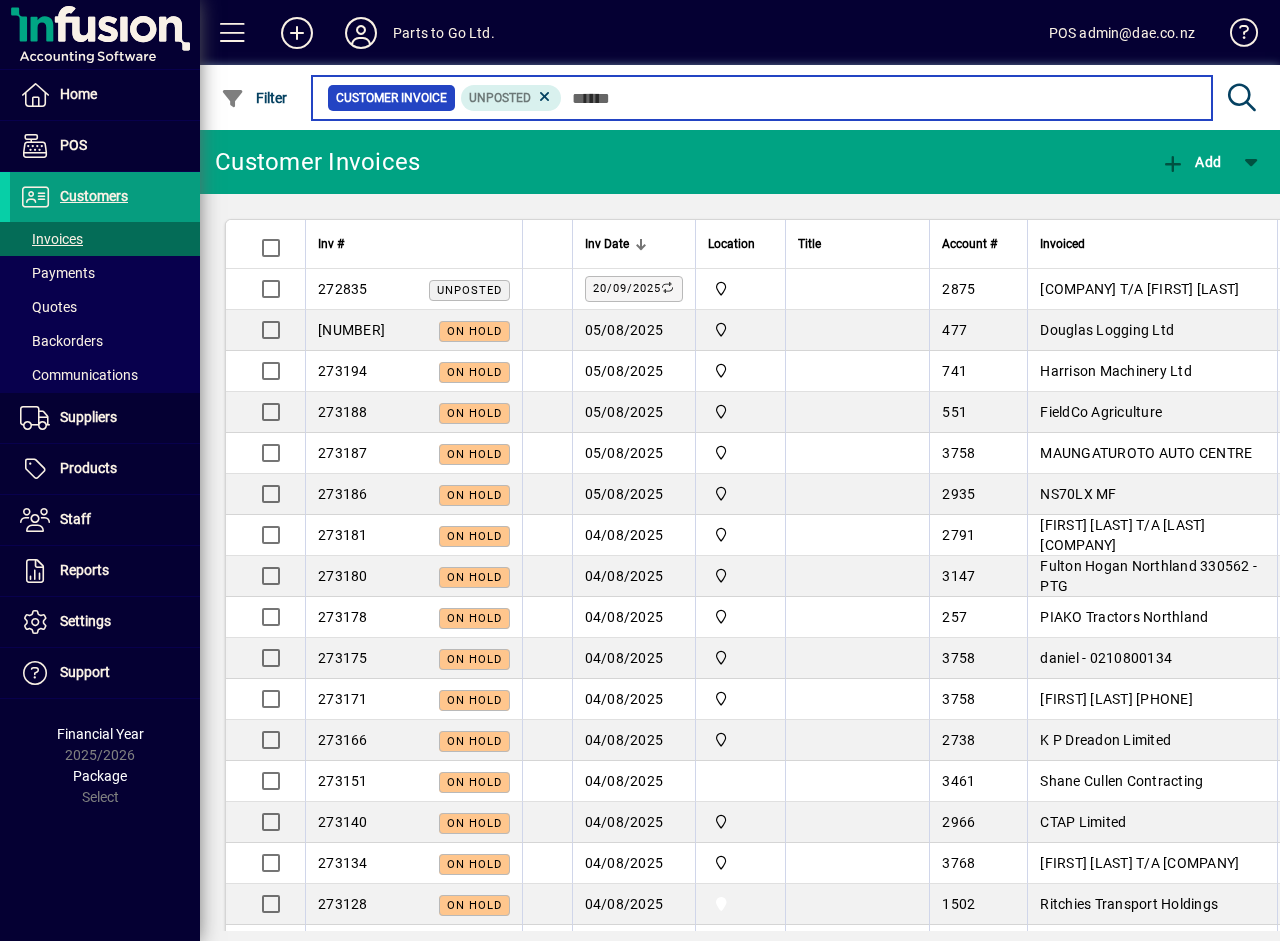 click at bounding box center (879, 98) 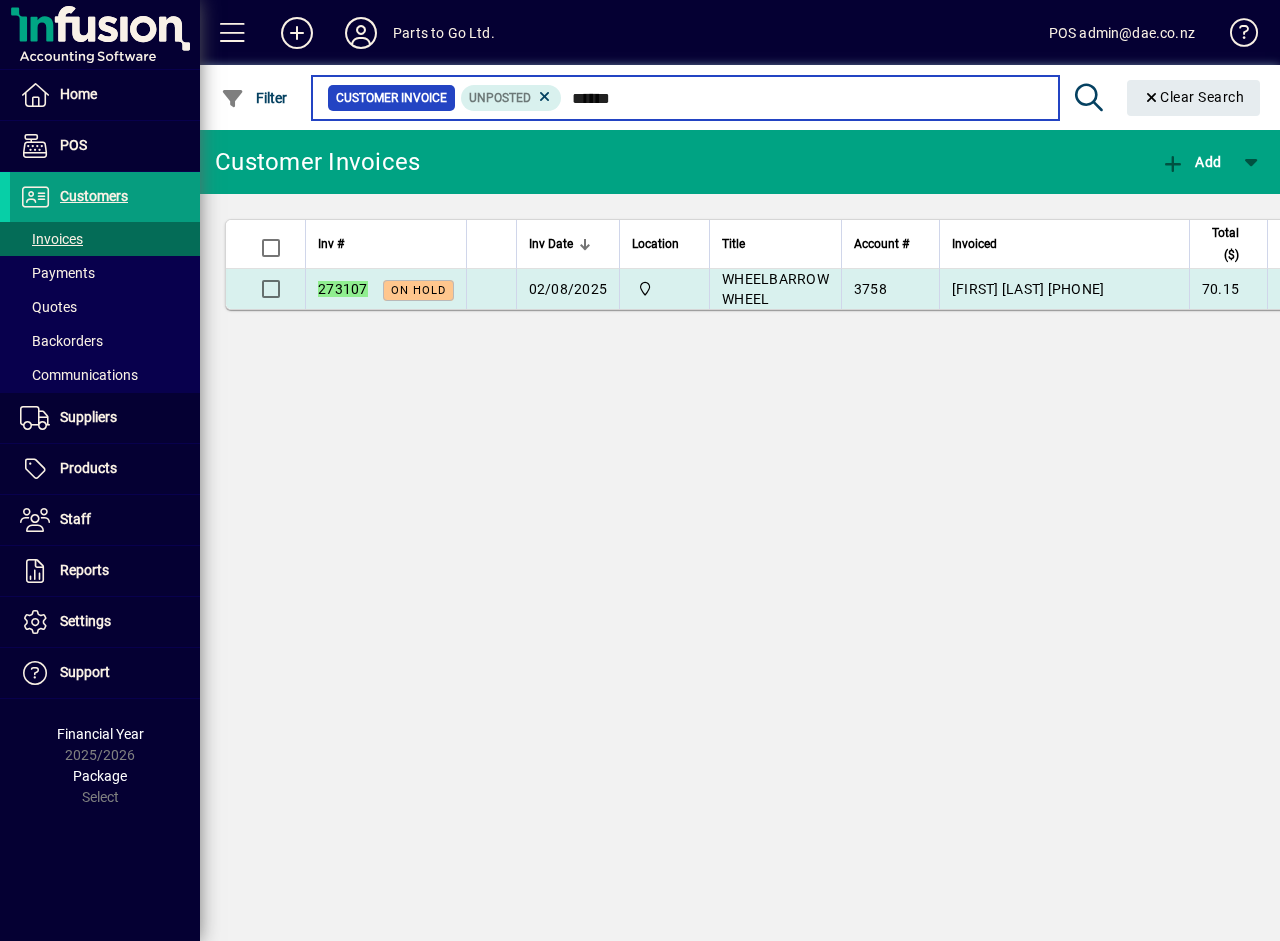 type on "******" 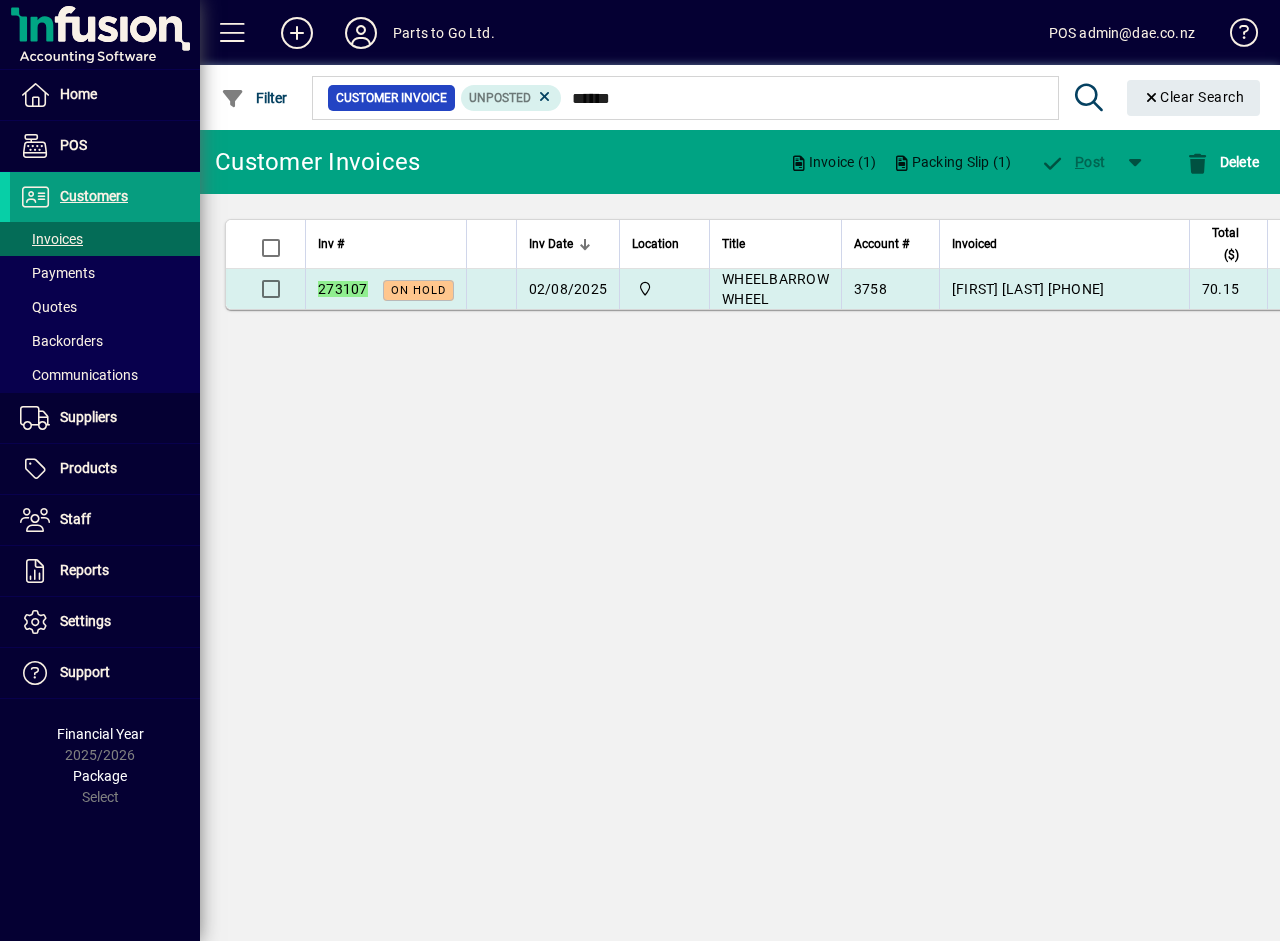 click on "02/08/2025" at bounding box center (568, 289) 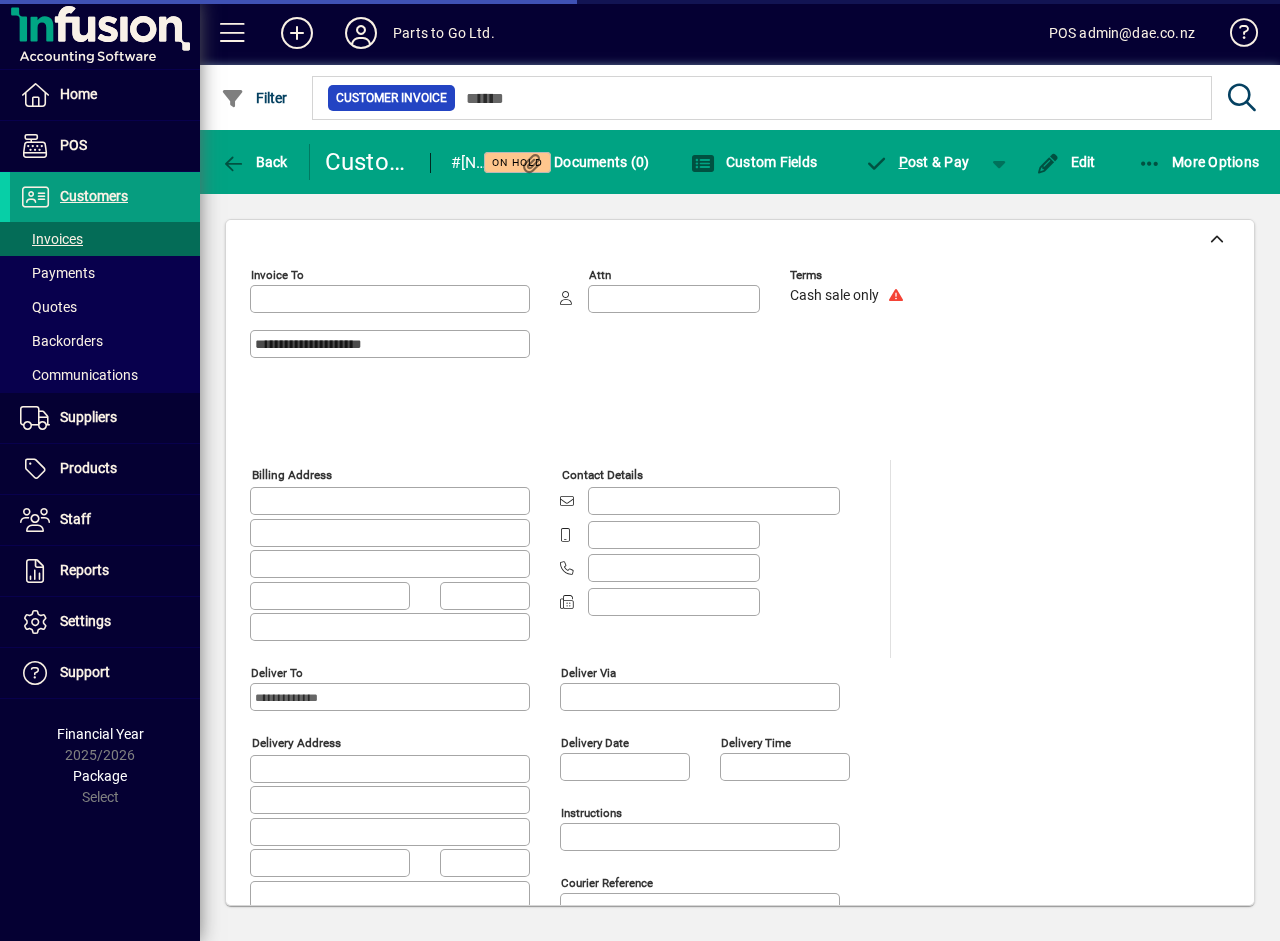 type on "**********" 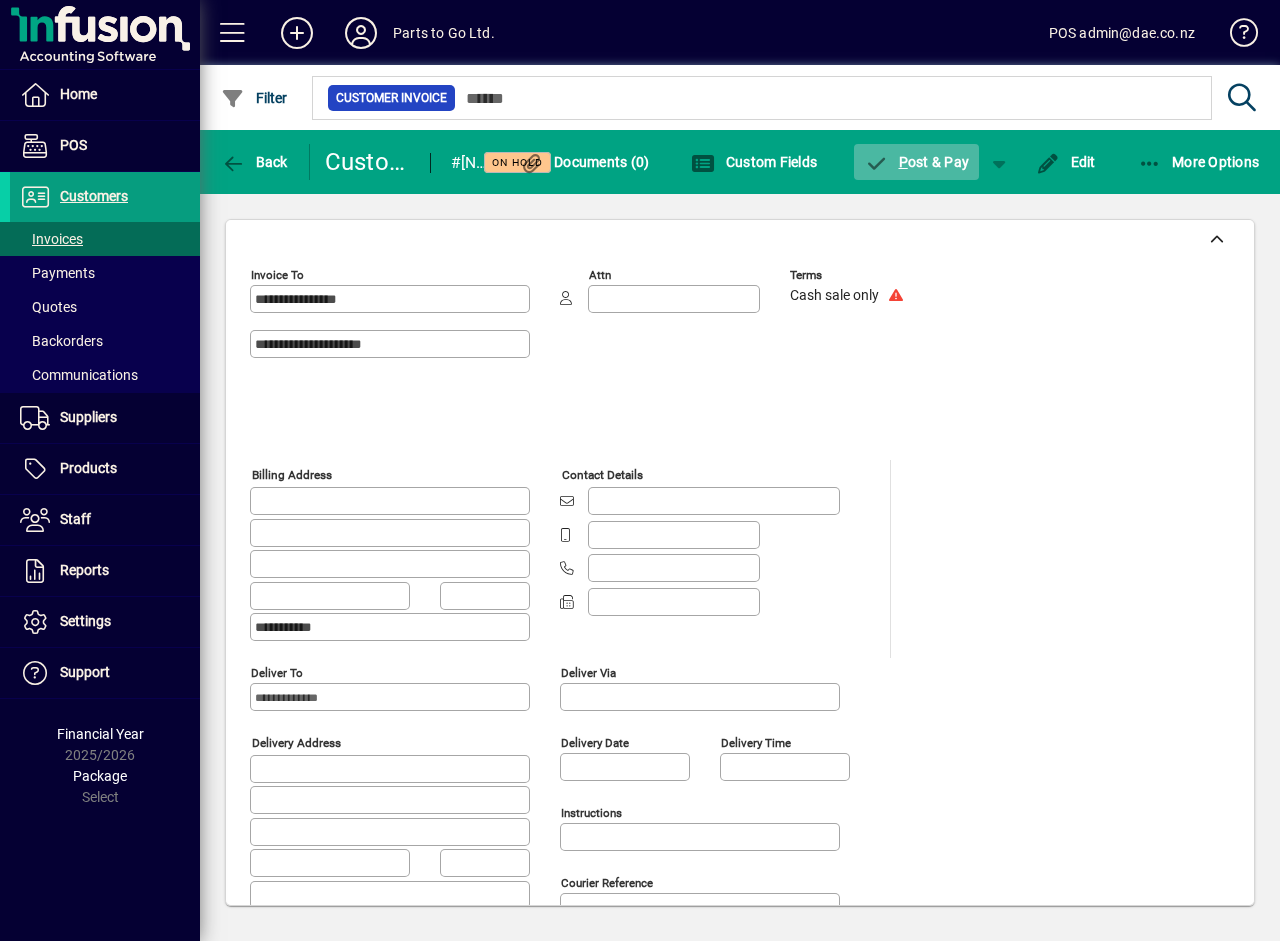 click on "P ost & Pay" 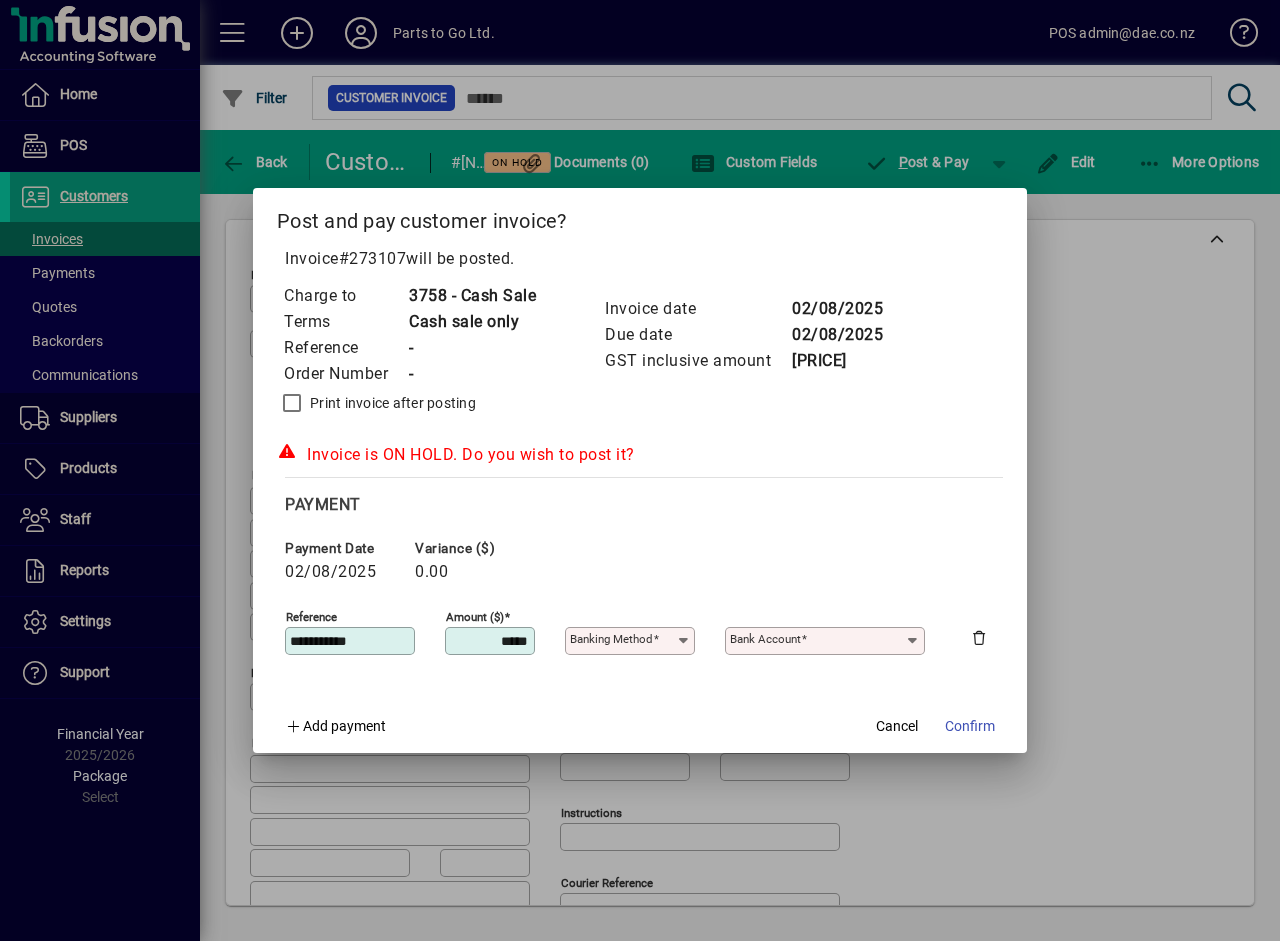 type on "**********" 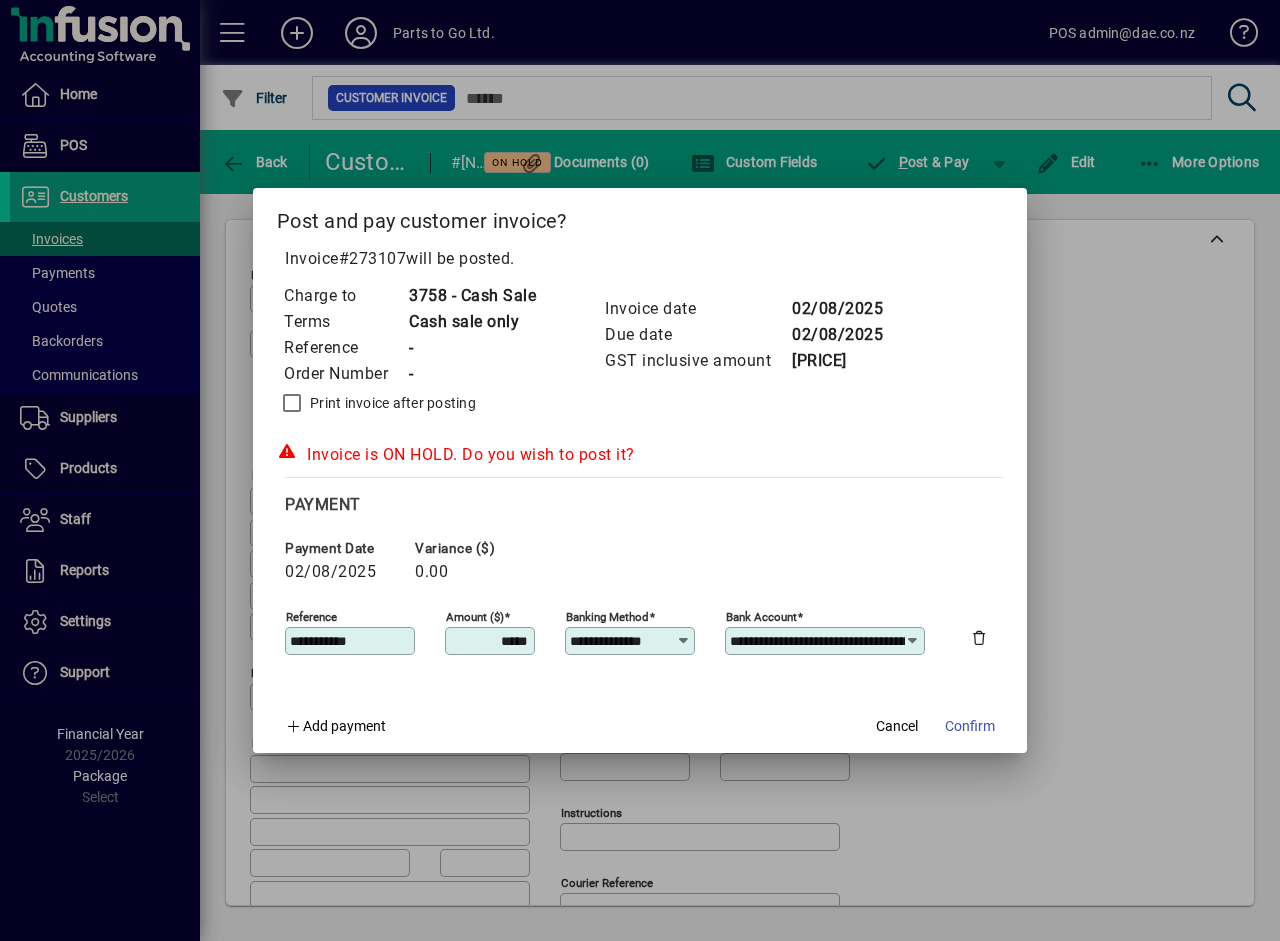click at bounding box center (640, 470) 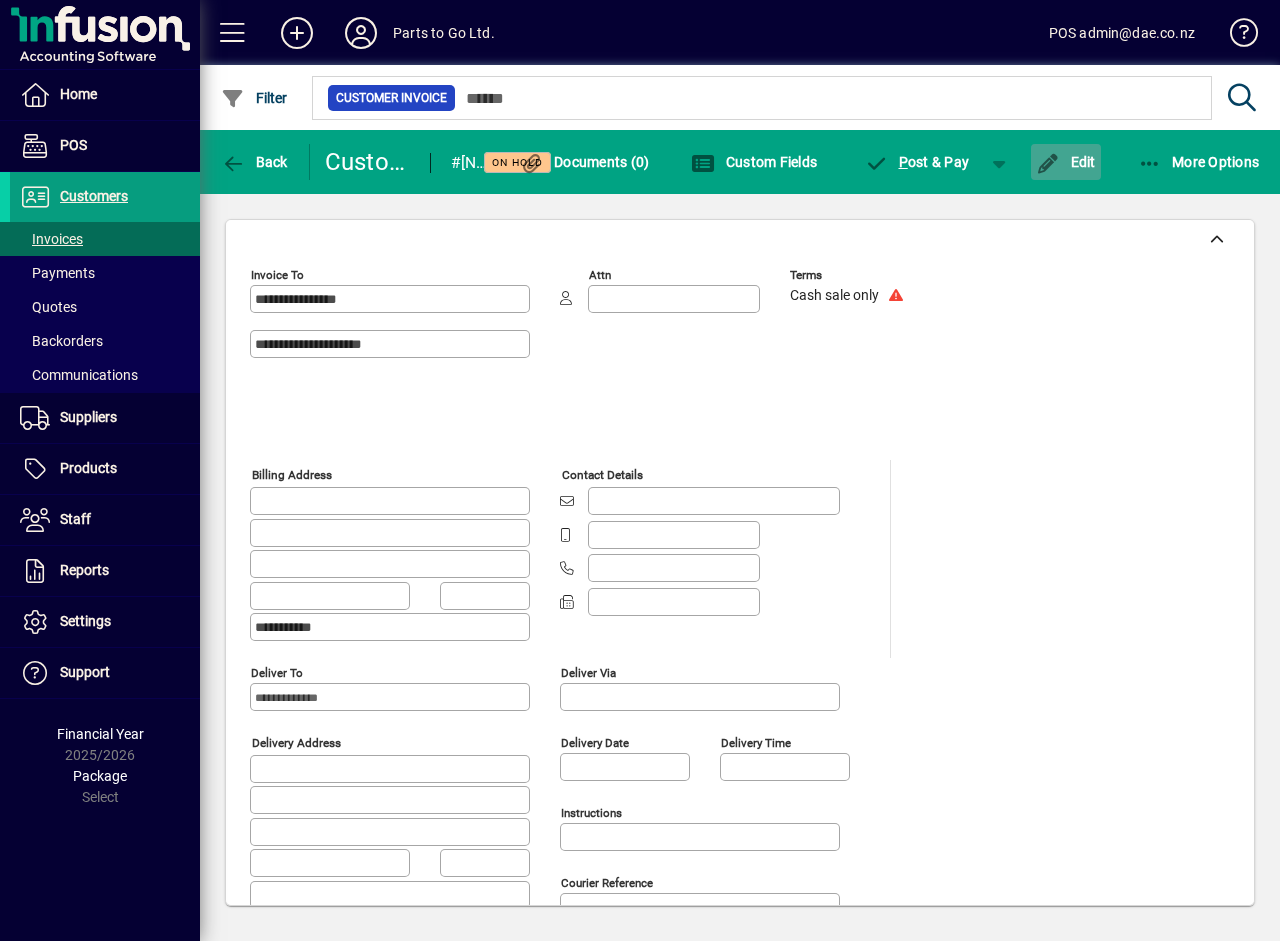click on "Edit" 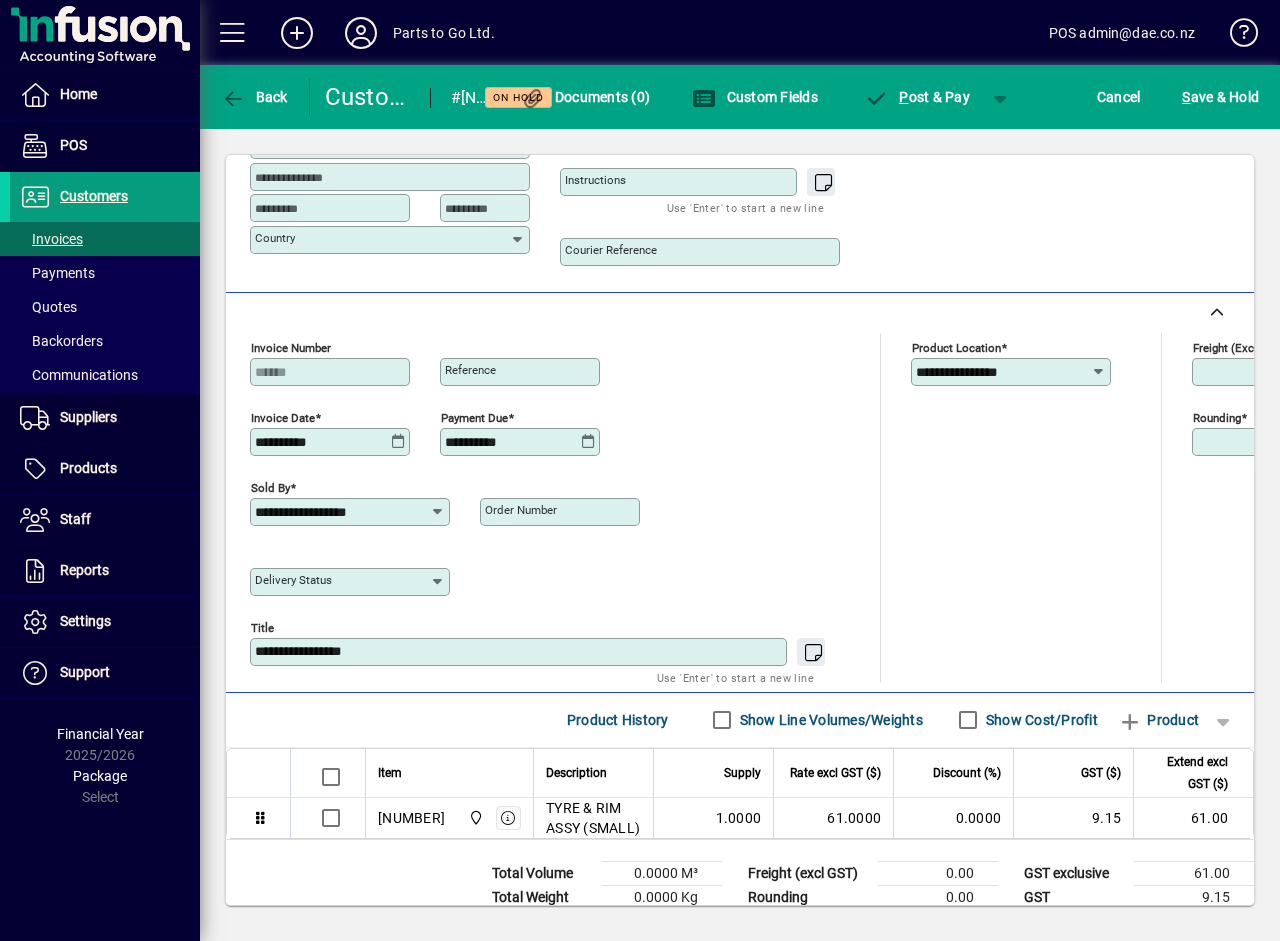 scroll, scrollTop: 657, scrollLeft: 0, axis: vertical 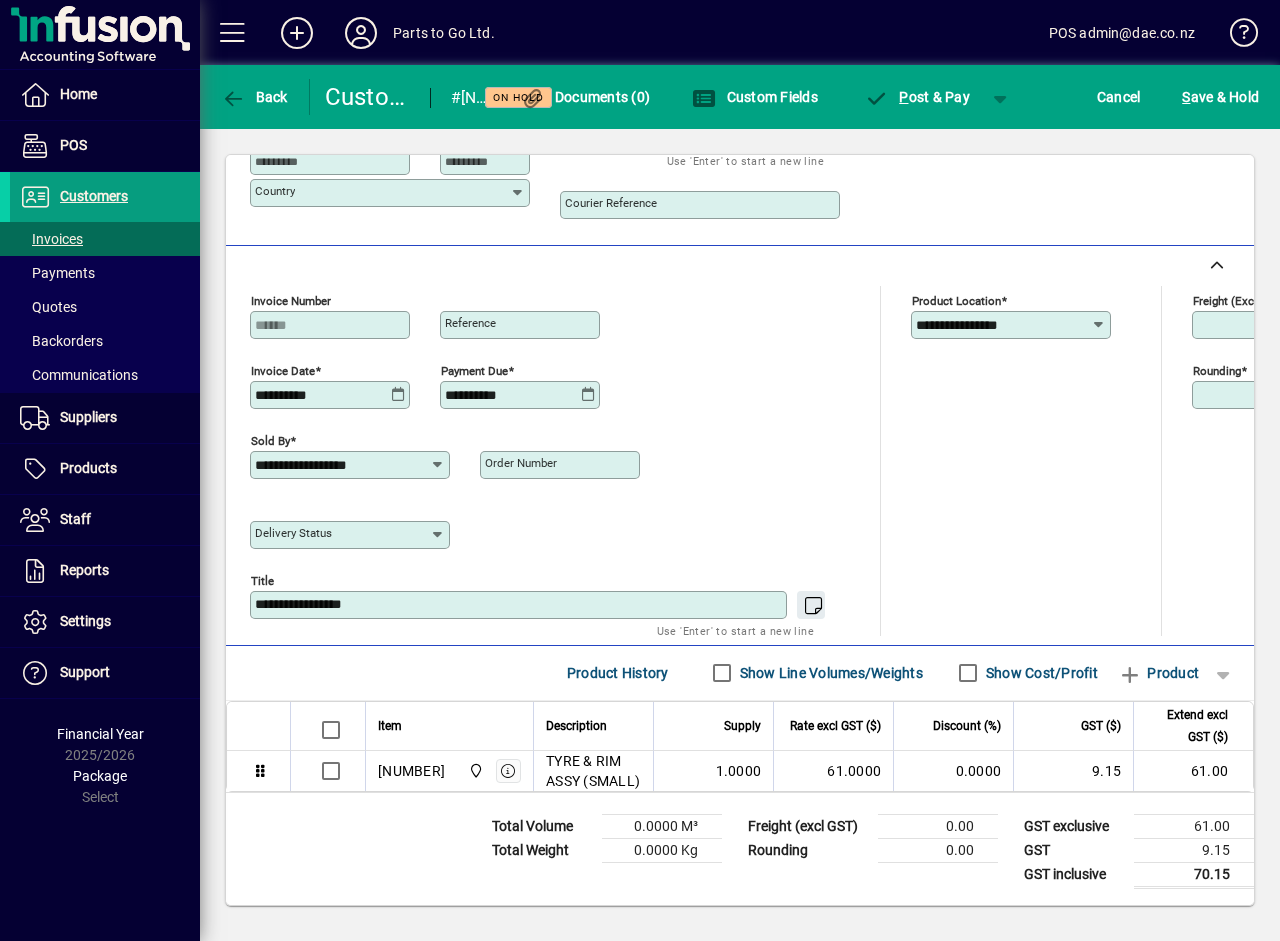 click 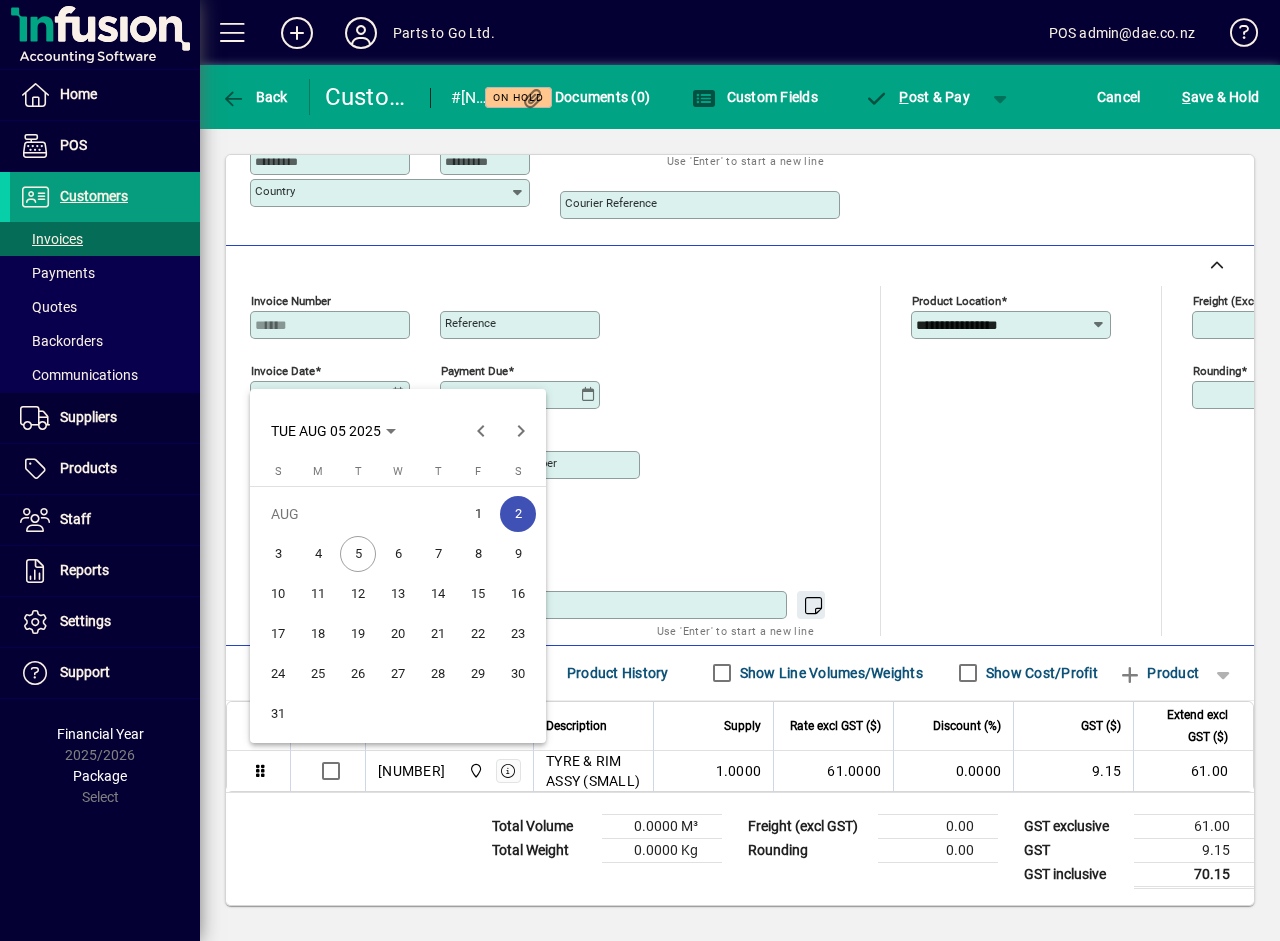 click on "5" at bounding box center [358, 554] 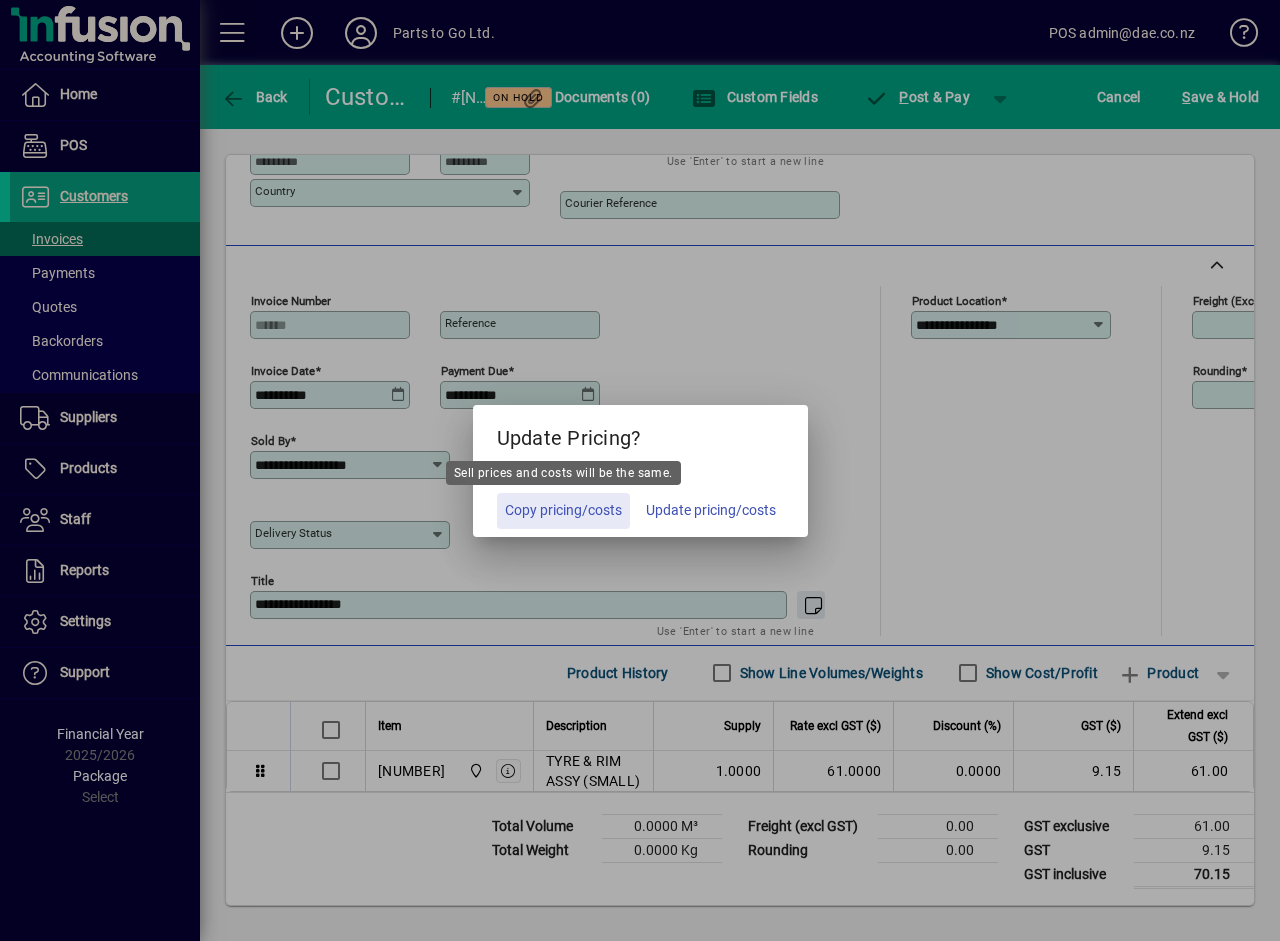 click on "Copy pricing/costs" 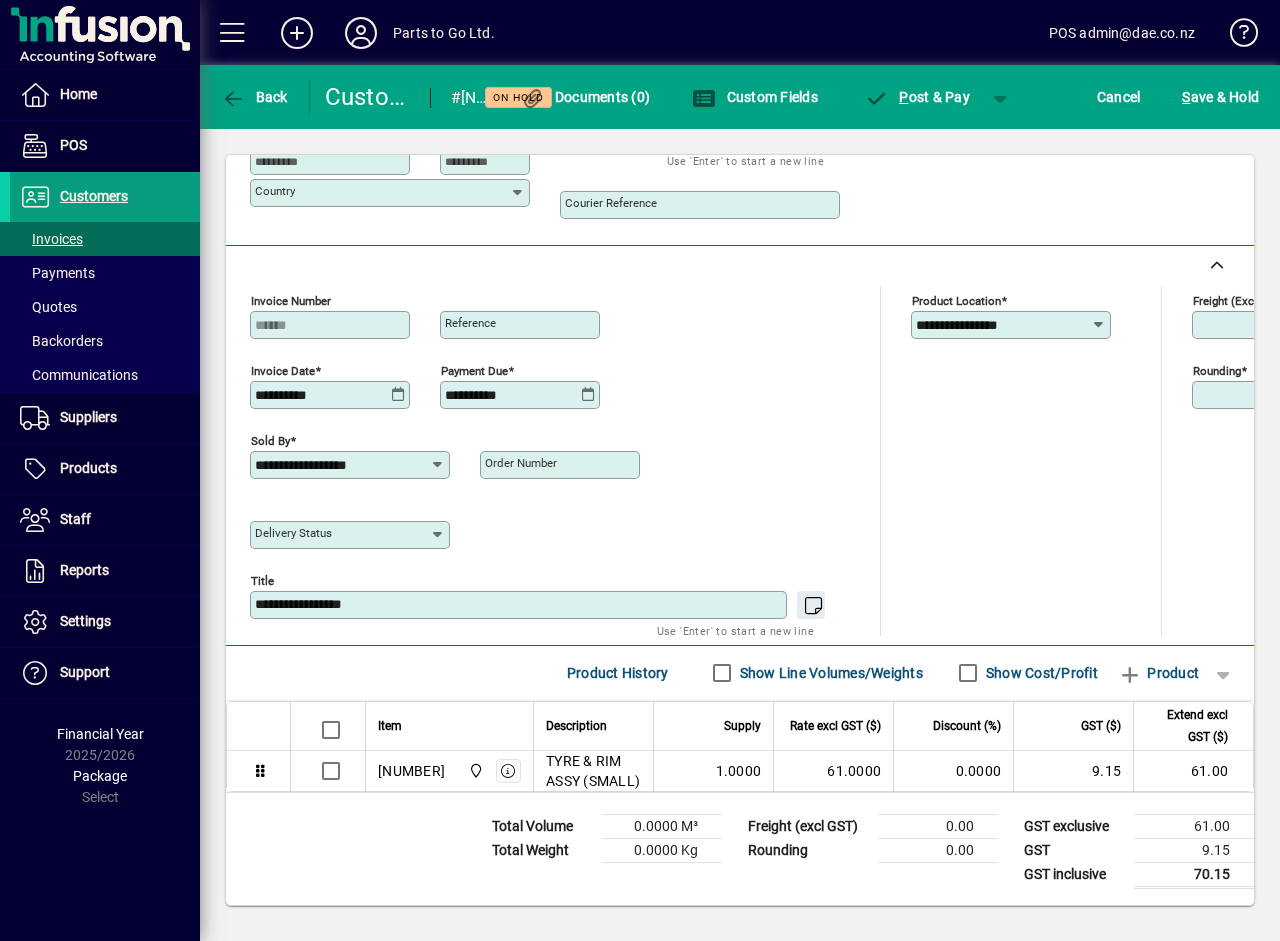 scroll, scrollTop: 0, scrollLeft: 0, axis: both 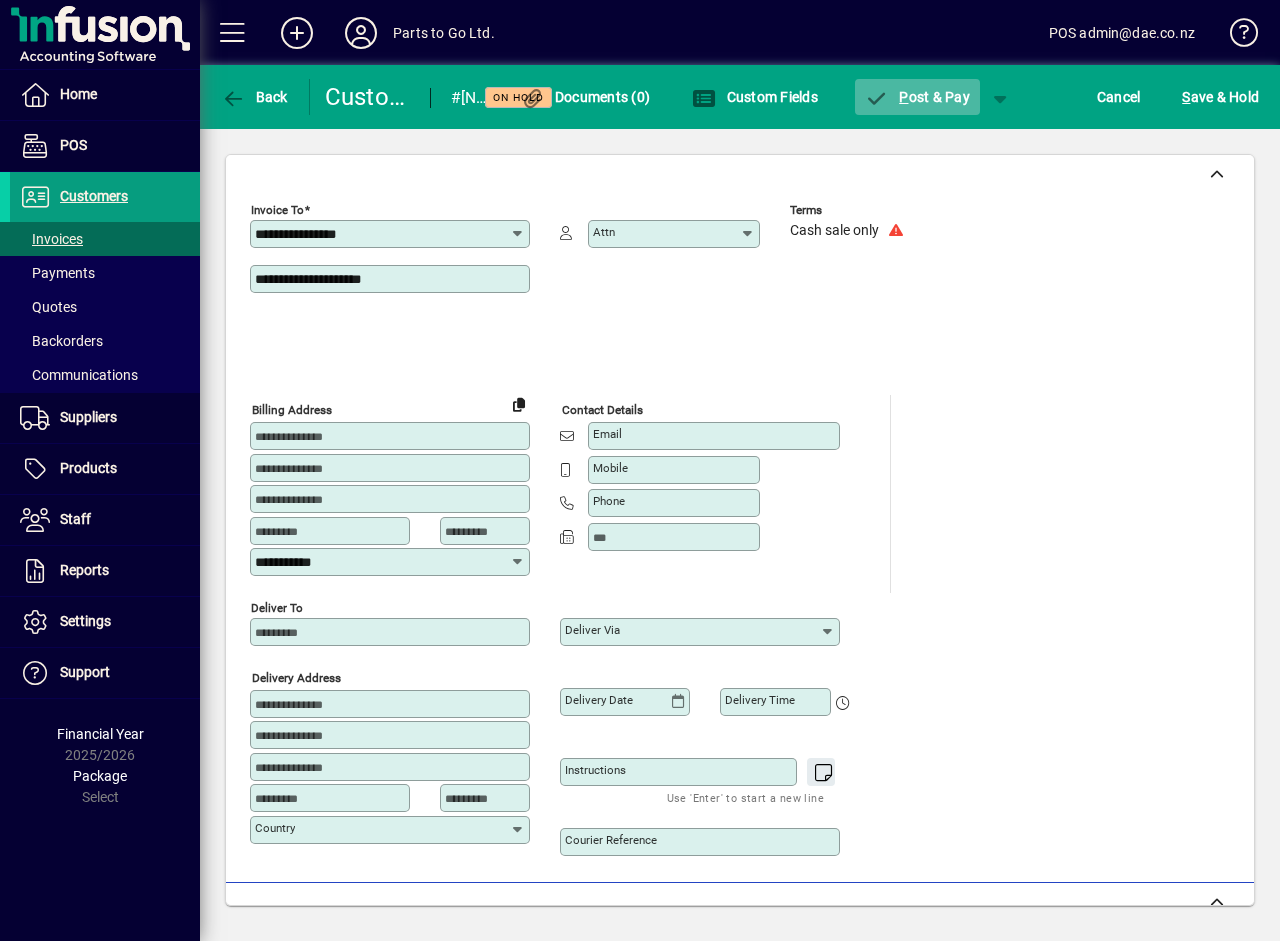 click on "P ost & Pay" 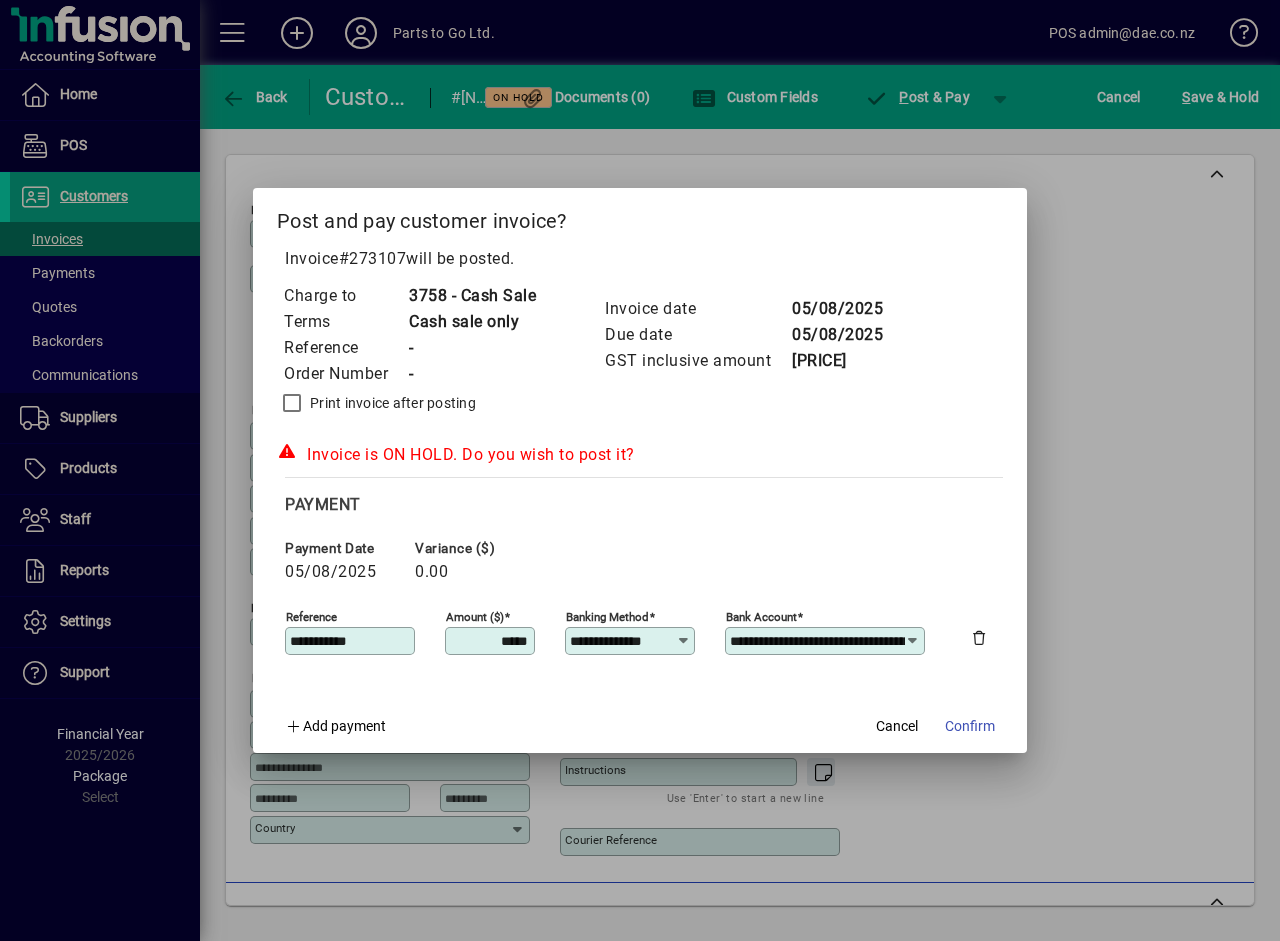 click at bounding box center (683, 641) 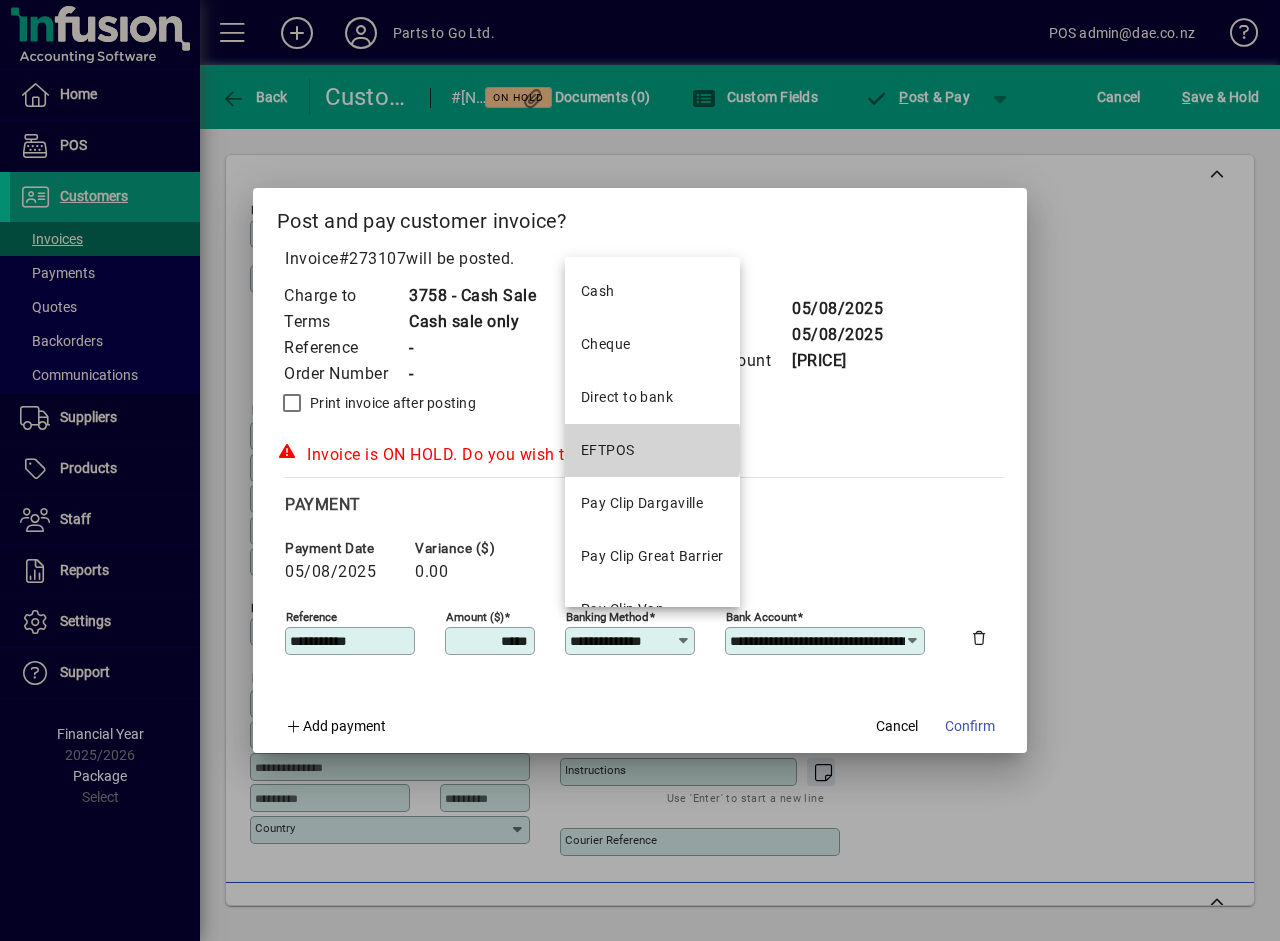click on "EFTPOS" at bounding box center [608, 450] 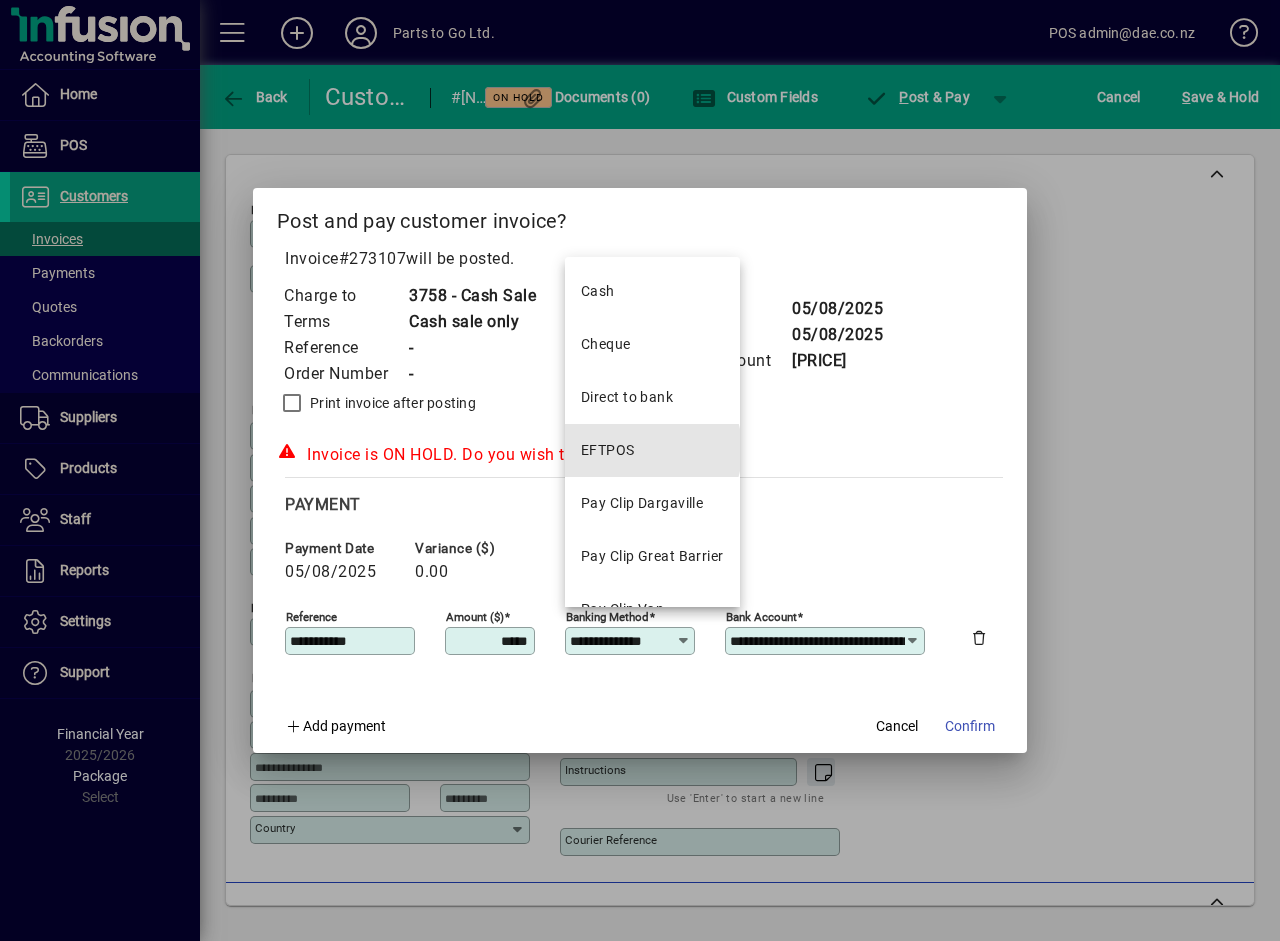 type on "******" 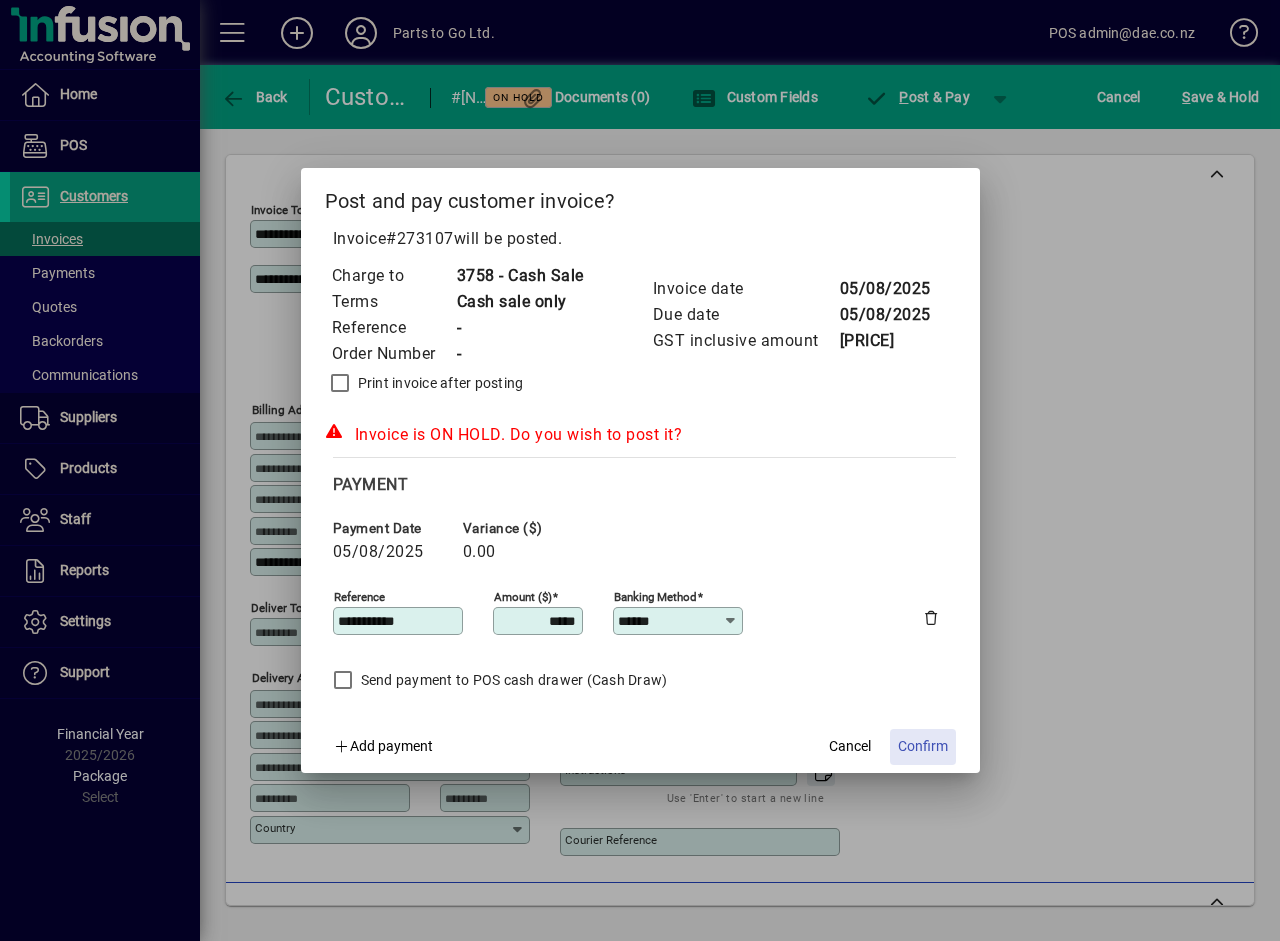 click on "Confirm" 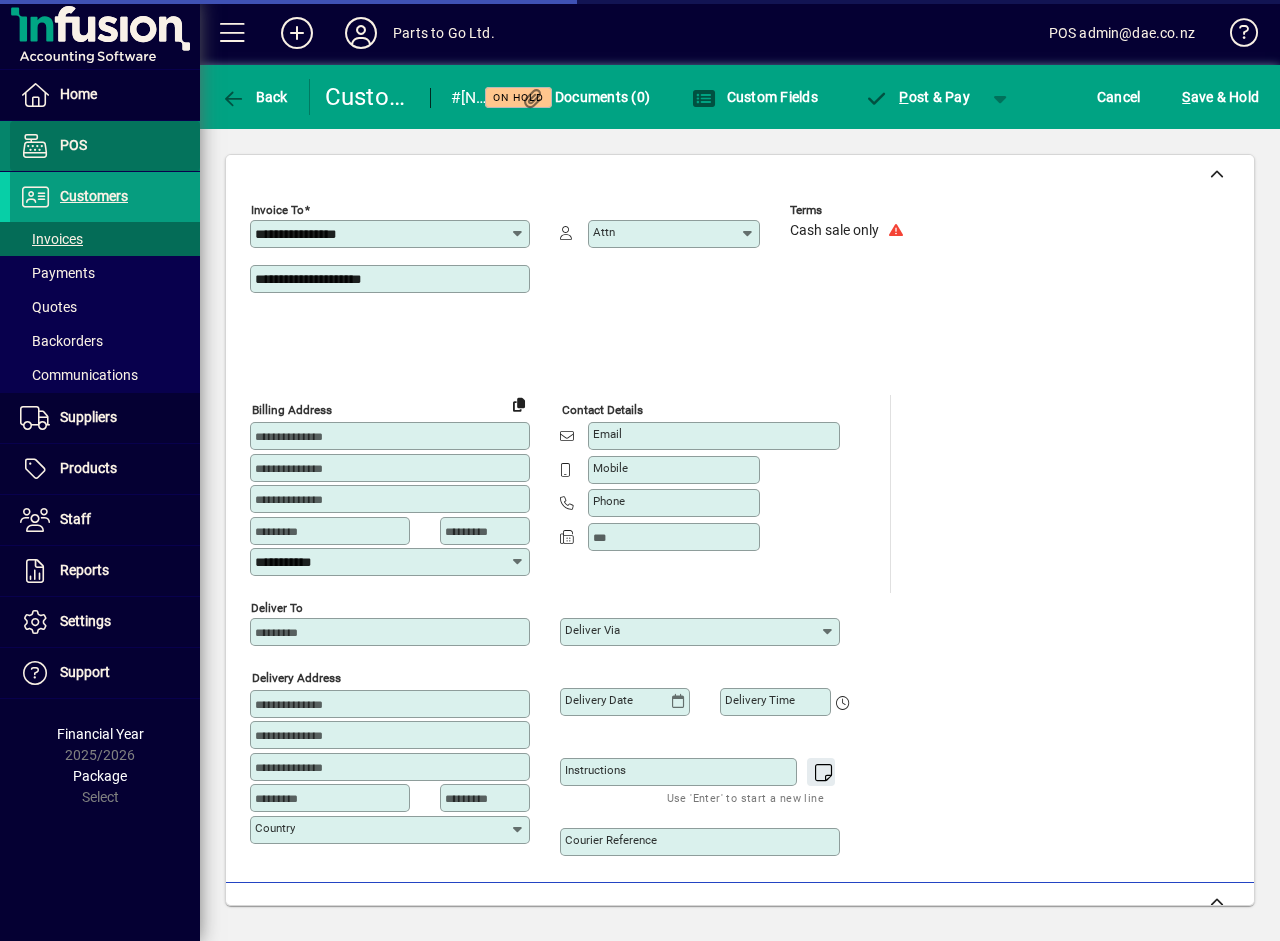click on "POS" at bounding box center (73, 145) 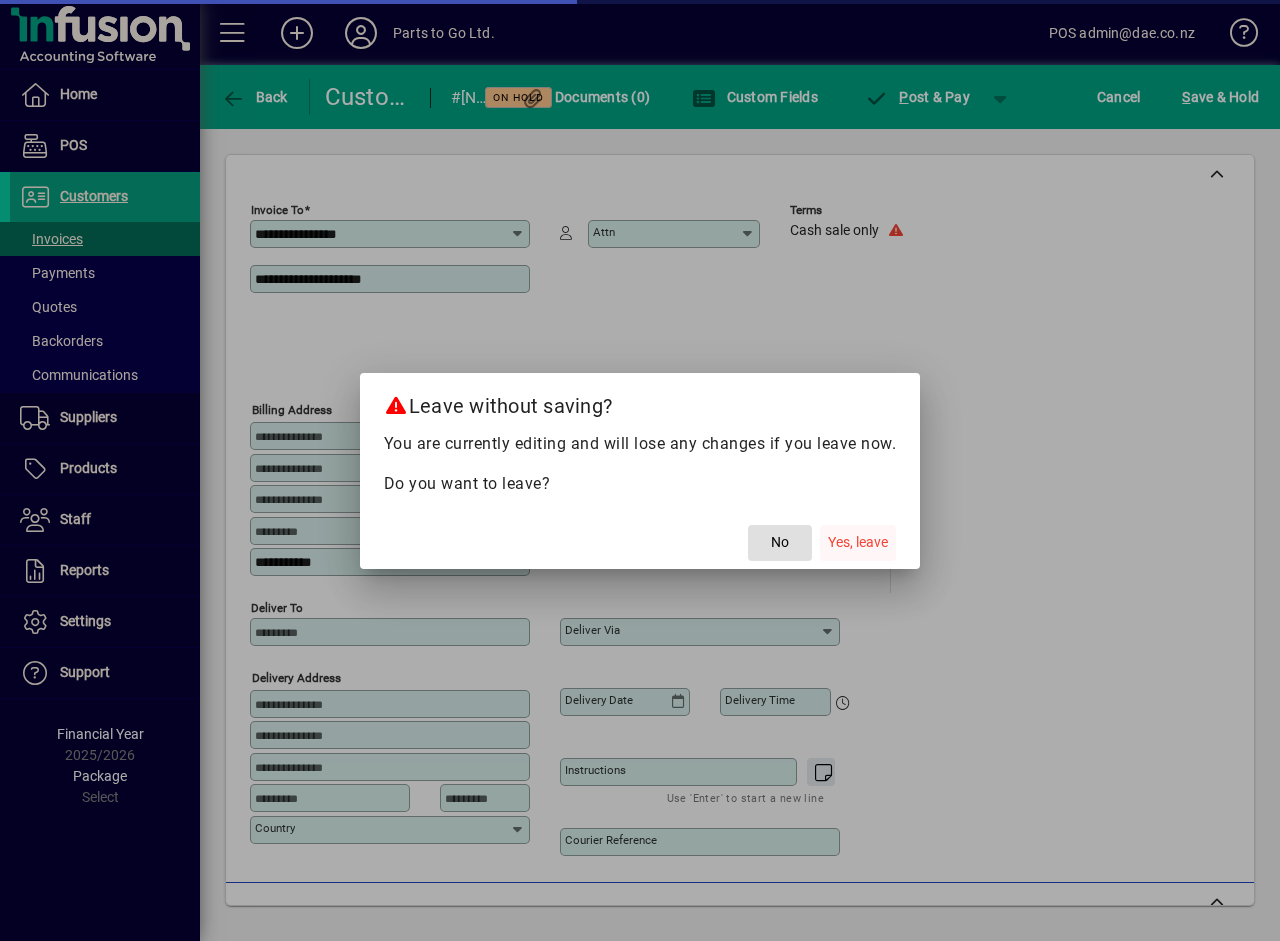 click on "Yes, leave" 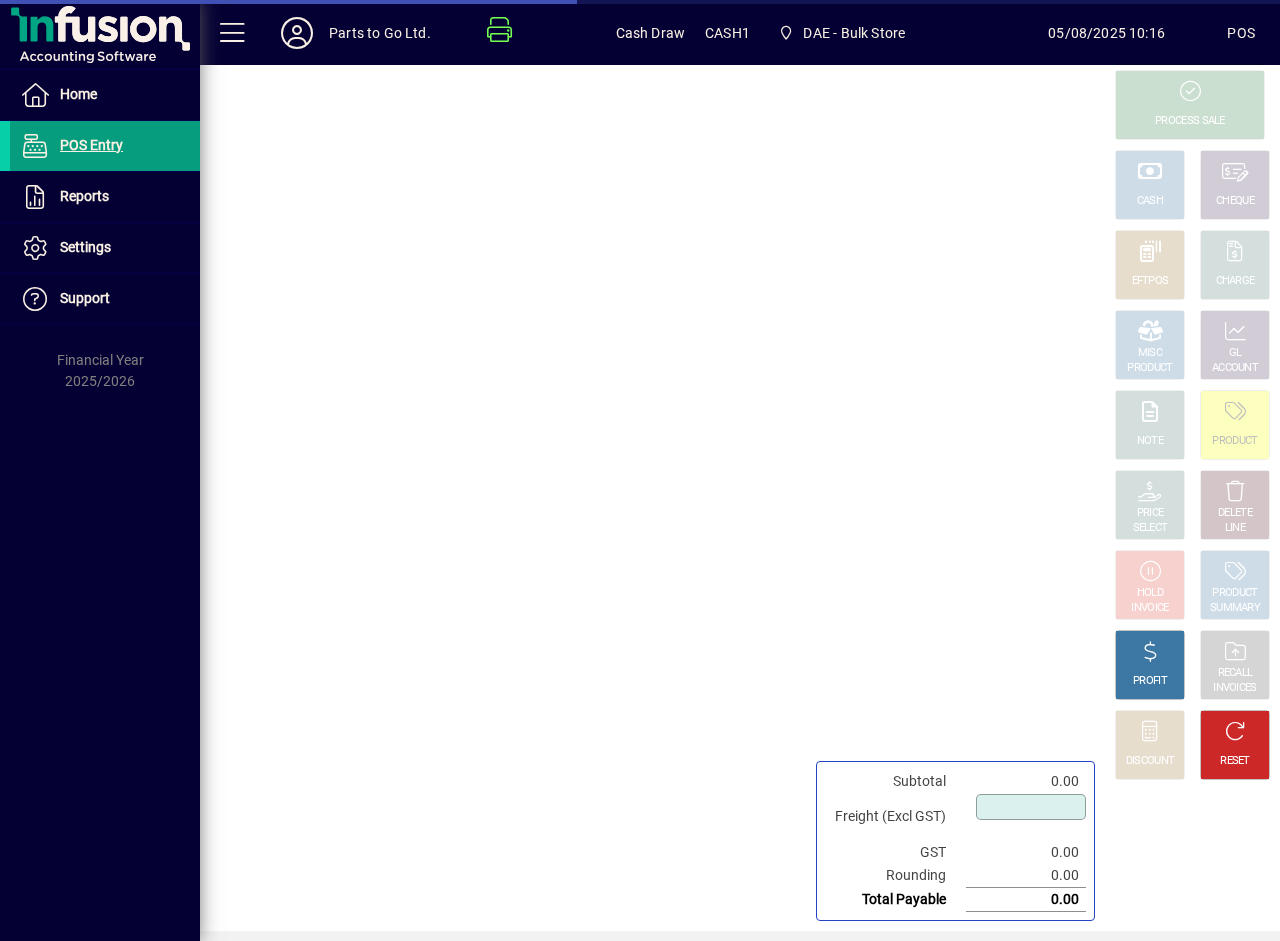 type on "****" 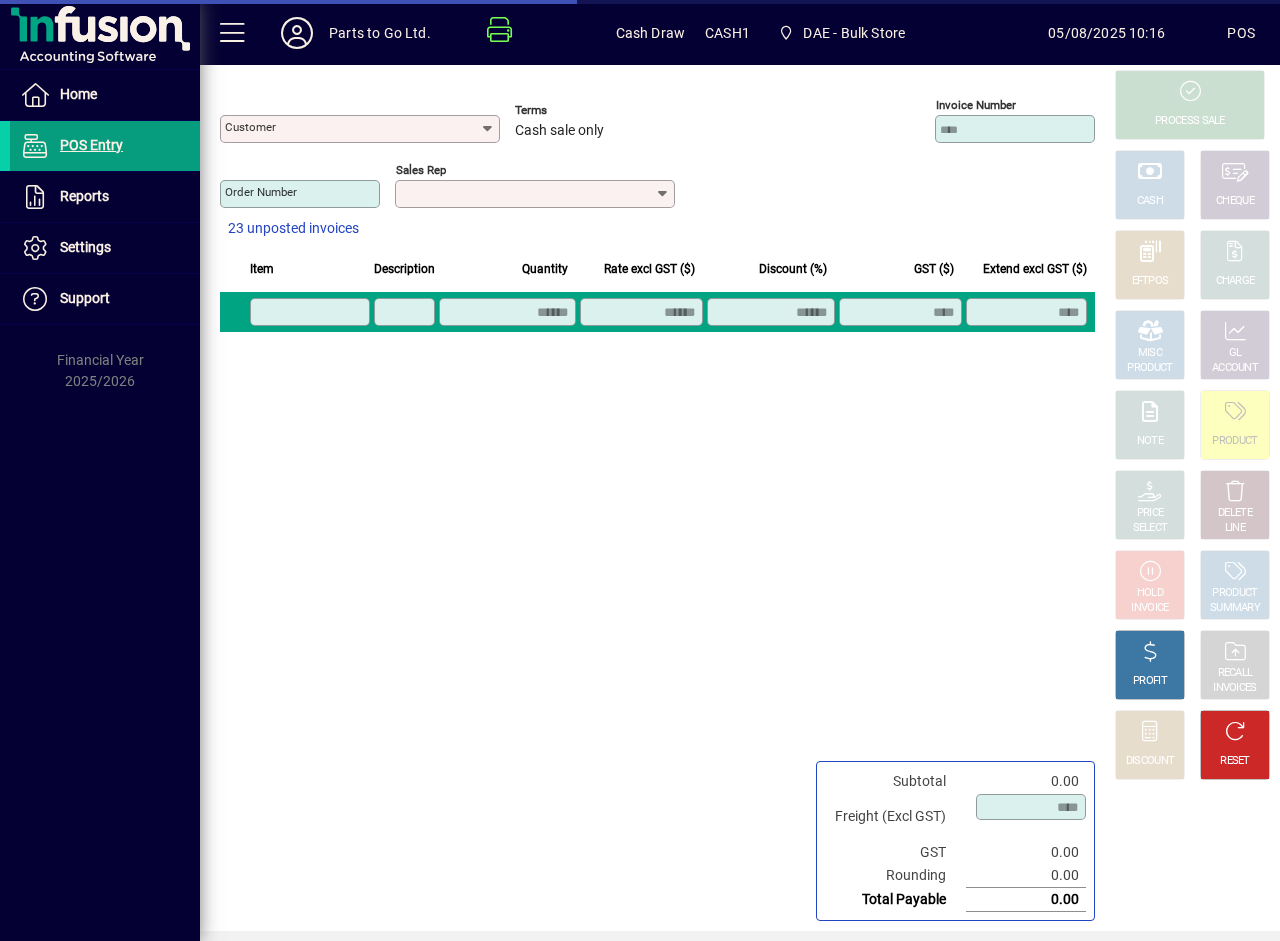 type on "**********" 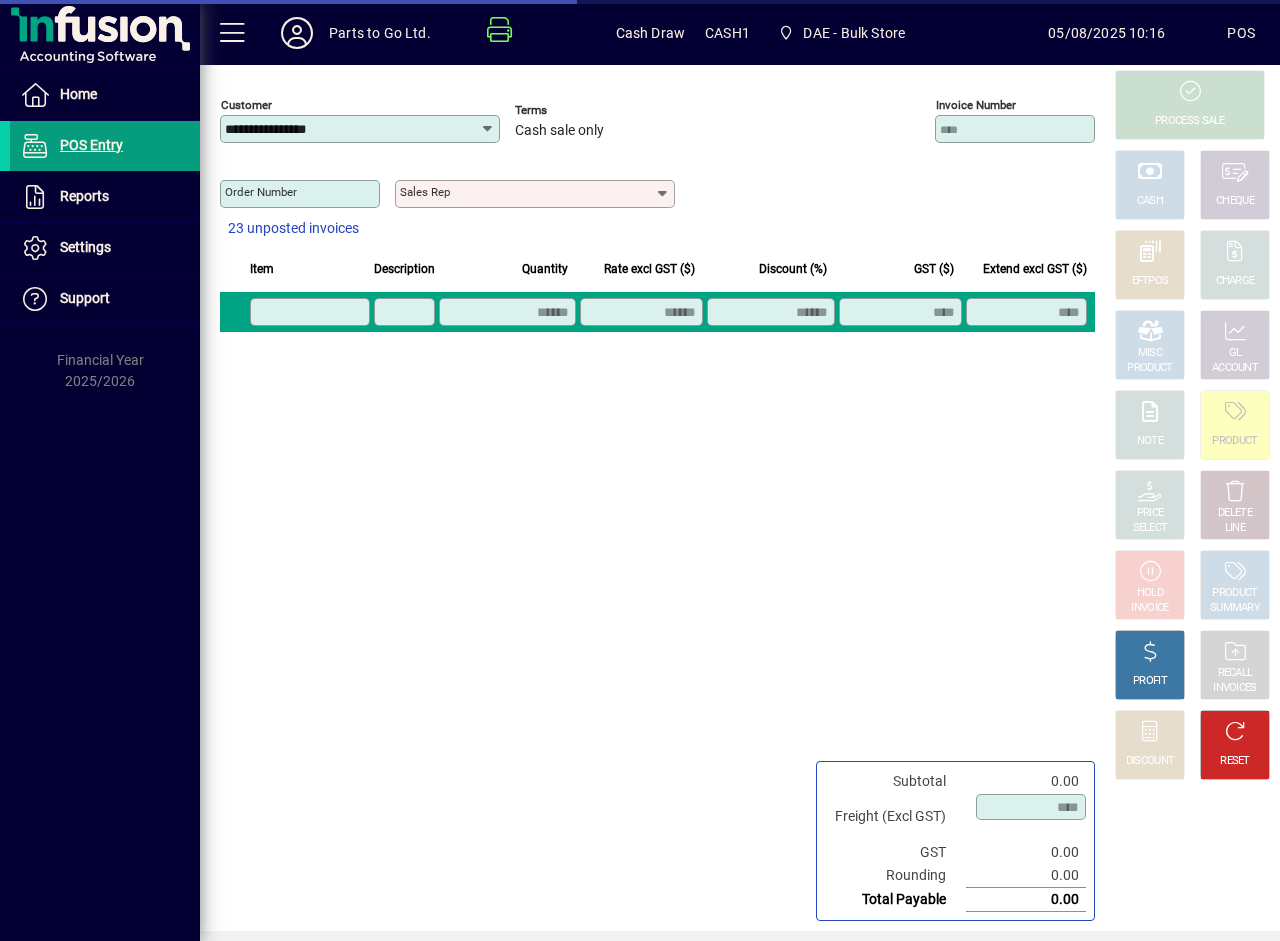 click 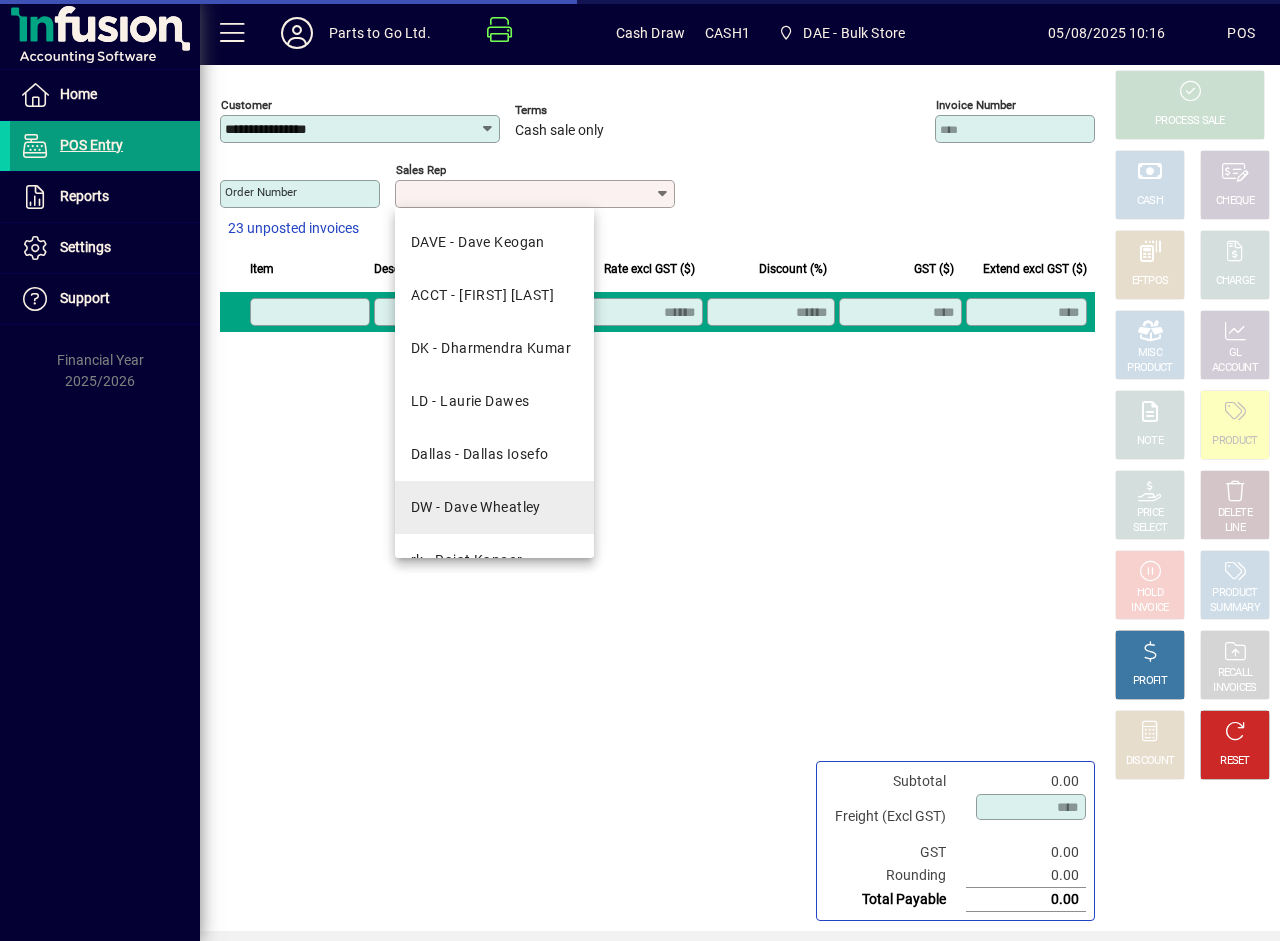 click on "DW - Dave Wheatley" at bounding box center (476, 507) 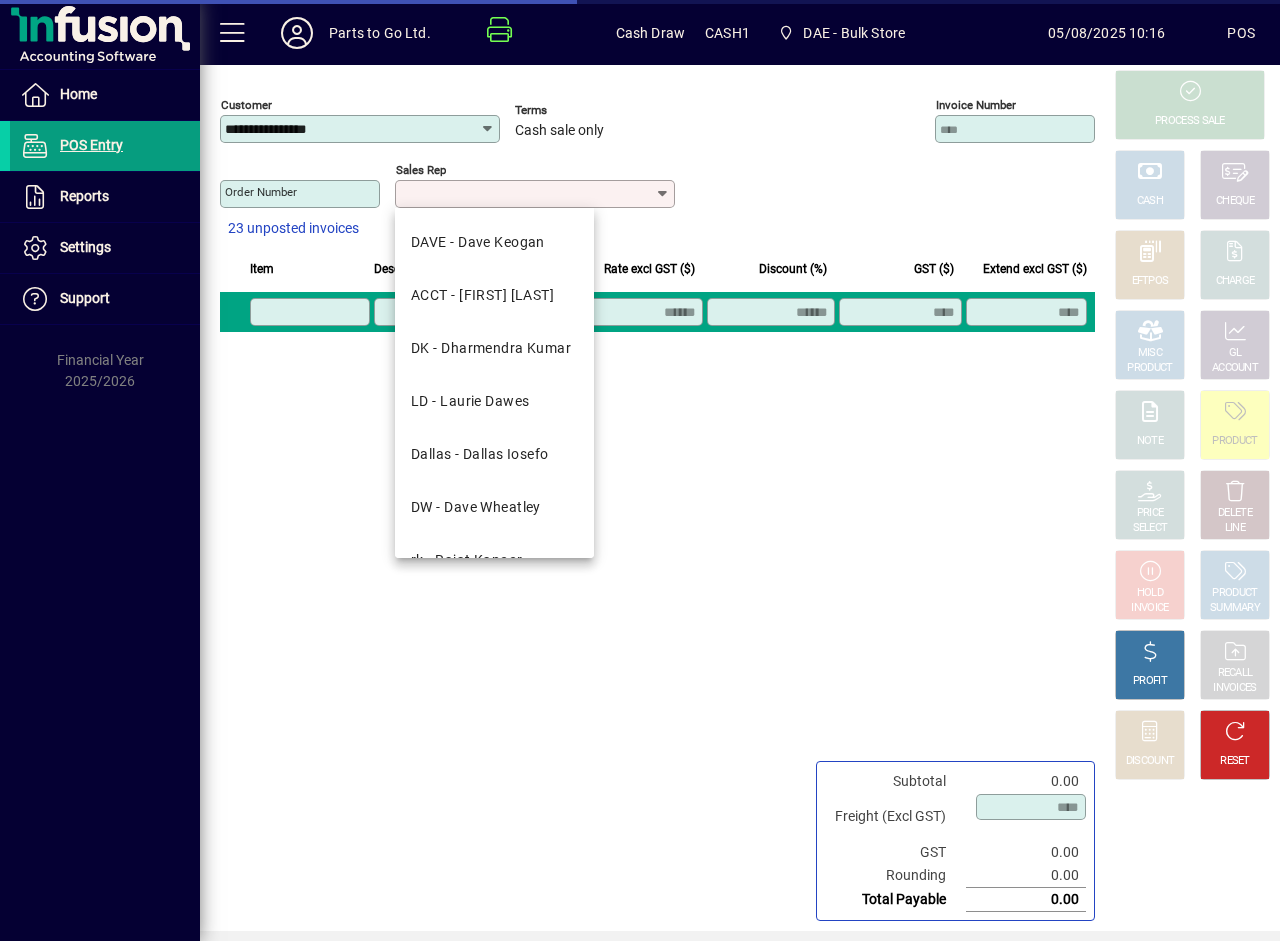 type on "**********" 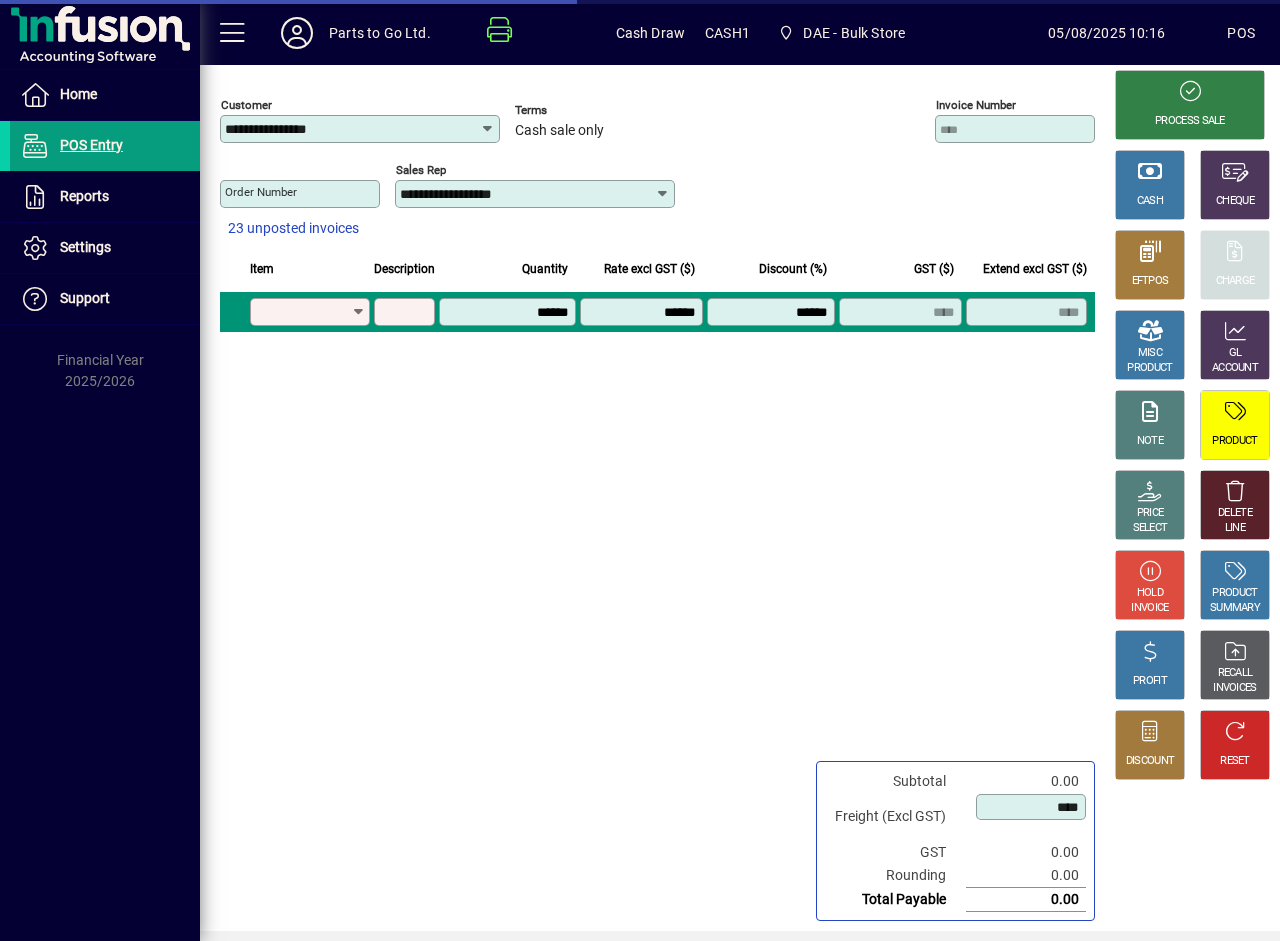 click on "Product" at bounding box center (310, 312) 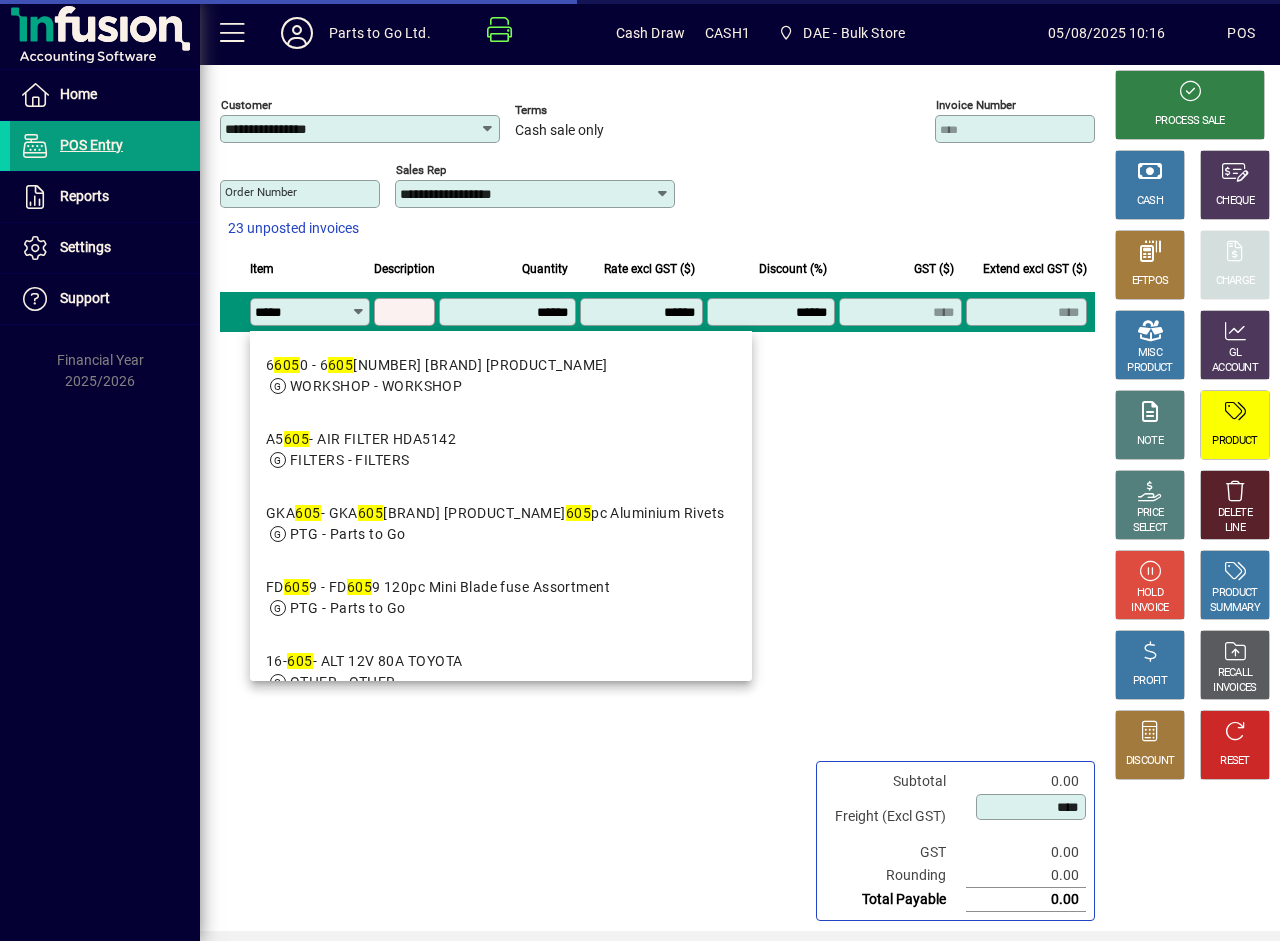 type on "******" 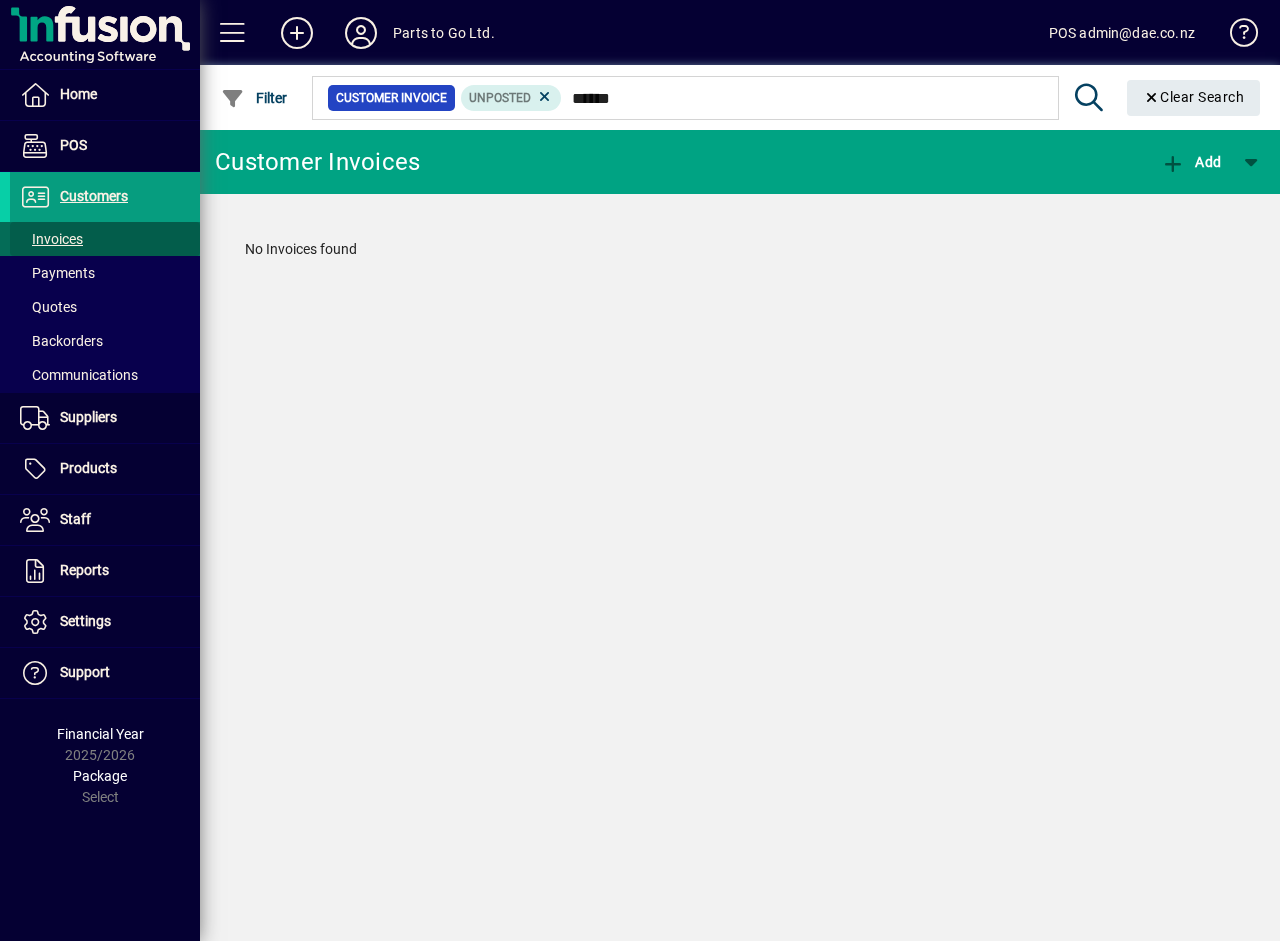 click on "Invoices" at bounding box center [51, 239] 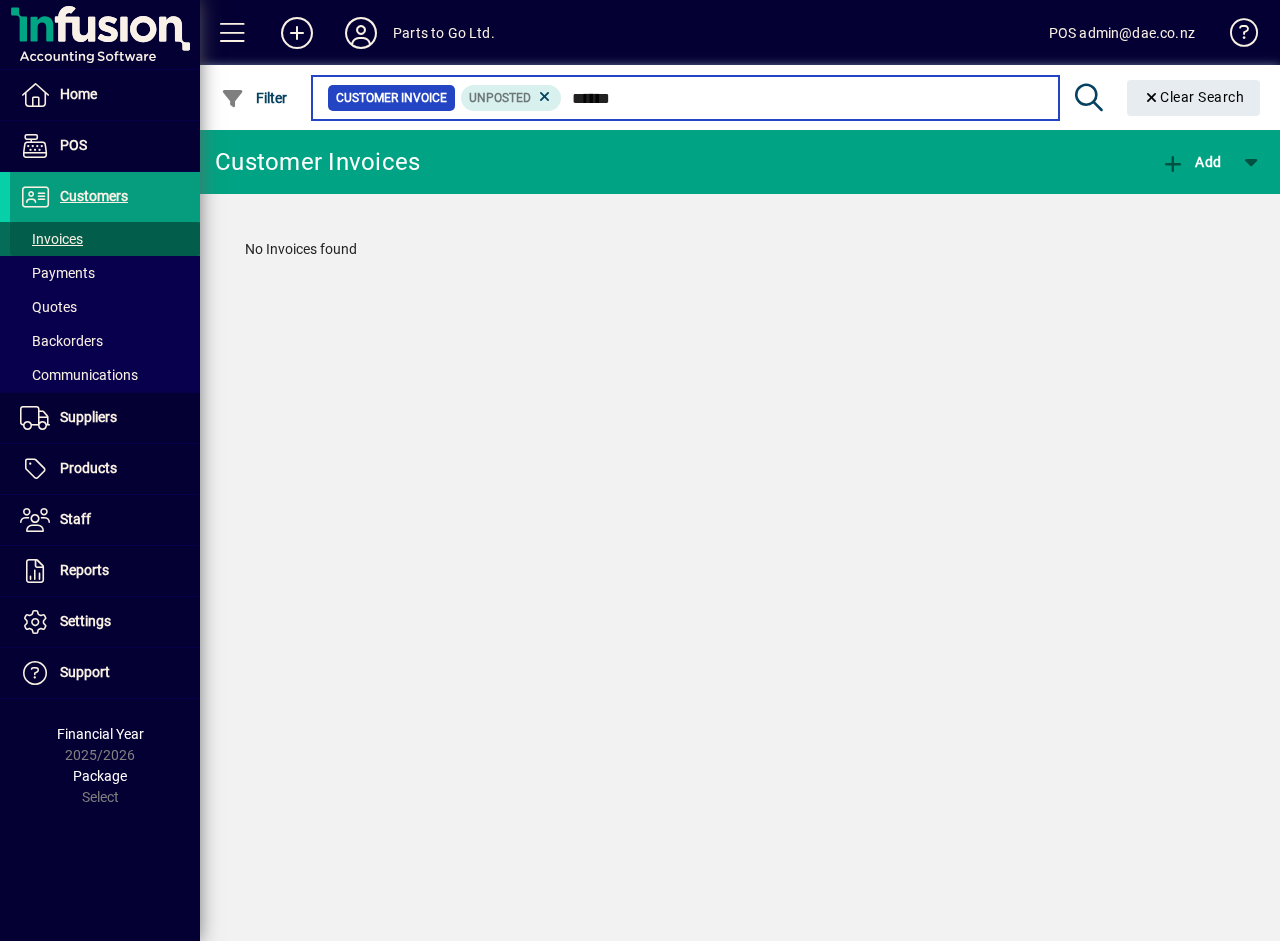type 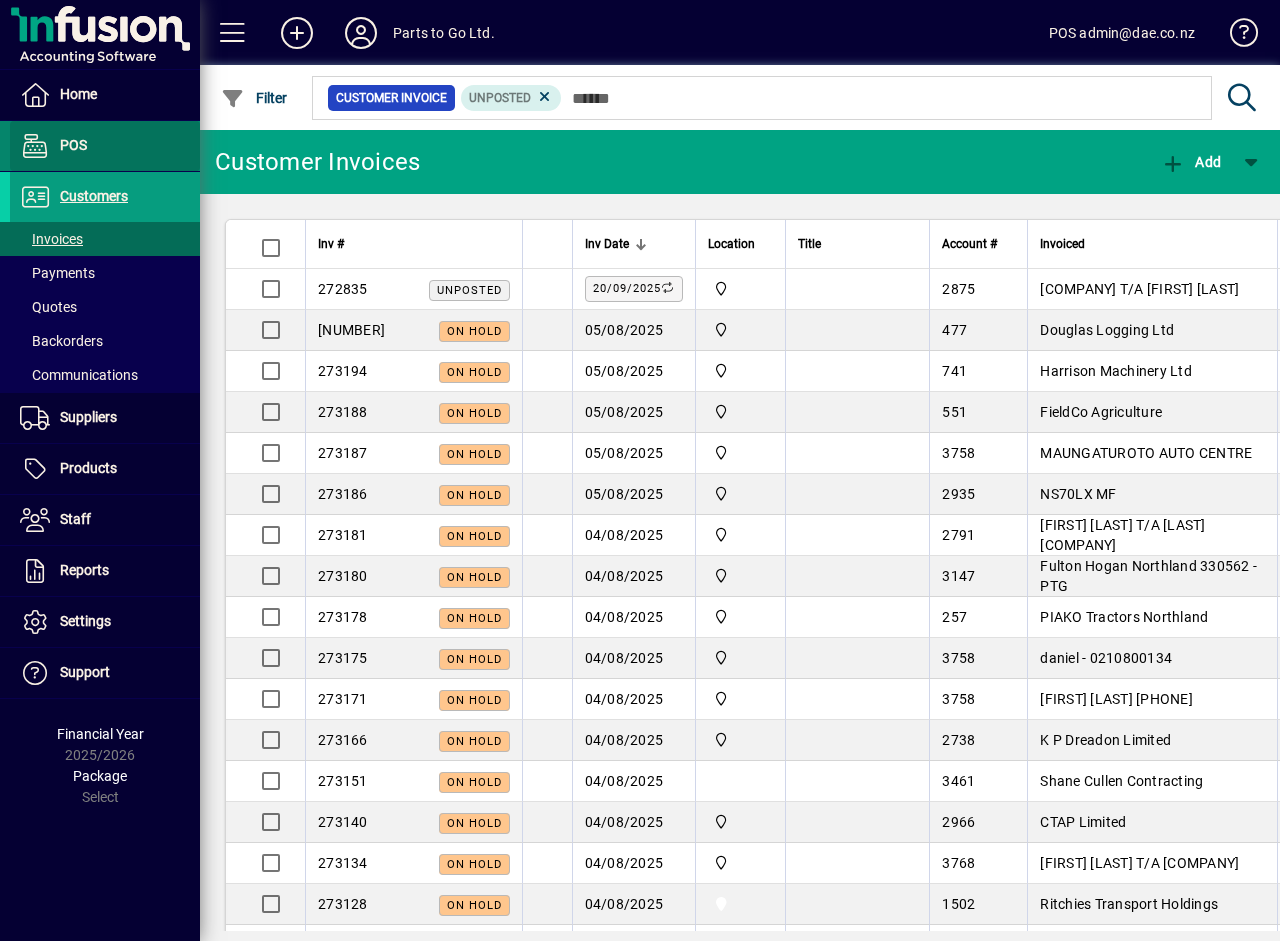 click at bounding box center (105, 146) 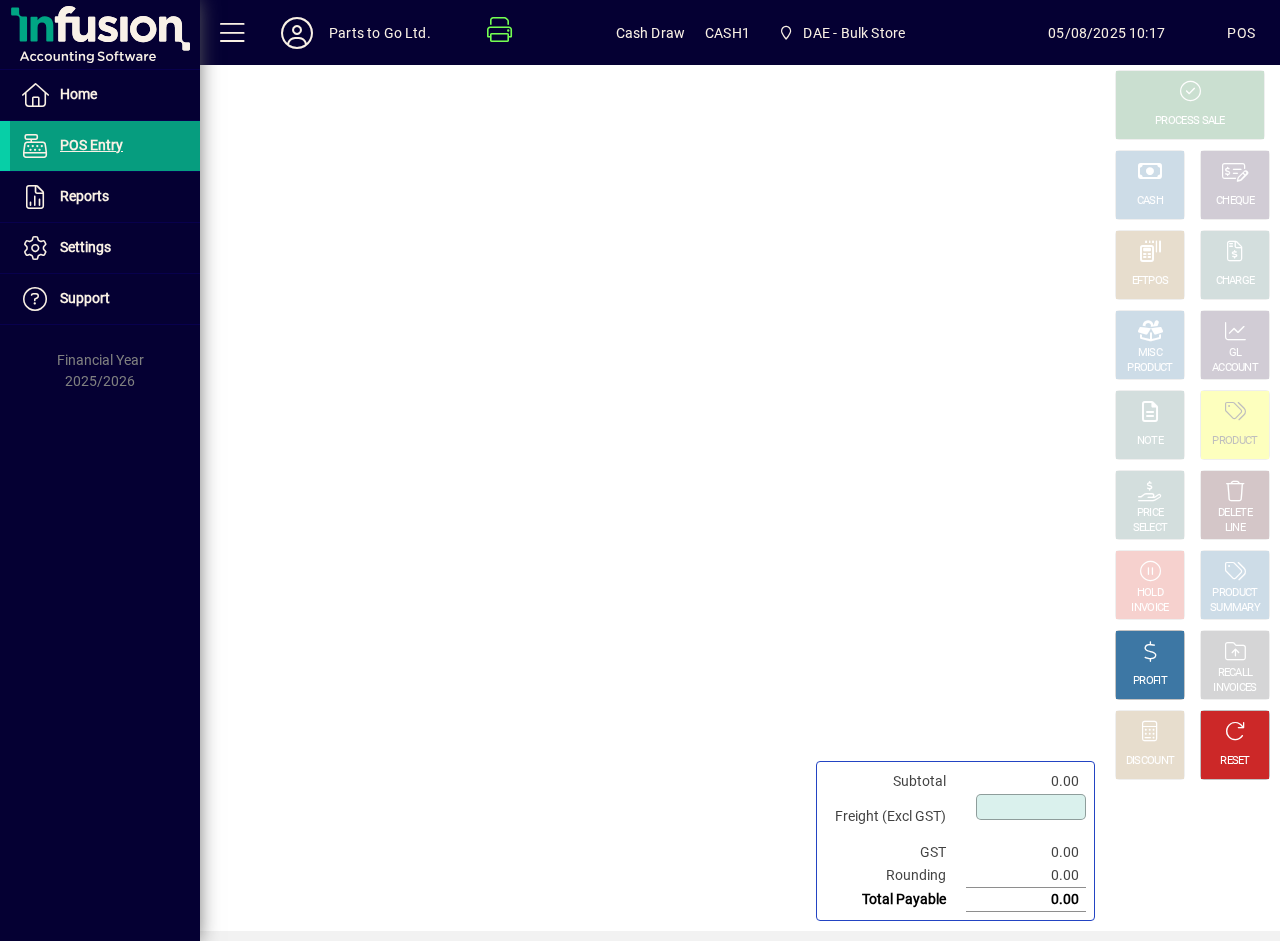 type on "****" 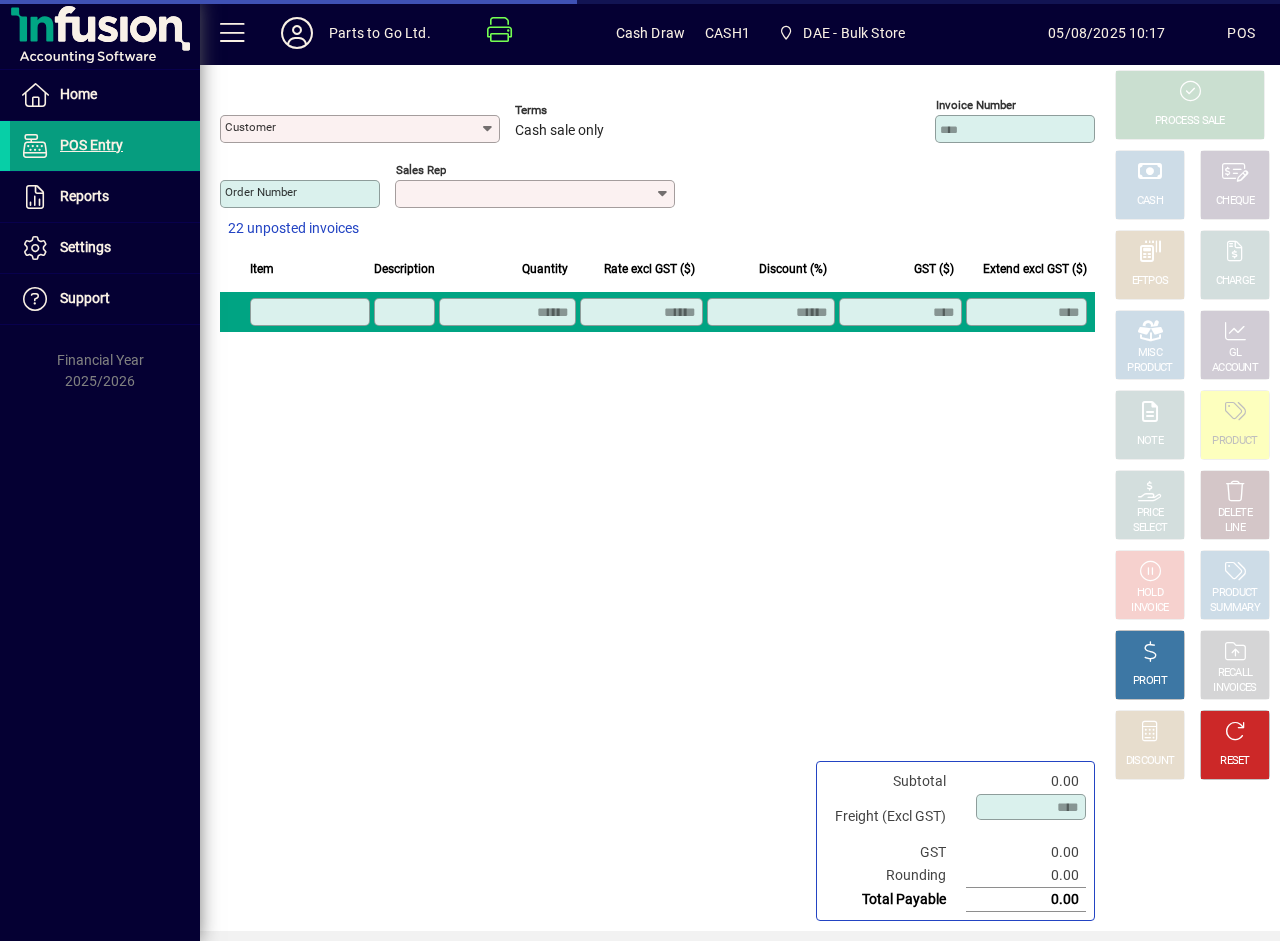type on "**********" 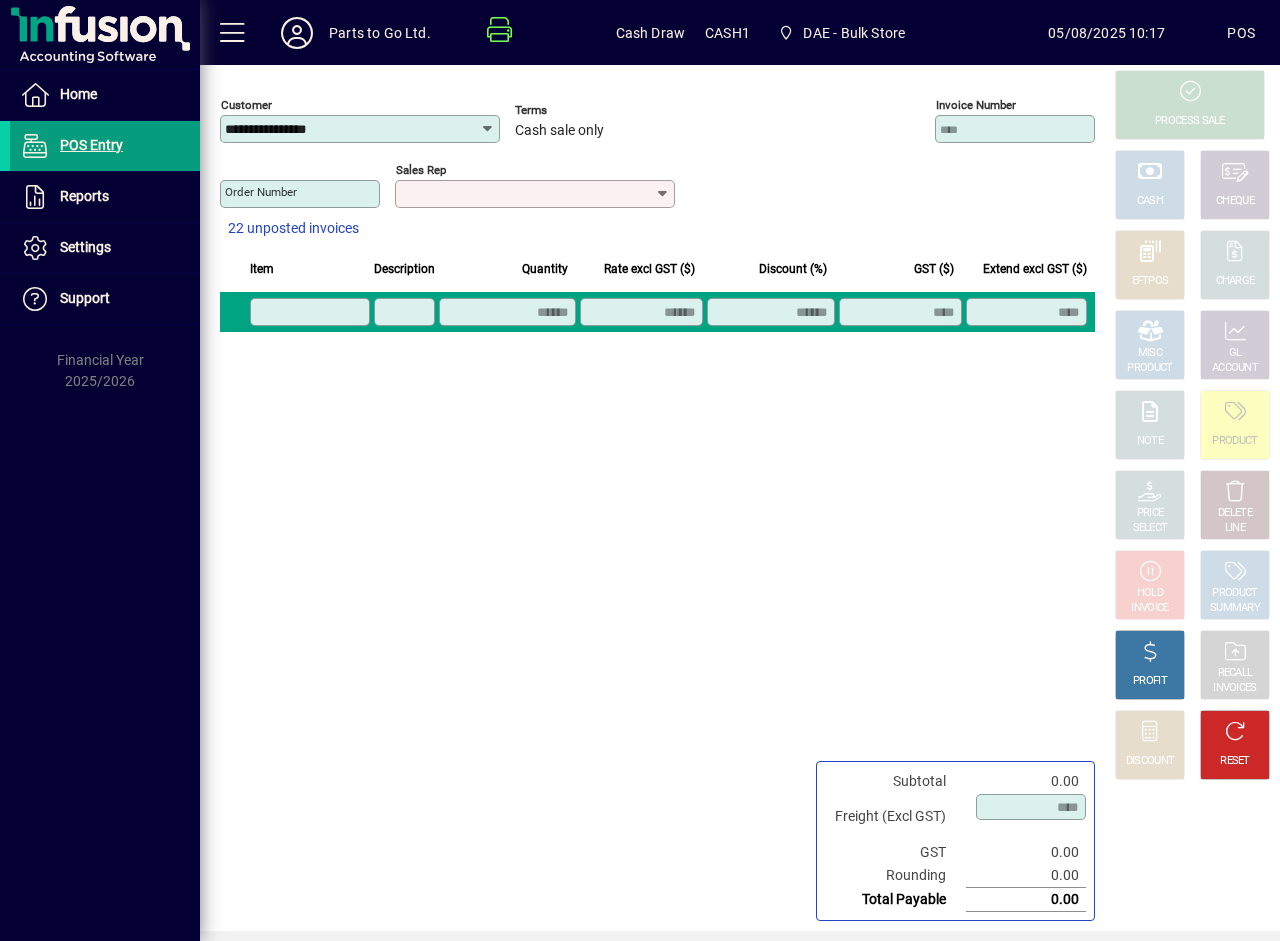 drag, startPoint x: 667, startPoint y: 191, endPoint x: 627, endPoint y: 226, distance: 53.15073 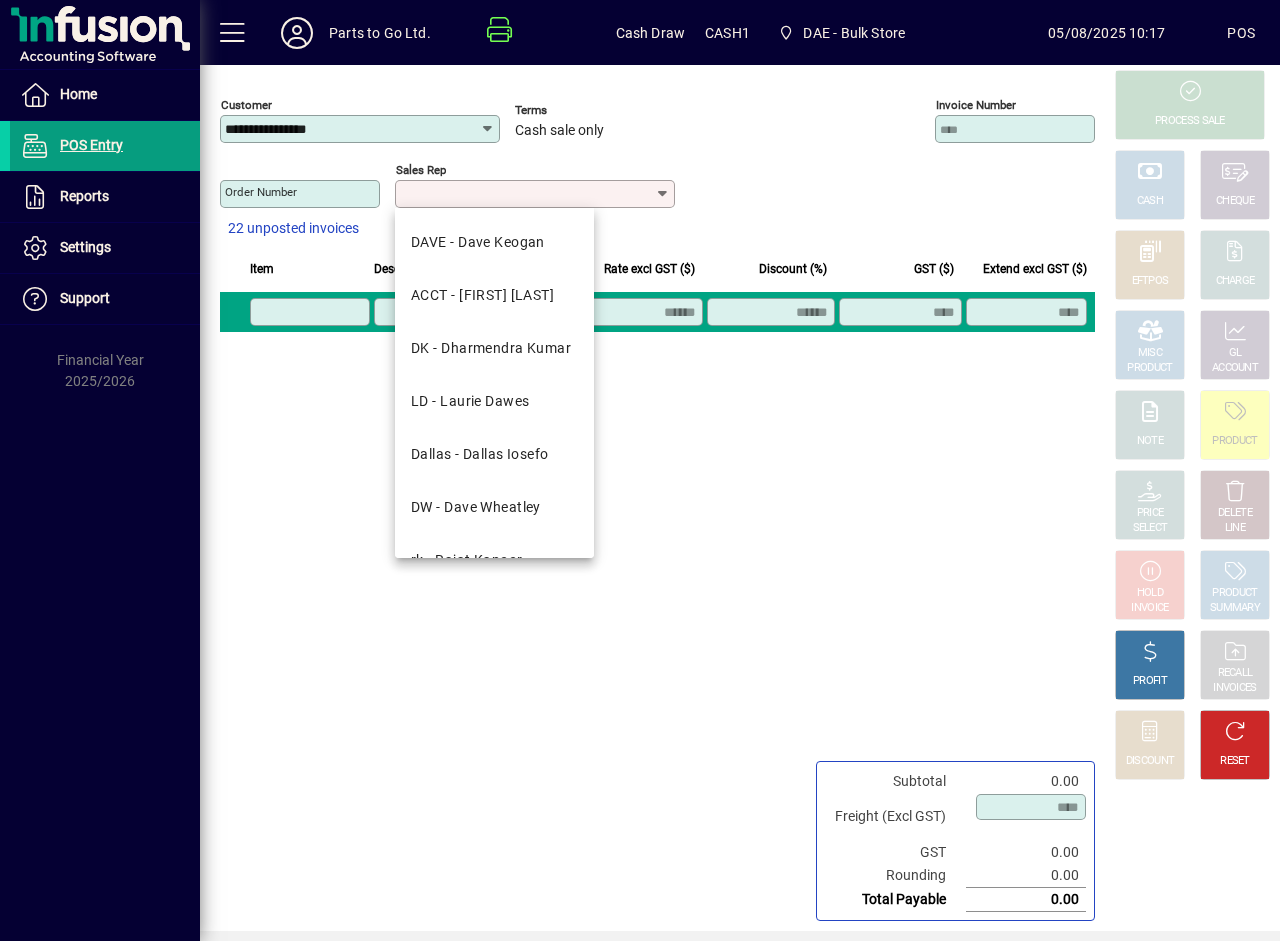 drag, startPoint x: 492, startPoint y: 500, endPoint x: 437, endPoint y: 393, distance: 120.30794 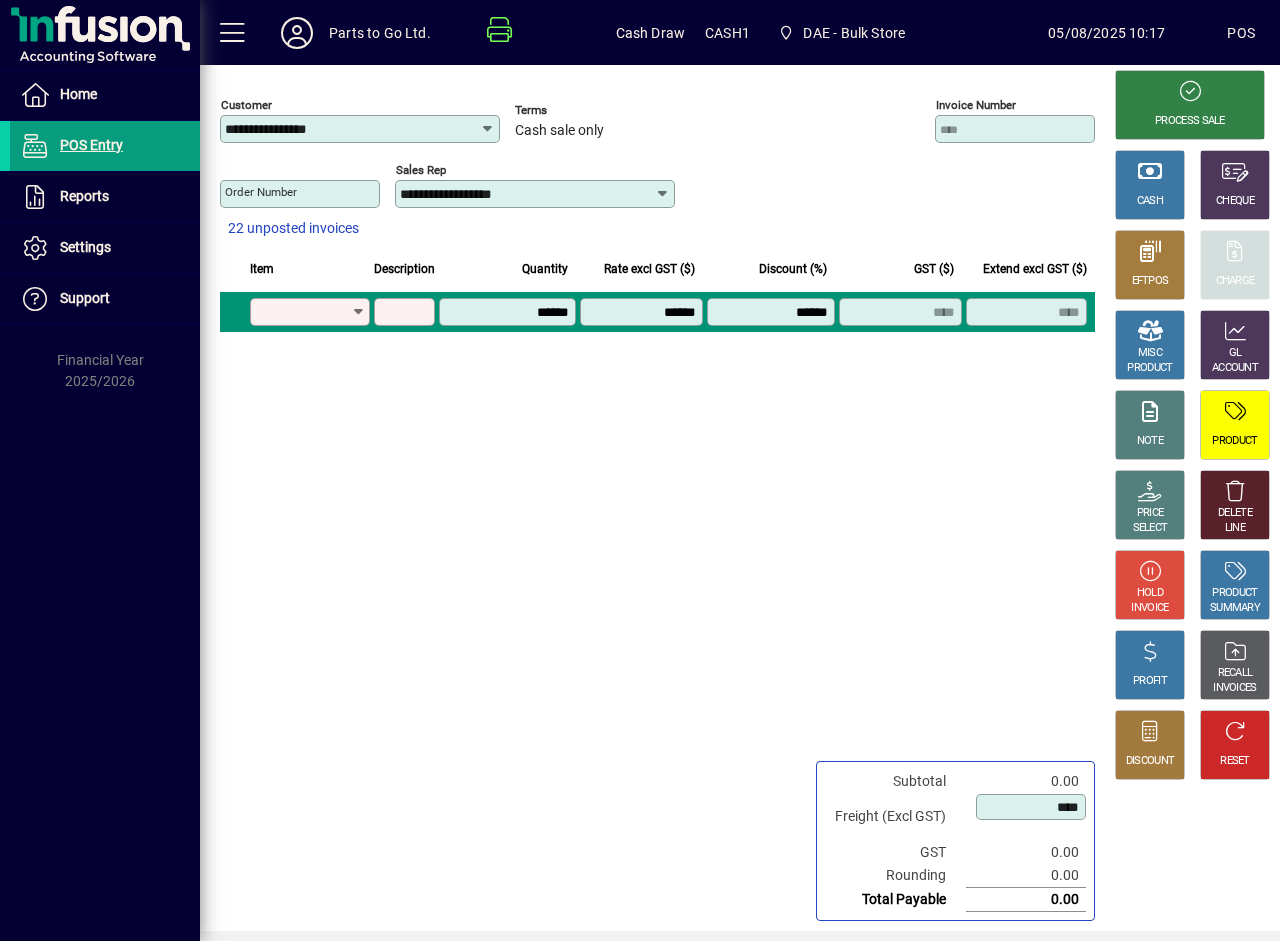 click on "Product" at bounding box center (303, 312) 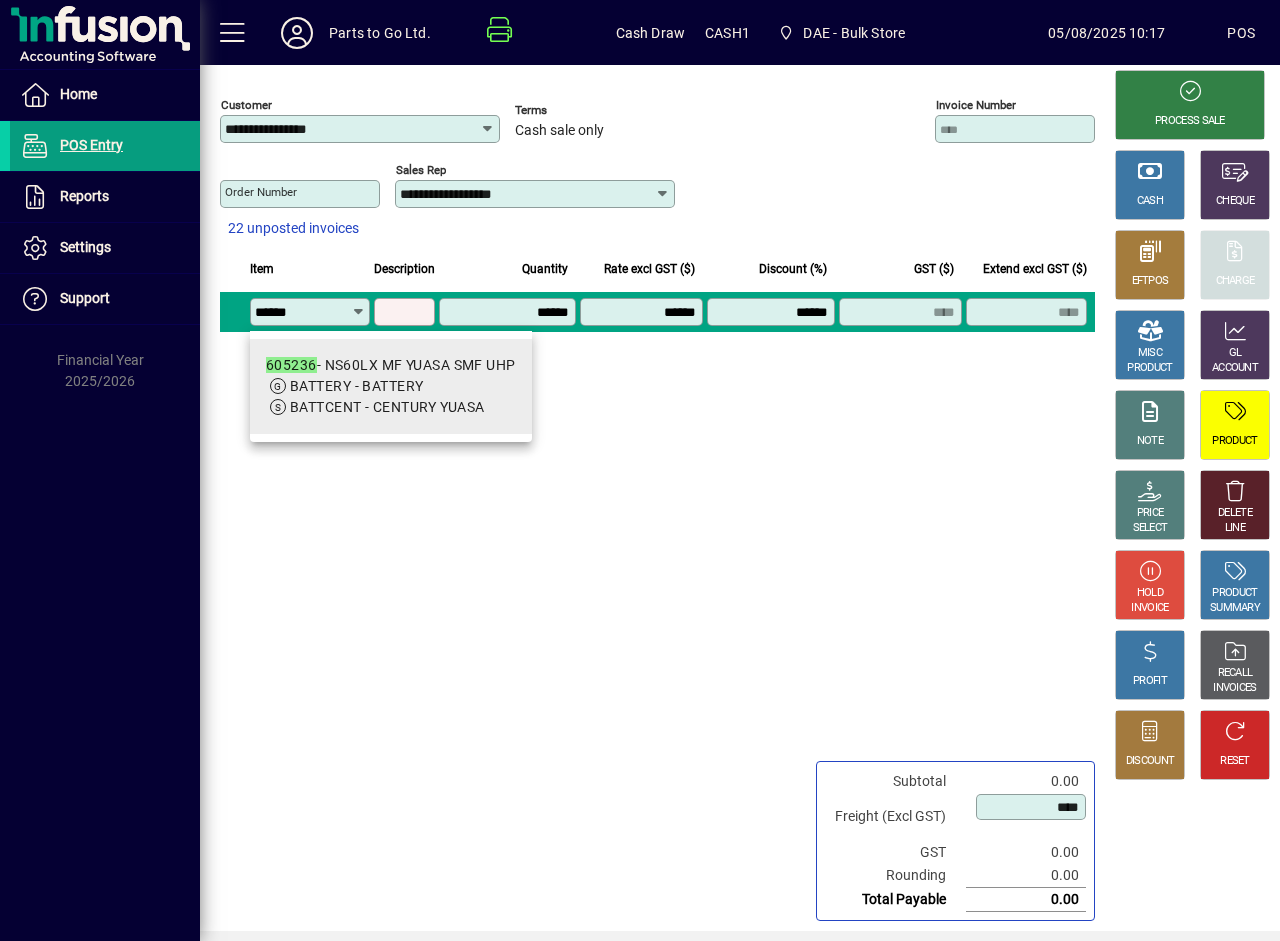 type on "******" 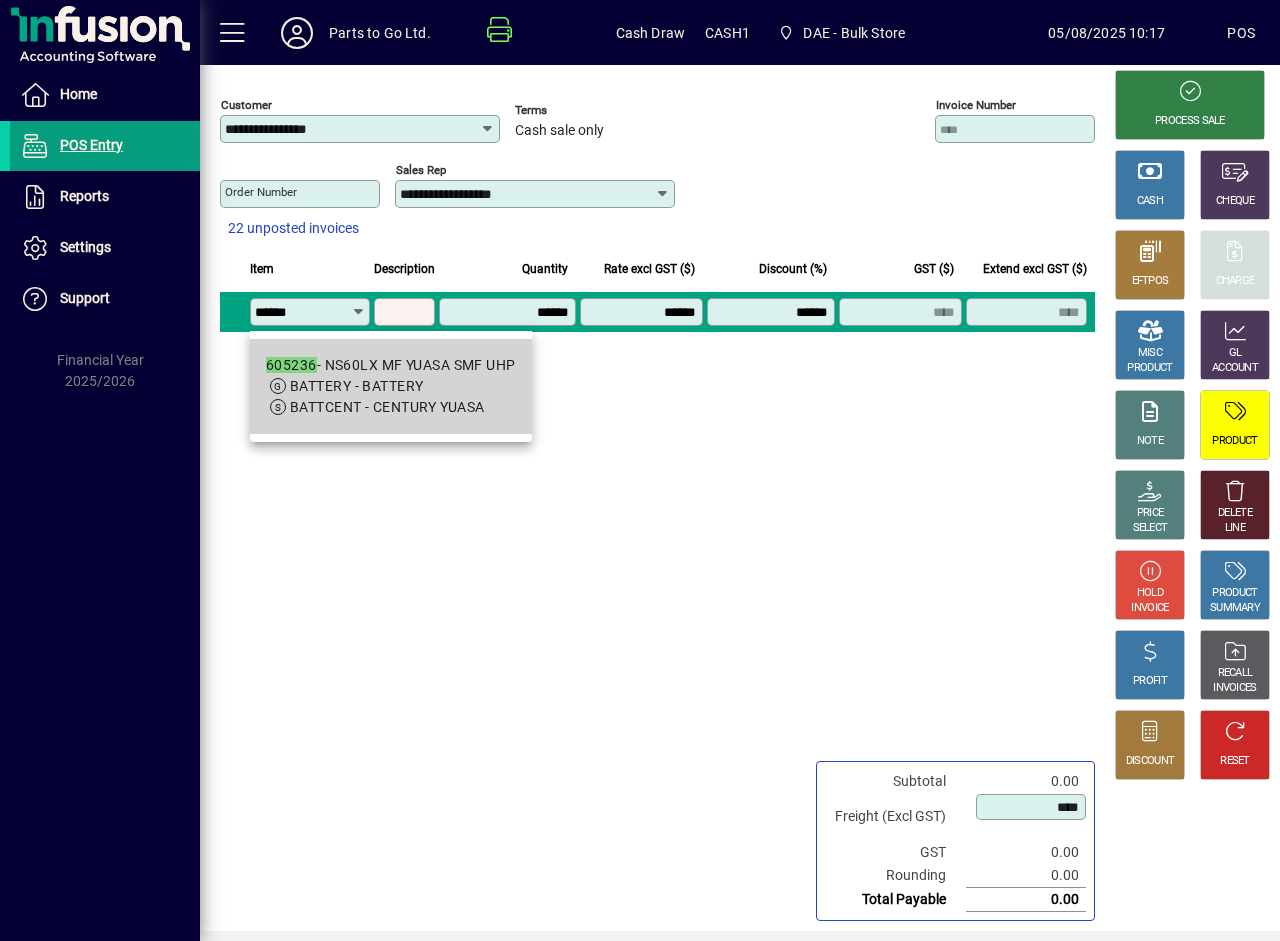 click on "BATTERY - BATTERY" at bounding box center [356, 386] 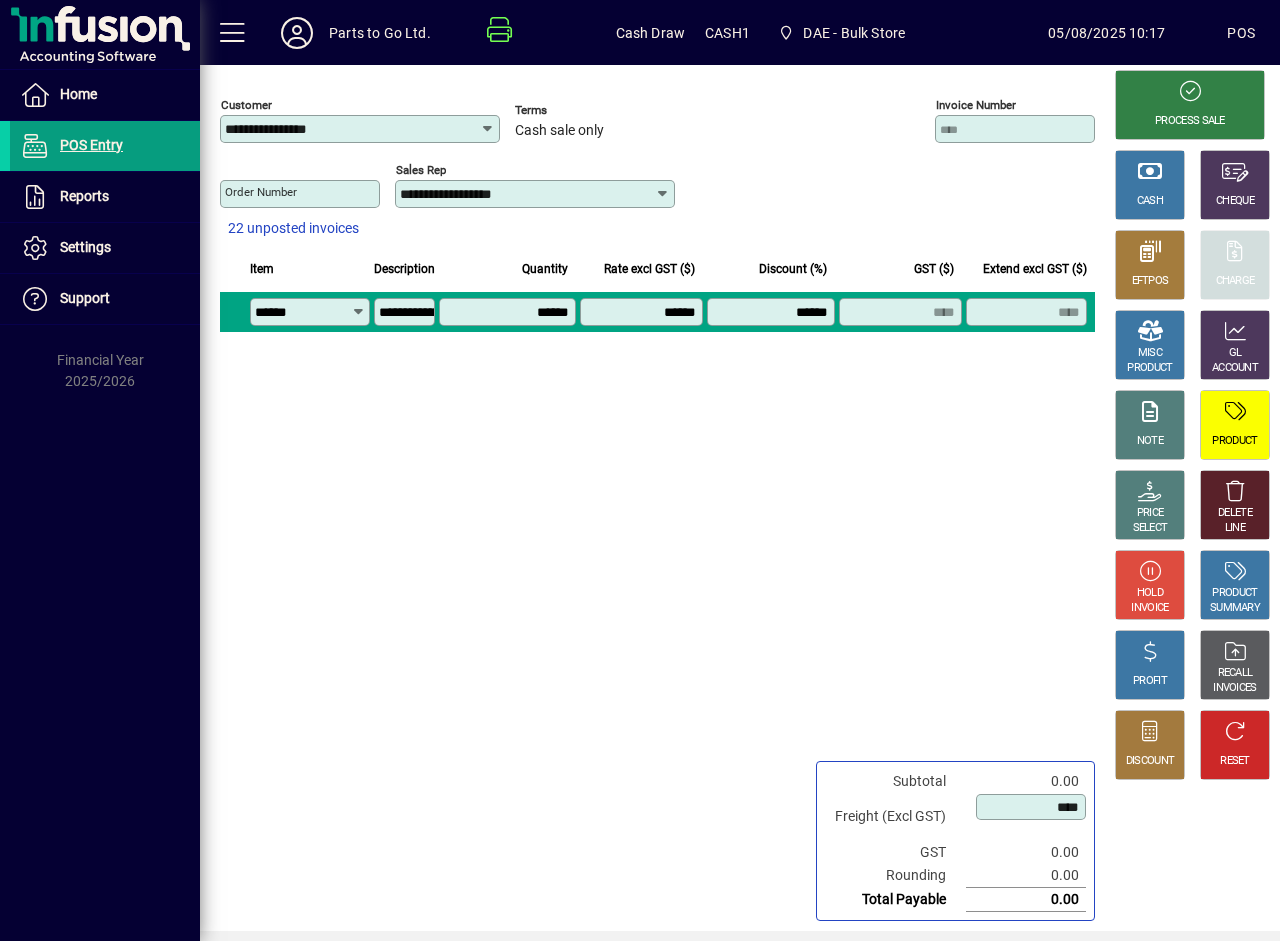type on "********" 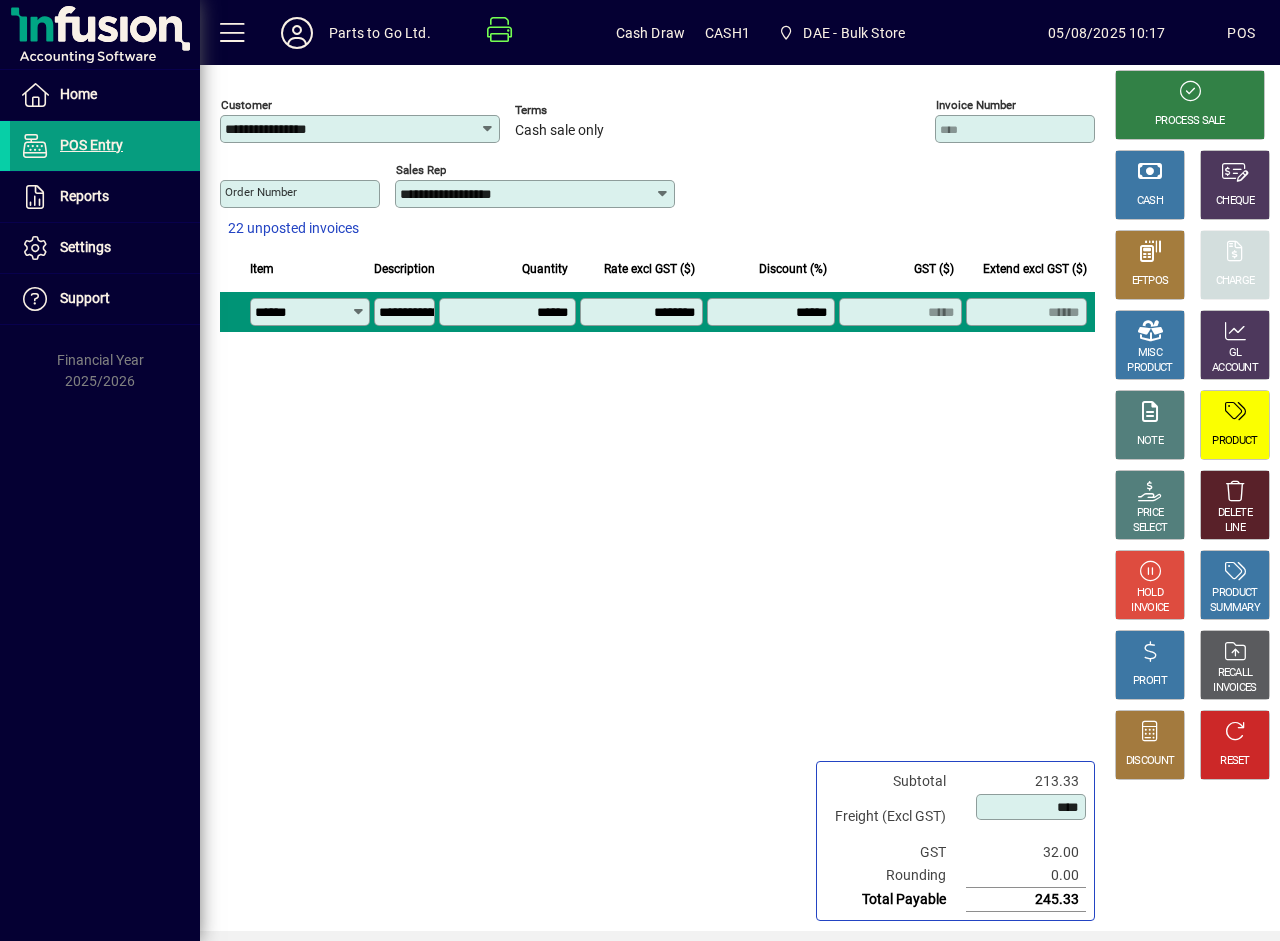 click on "******" at bounding box center (773, 312) 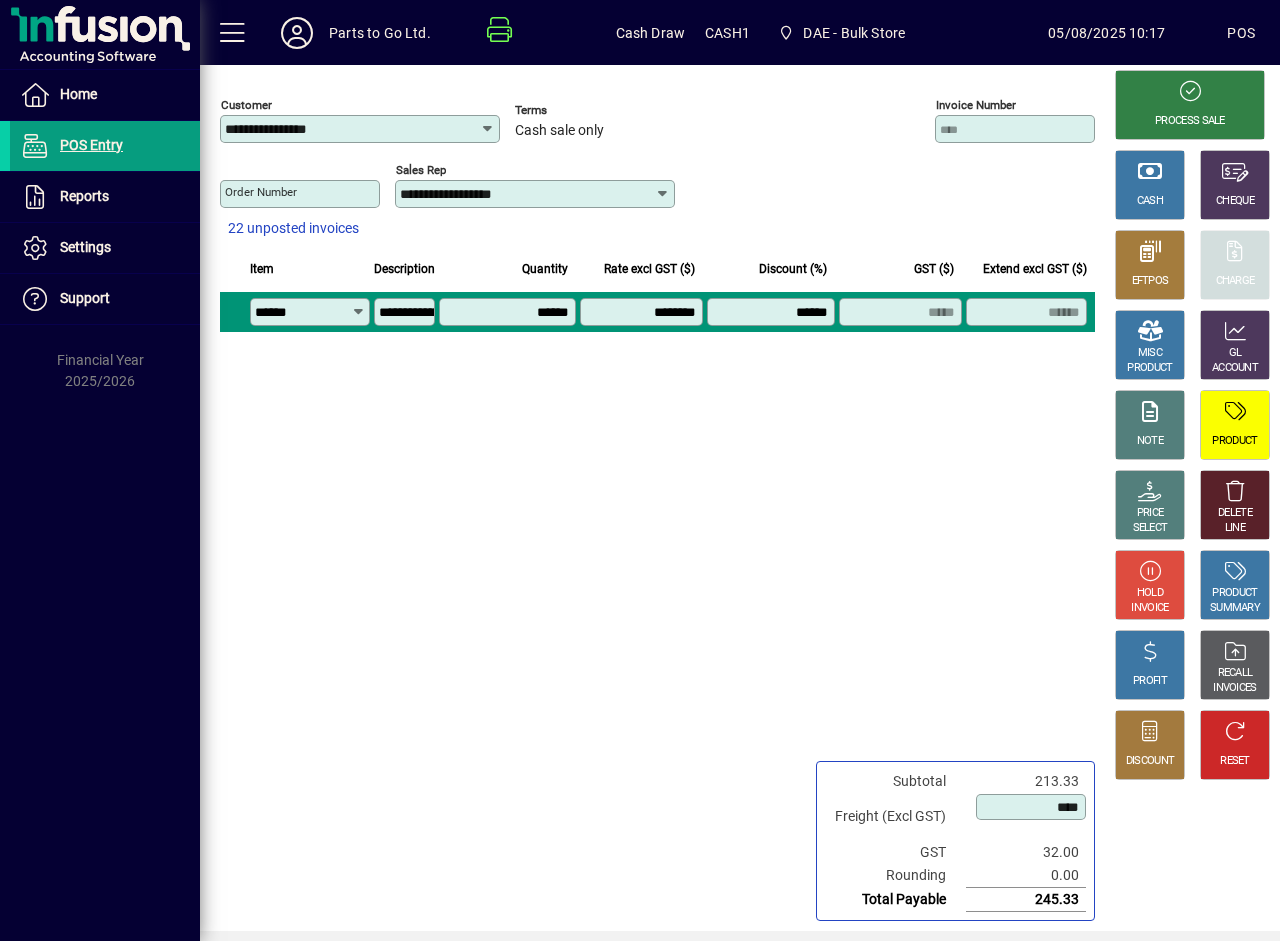 click on "******" at bounding box center [773, 312] 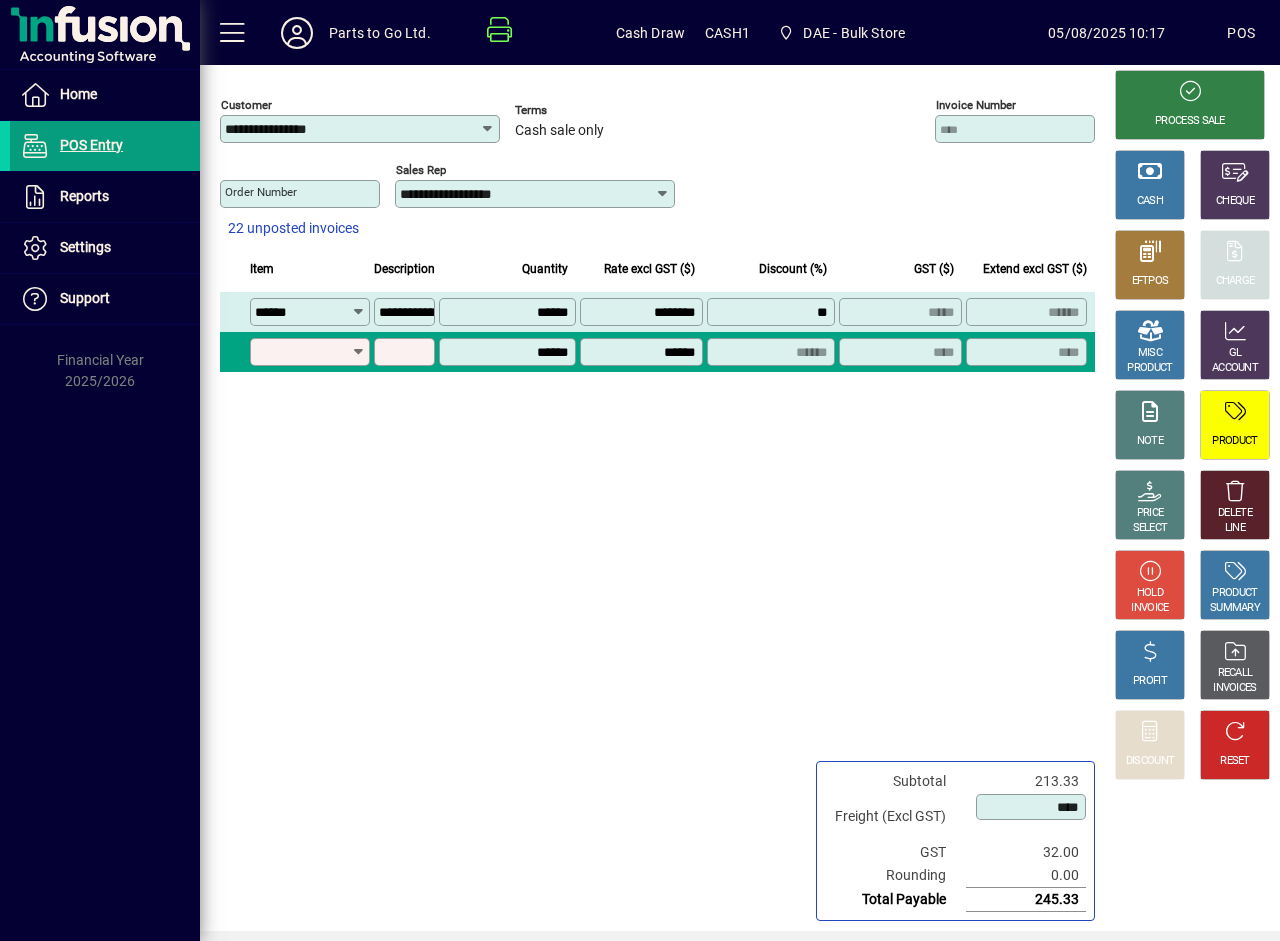 type on "*******" 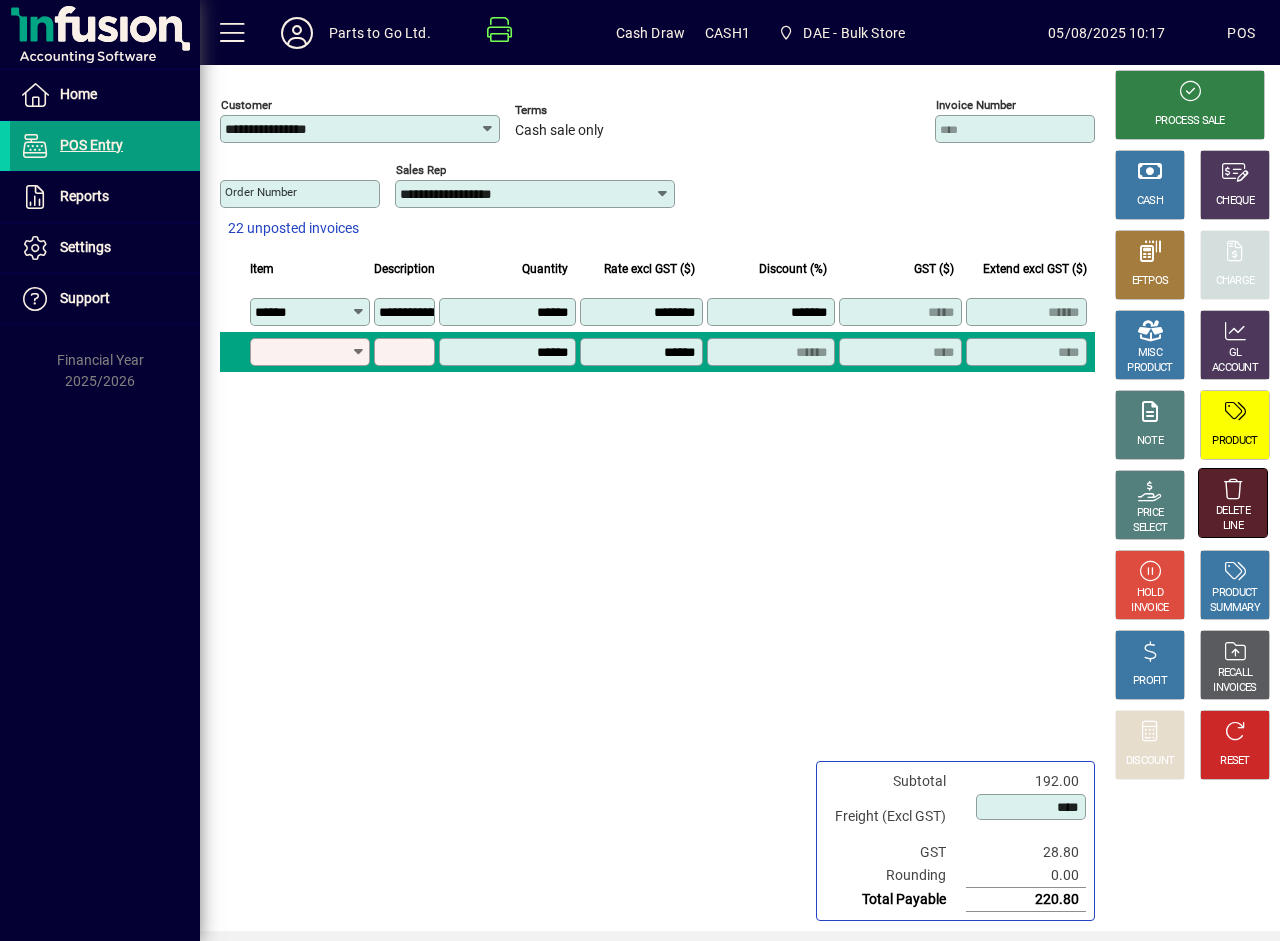 click 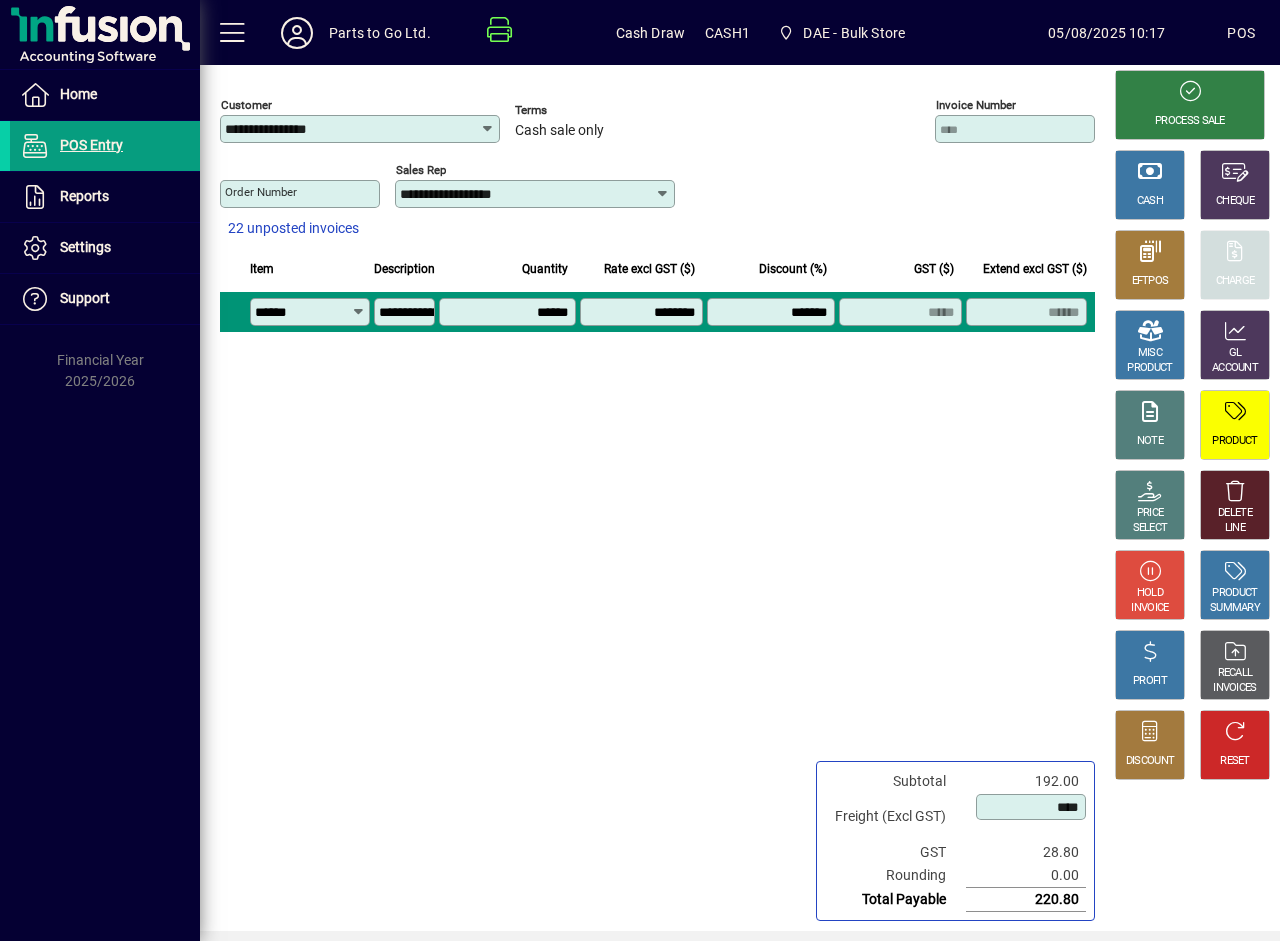click on "********" at bounding box center [643, 312] 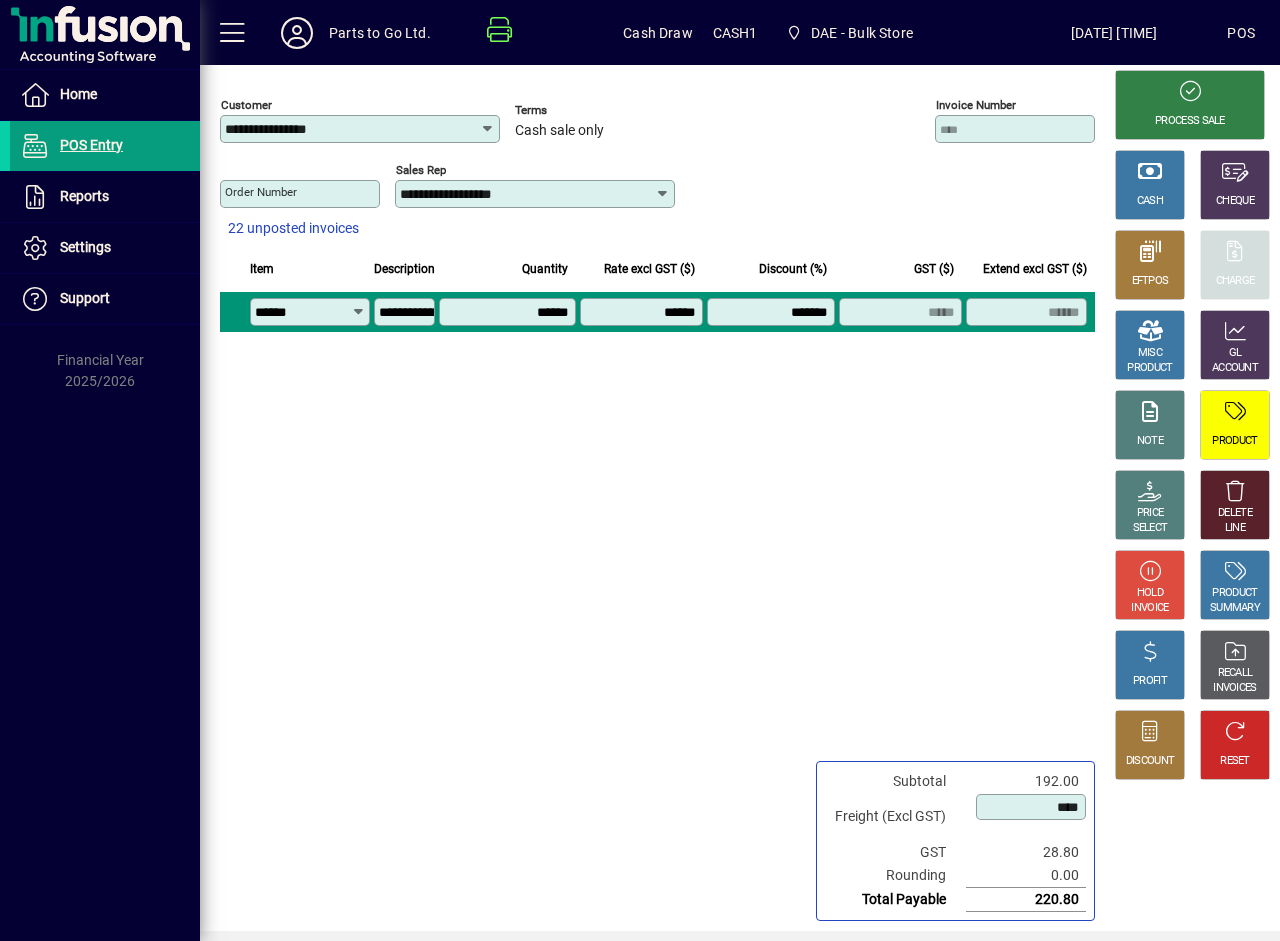 type on "********" 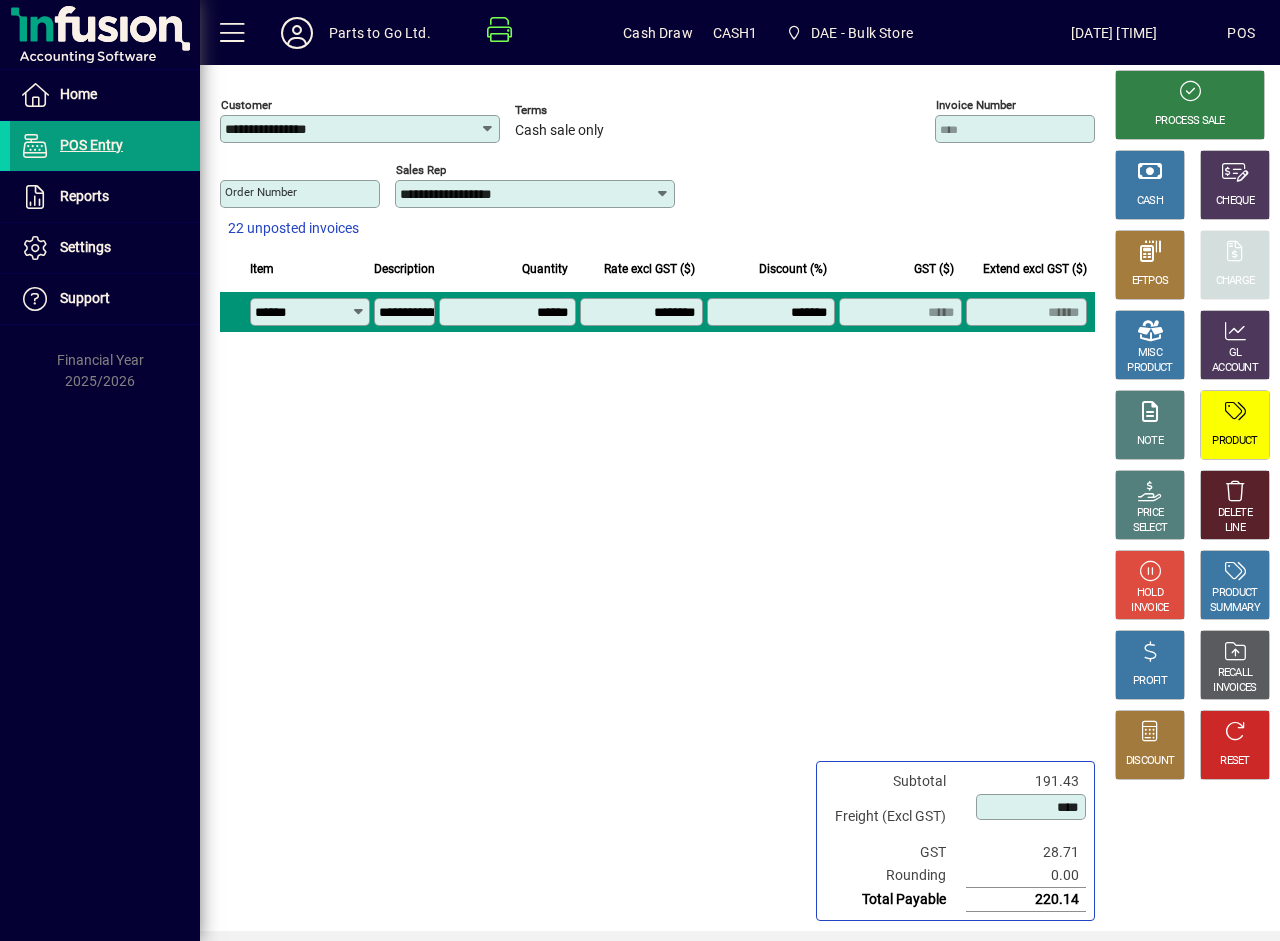 click on "********" at bounding box center (643, 312) 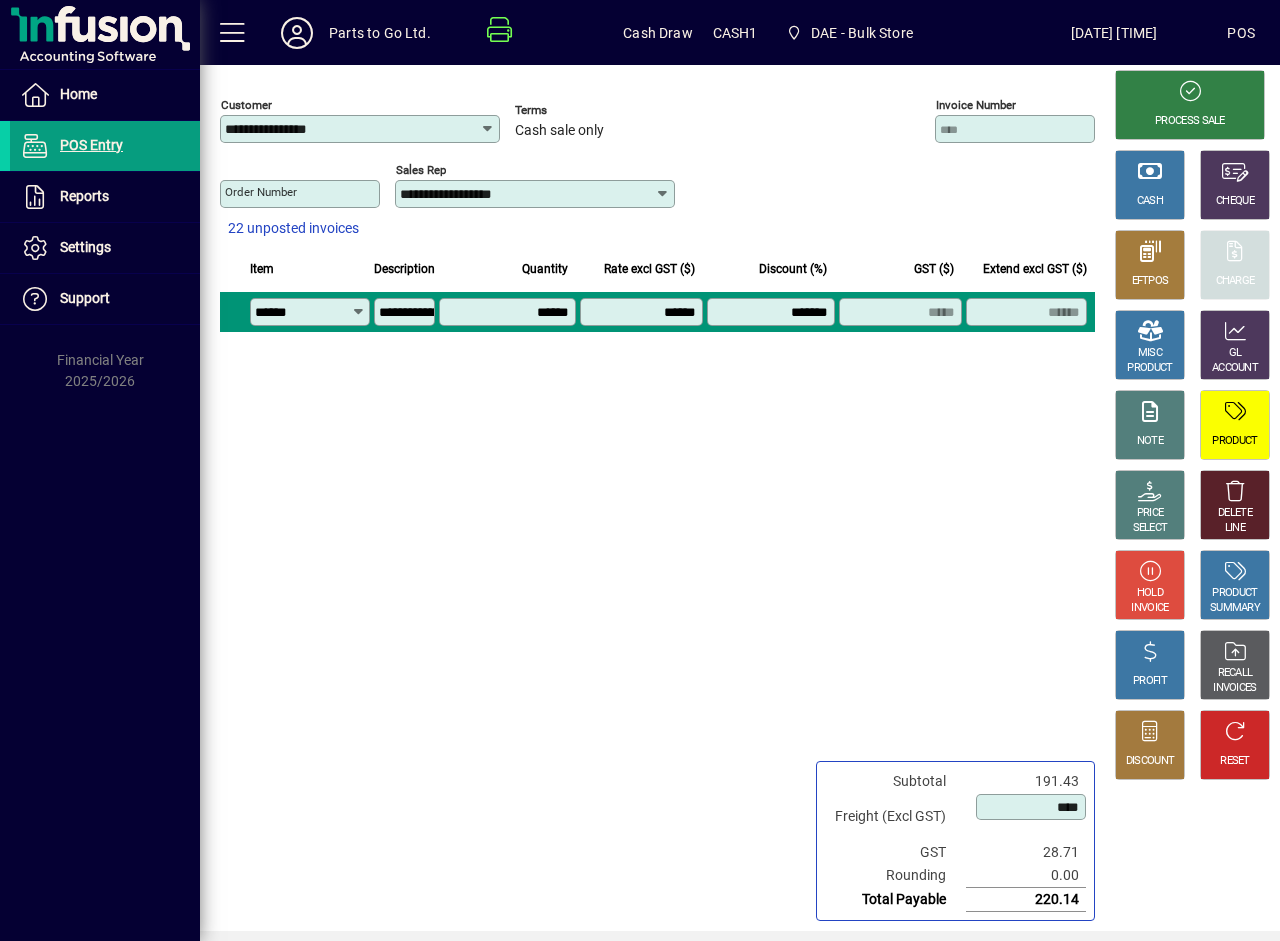 type on "********" 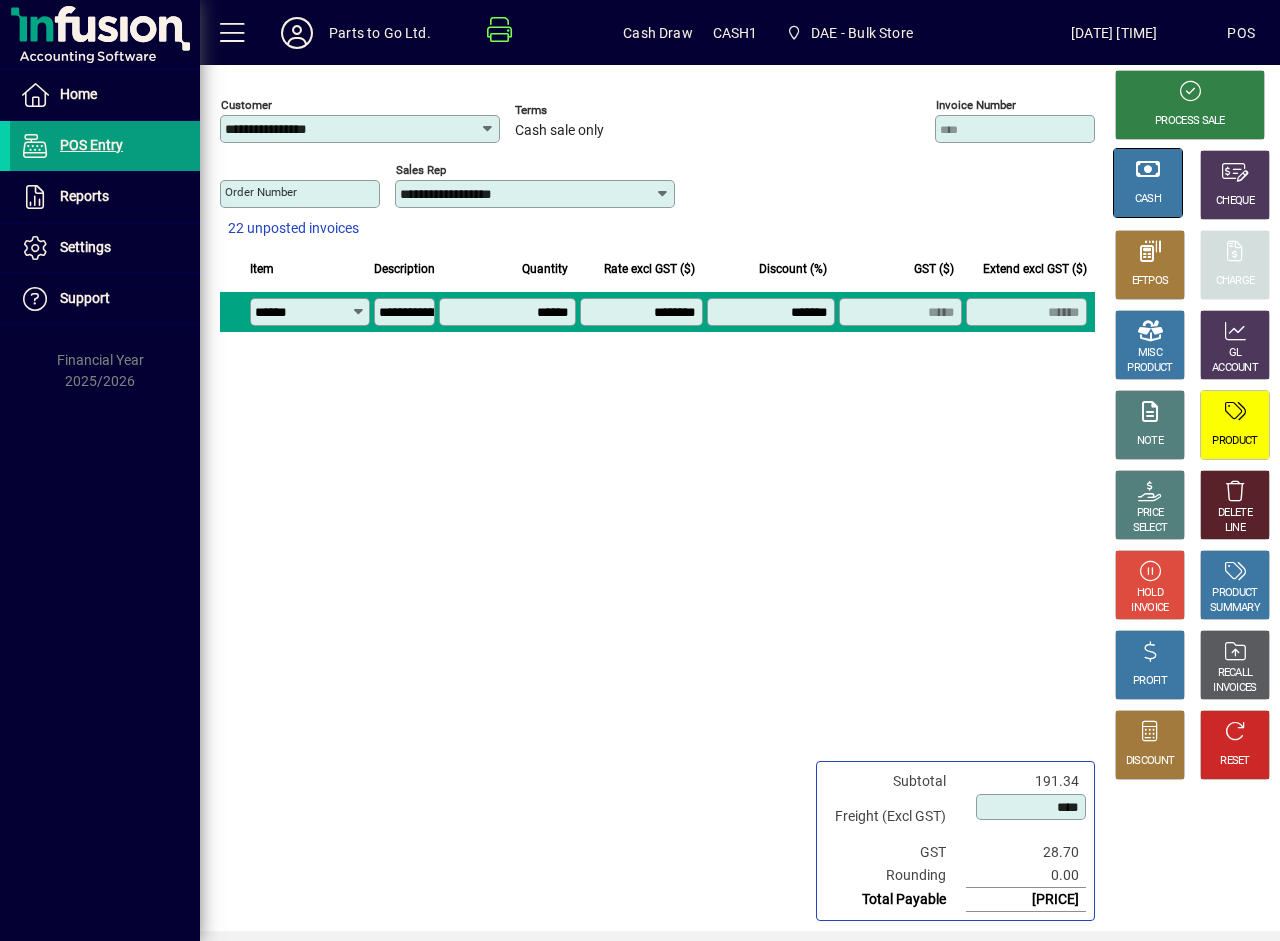 click 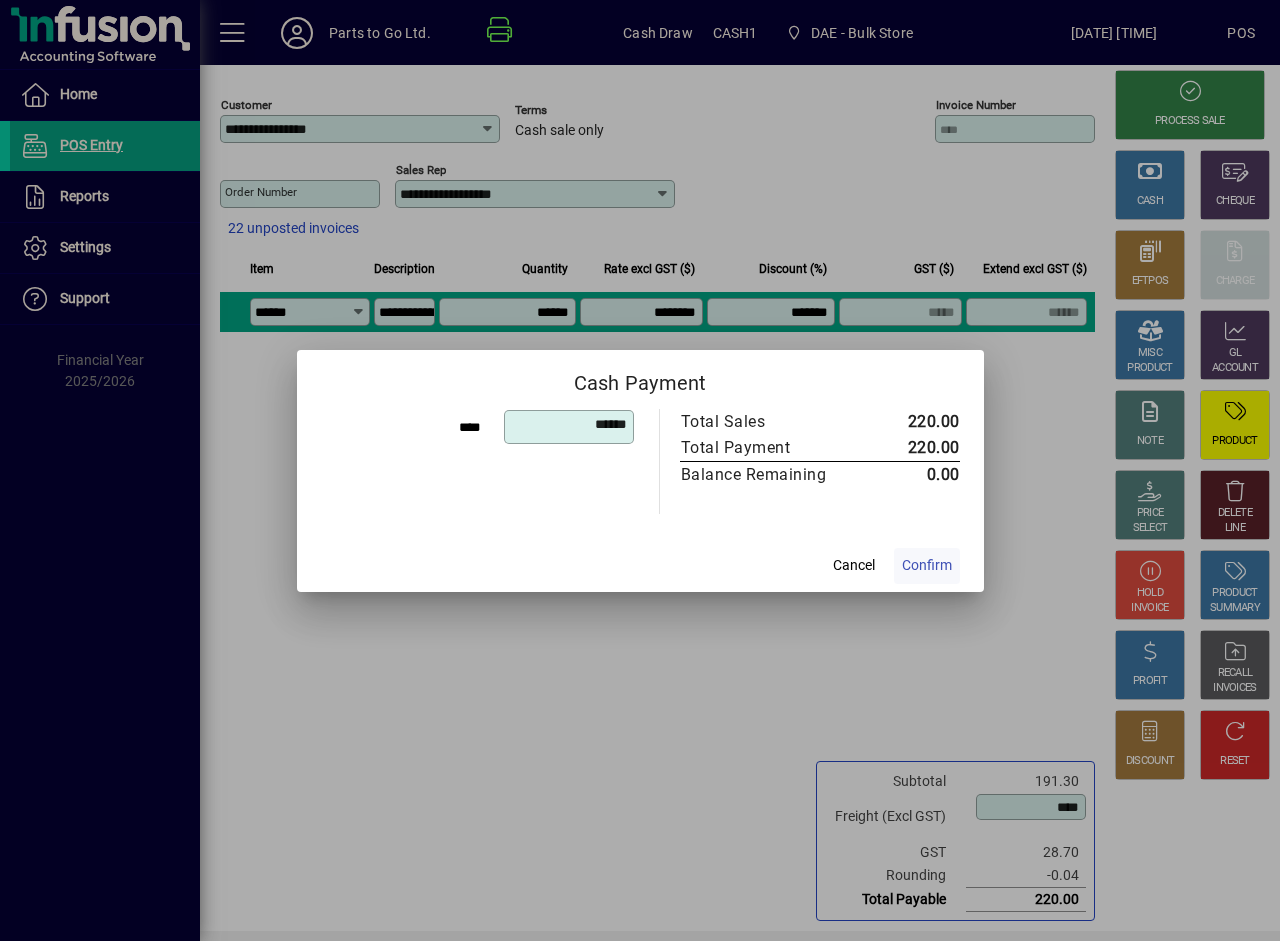 click on "Confirm" 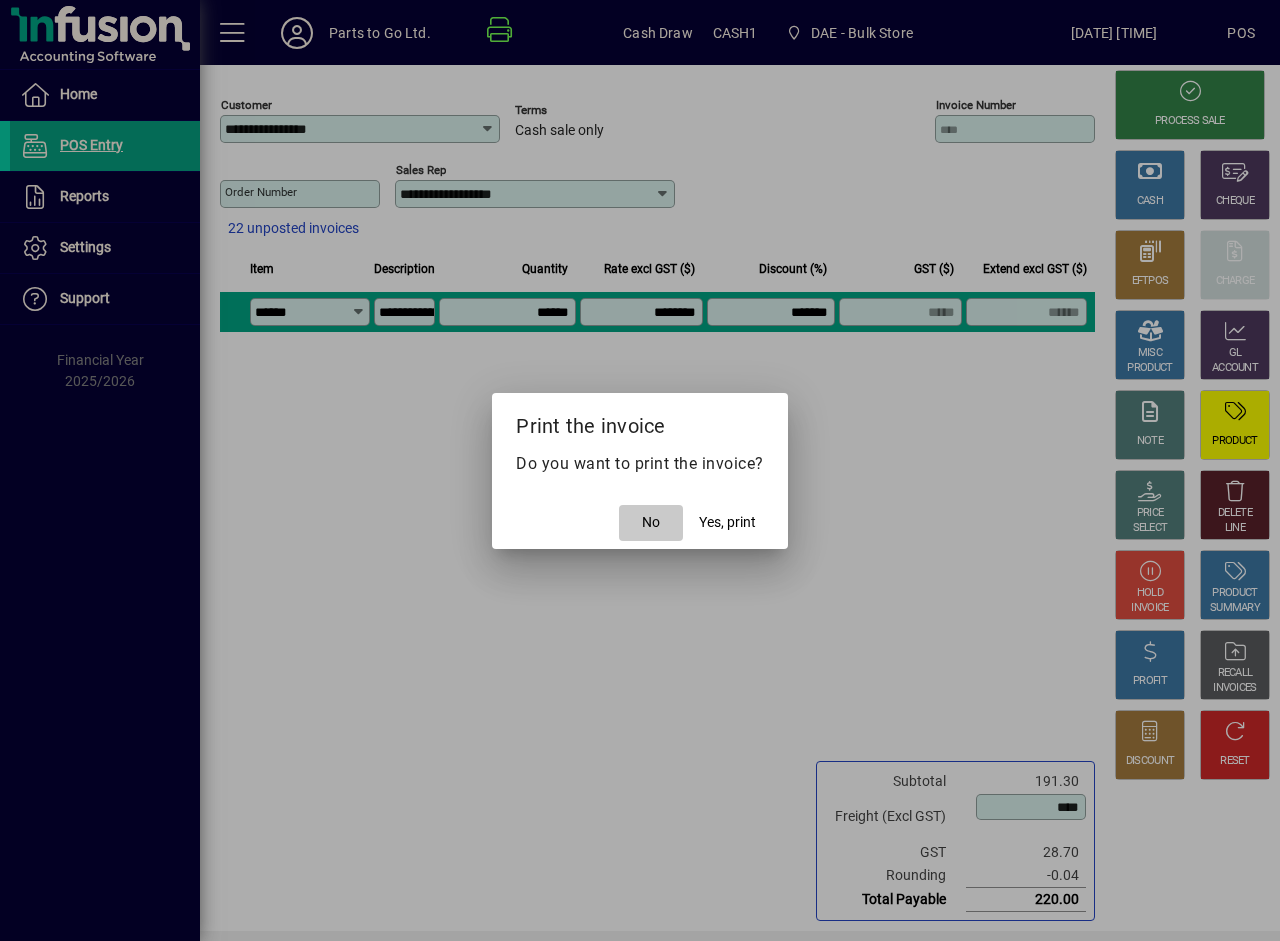 click on "No" 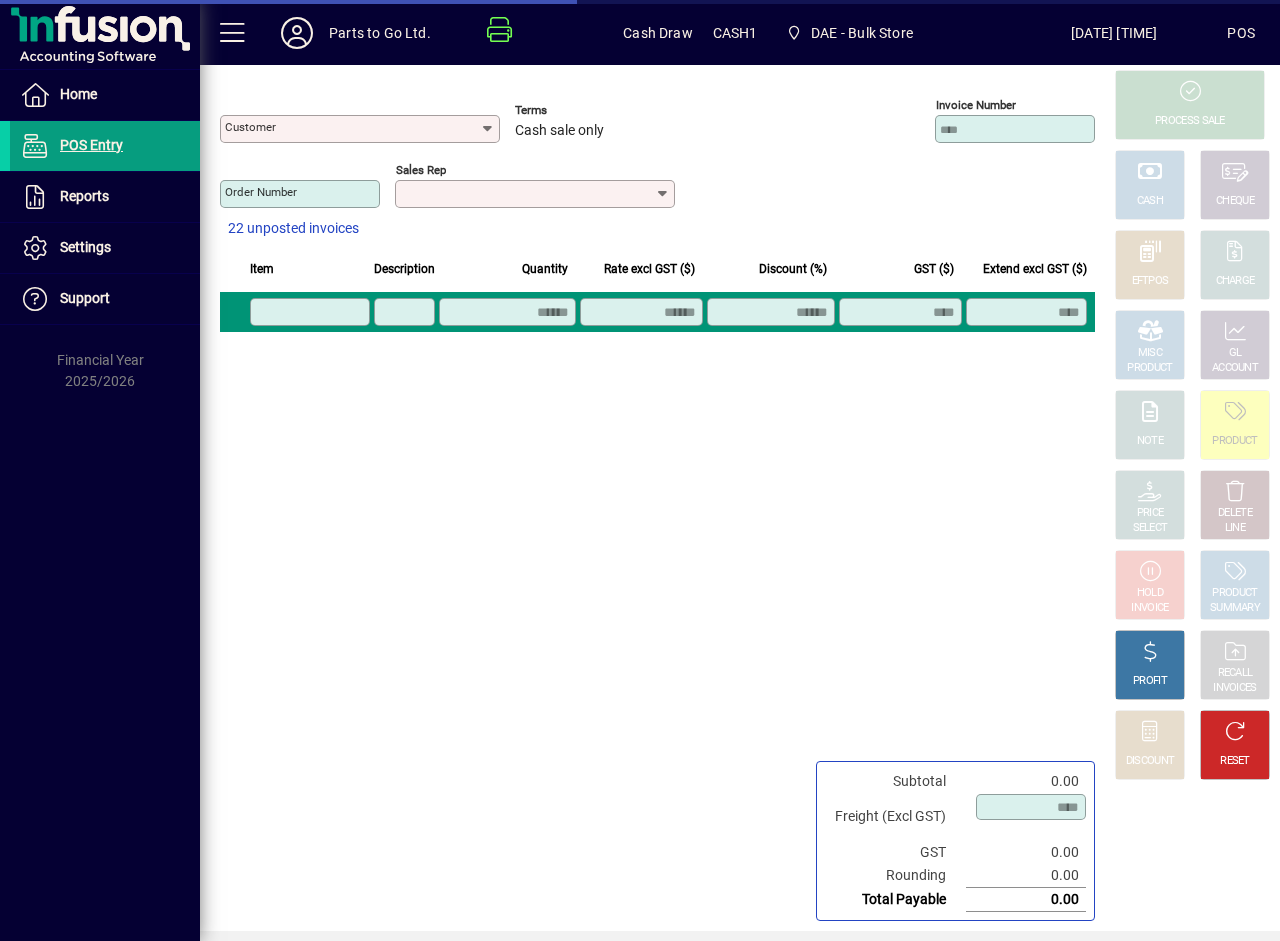 type on "**********" 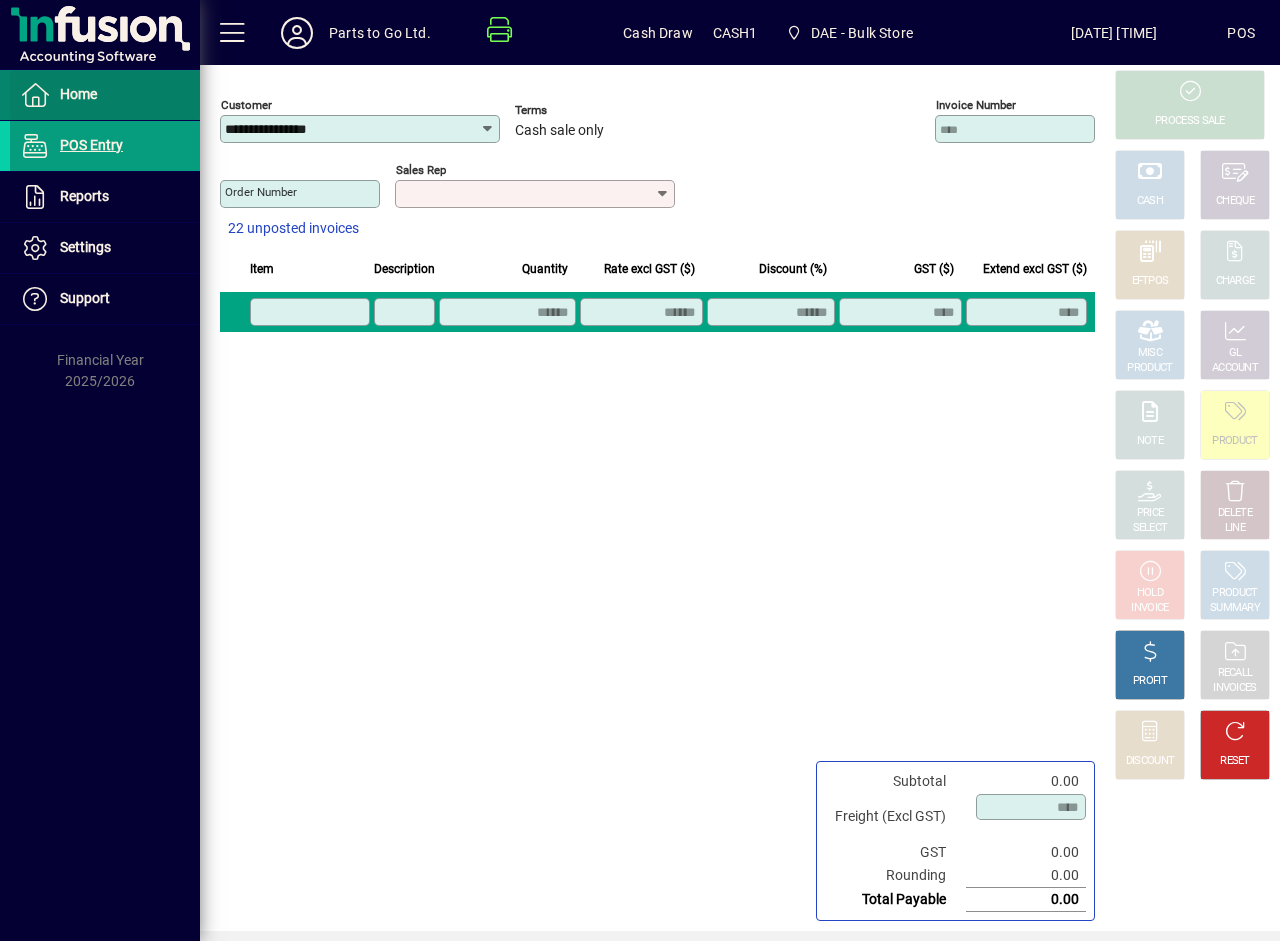 click on "Home" at bounding box center (78, 94) 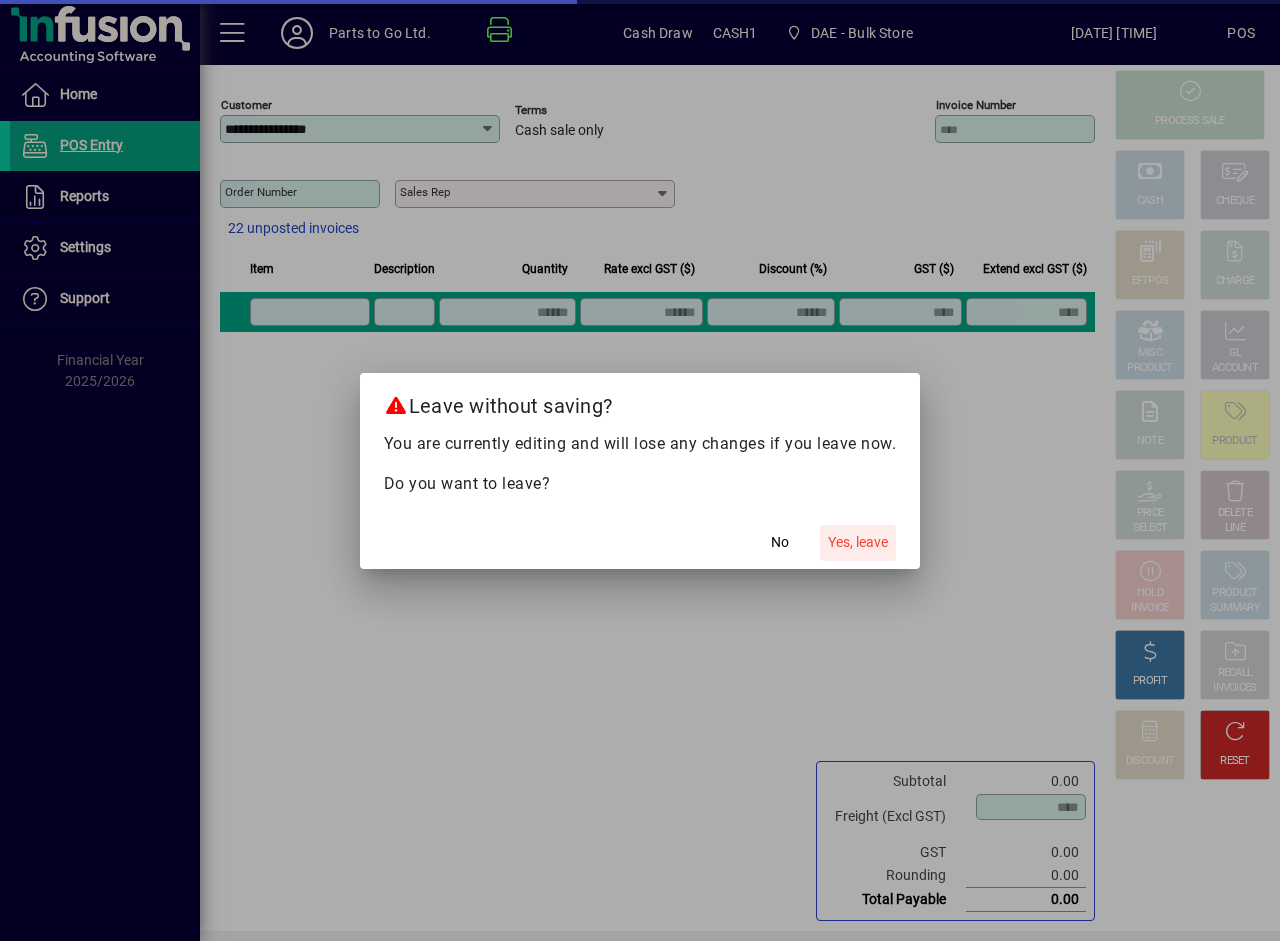 drag, startPoint x: 832, startPoint y: 540, endPoint x: 603, endPoint y: 430, distance: 254.04921 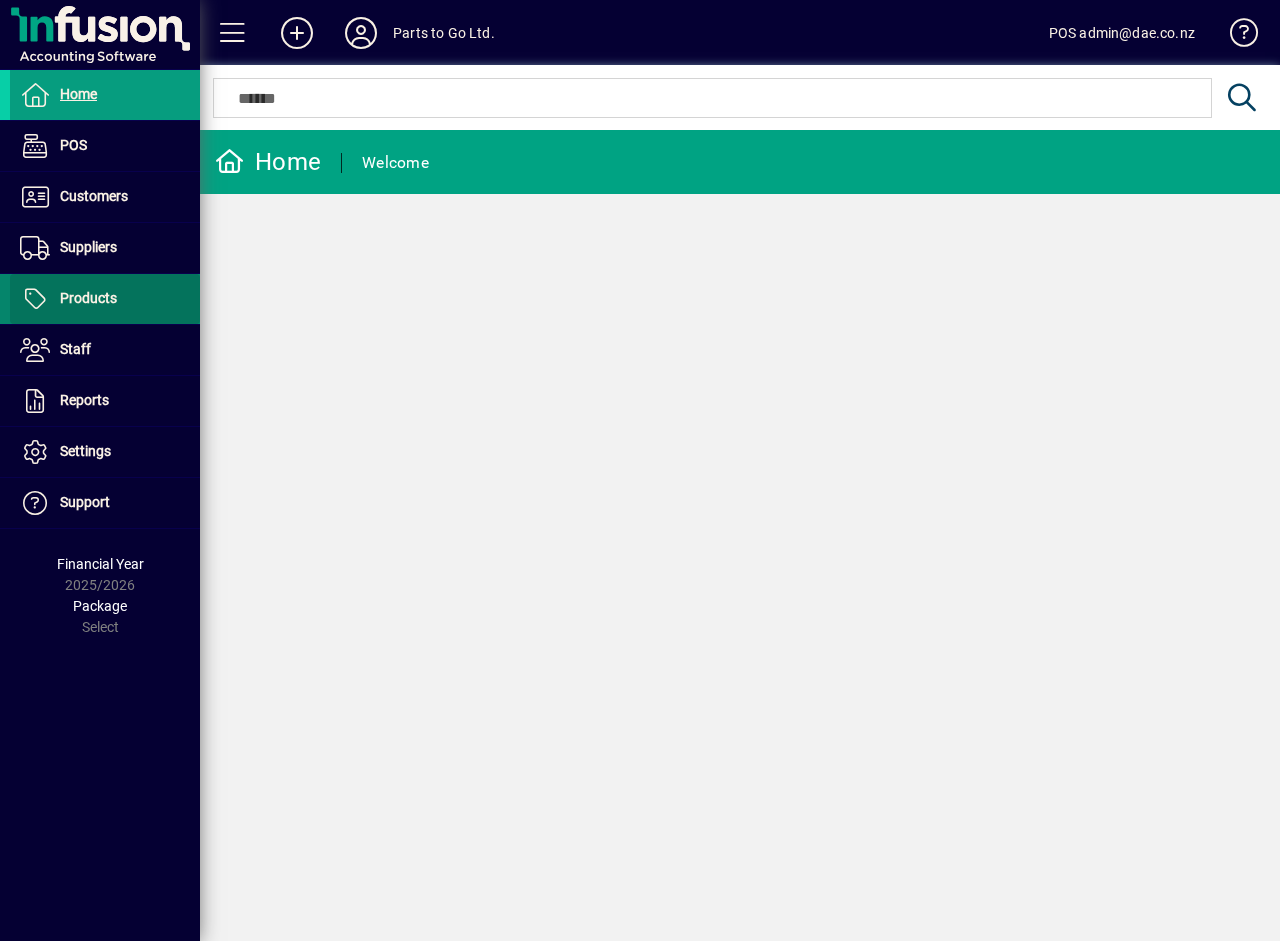 click on "Products" at bounding box center [88, 298] 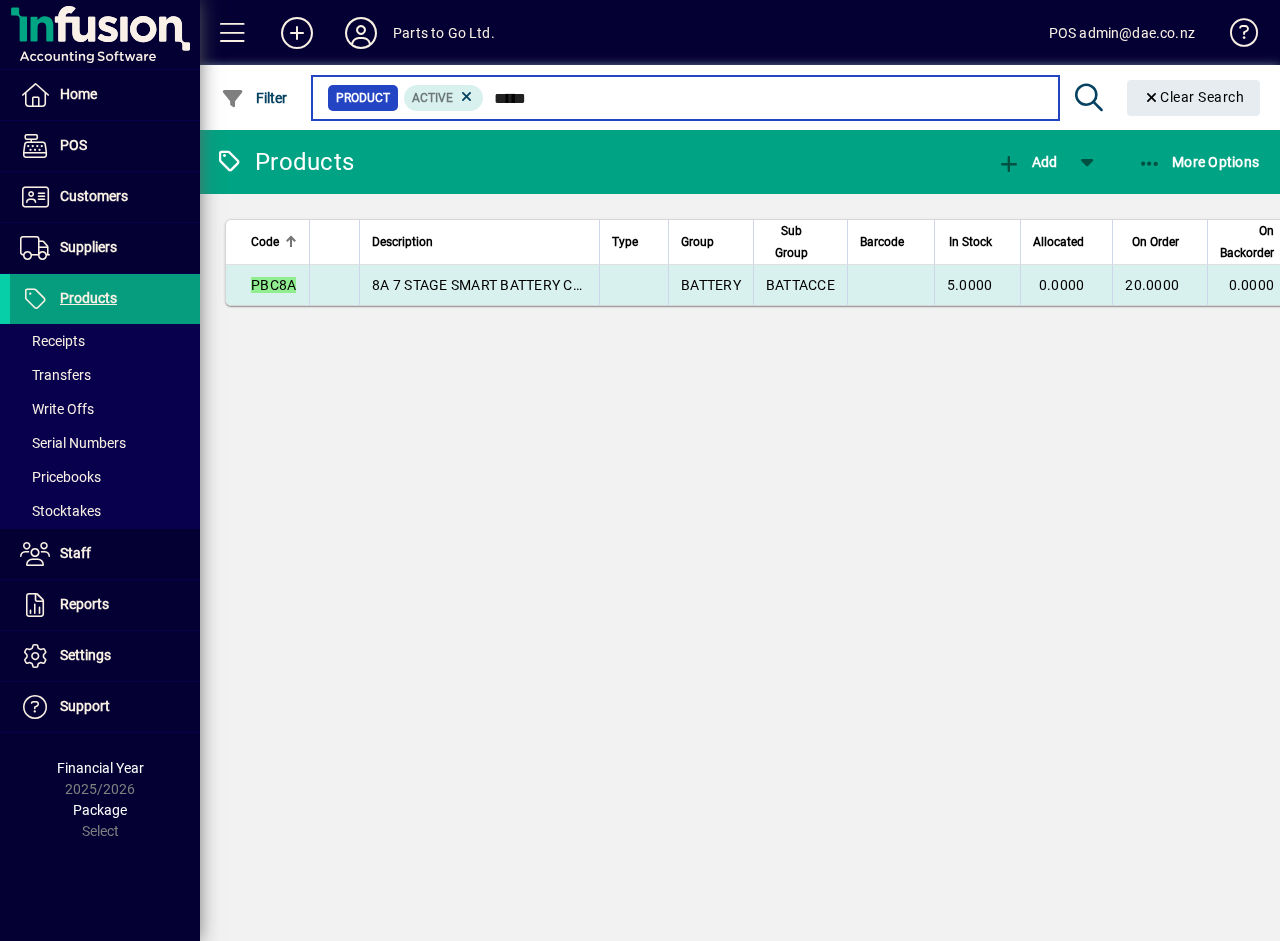 type on "*****" 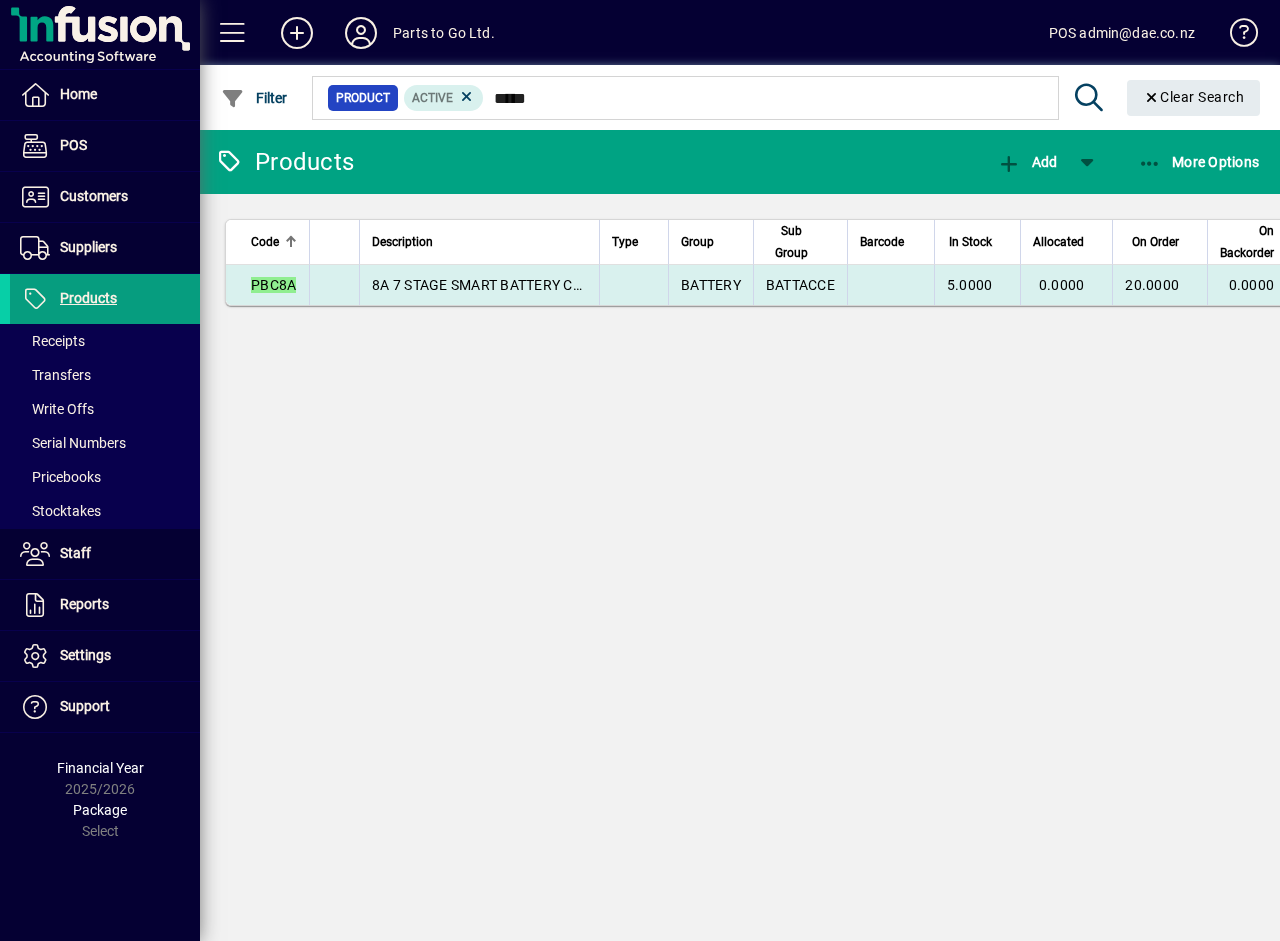 click on "PBC8A" at bounding box center (273, 285) 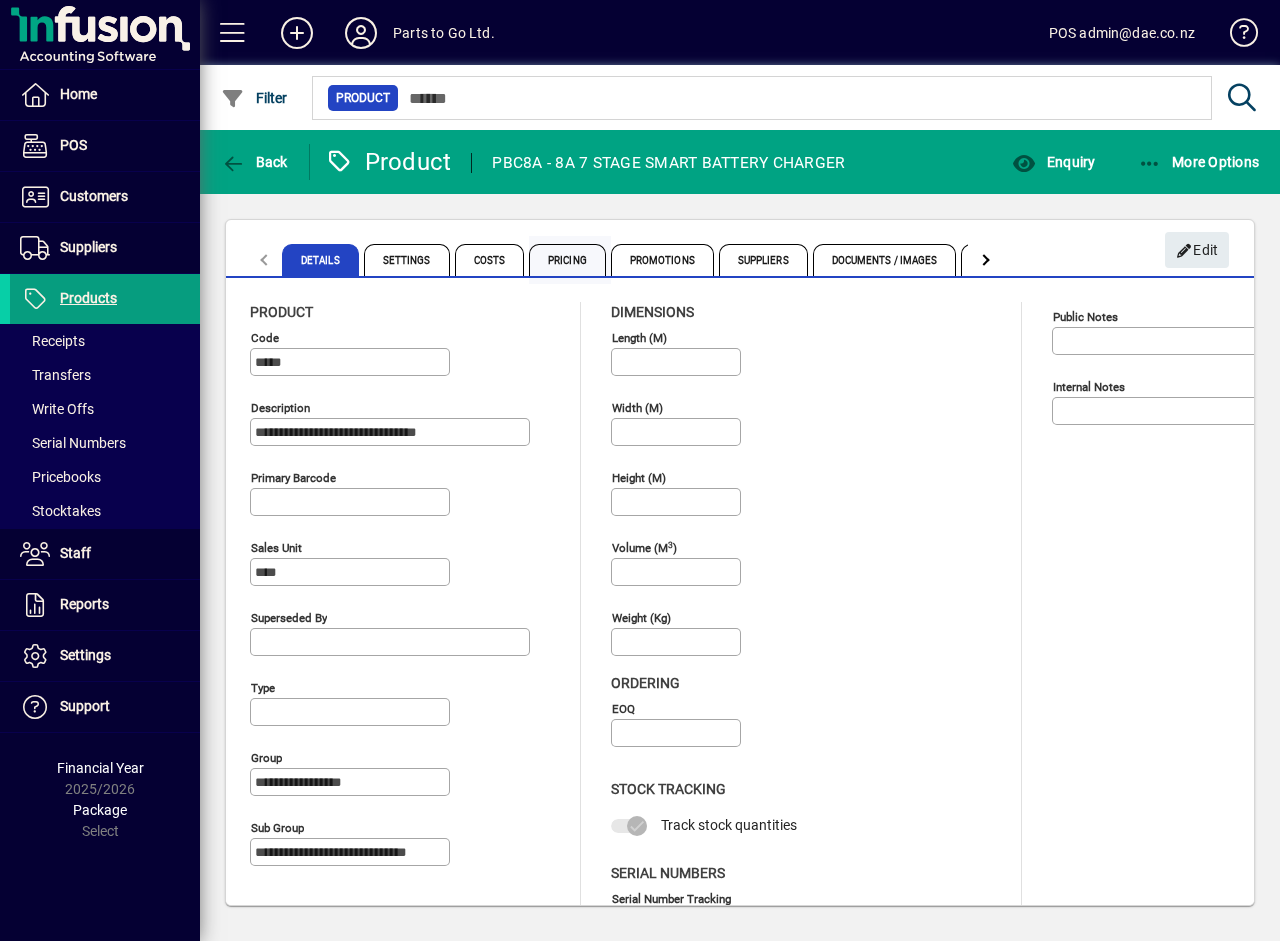 click on "Pricing" at bounding box center [567, 260] 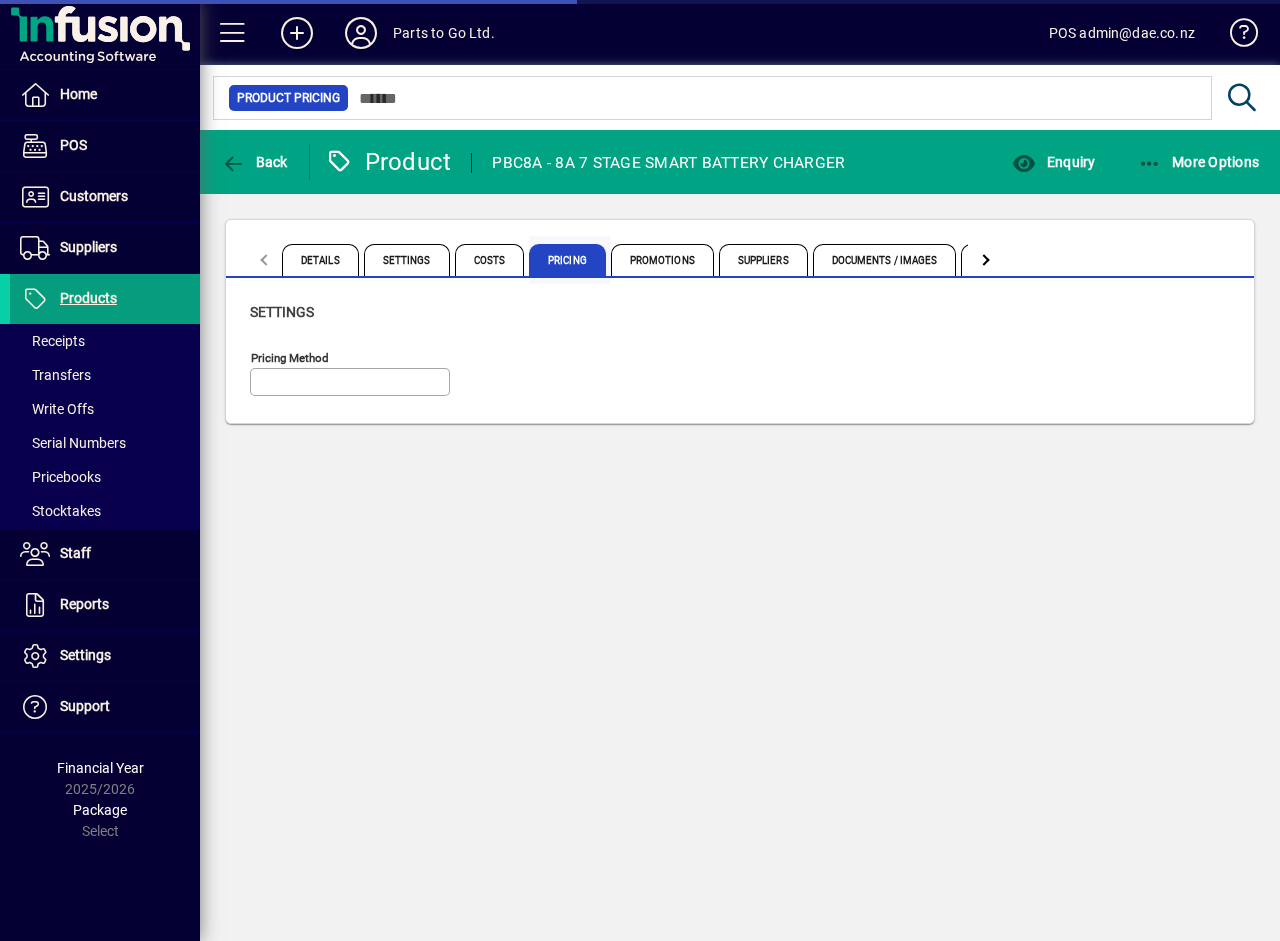 type on "**********" 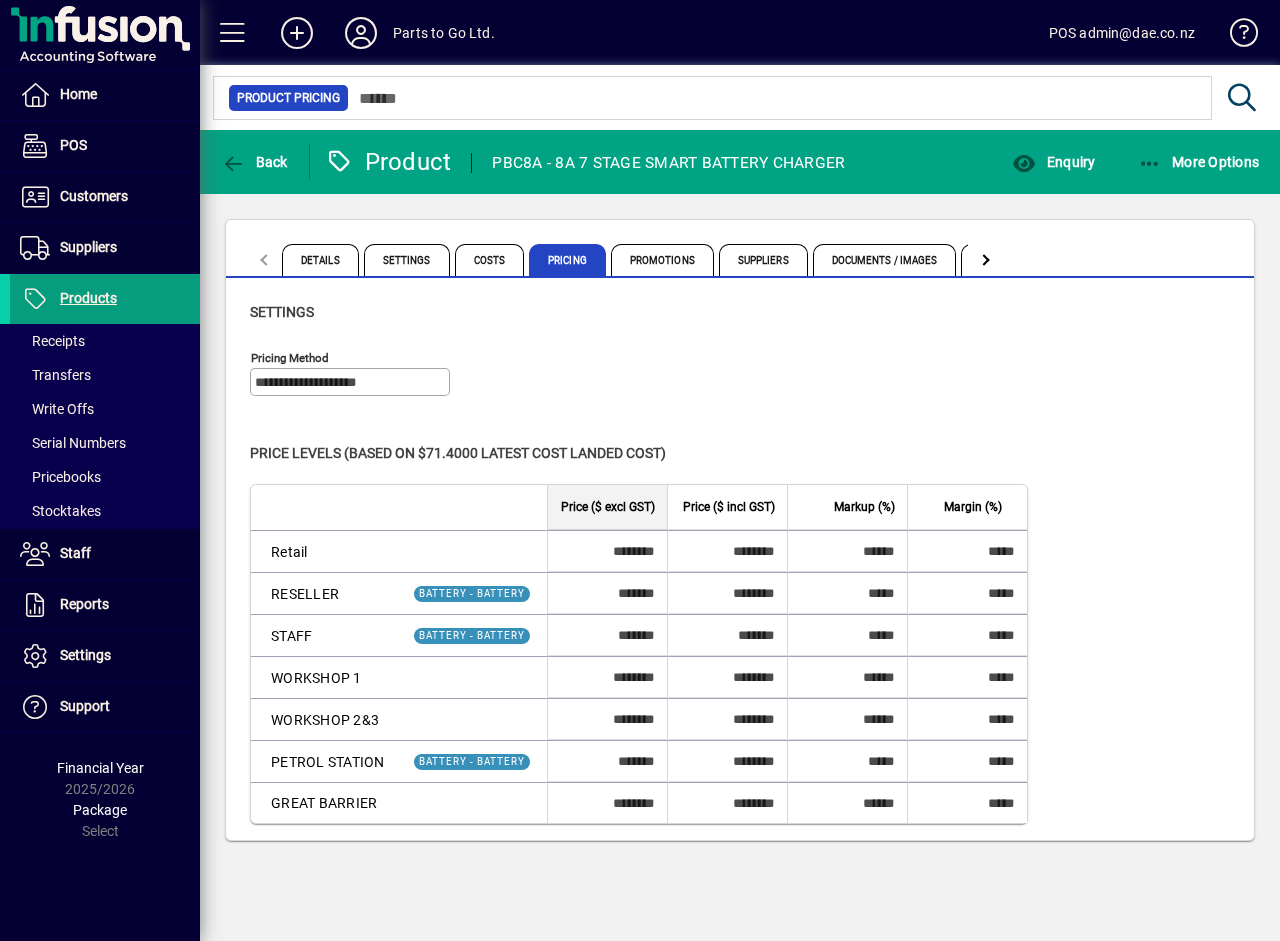 scroll, scrollTop: 0, scrollLeft: 0, axis: both 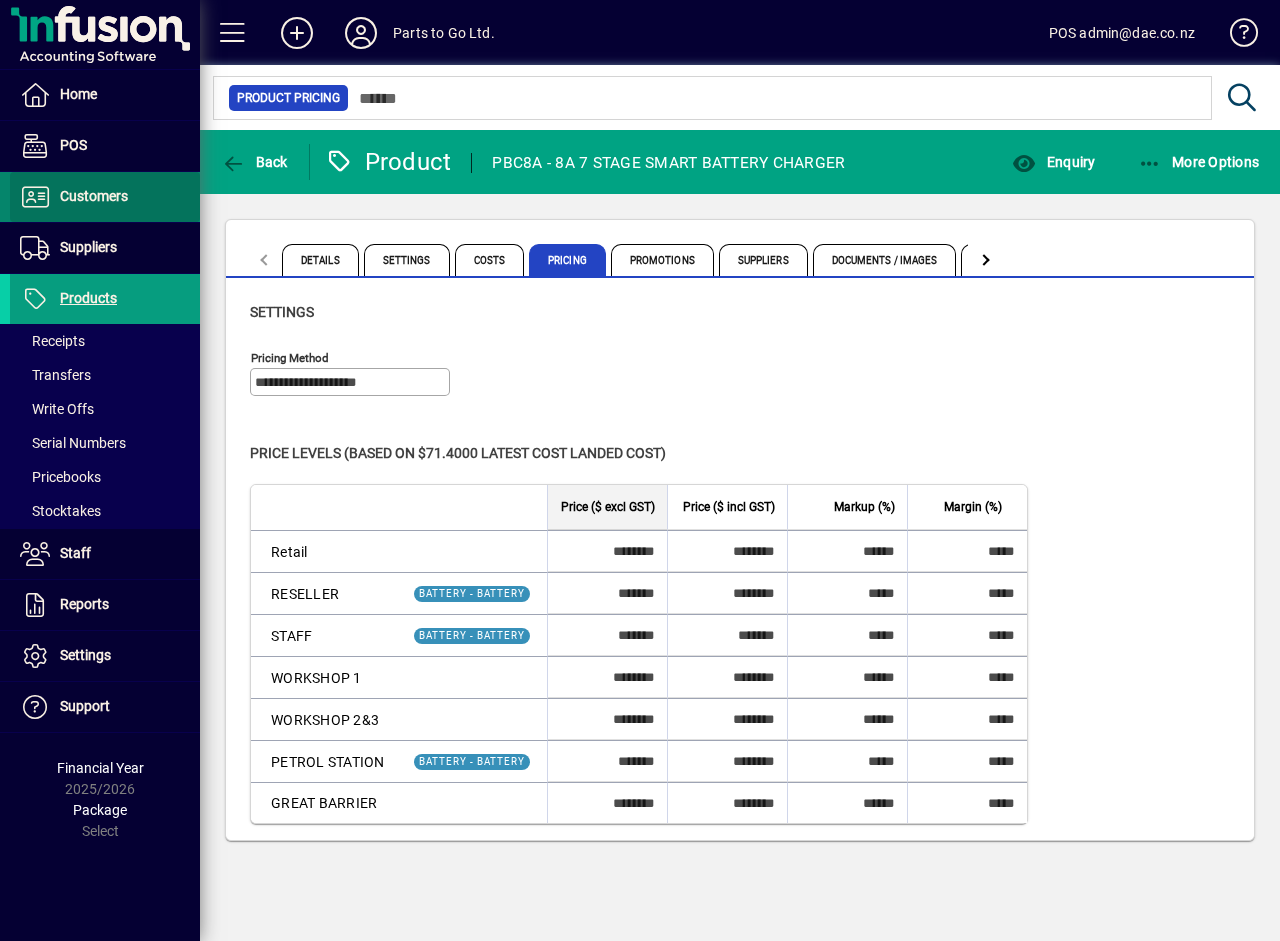 click on "Customers" at bounding box center [94, 196] 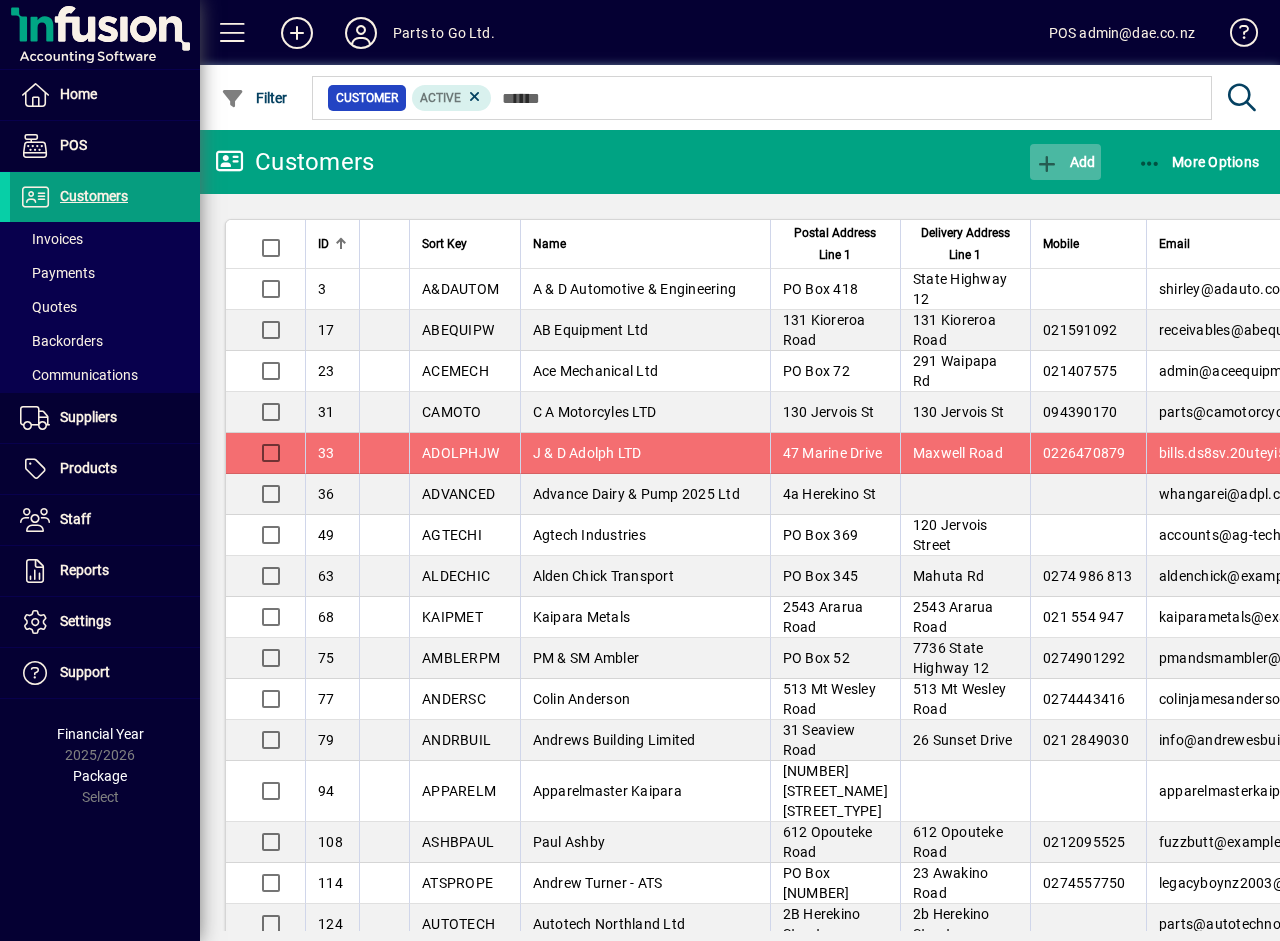 click on "Add" 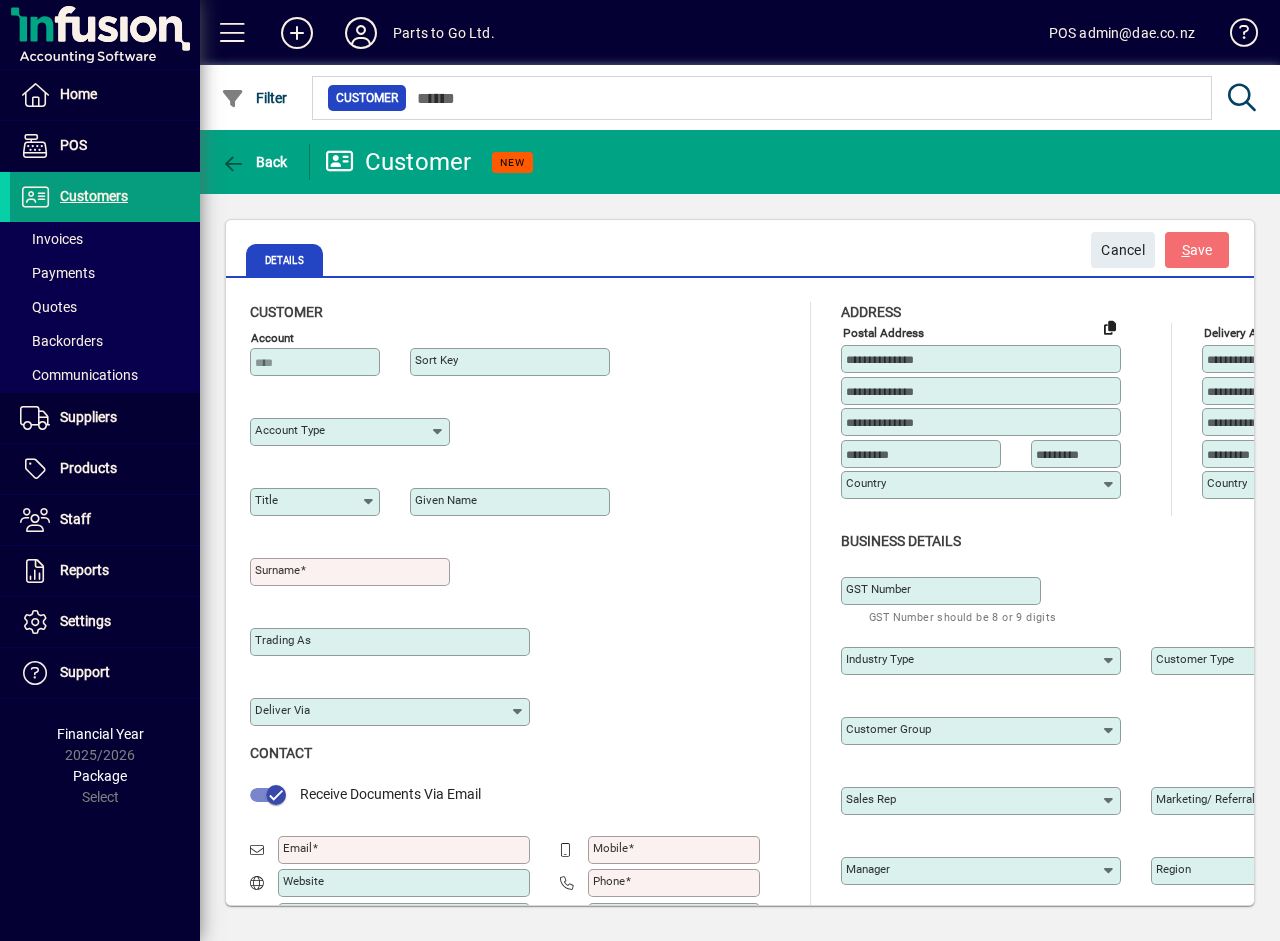 type on "**********" 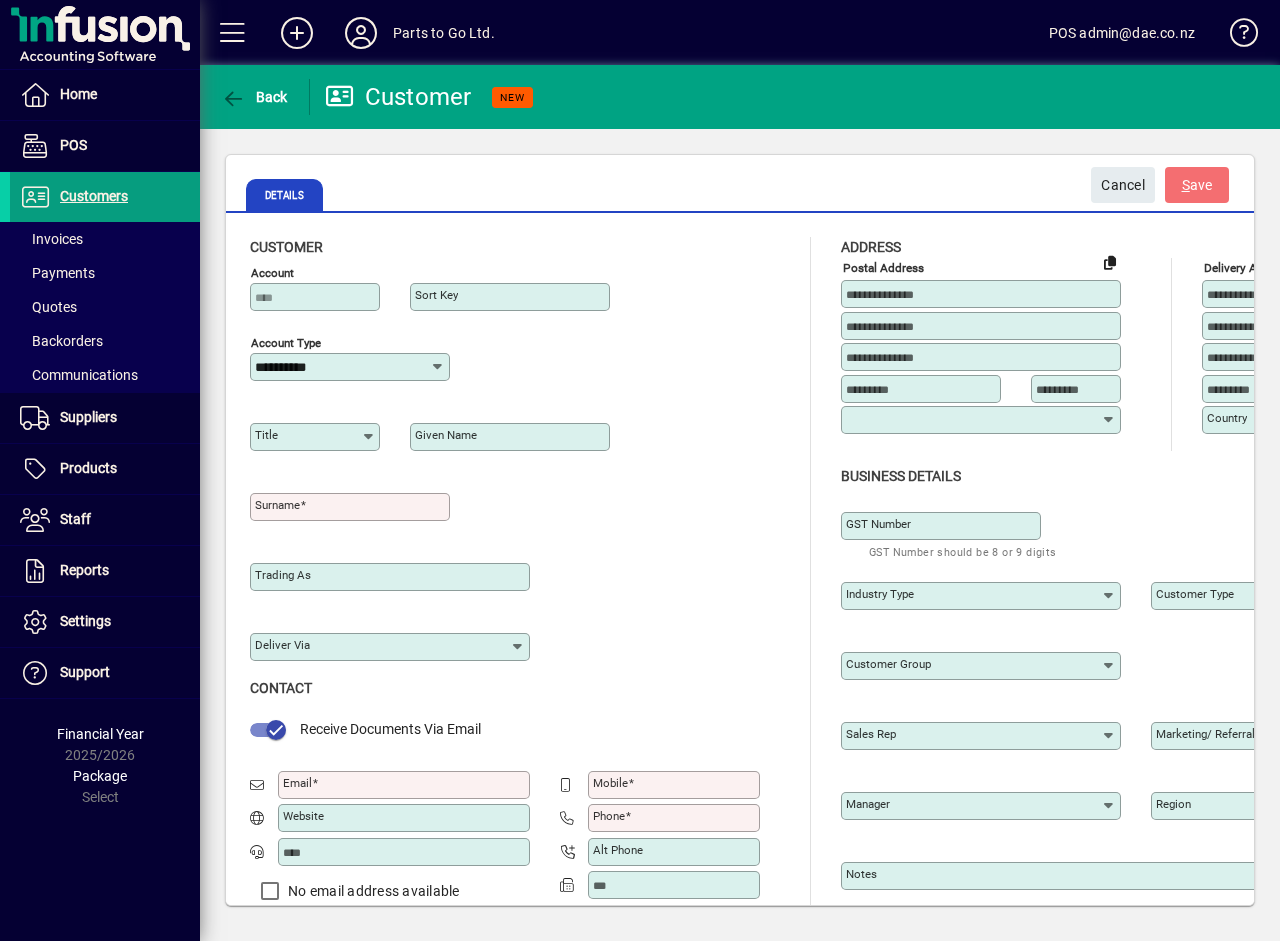 type on "**********" 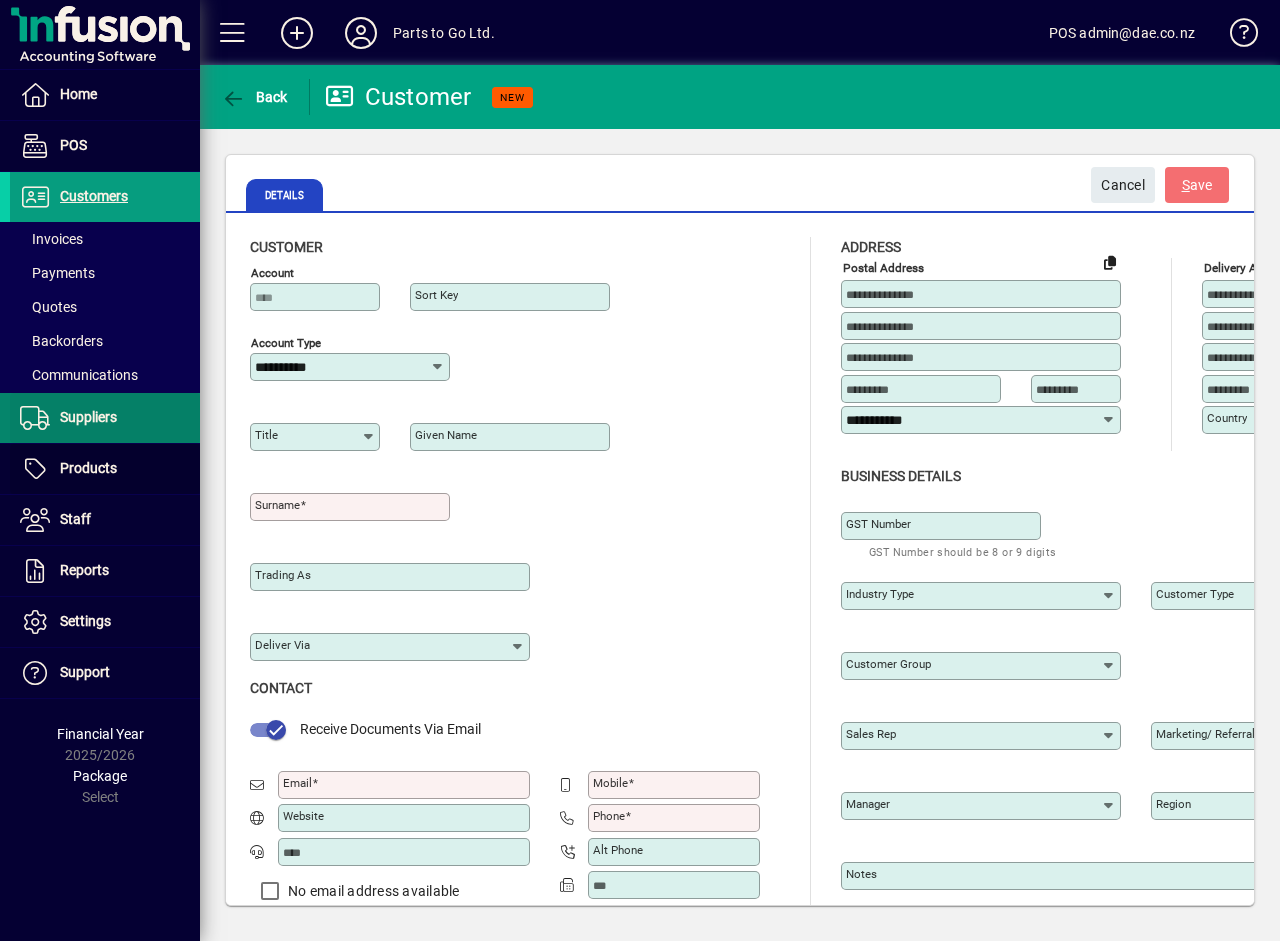 drag, startPoint x: 106, startPoint y: 456, endPoint x: 80, endPoint y: 414, distance: 49.396355 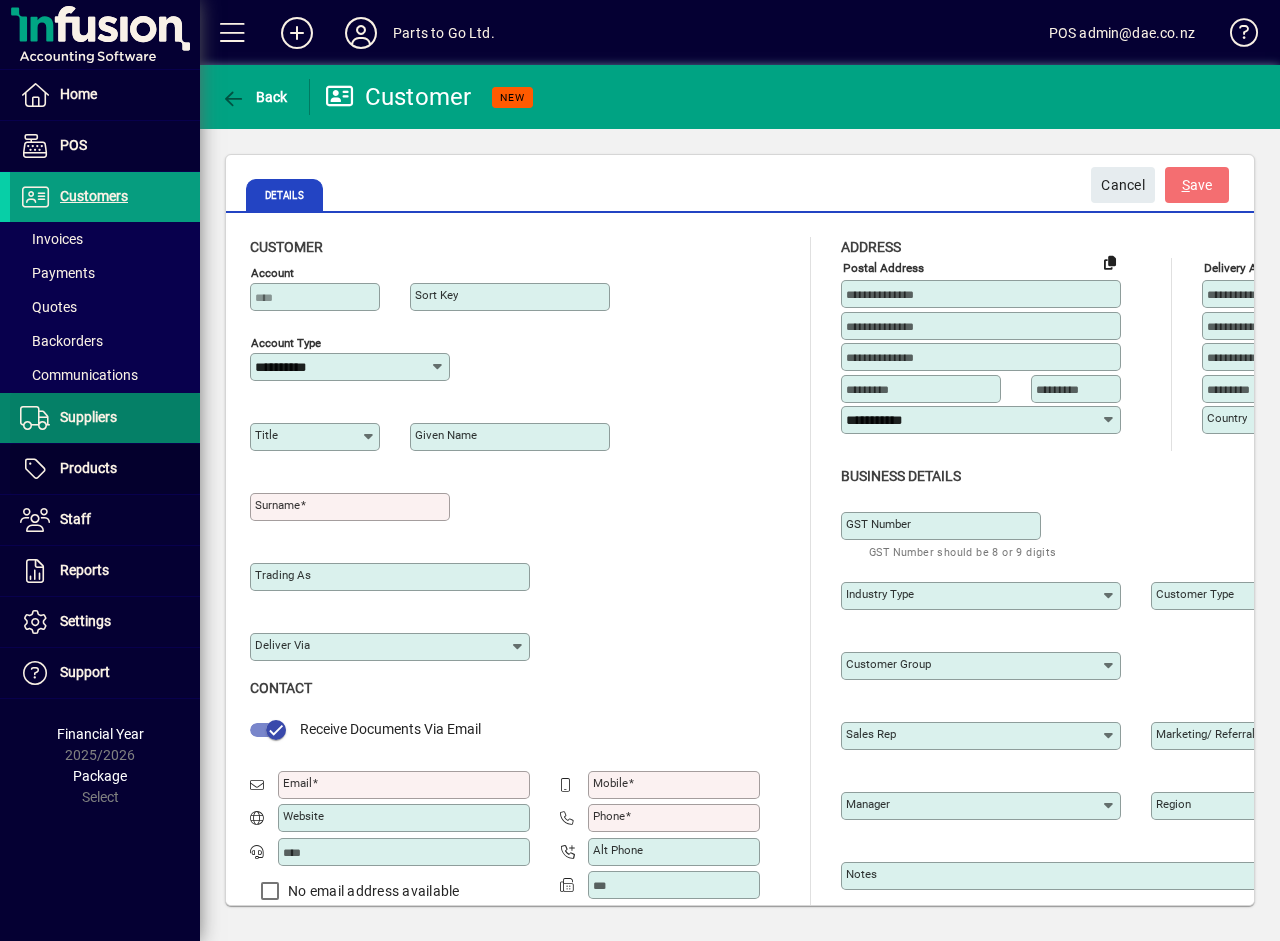 click at bounding box center [105, 469] 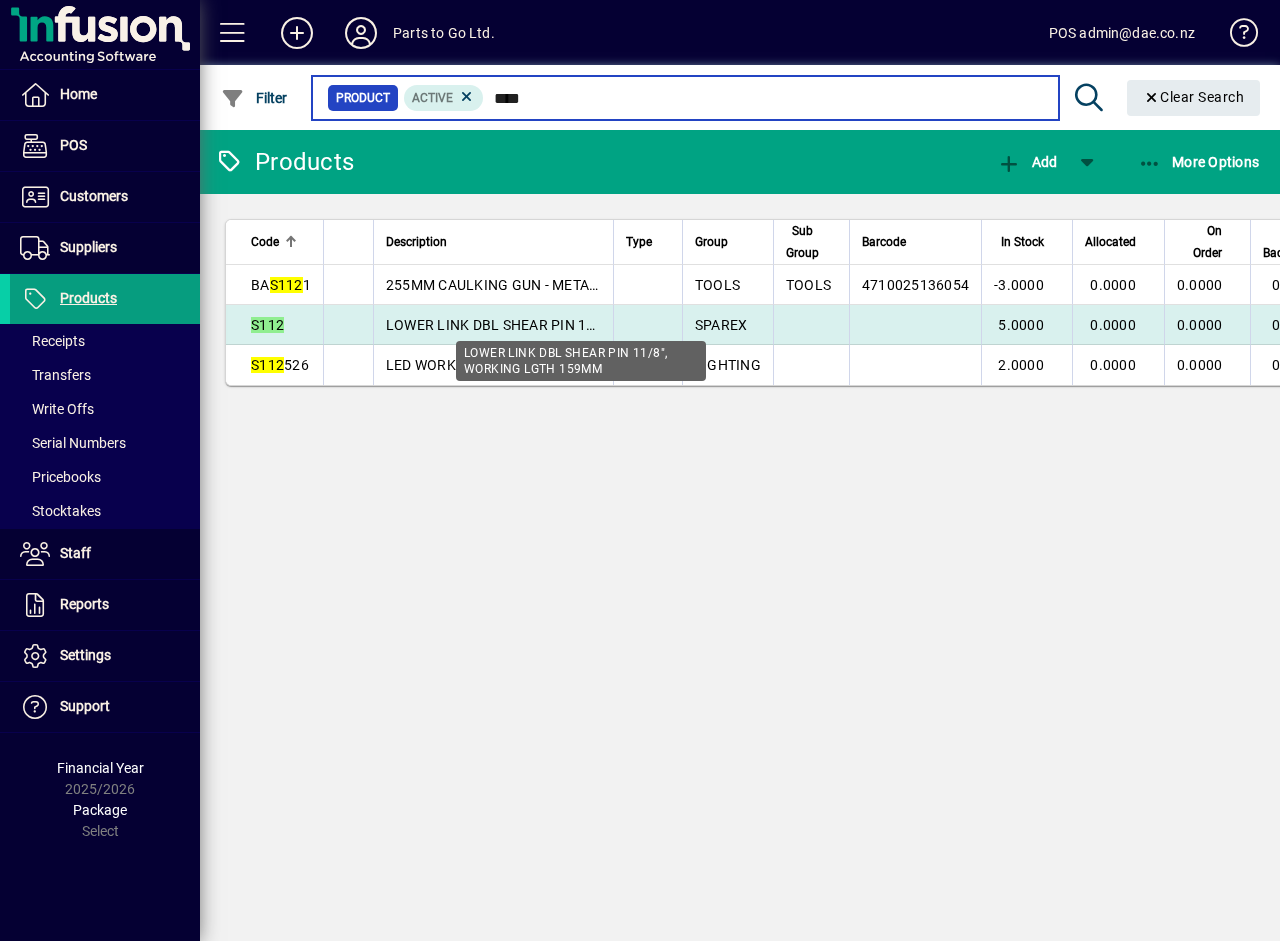 type on "****" 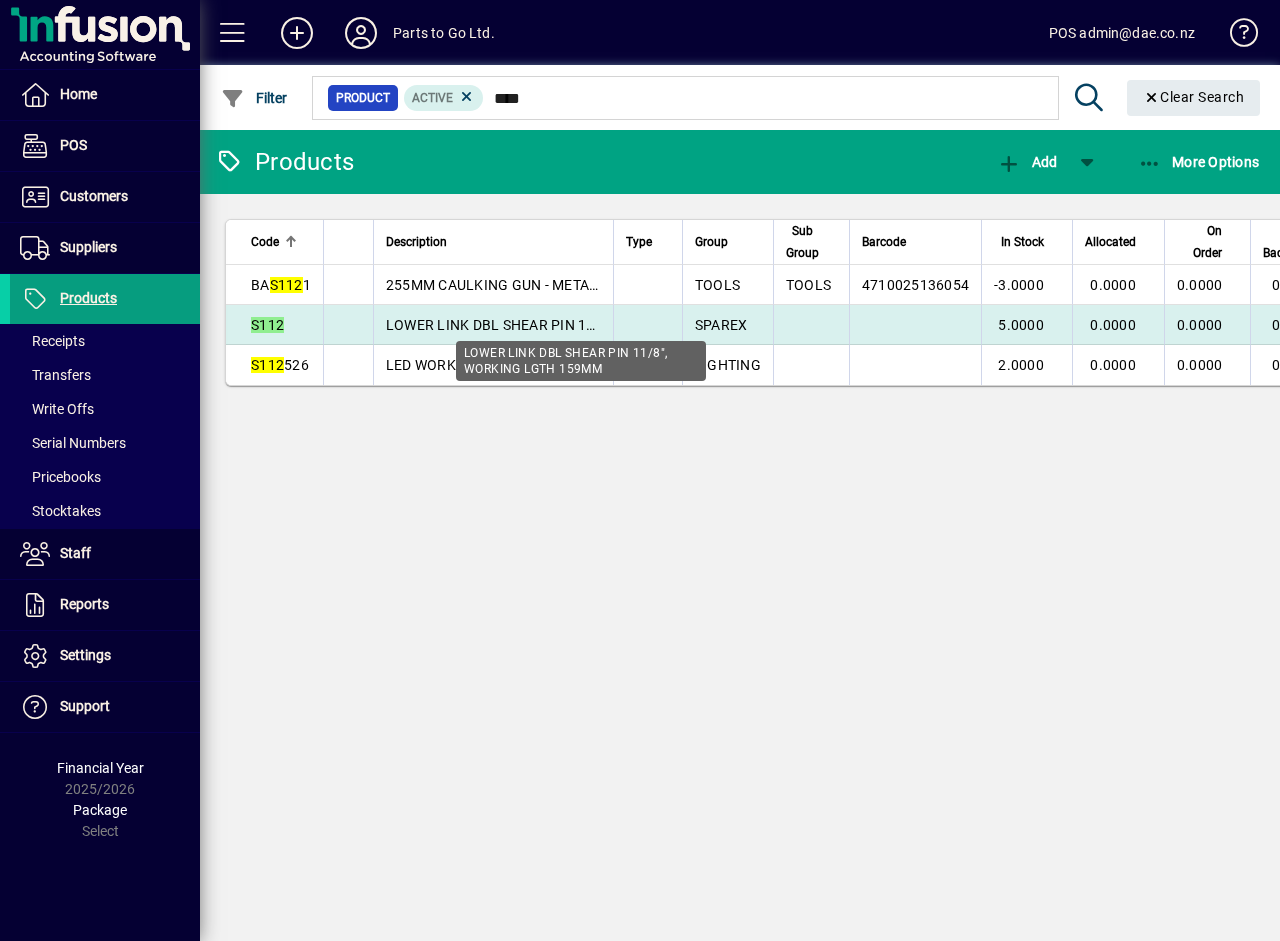 click on "LOWER LINK DBL SHEAR PIN 11/8", WORKING LGTH 159MM" at bounding box center (582, 325) 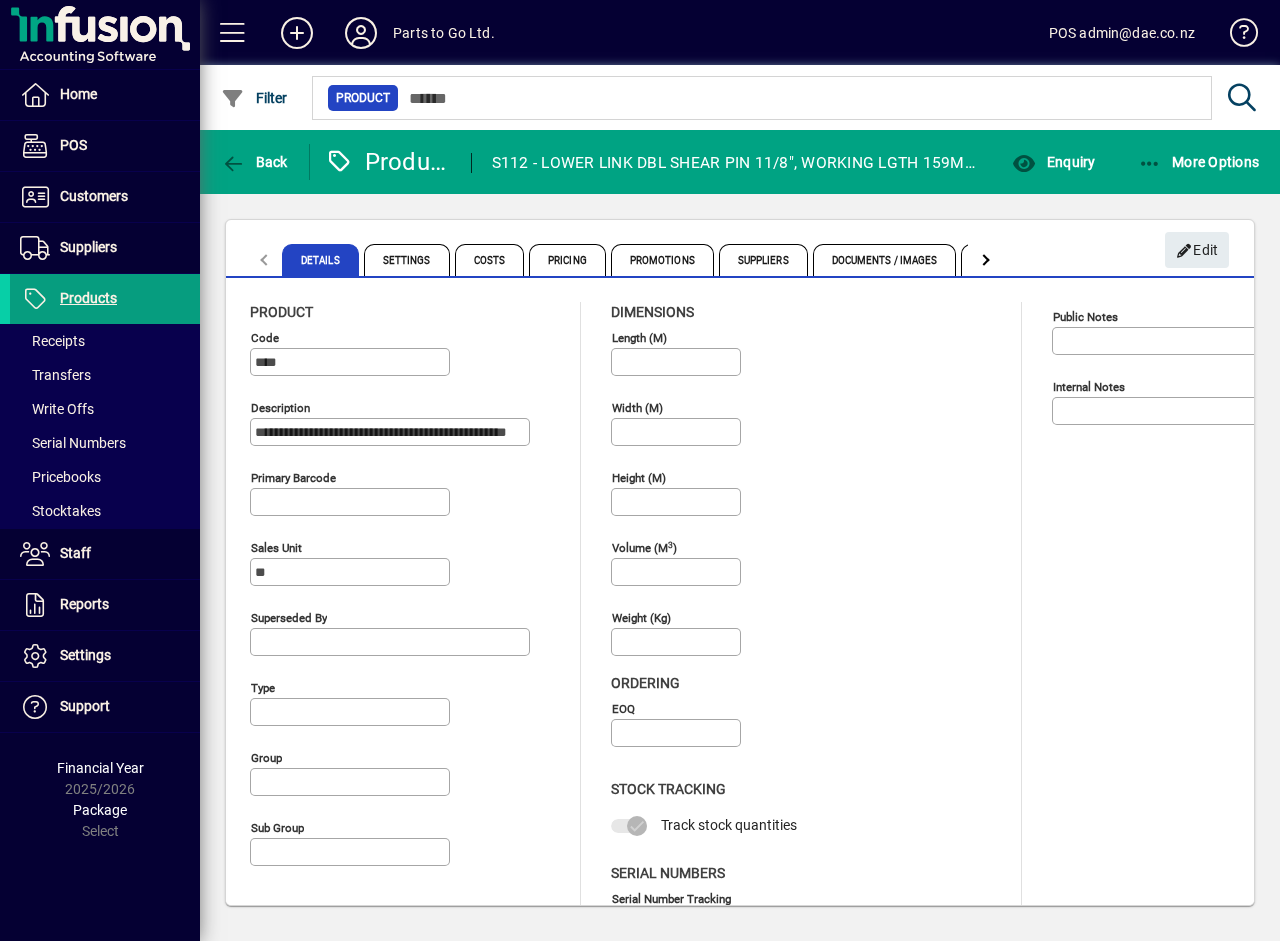 type on "**********" 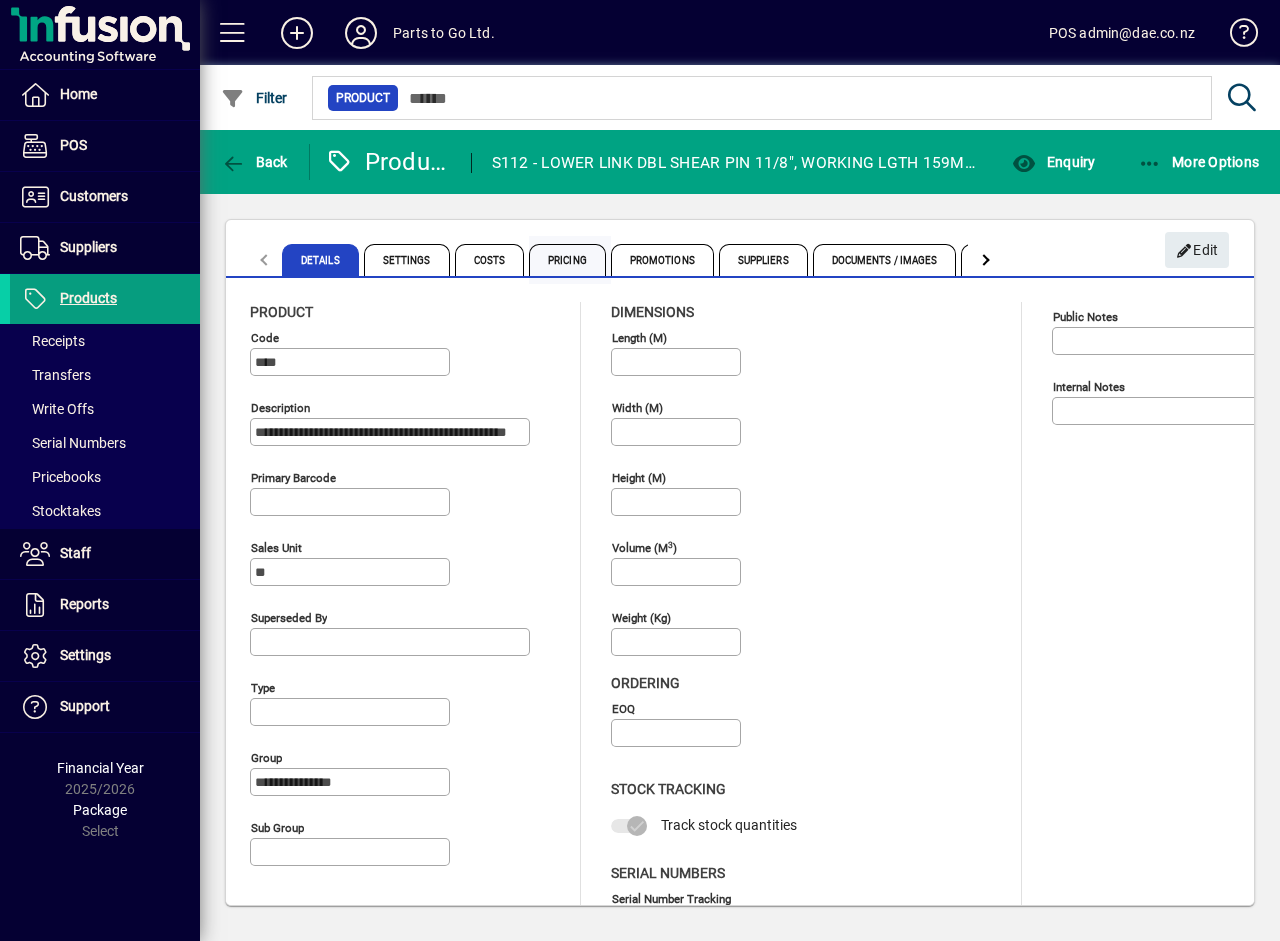 click on "Pricing" at bounding box center [567, 260] 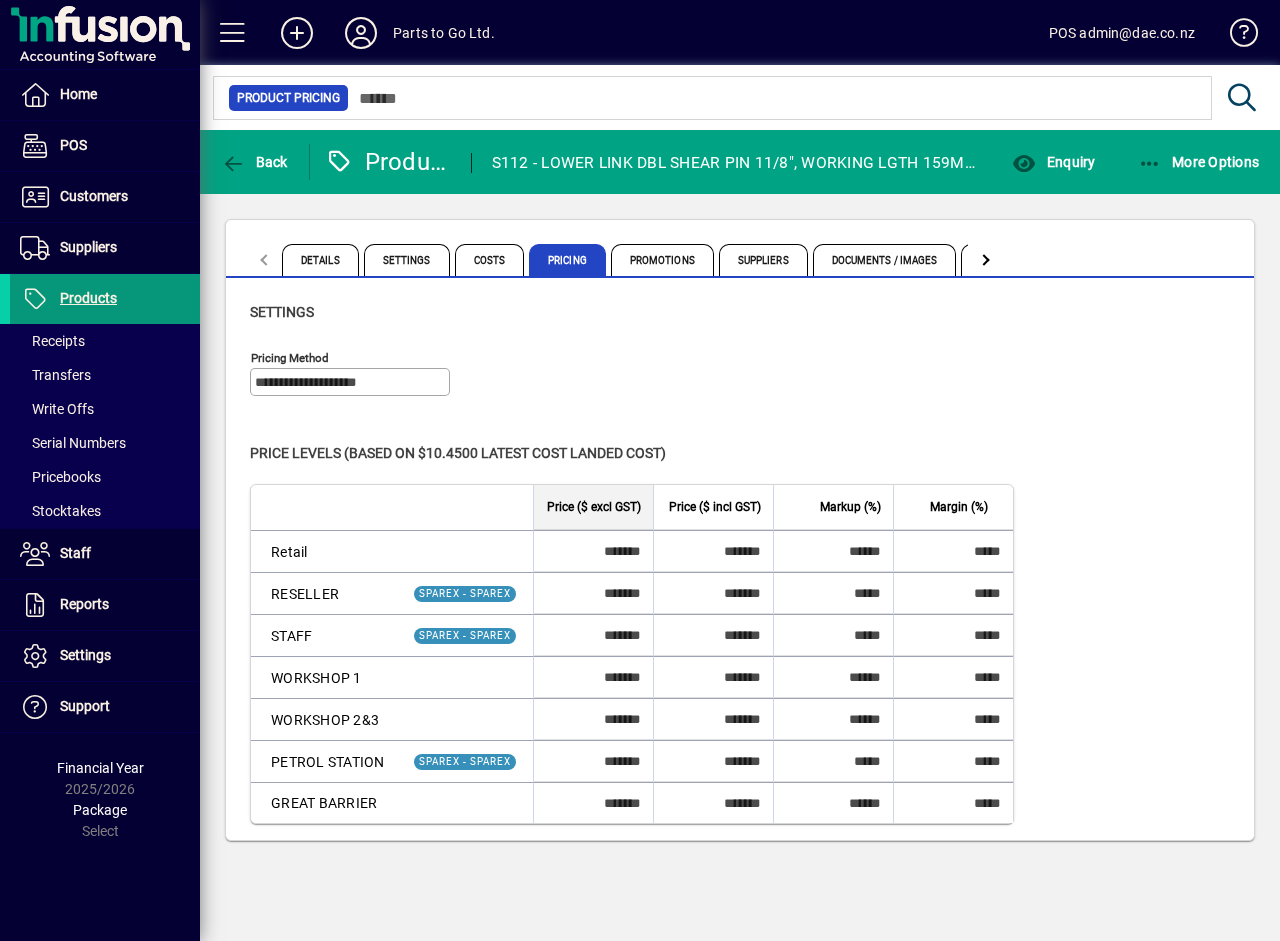 click on "Products" at bounding box center [88, 298] 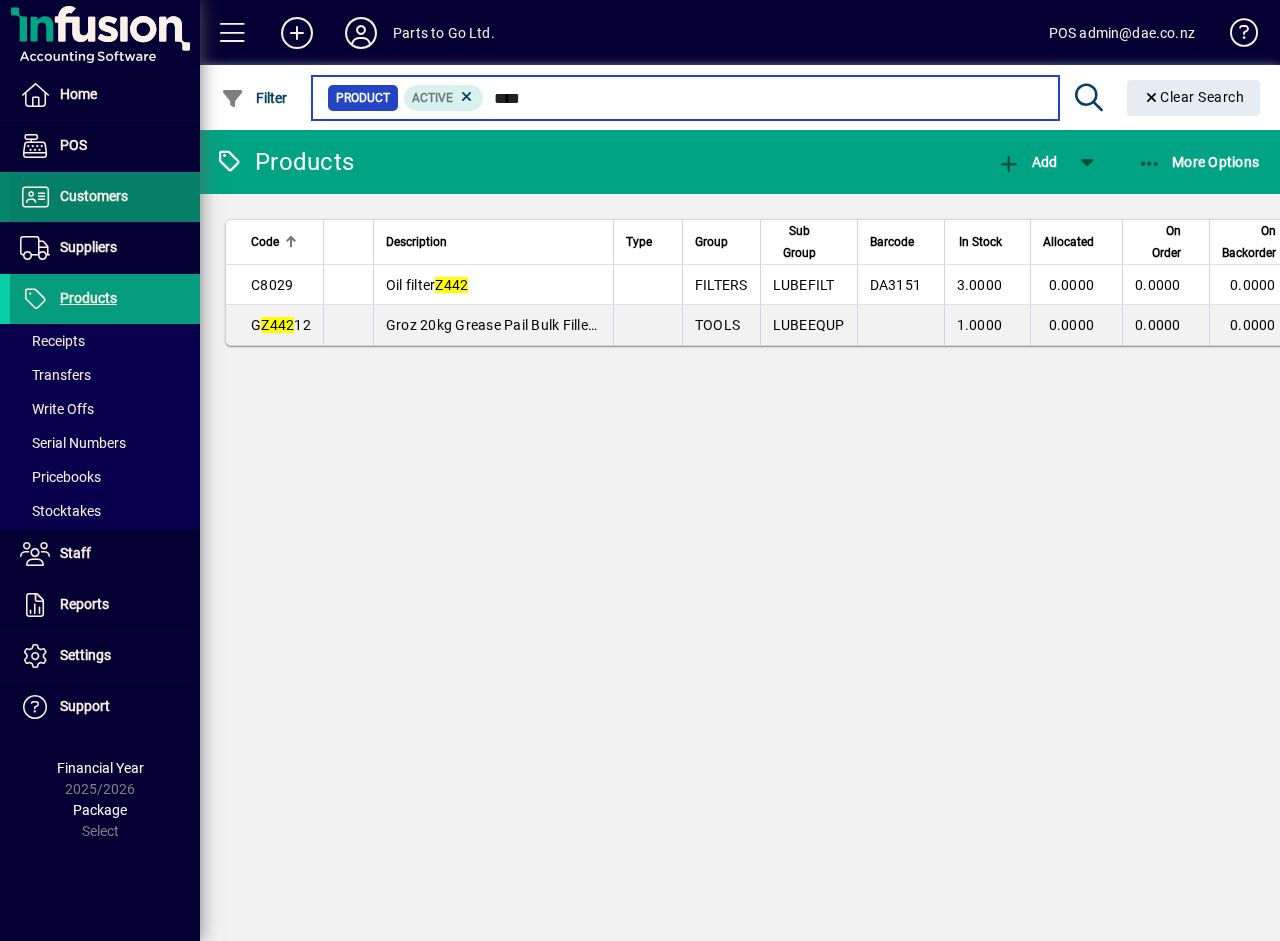 type on "****" 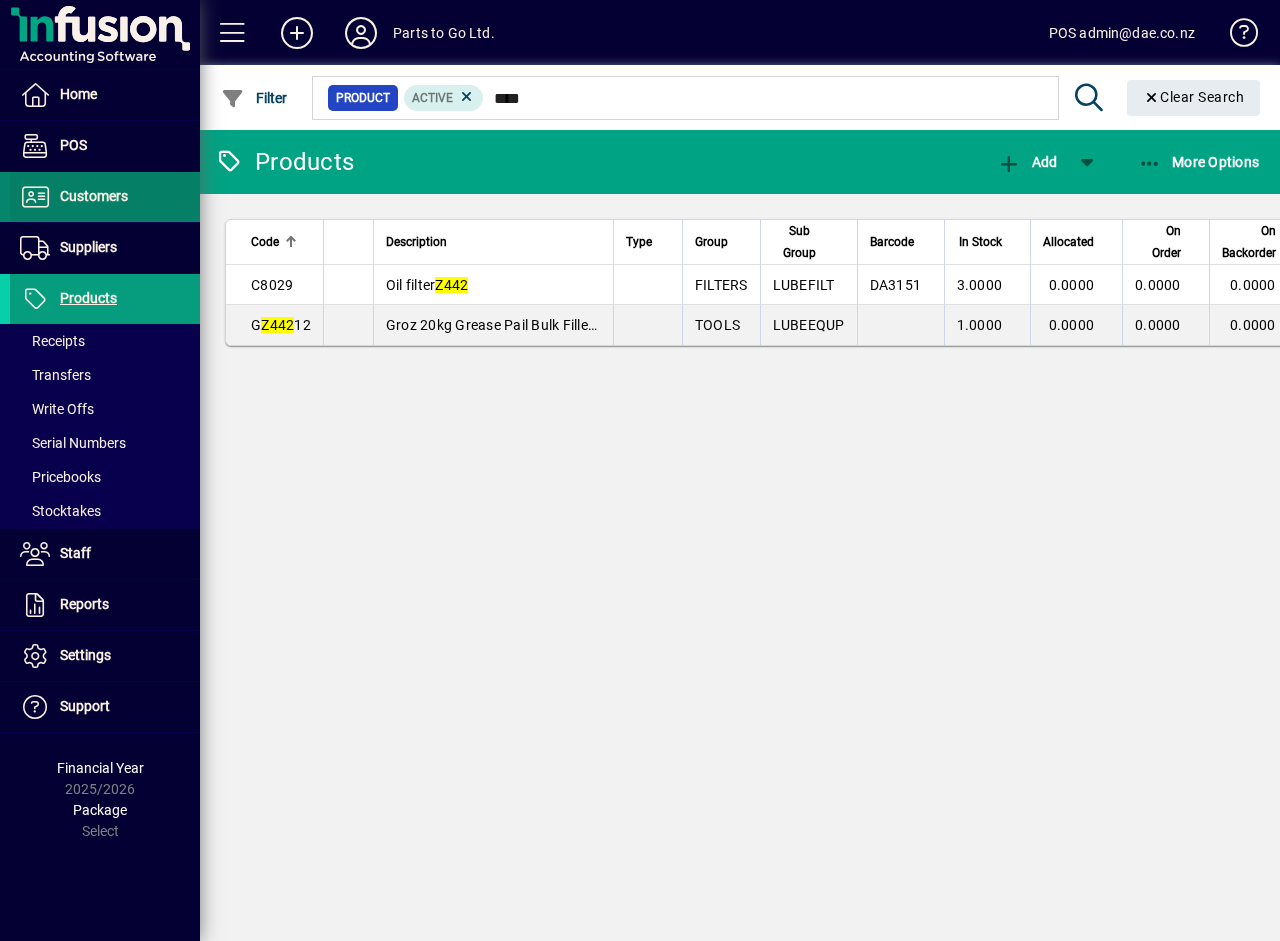 click on "Customers" at bounding box center [94, 196] 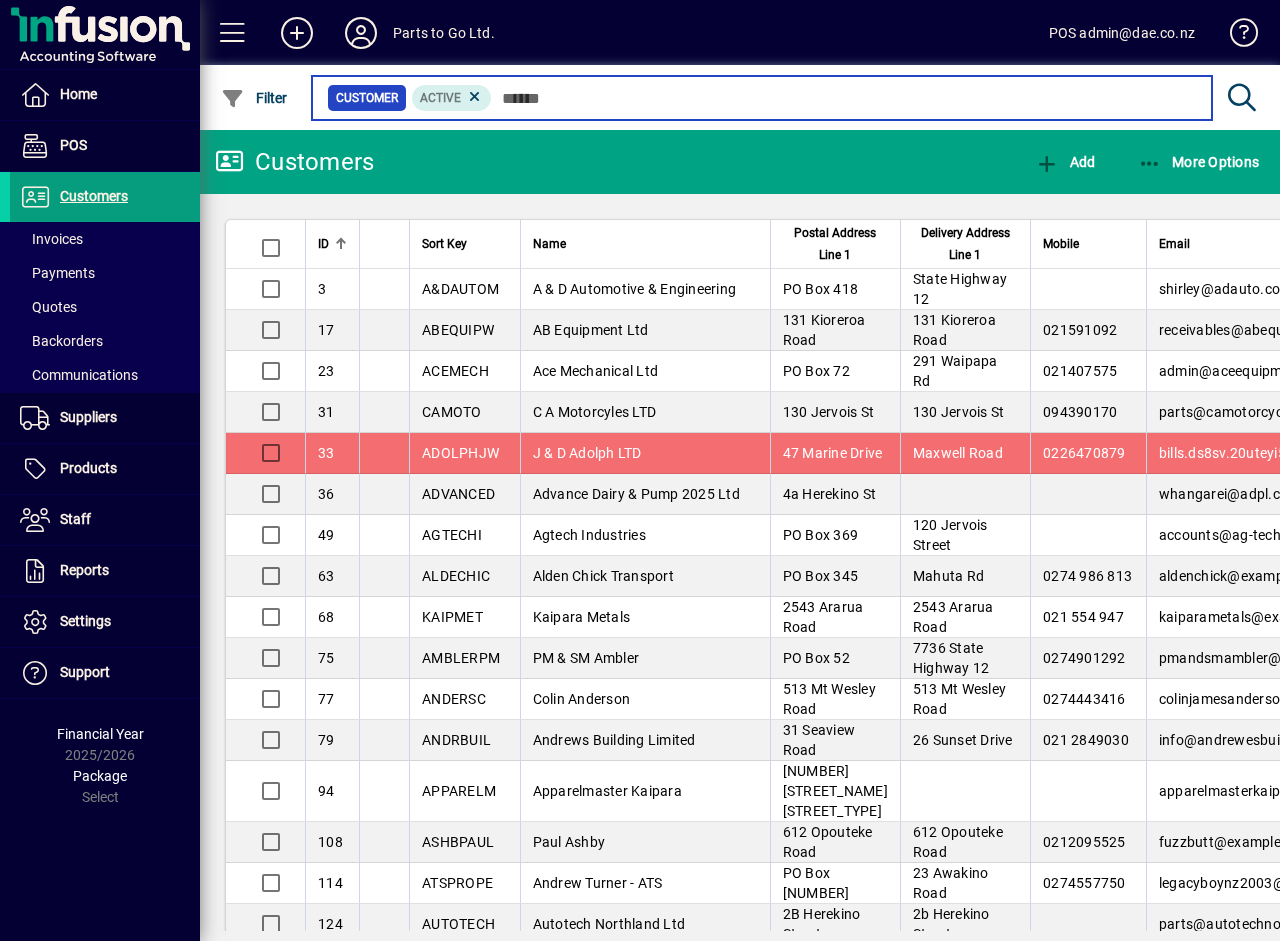 click at bounding box center (844, 98) 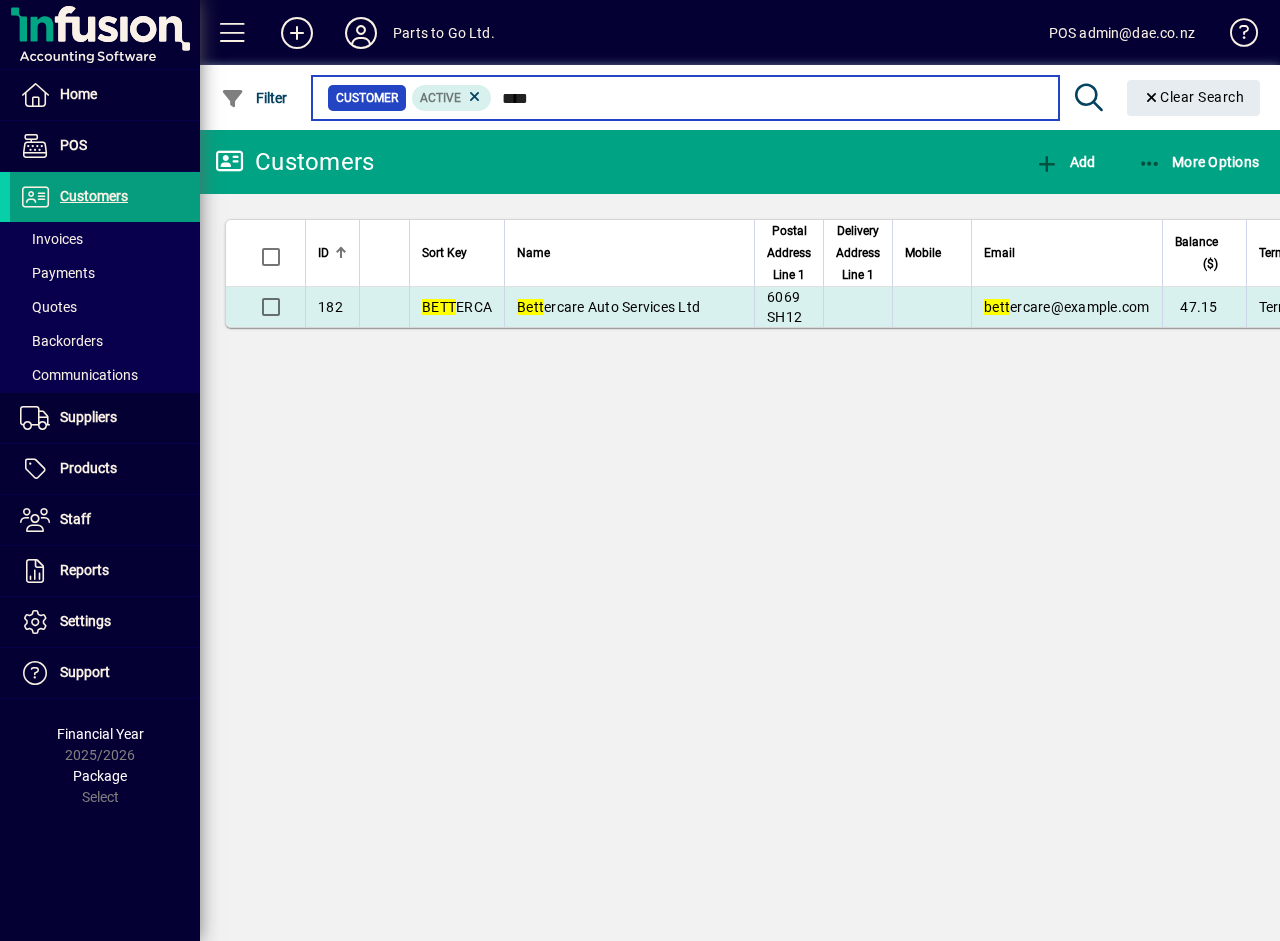 type on "****" 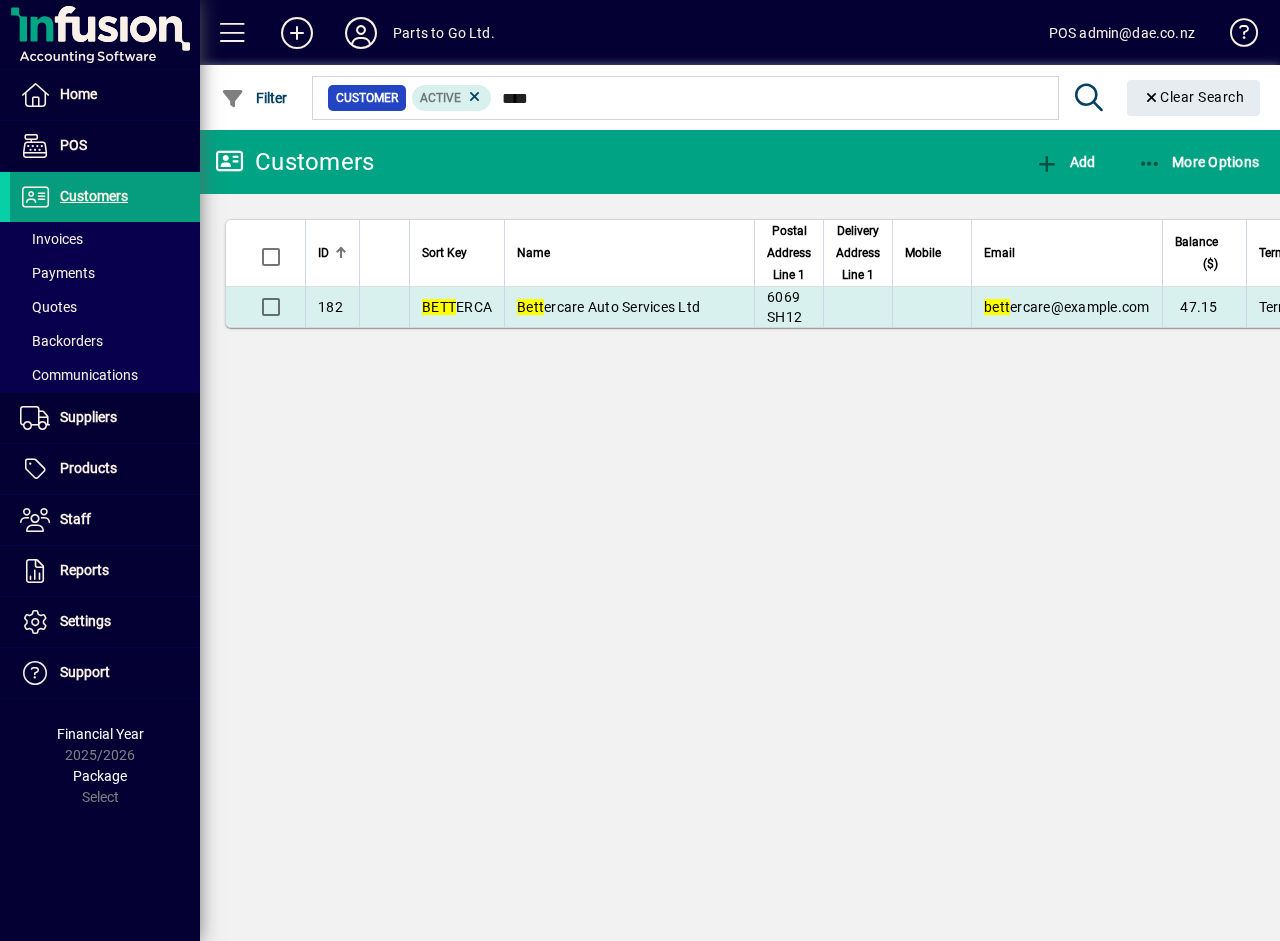 click on "Bett ercare Auto Services Ltd" at bounding box center [629, 307] 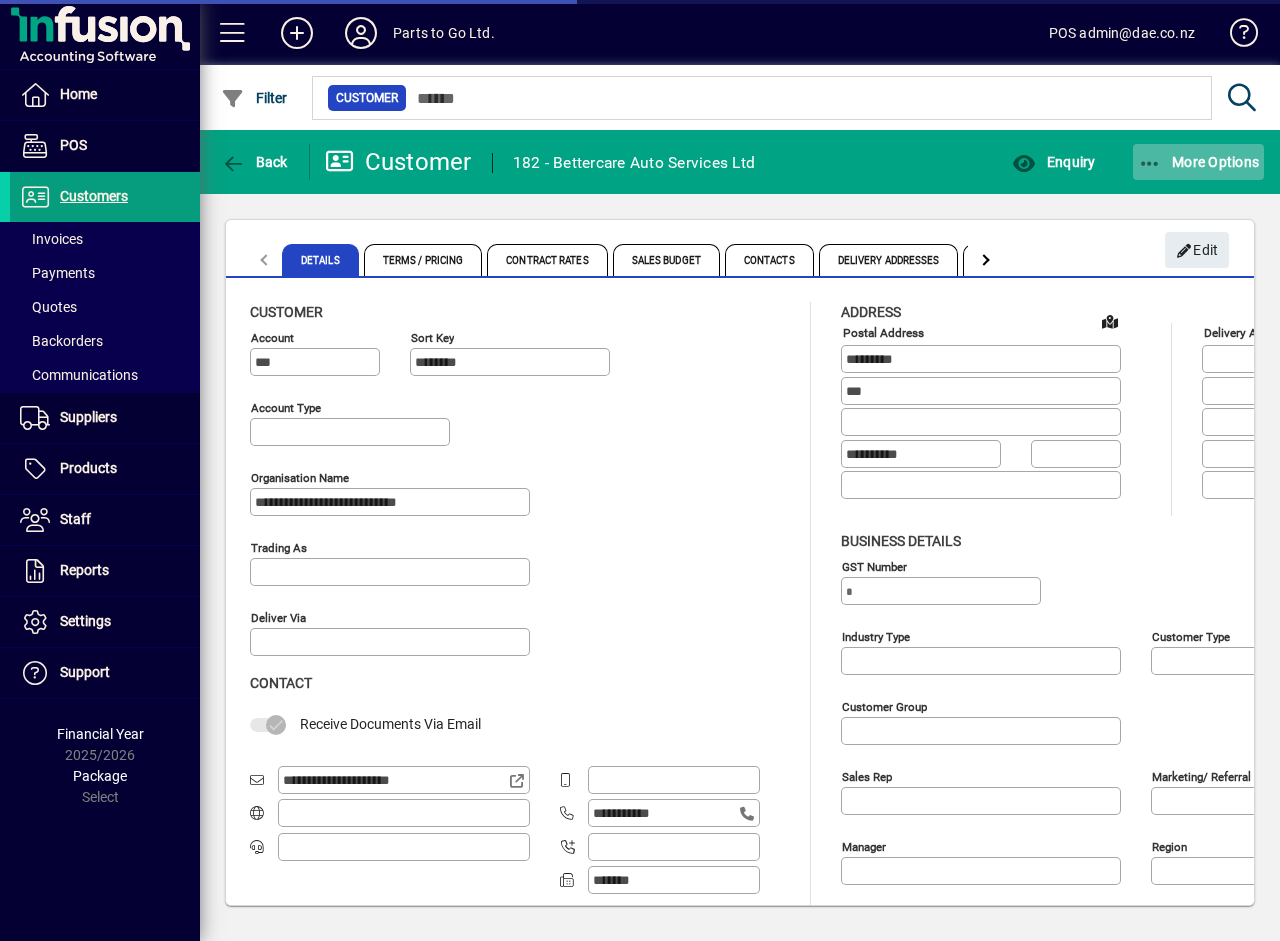 type on "**********" 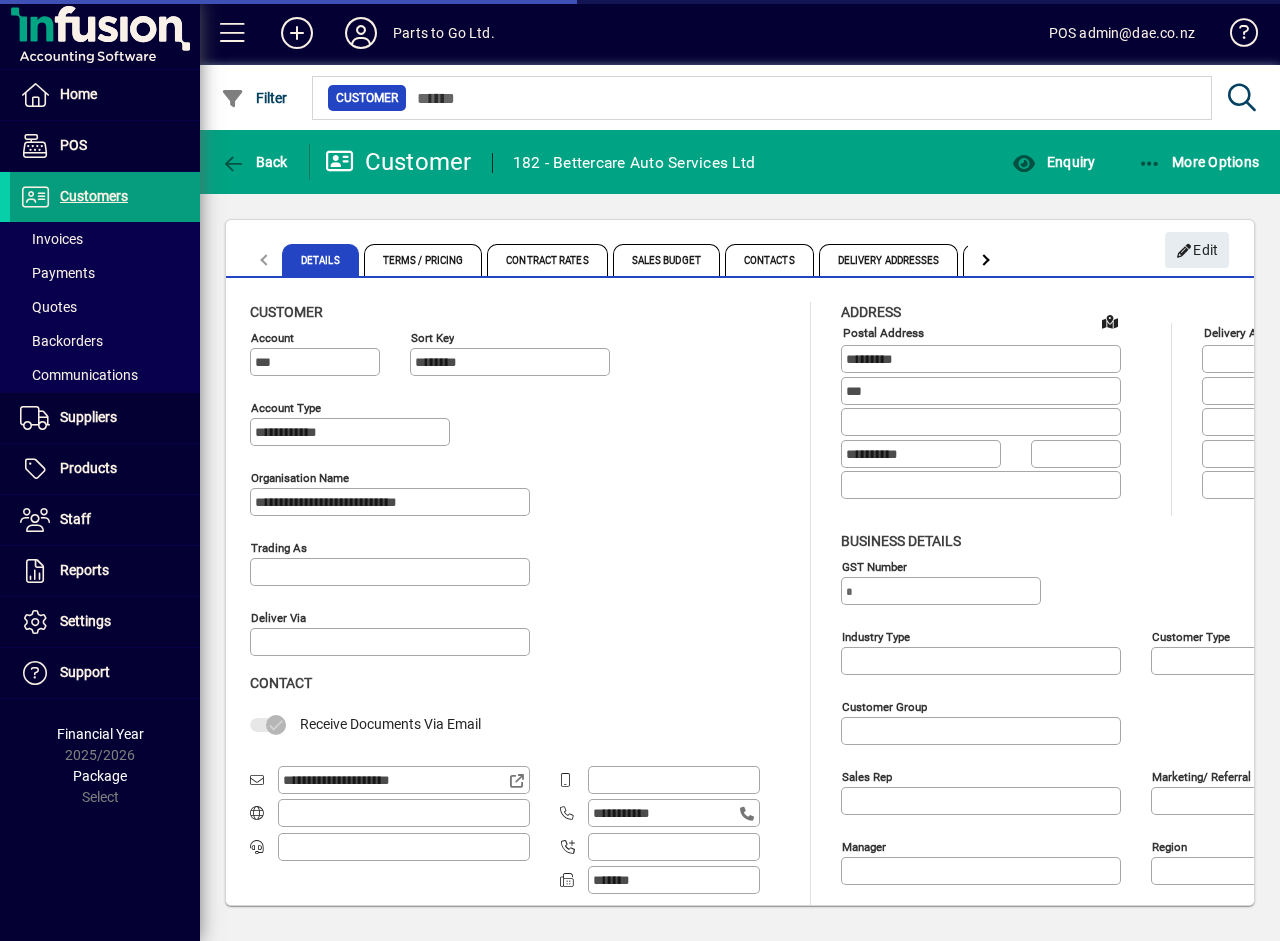 type on "**********" 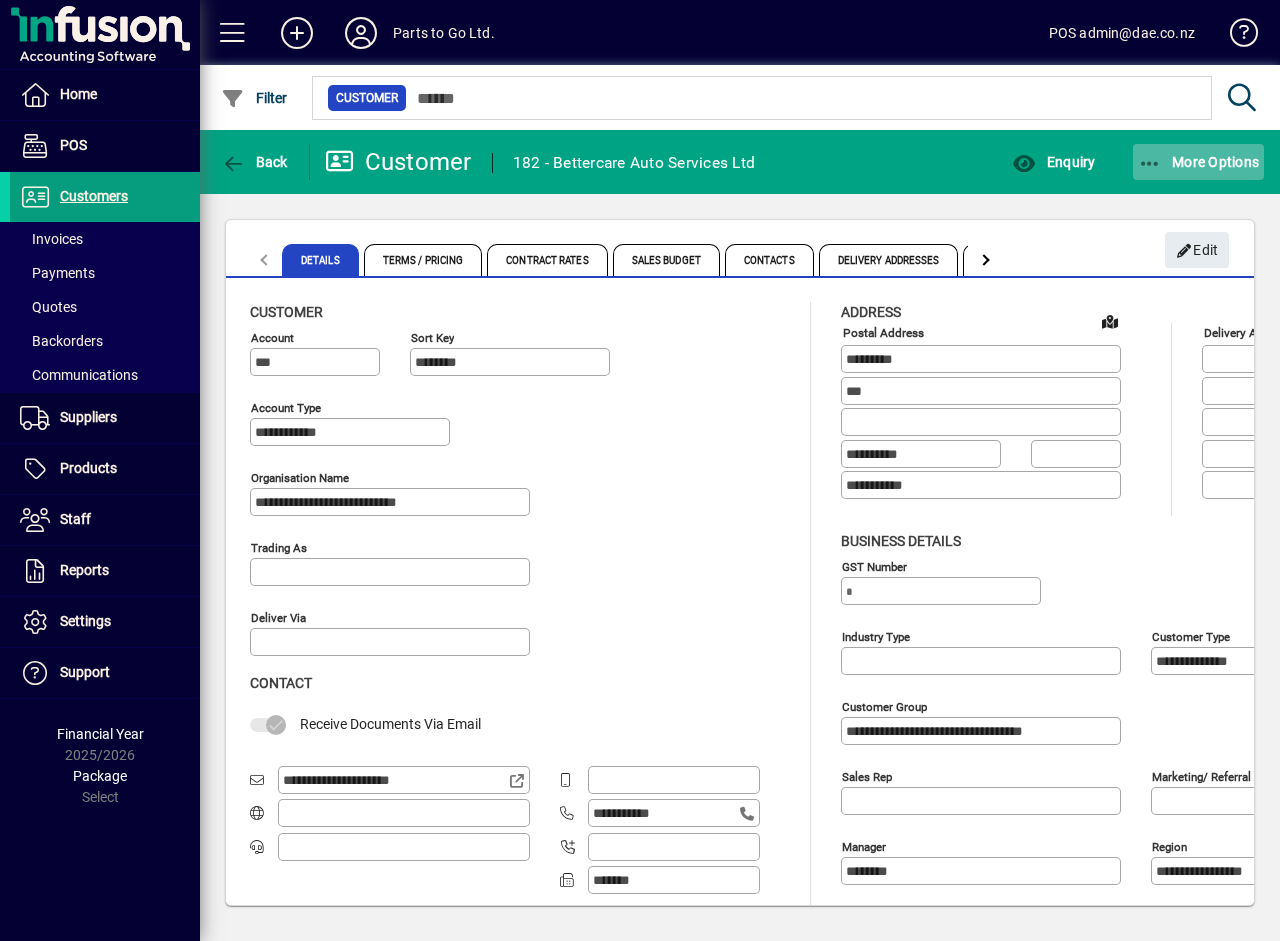 click on "More Options" 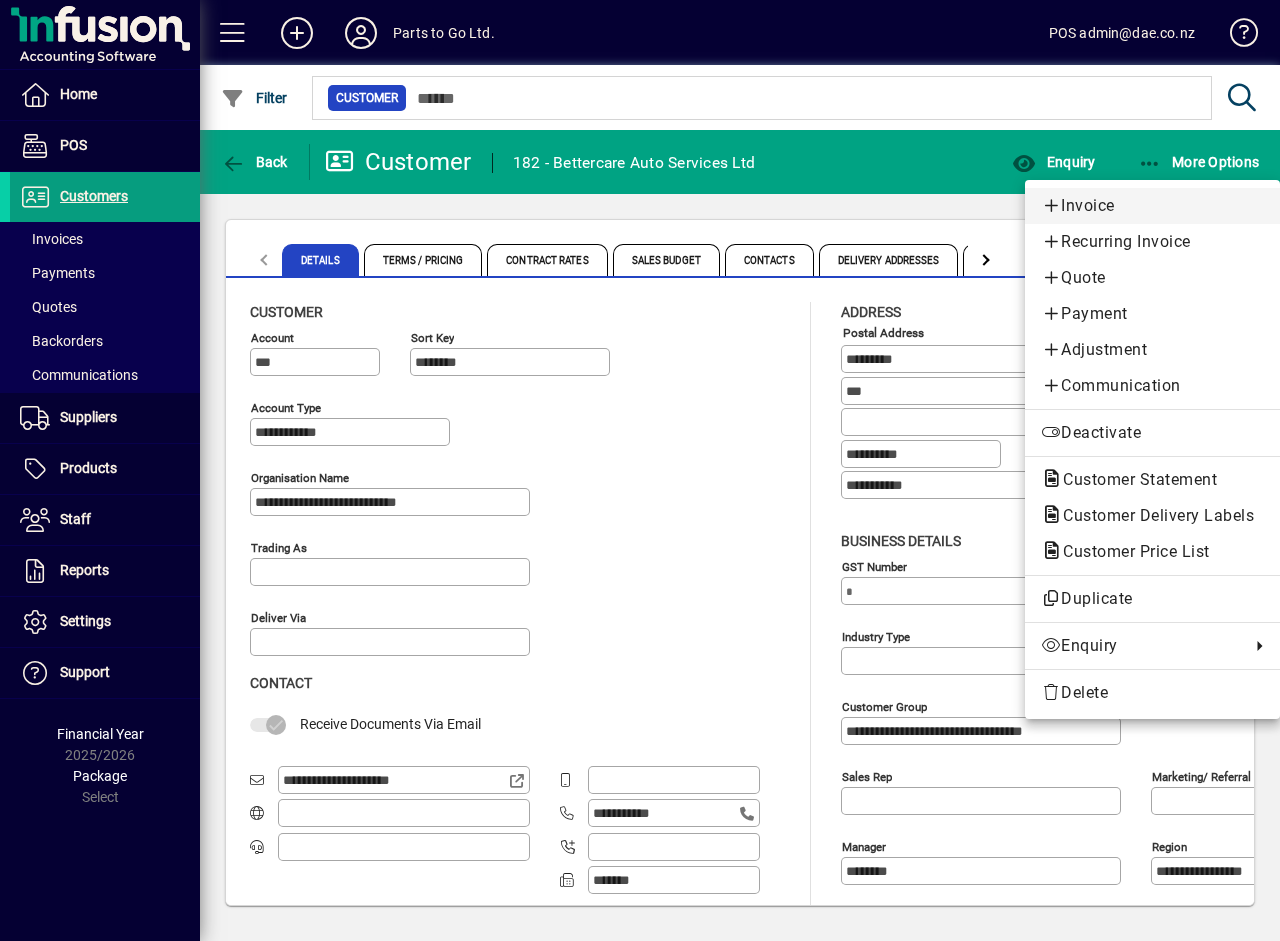 click on "Invoice" at bounding box center (1152, 206) 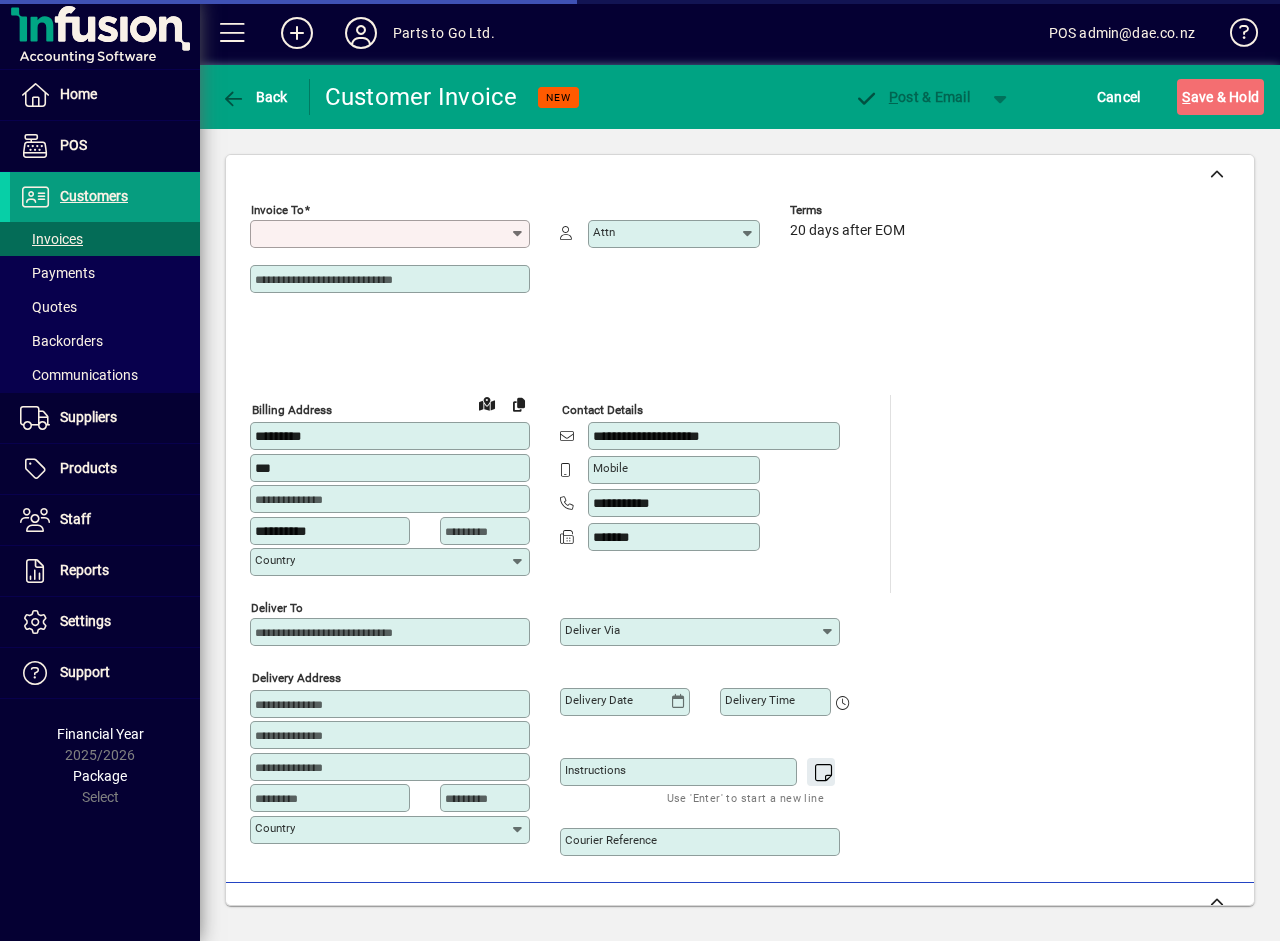 type on "**********" 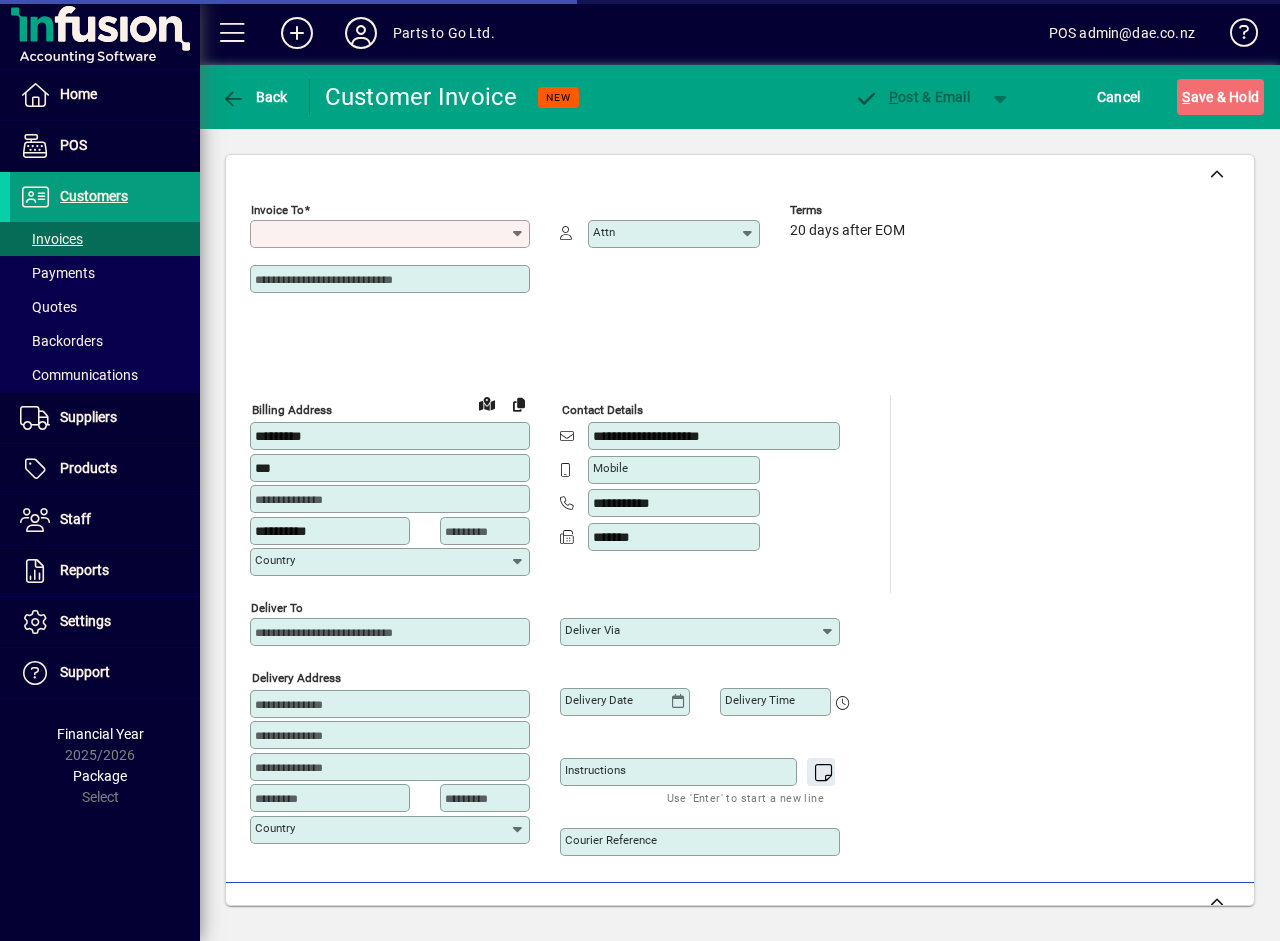 type on "**********" 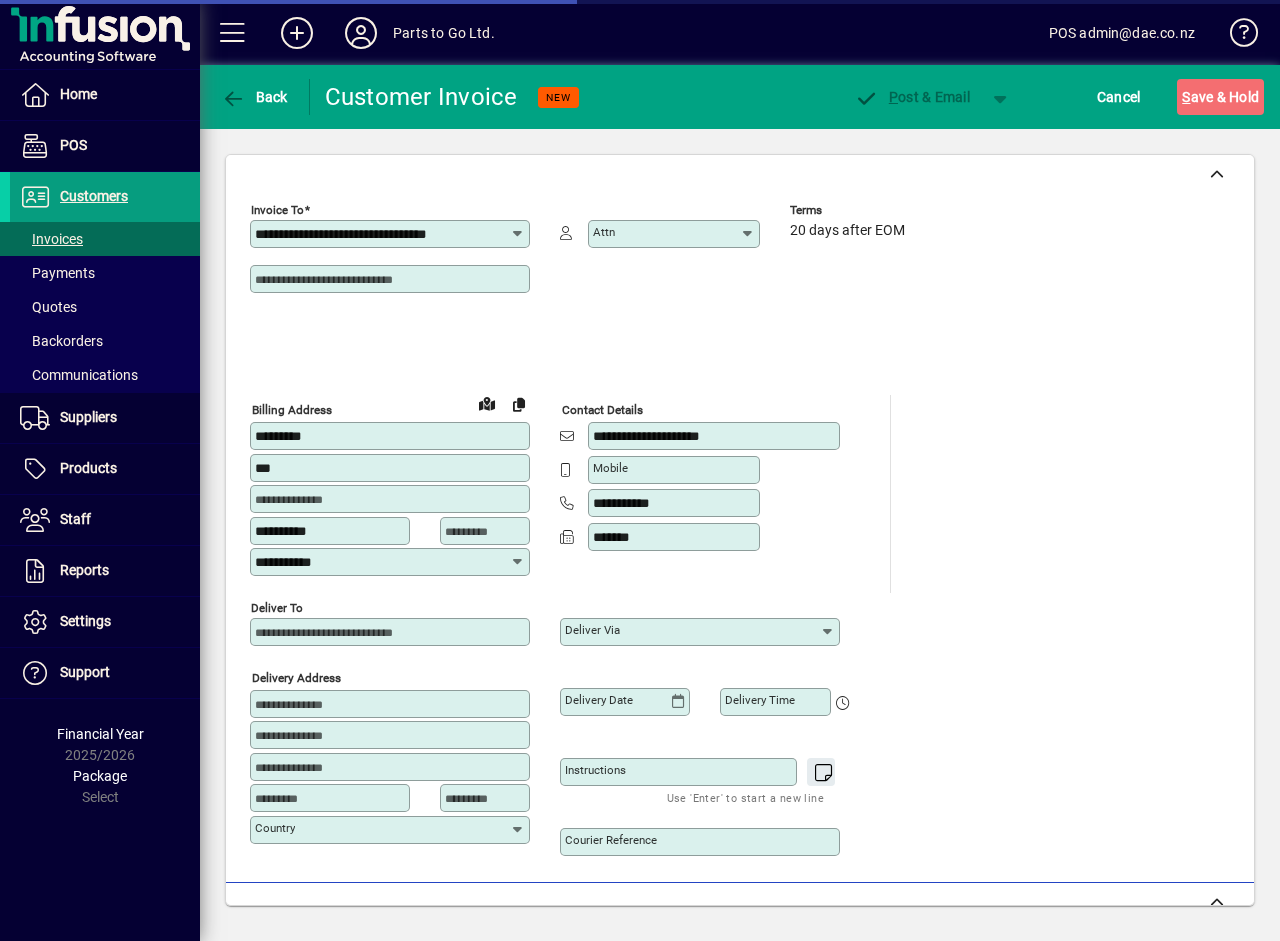 type on "**********" 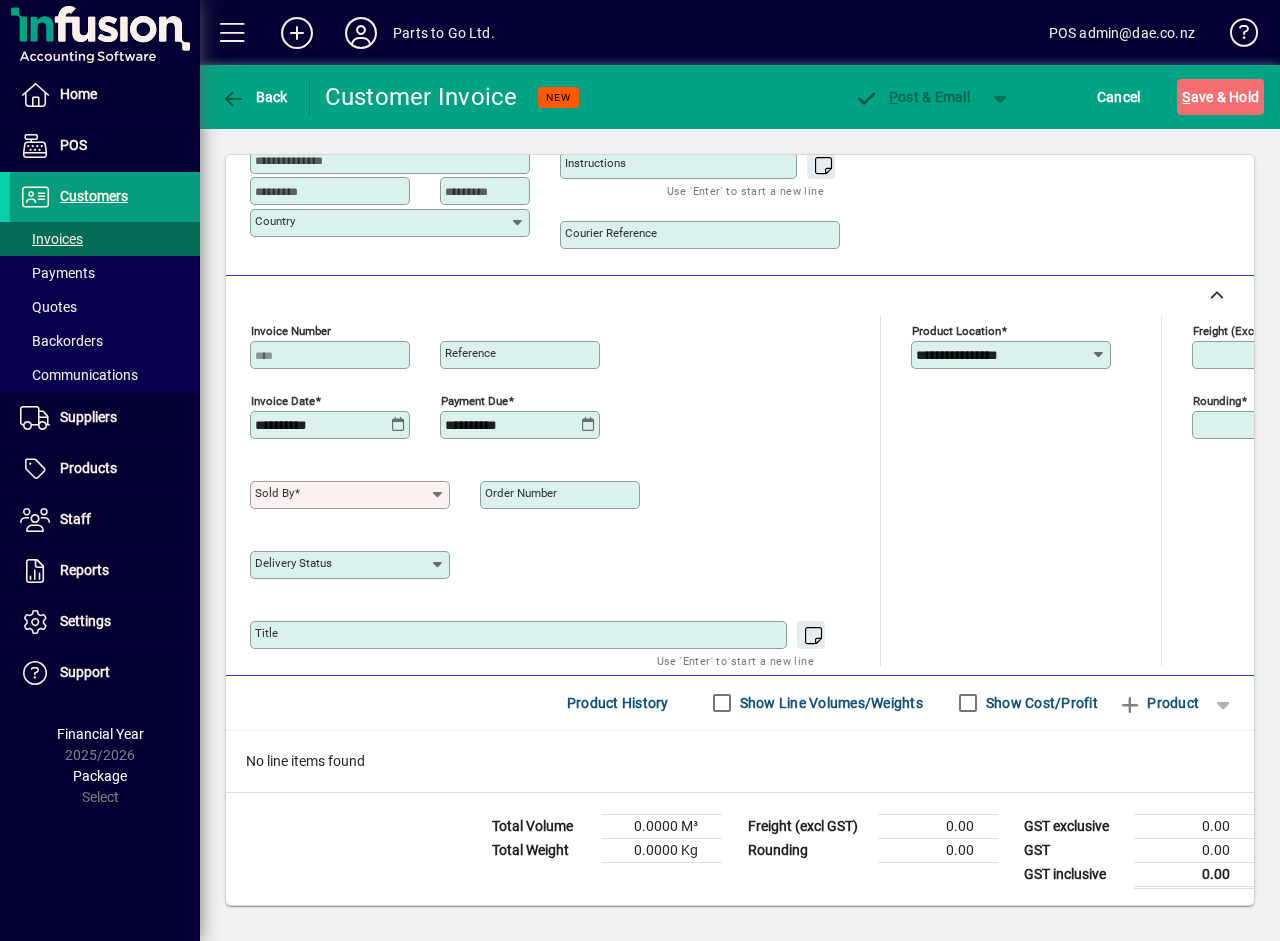 click on "Sold by" at bounding box center [342, 495] 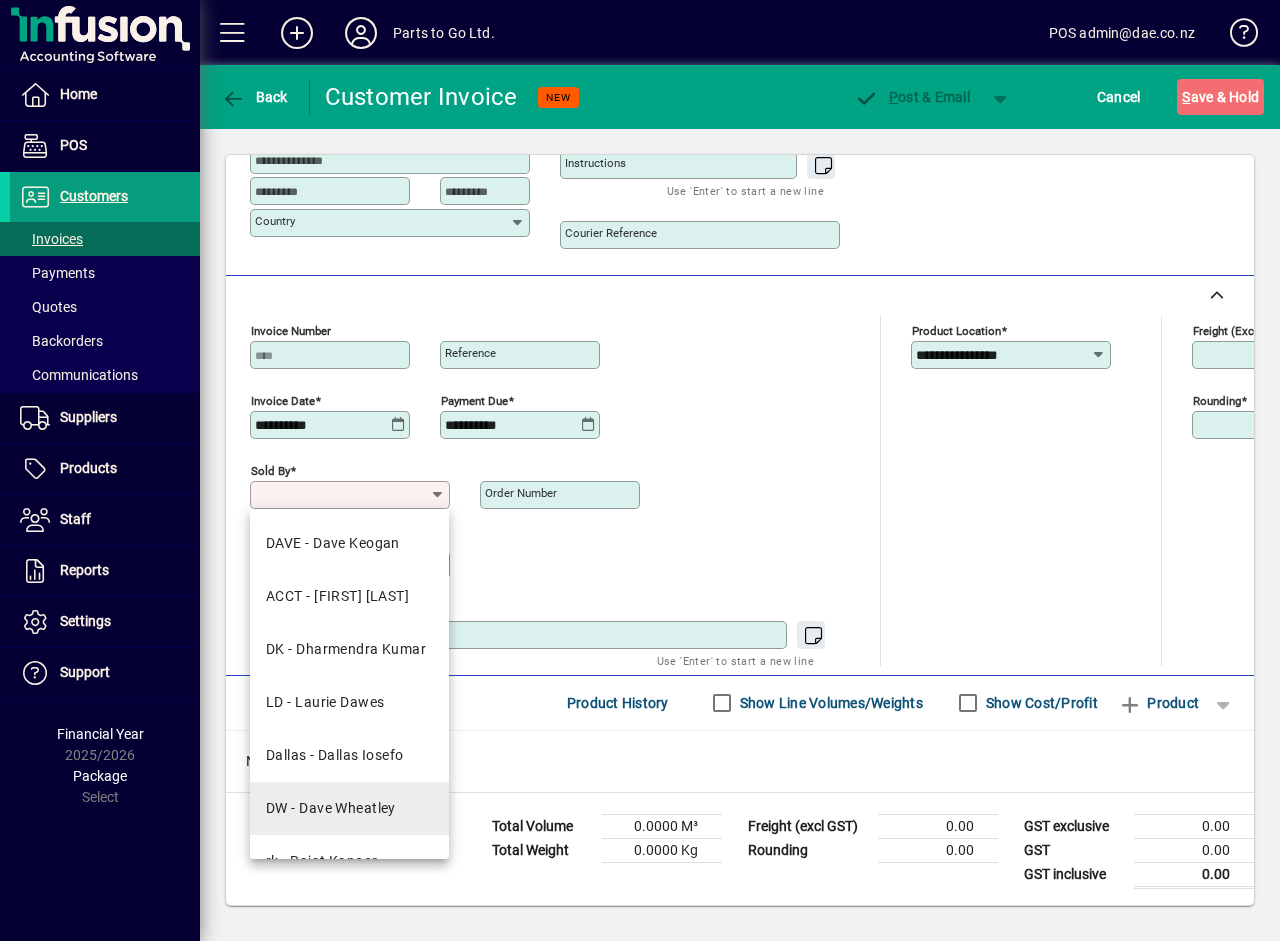 click on "DW - Dave Wheatley" at bounding box center [331, 808] 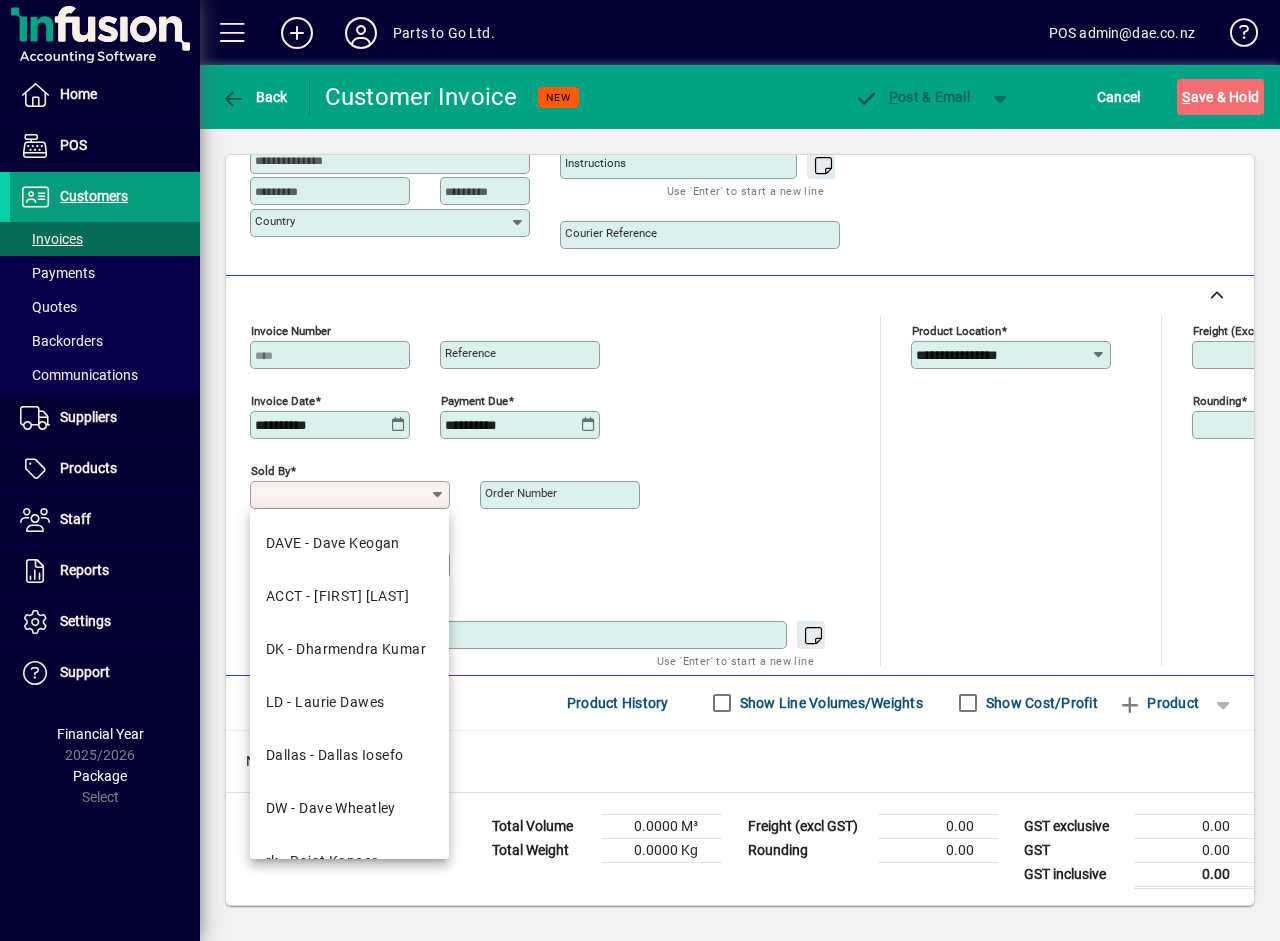 type on "**********" 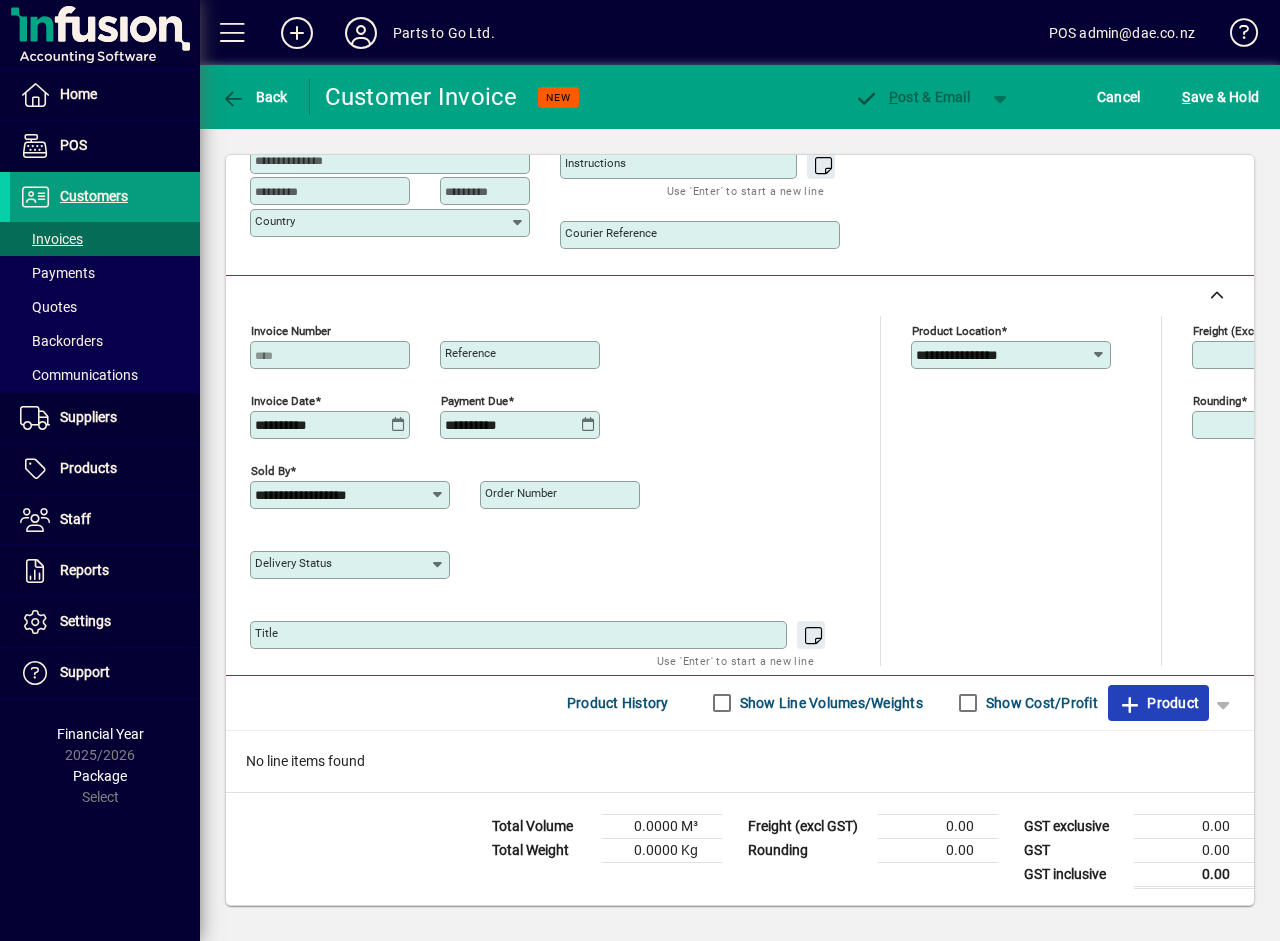 click on "Product" 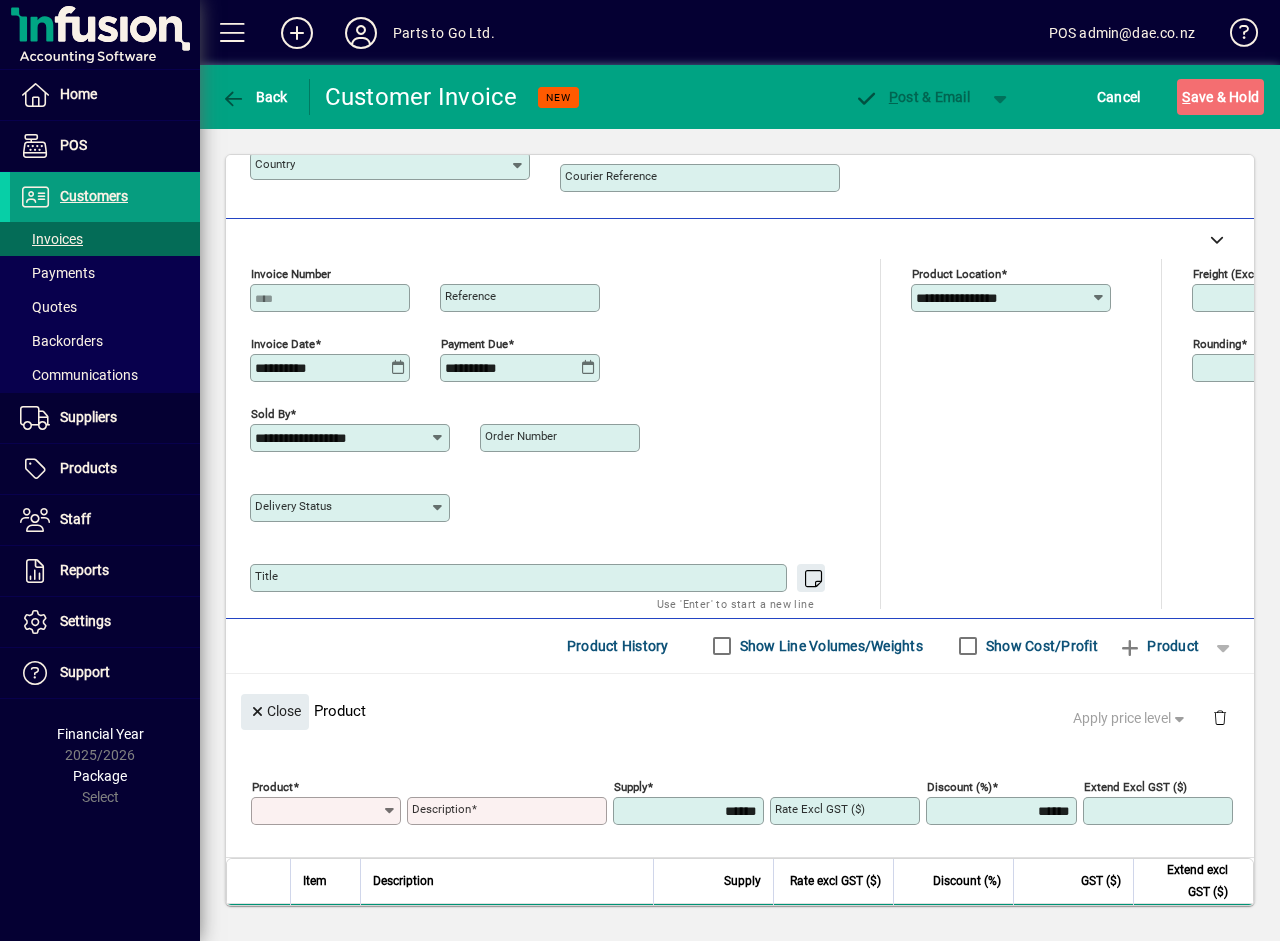 scroll, scrollTop: 0, scrollLeft: 0, axis: both 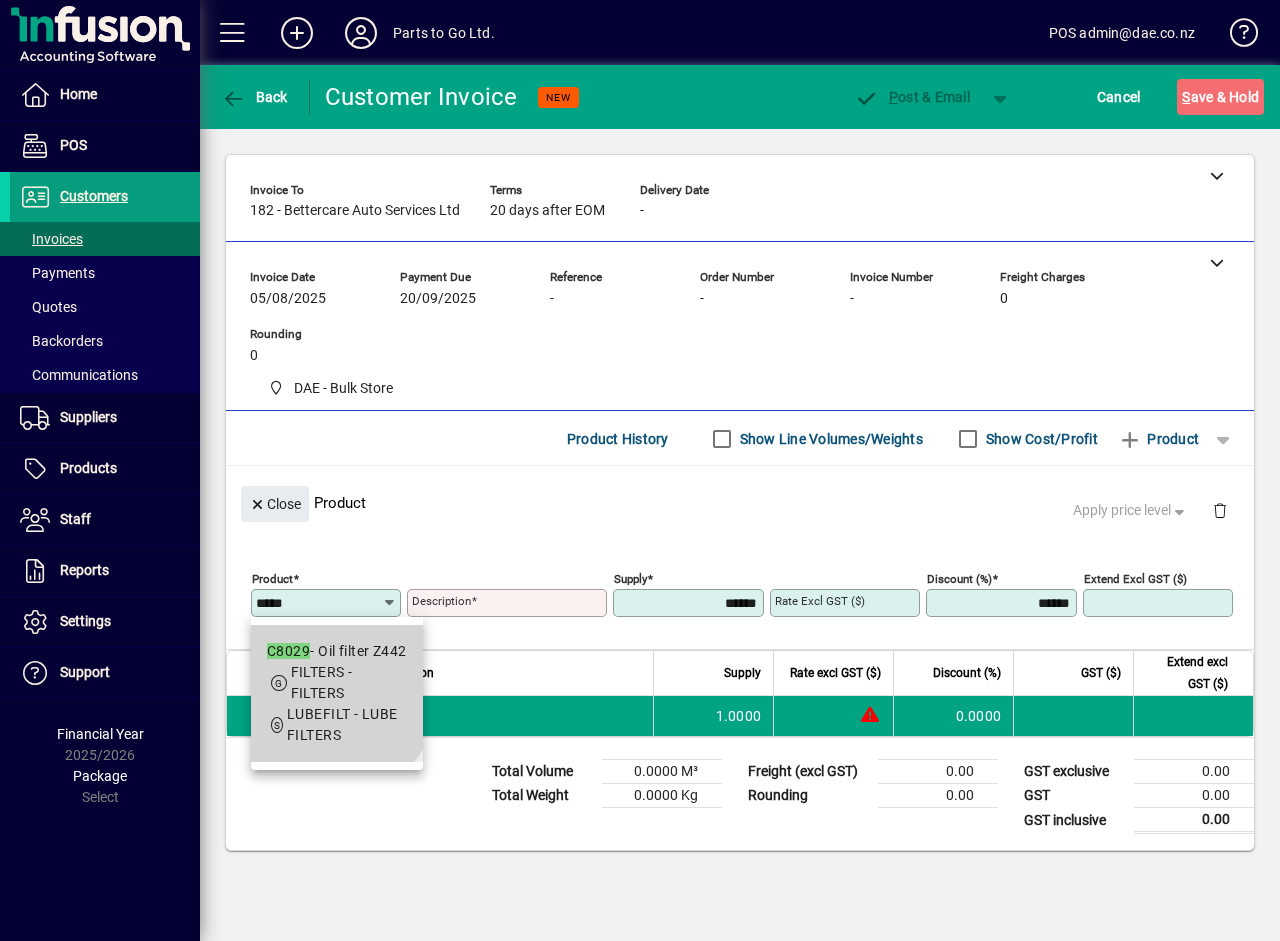 click on "C8029" at bounding box center [288, 651] 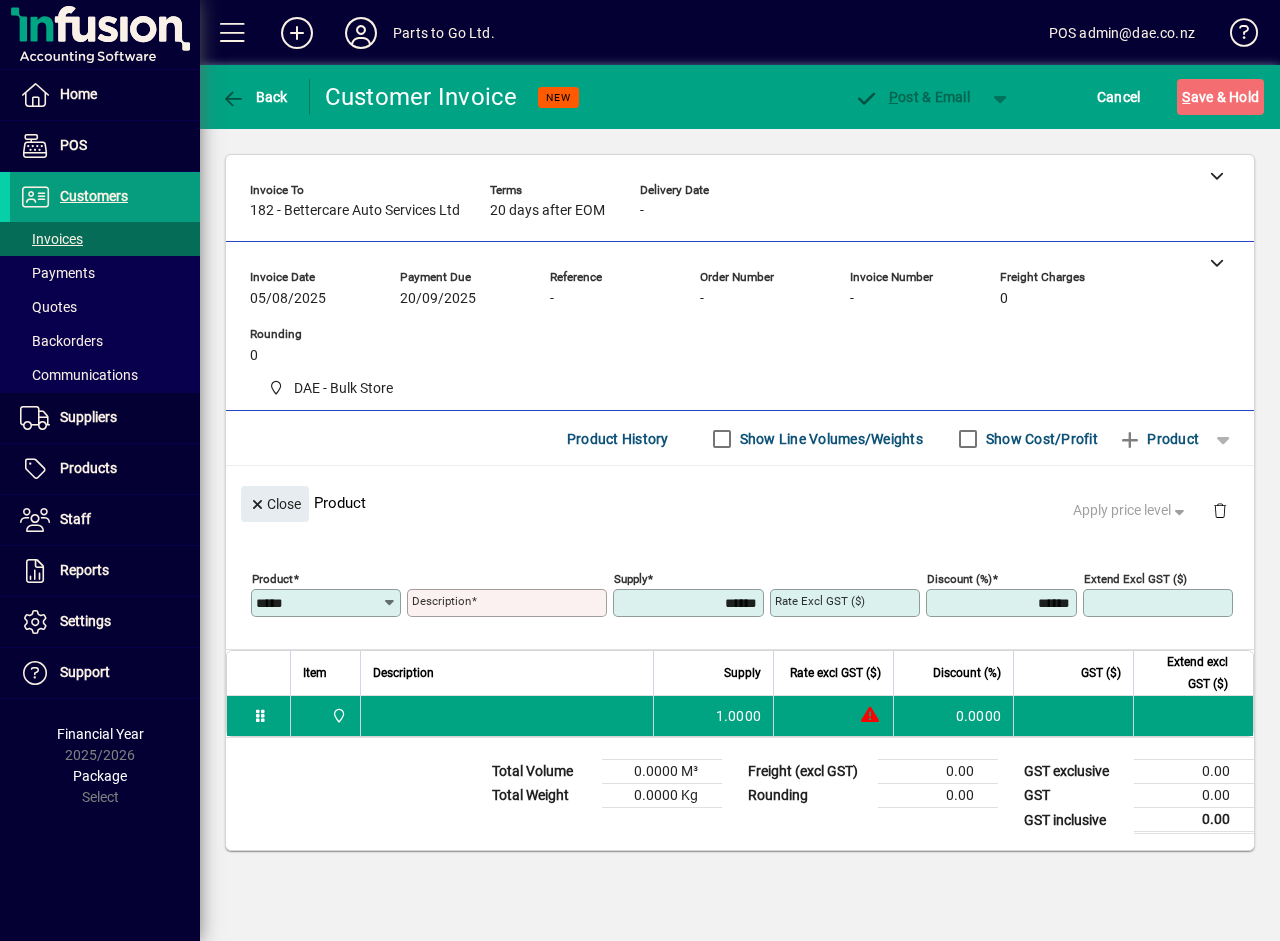 type on "**********" 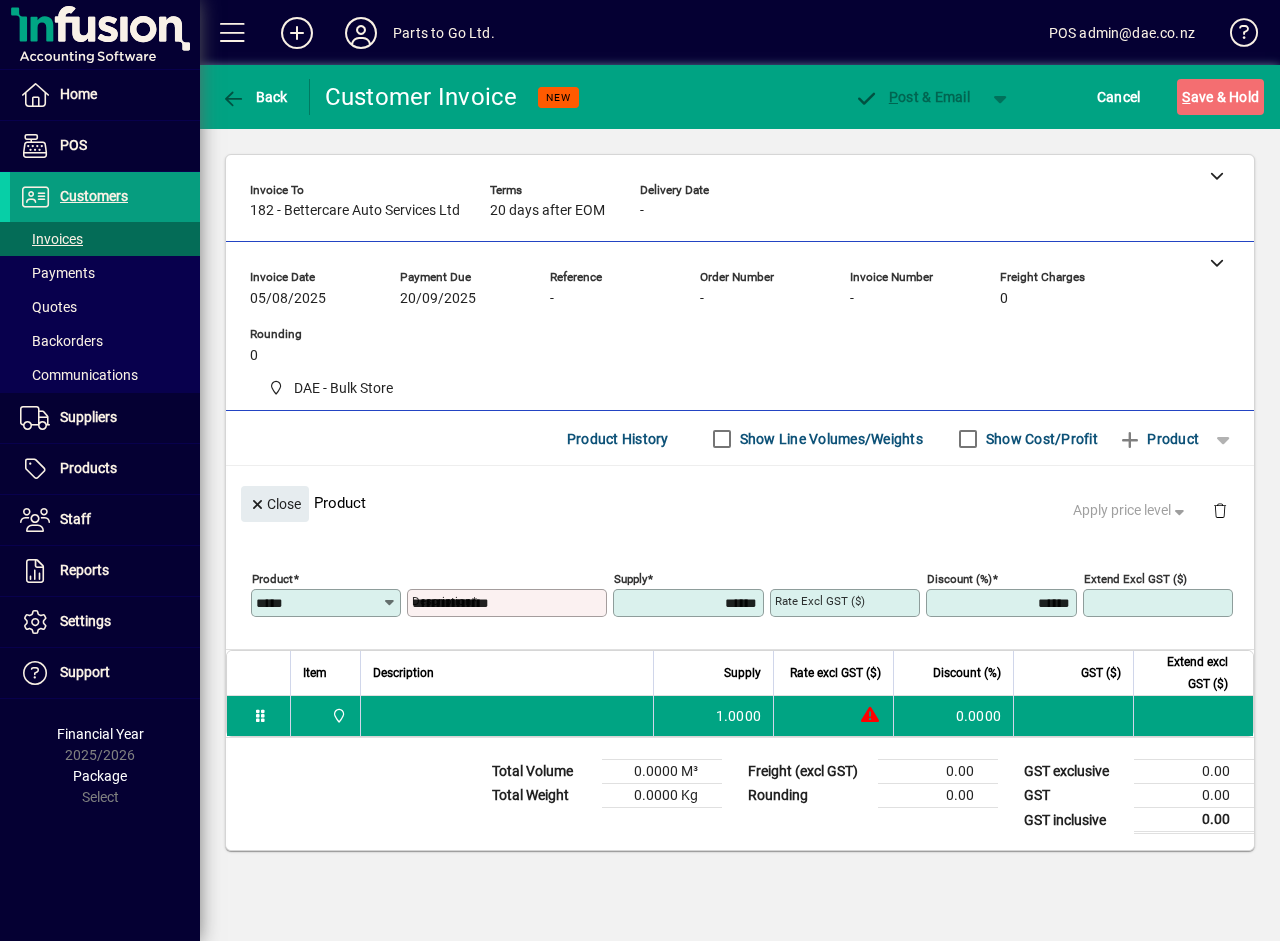 type on "*******" 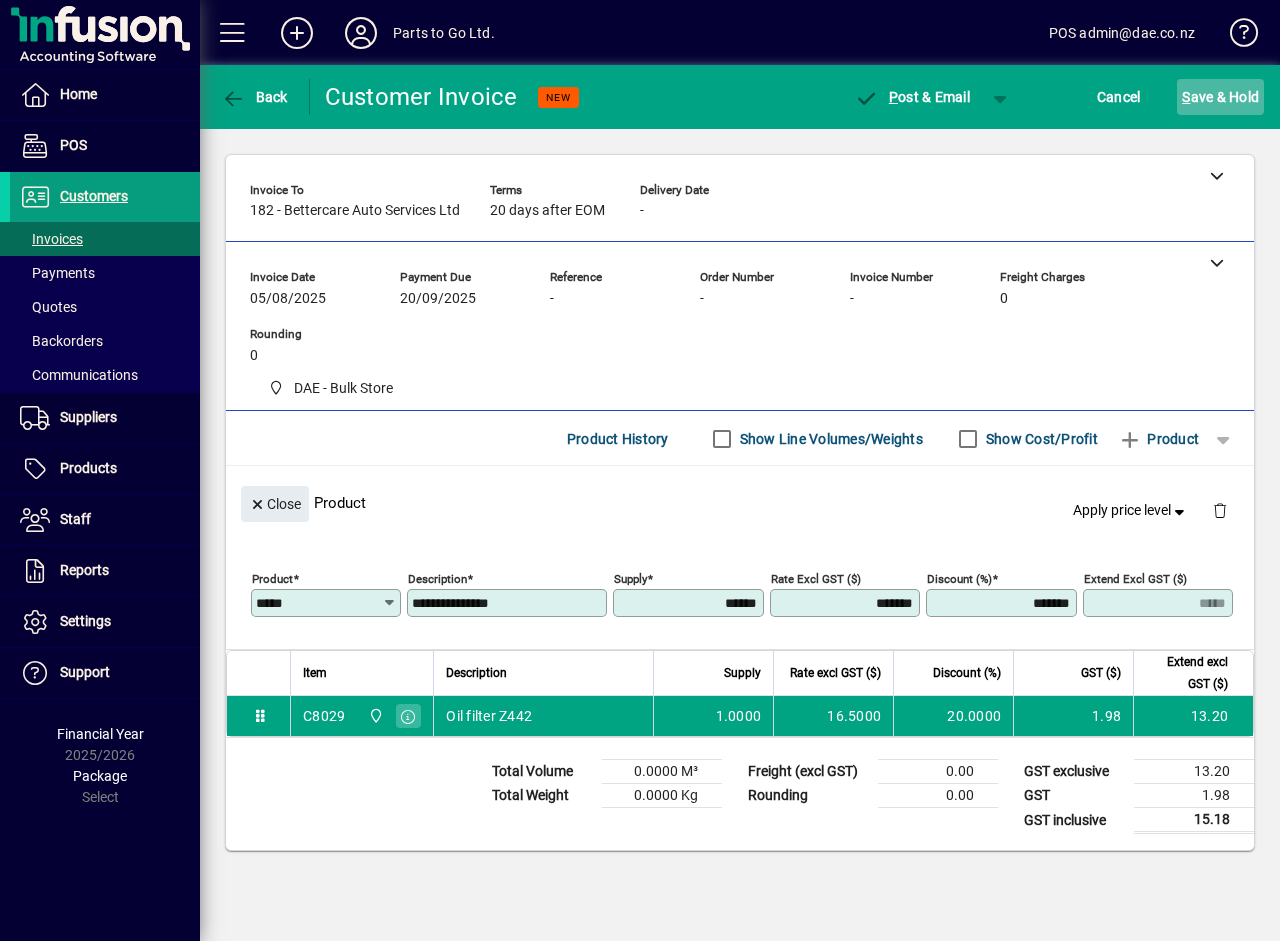click on "S ave & Hold" 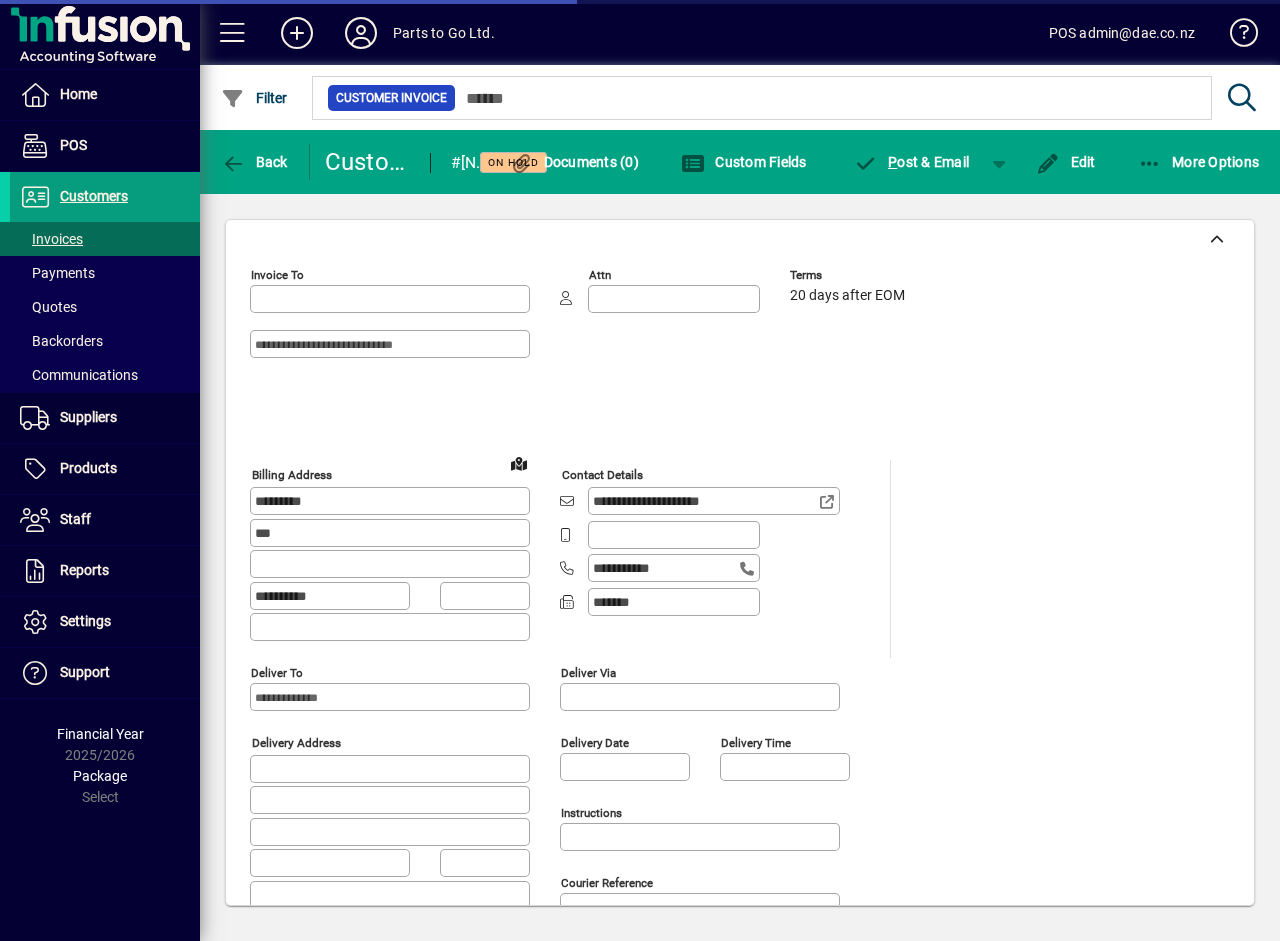 type on "**********" 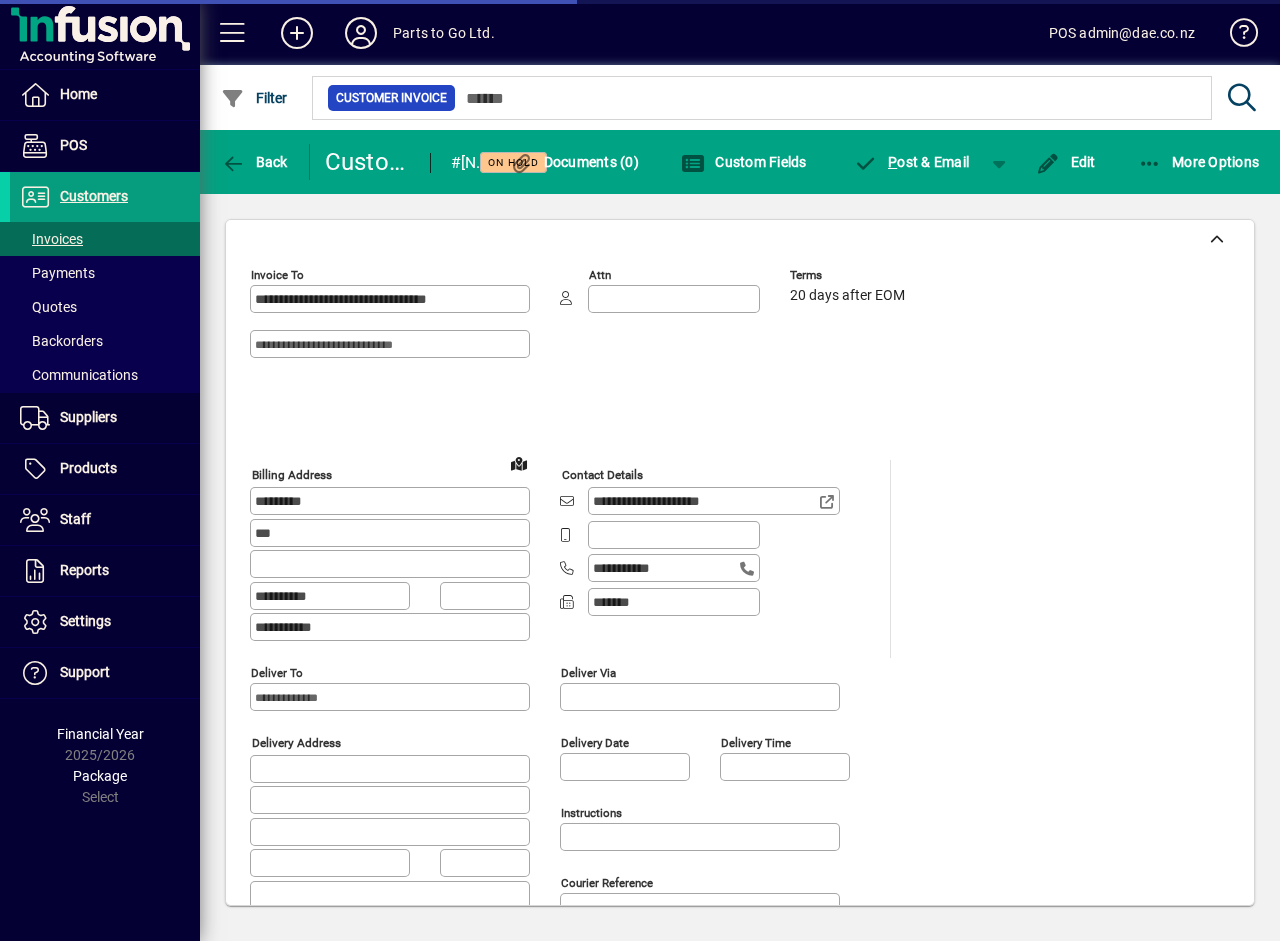 type on "**********" 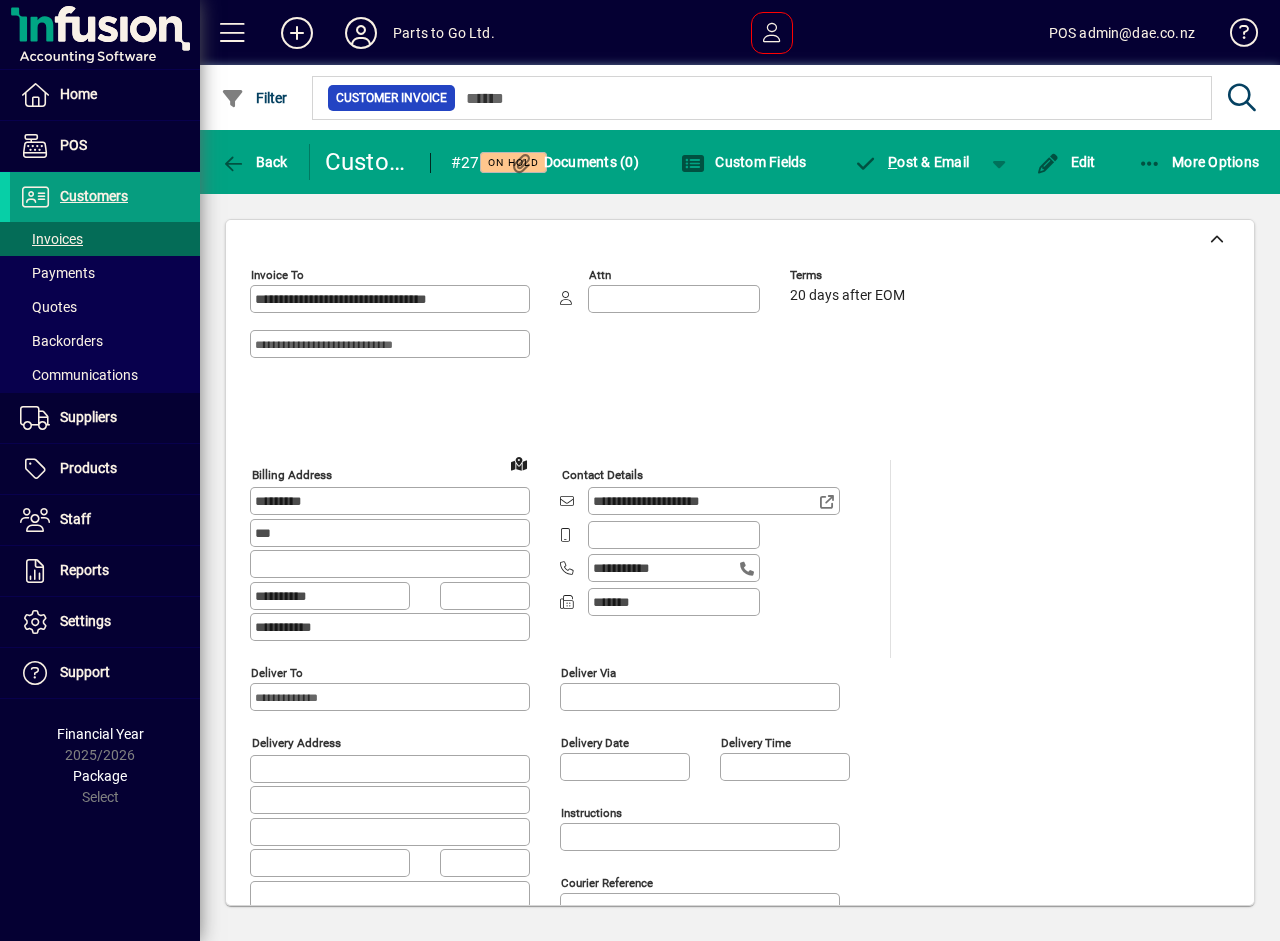 scroll, scrollTop: 0, scrollLeft: 0, axis: both 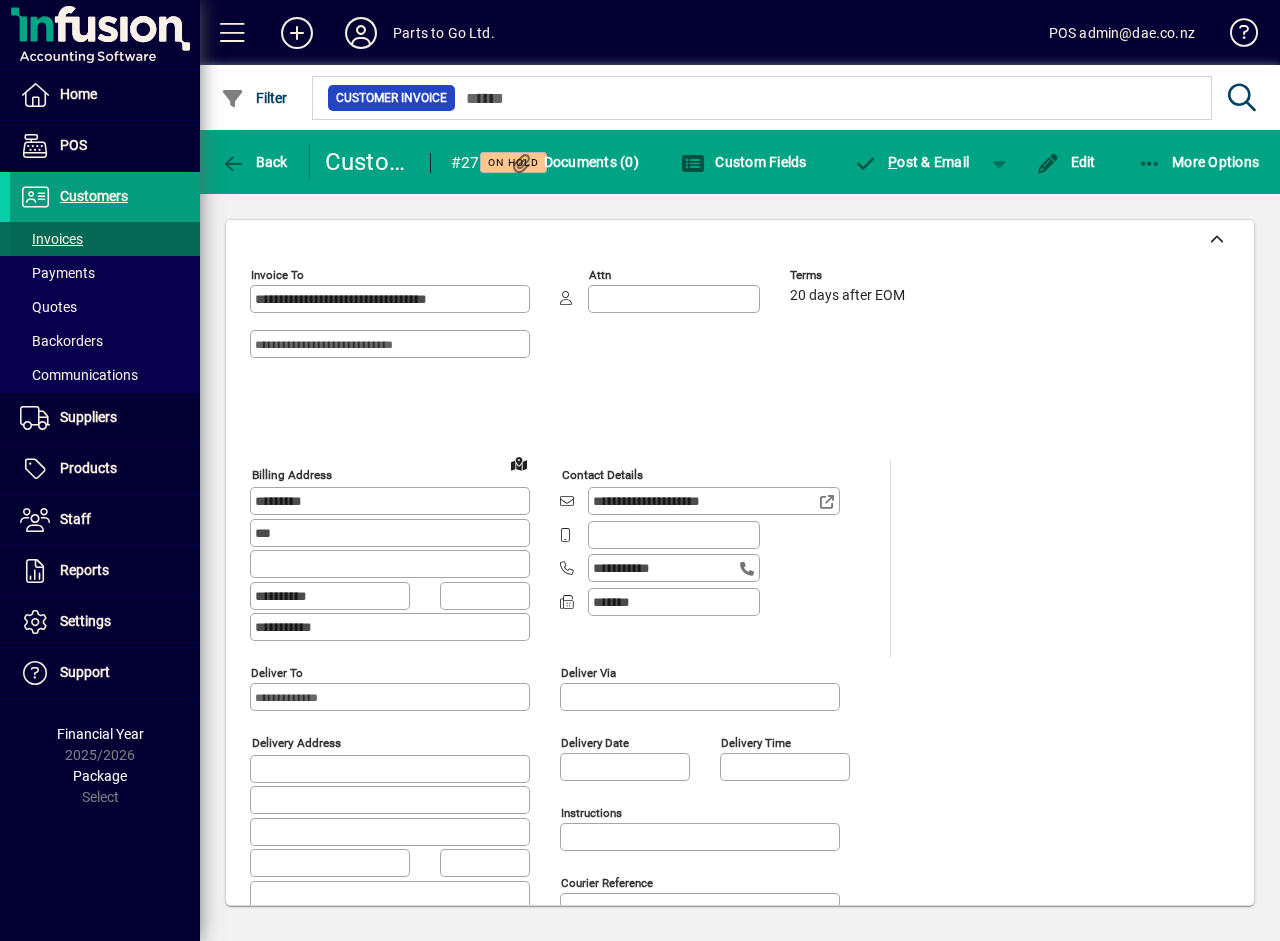 click on "Invoices" at bounding box center [51, 239] 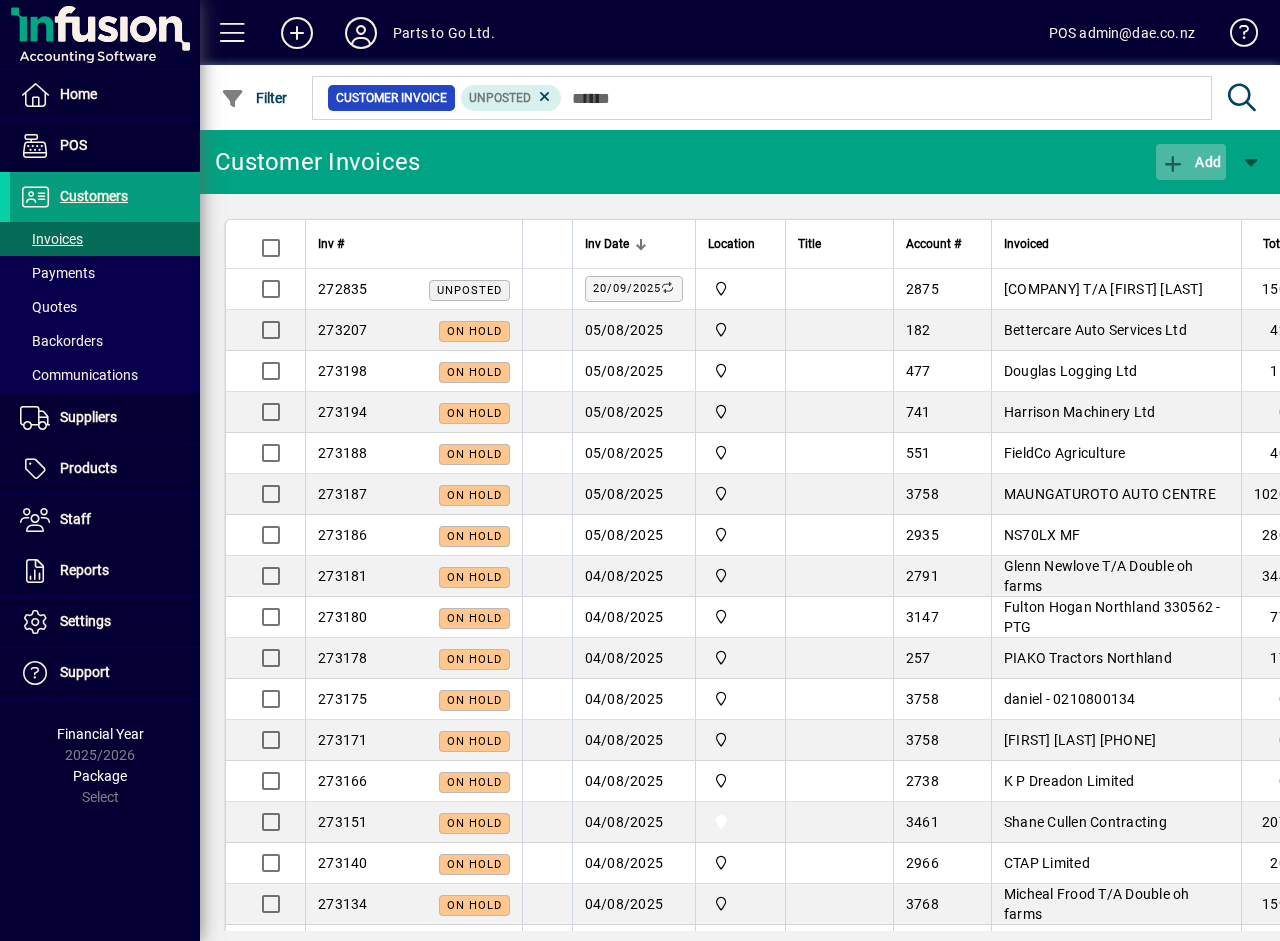 click 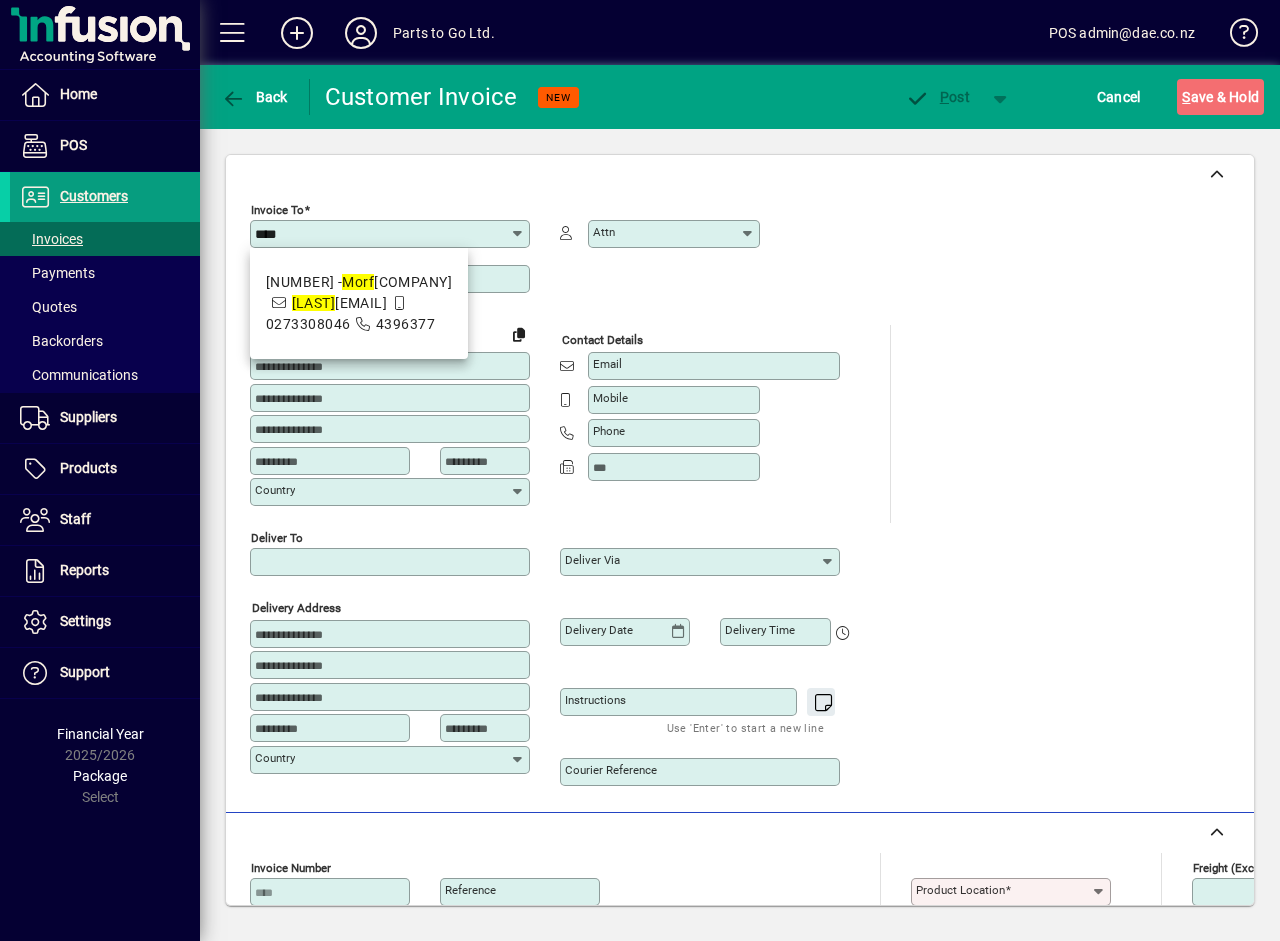 click at bounding box center (400, 303) 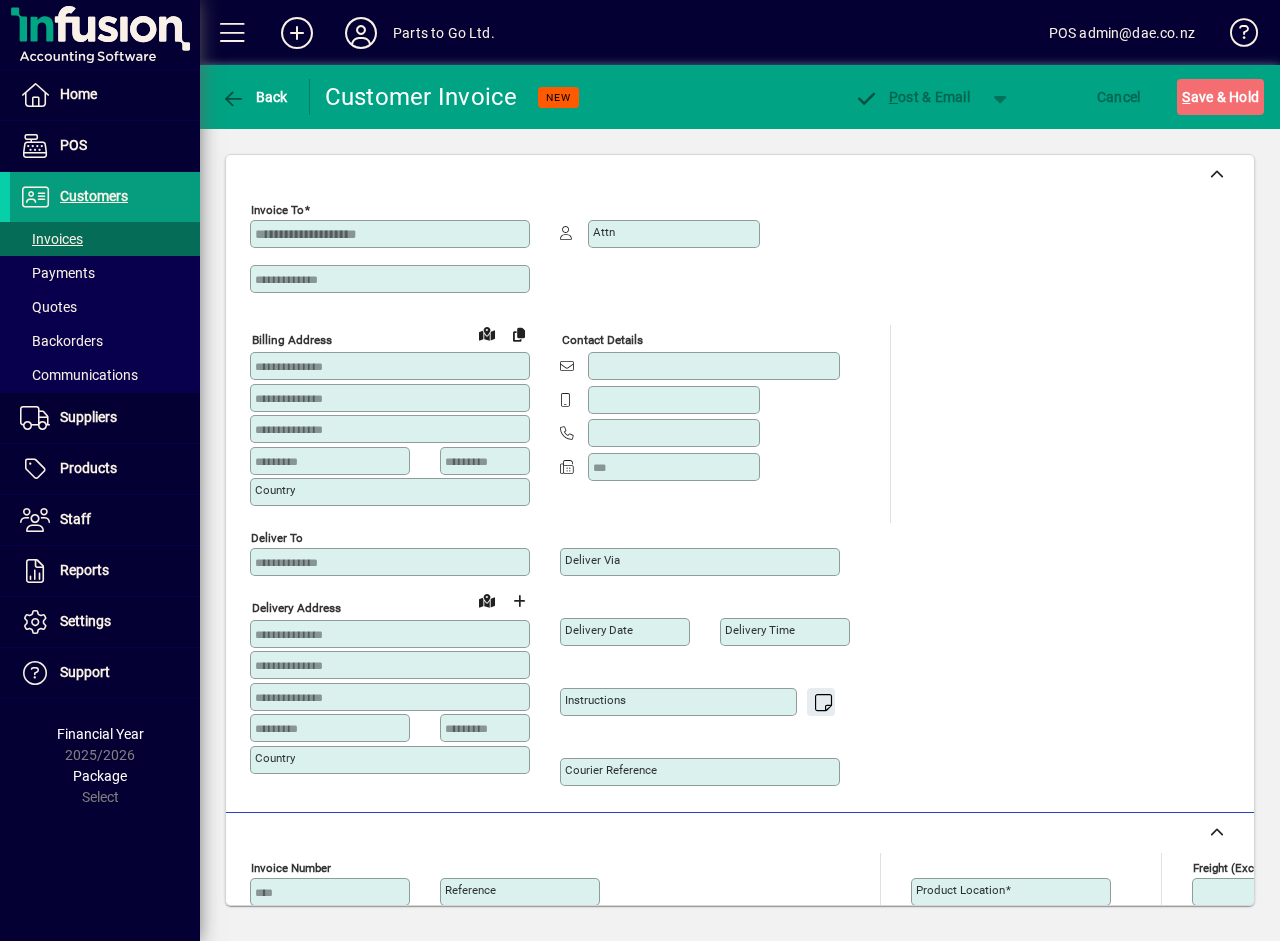 type on "**********" 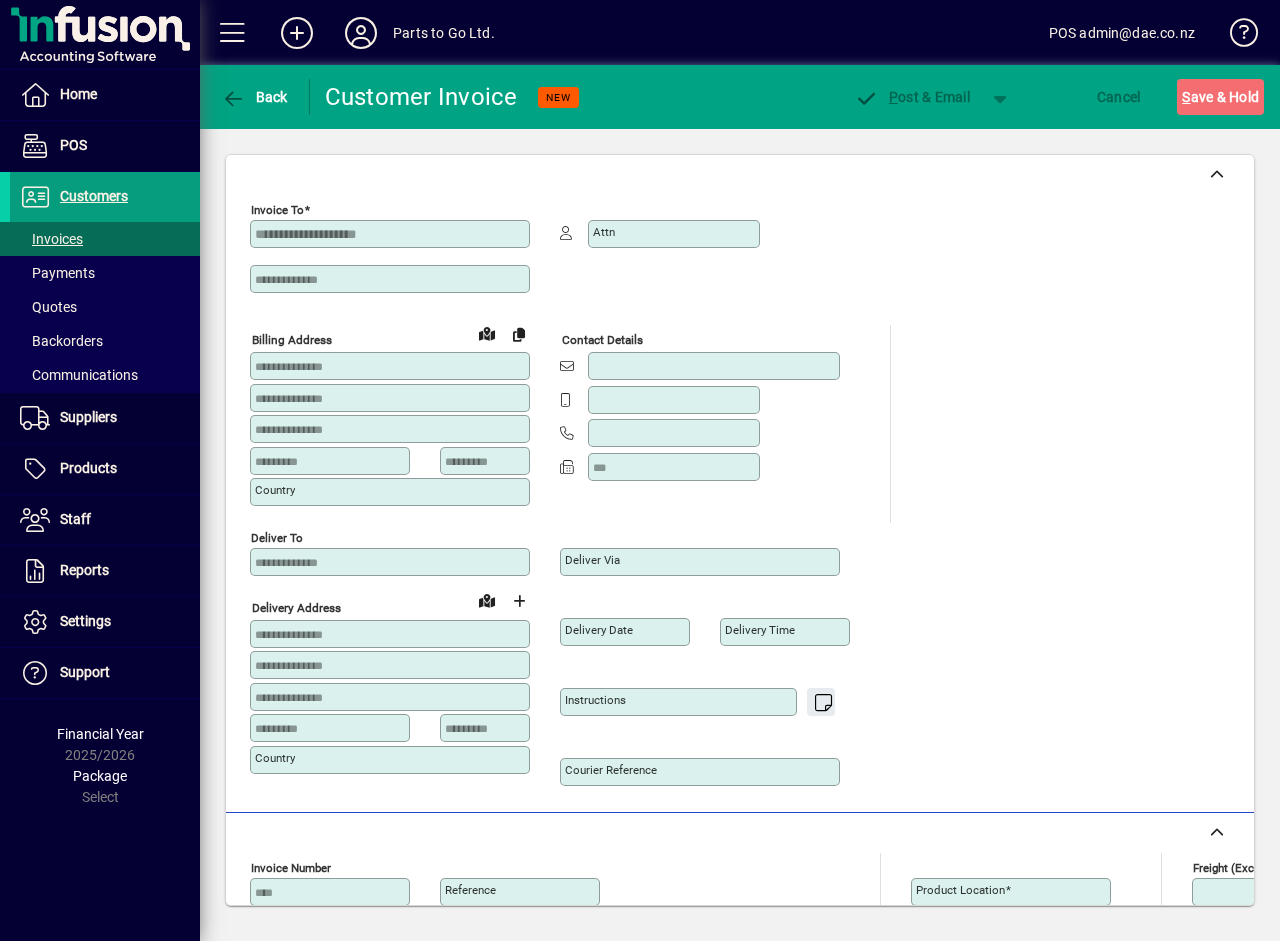 type on "**********" 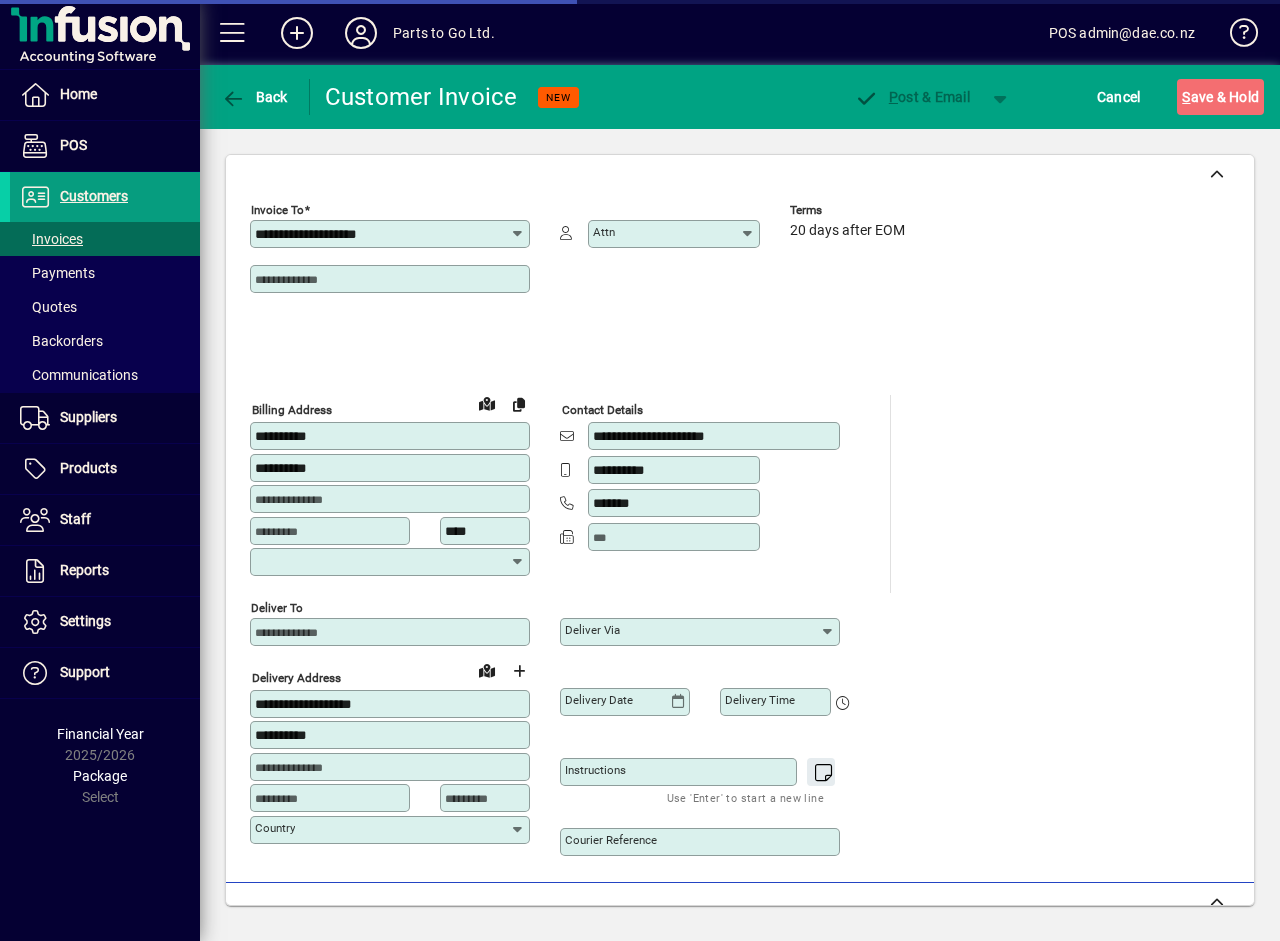 type on "**********" 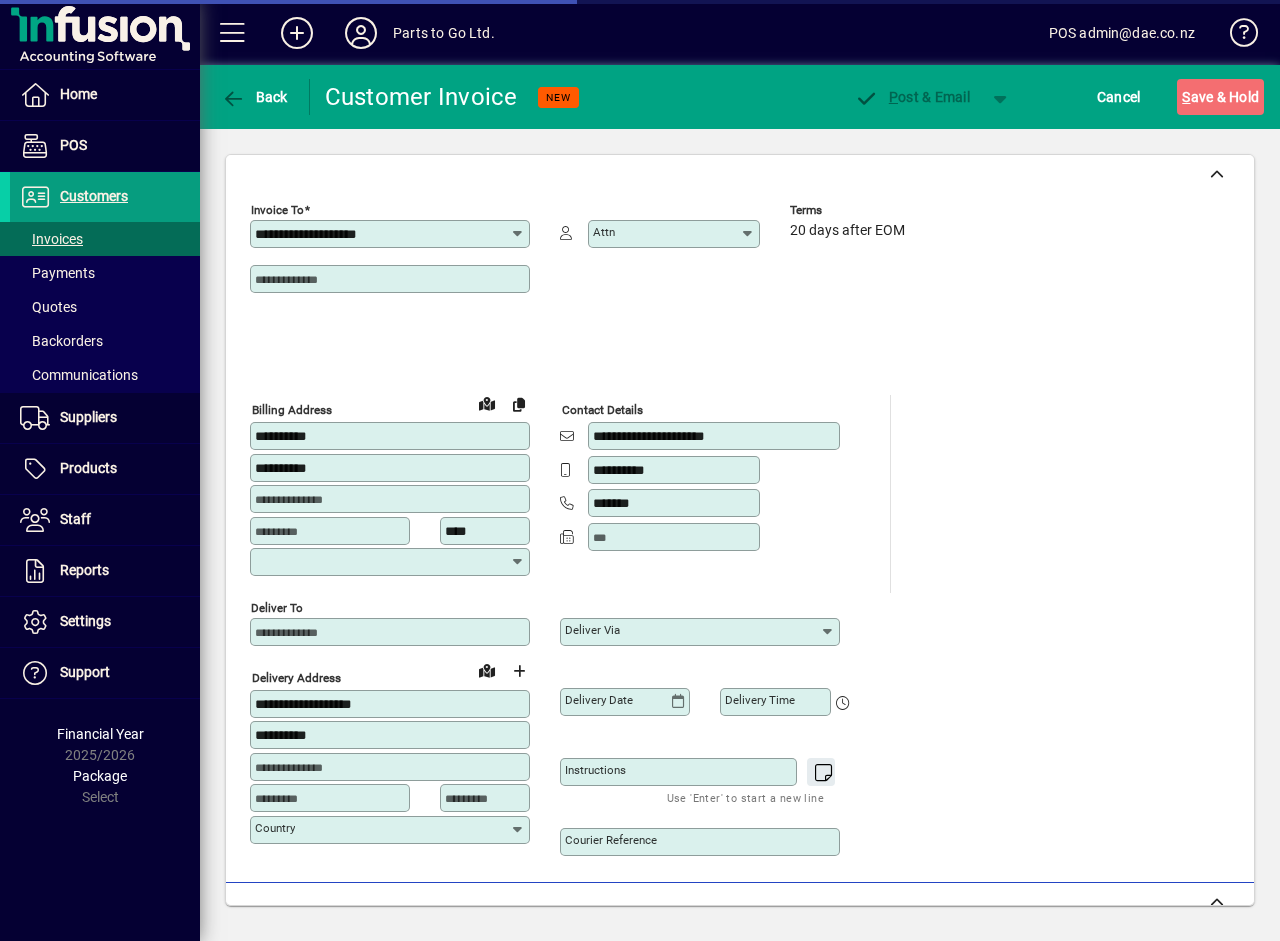 type on "**********" 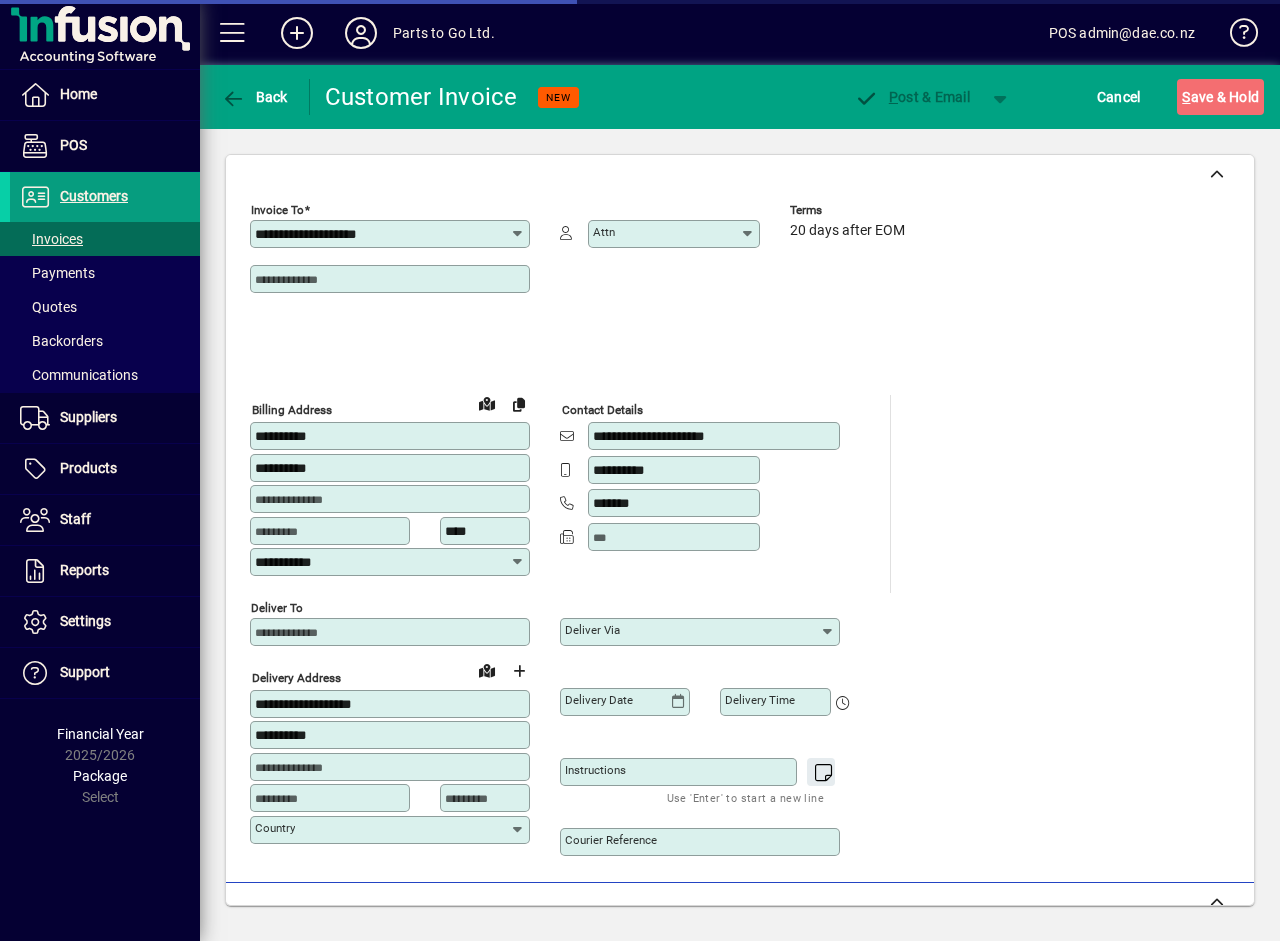 scroll, scrollTop: 500, scrollLeft: 0, axis: vertical 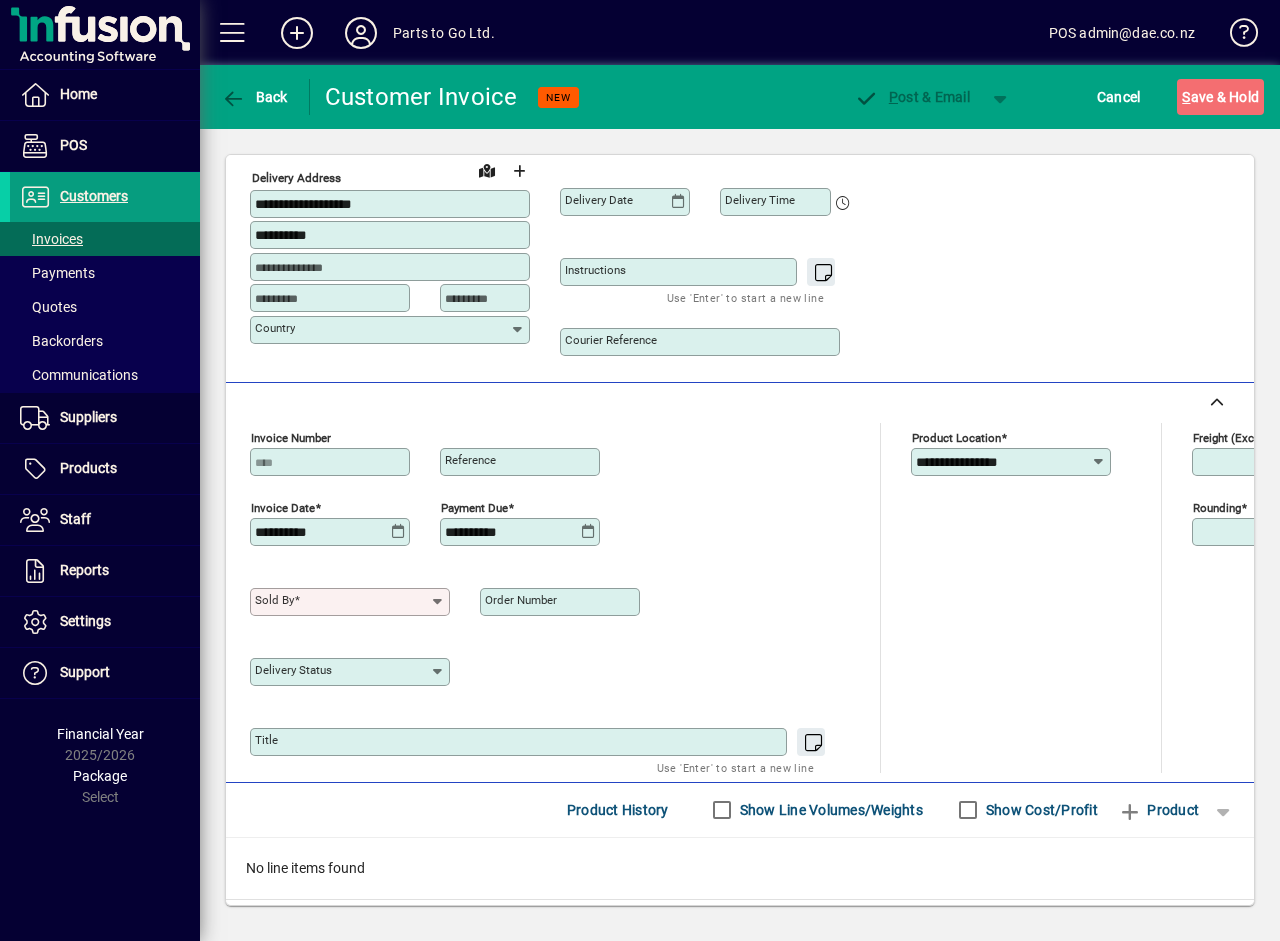 click 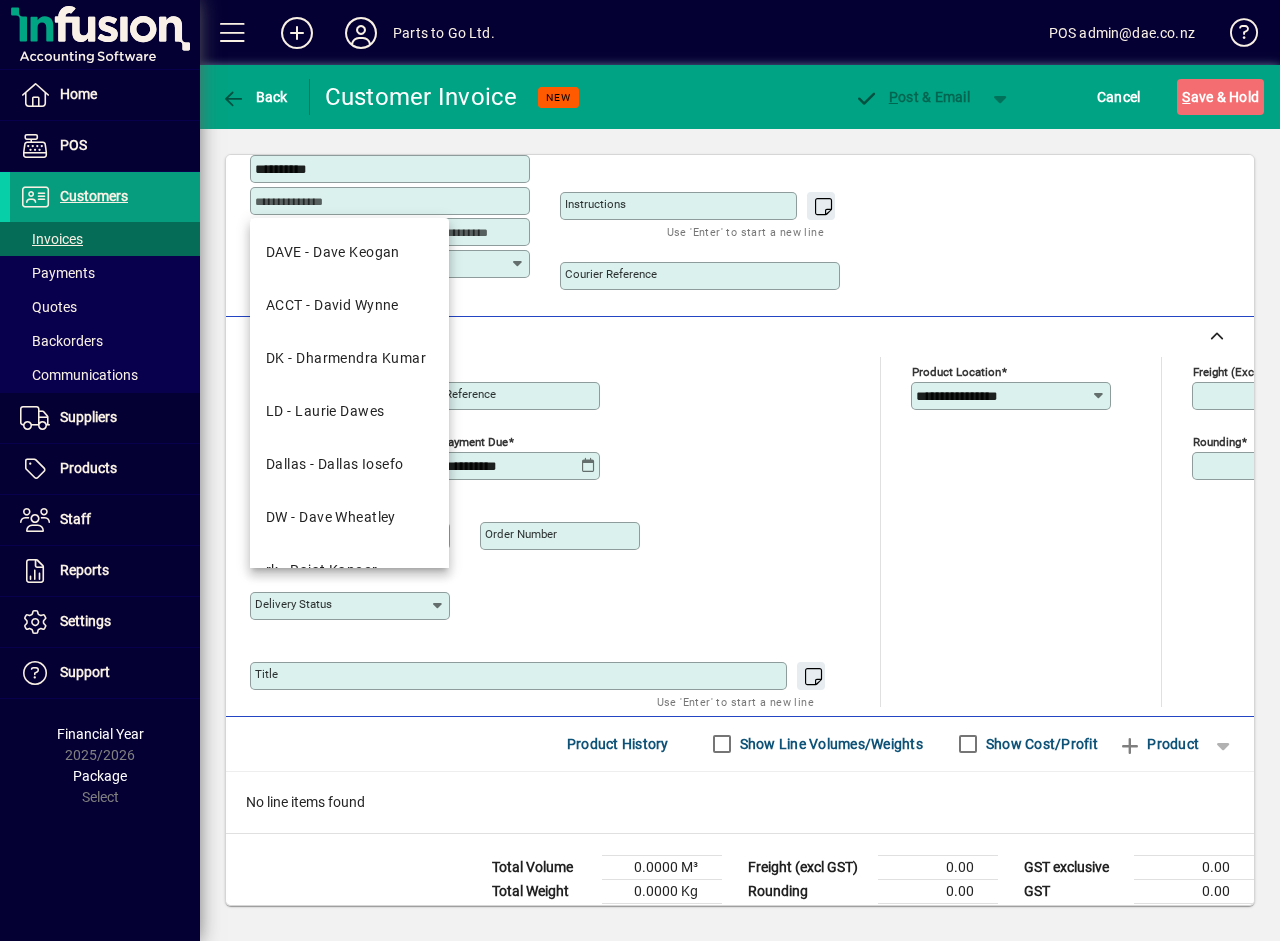 scroll, scrollTop: 607, scrollLeft: 0, axis: vertical 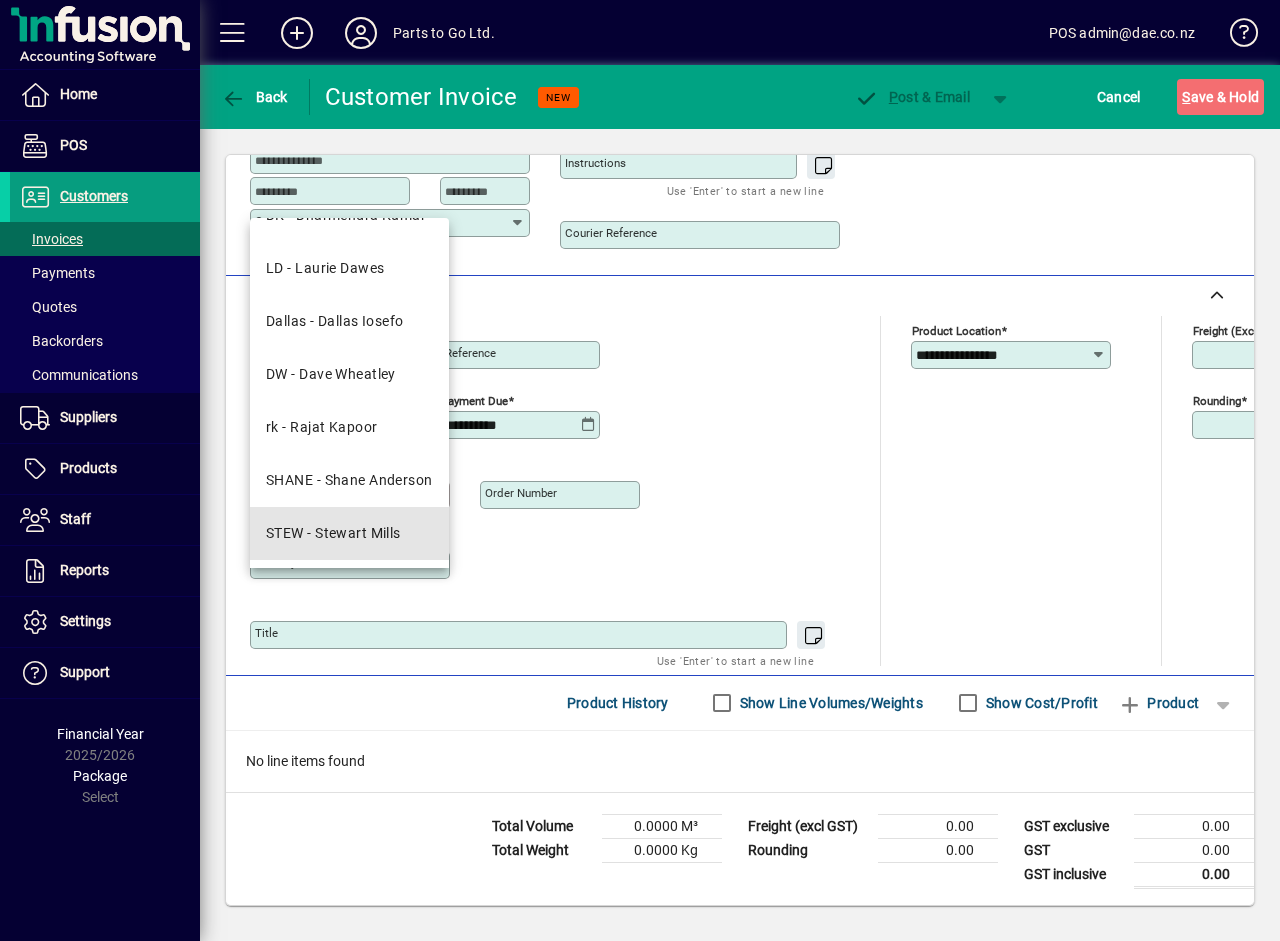 drag, startPoint x: 358, startPoint y: 545, endPoint x: 369, endPoint y: 544, distance: 11.045361 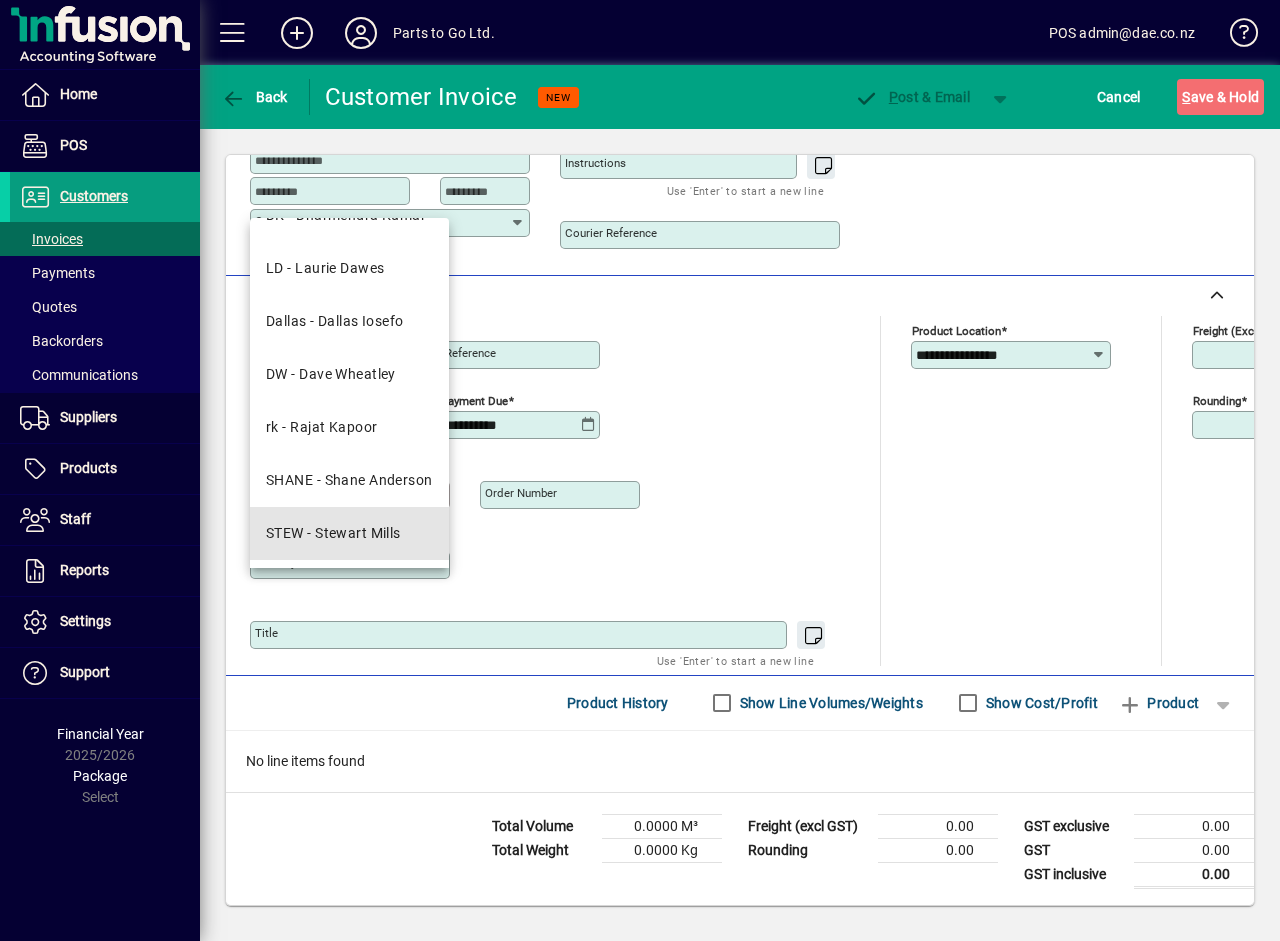 click on "STEW - Stewart Mills" at bounding box center (349, 533) 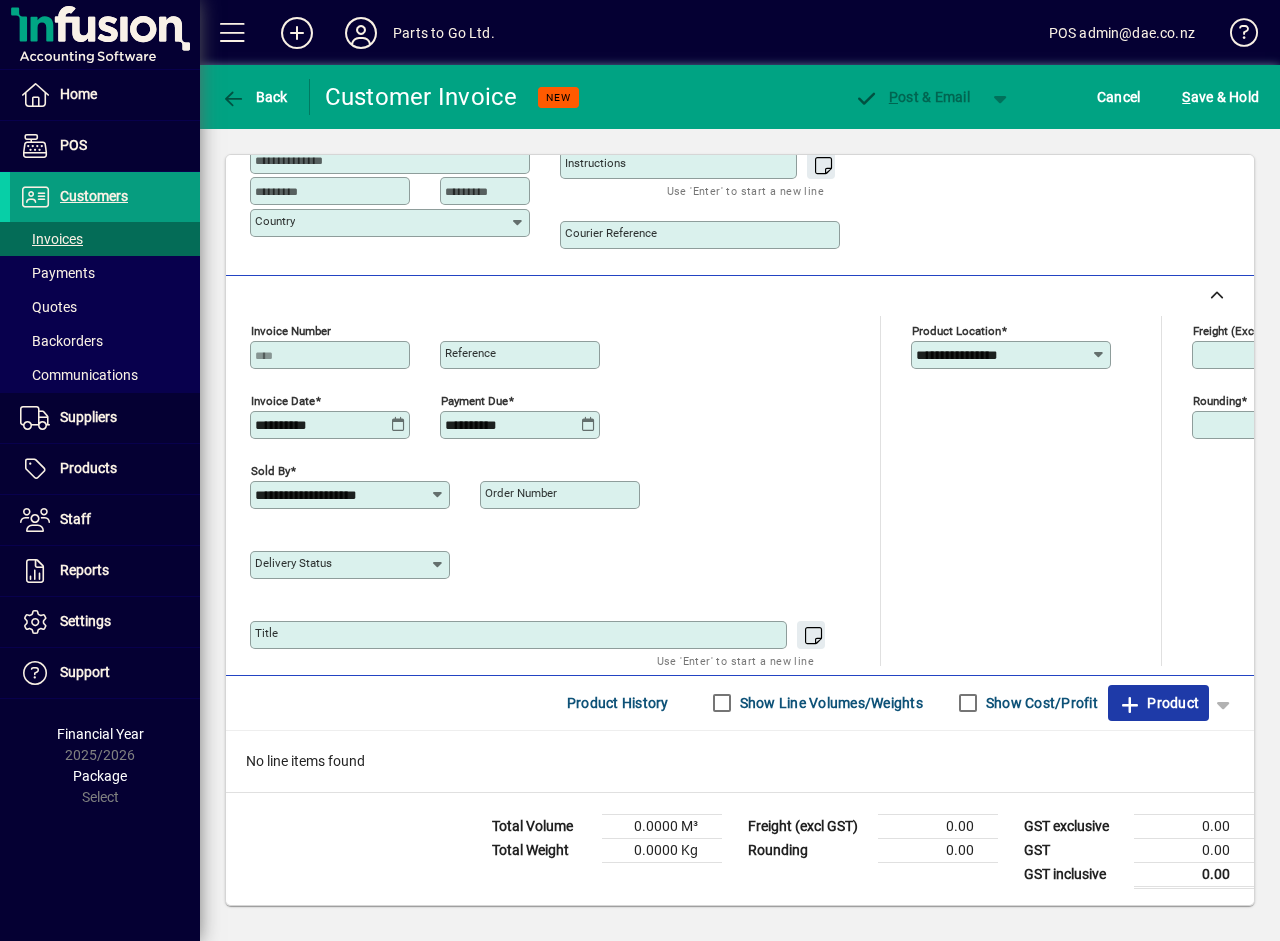 click 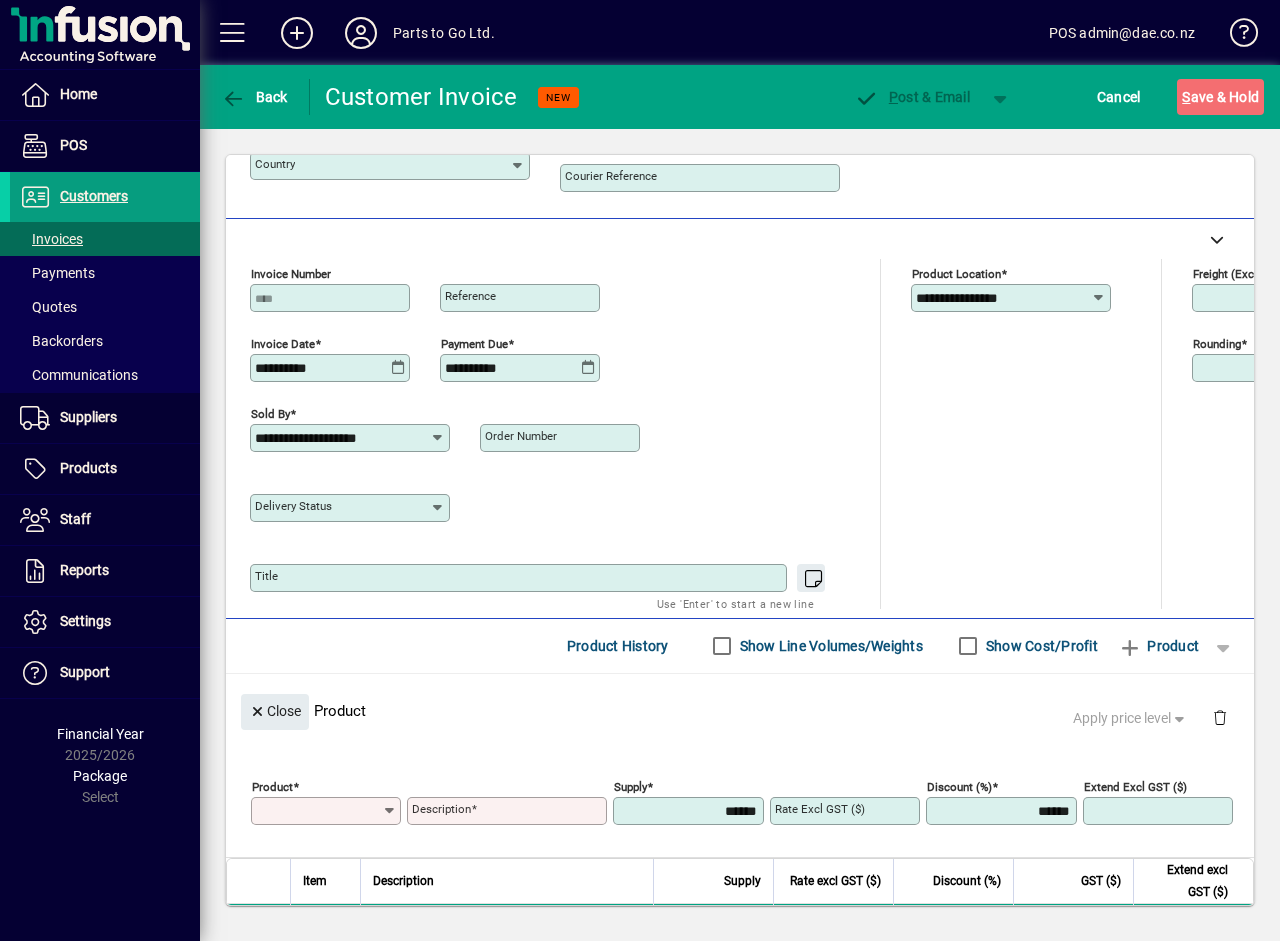 scroll, scrollTop: 0, scrollLeft: 0, axis: both 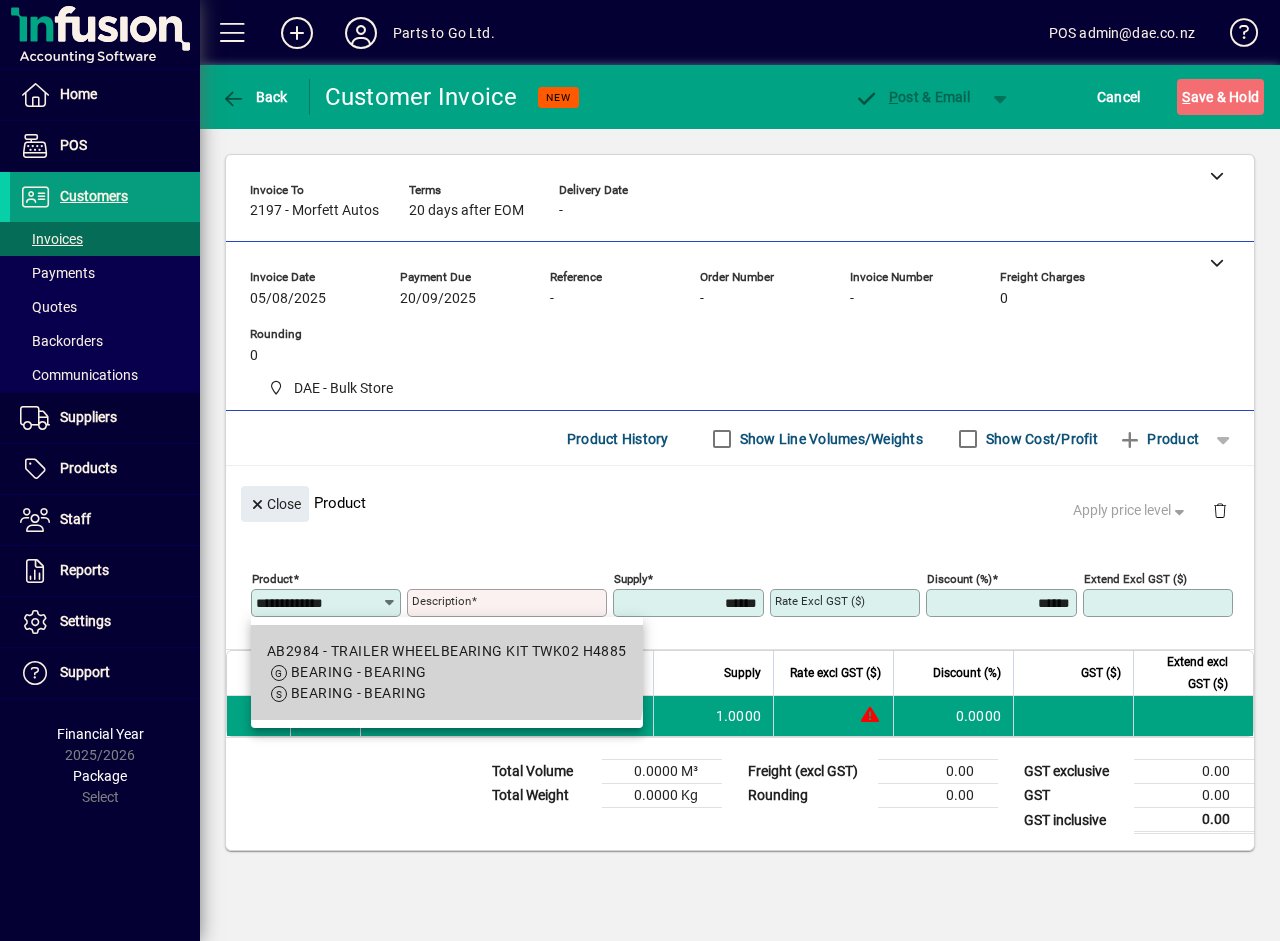 click on "AB2984 - TRAILER WHEELBEARING KIT TWK02 H4885" at bounding box center [447, 651] 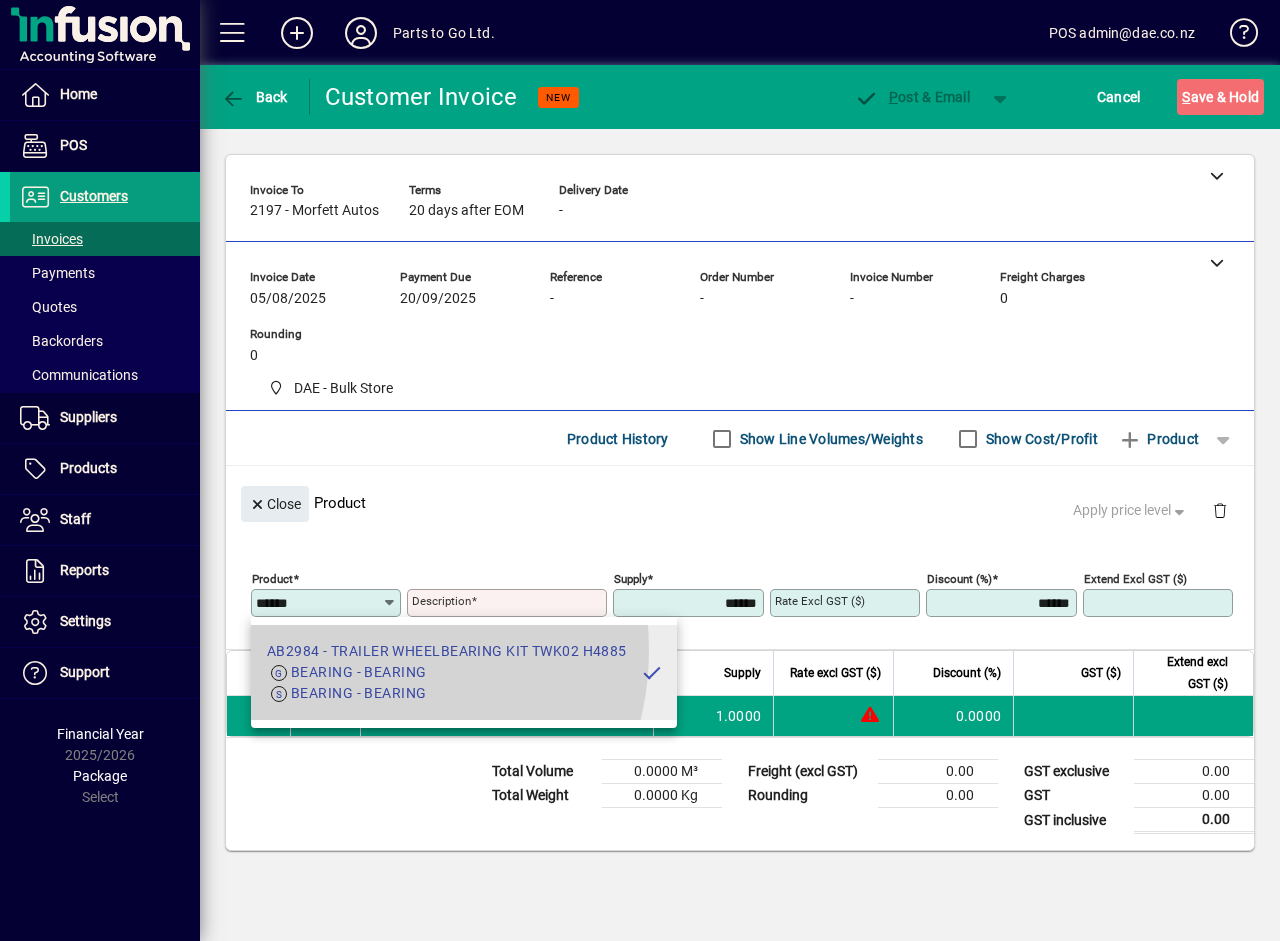 type on "**********" 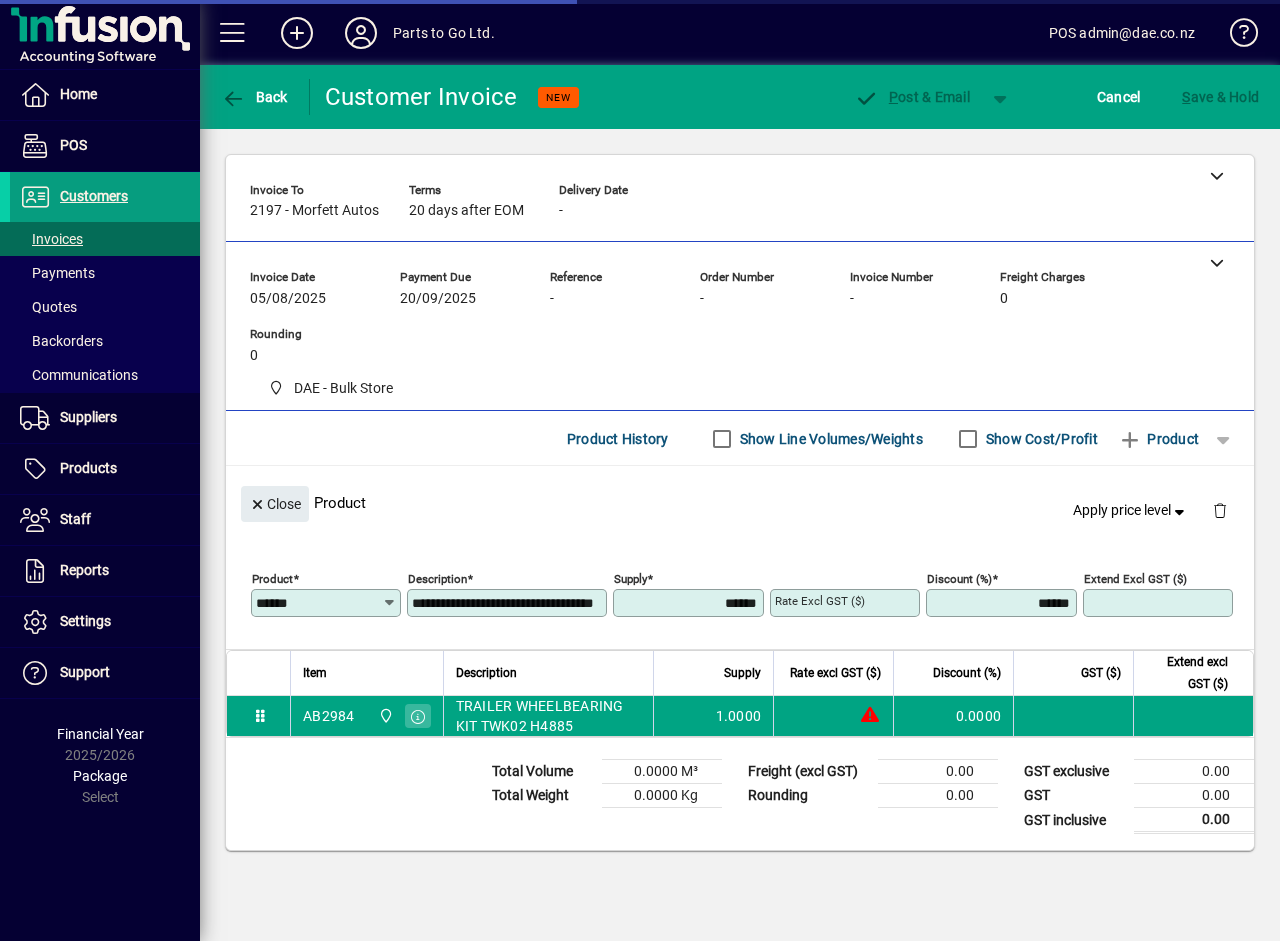 type on "*******" 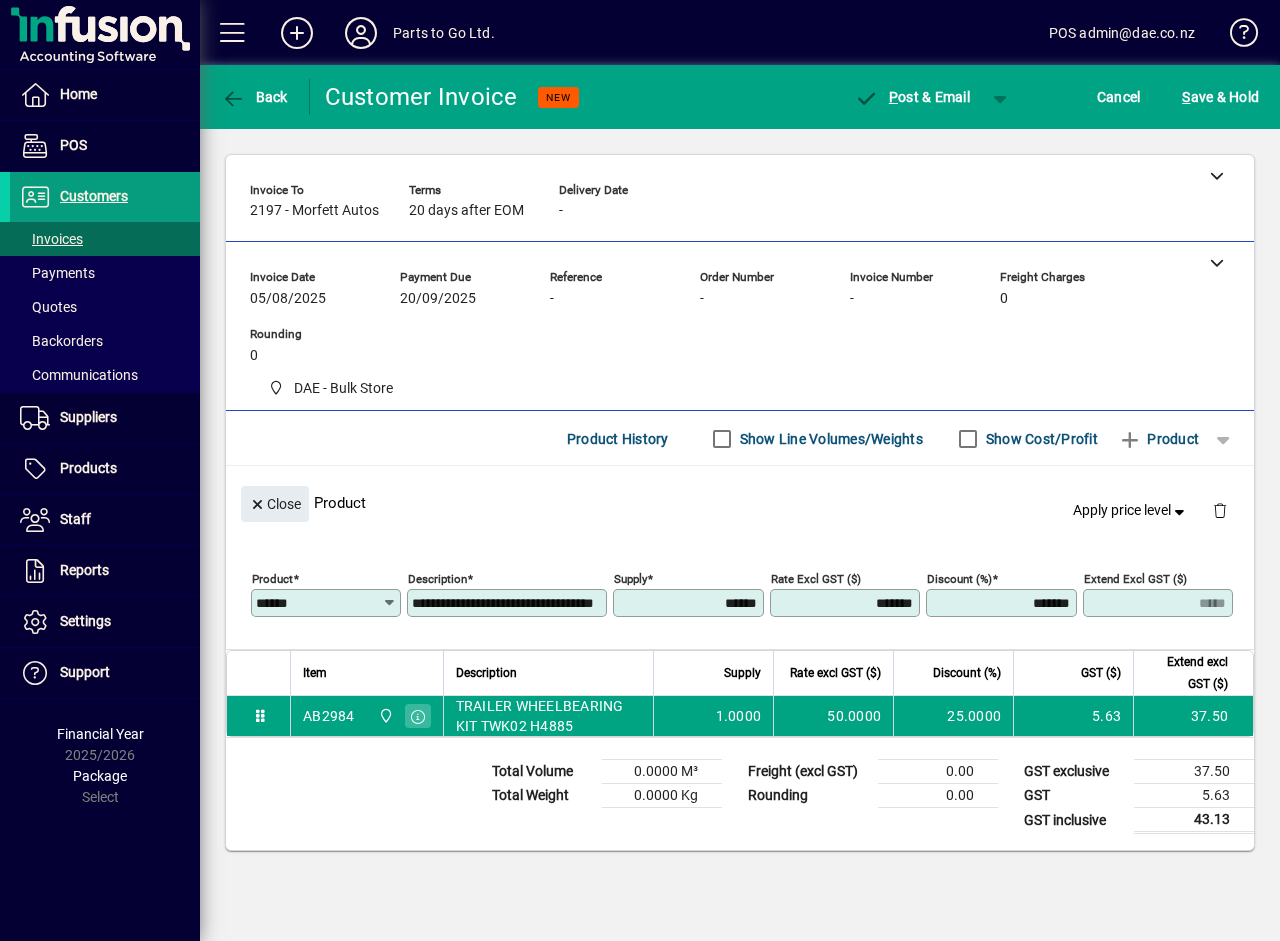 click on "******" at bounding box center (690, 603) 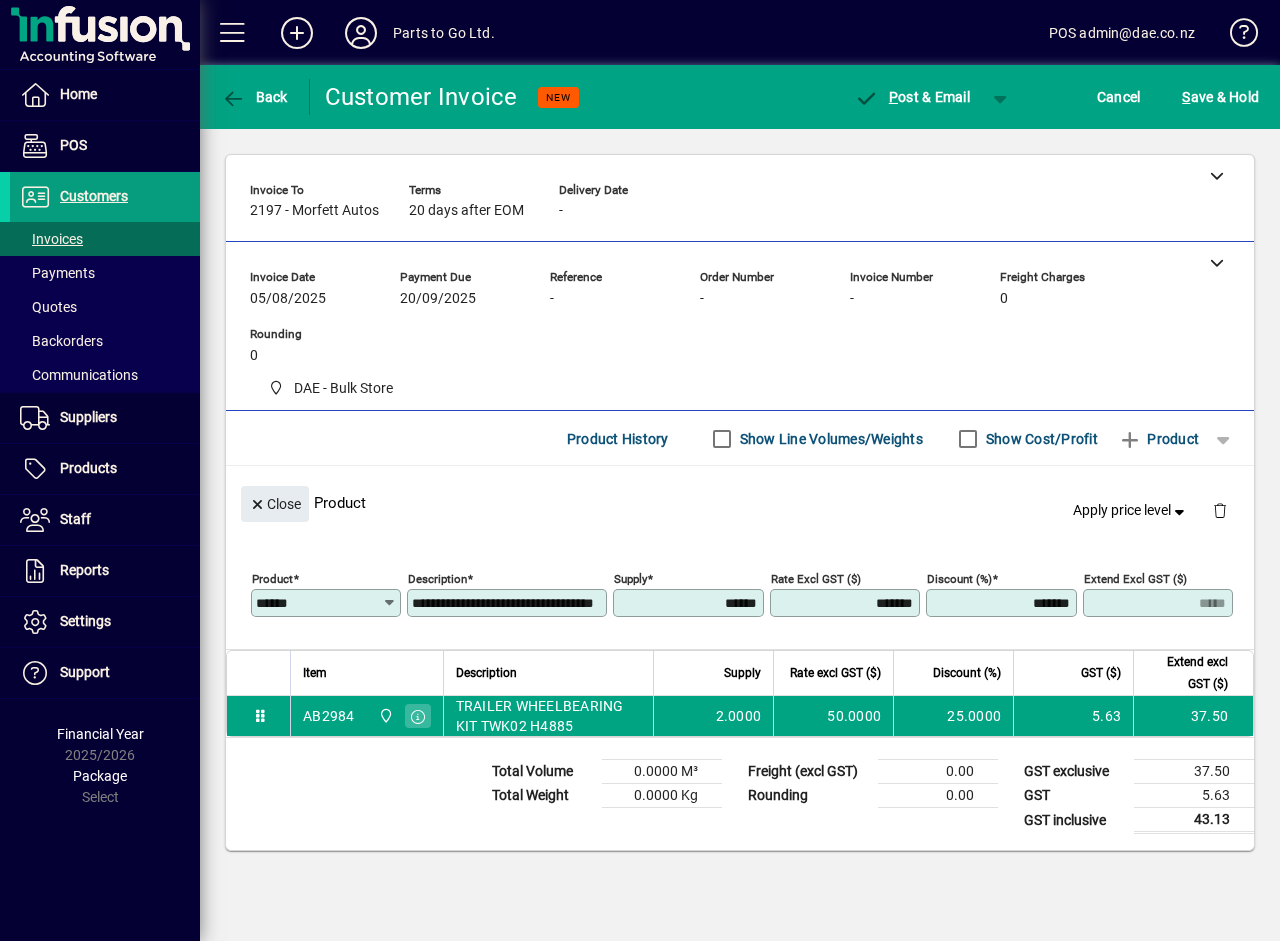 type on "******" 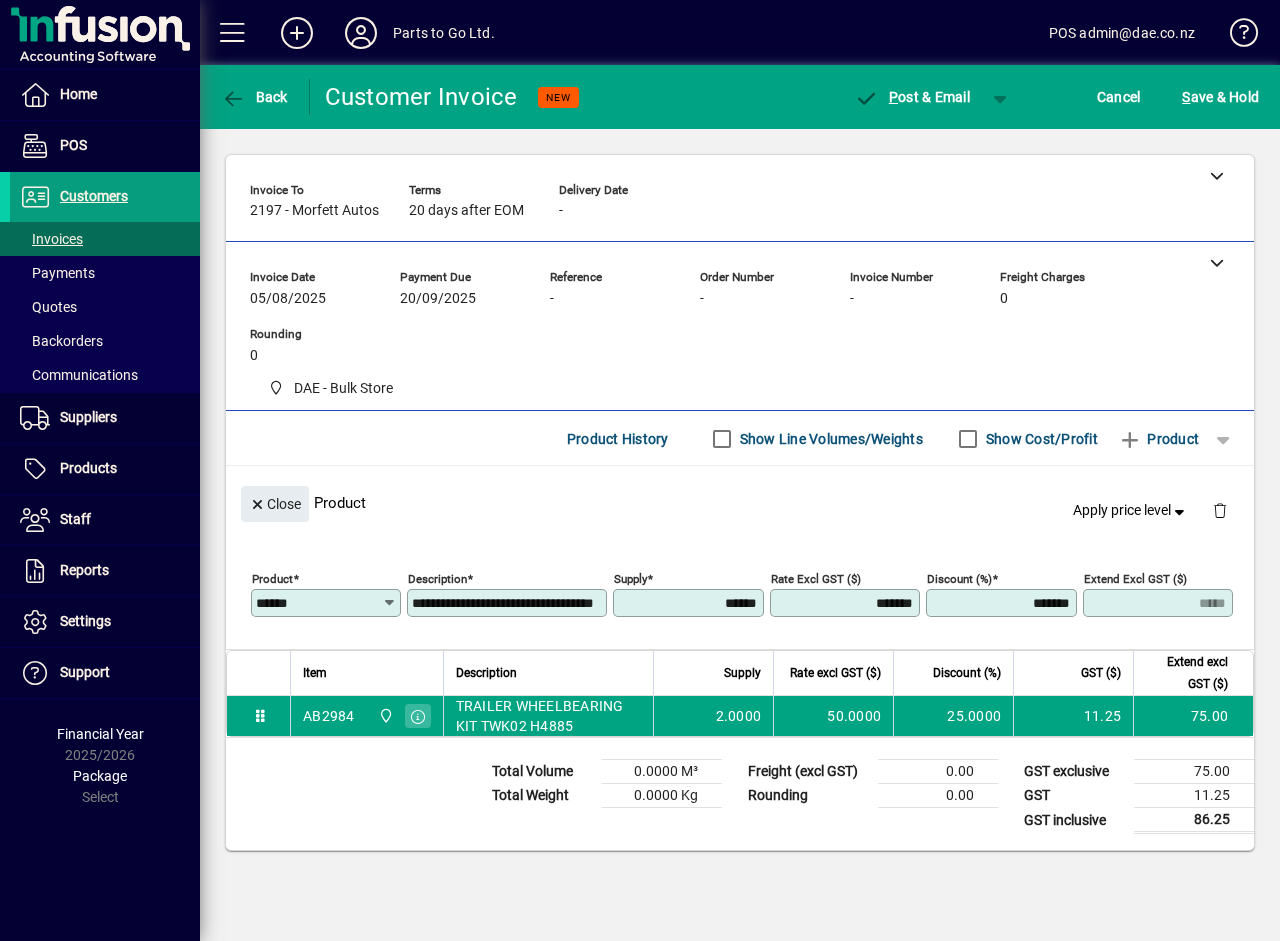 click on "*******" at bounding box center (847, 603) 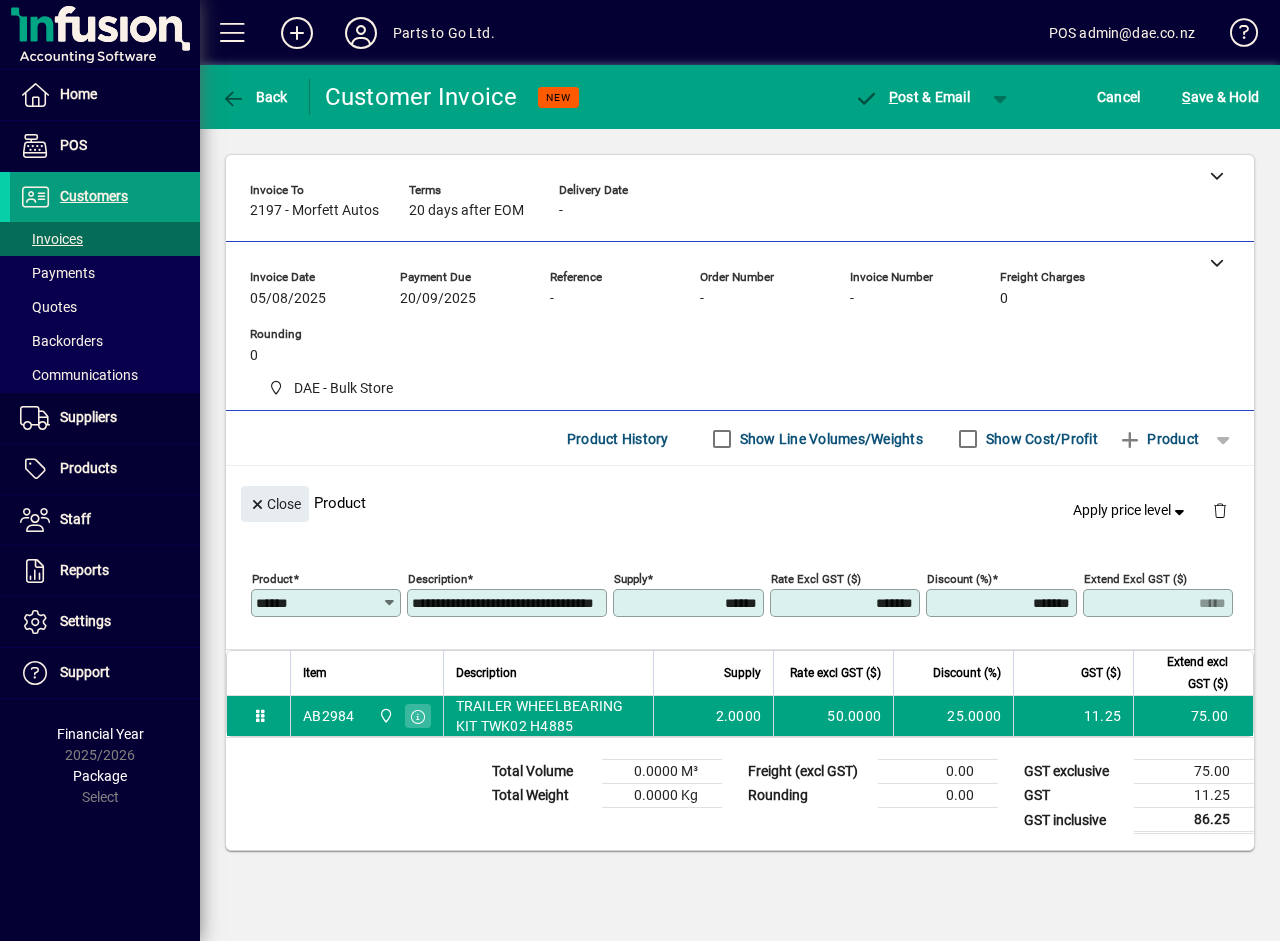 click on "*******" at bounding box center (1003, 603) 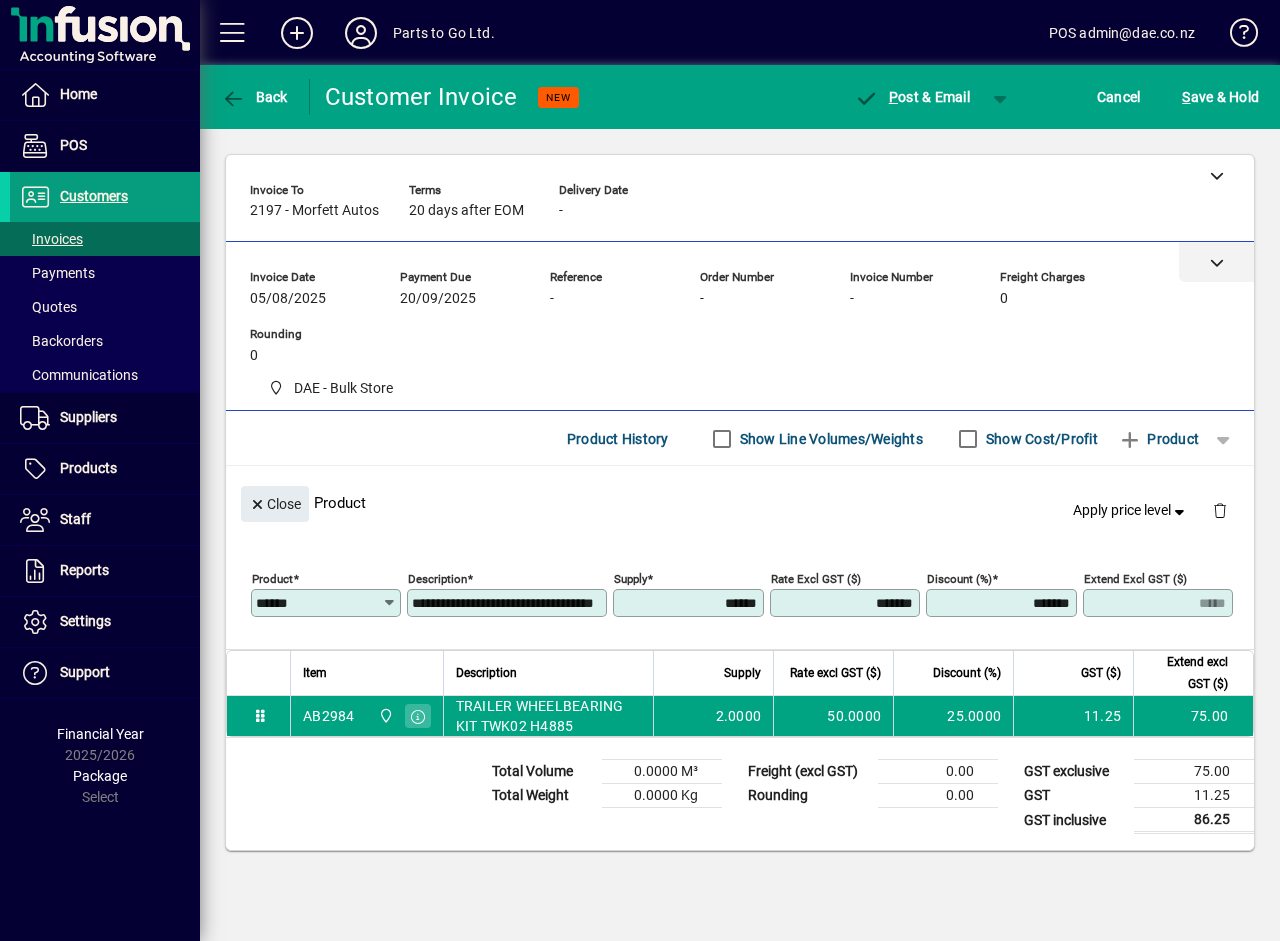 click 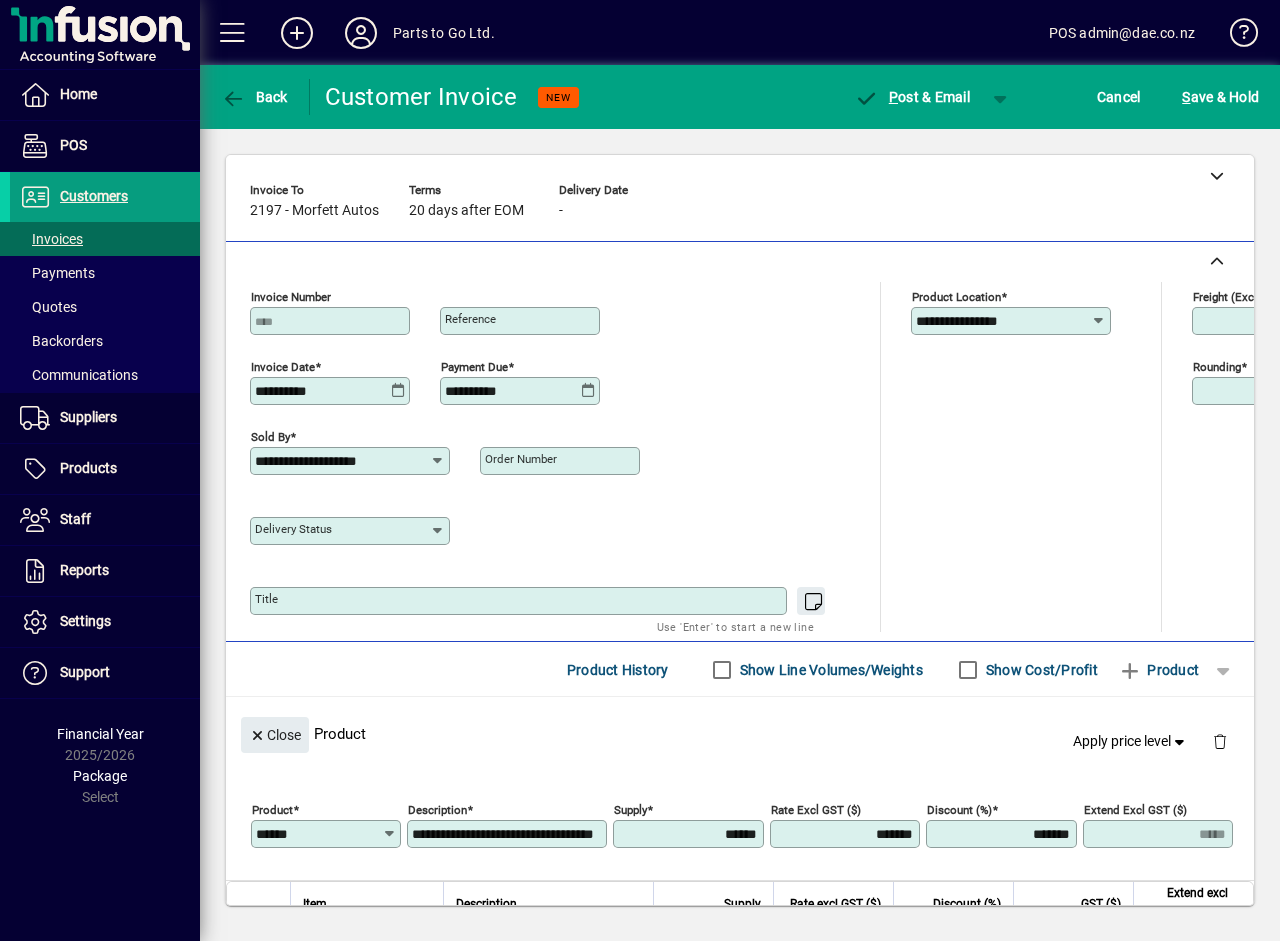 click on "Order number" at bounding box center [521, 459] 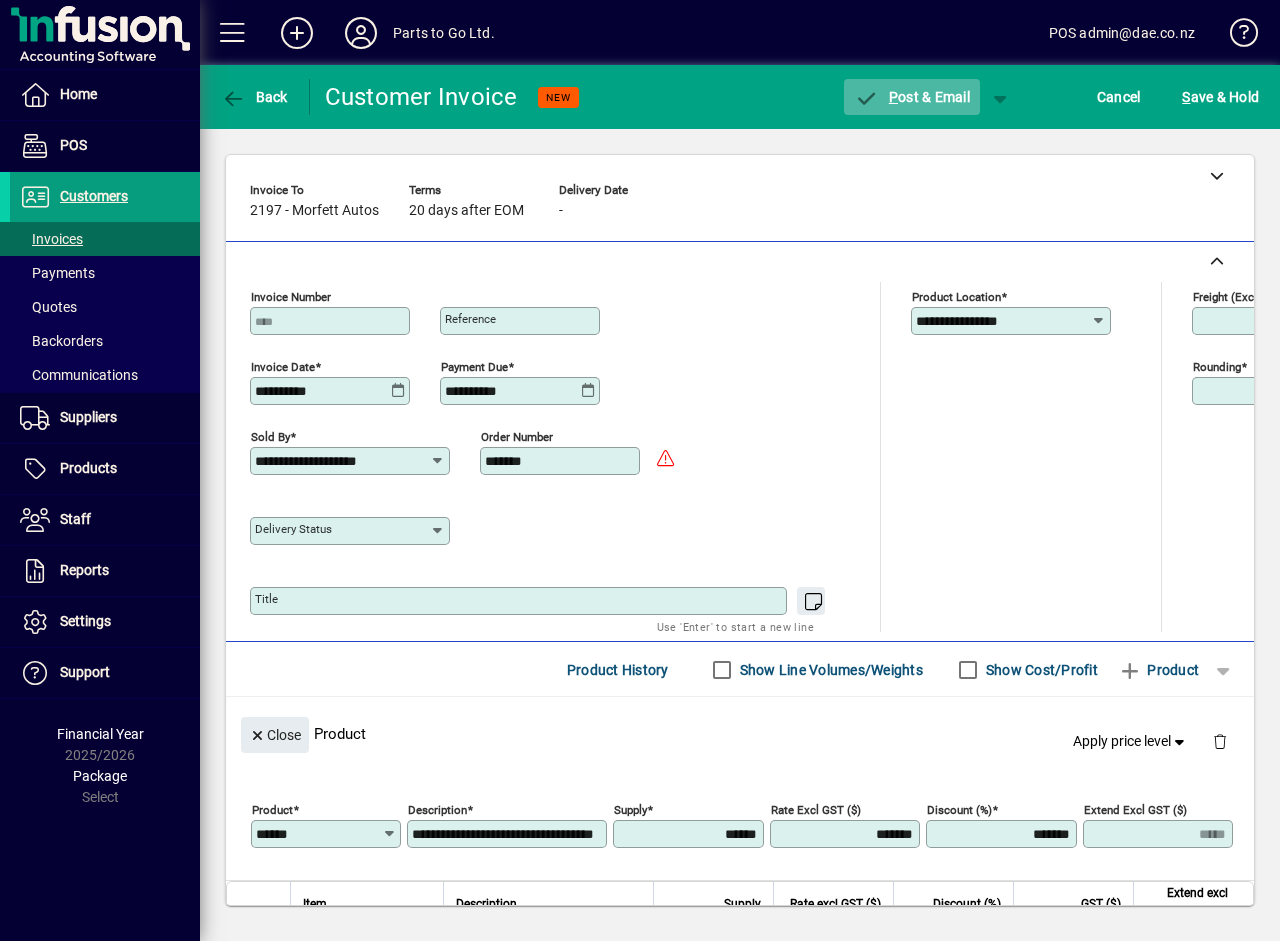 type on "*******" 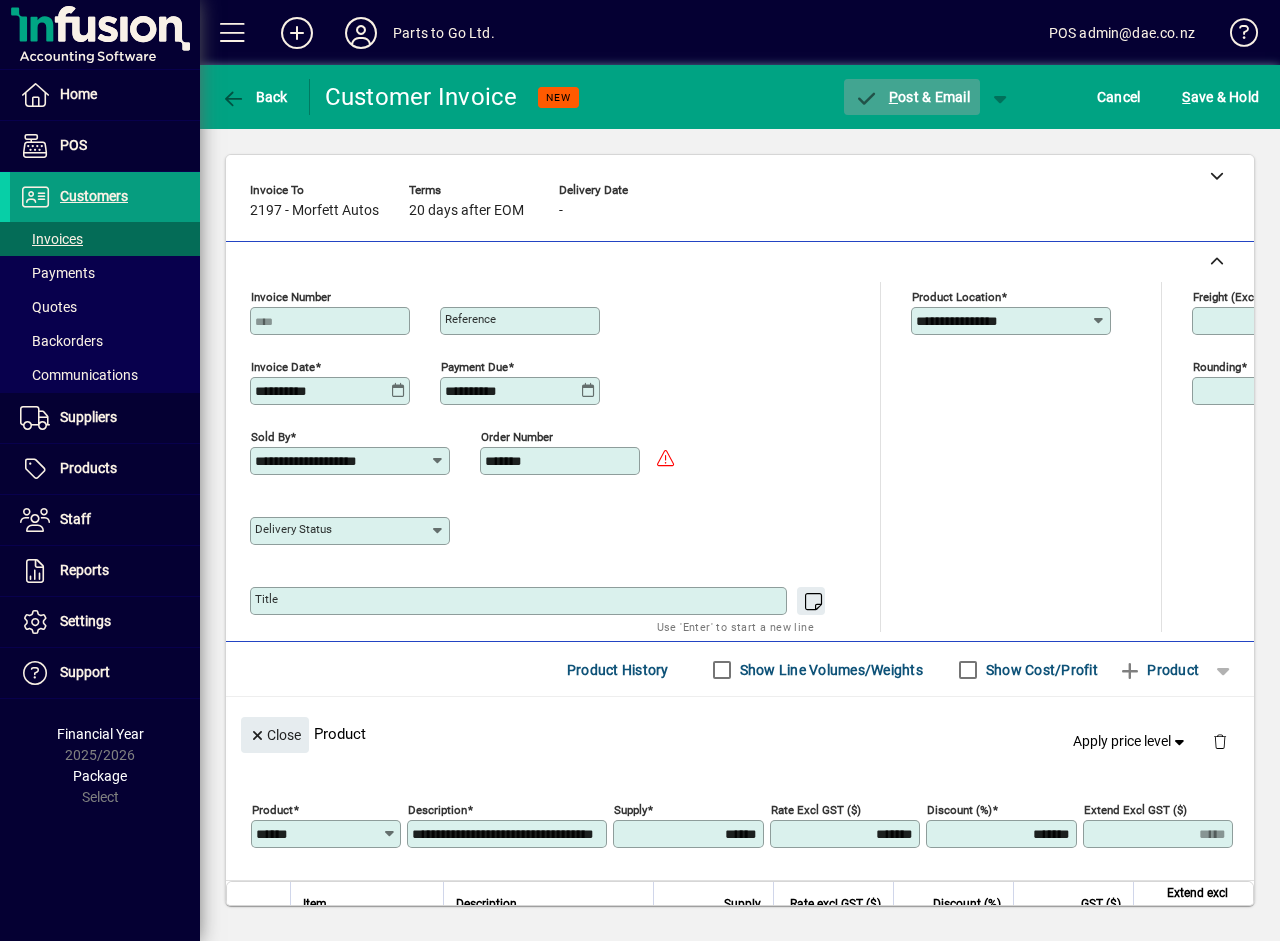 click 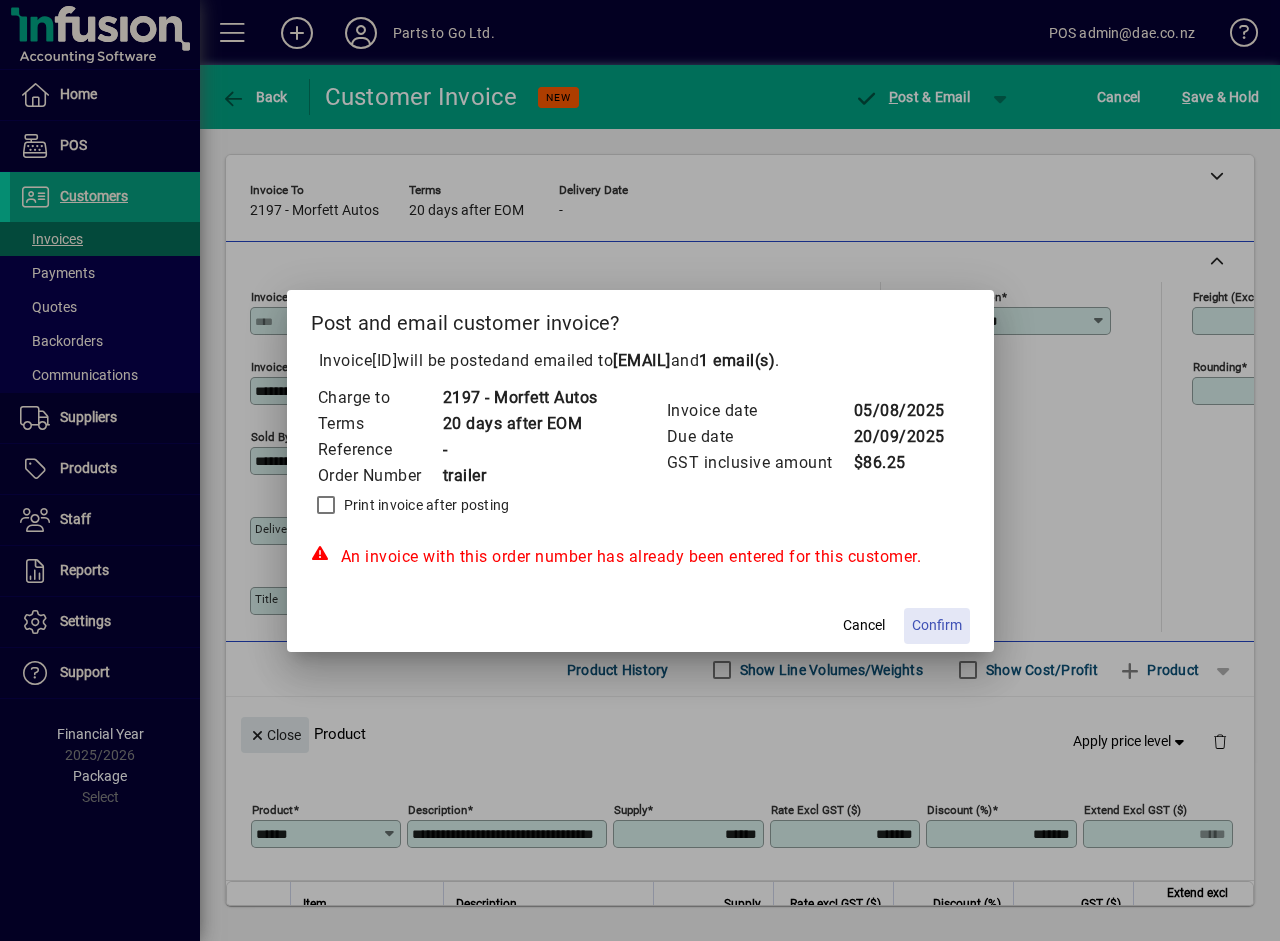 click on "Confirm" 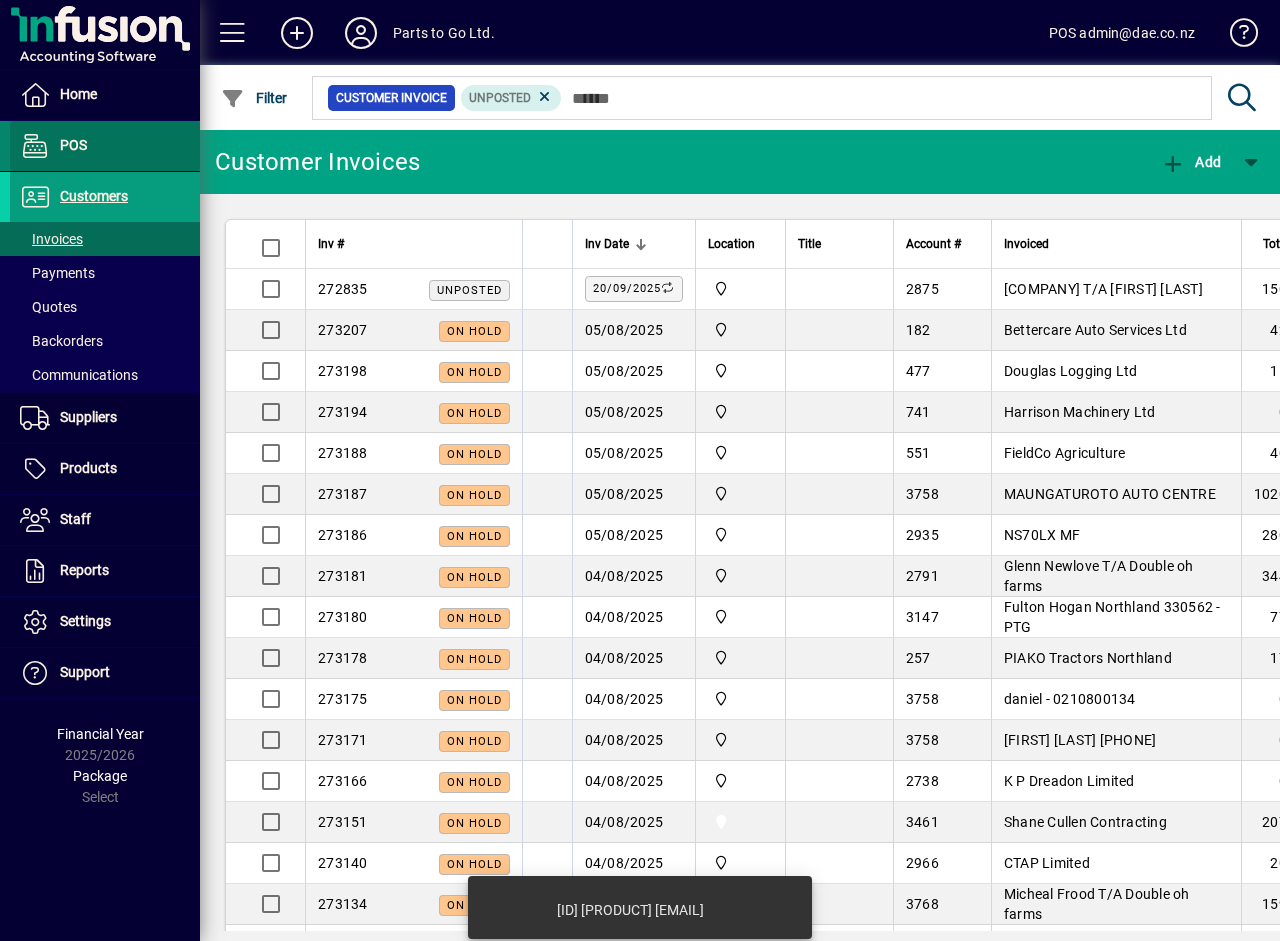 click on "POS" at bounding box center (73, 145) 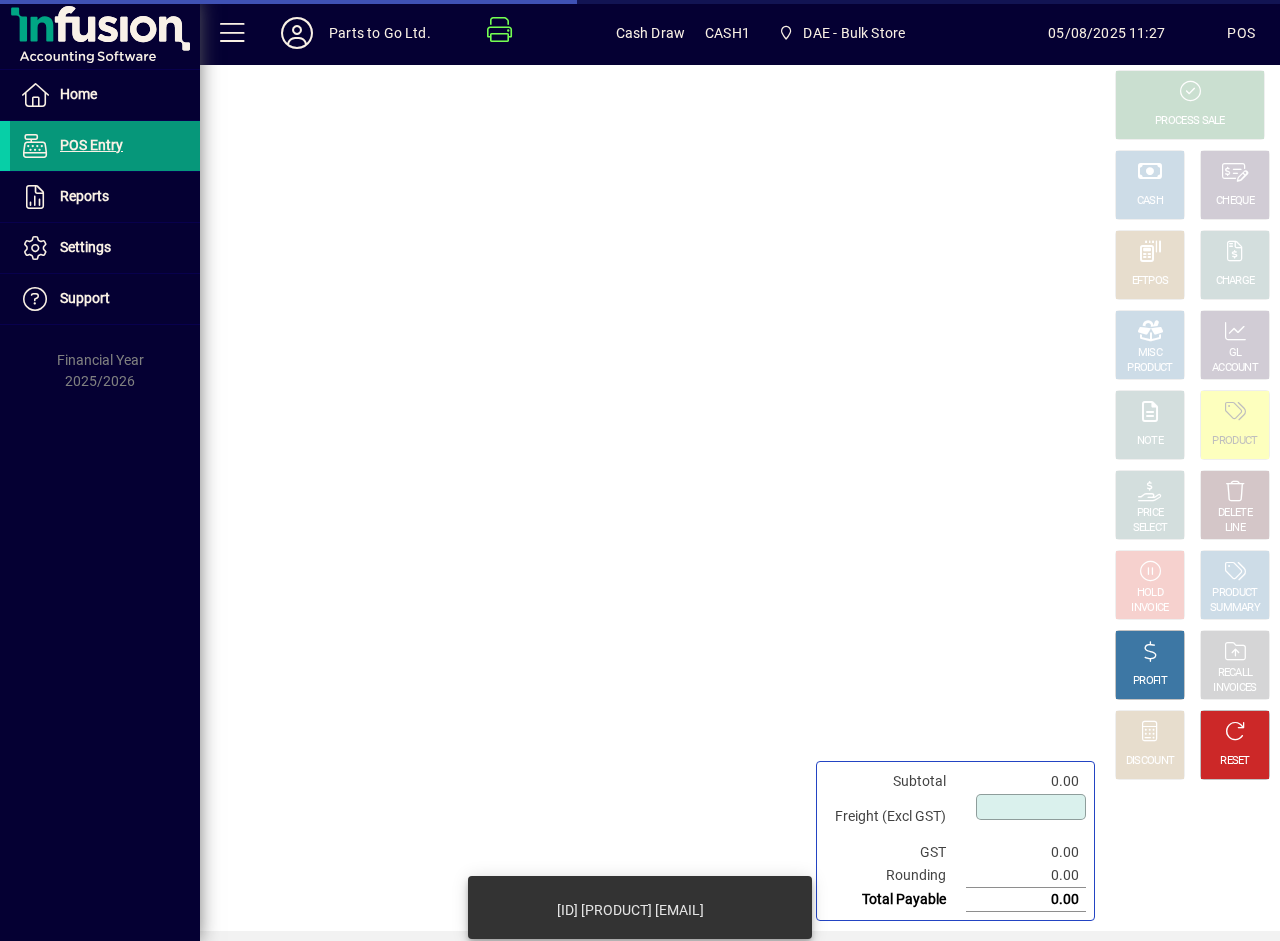 type on "****" 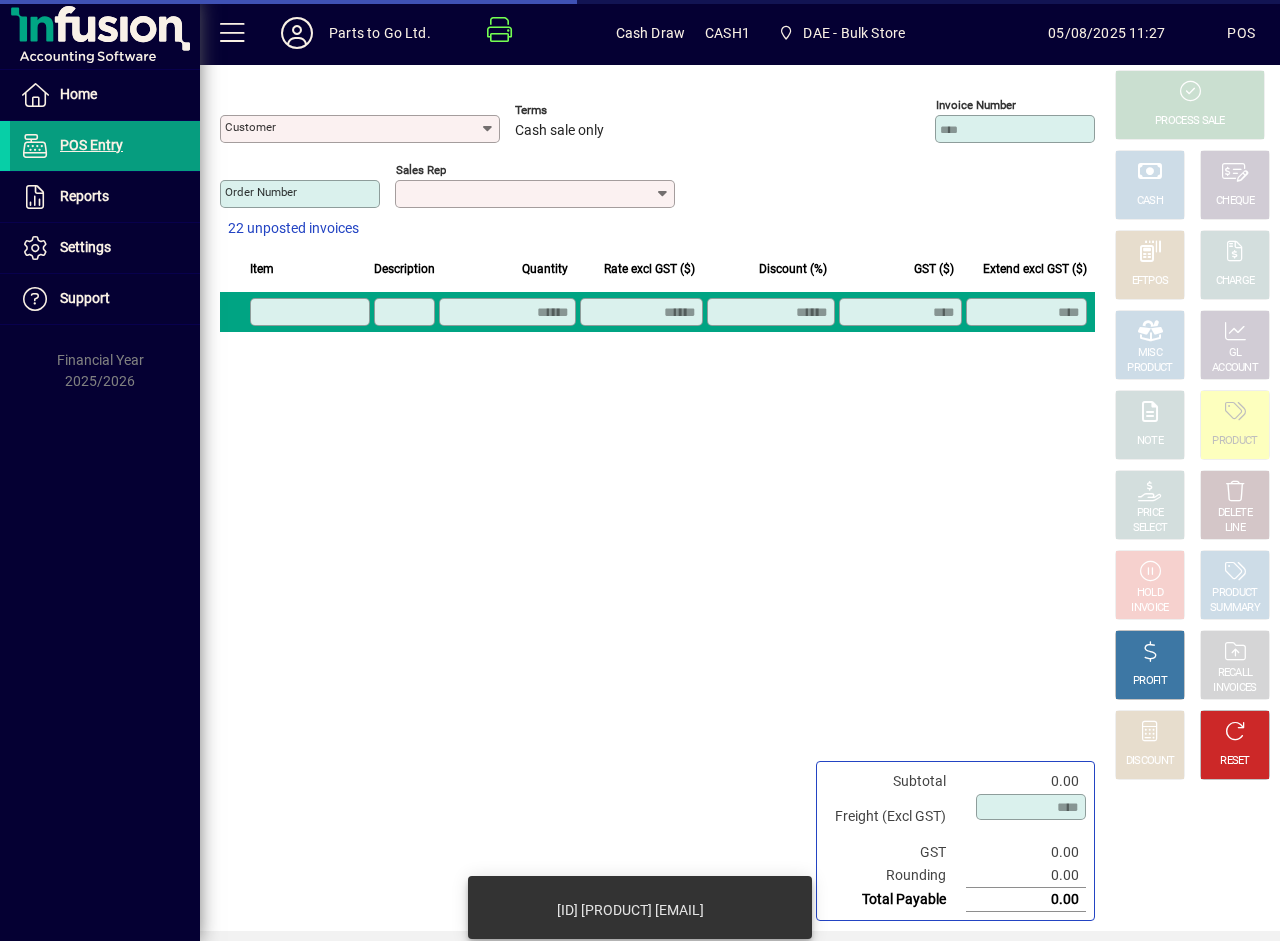 type on "**********" 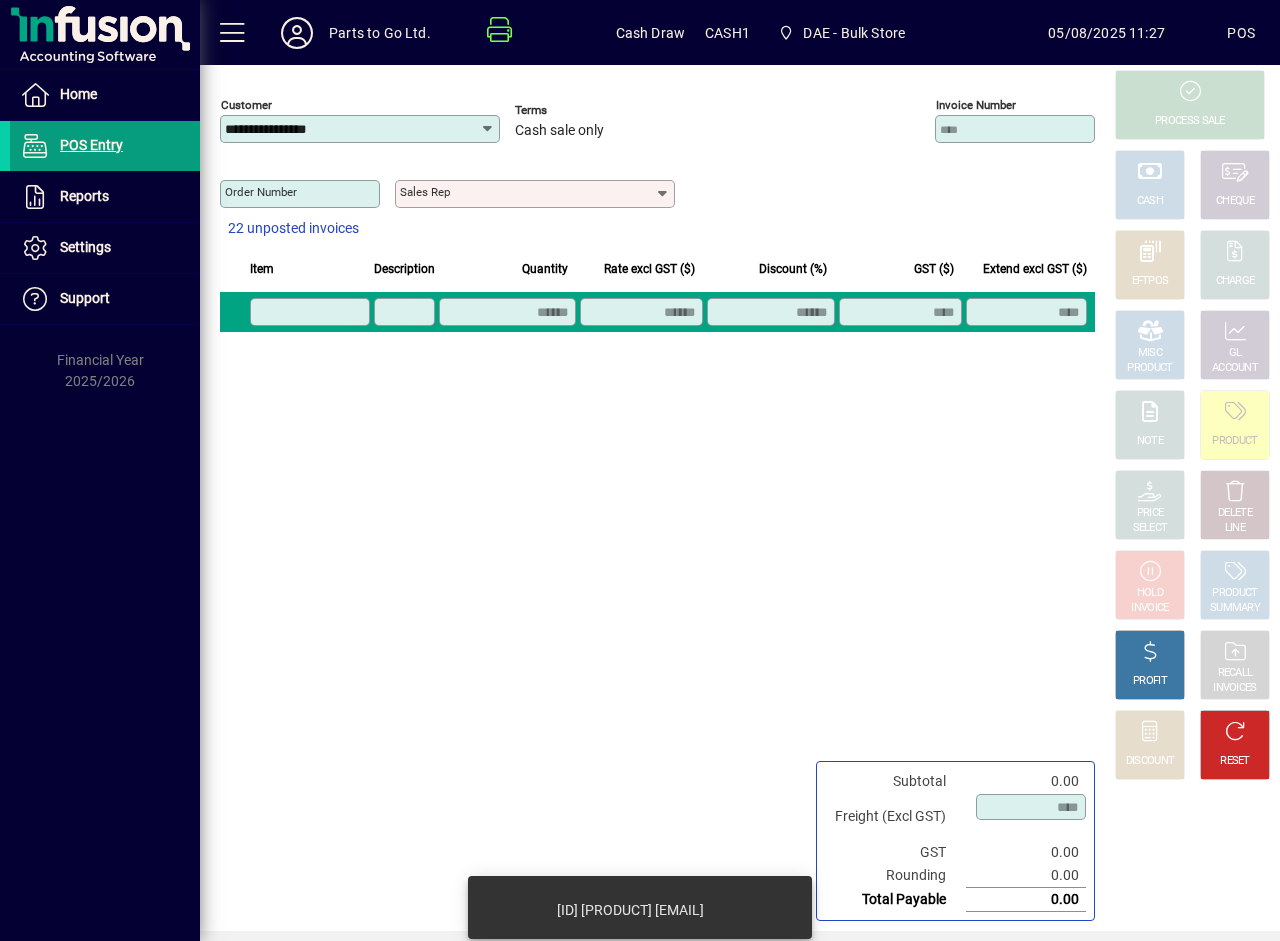 click 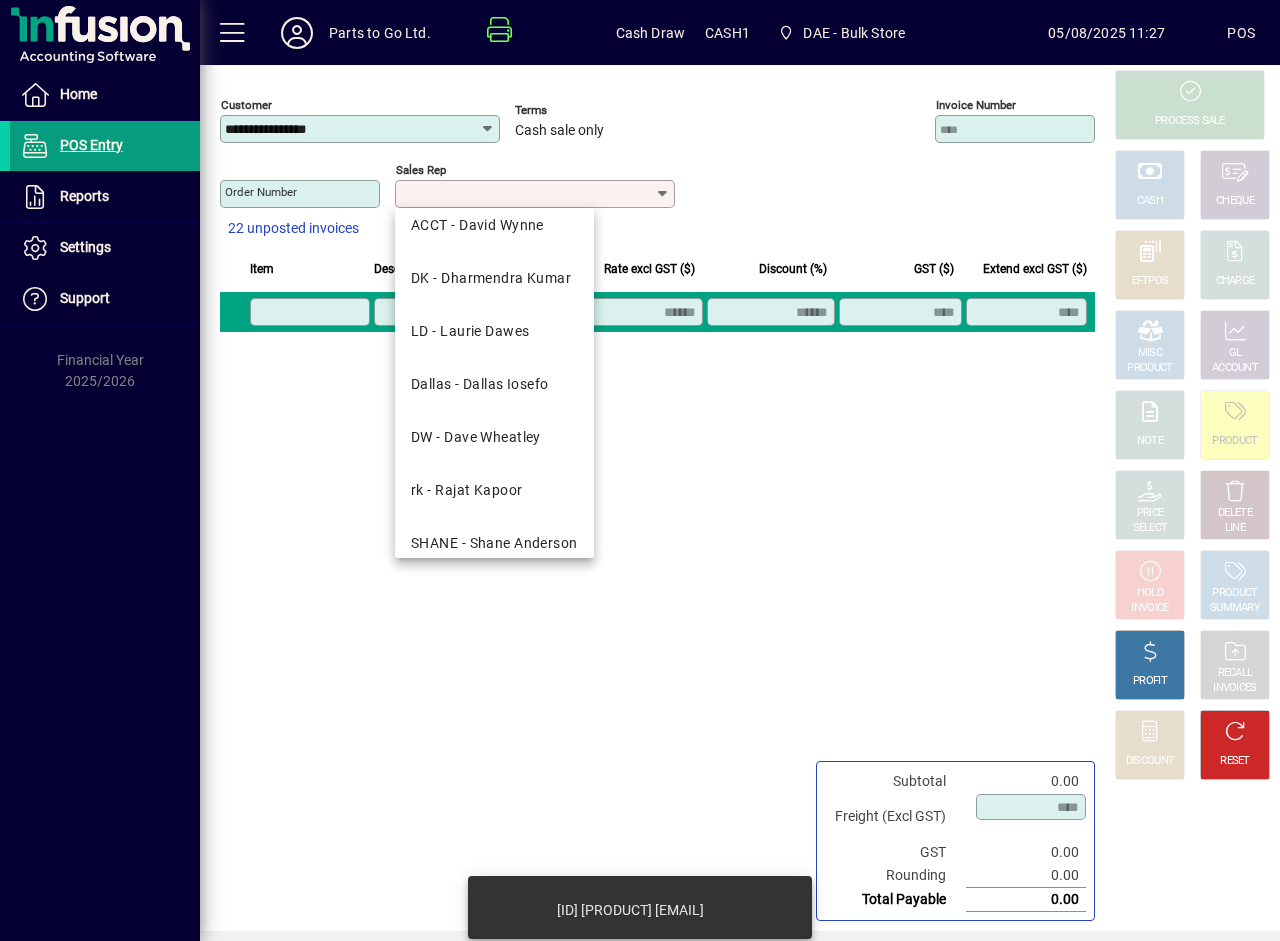 scroll, scrollTop: 143, scrollLeft: 0, axis: vertical 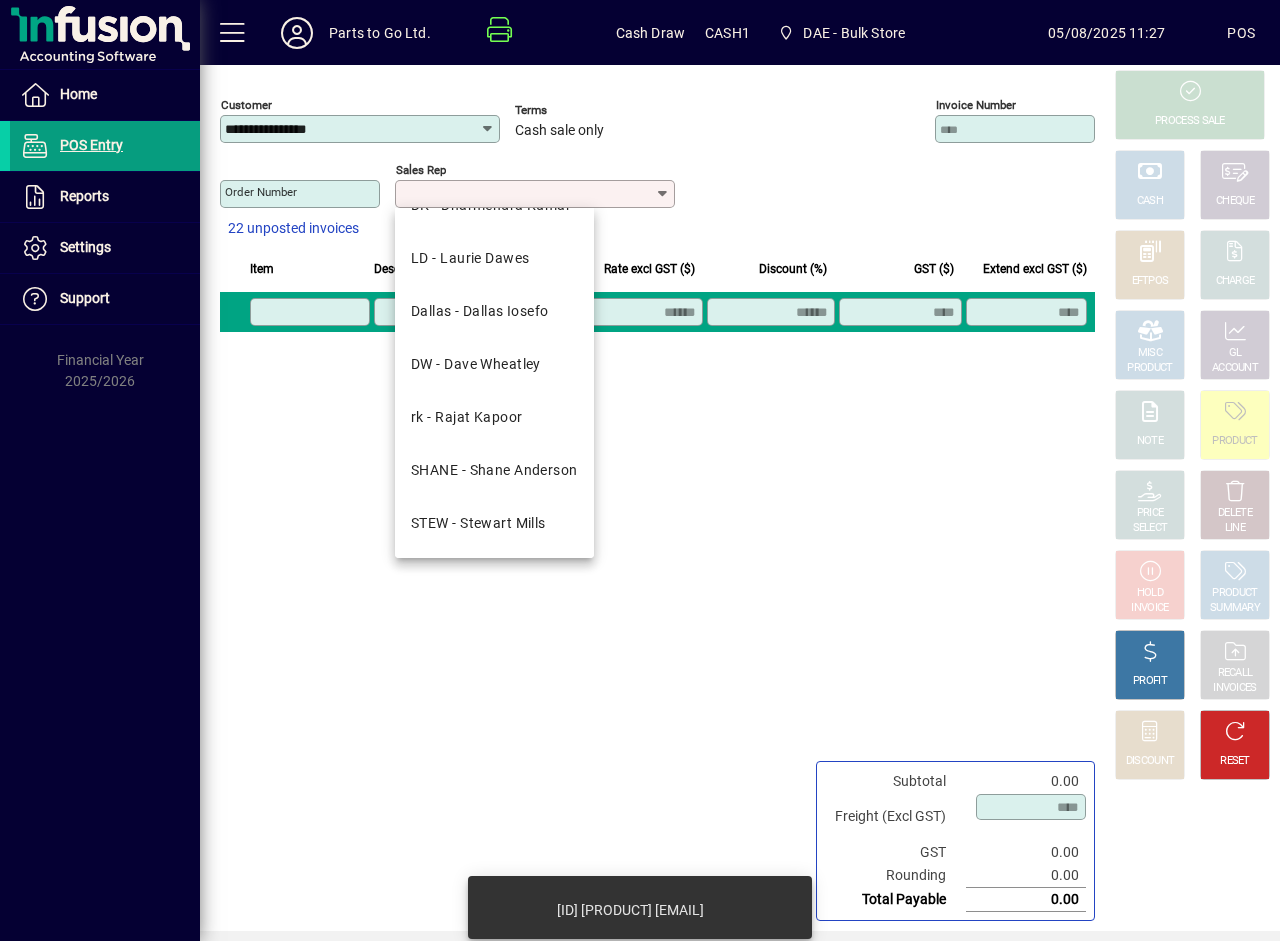 drag, startPoint x: 485, startPoint y: 530, endPoint x: 436, endPoint y: 473, distance: 75.16648 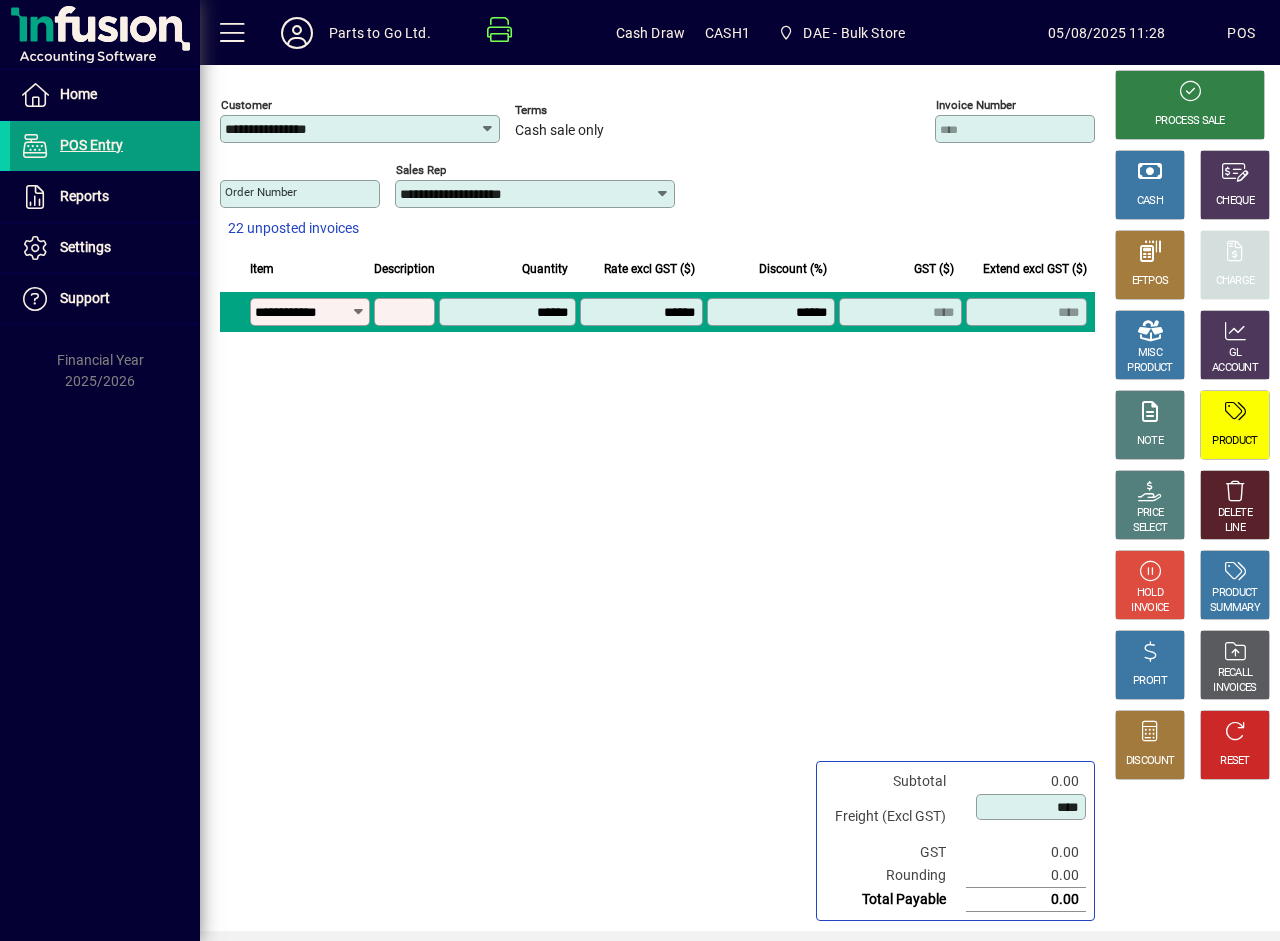 type on "**********" 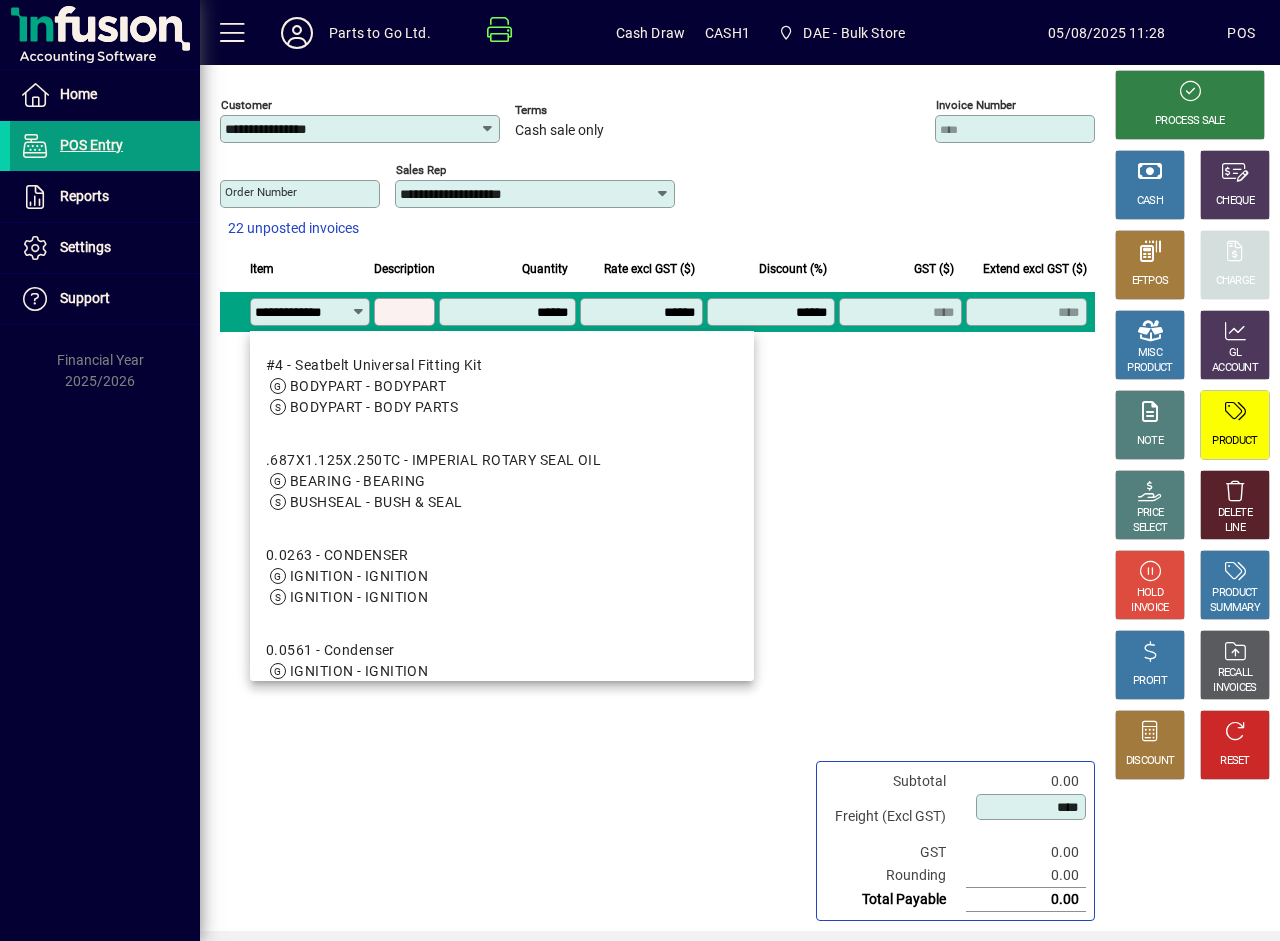 scroll, scrollTop: 0, scrollLeft: 9, axis: horizontal 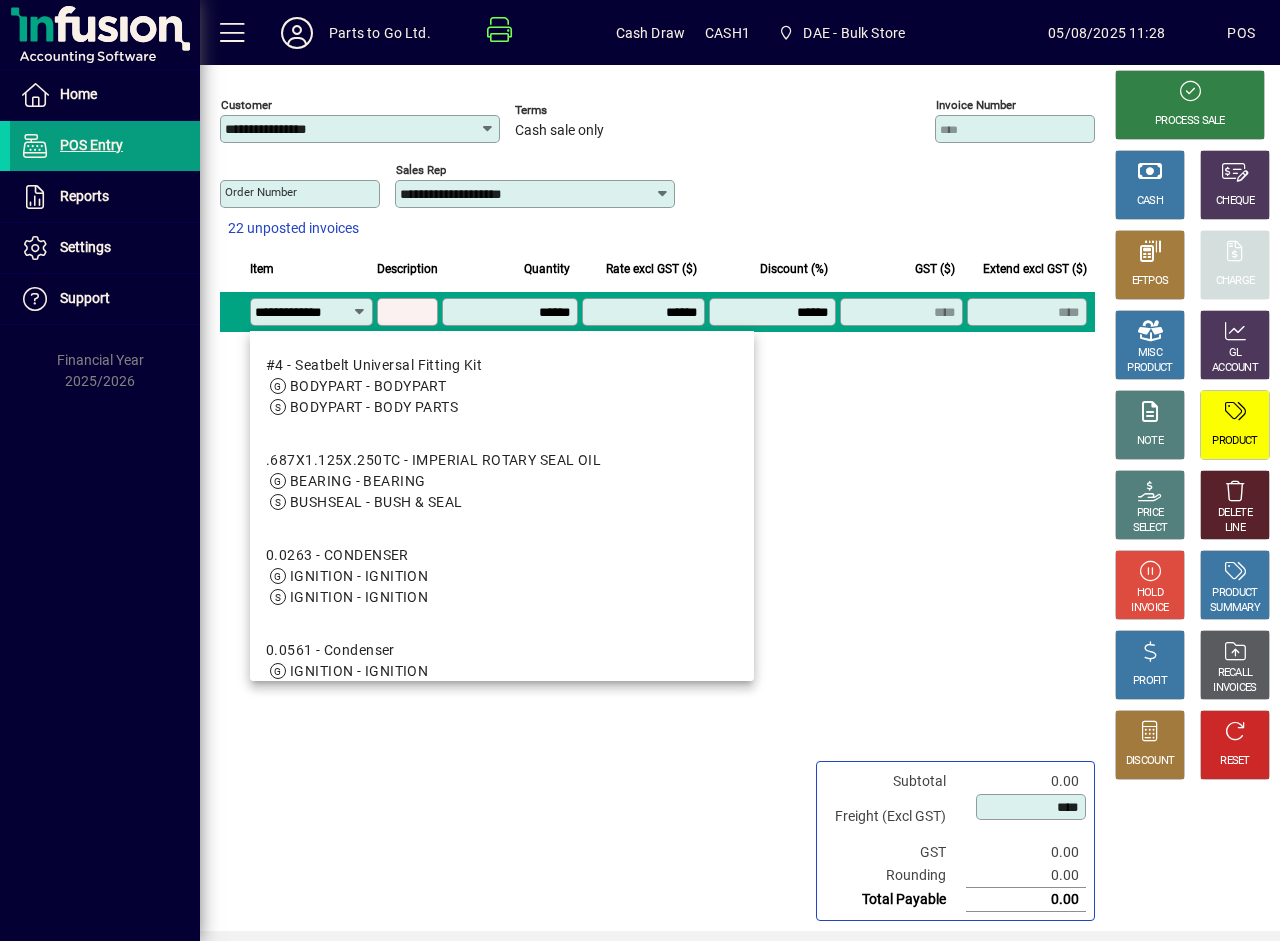 type on "**********" 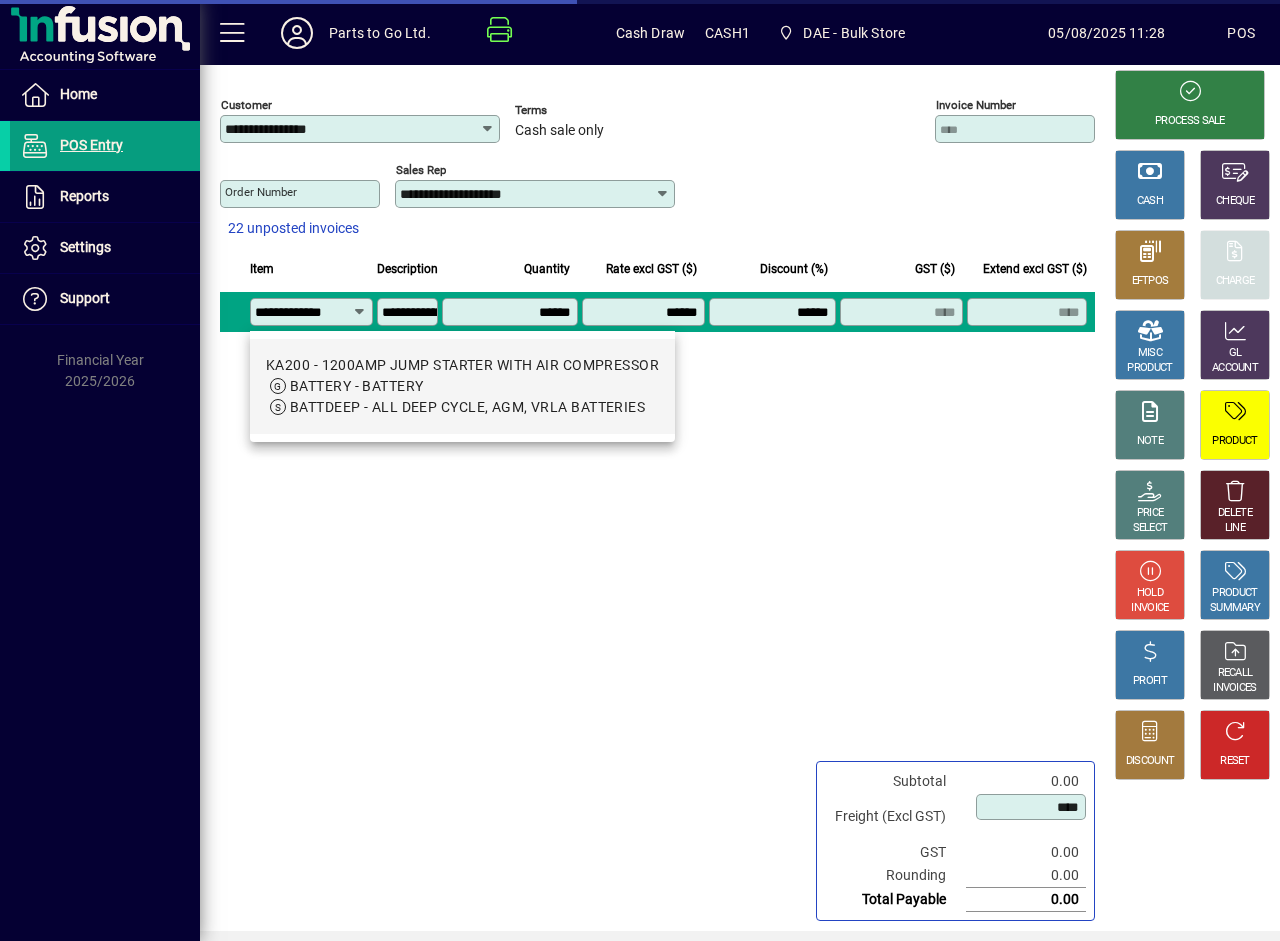 type on "********" 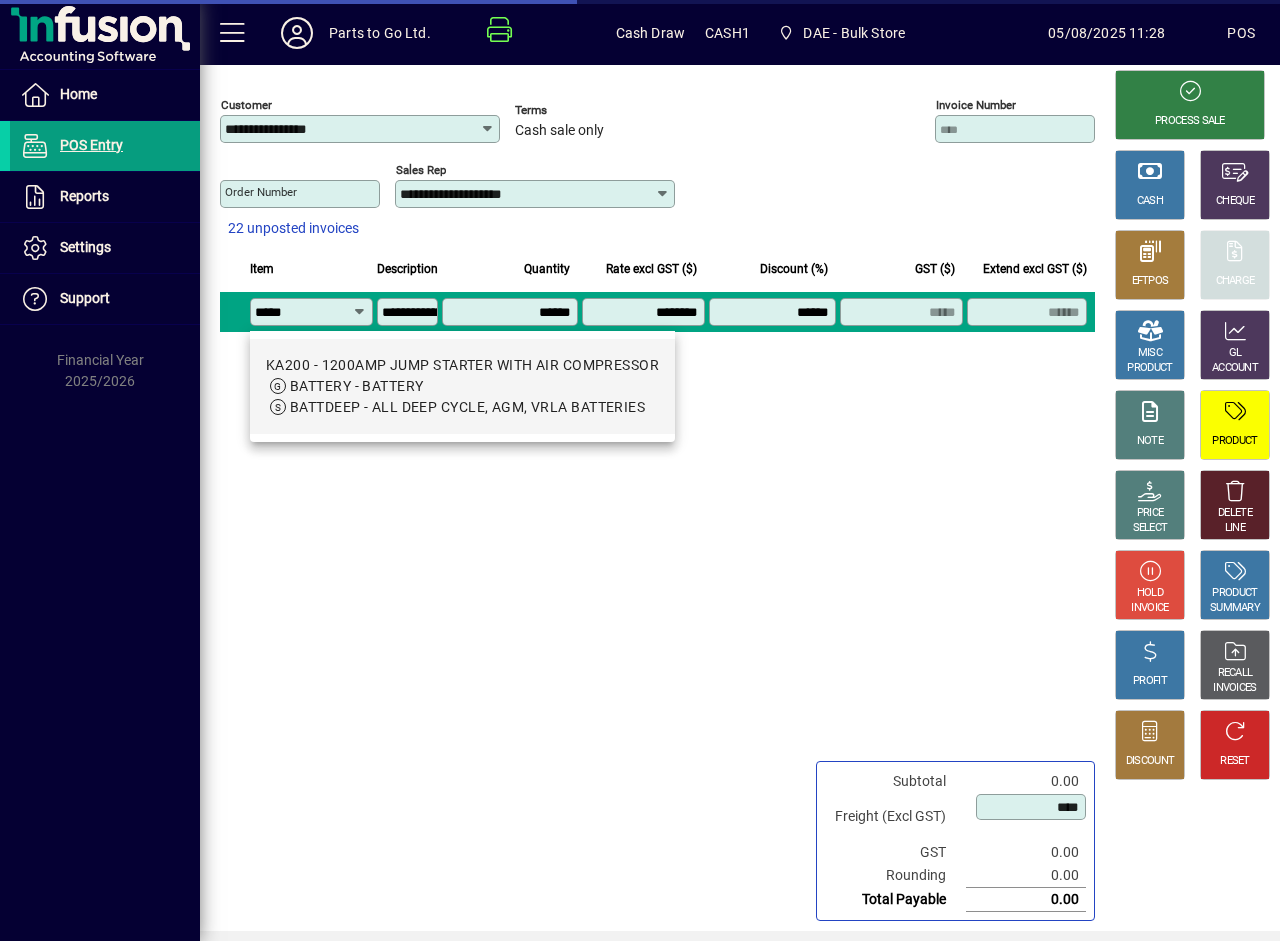 scroll, scrollTop: 0, scrollLeft: 0, axis: both 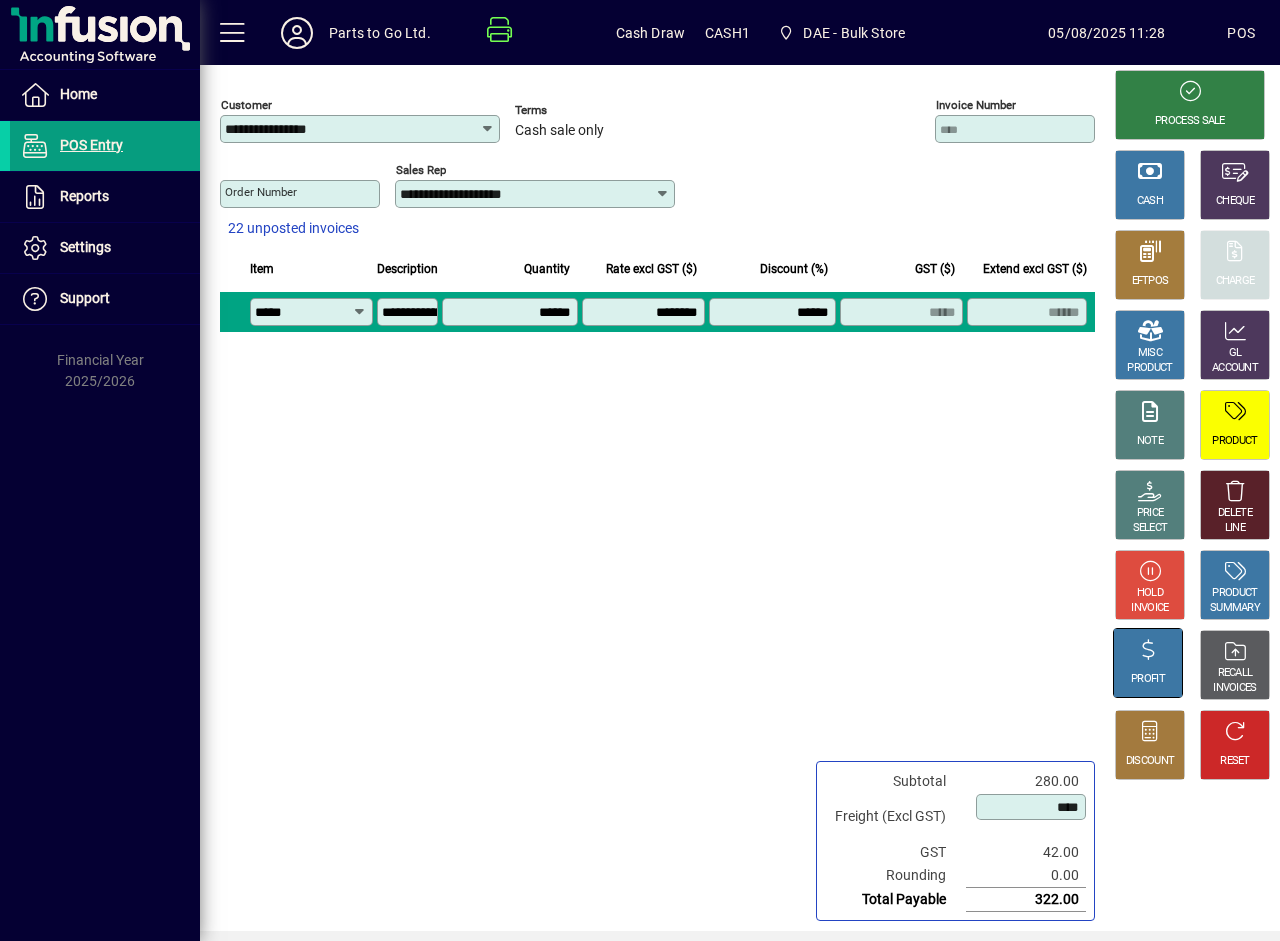 type on "*****" 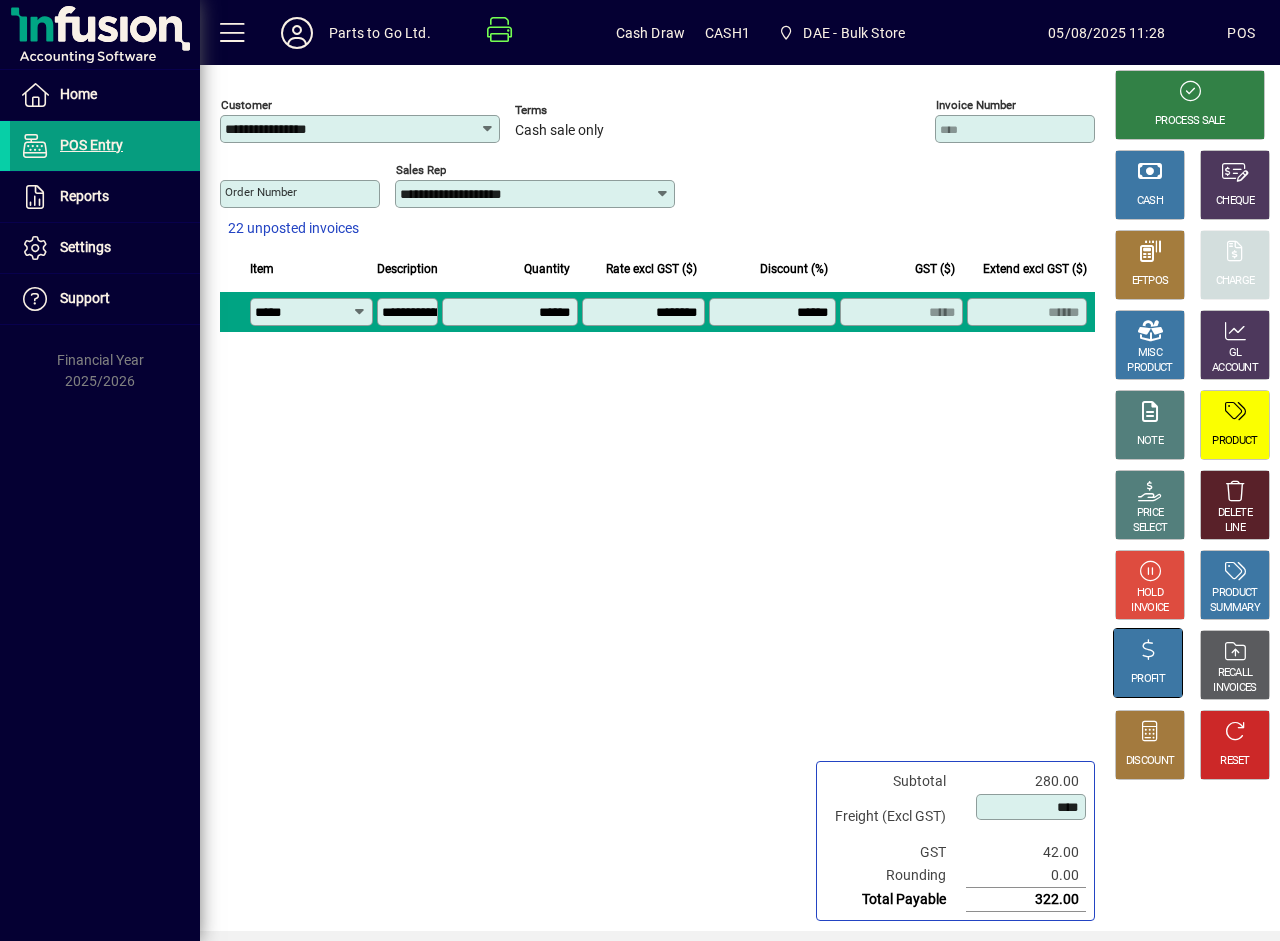 click 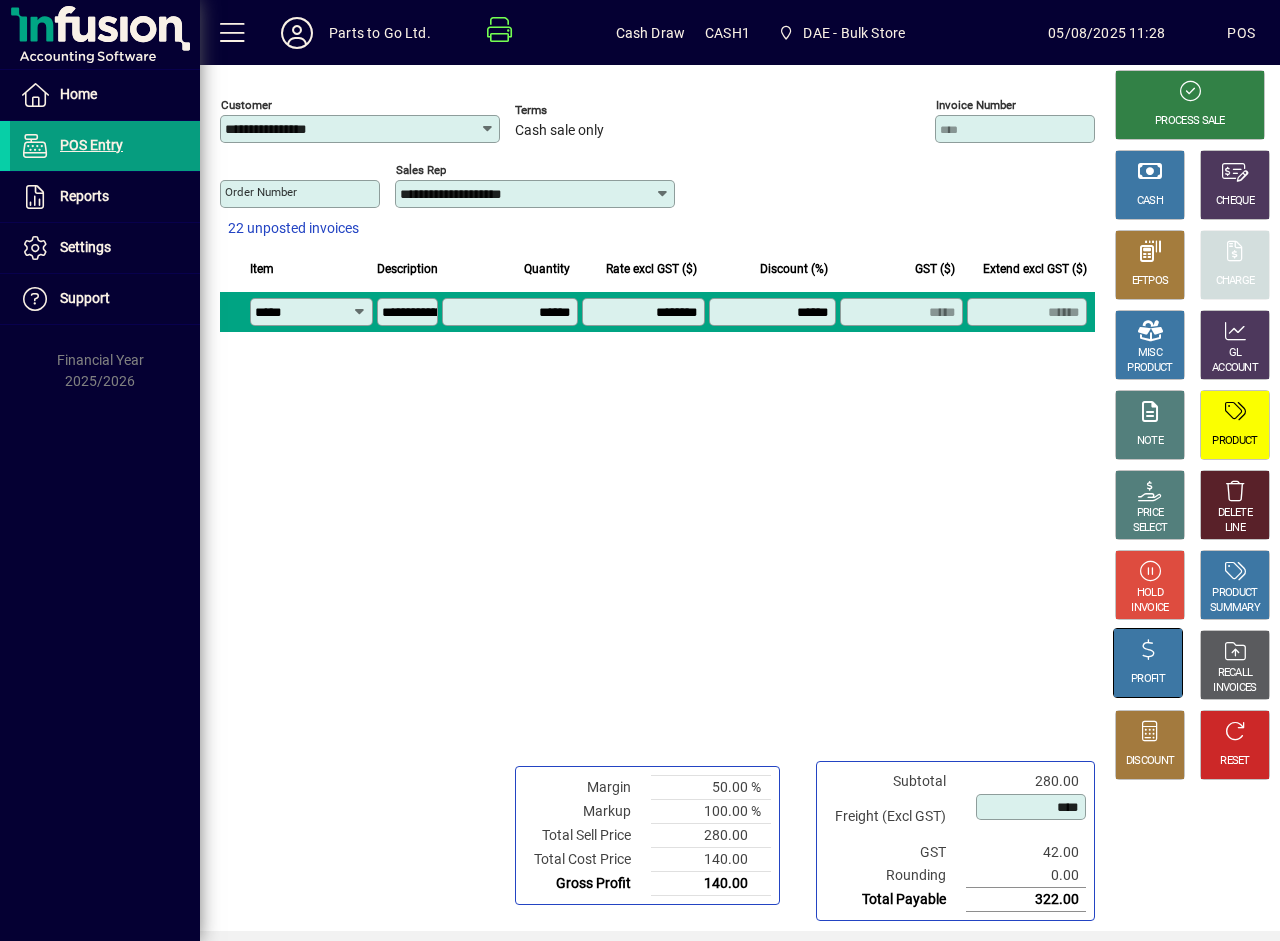 click 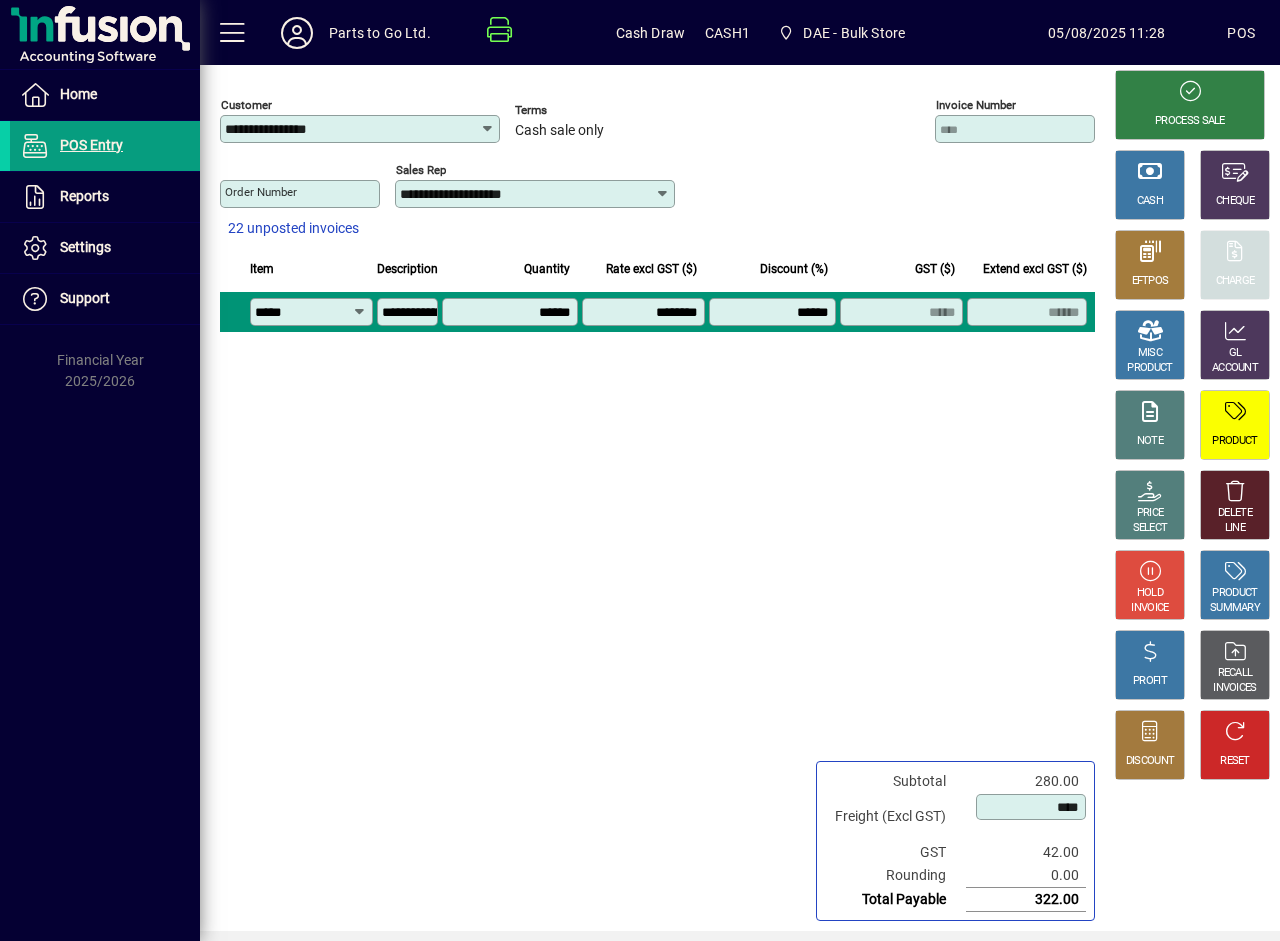 click on "******" at bounding box center [775, 312] 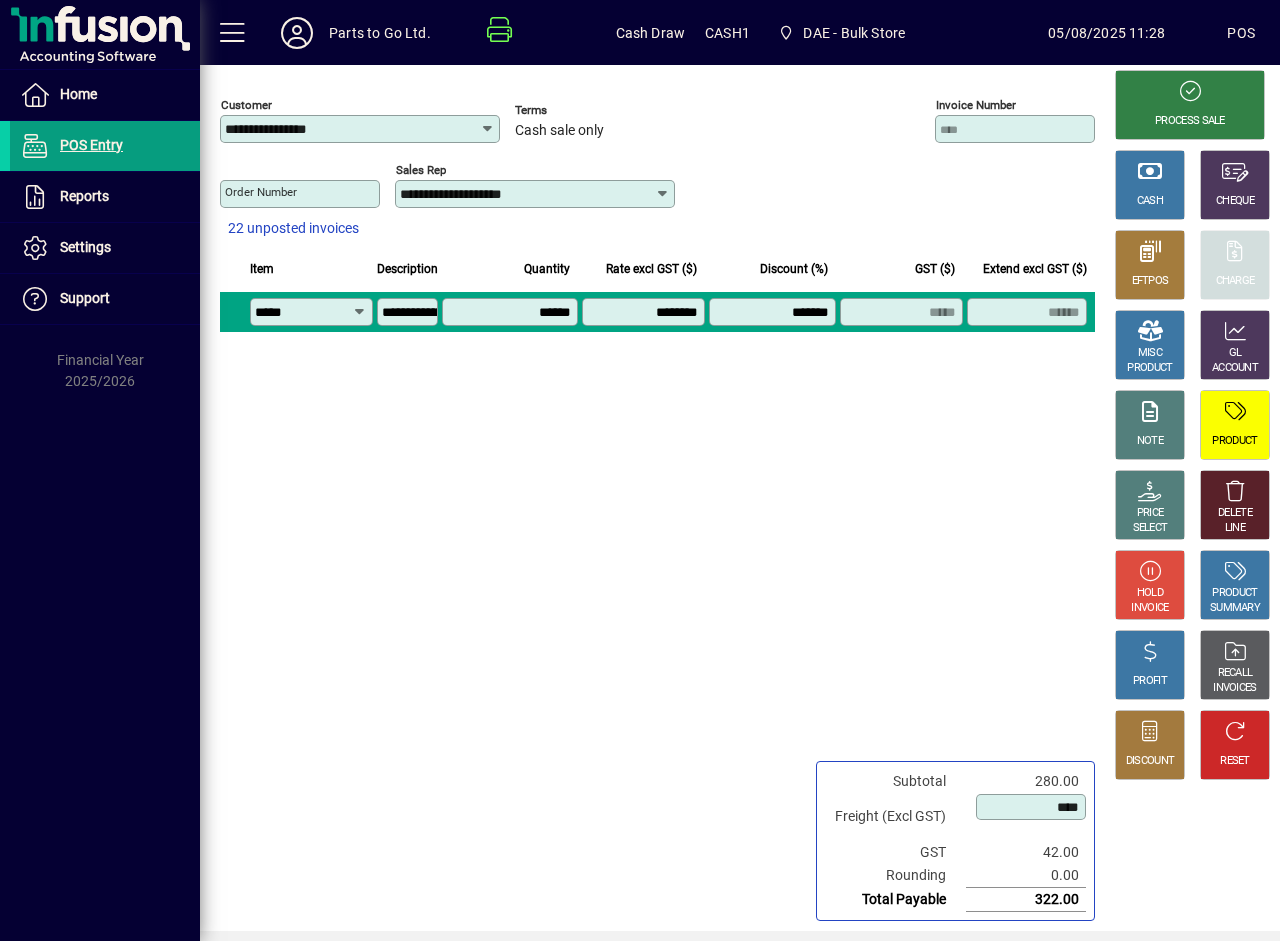 type on "*******" 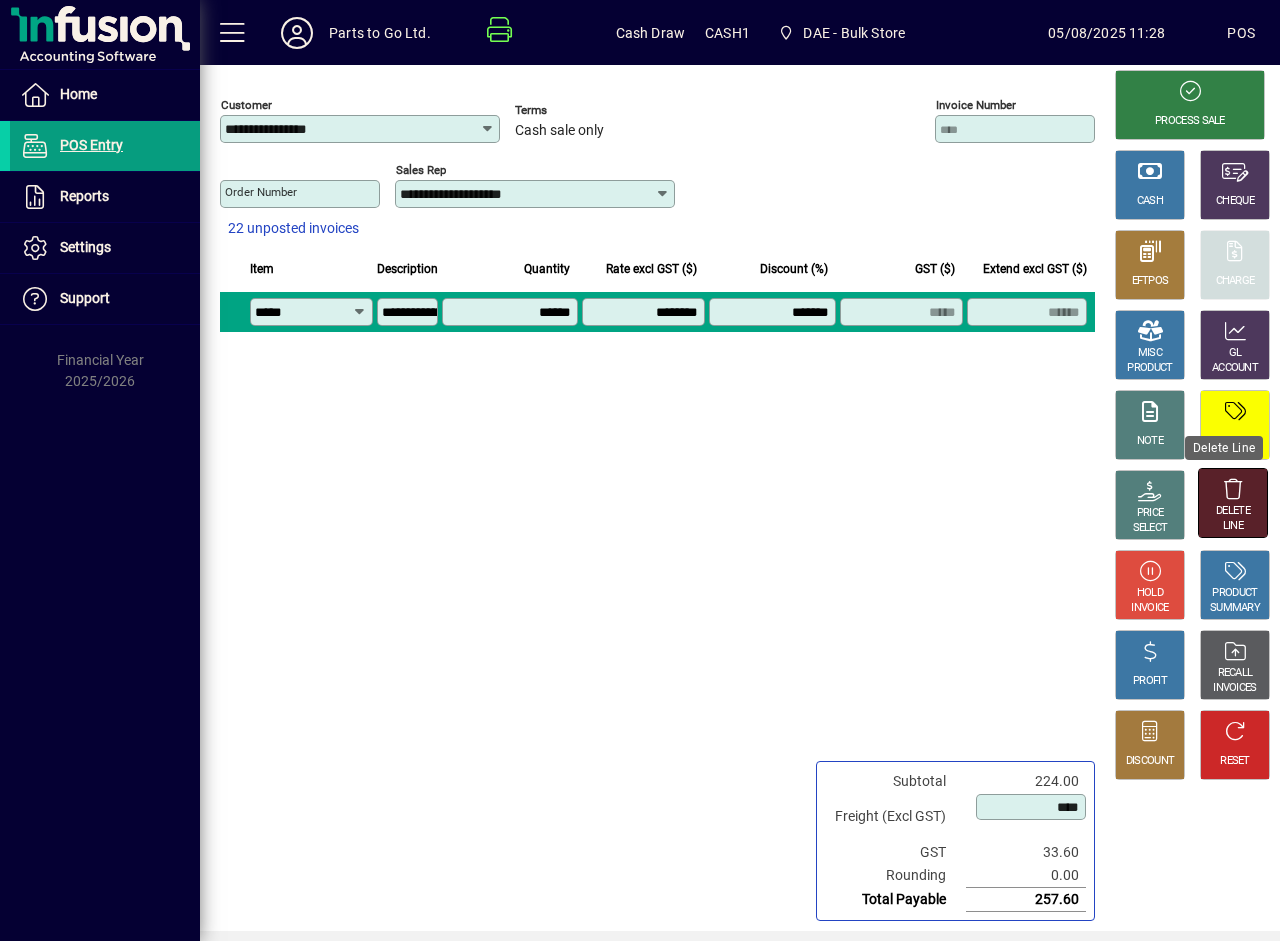 click 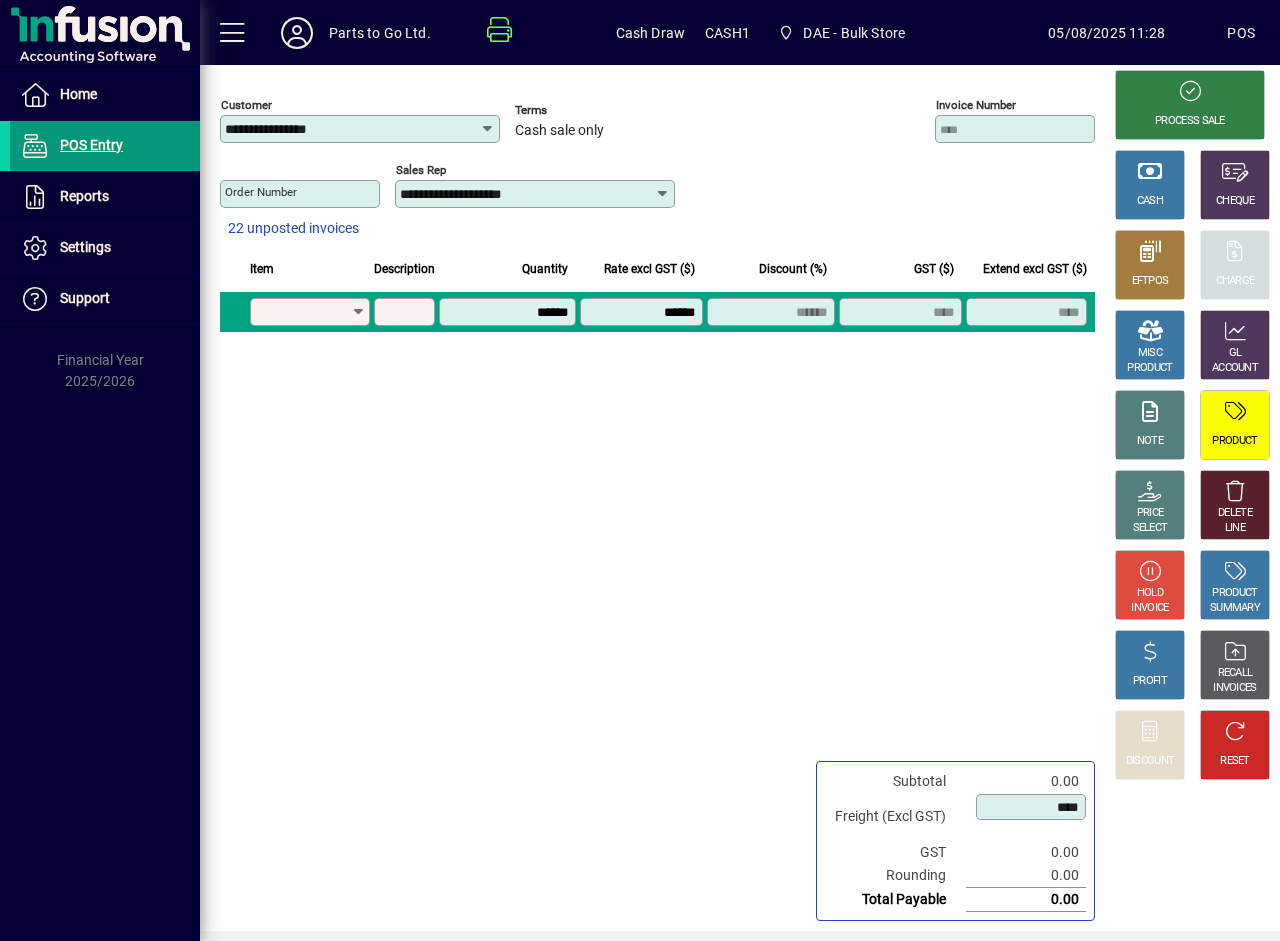 click on "POS Entry" at bounding box center [91, 145] 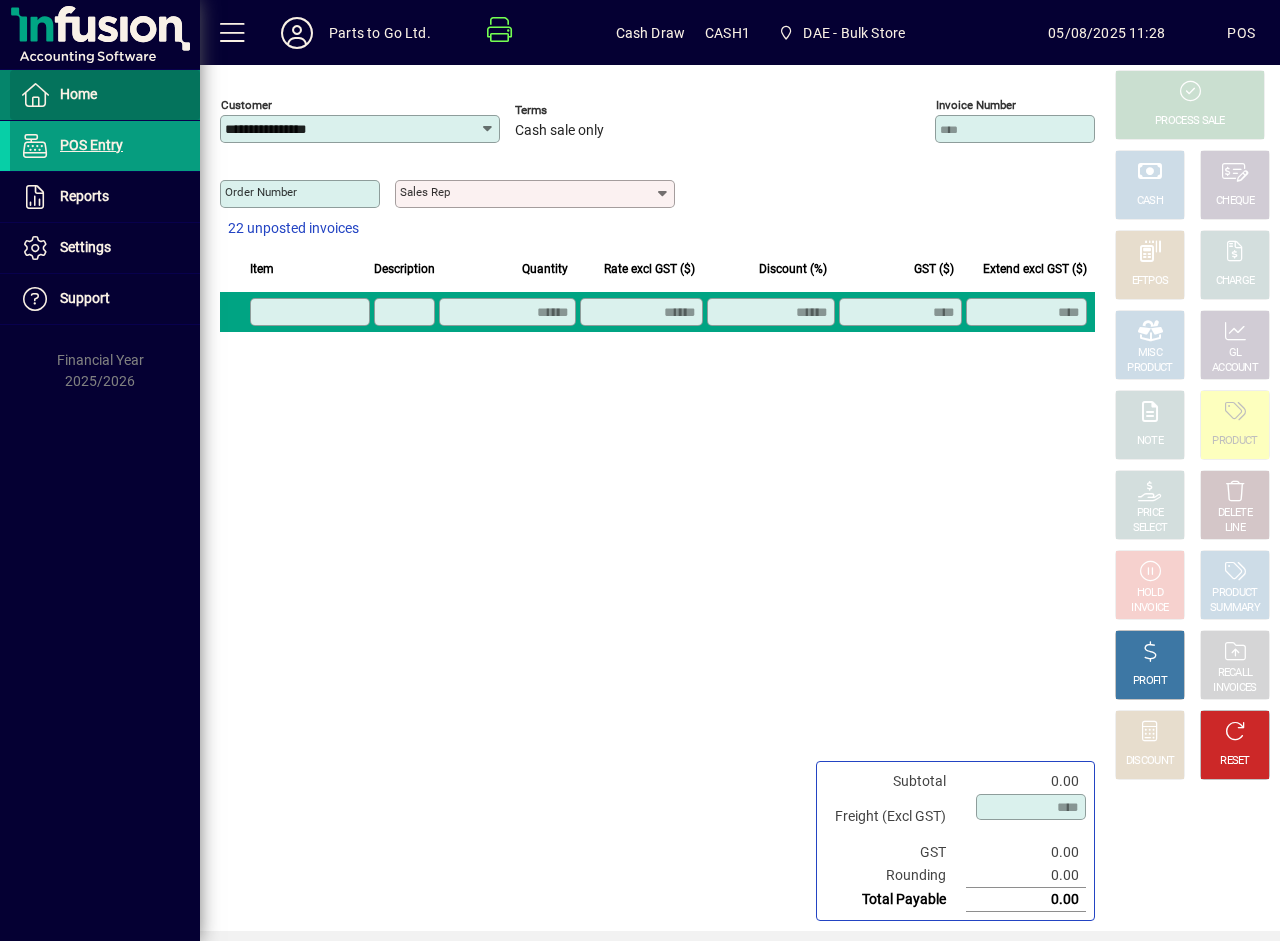 click on "Home" at bounding box center [78, 94] 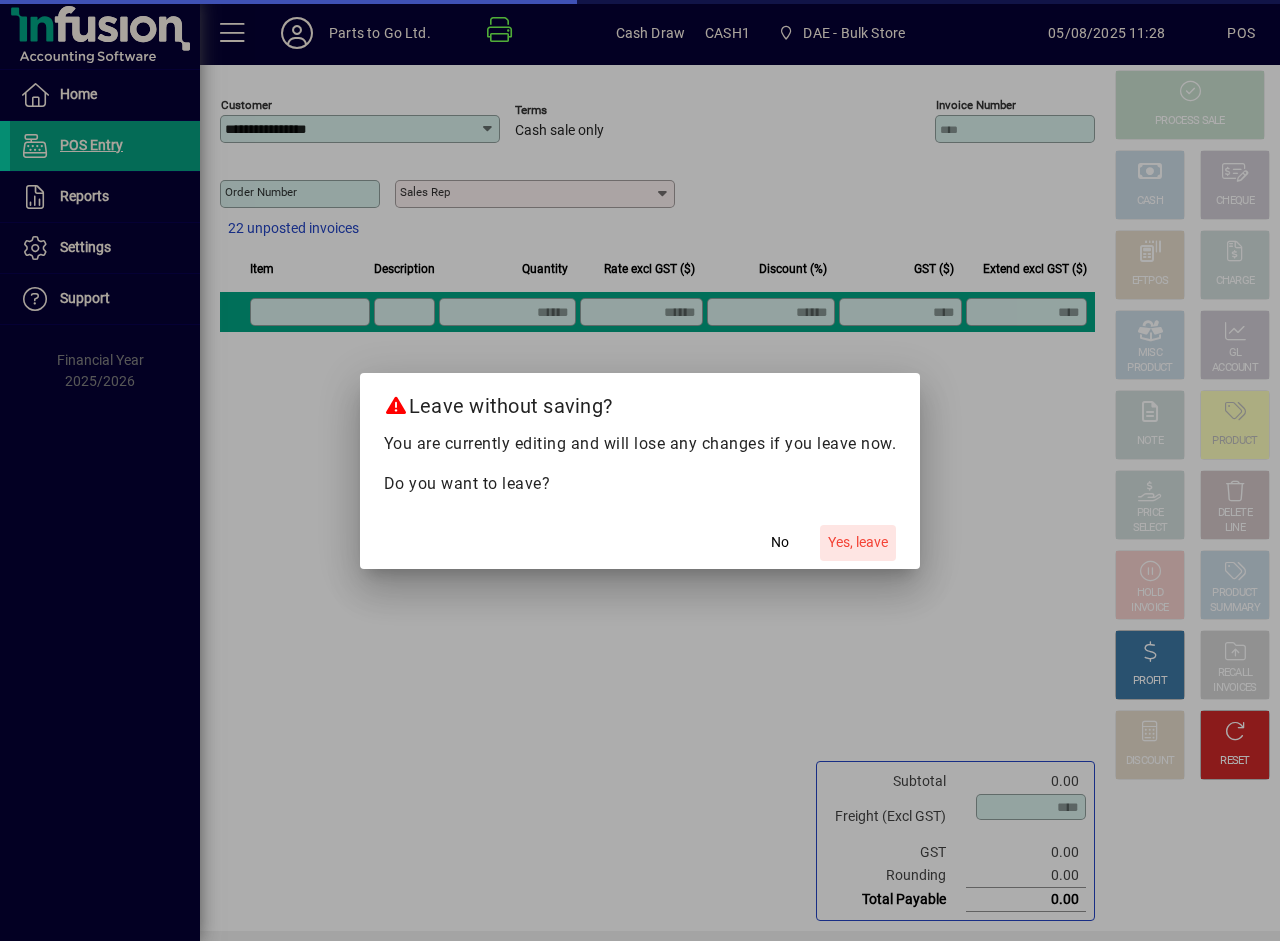 click on "Yes, leave" 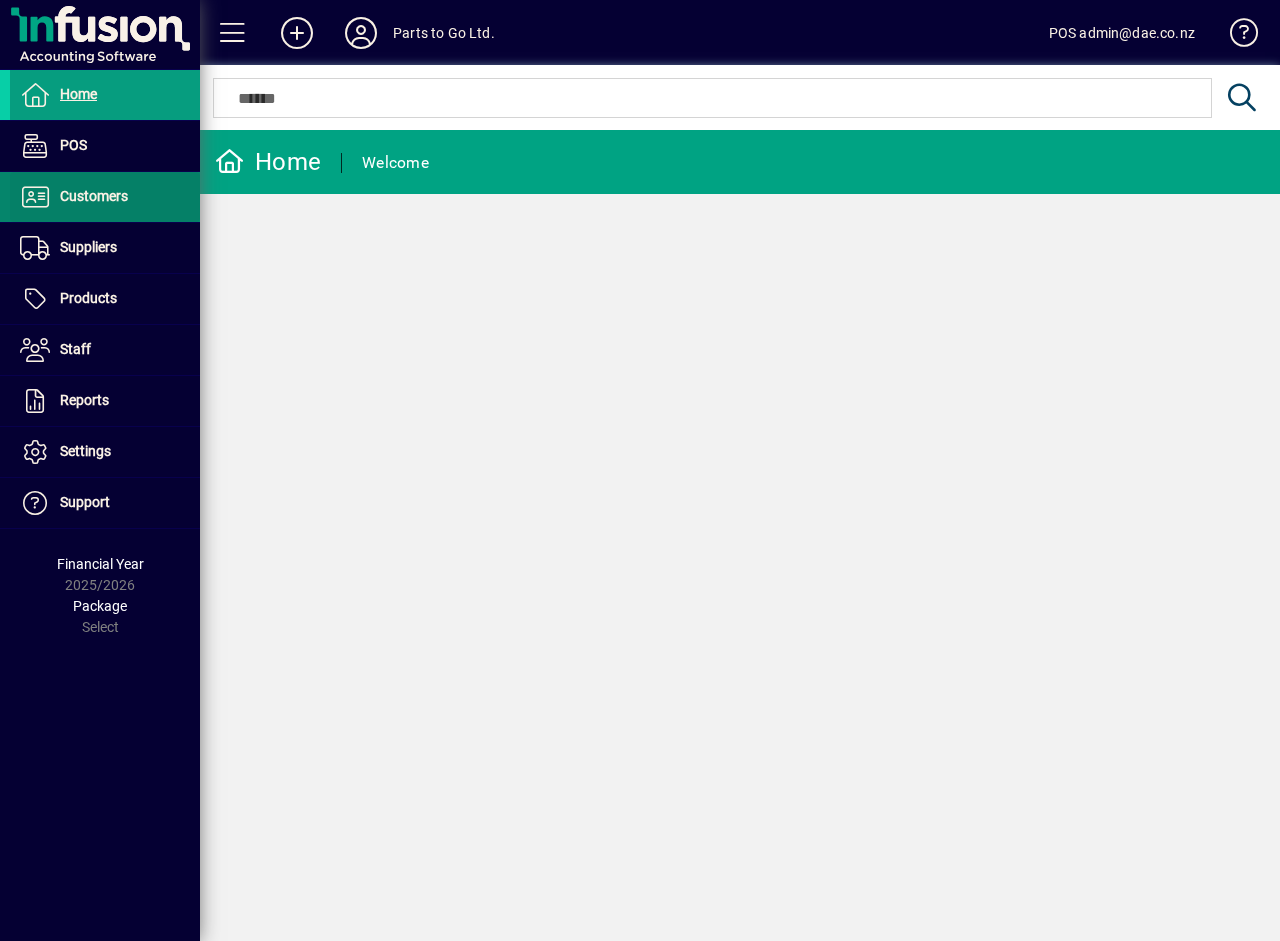 click on "Customers" at bounding box center [94, 196] 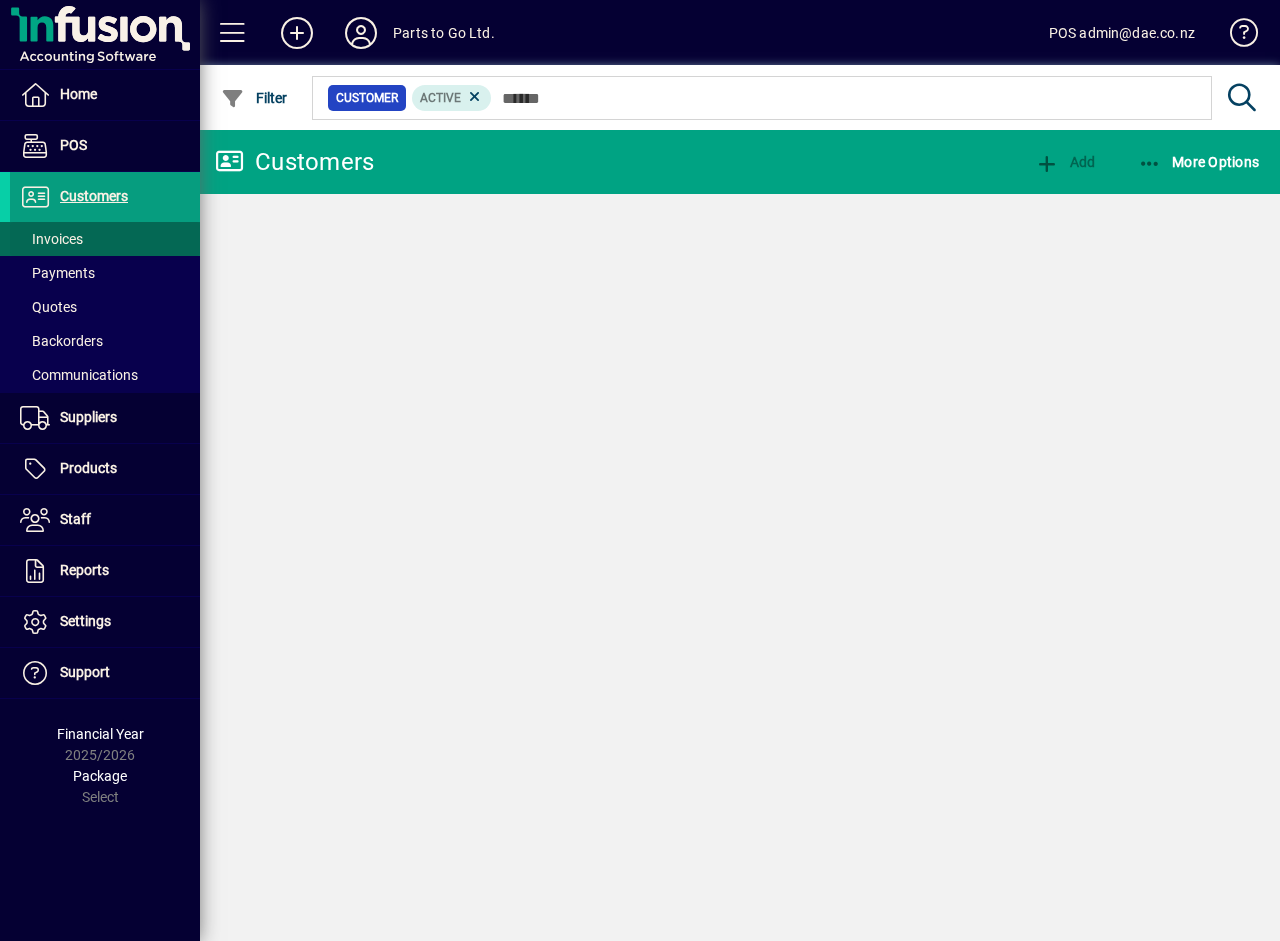 click on "Invoices" at bounding box center [51, 239] 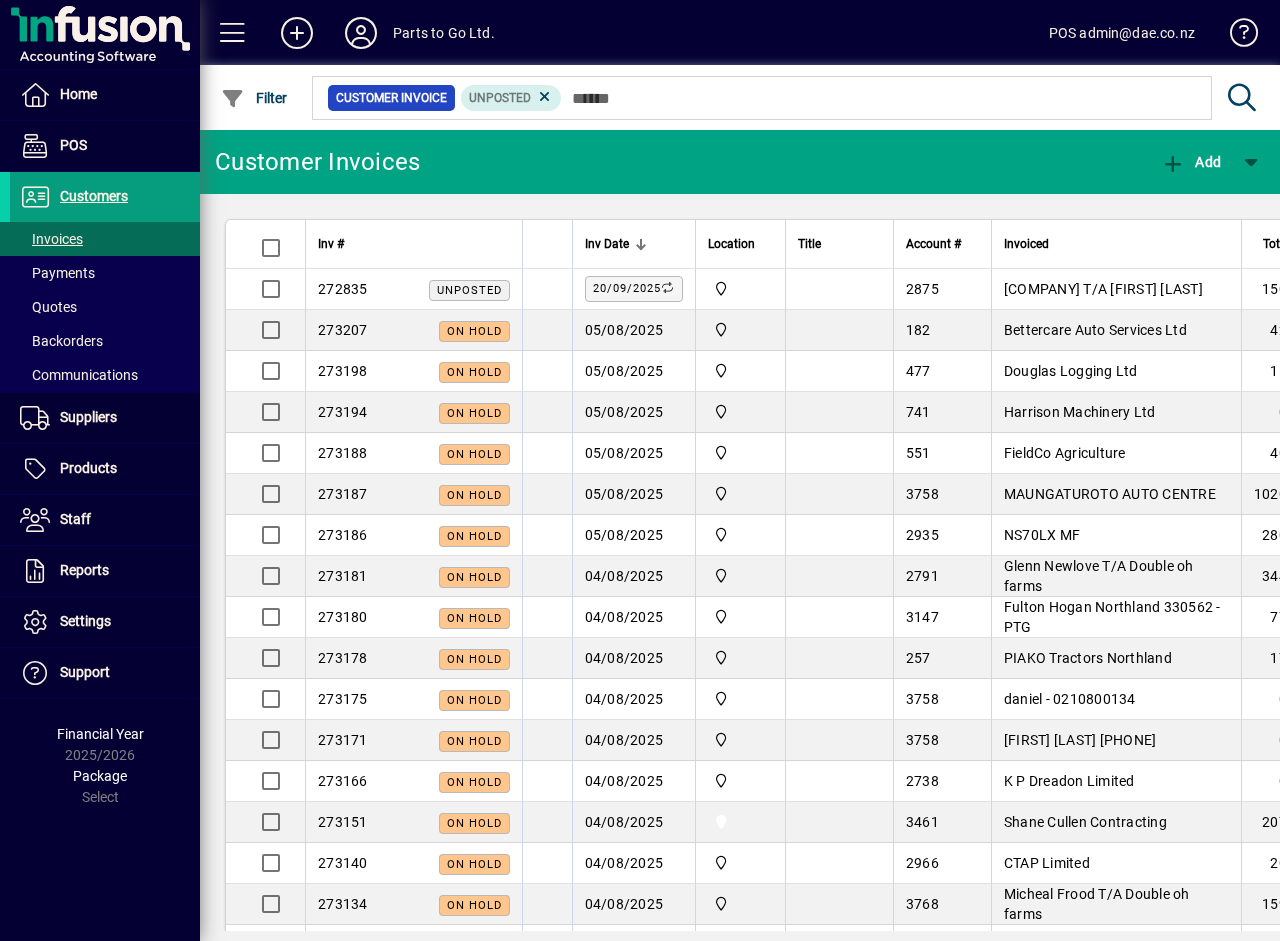 click 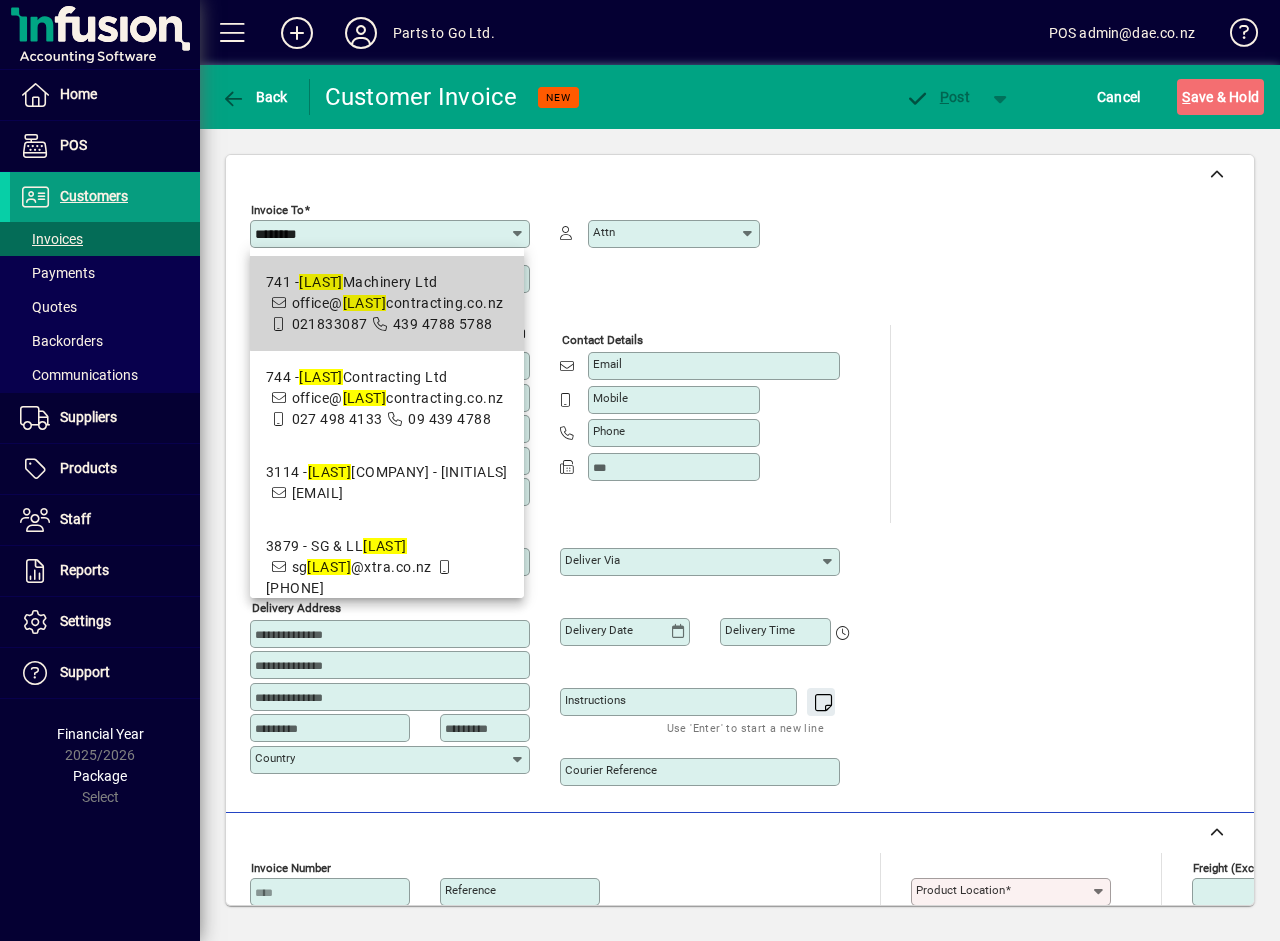 click on "[EMAIL]" at bounding box center (398, 303) 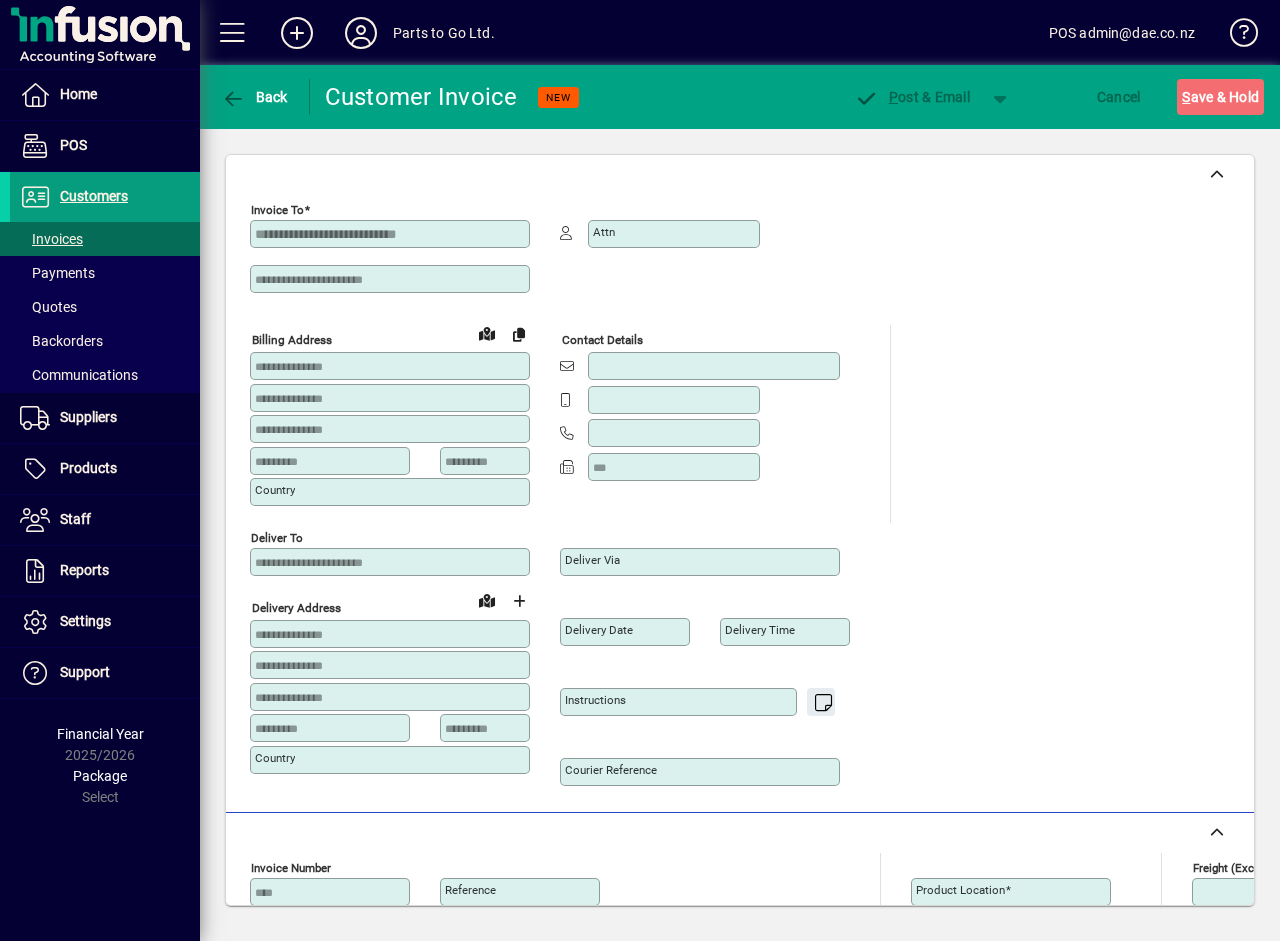 type on "**********" 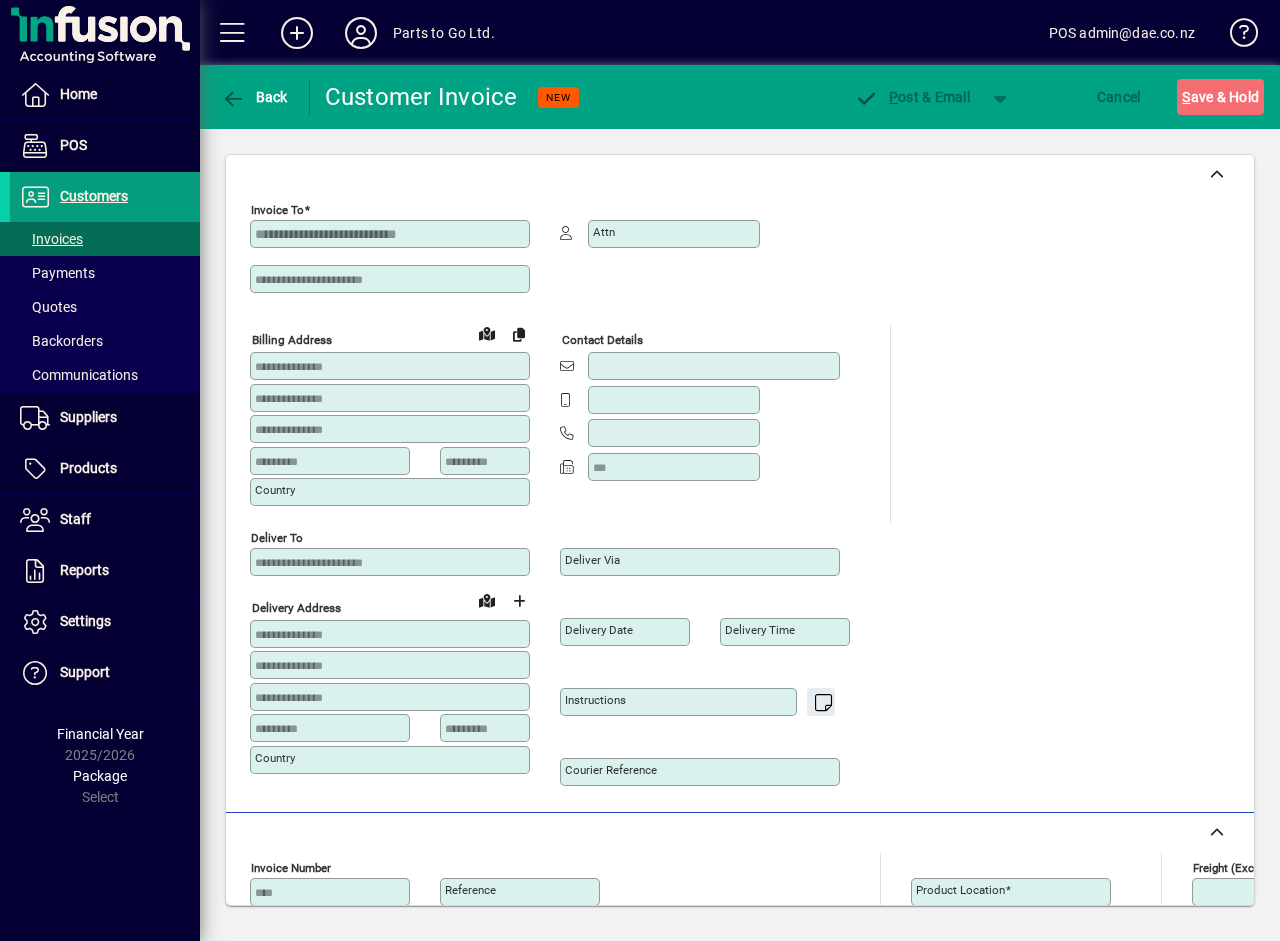 type on "**********" 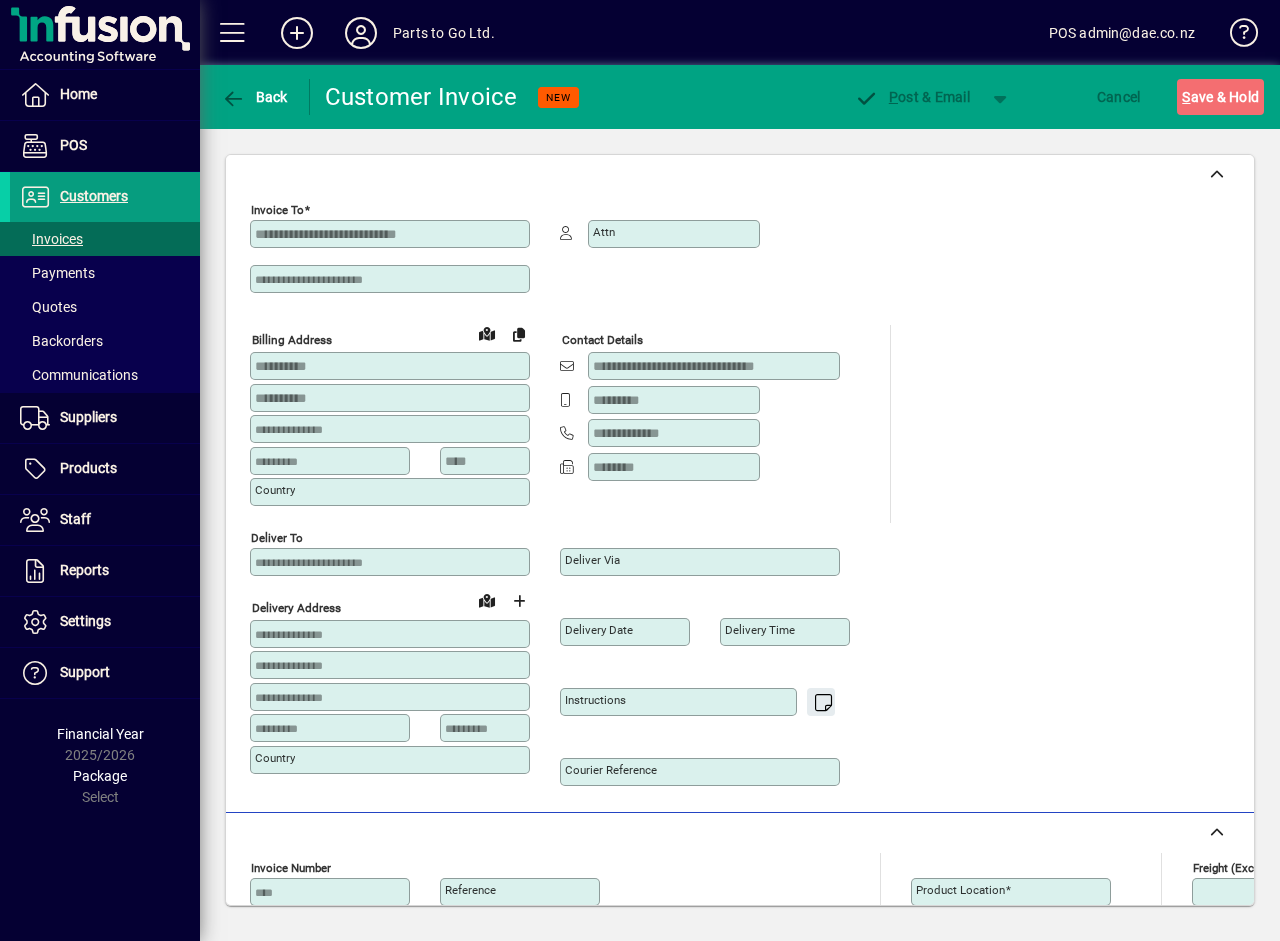 type on "**********" 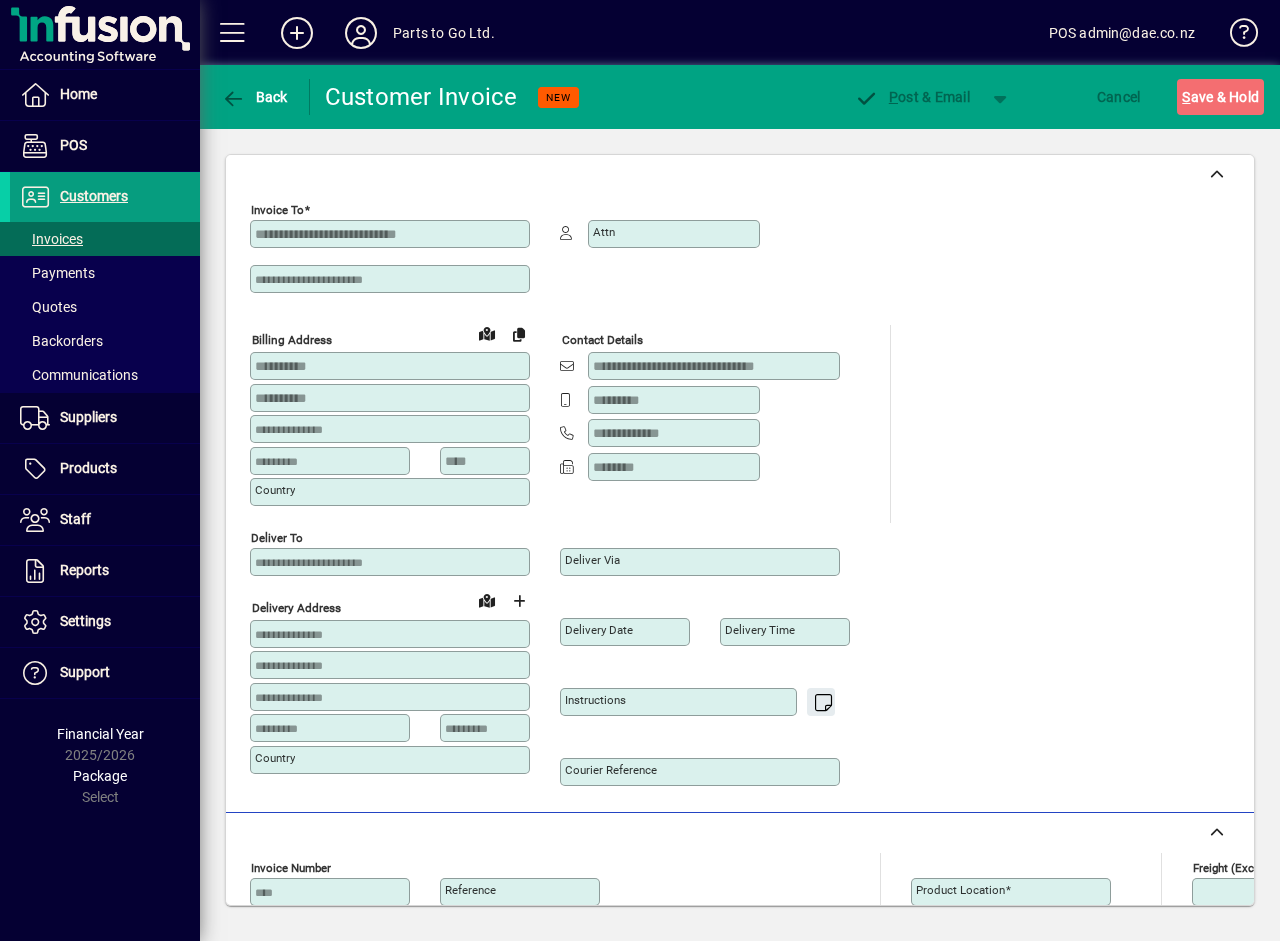 type on "**********" 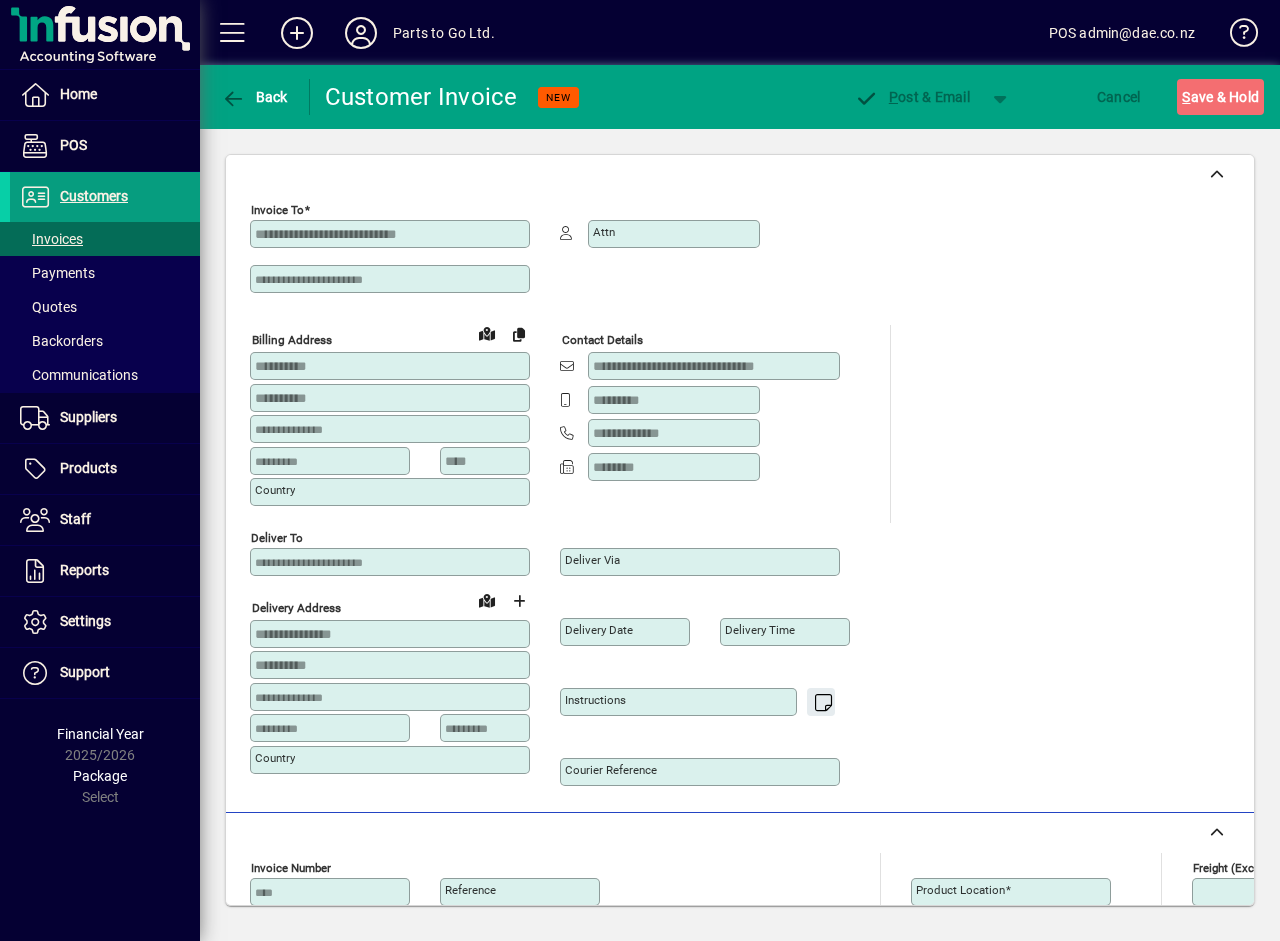 type on "**********" 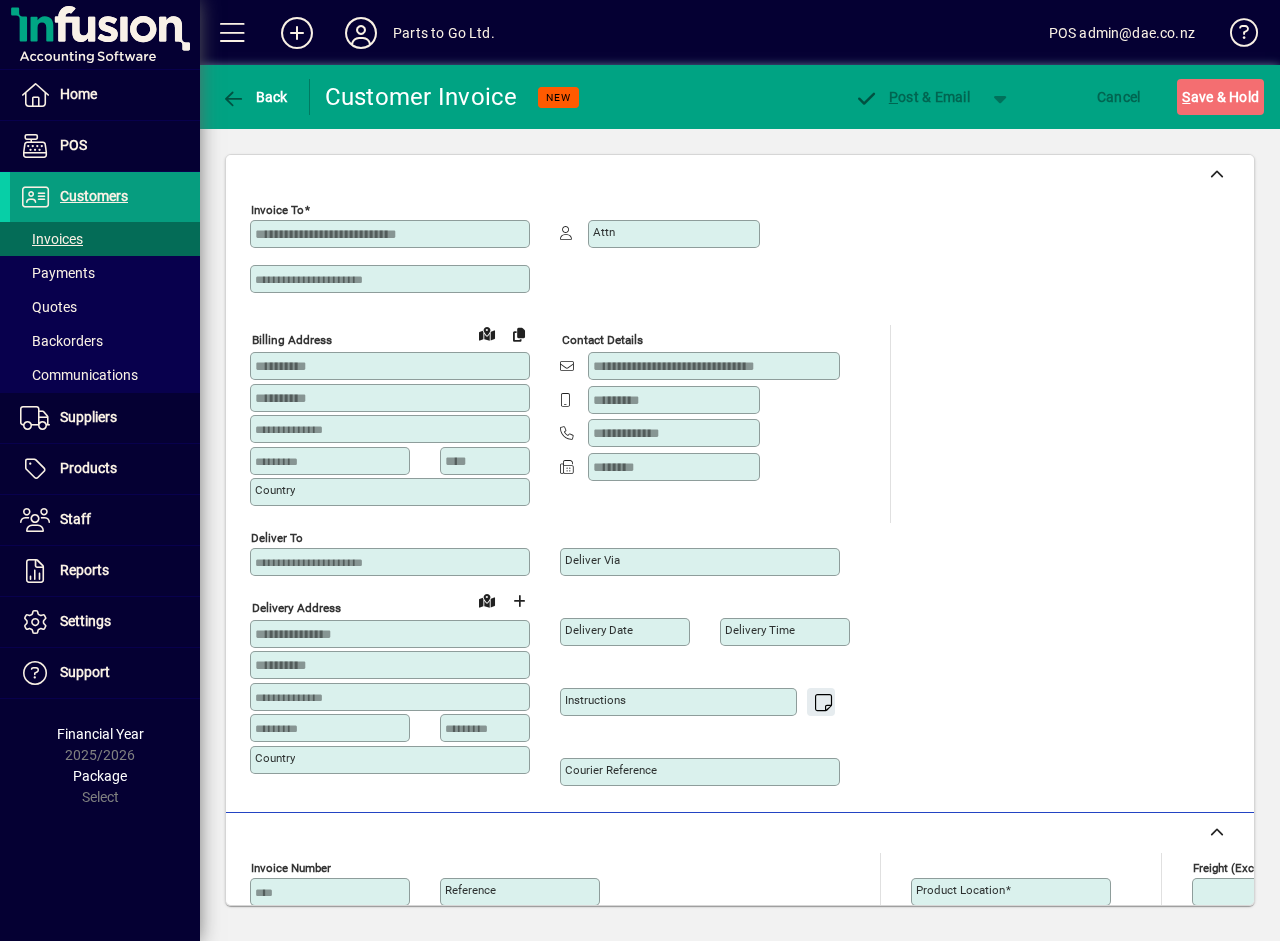 type on "**********" 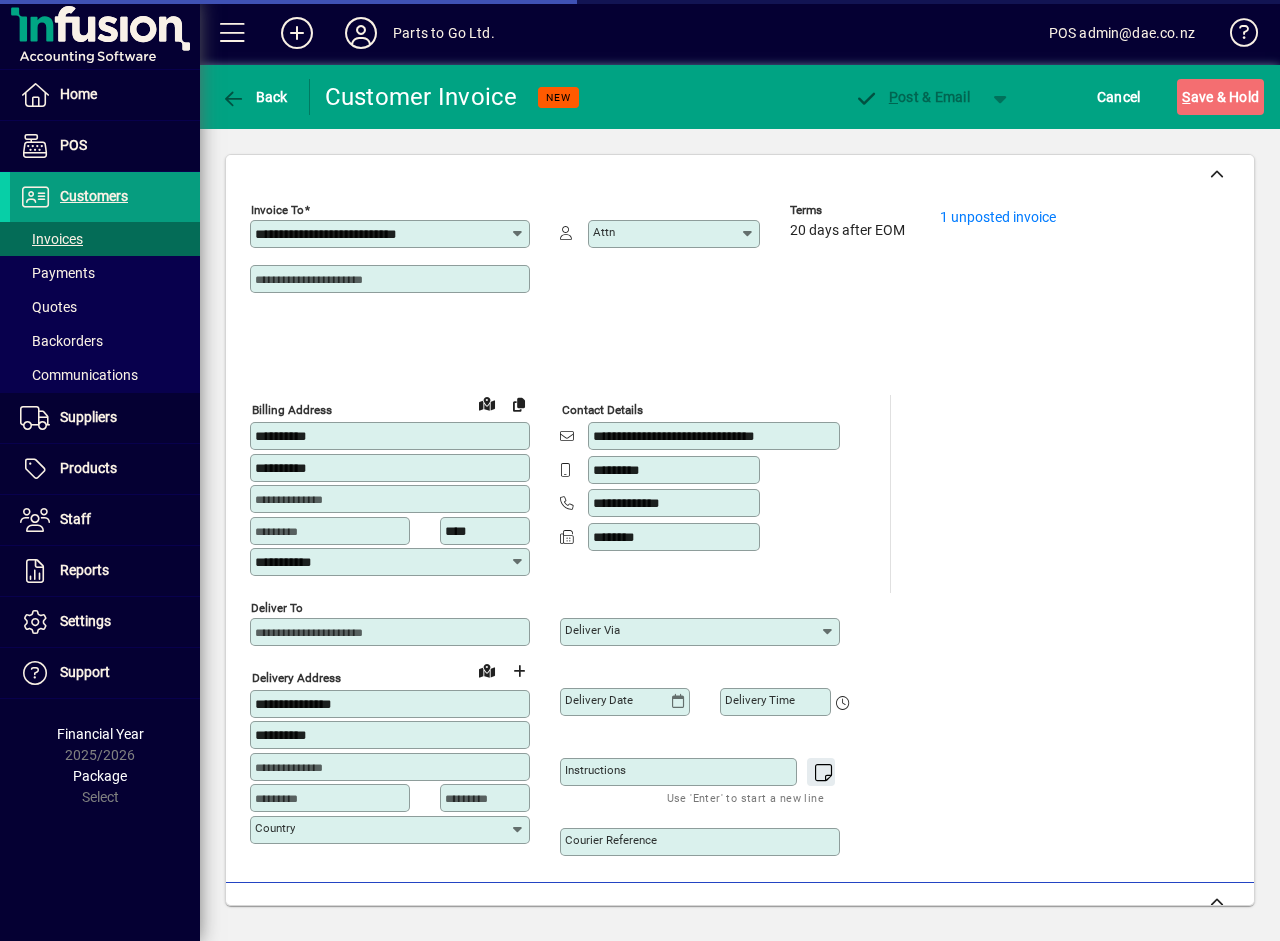 type on "**********" 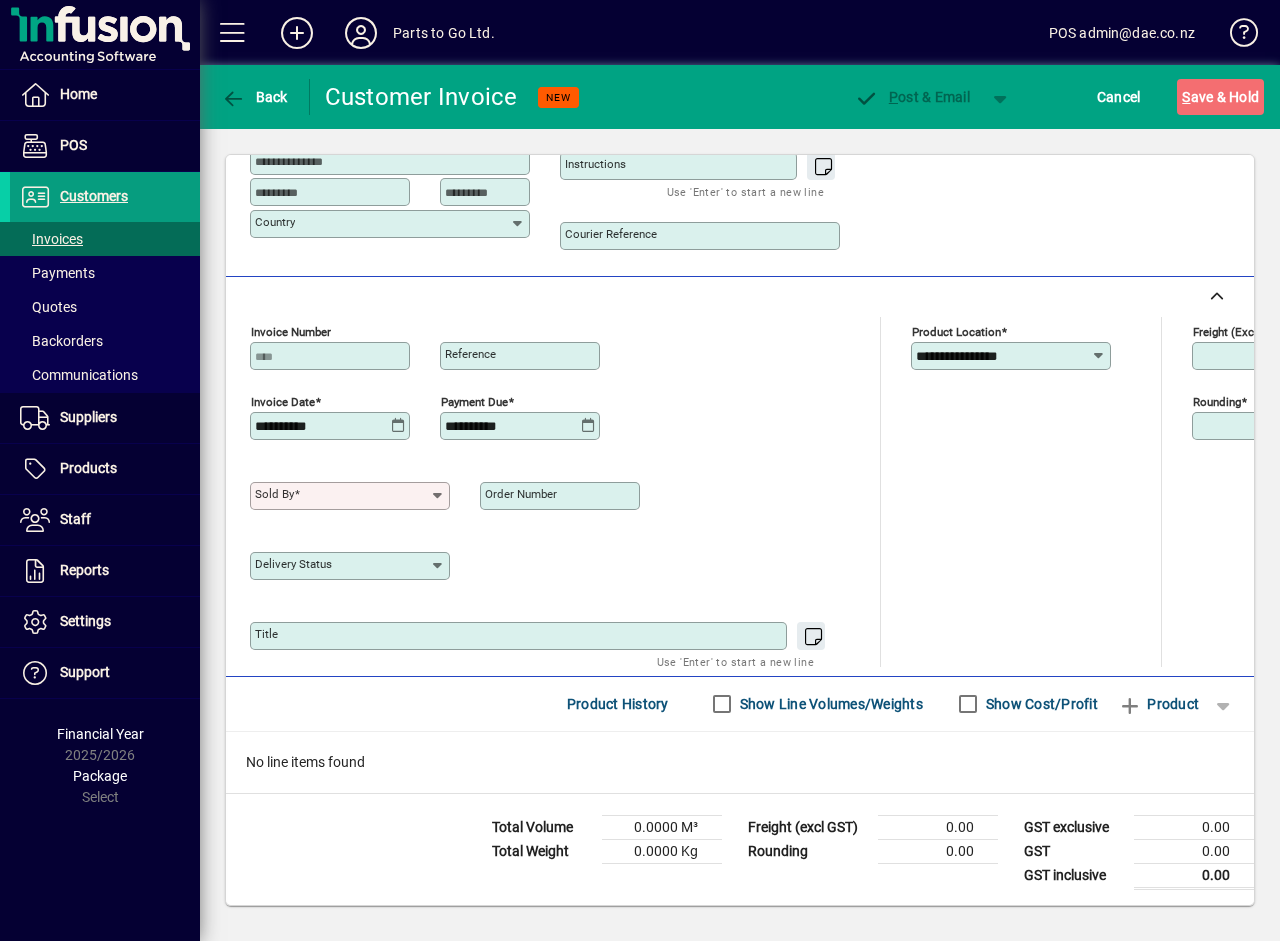 scroll, scrollTop: 607, scrollLeft: 0, axis: vertical 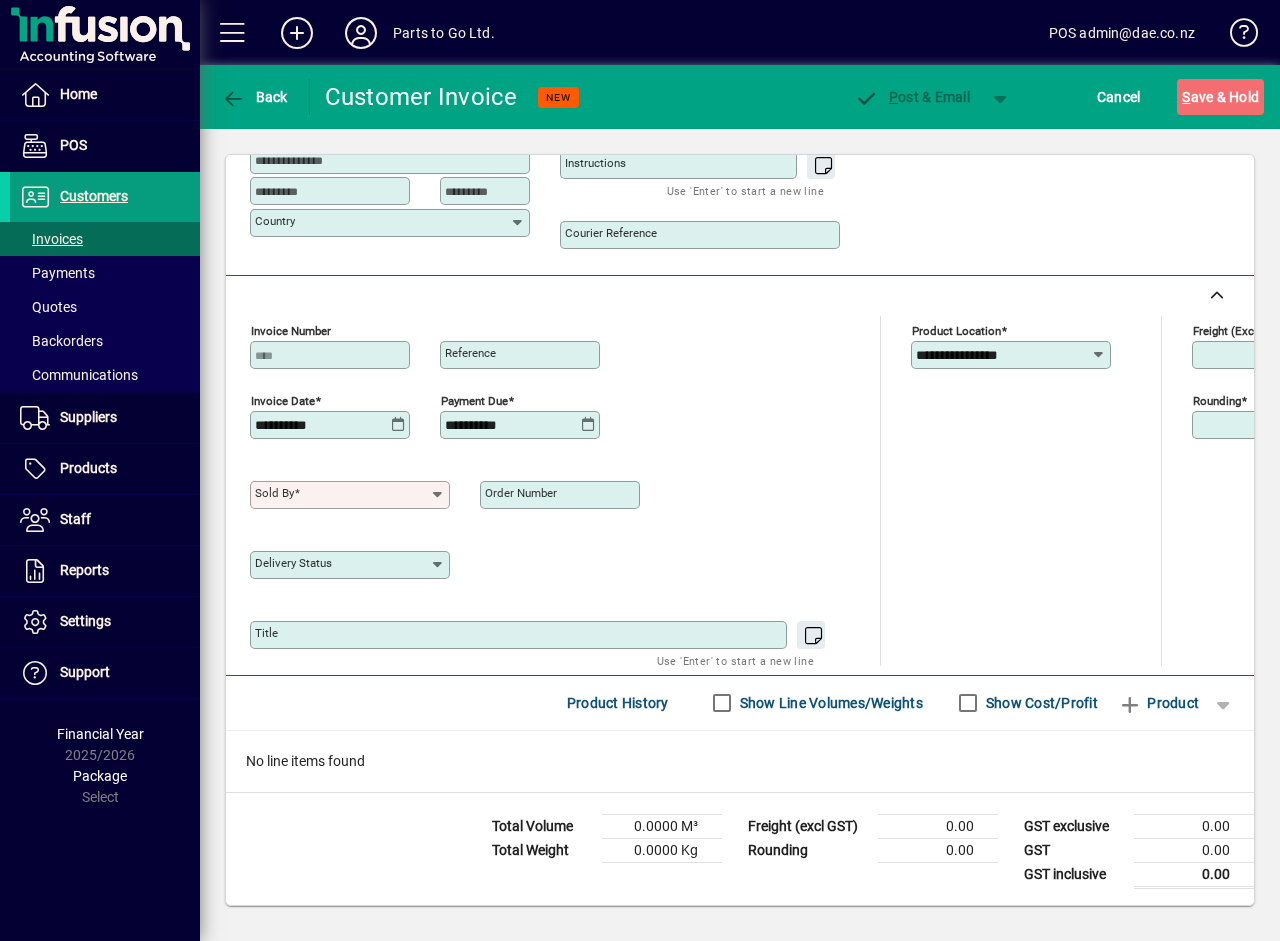 click 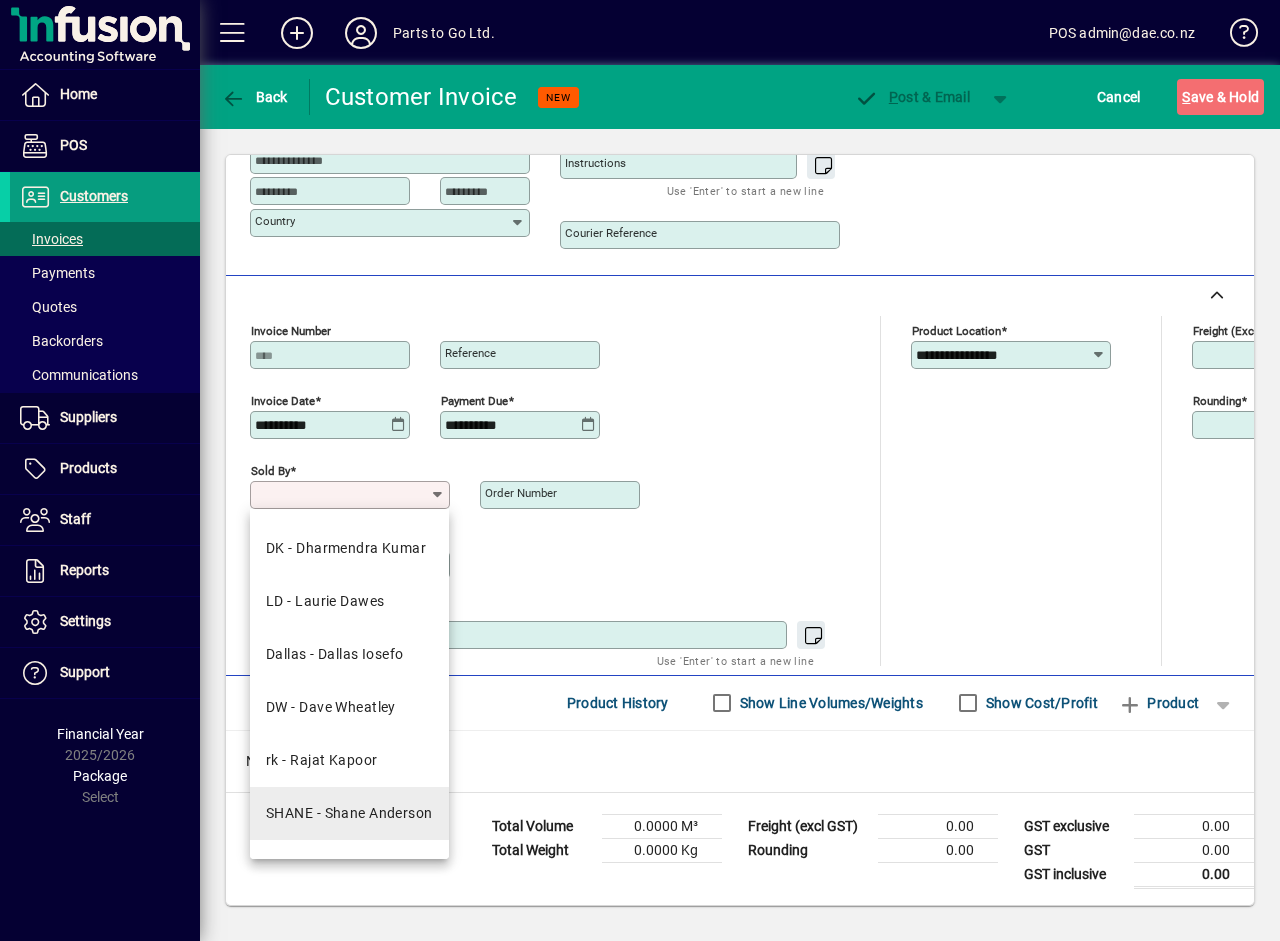scroll, scrollTop: 143, scrollLeft: 0, axis: vertical 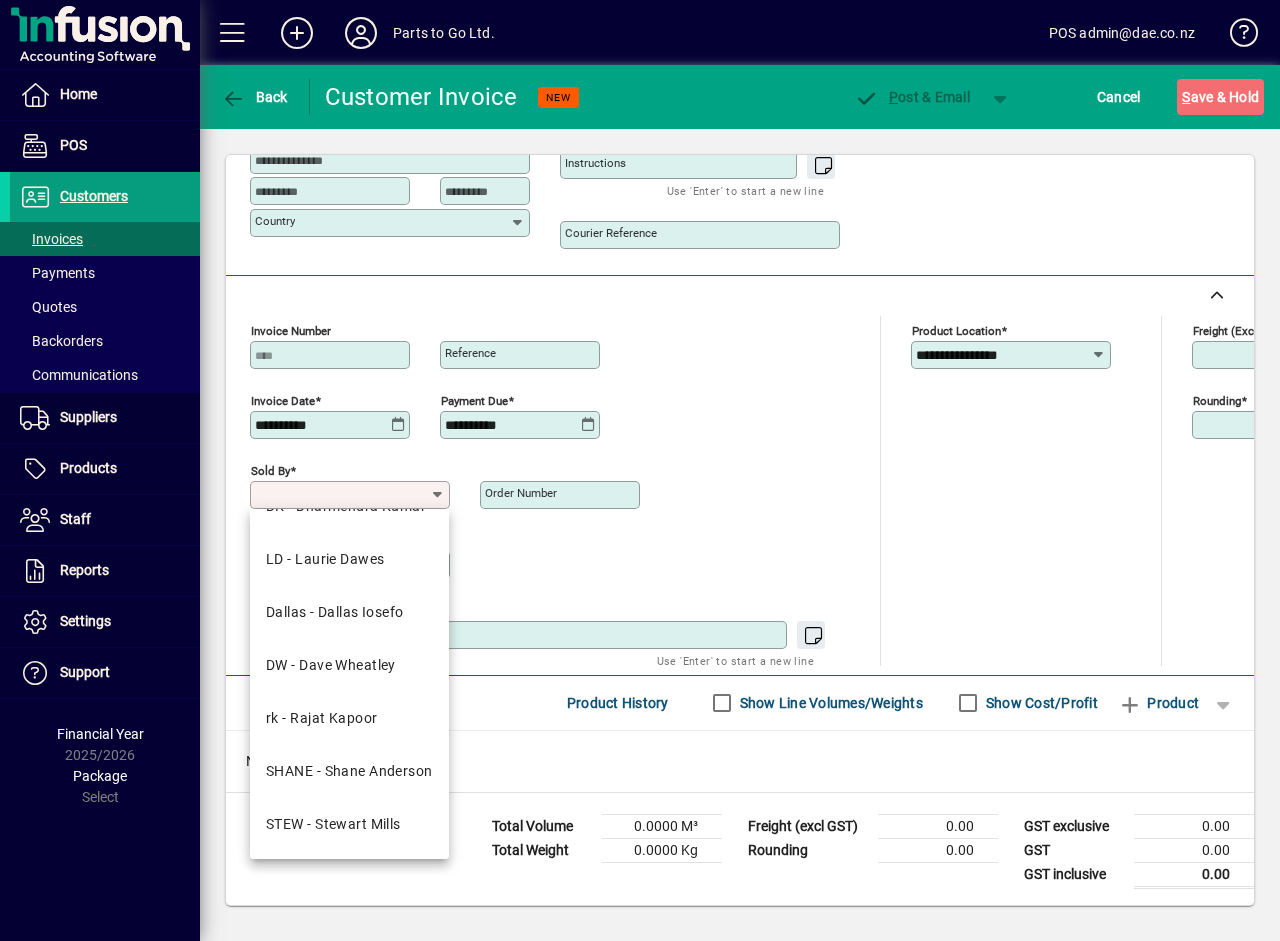 drag, startPoint x: 373, startPoint y: 822, endPoint x: 483, endPoint y: 808, distance: 110.88733 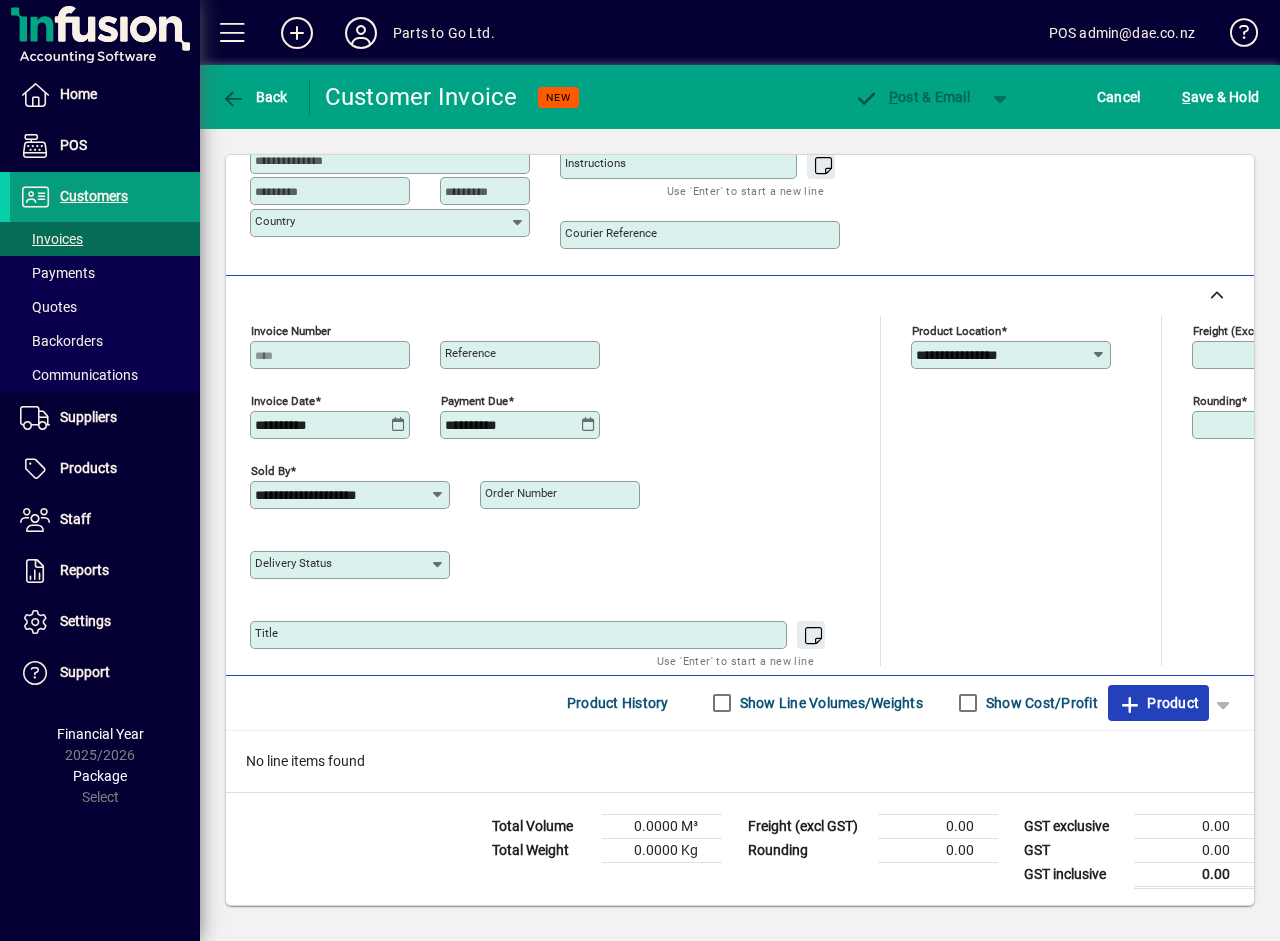 click on "Product" 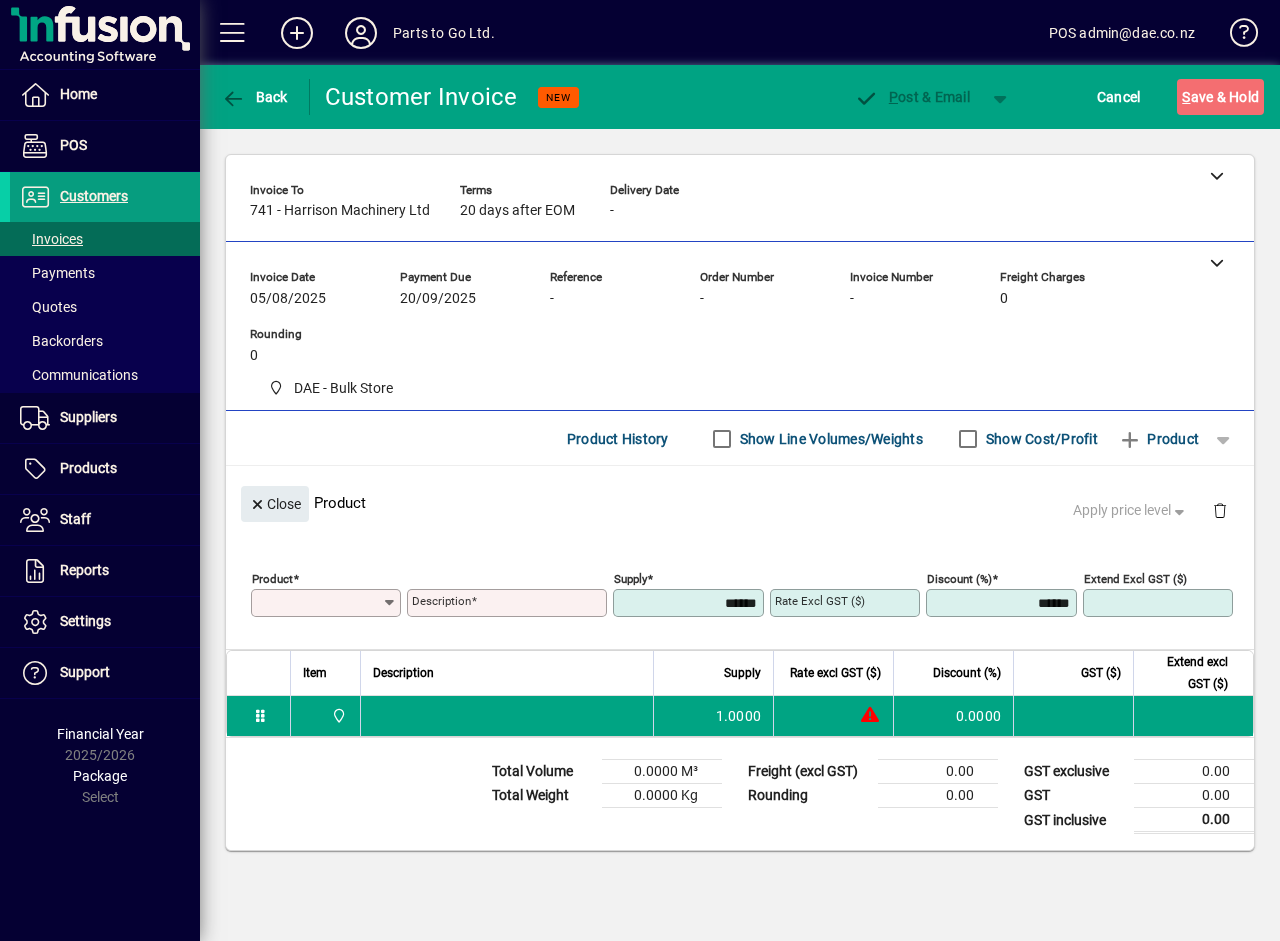 scroll, scrollTop: 0, scrollLeft: 0, axis: both 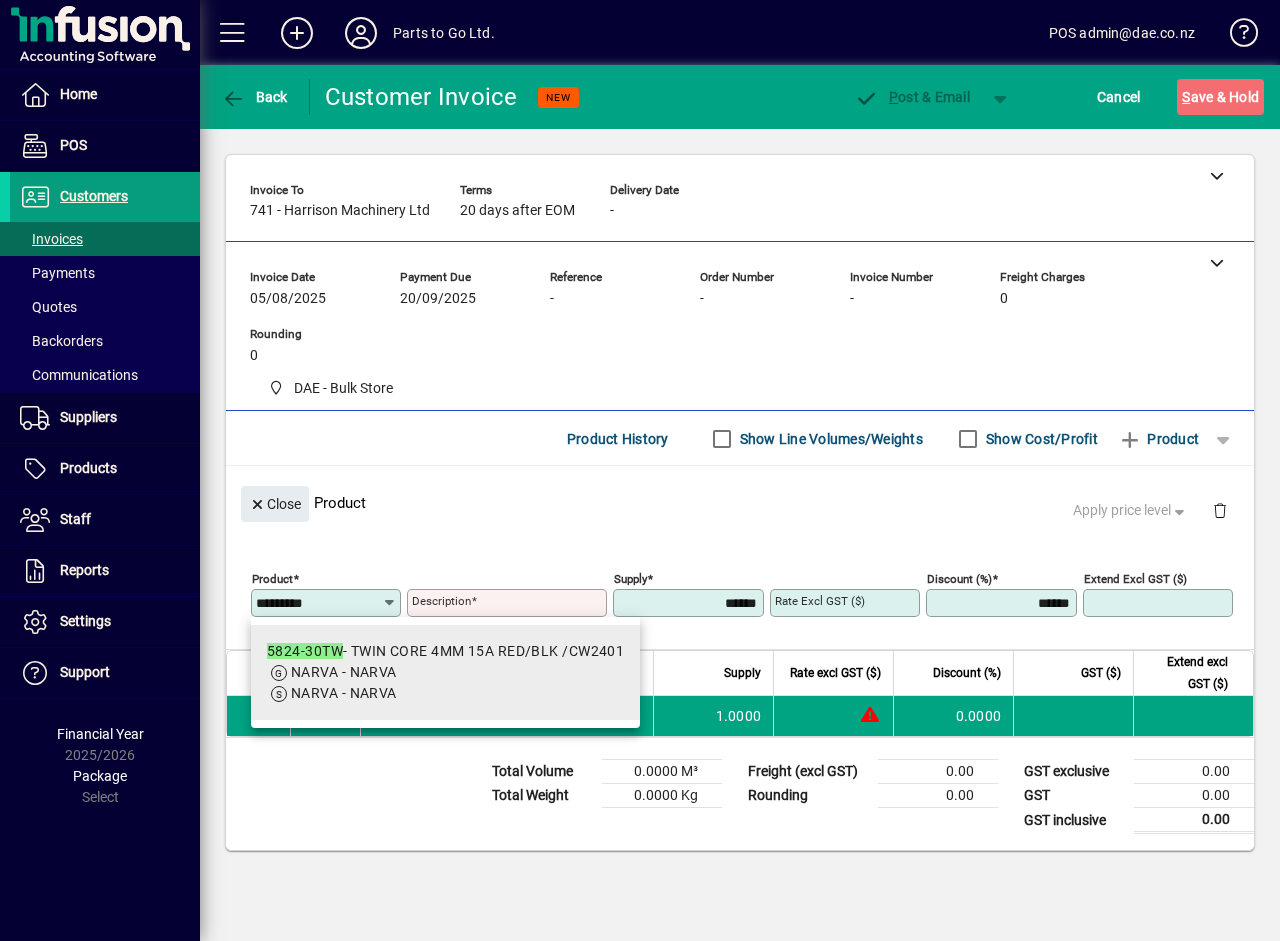 click on "NARVA - NARVA" at bounding box center [445, 672] 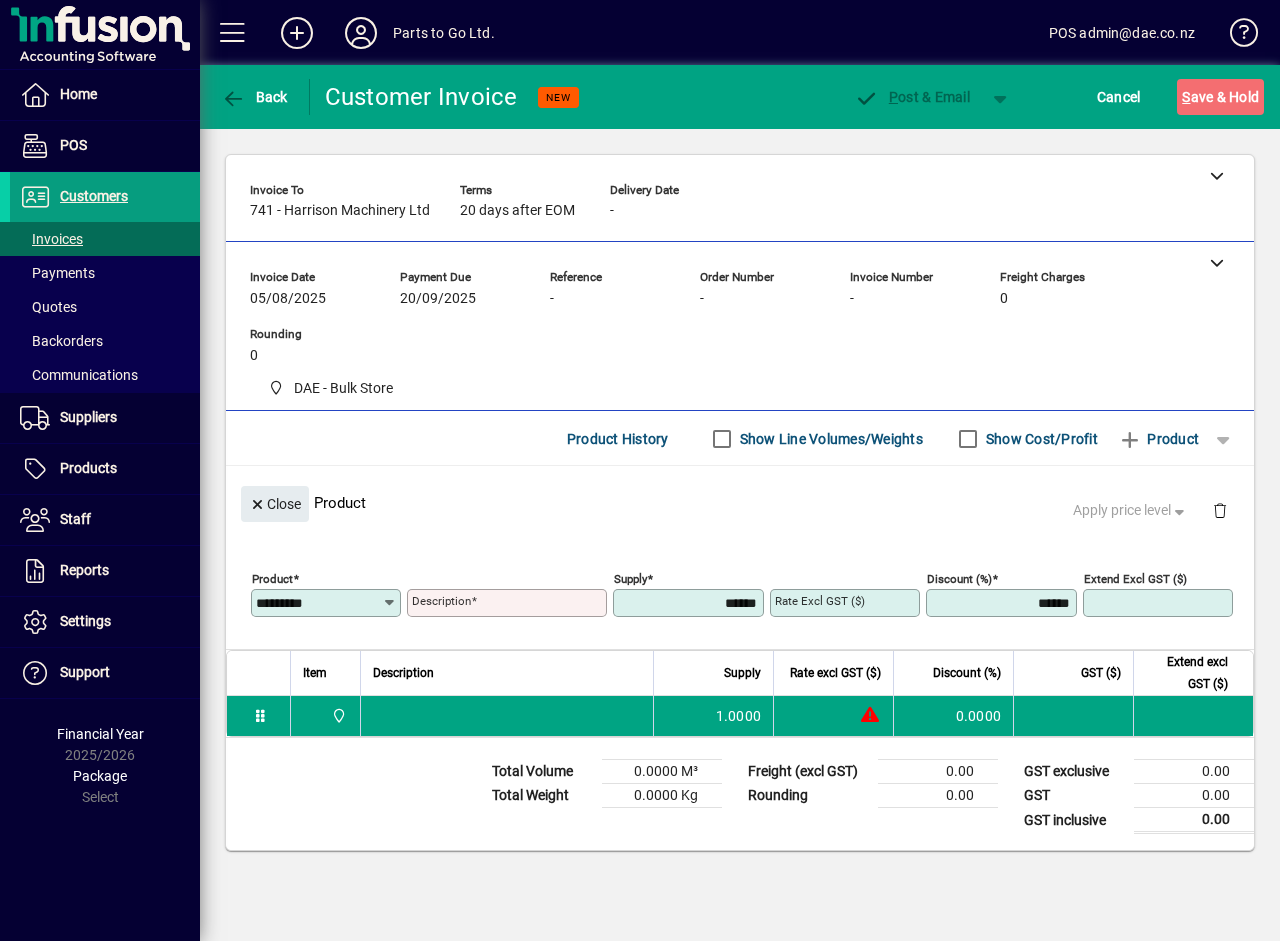 type on "**********" 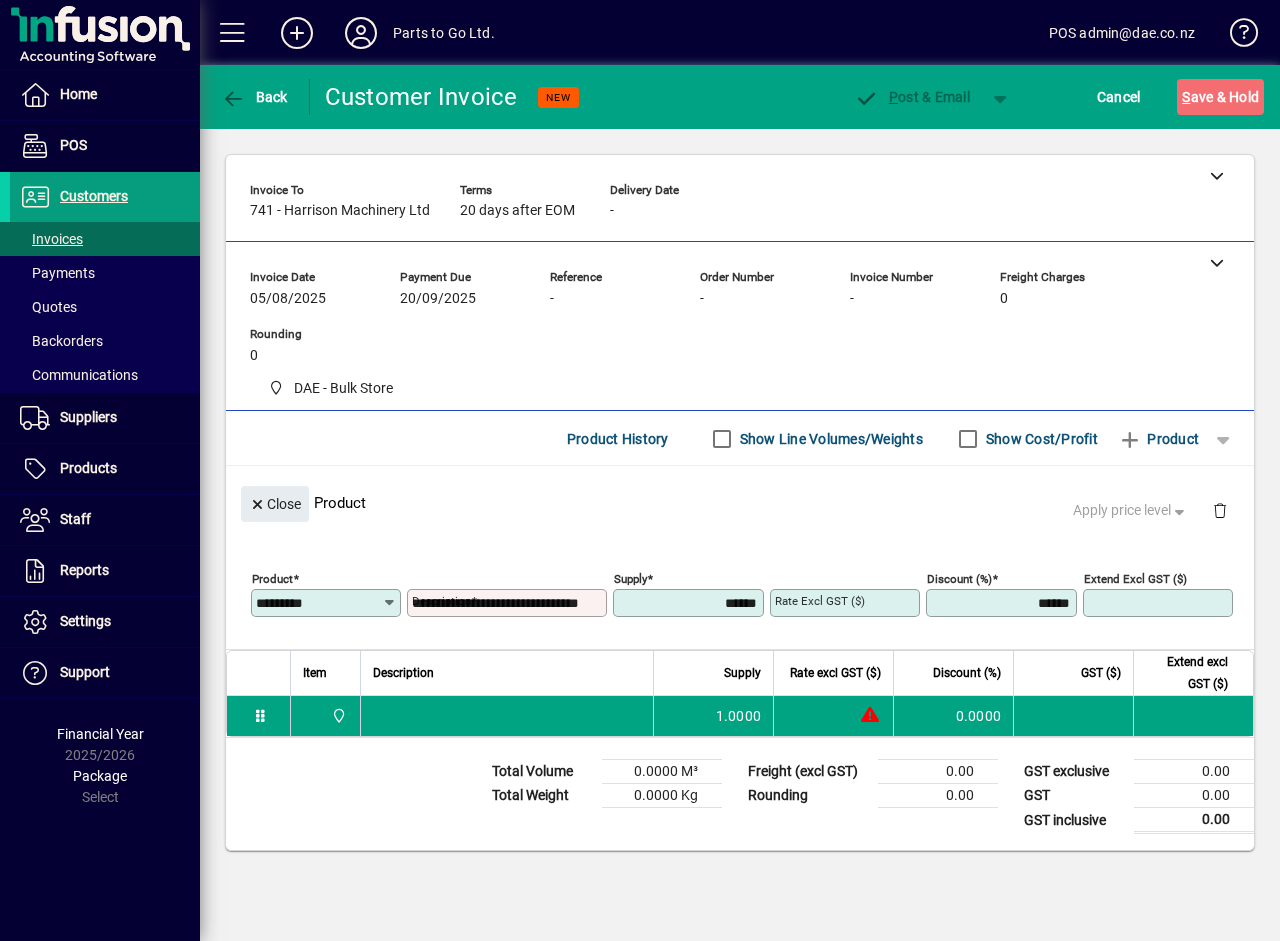 type on "******" 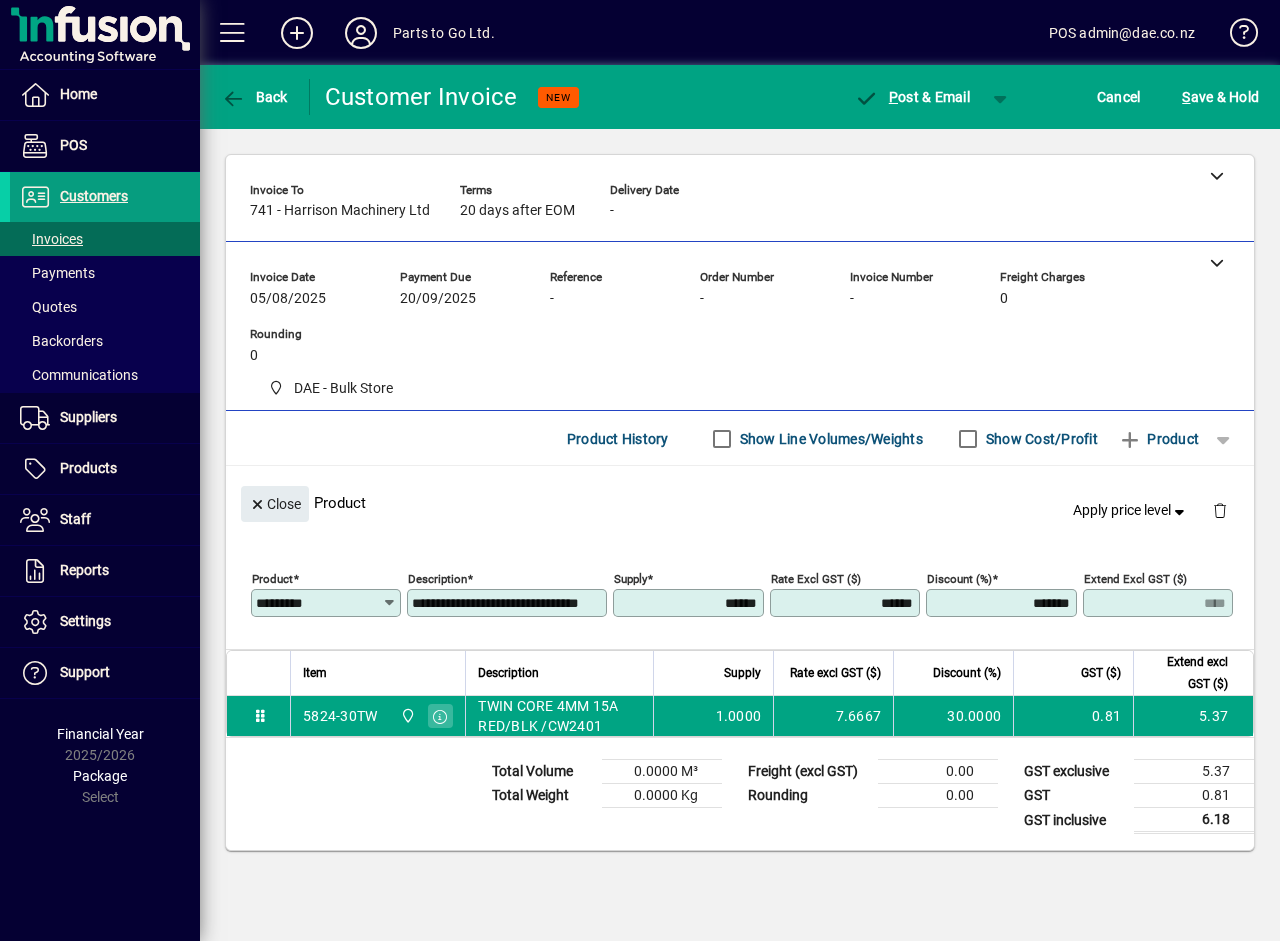 click on "******" at bounding box center [690, 603] 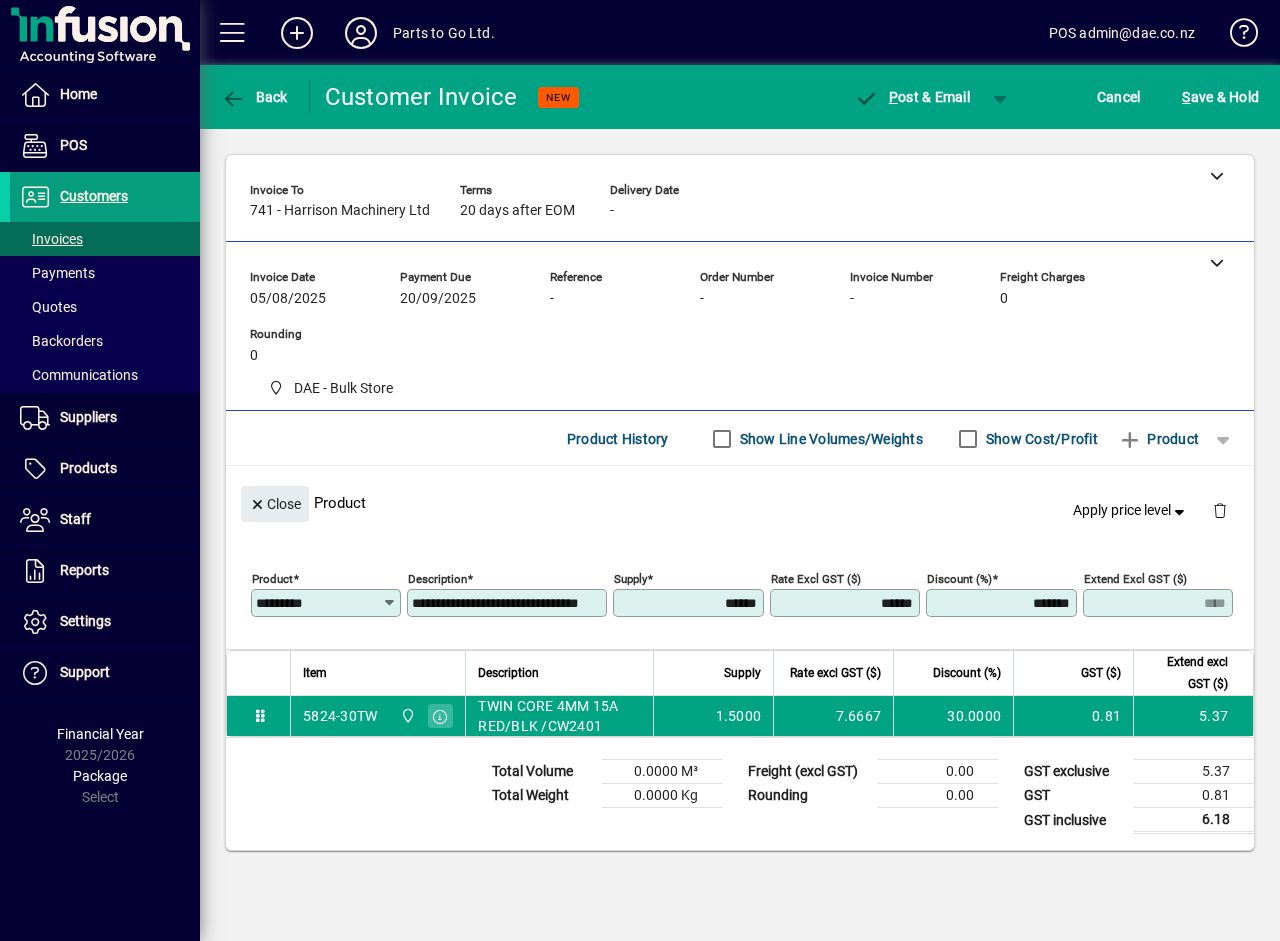 type on "******" 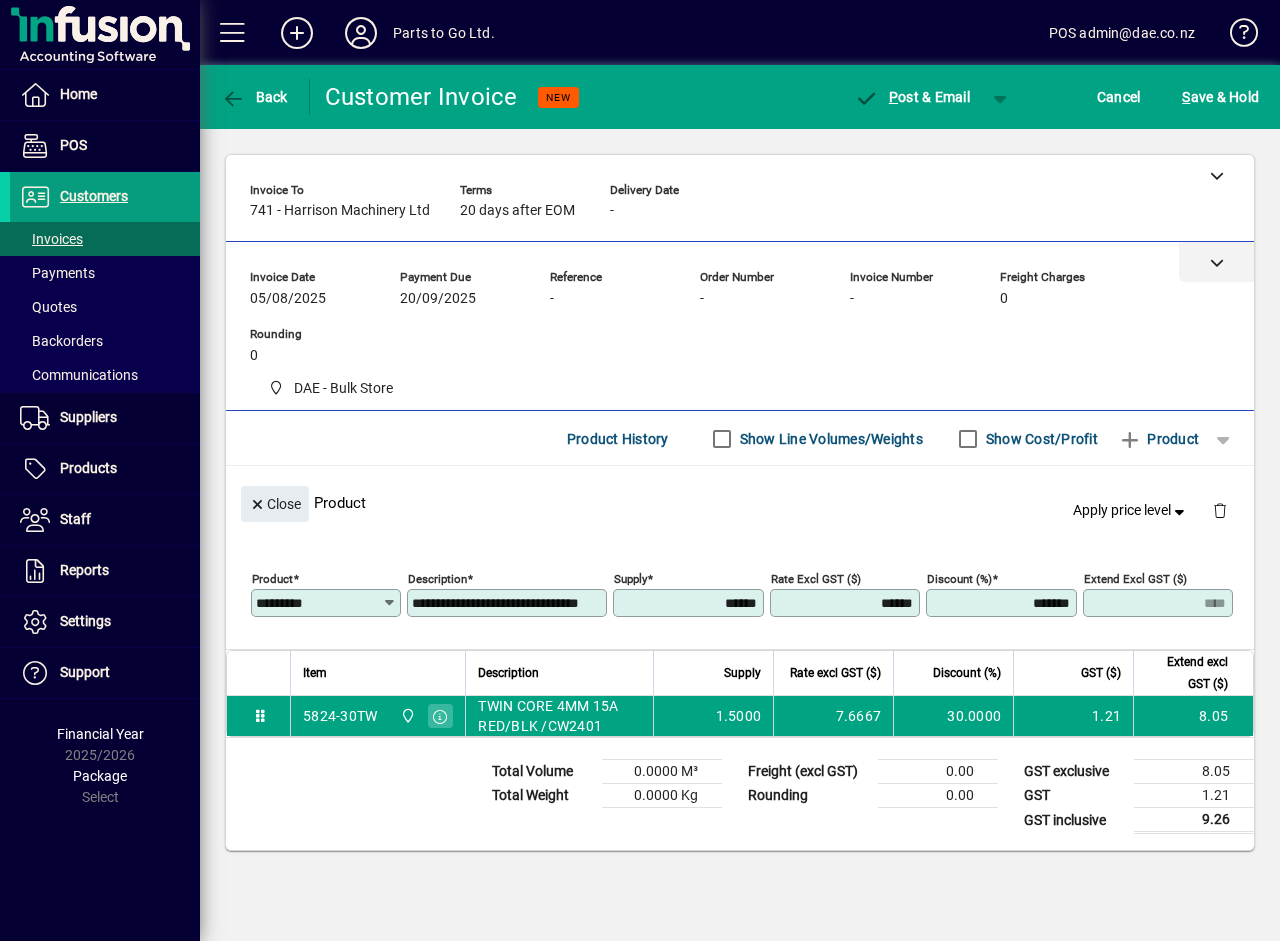click 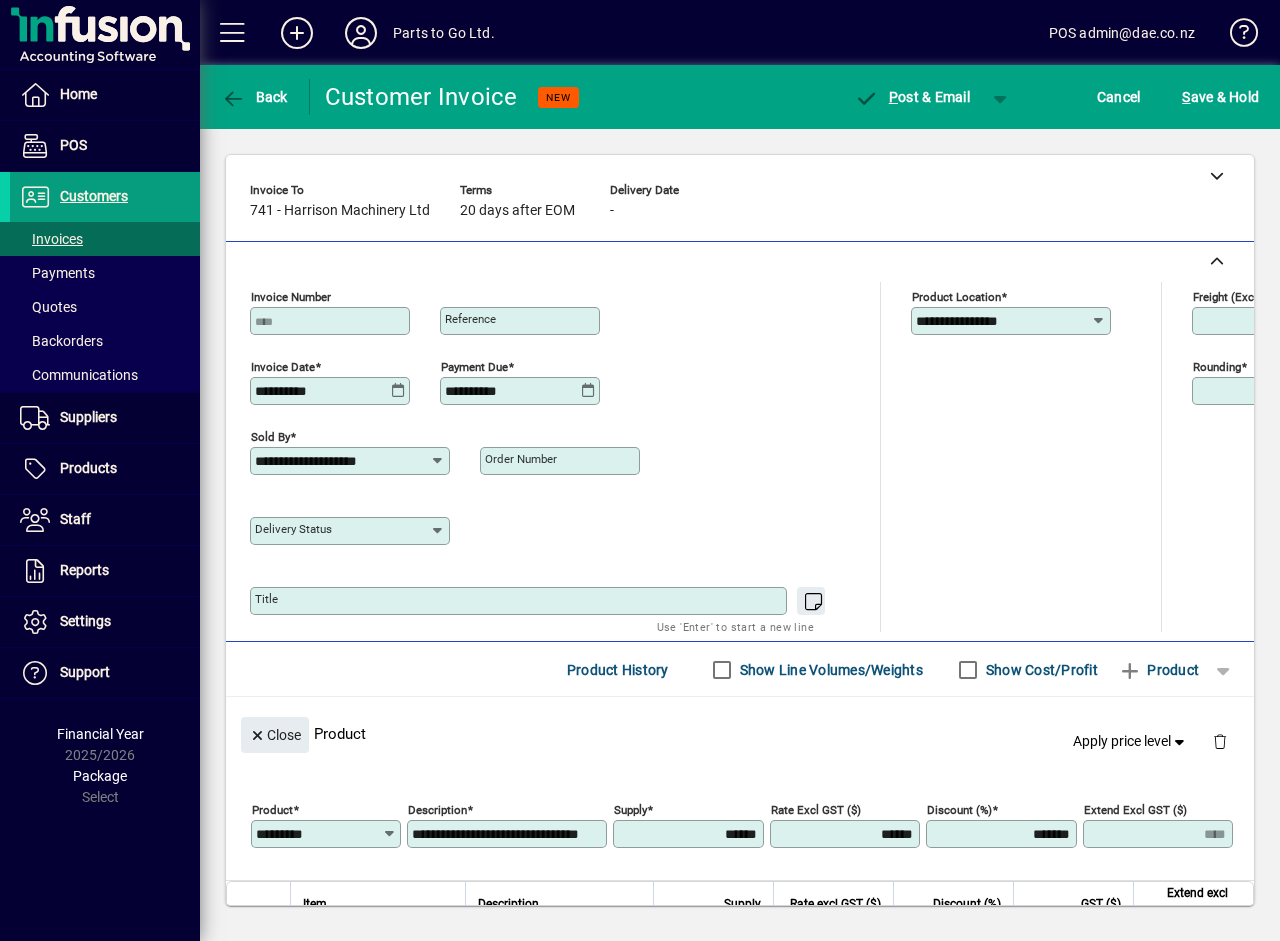 click on "Order number" at bounding box center [521, 459] 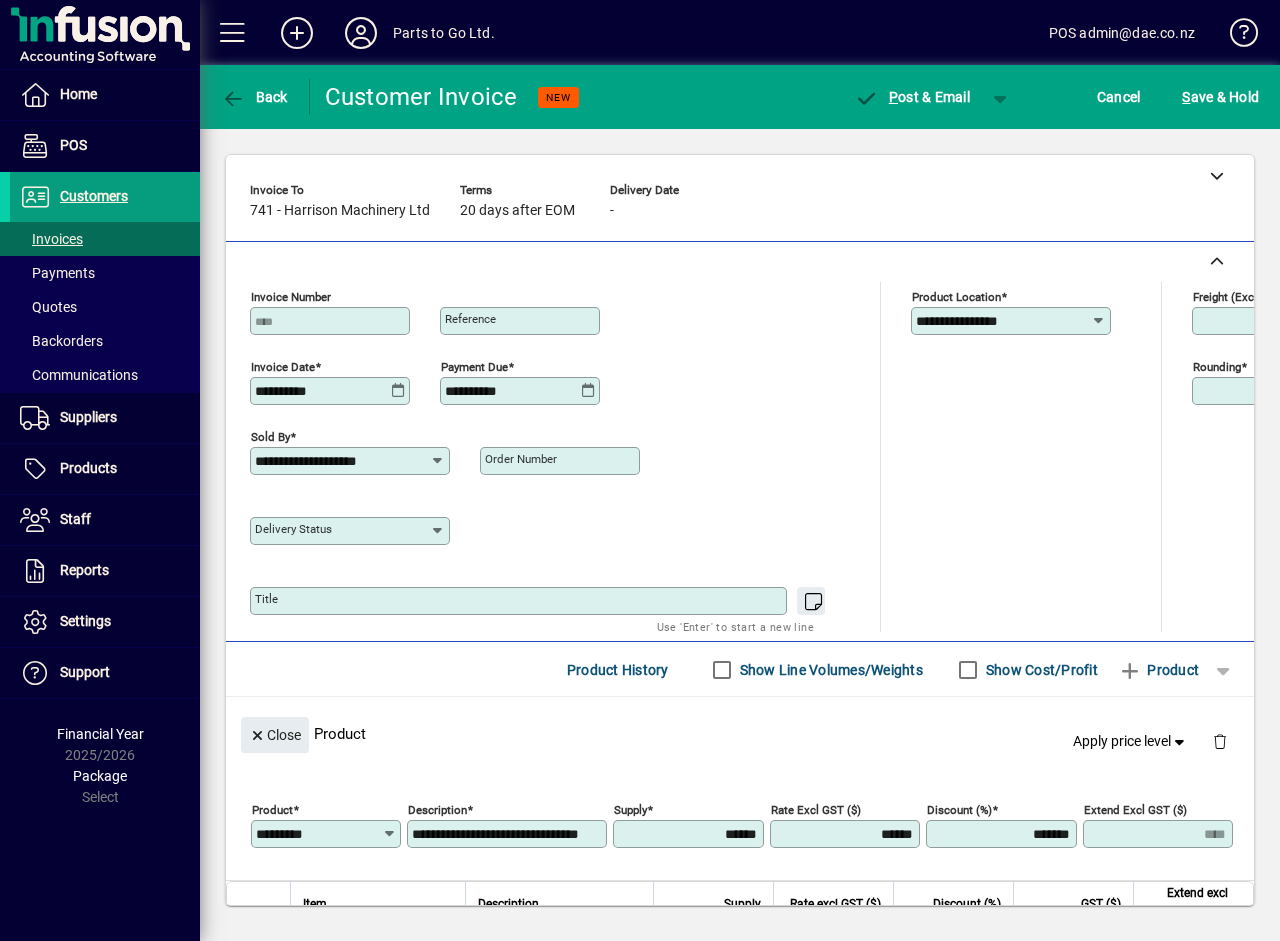 click on "Order number" at bounding box center [562, 461] 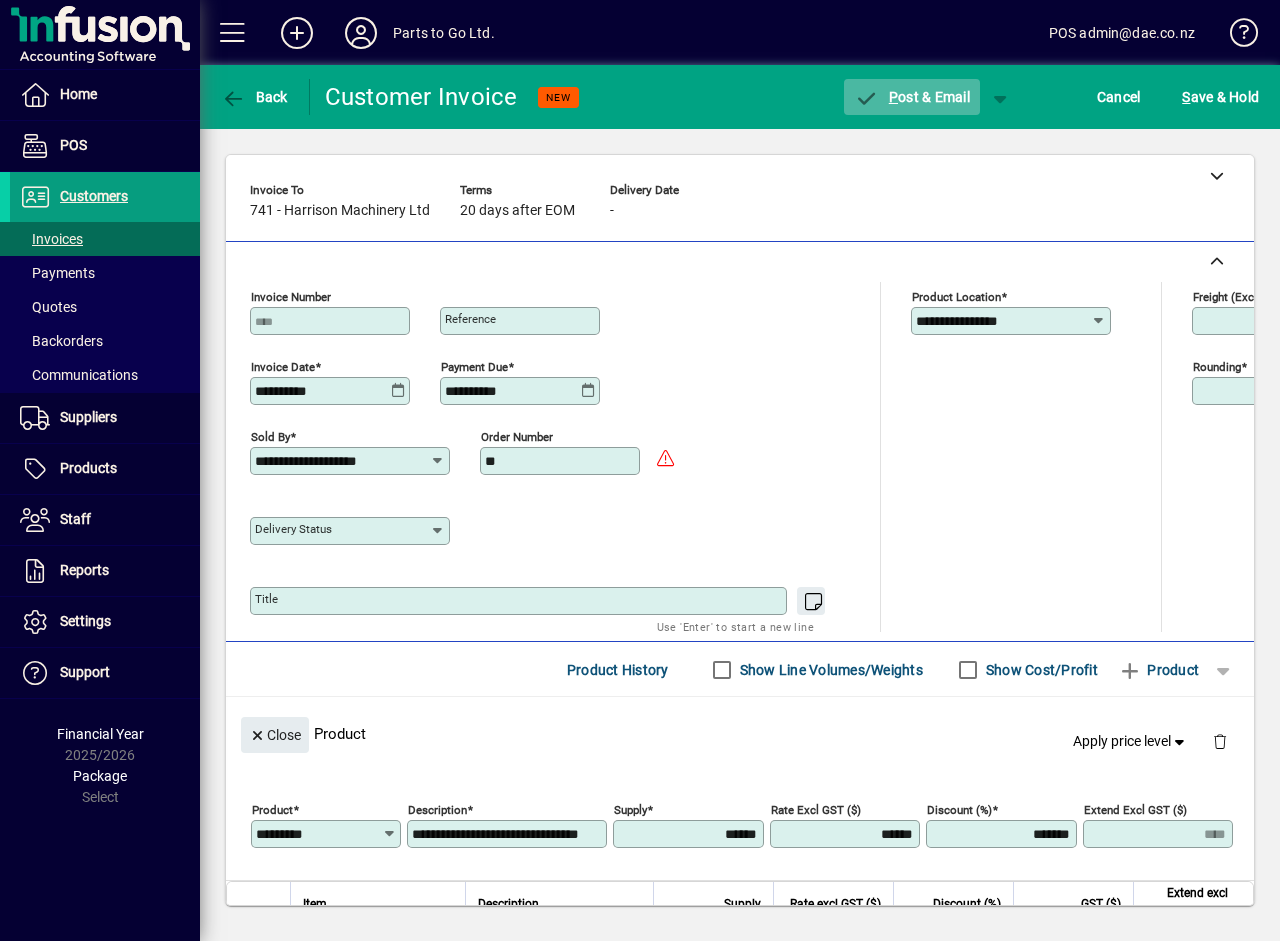 type on "**" 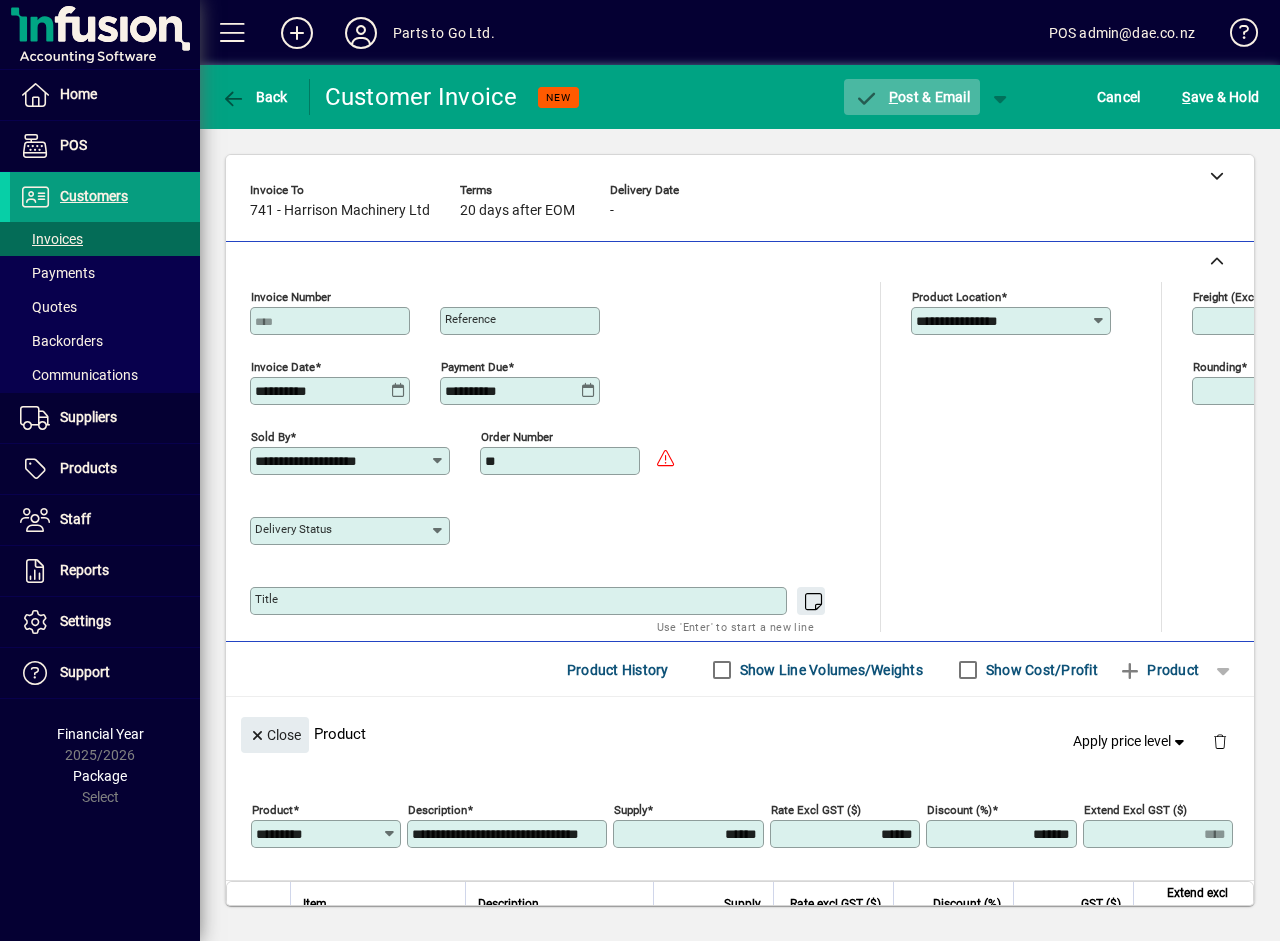 click on "P ost & Email" 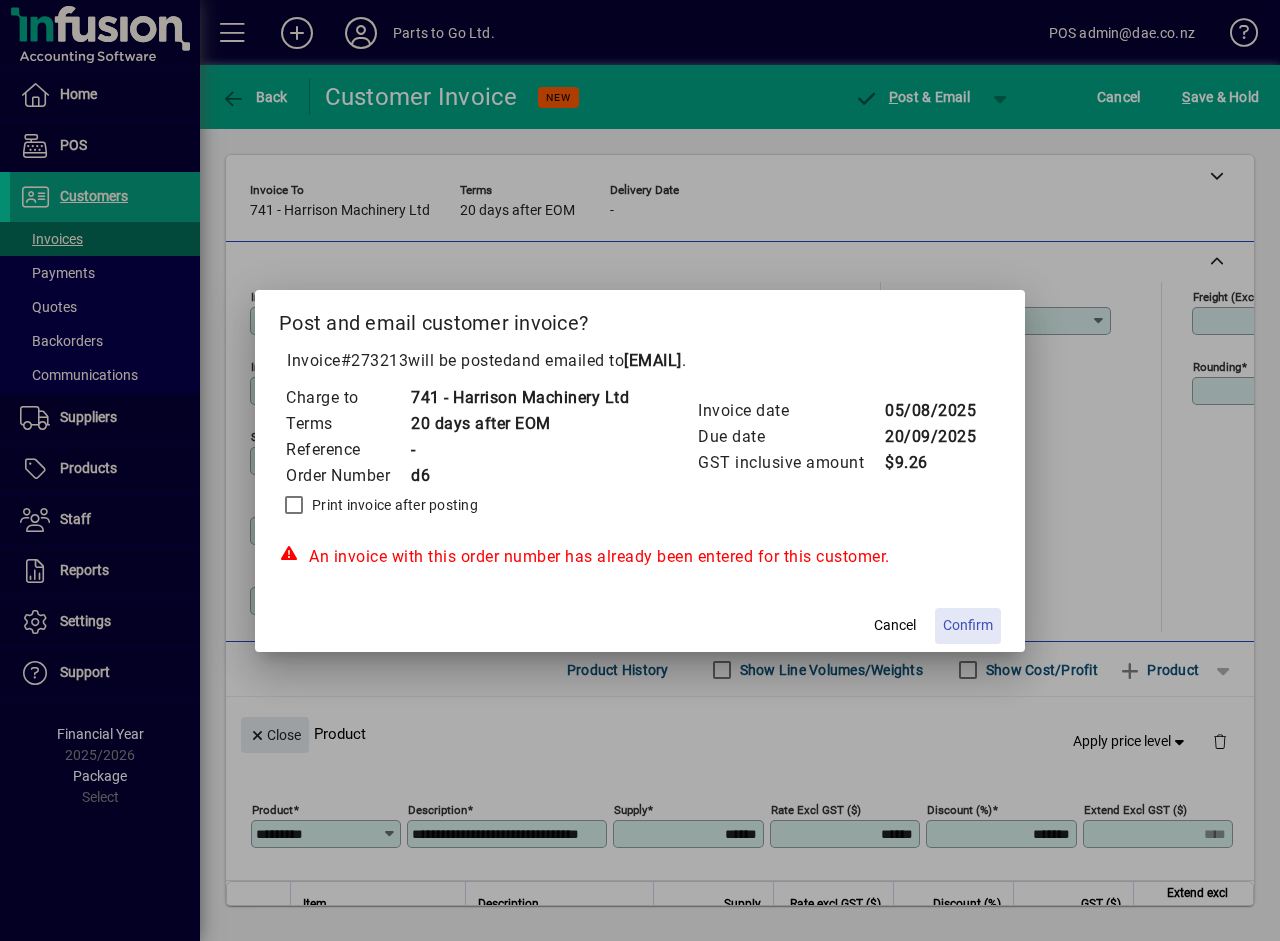 click on "Confirm" 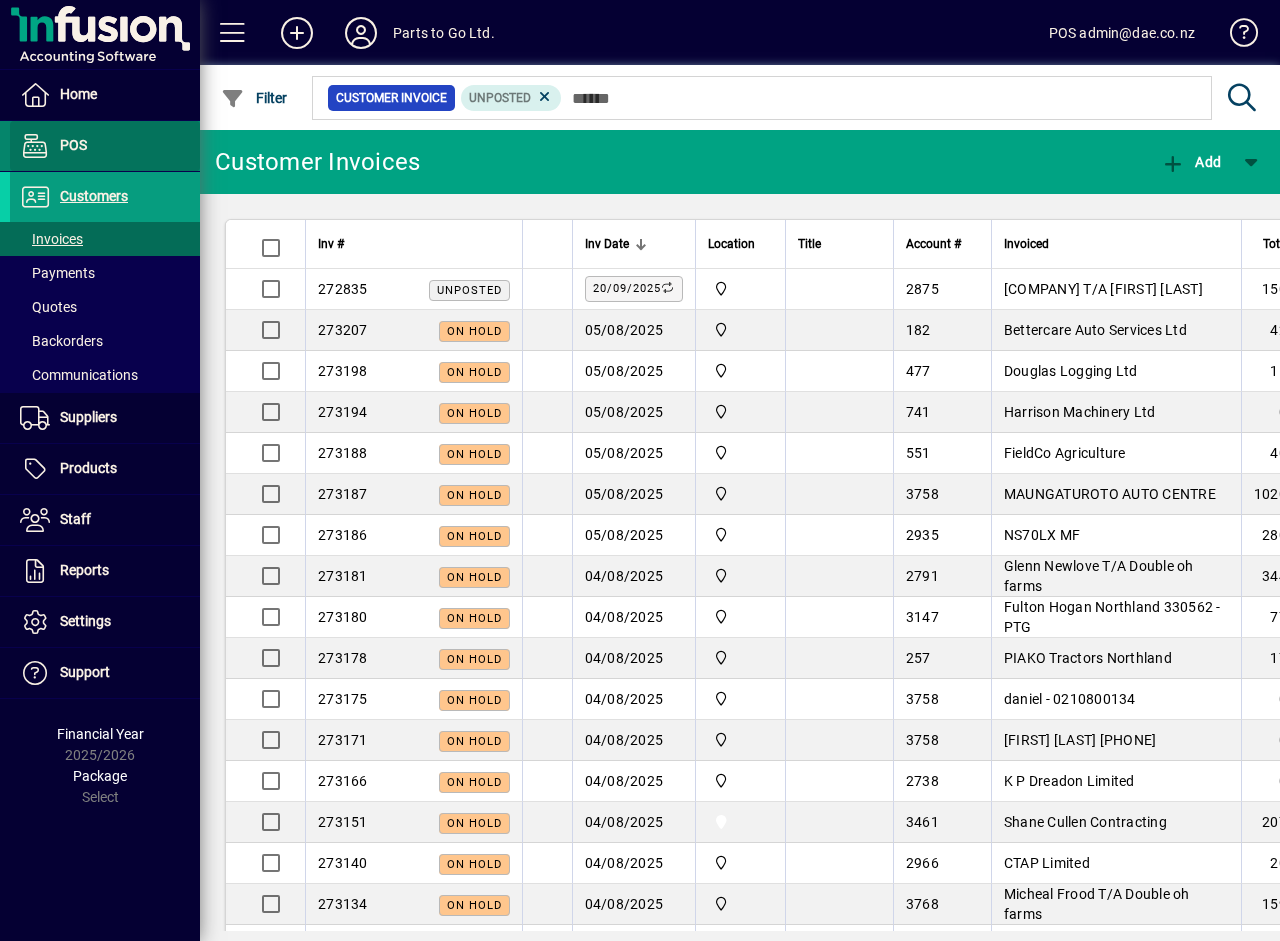 click on "POS" at bounding box center [73, 145] 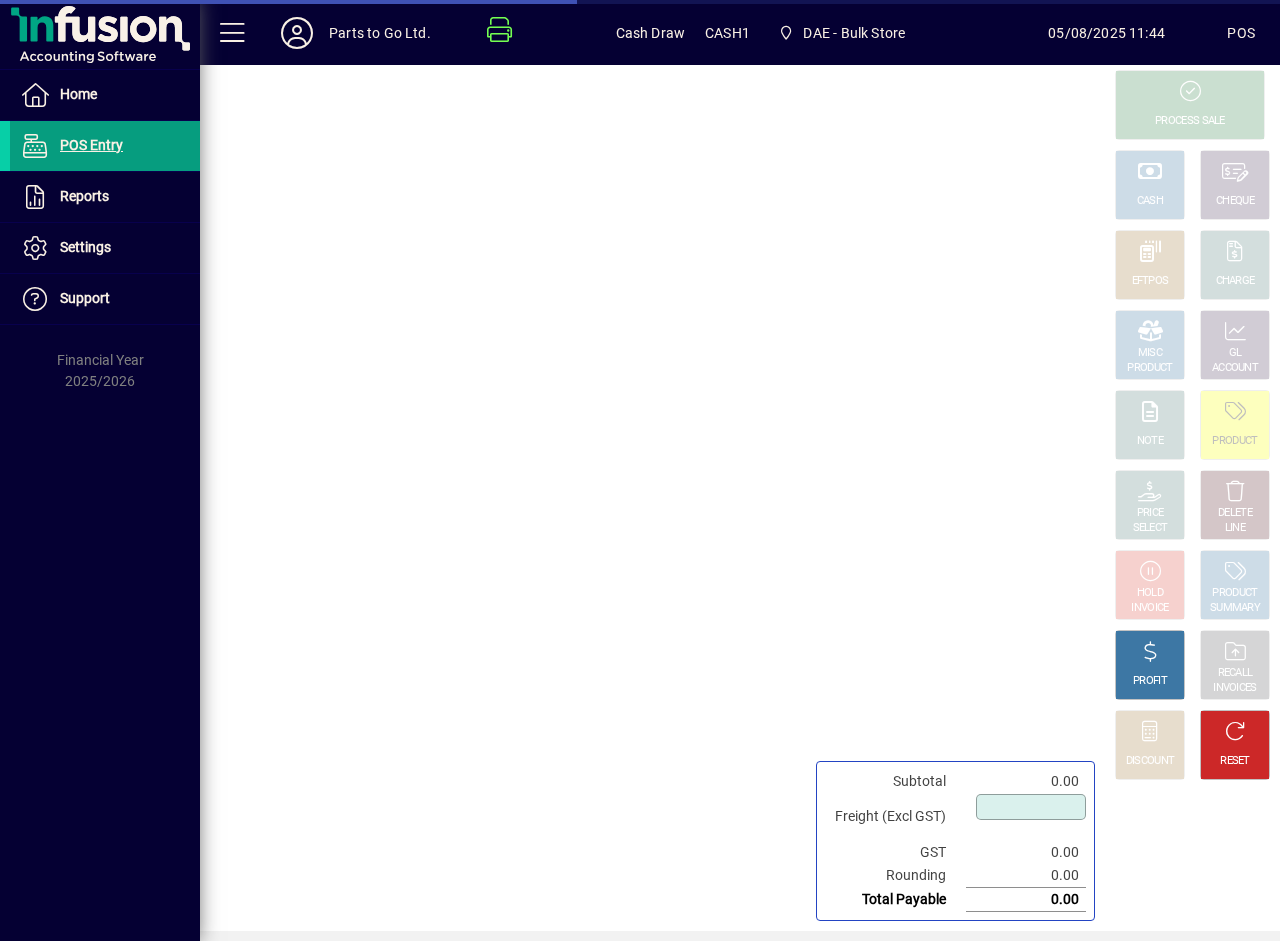 type on "****" 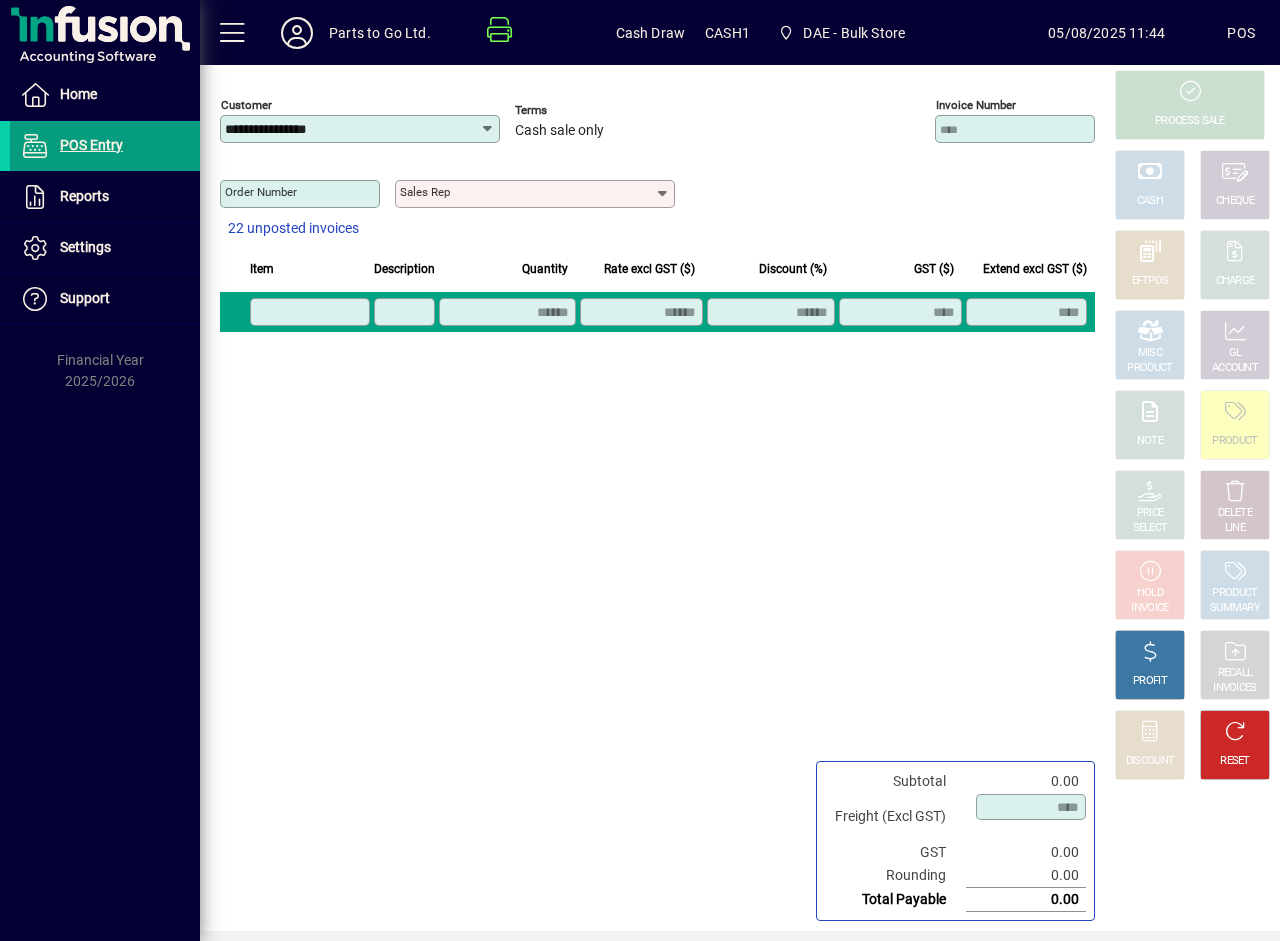 click 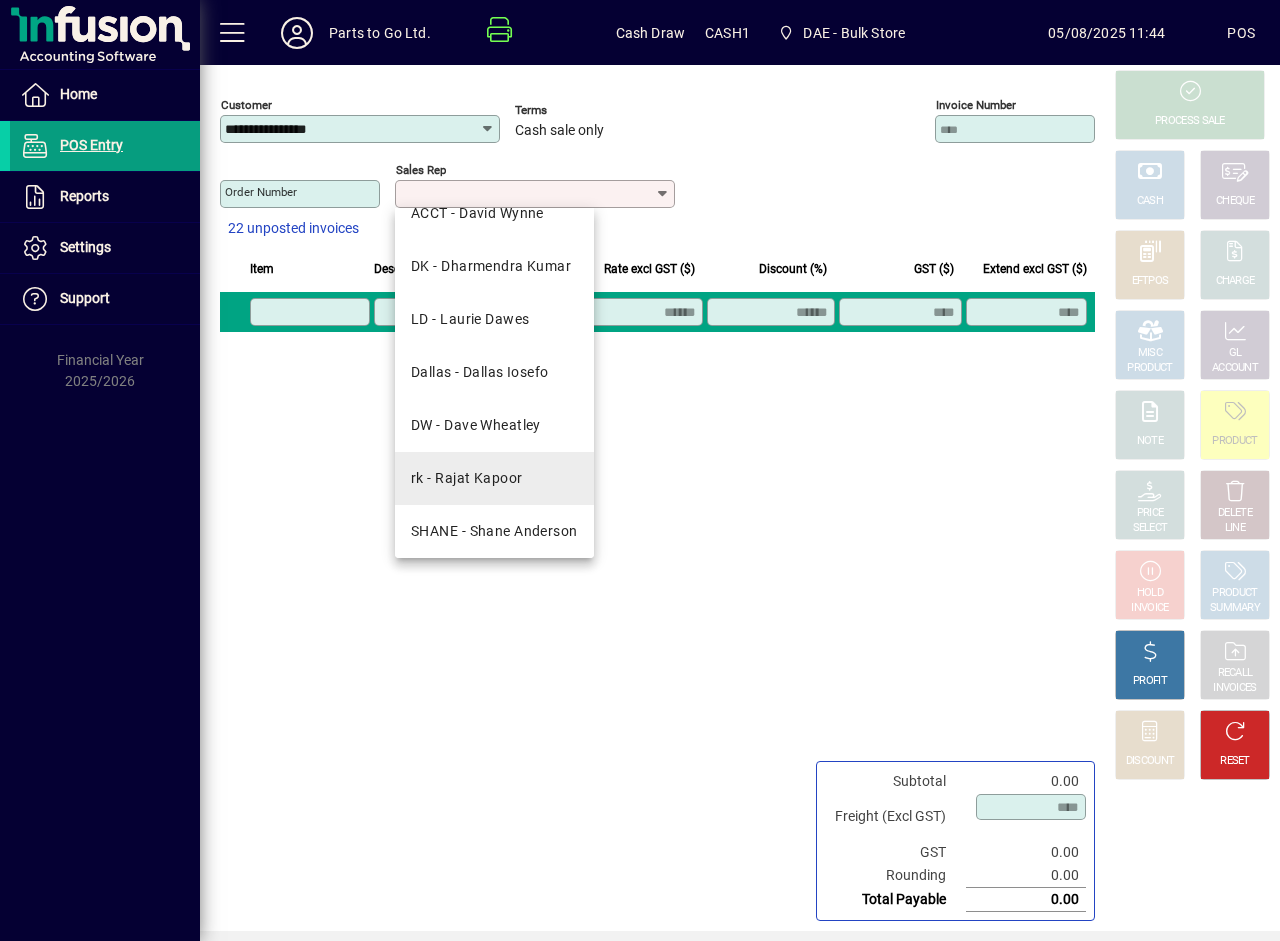 scroll, scrollTop: 143, scrollLeft: 0, axis: vertical 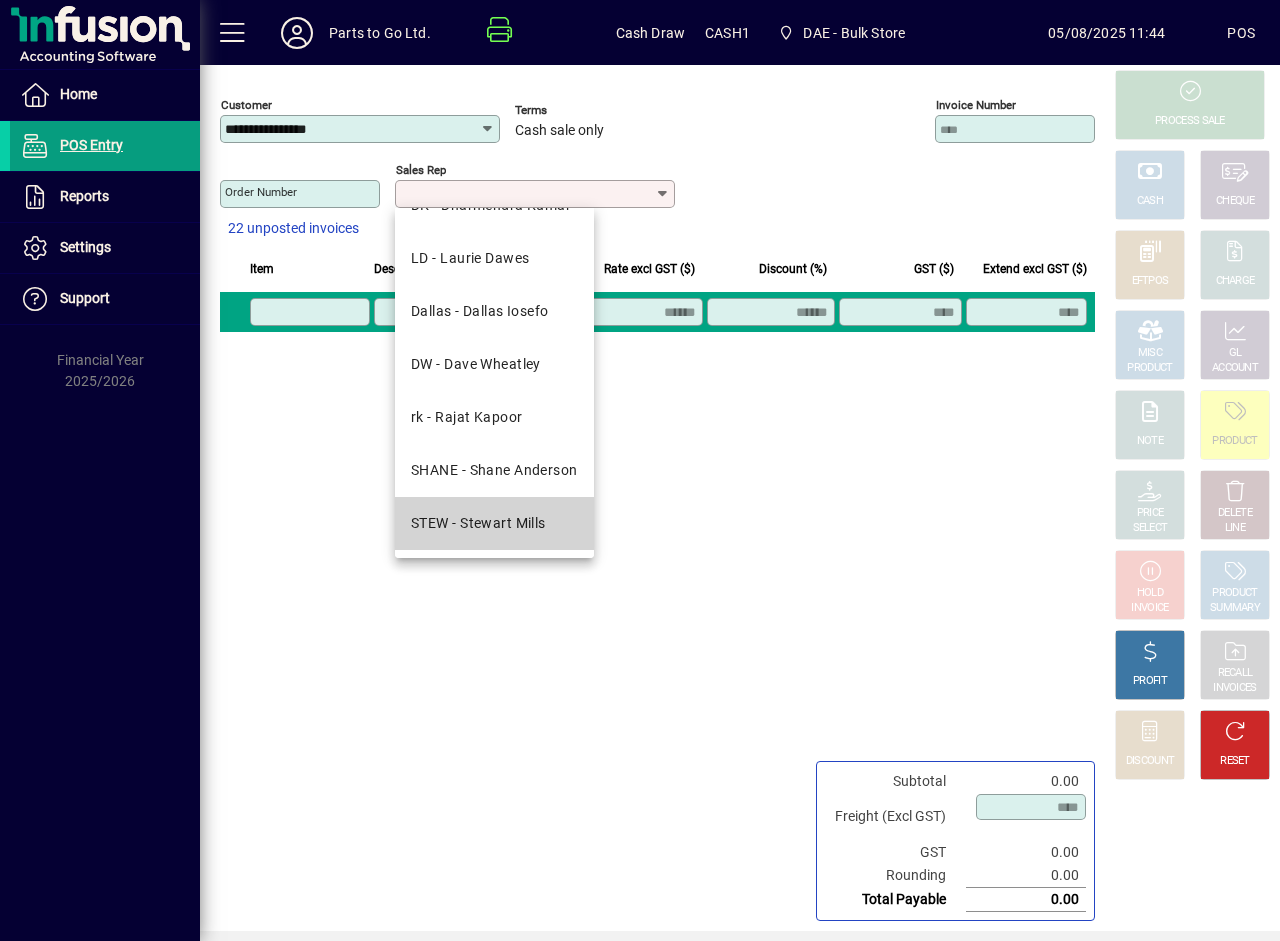 click on "STEW - Stewart Mills" at bounding box center (494, 523) 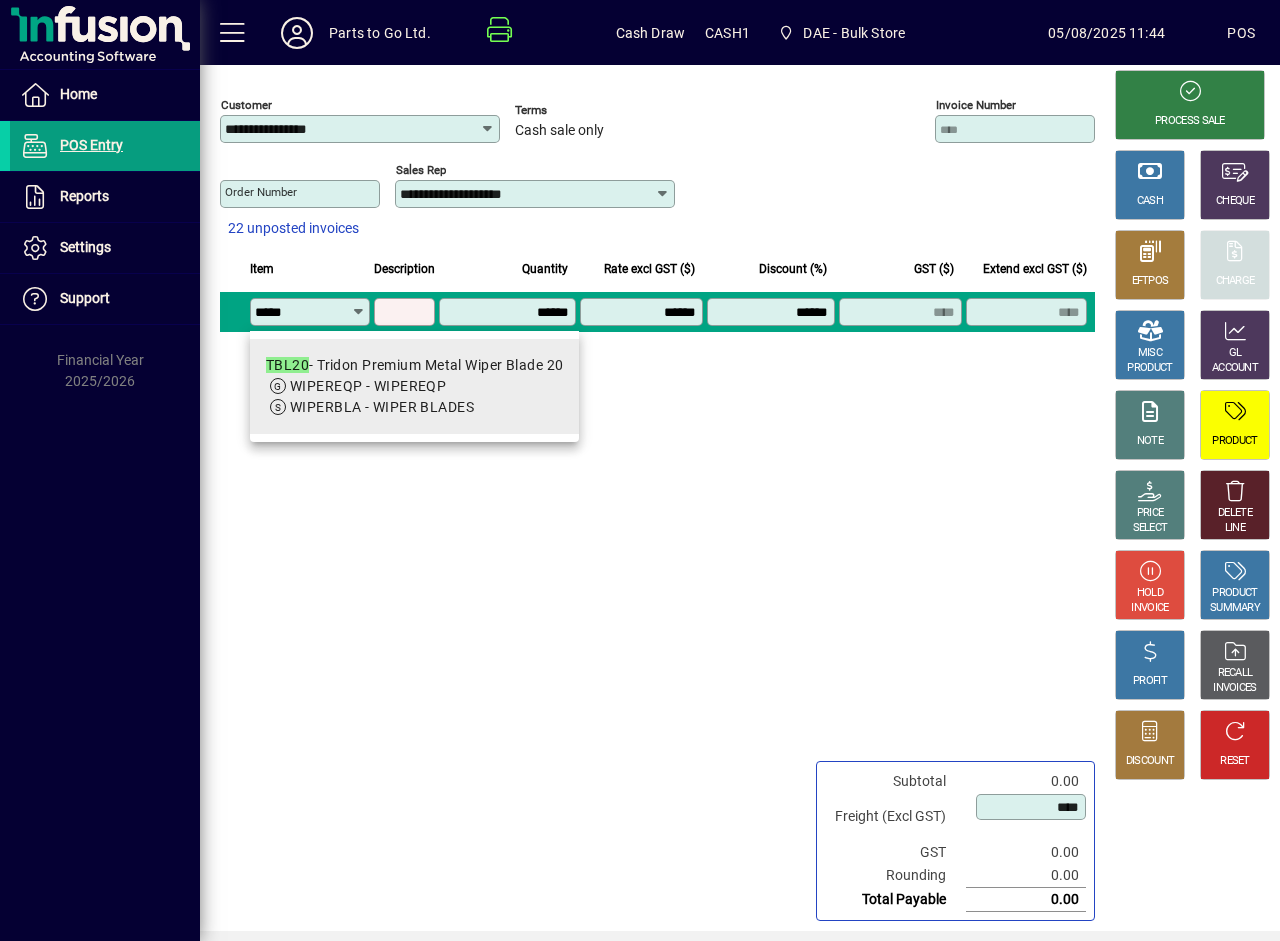 click on "WIPEREQP - WIPEREQP" at bounding box center [368, 386] 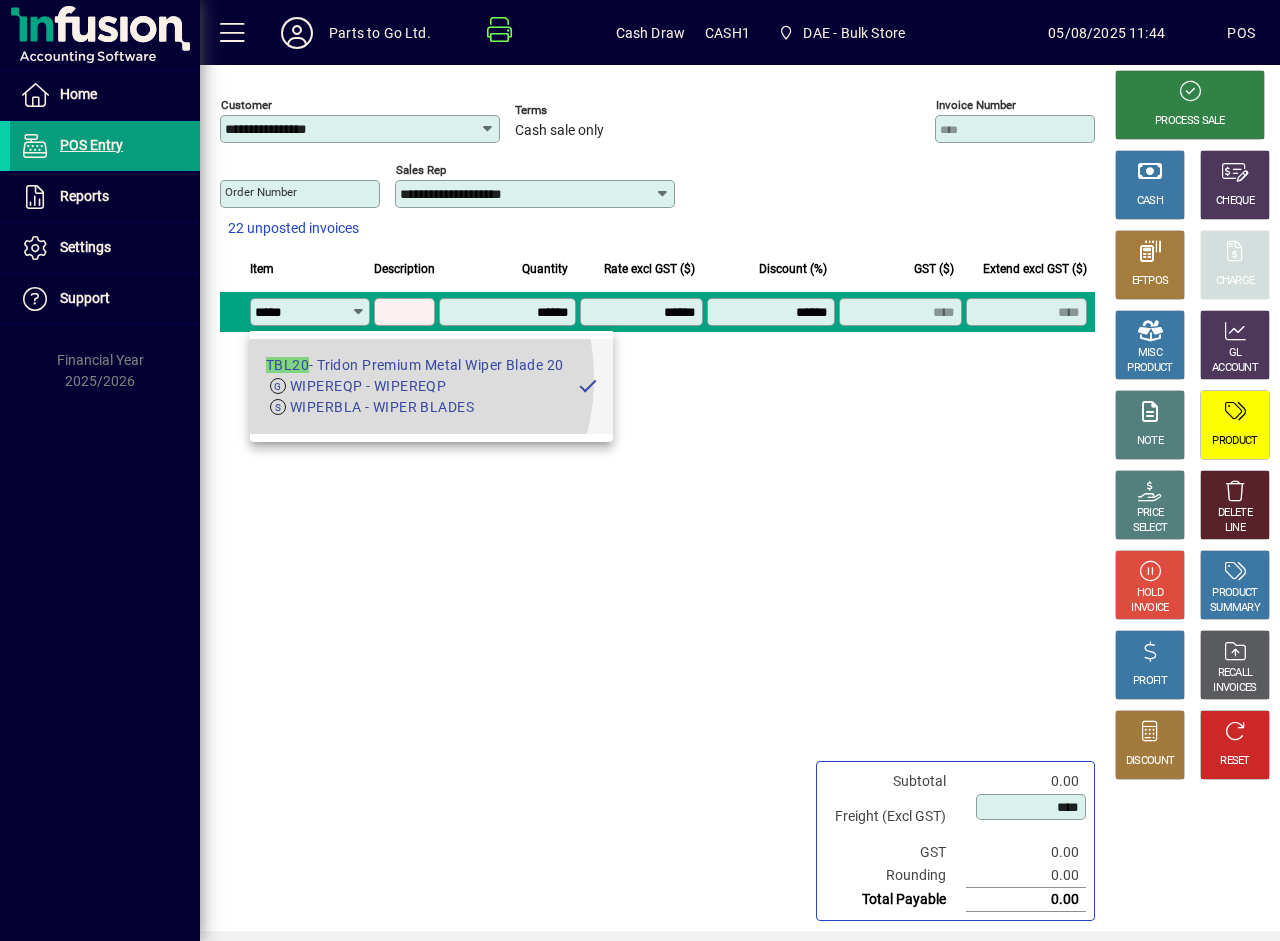 type on "**********" 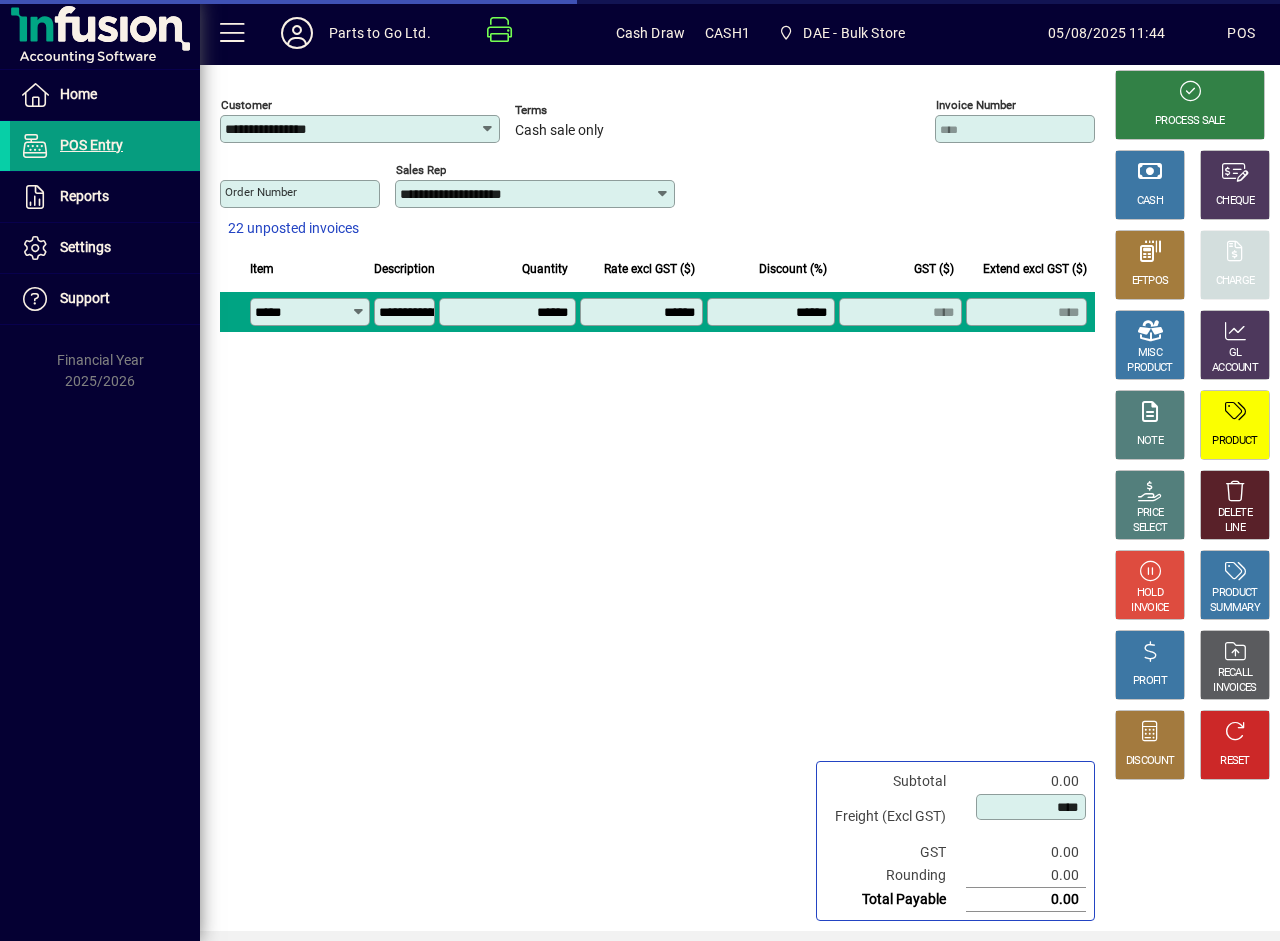type on "*******" 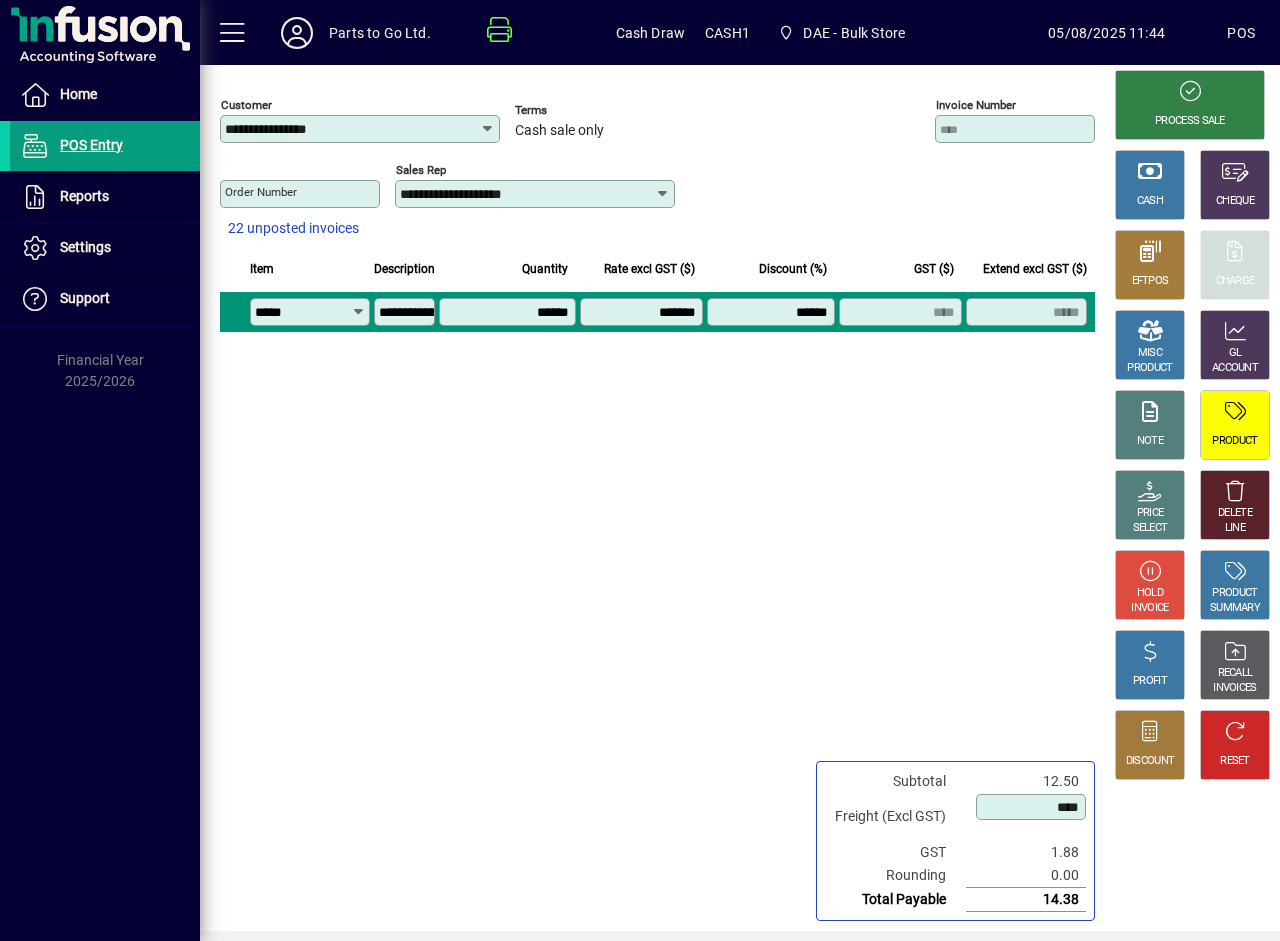 click on "******" at bounding box center [509, 312] 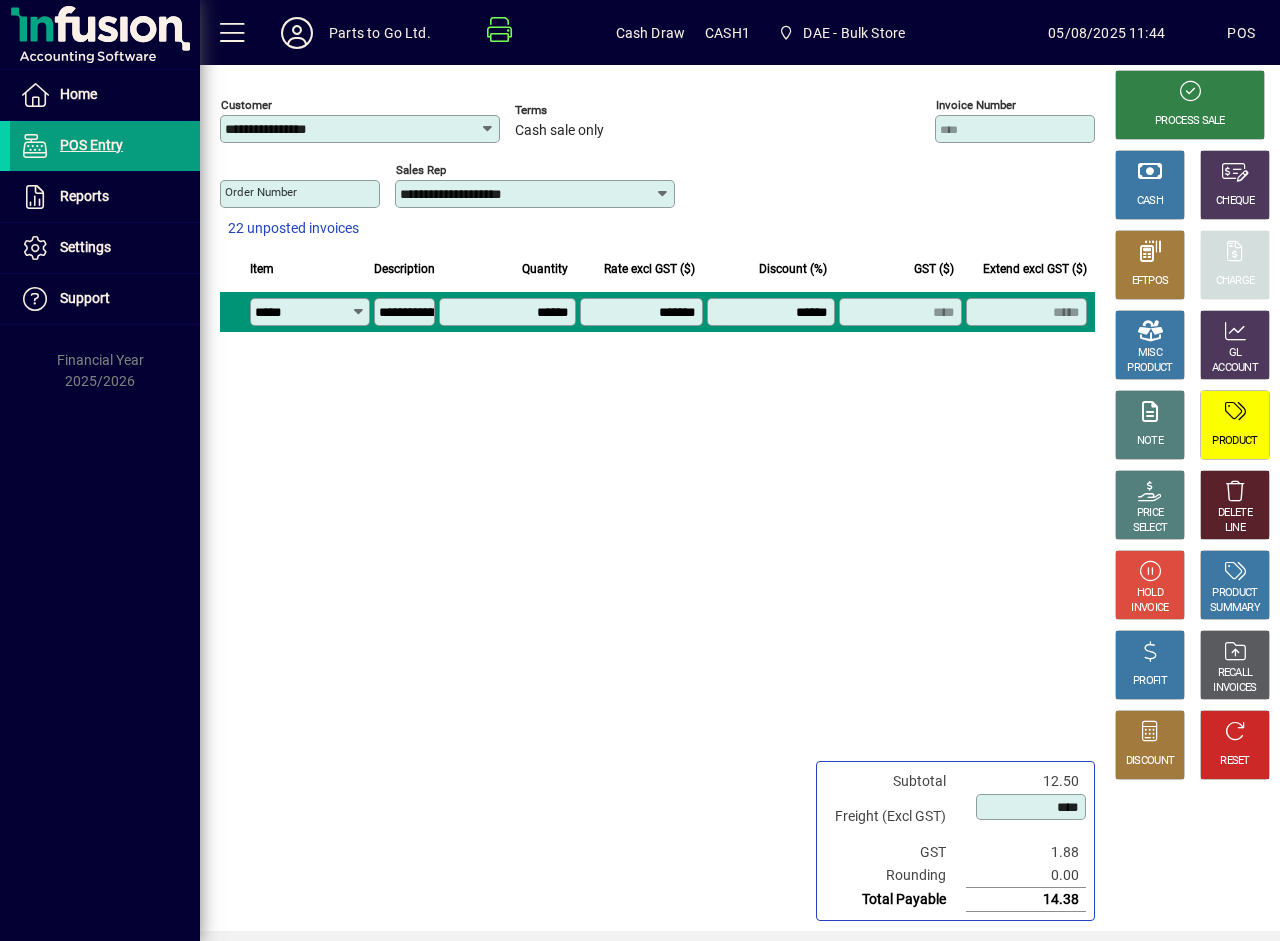 type on "******" 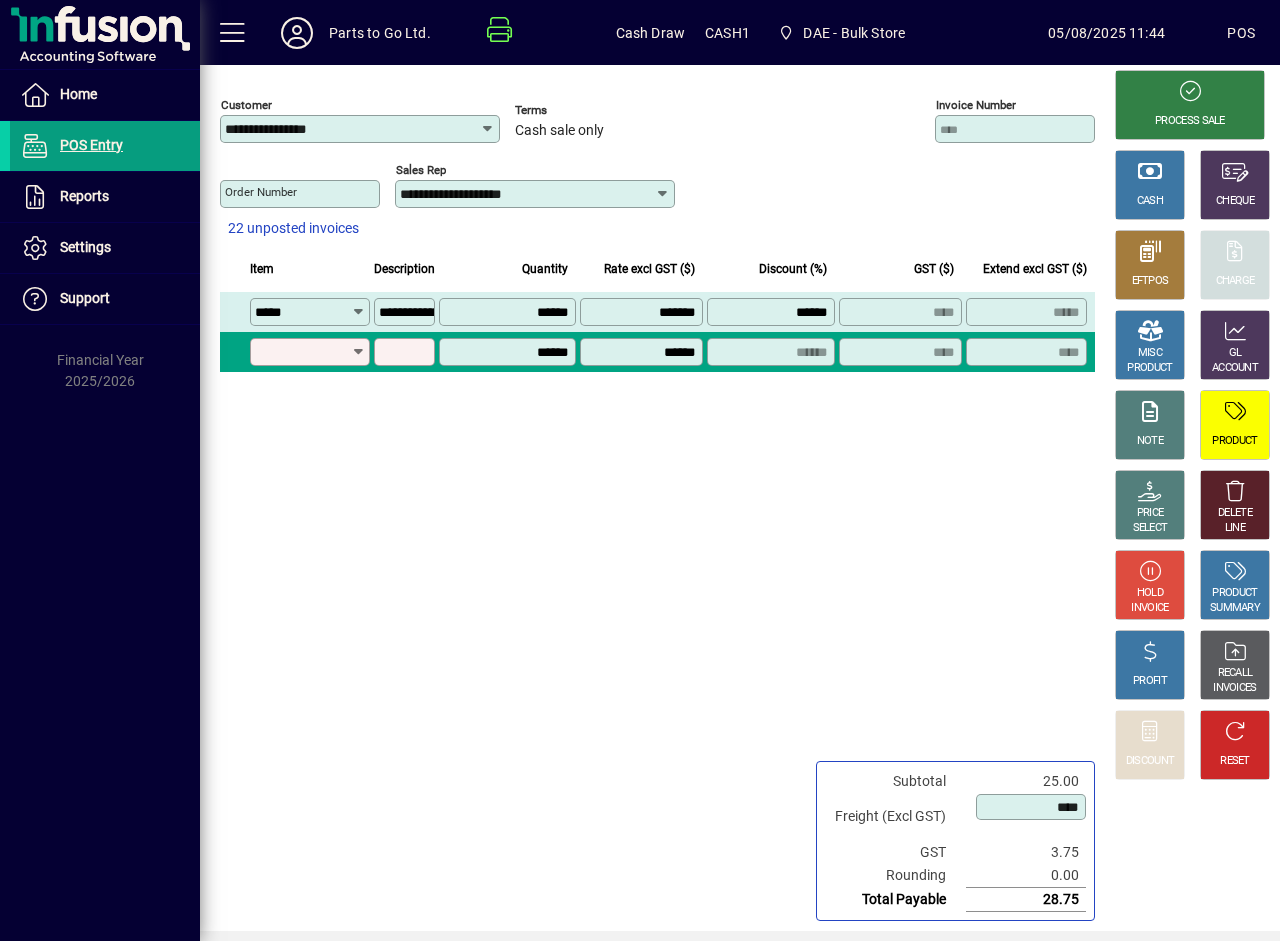 type on "****" 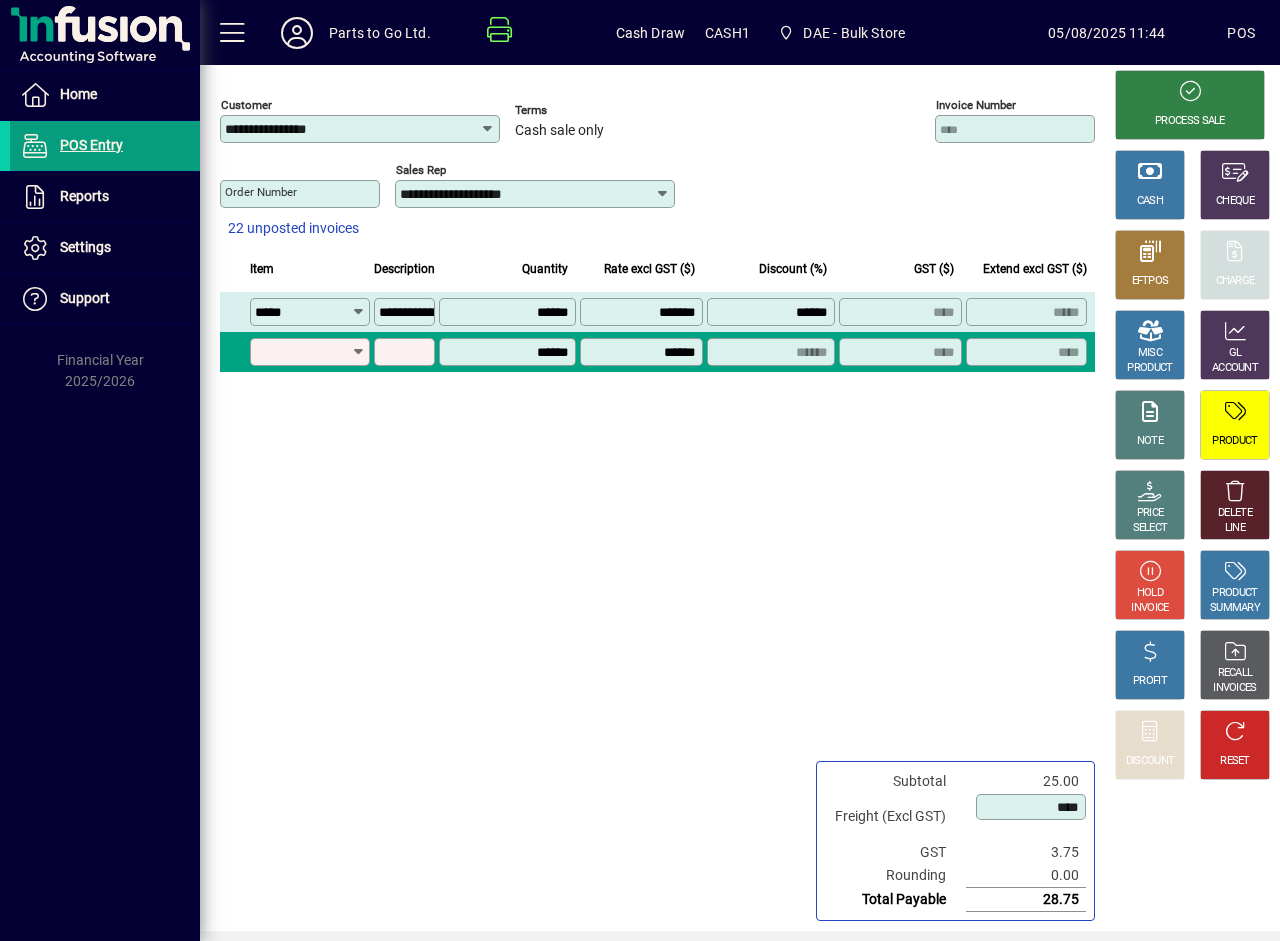 type on "*****" 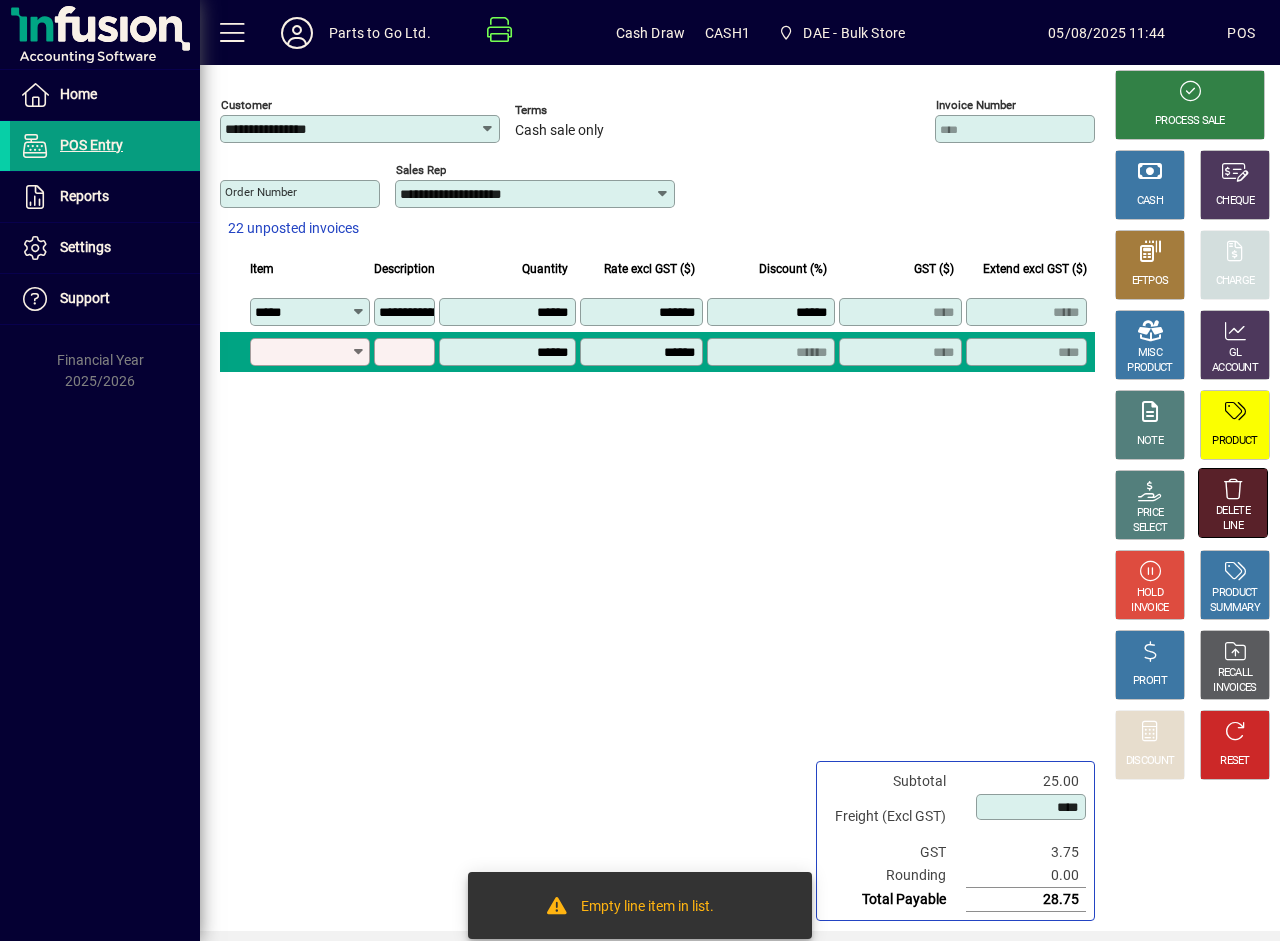 click 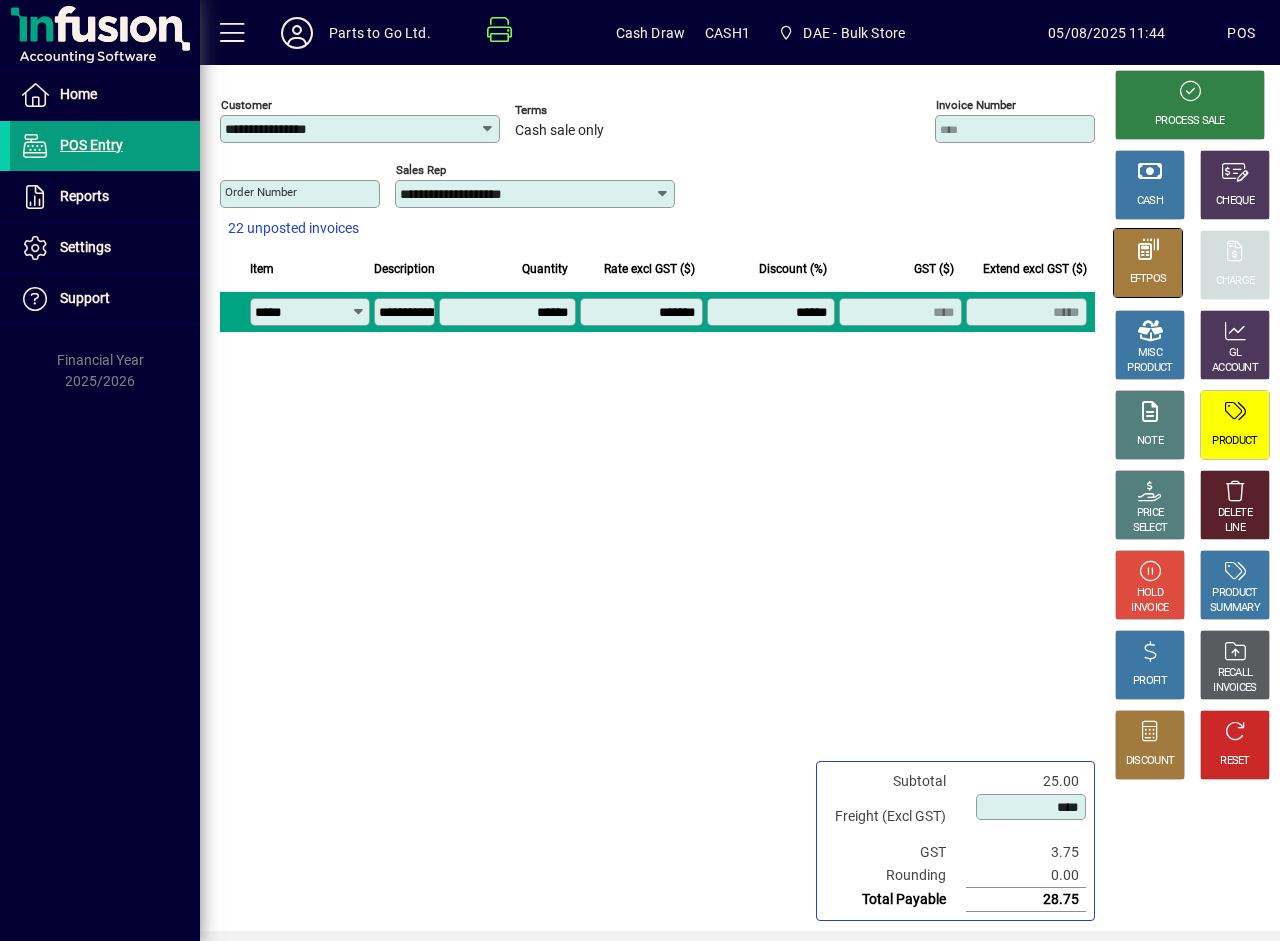 click 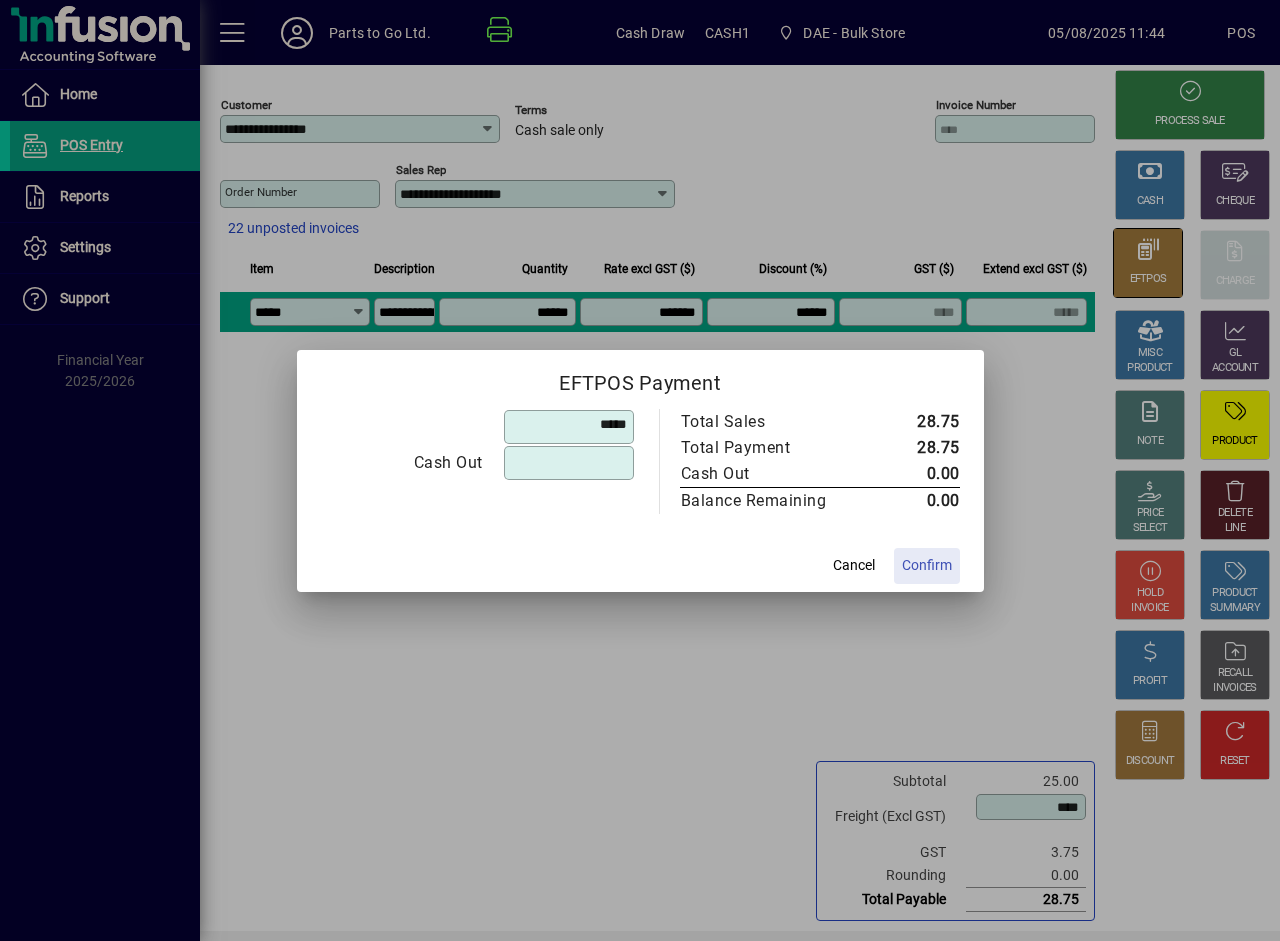 type on "******" 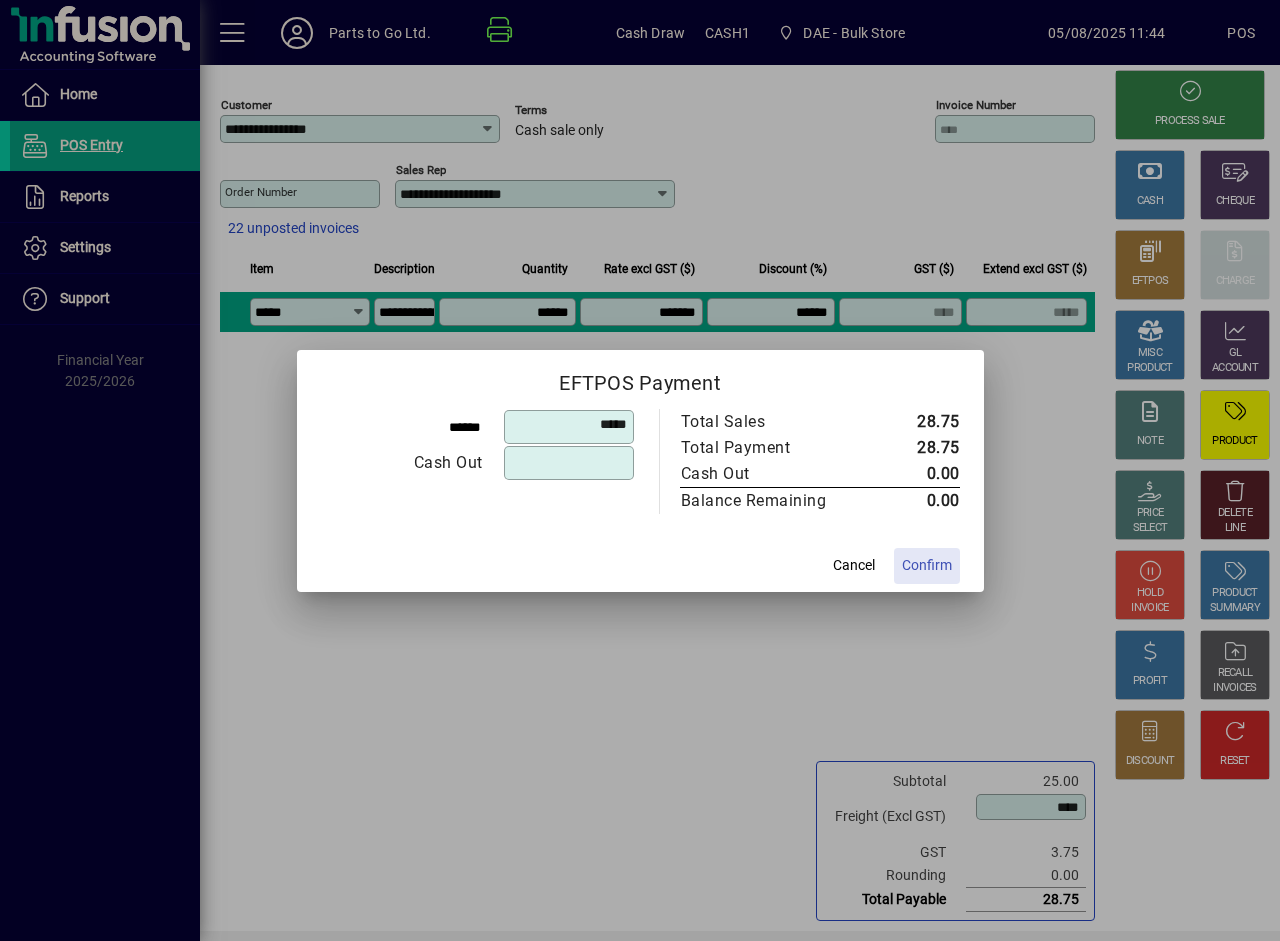 click on "Confirm" 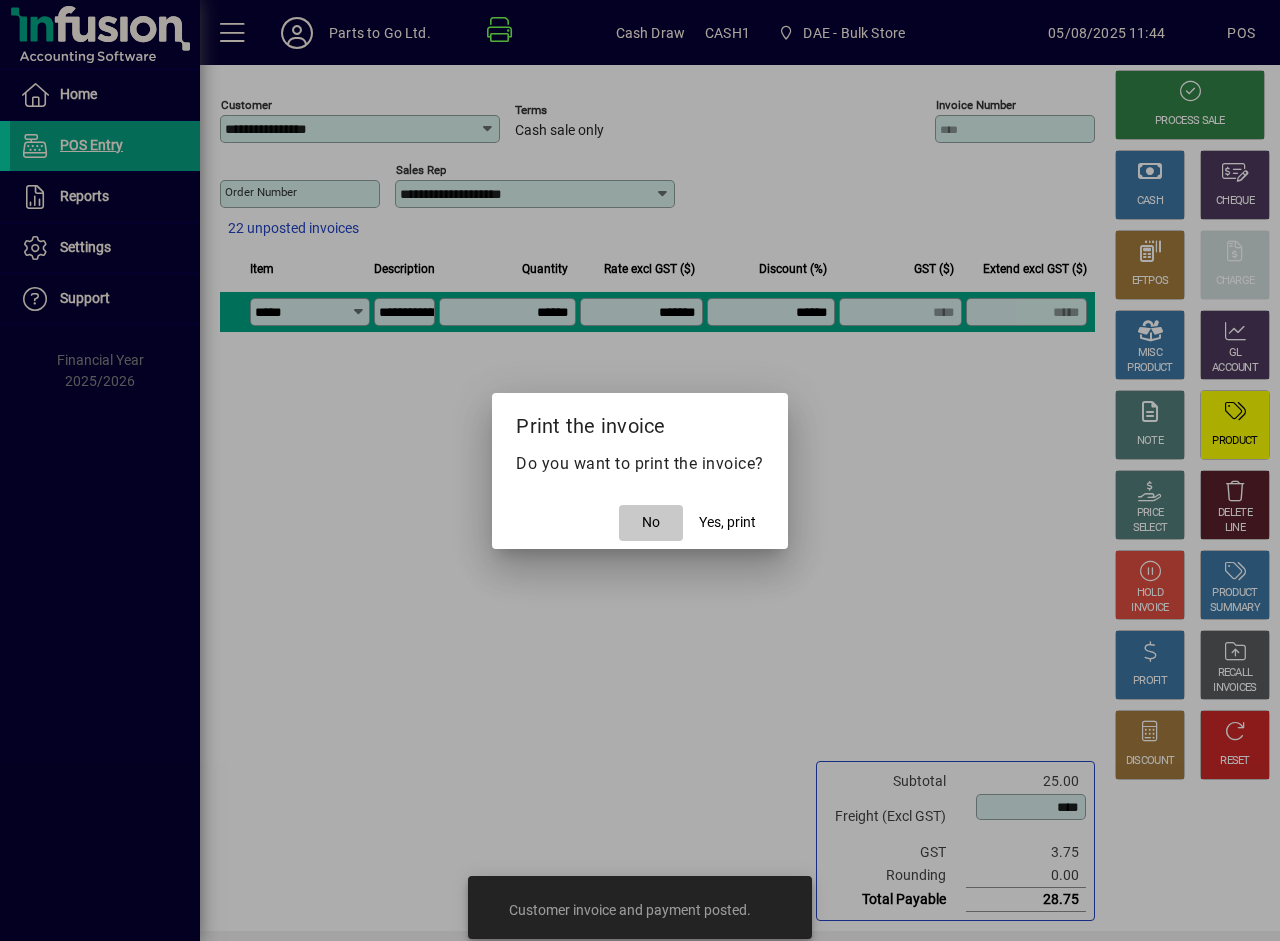click on "No" 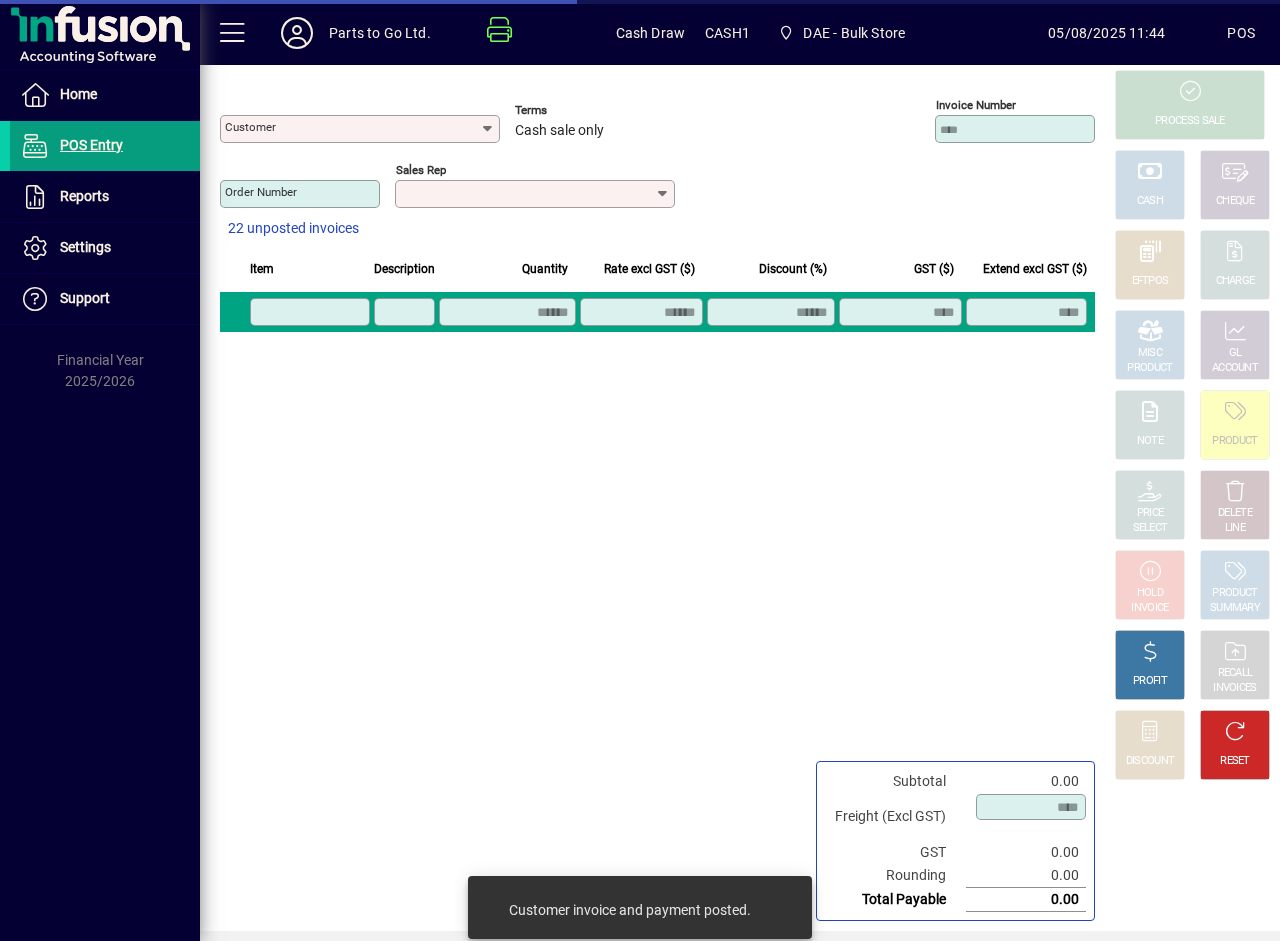 type on "**********" 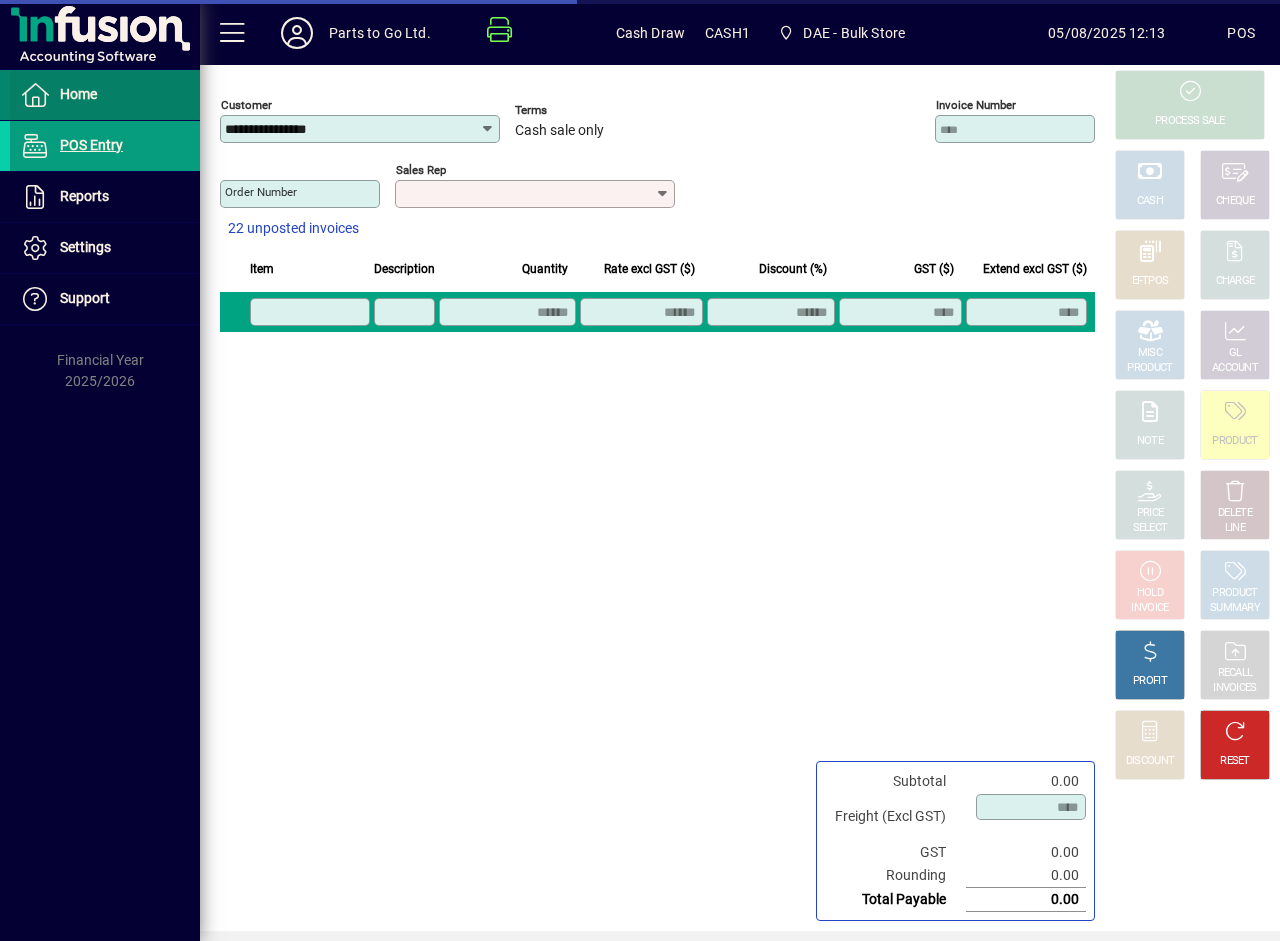 click on "Home" at bounding box center (78, 94) 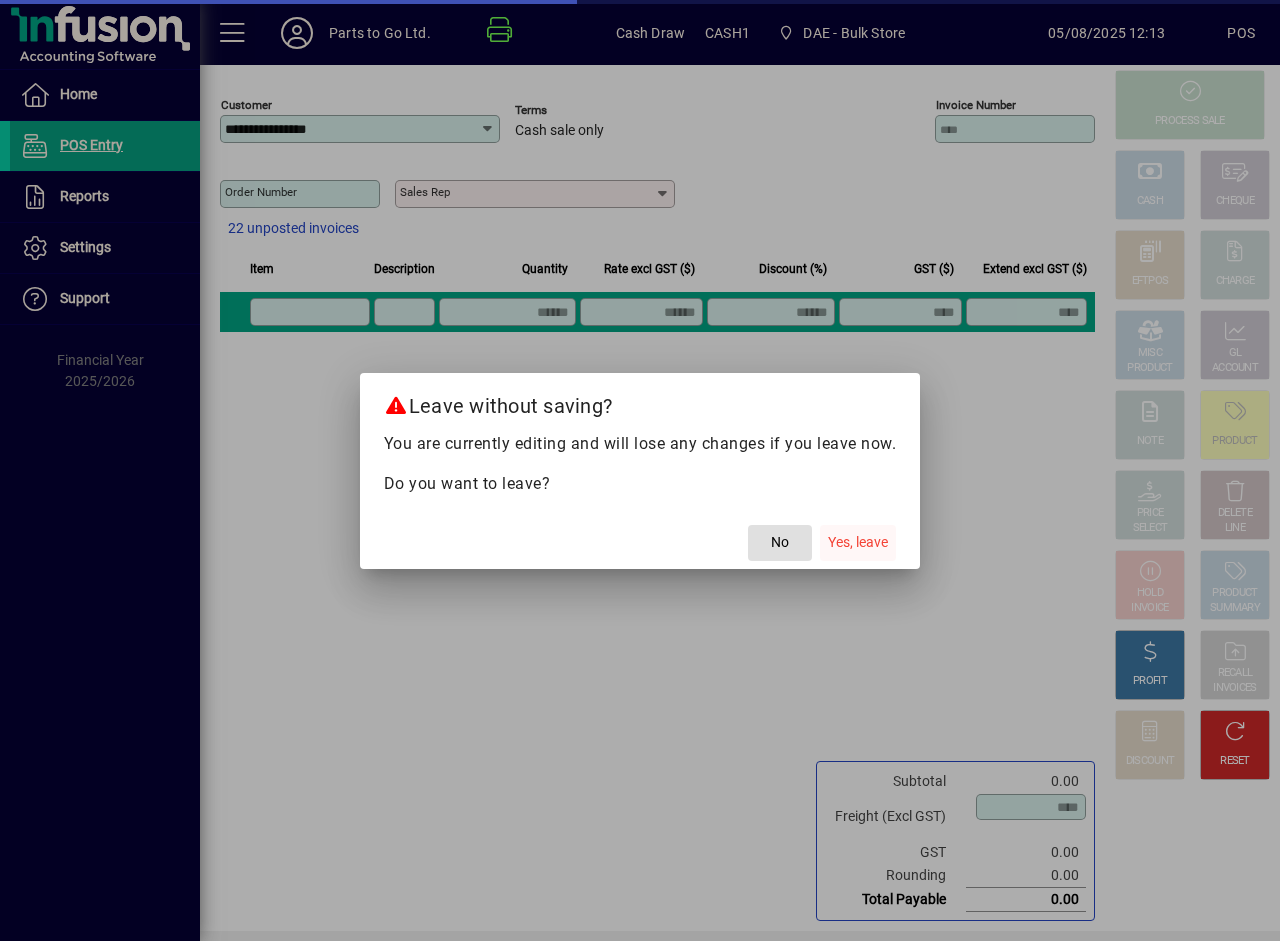 click 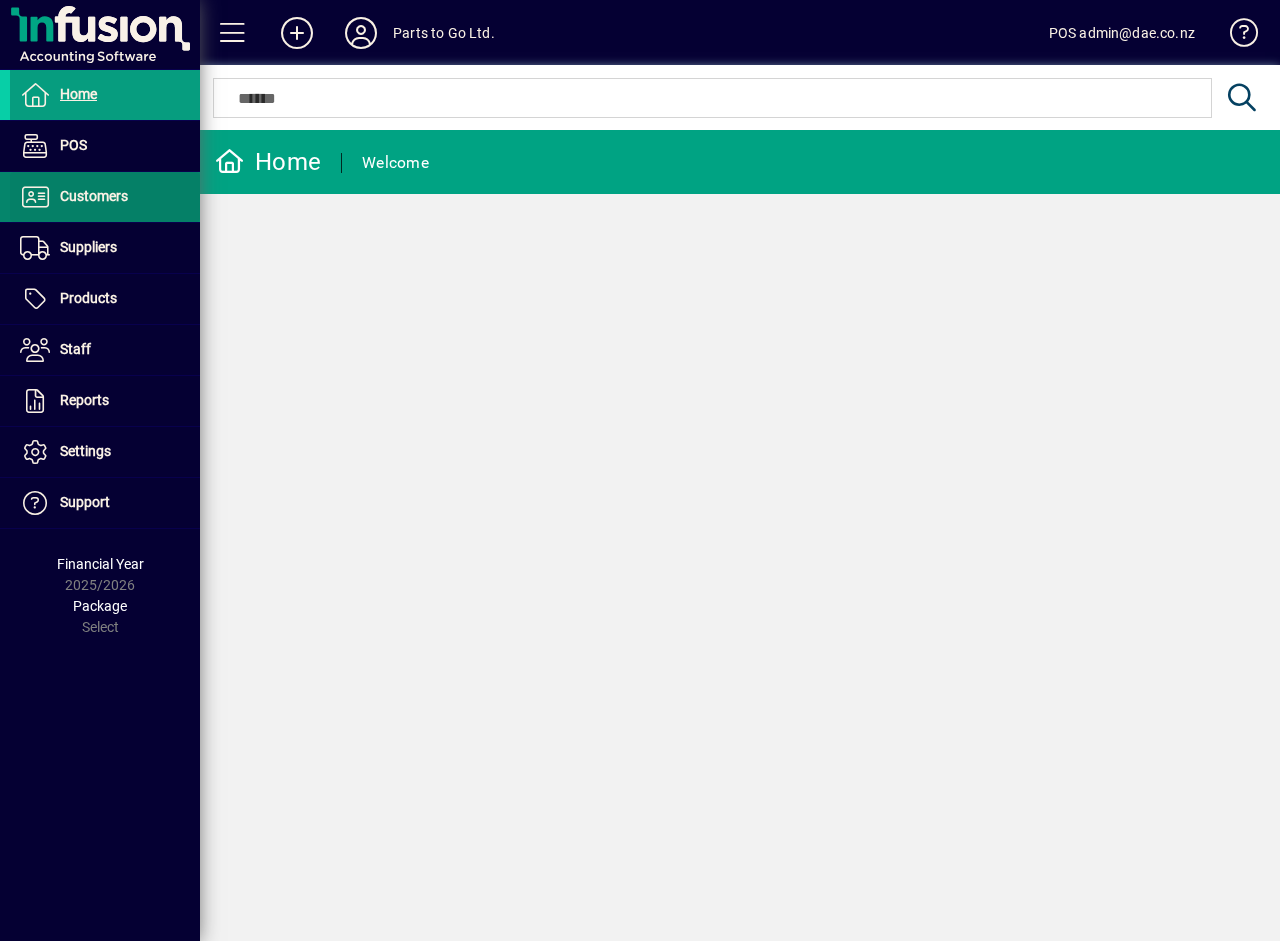 click on "Customers" at bounding box center [94, 196] 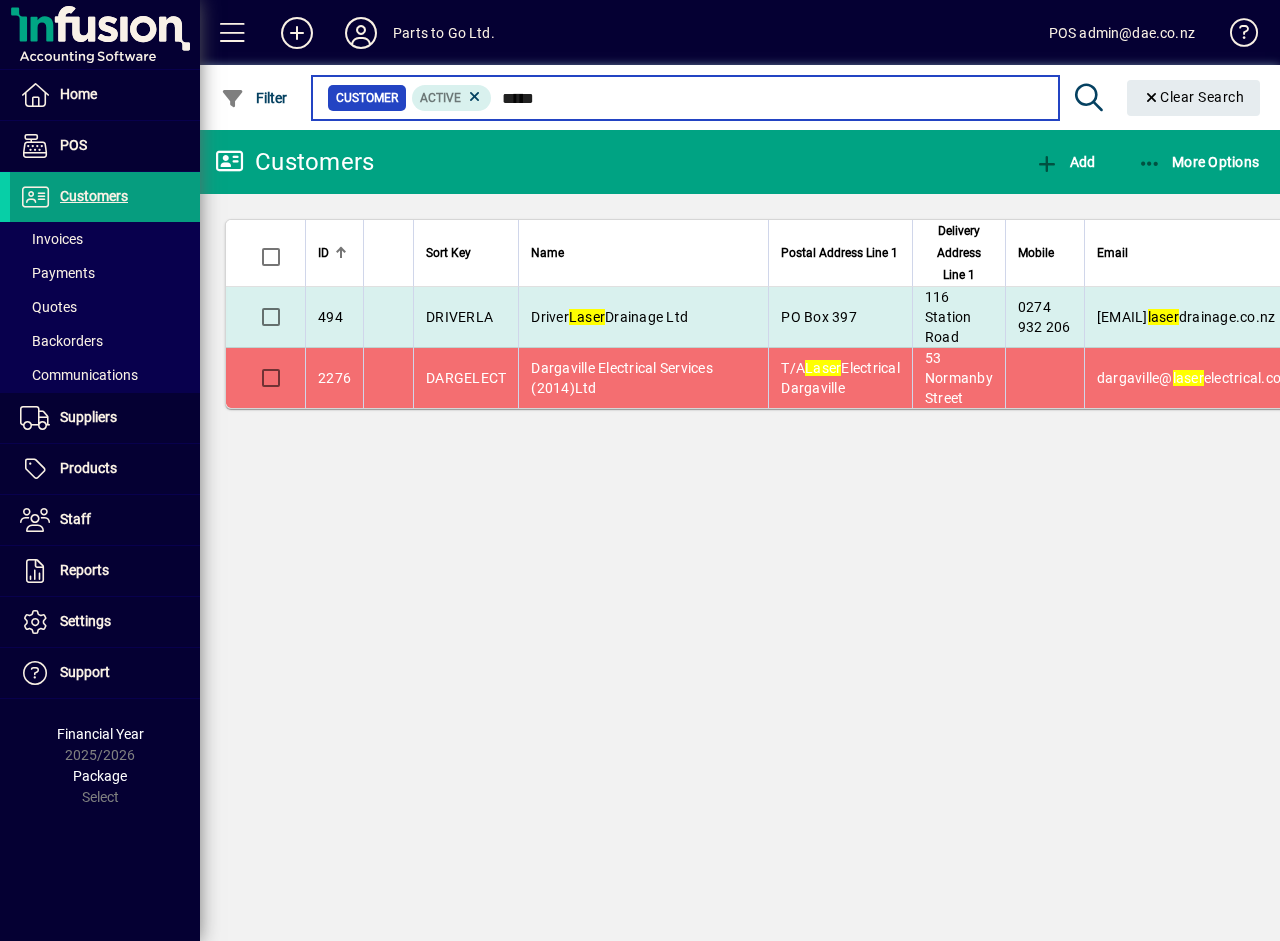 type on "*****" 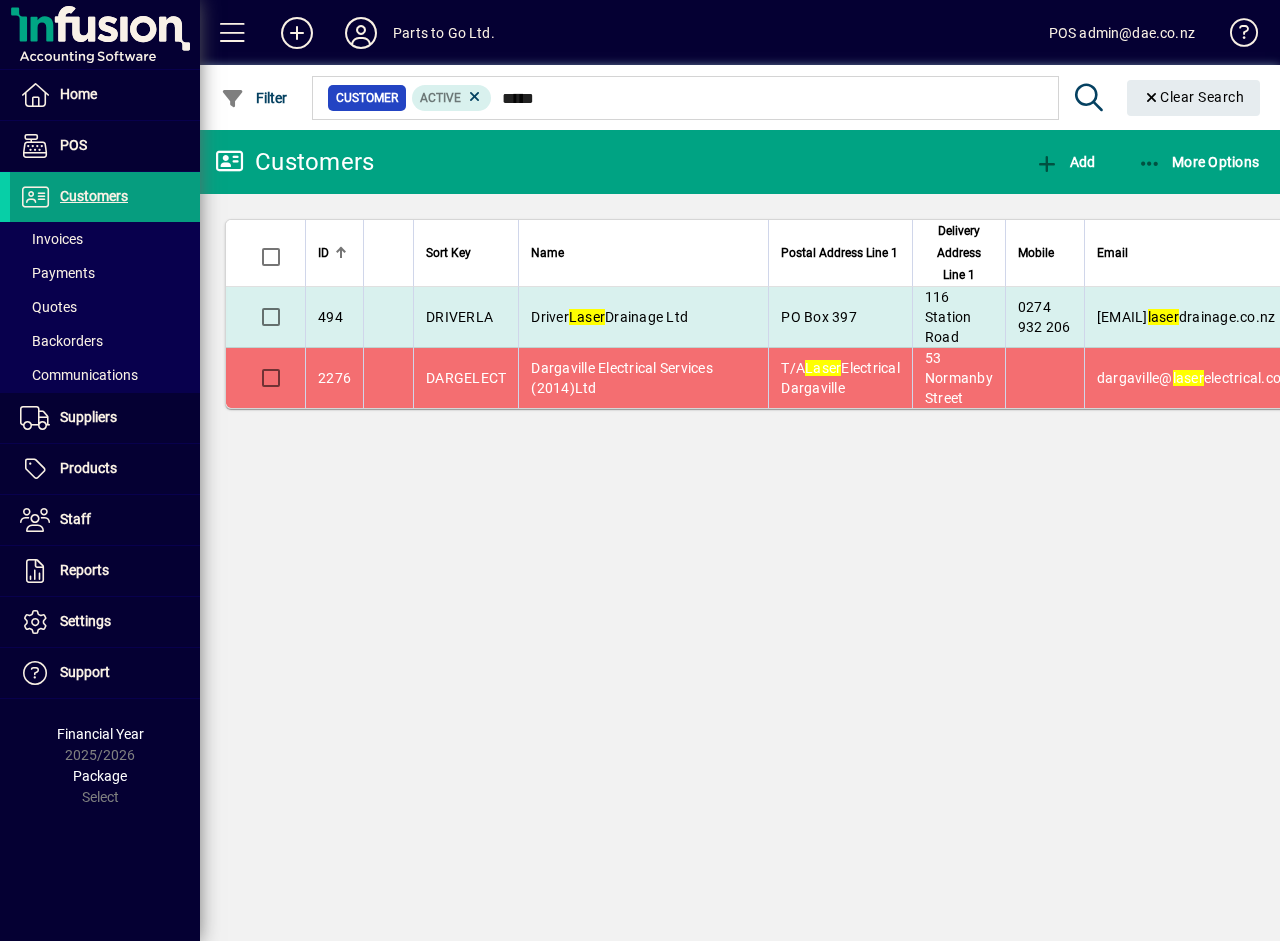 click on "Laser" at bounding box center [587, 317] 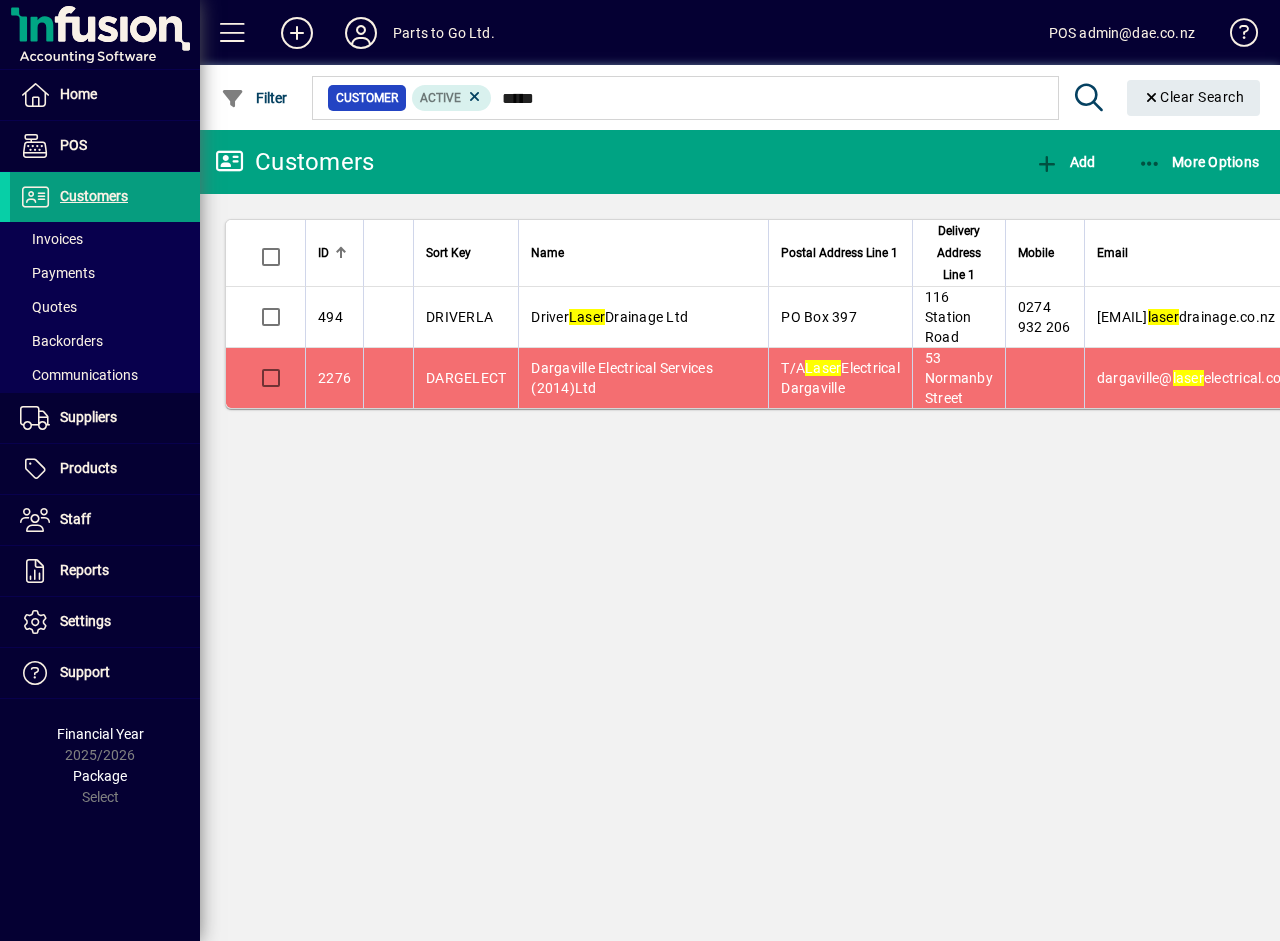 type 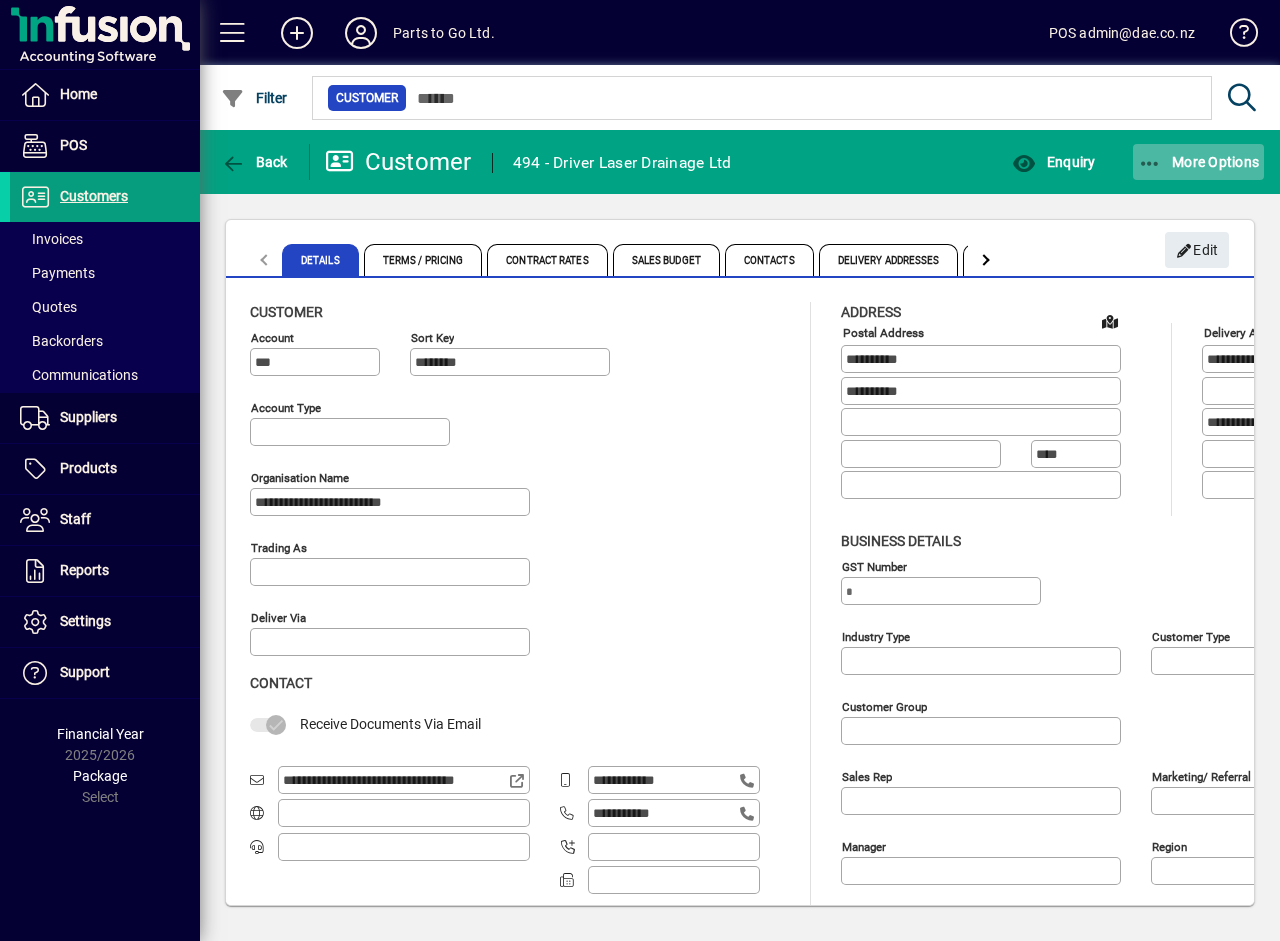 type on "**********" 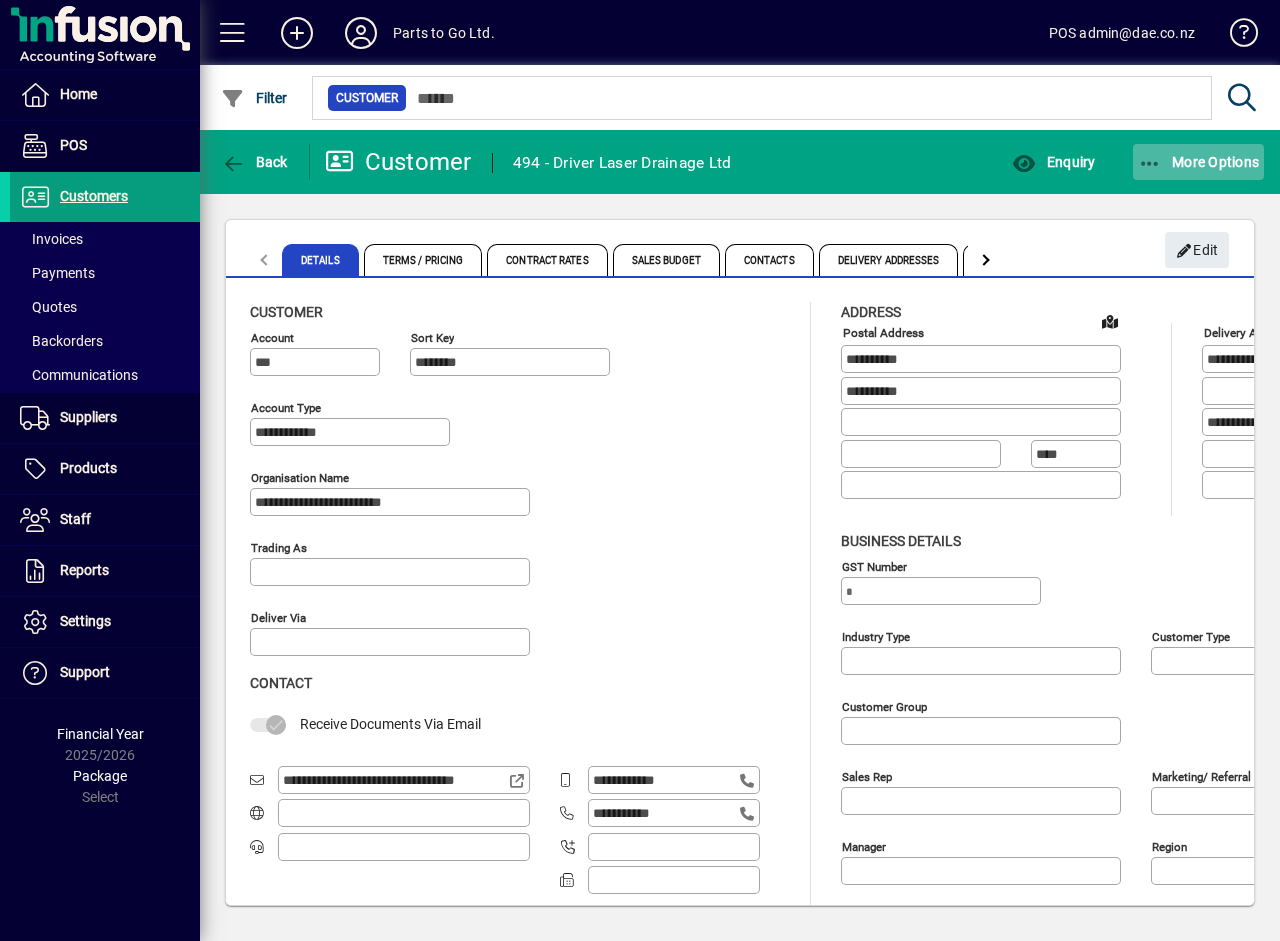 type on "**********" 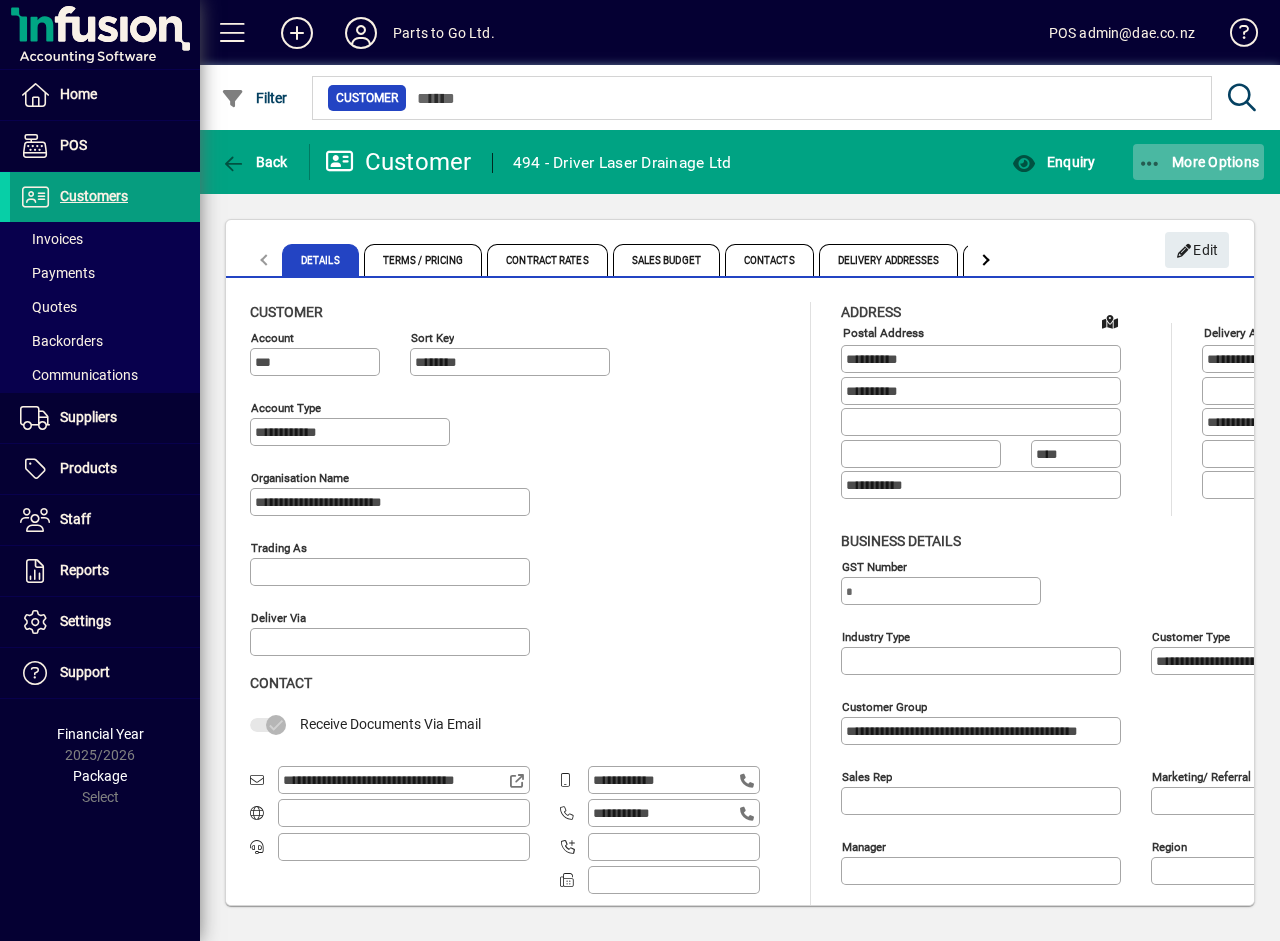 type on "********" 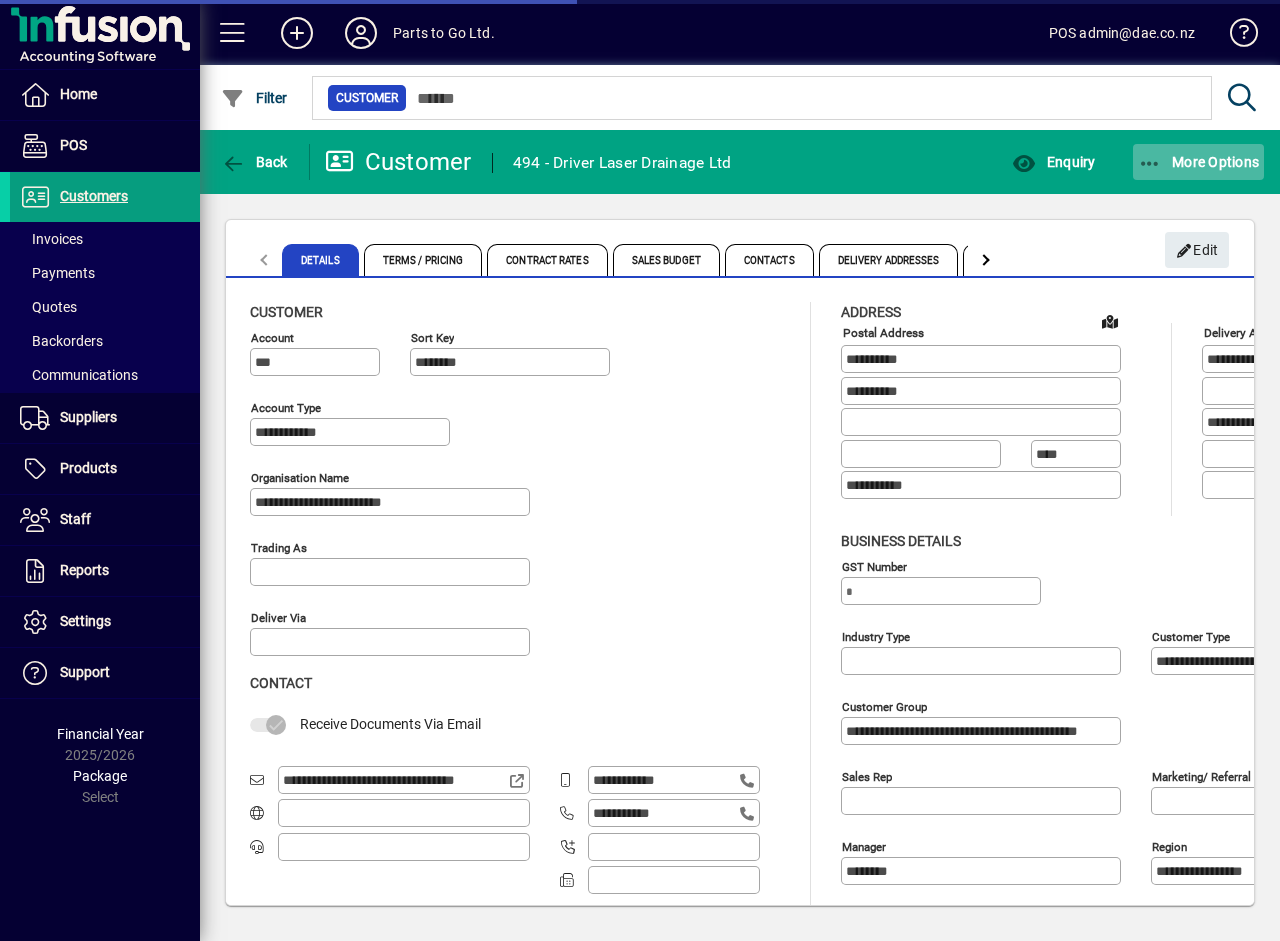 click on "More Options" 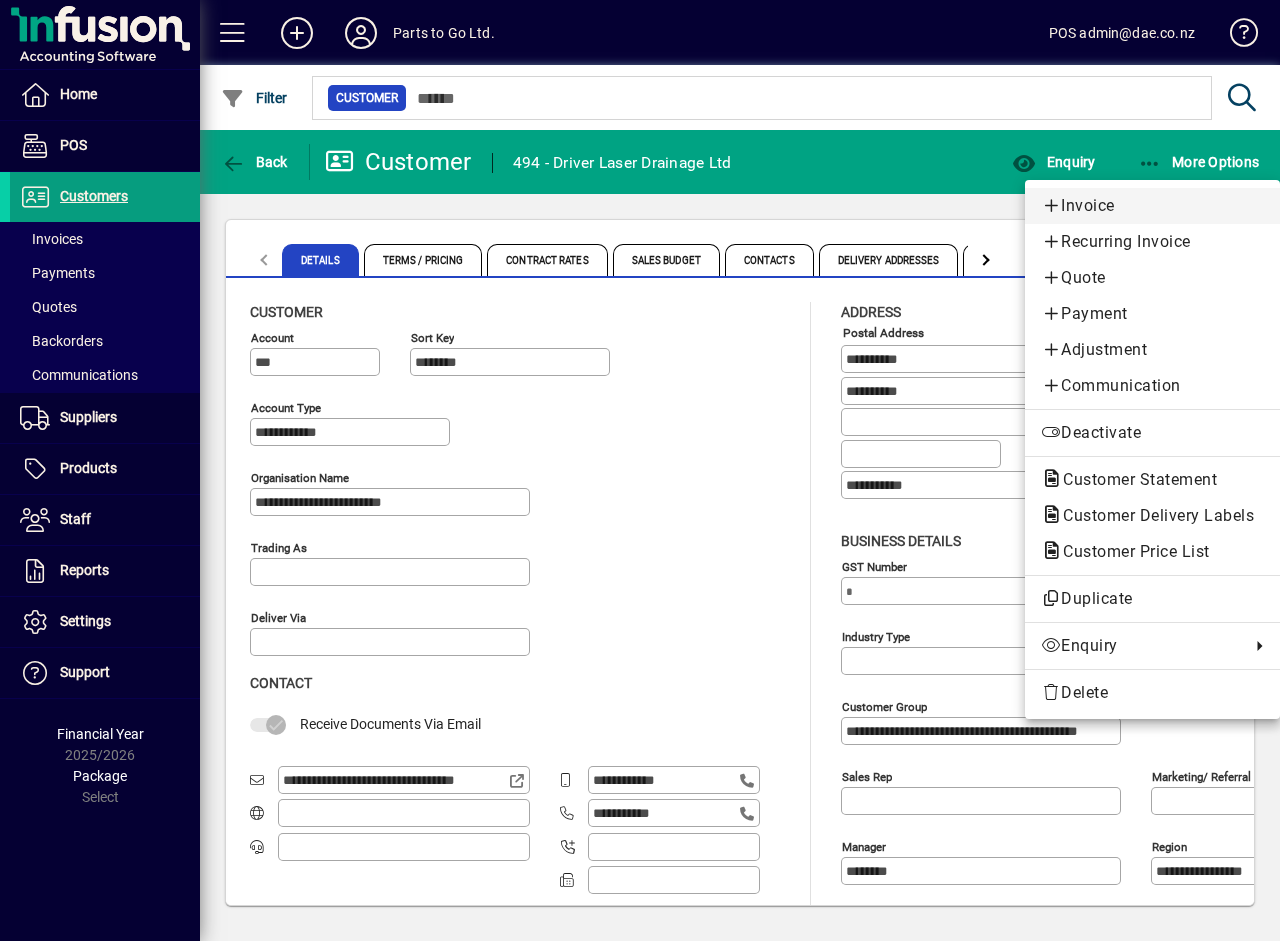 click on "Invoice" at bounding box center (1152, 206) 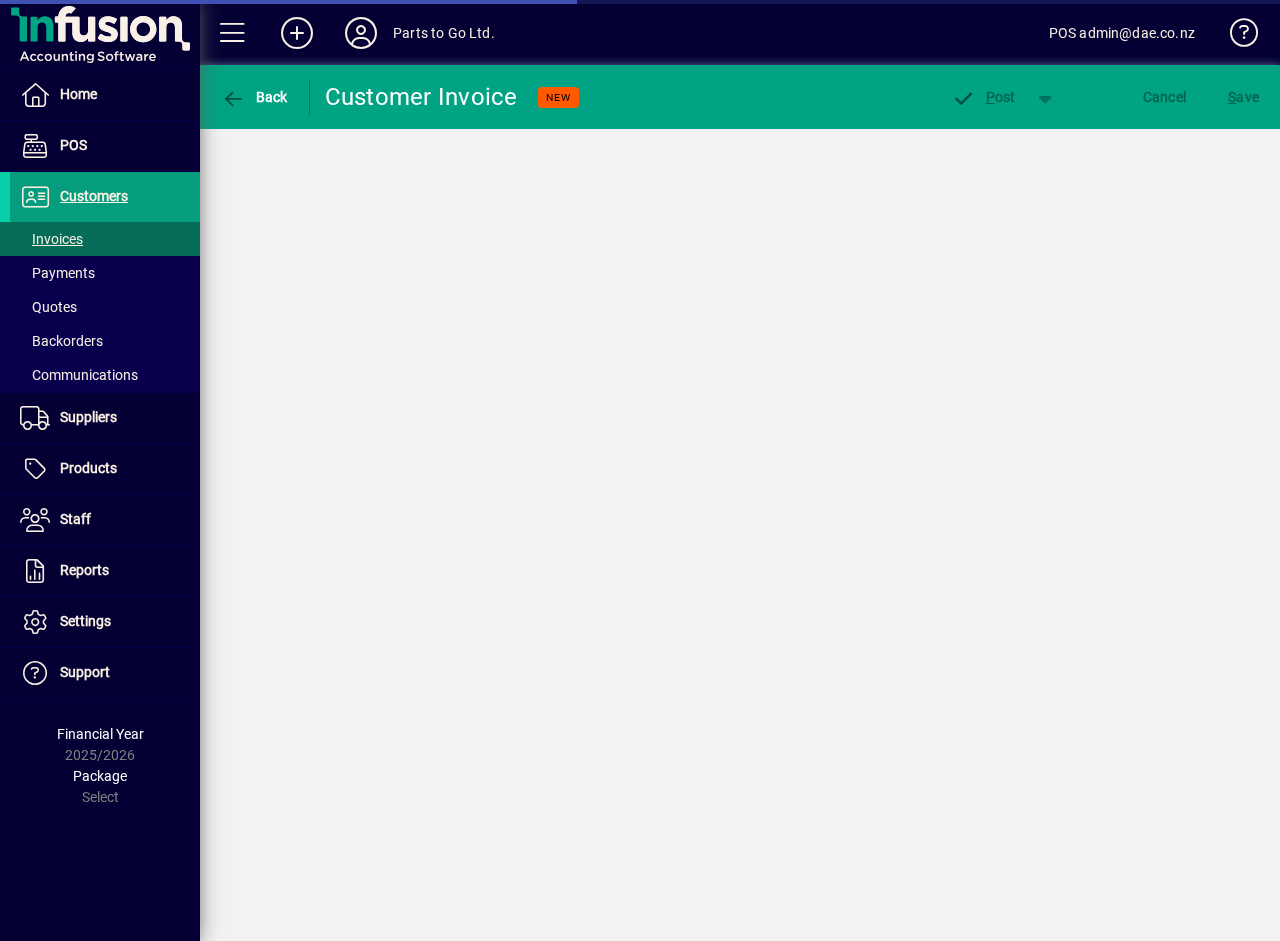 scroll, scrollTop: 0, scrollLeft: 0, axis: both 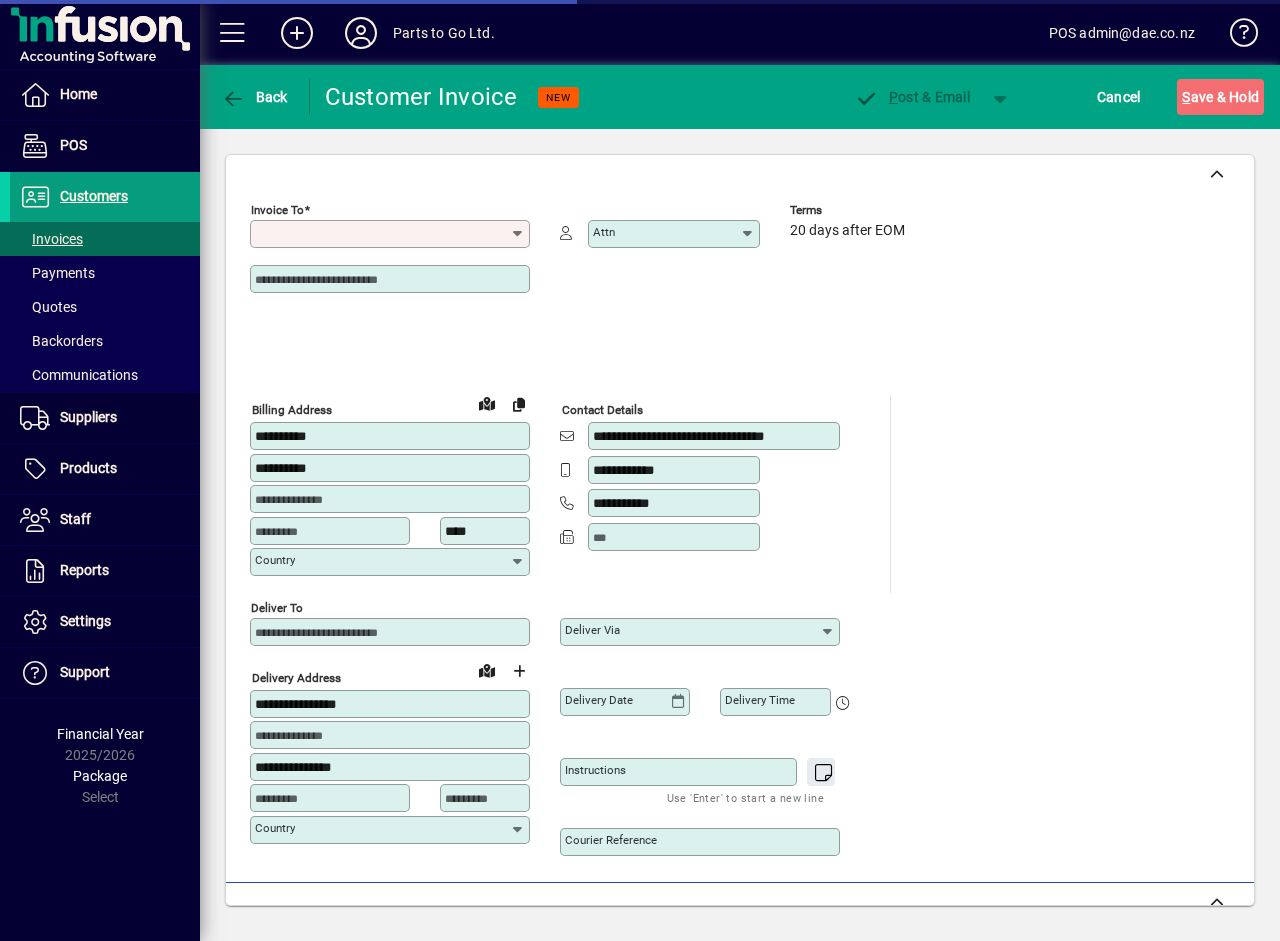 type on "**********" 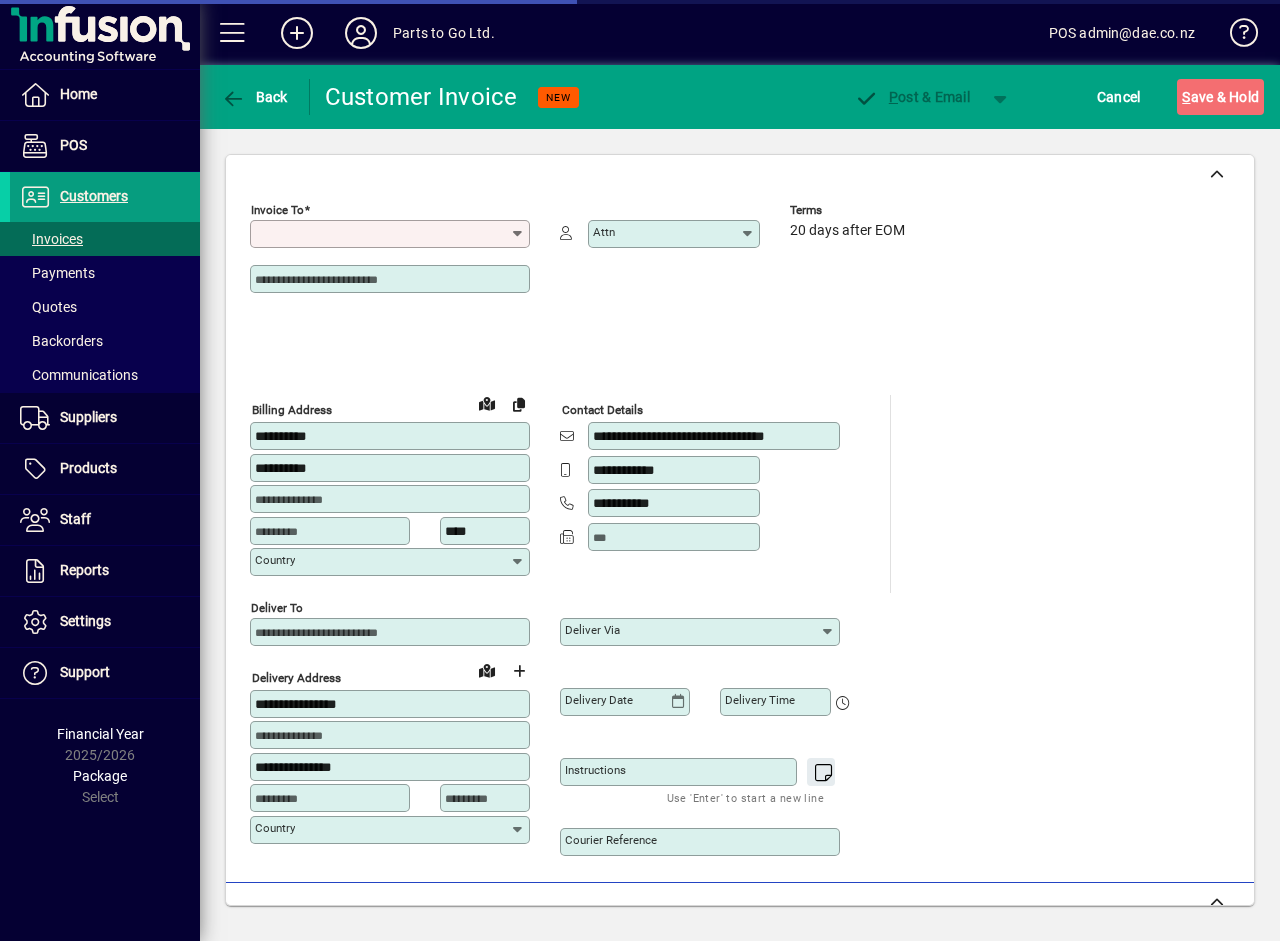 type on "**********" 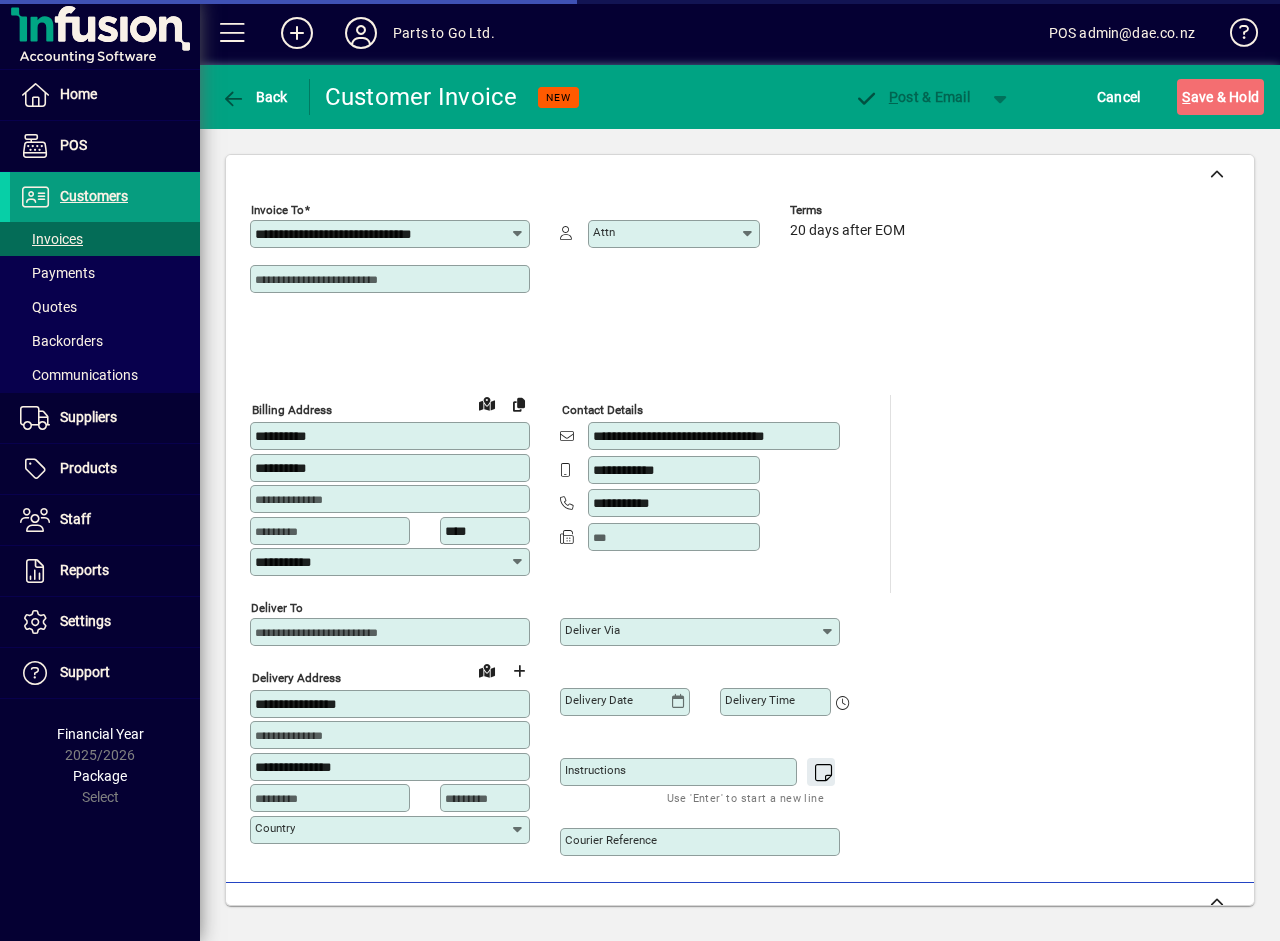 type on "**********" 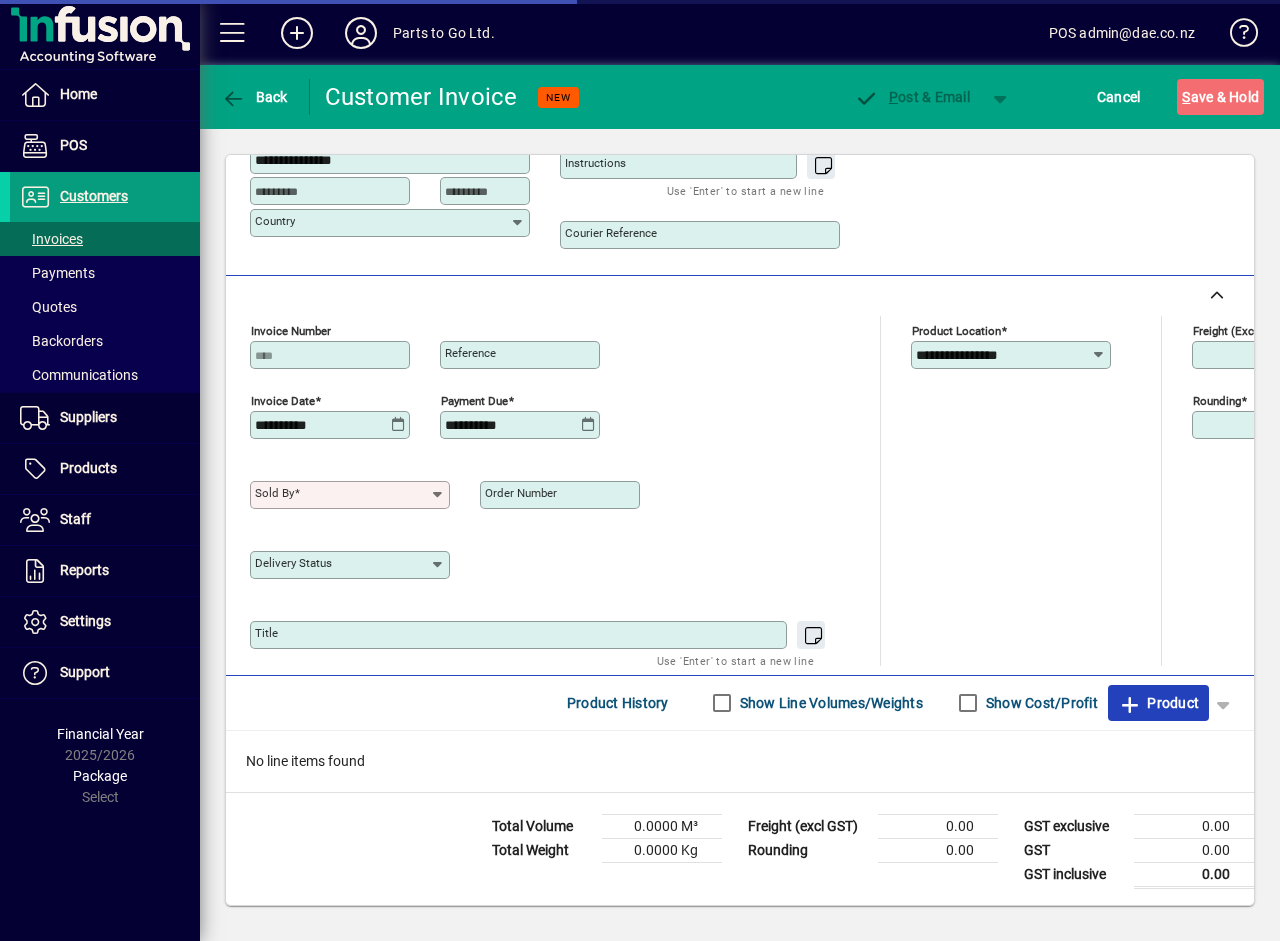 click on "Product" 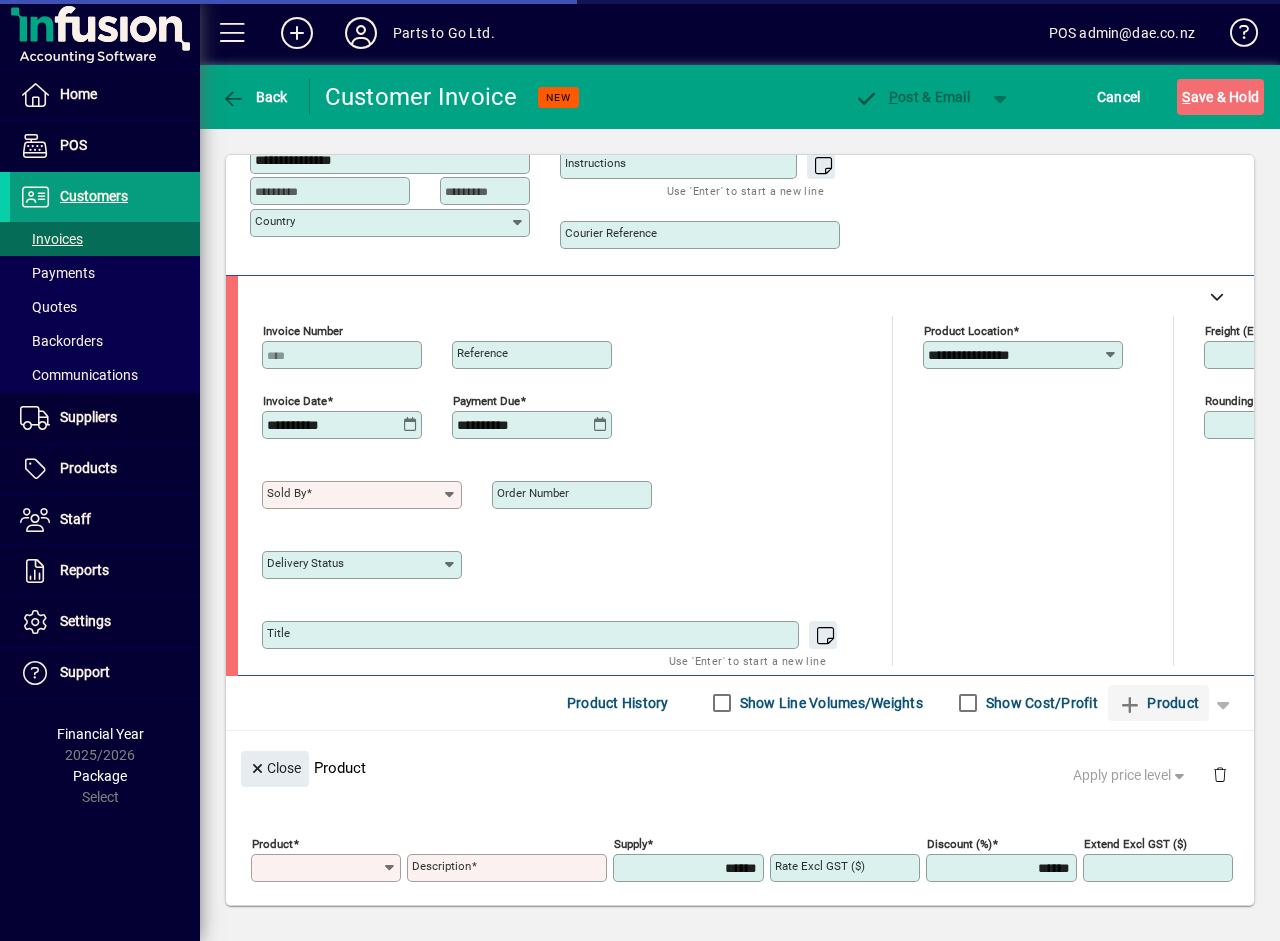 scroll, scrollTop: 0, scrollLeft: 0, axis: both 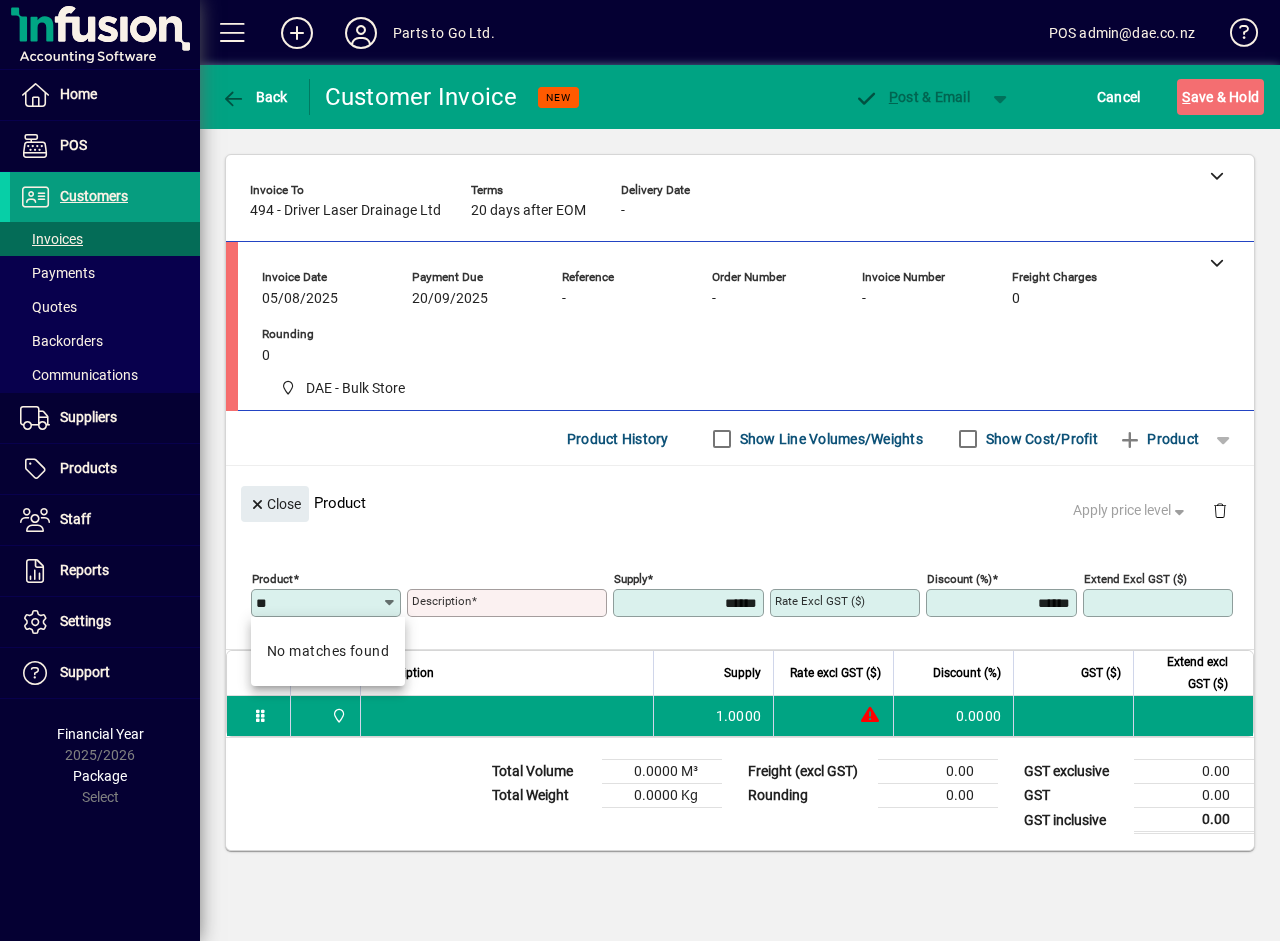 type on "*" 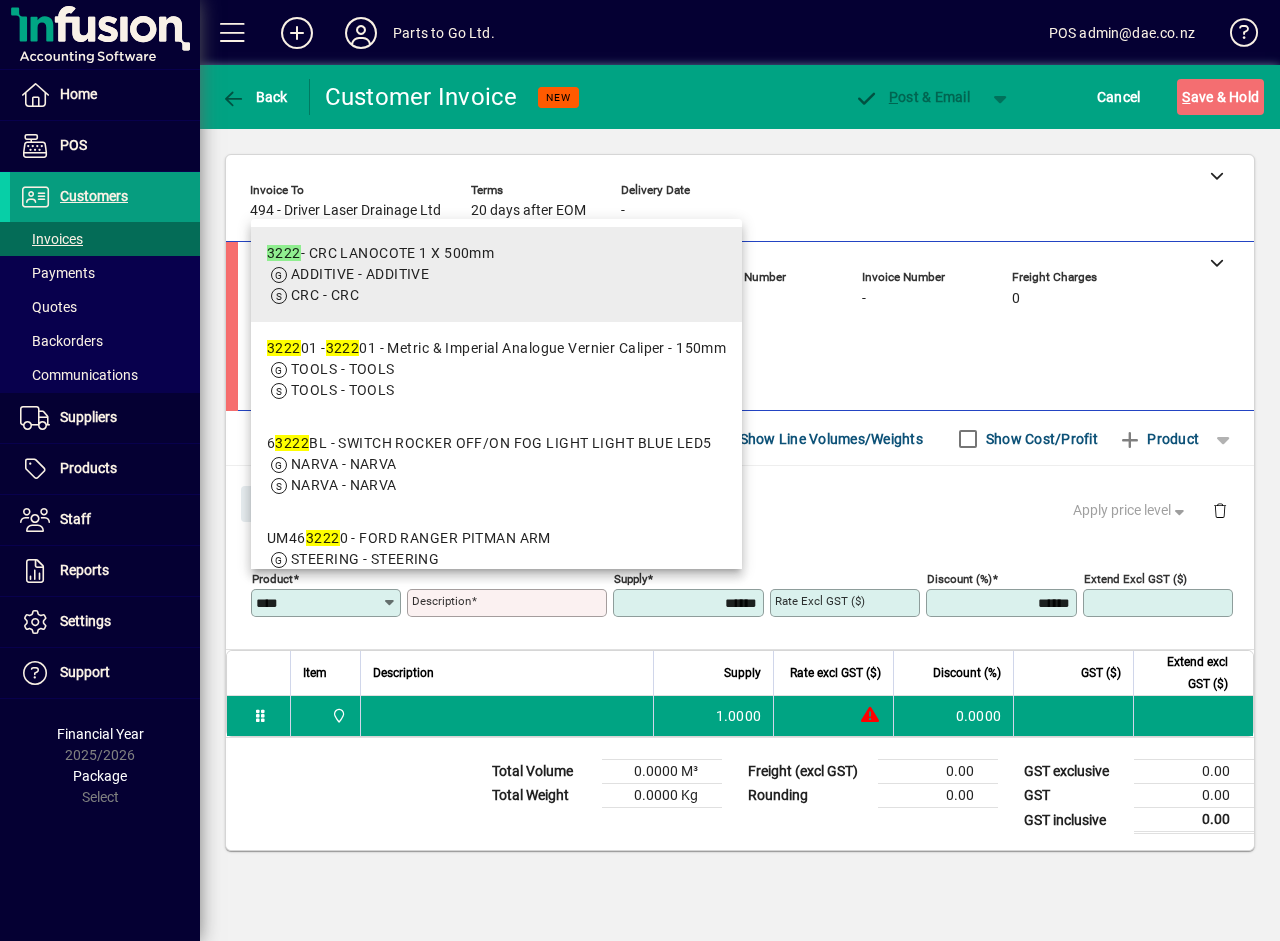 type on "****" 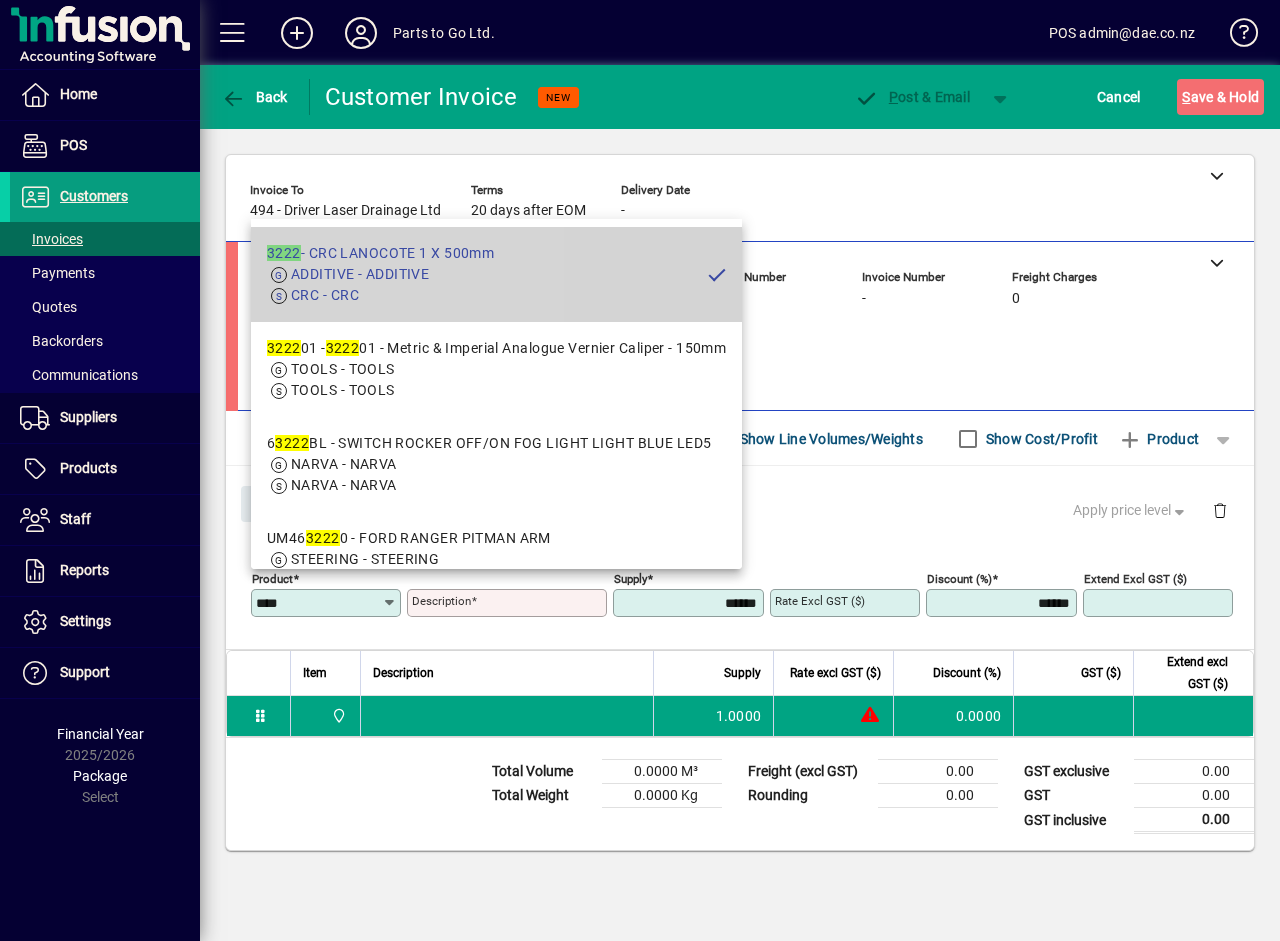 type on "**********" 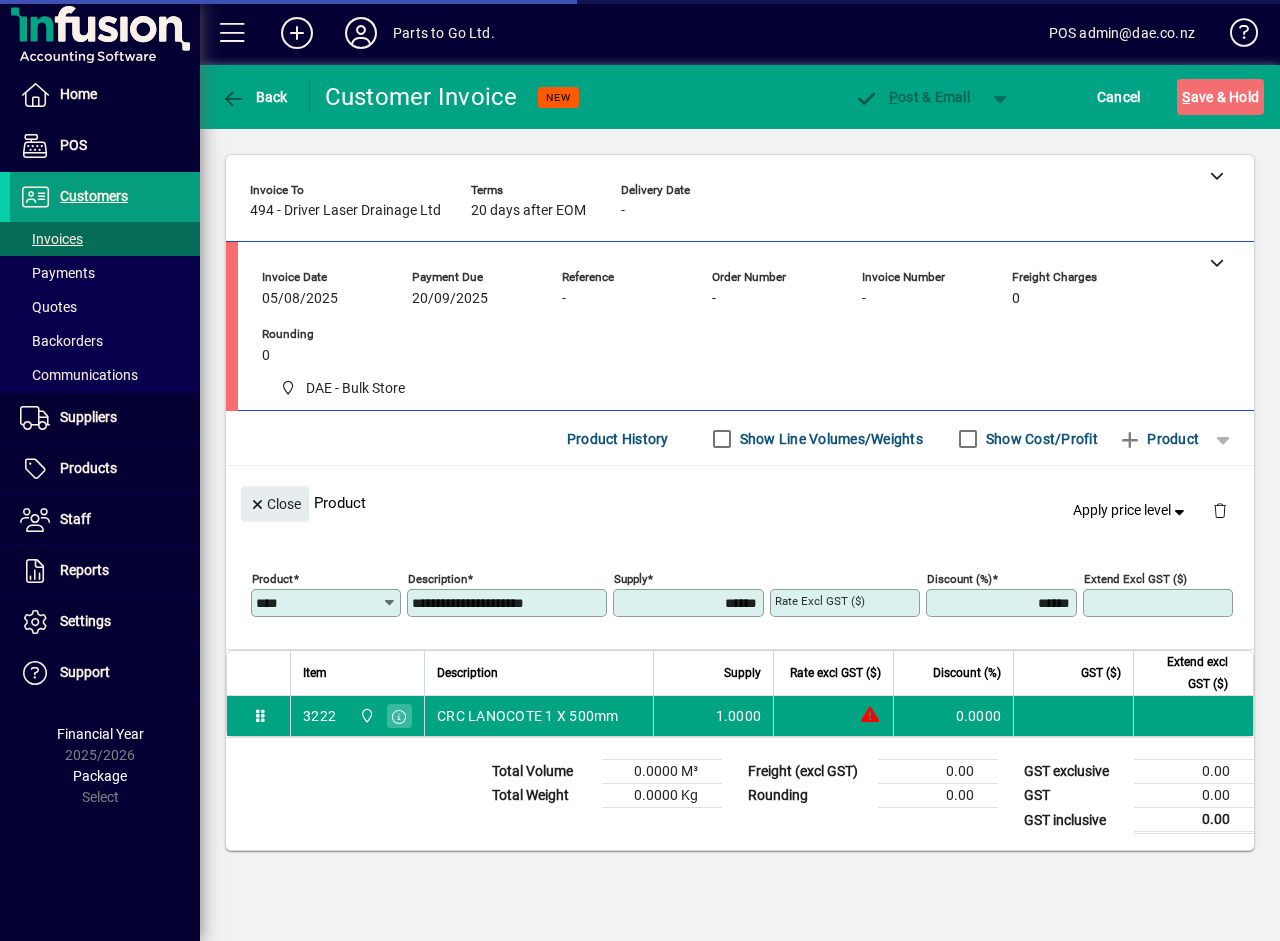 type on "*******" 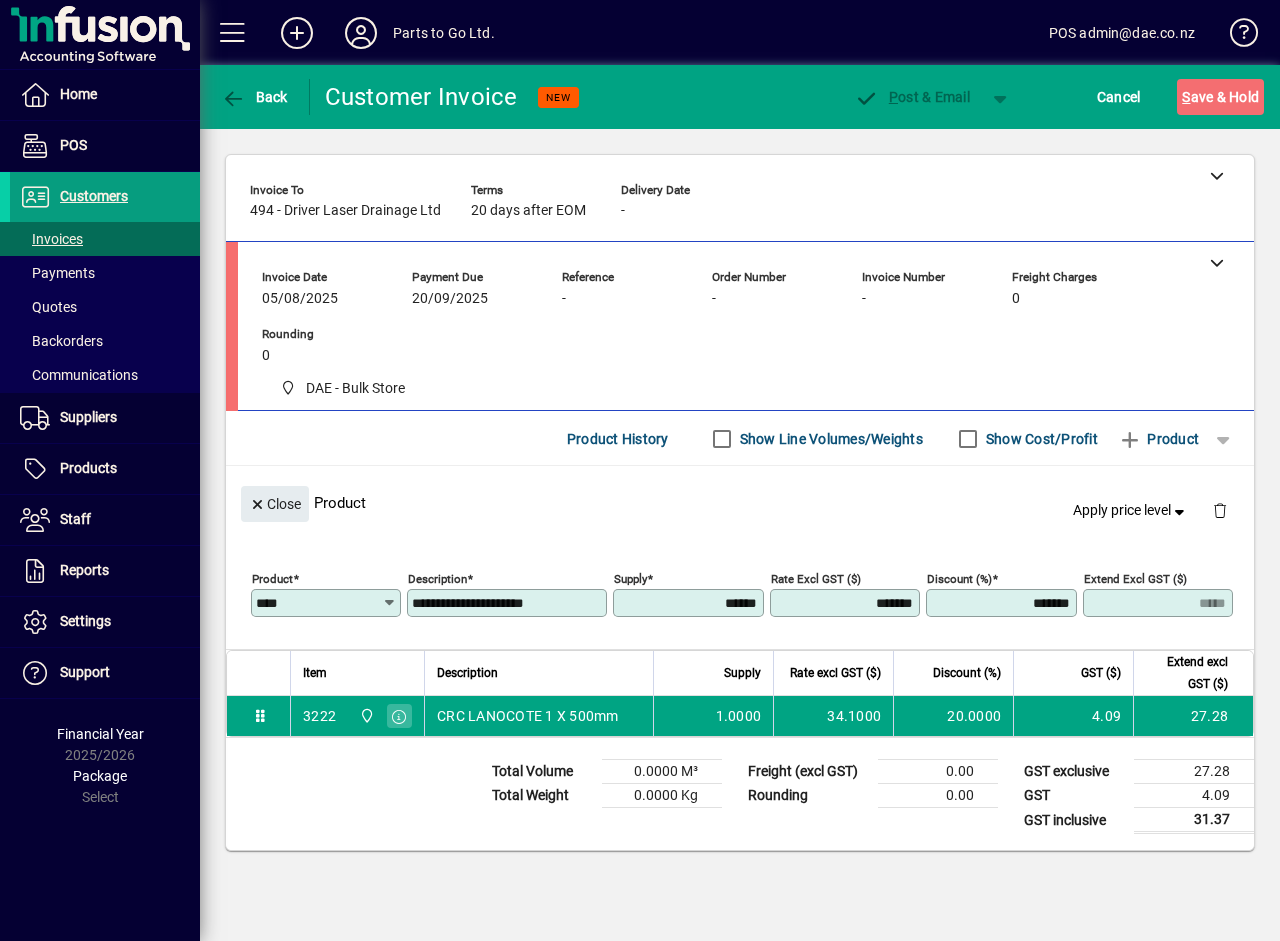 drag, startPoint x: 1208, startPoint y: 267, endPoint x: 868, endPoint y: 327, distance: 345.25354 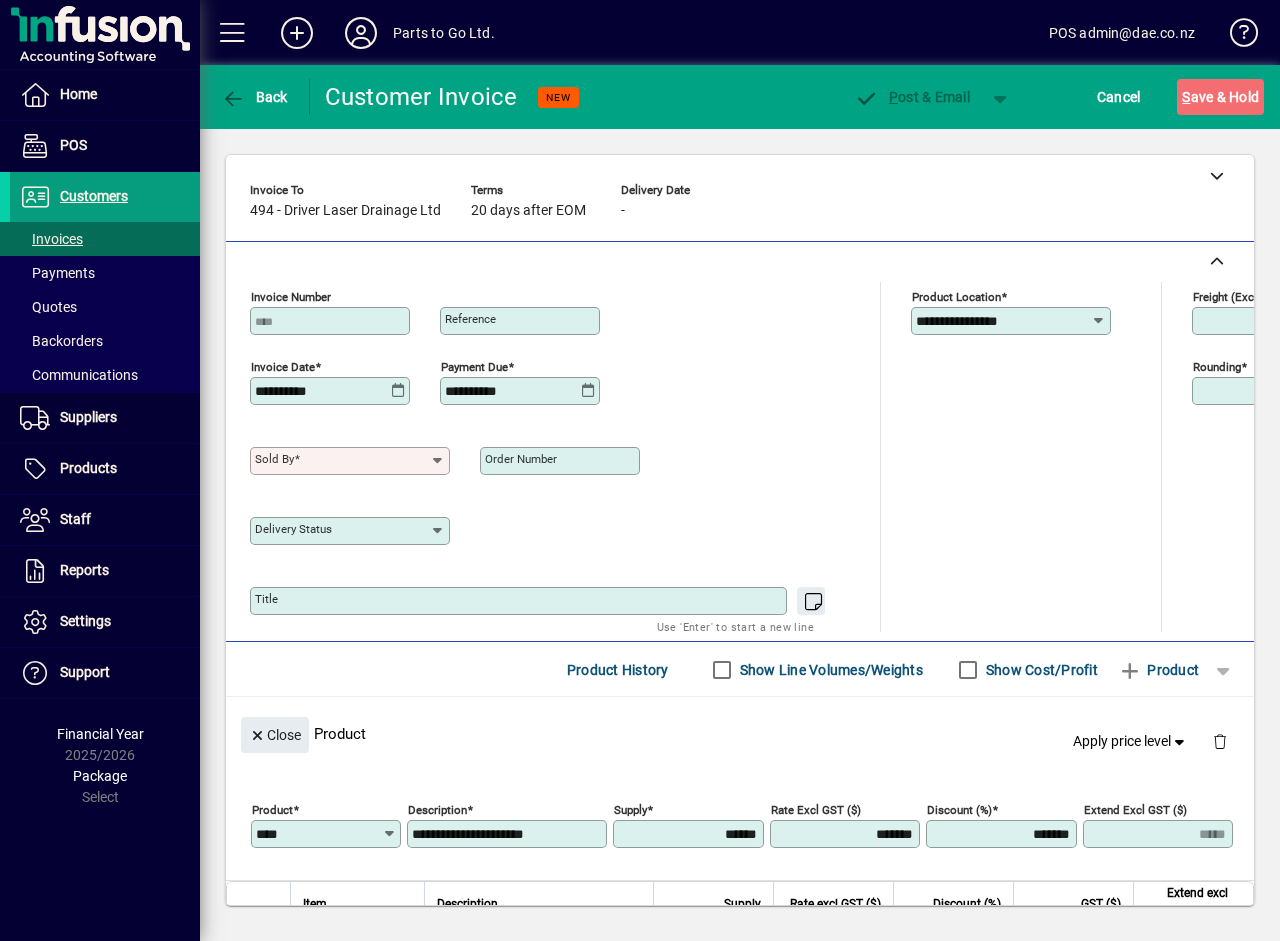 click on "Sold by" at bounding box center (342, 461) 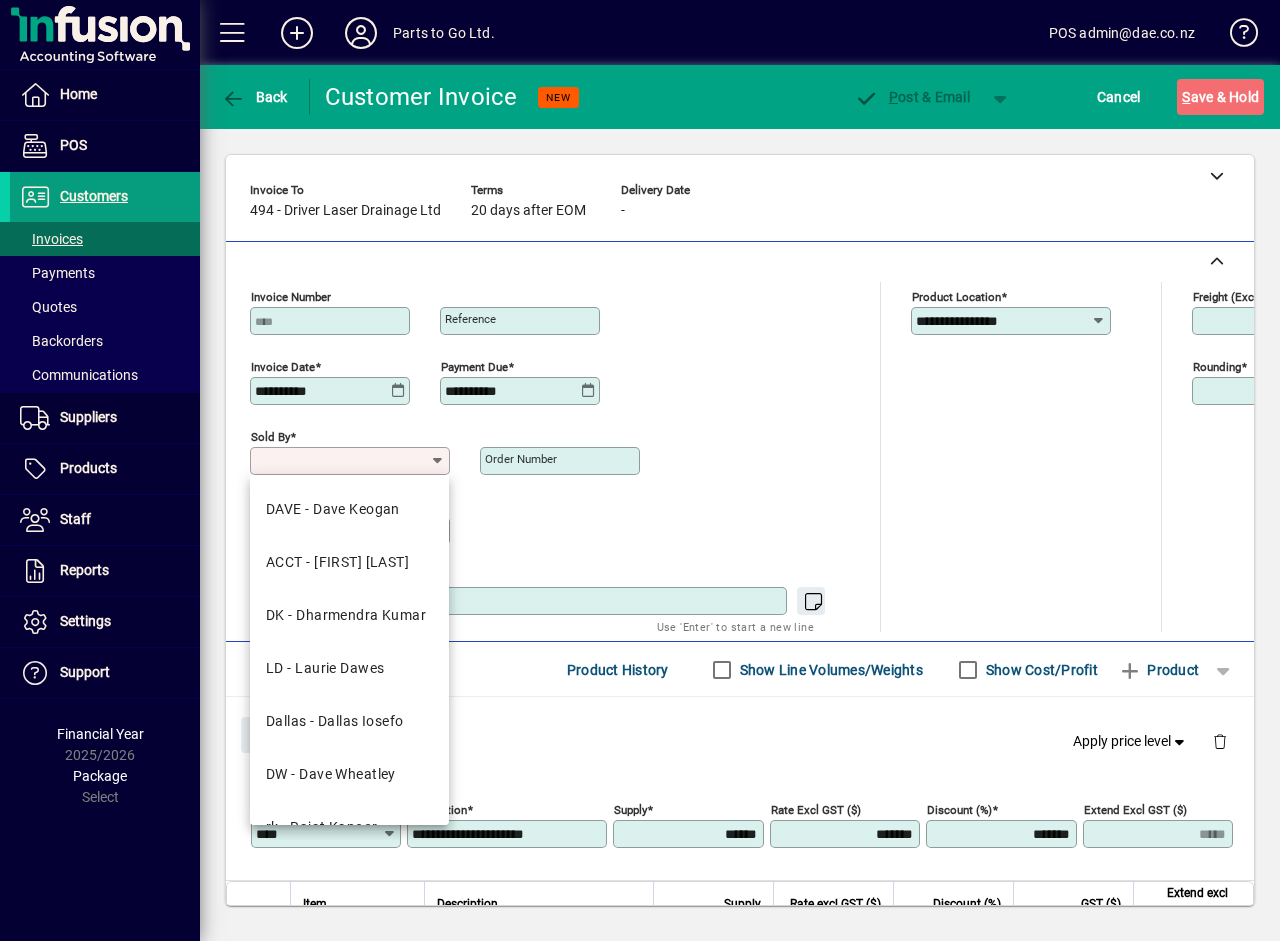 drag, startPoint x: 348, startPoint y: 773, endPoint x: 466, endPoint y: 654, distance: 167.5858 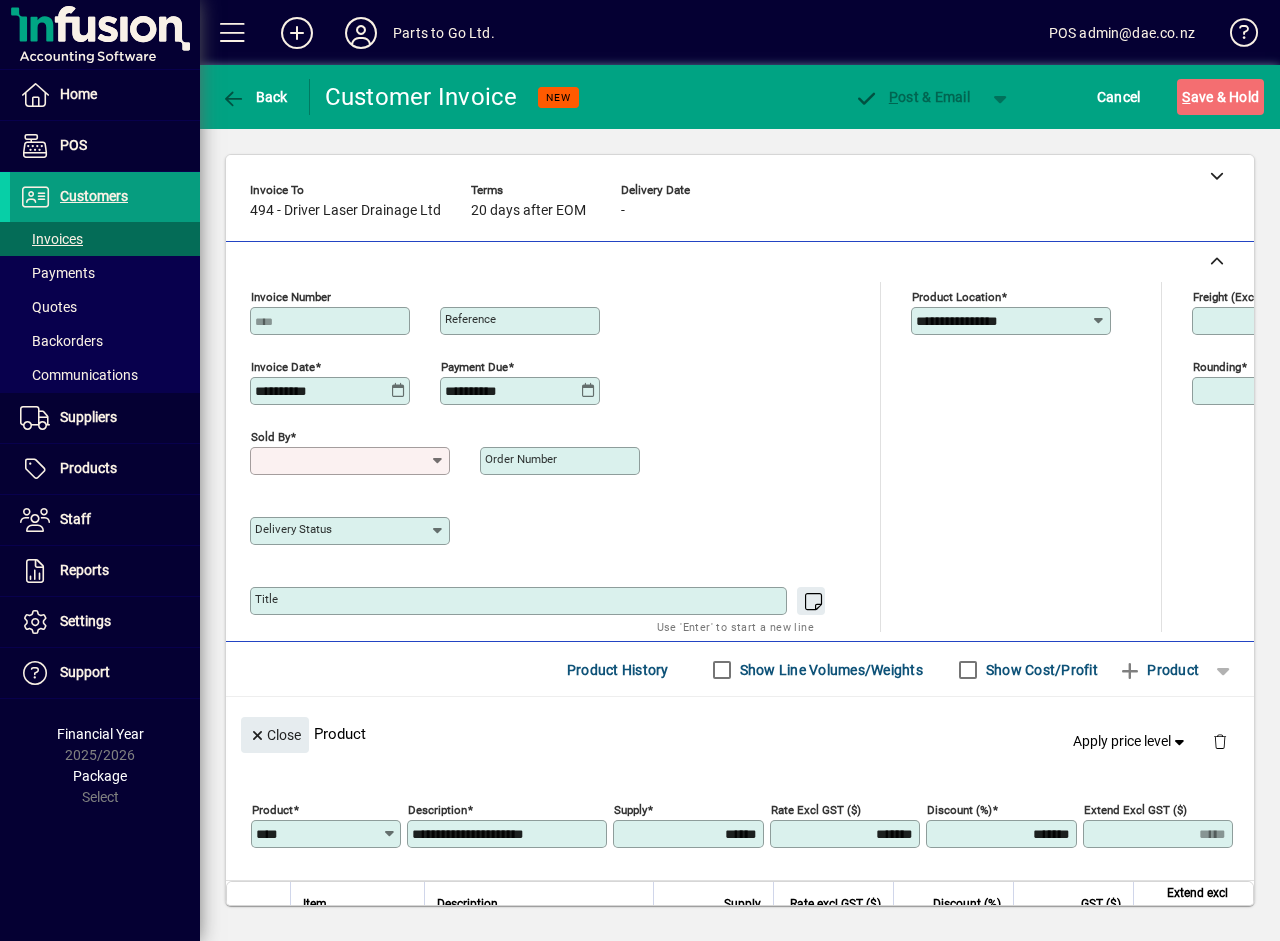 type on "**********" 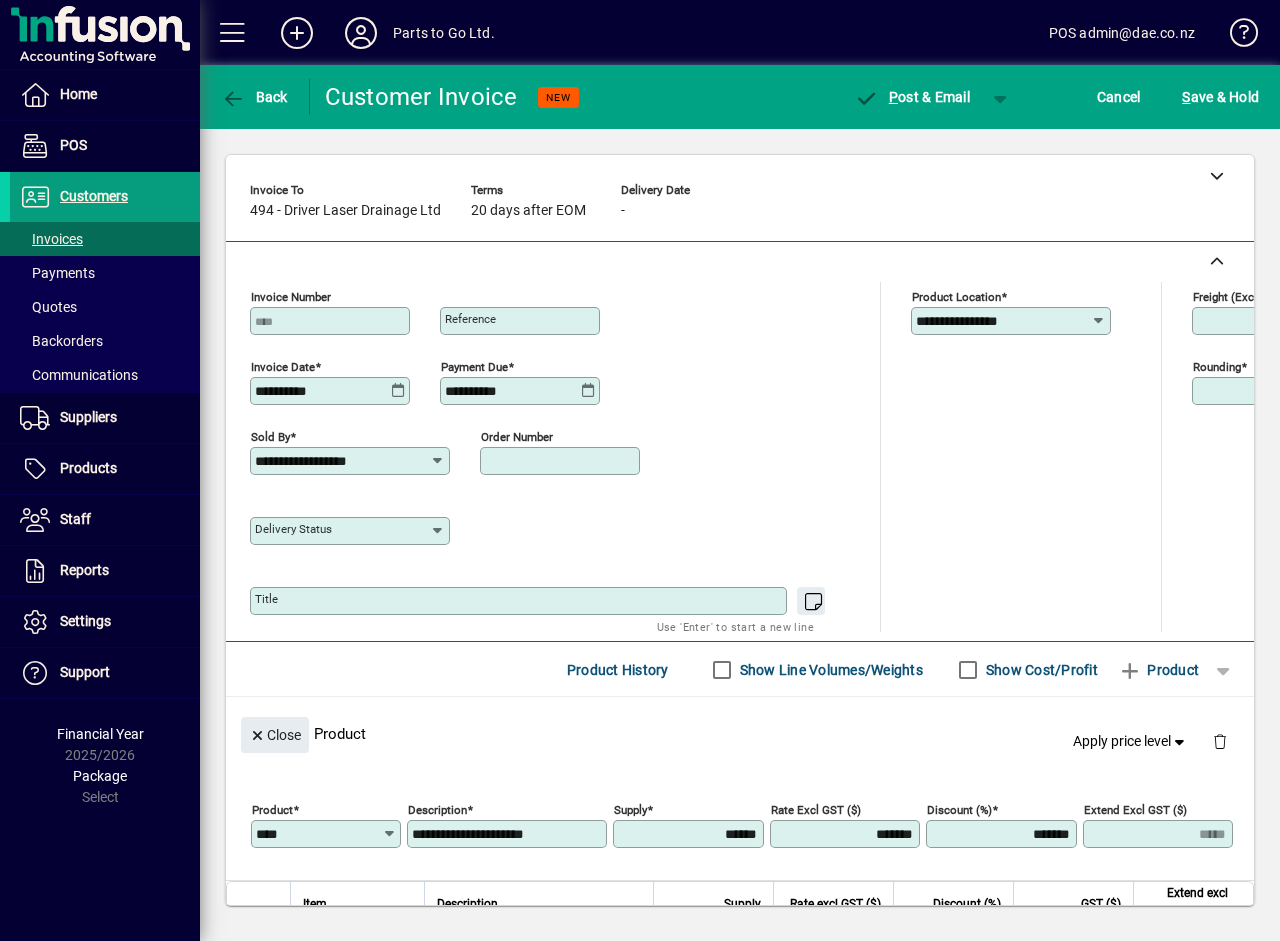 click on "Order number" at bounding box center (562, 461) 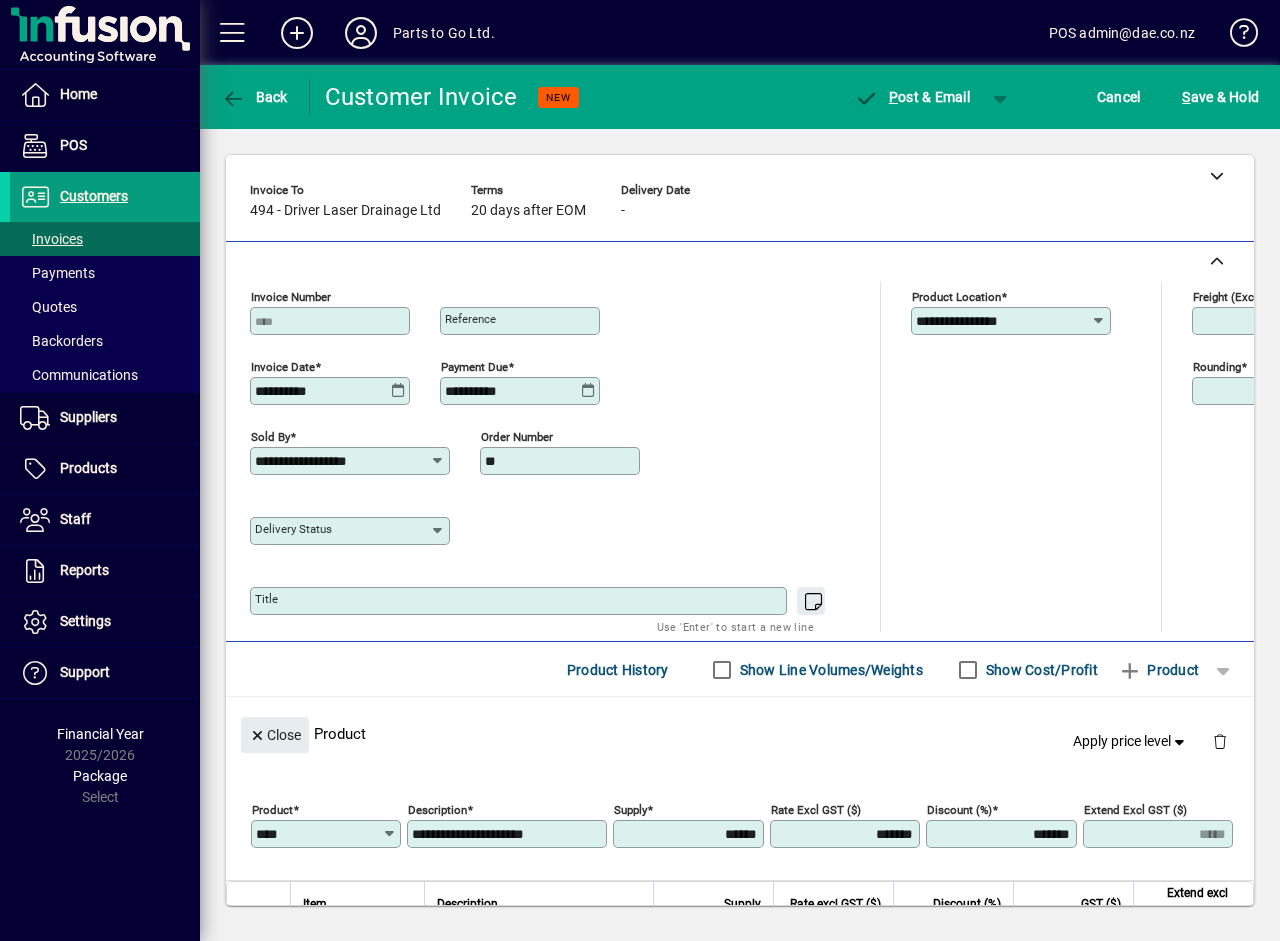 type on "**" 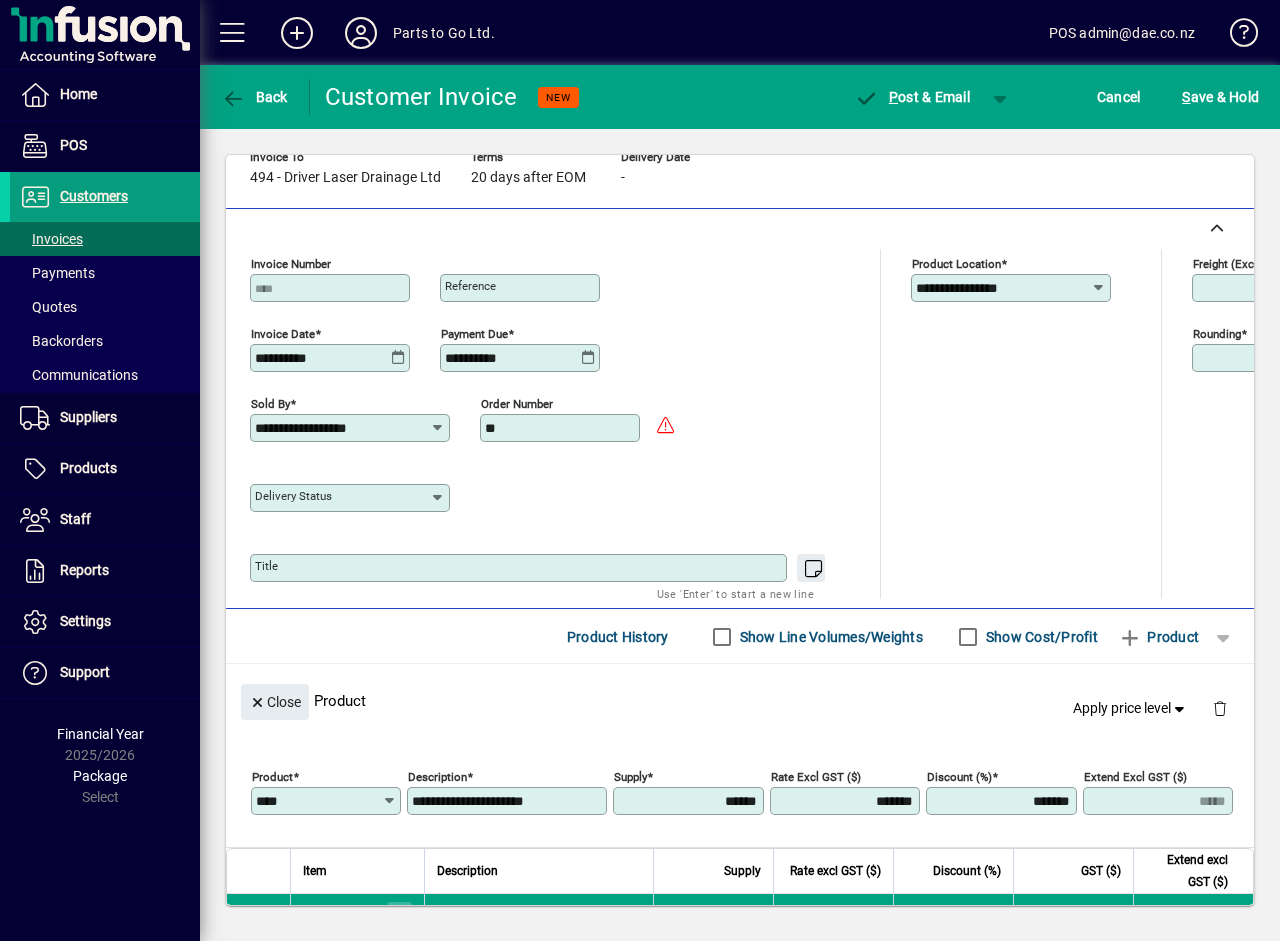 scroll, scrollTop: 0, scrollLeft: 0, axis: both 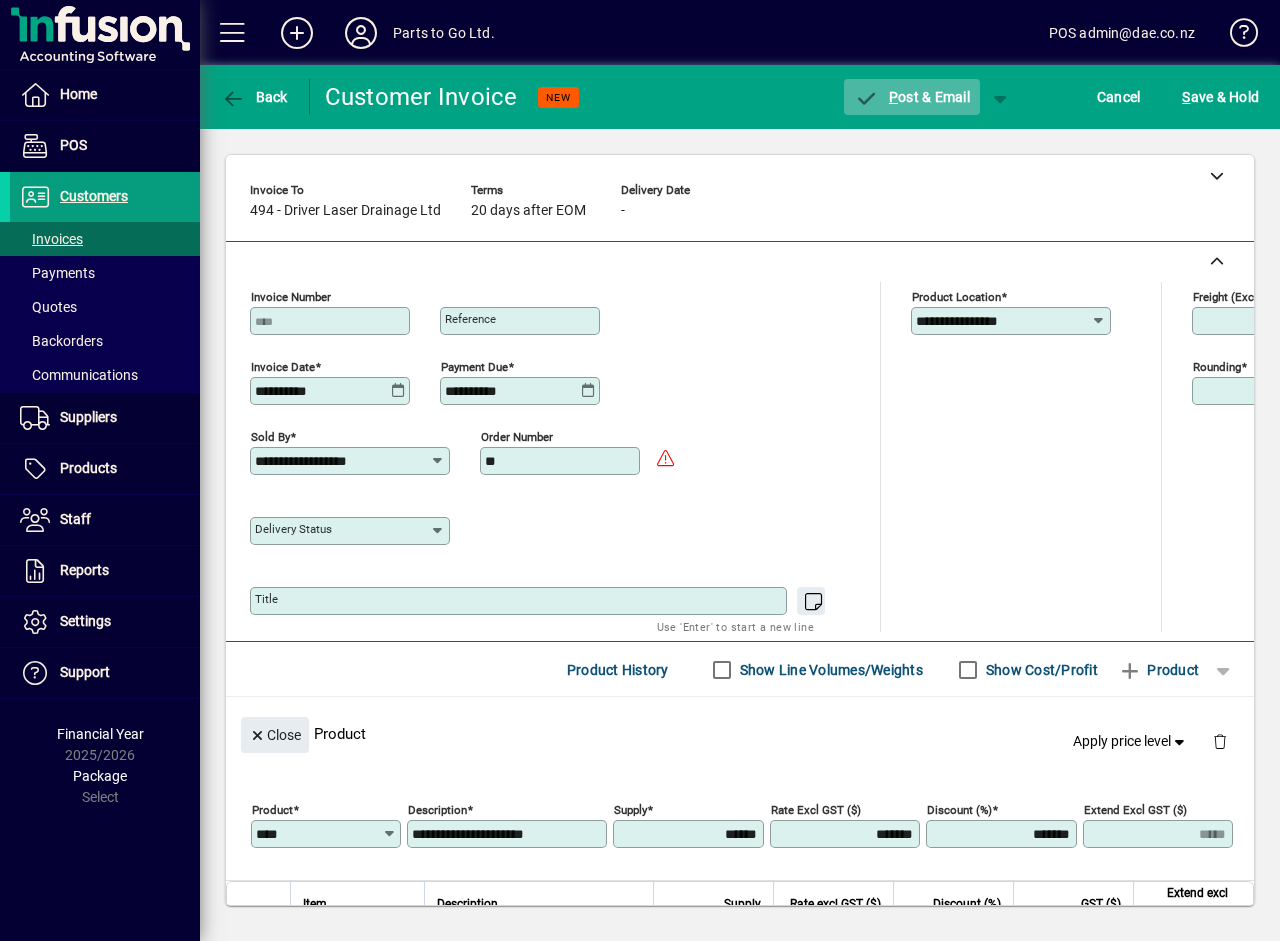 click on "P ost & Email" 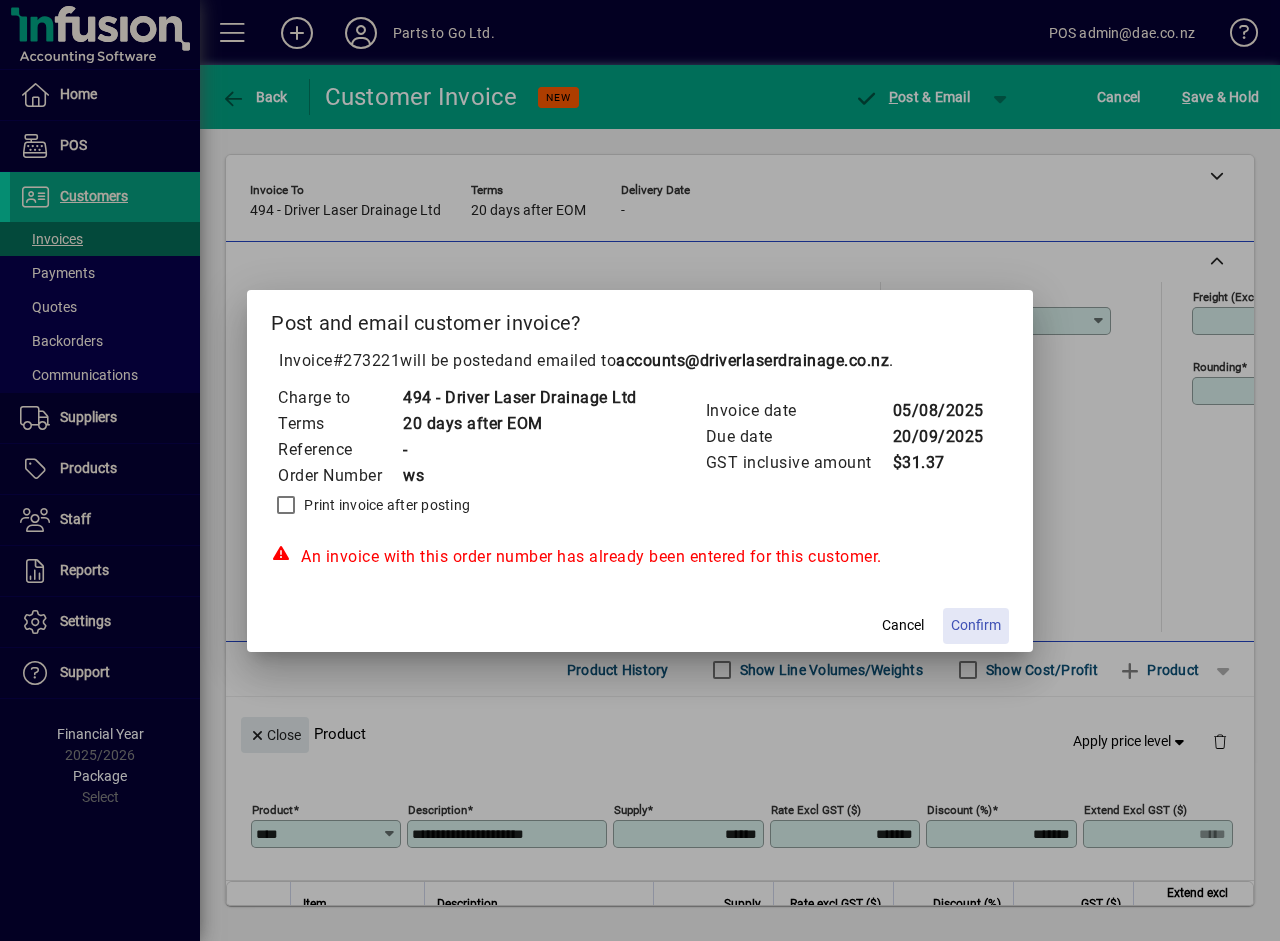 click on "Confirm" 